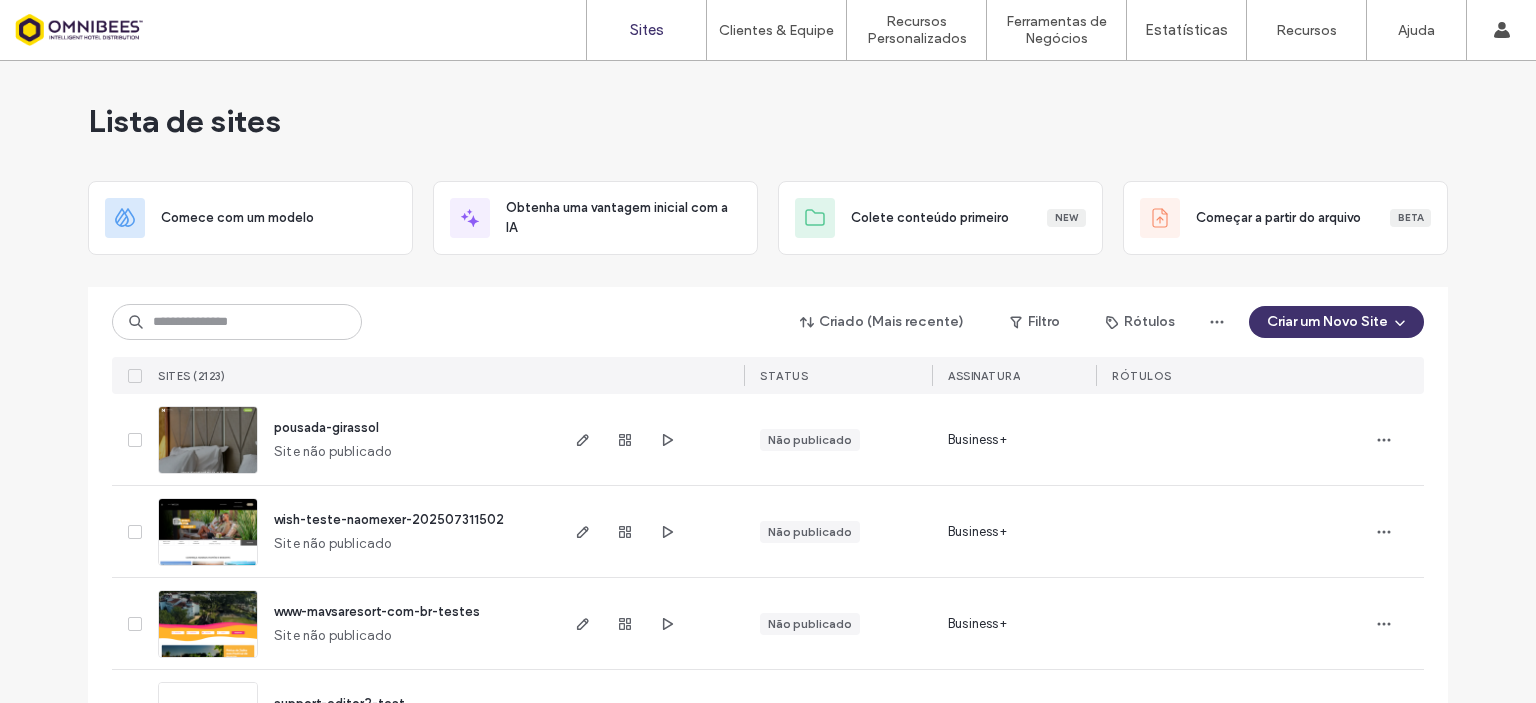 scroll, scrollTop: 0, scrollLeft: 0, axis: both 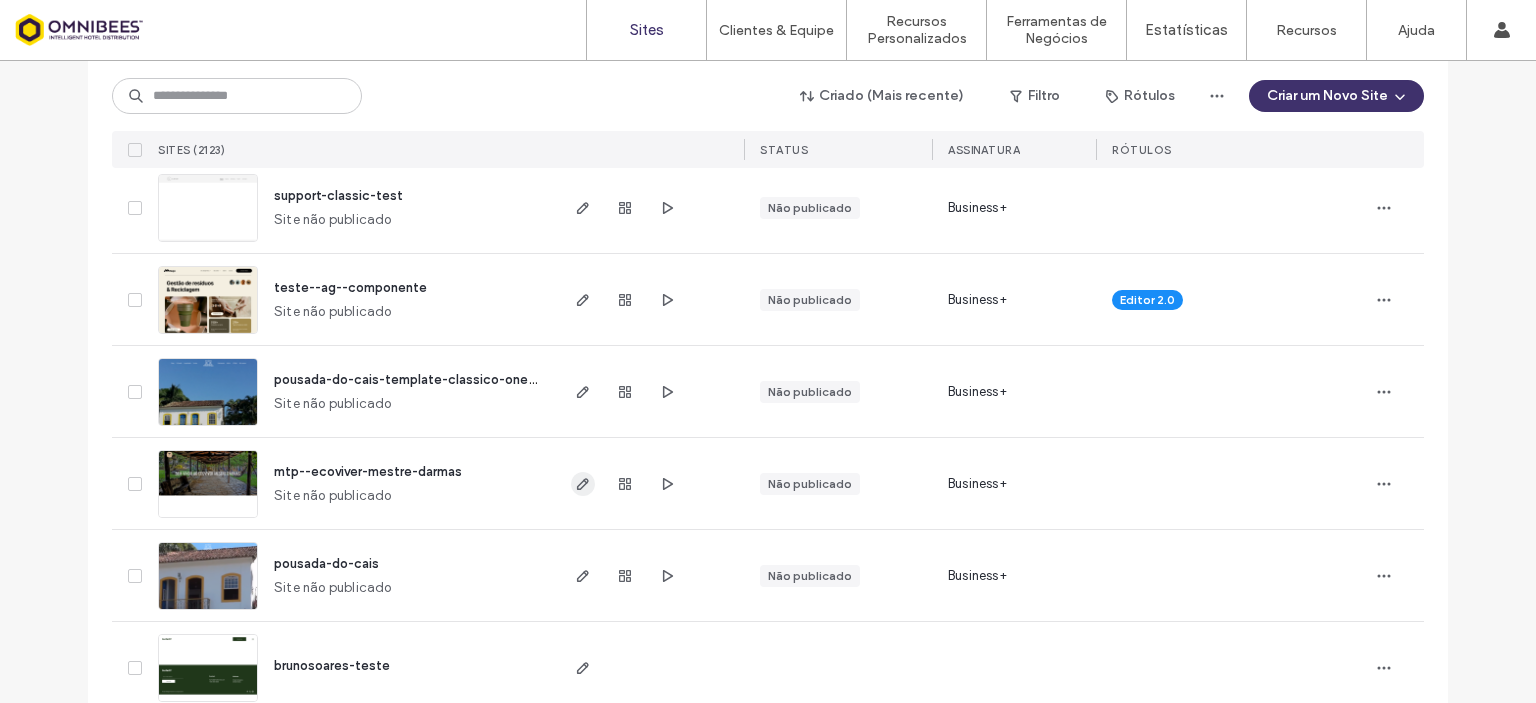 click 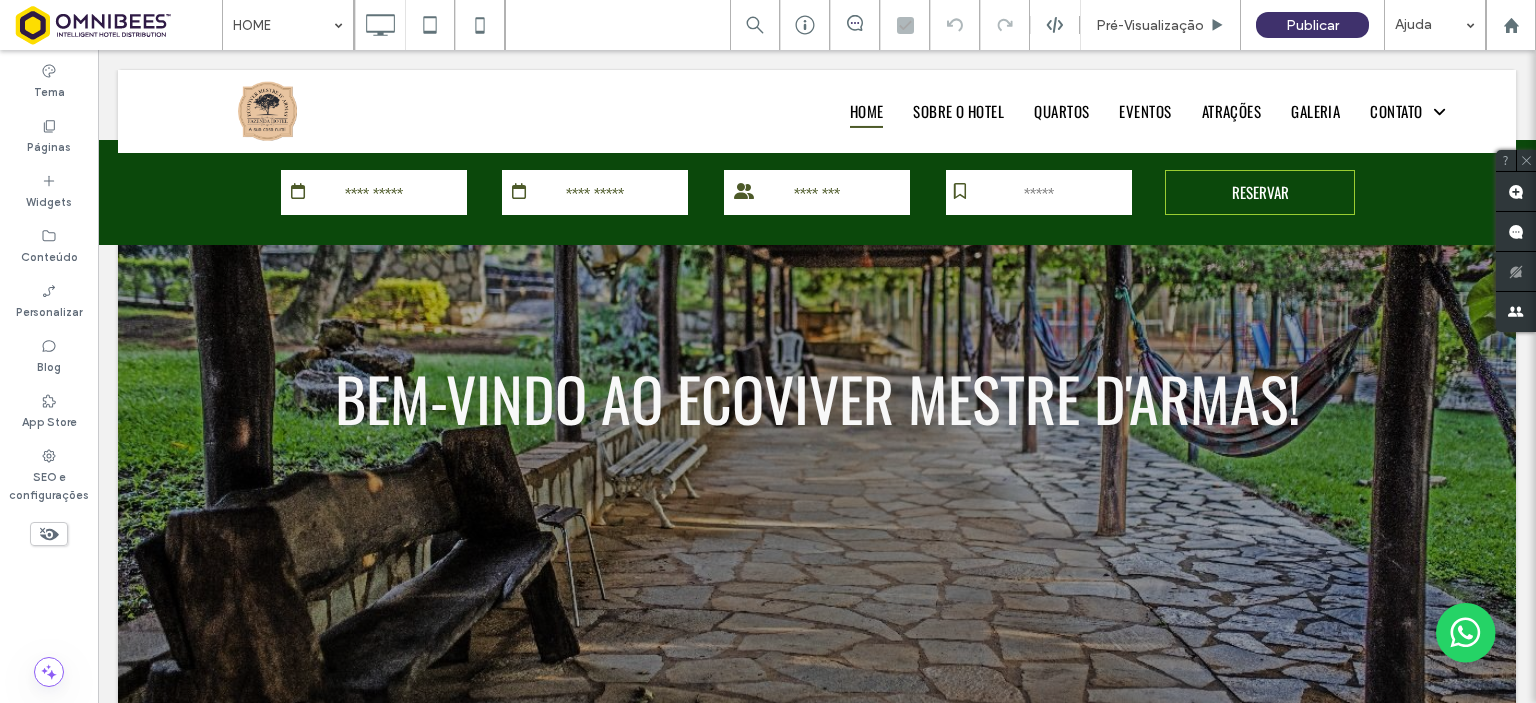 scroll, scrollTop: 900, scrollLeft: 0, axis: vertical 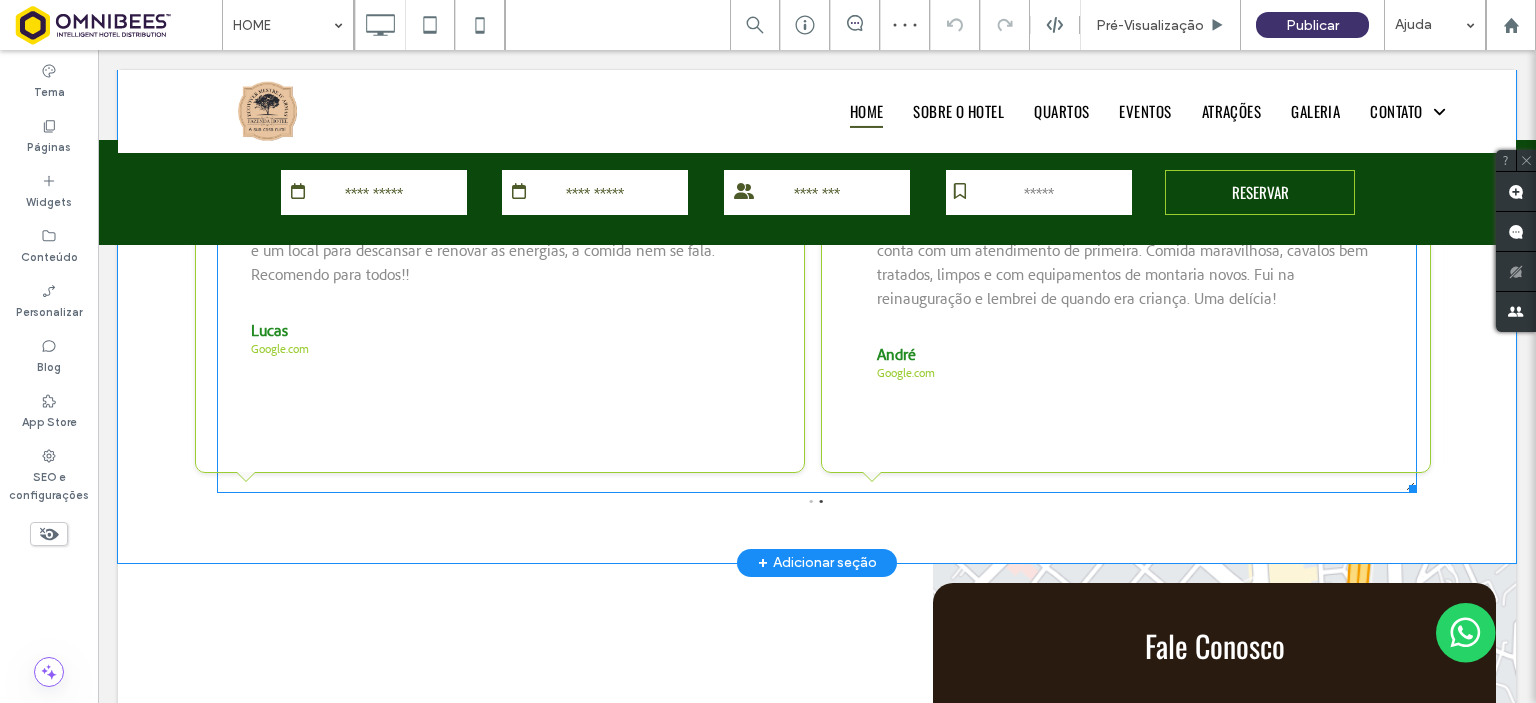 click at bounding box center (817, 313) 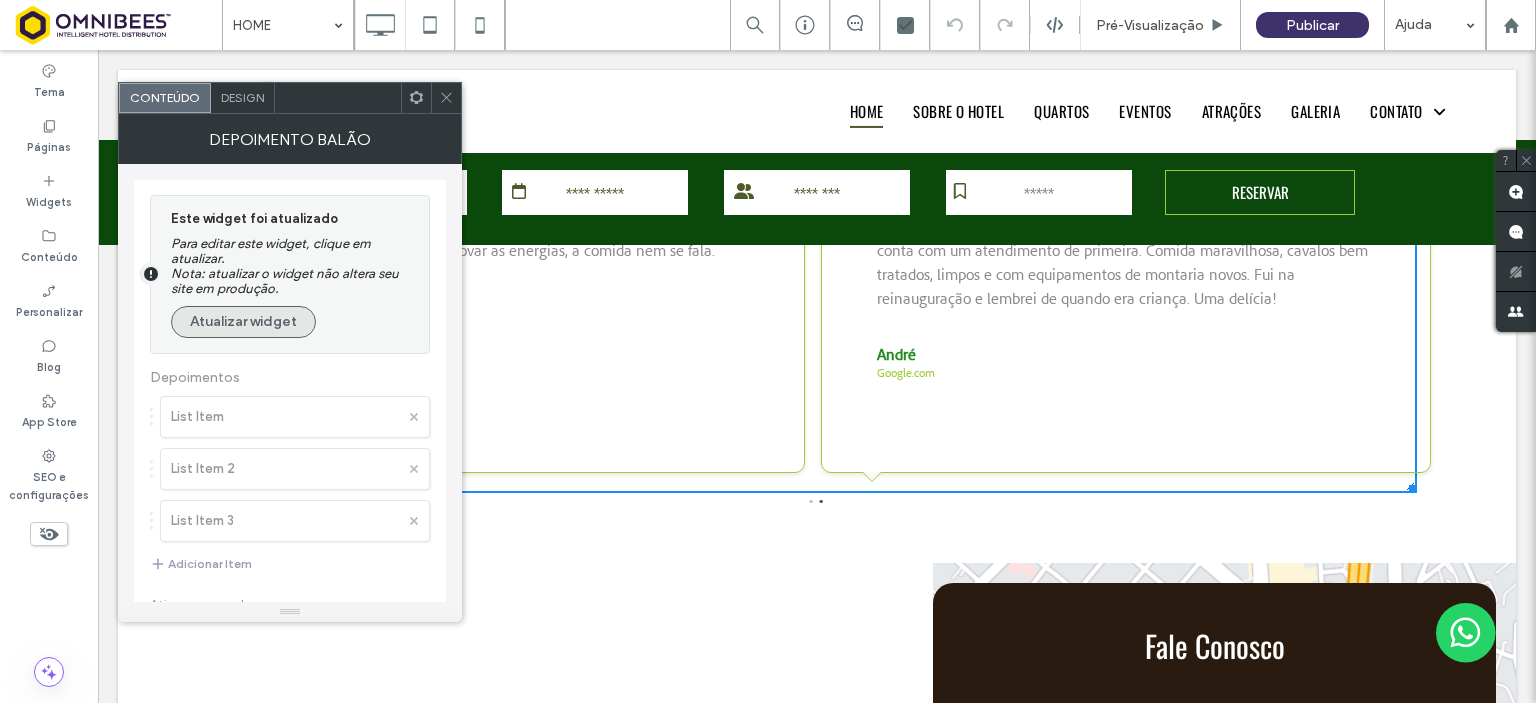 click on "Atualizar widget" at bounding box center (243, 322) 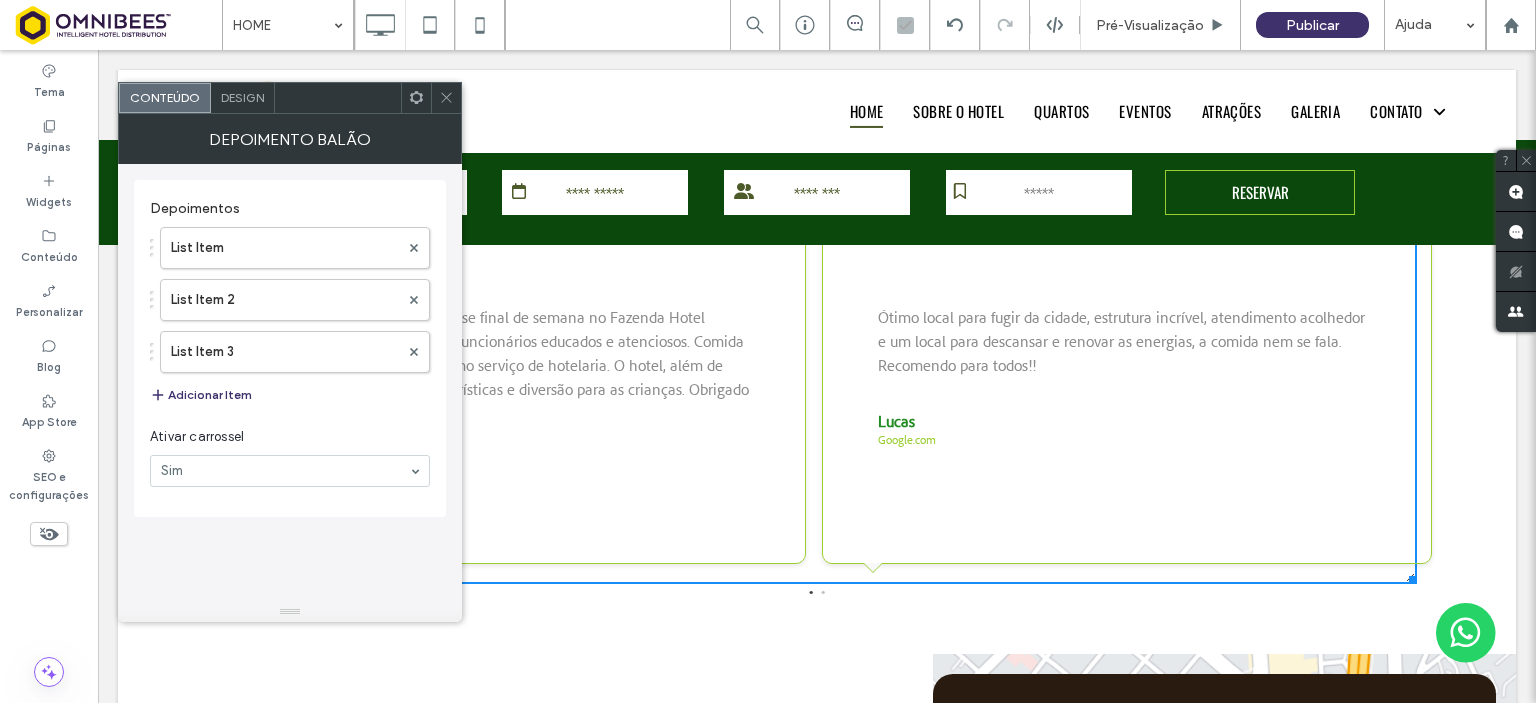 scroll, scrollTop: 3700, scrollLeft: 0, axis: vertical 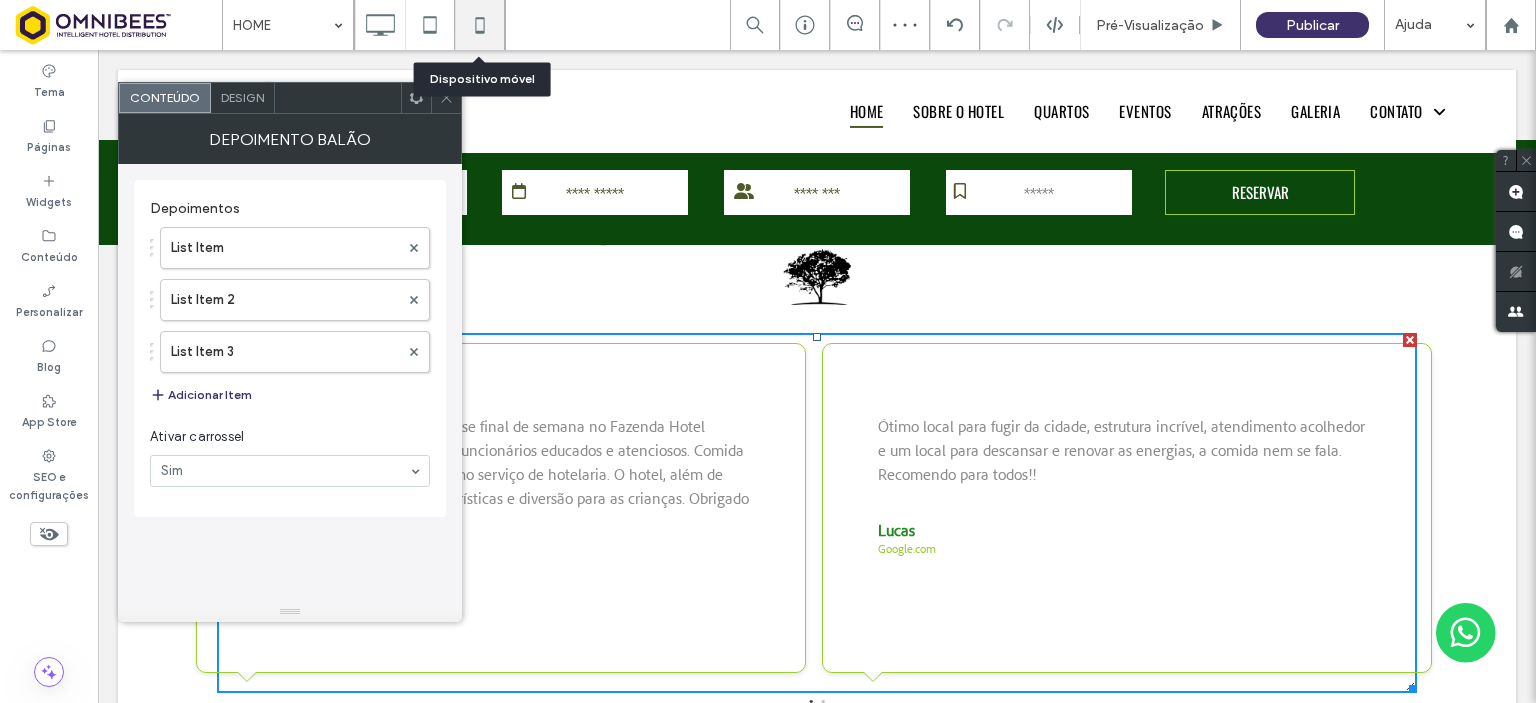 click 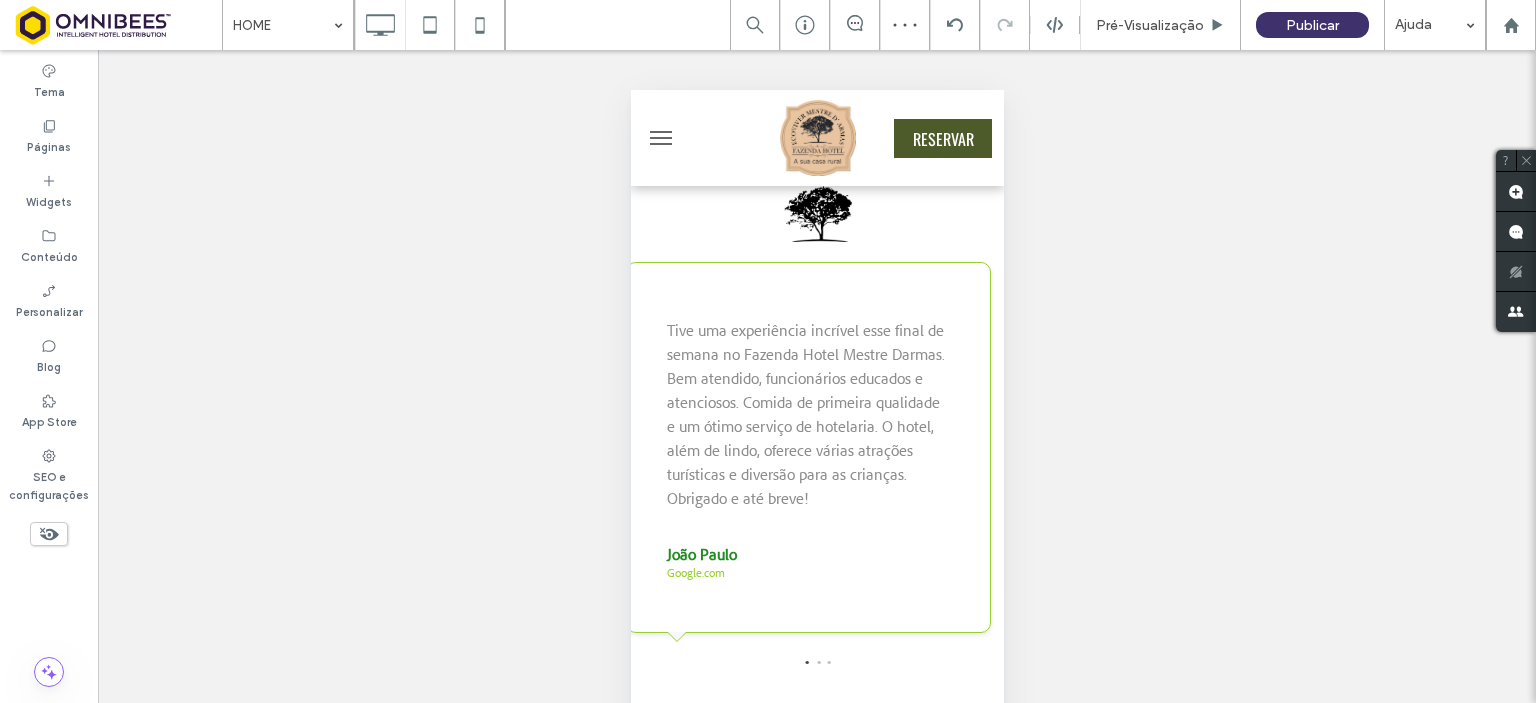 scroll, scrollTop: 3600, scrollLeft: 0, axis: vertical 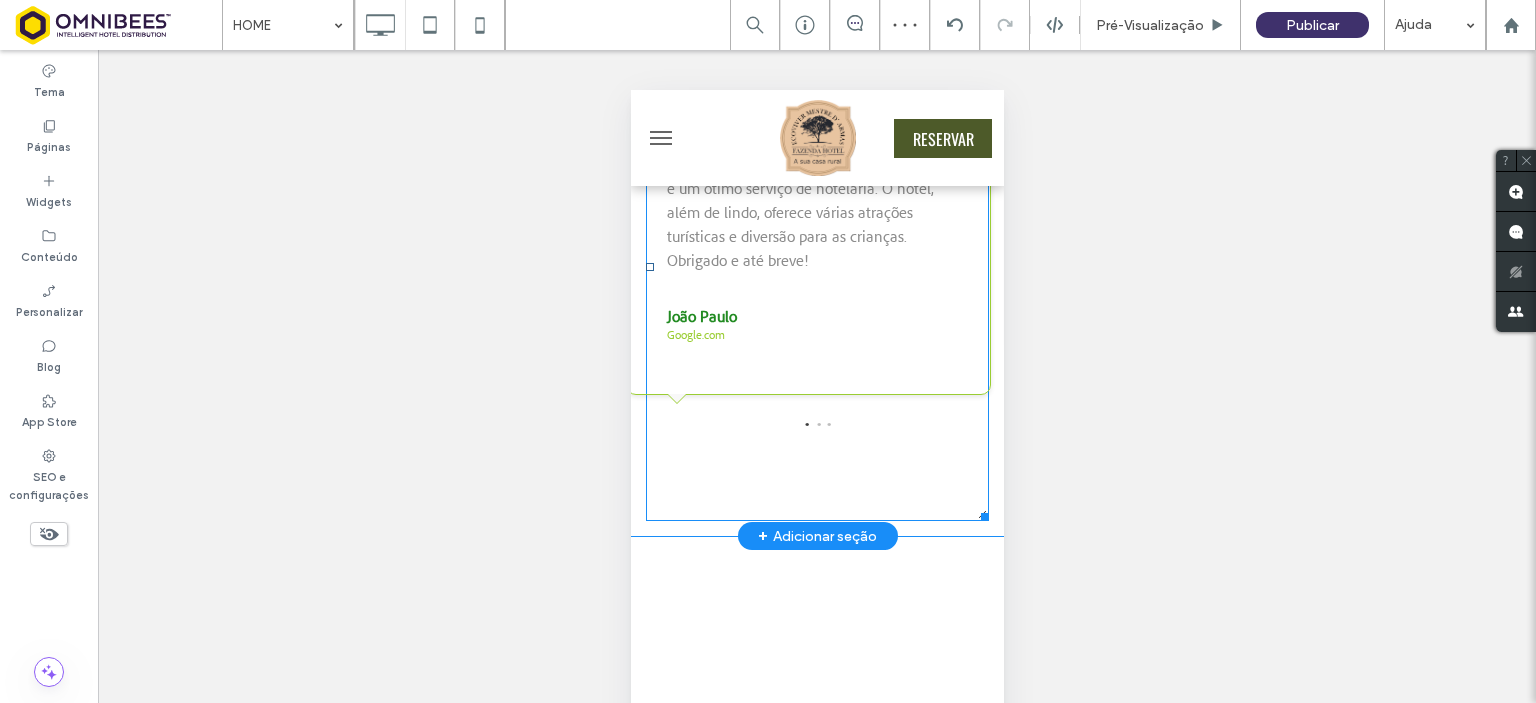 click at bounding box center (816, 268) 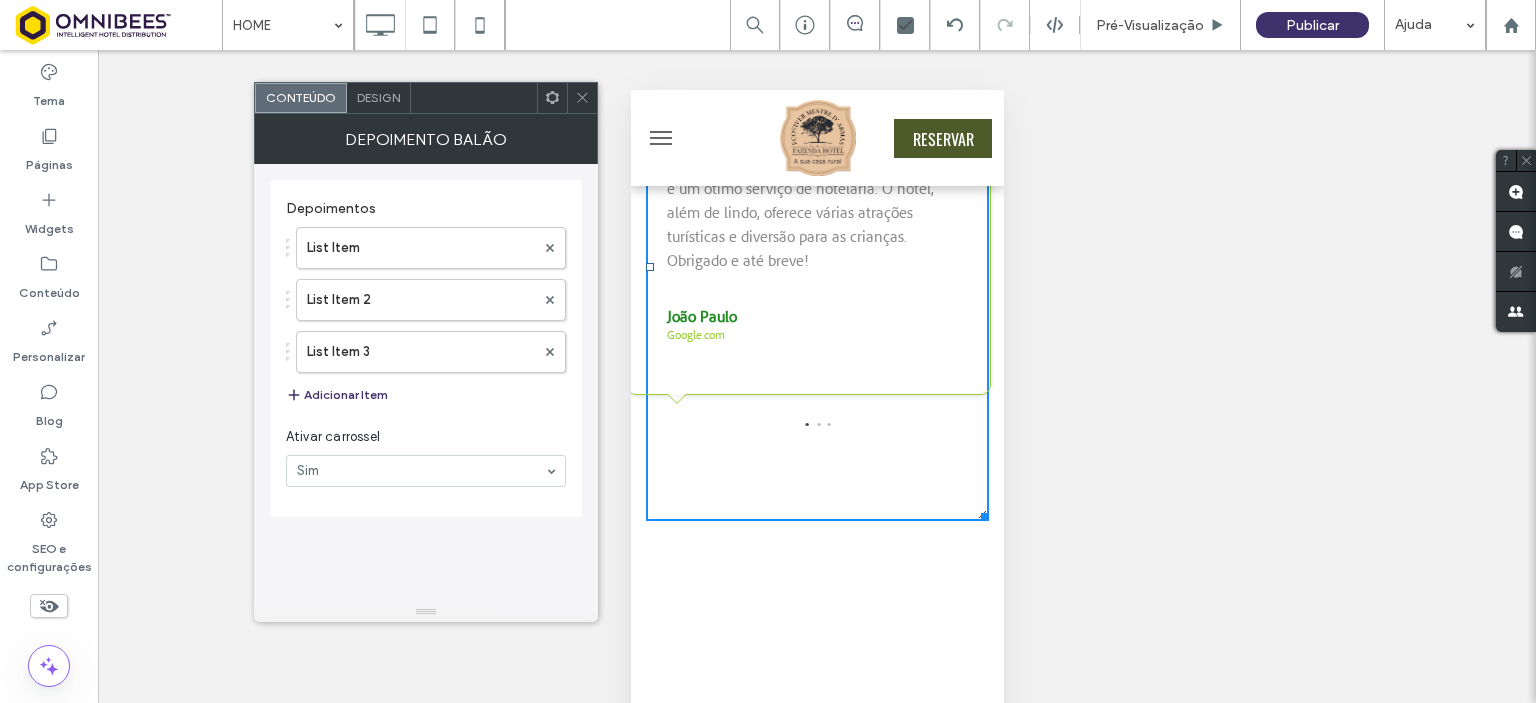 click on "Design" at bounding box center (378, 97) 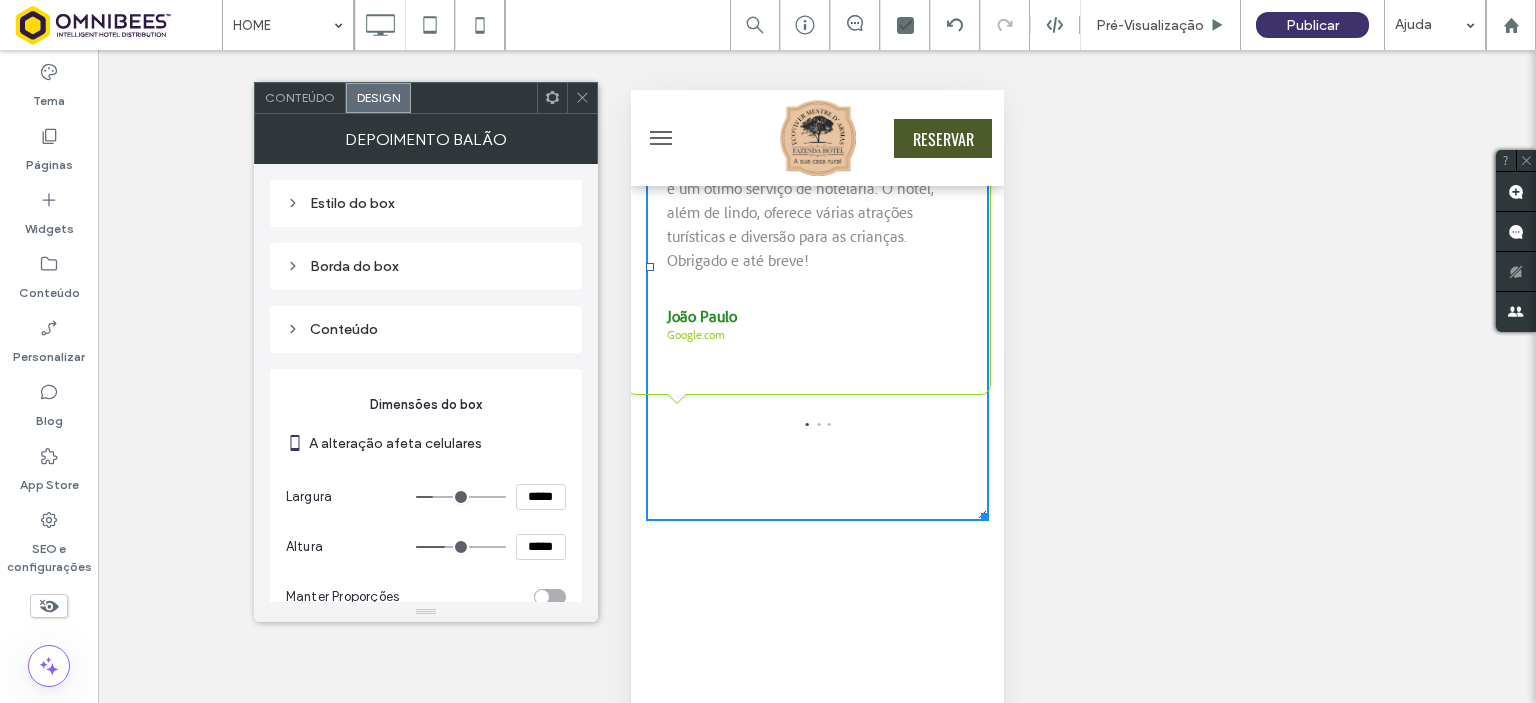 type on "***" 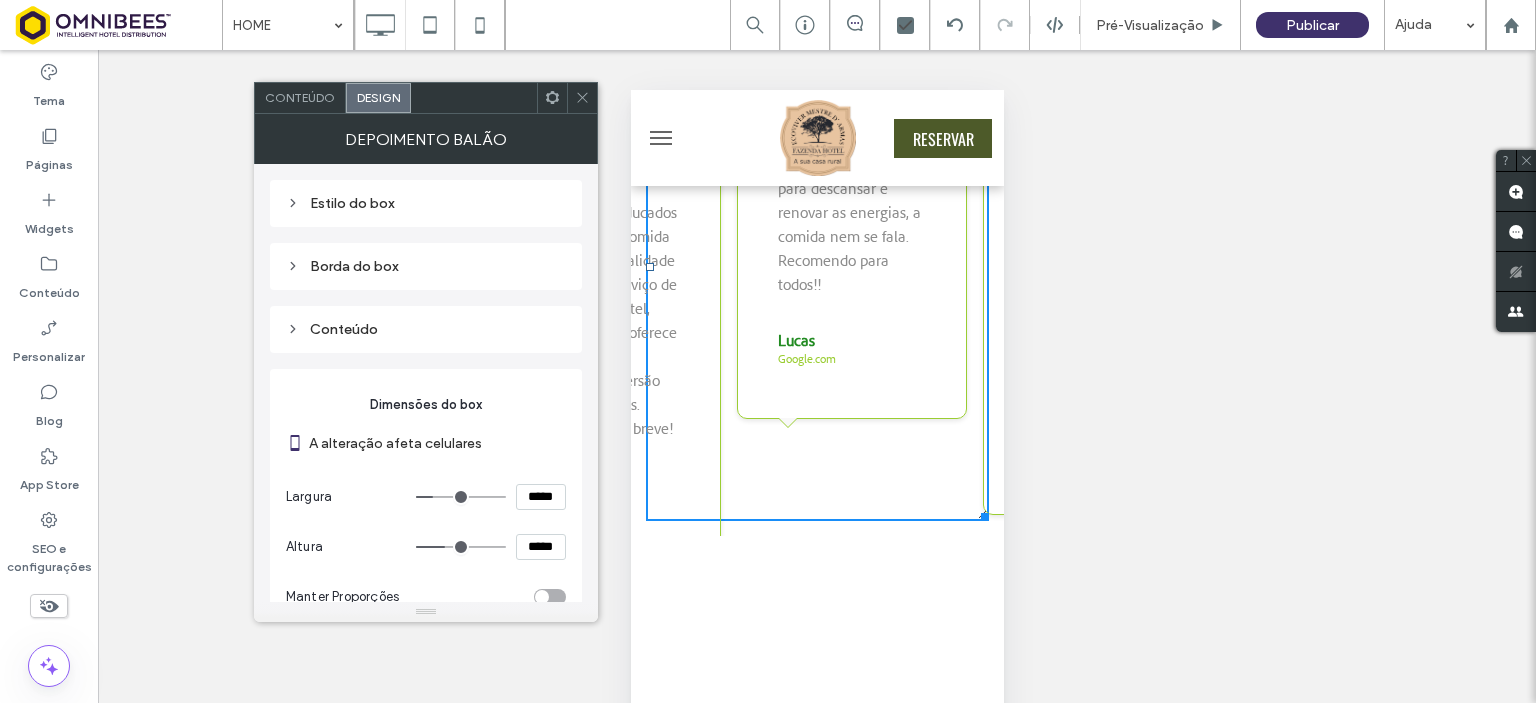 type on "***" 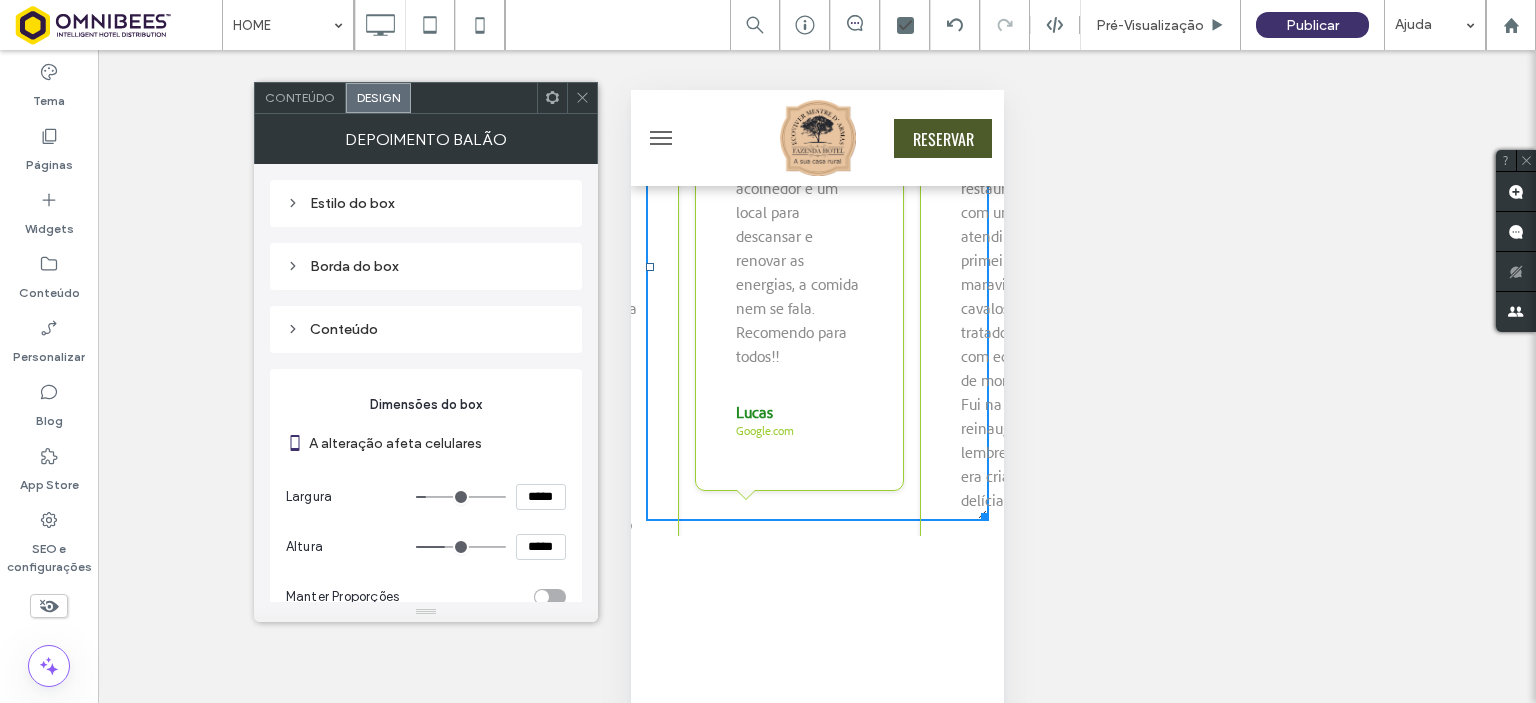 type on "***" 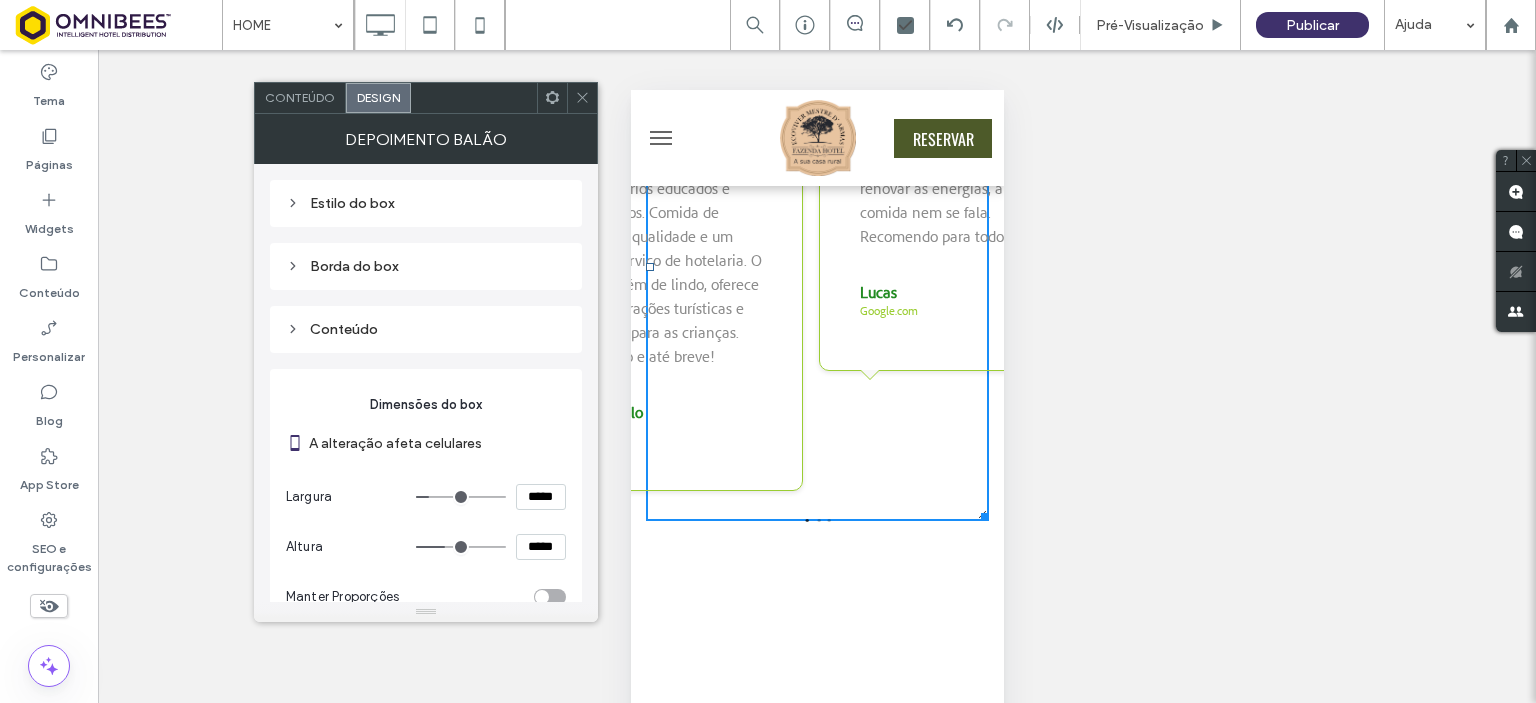 type on "***" 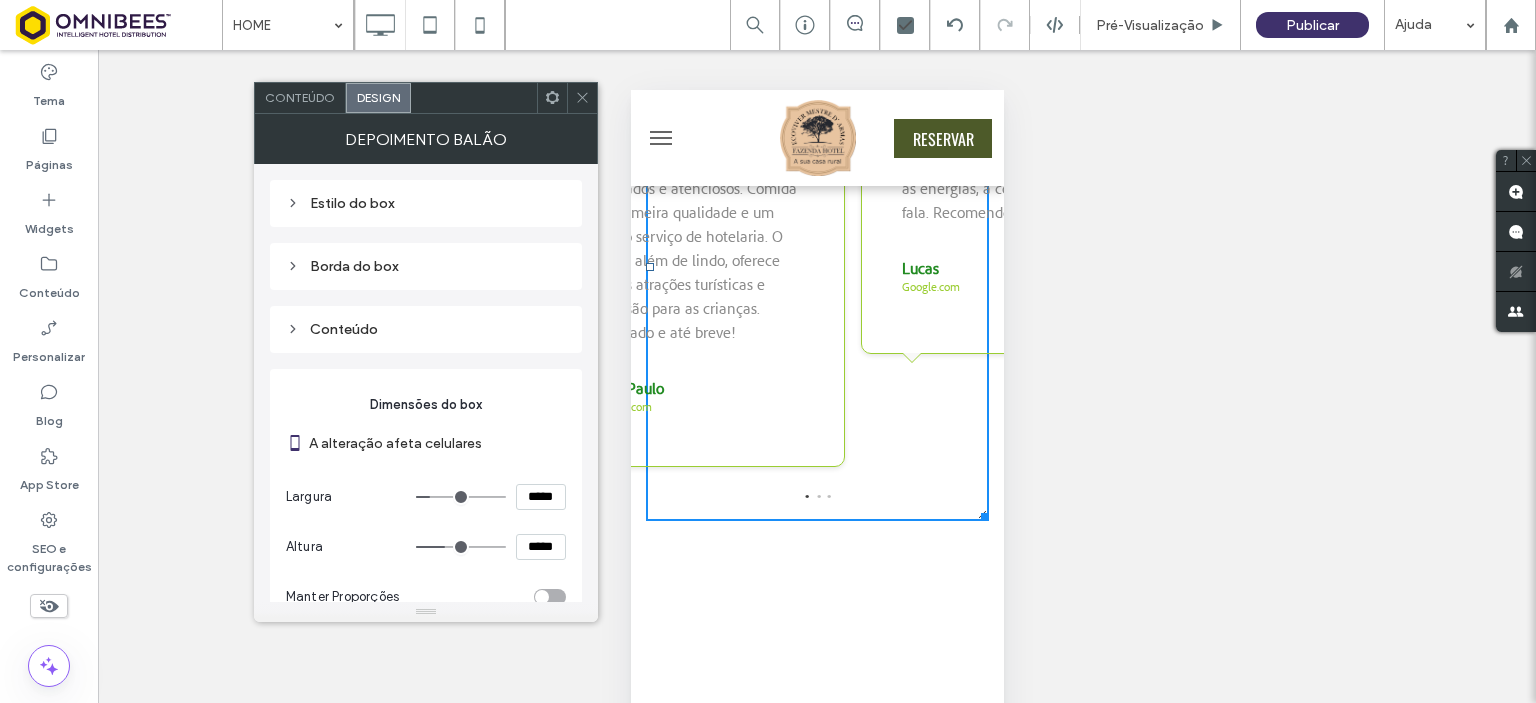 type on "***" 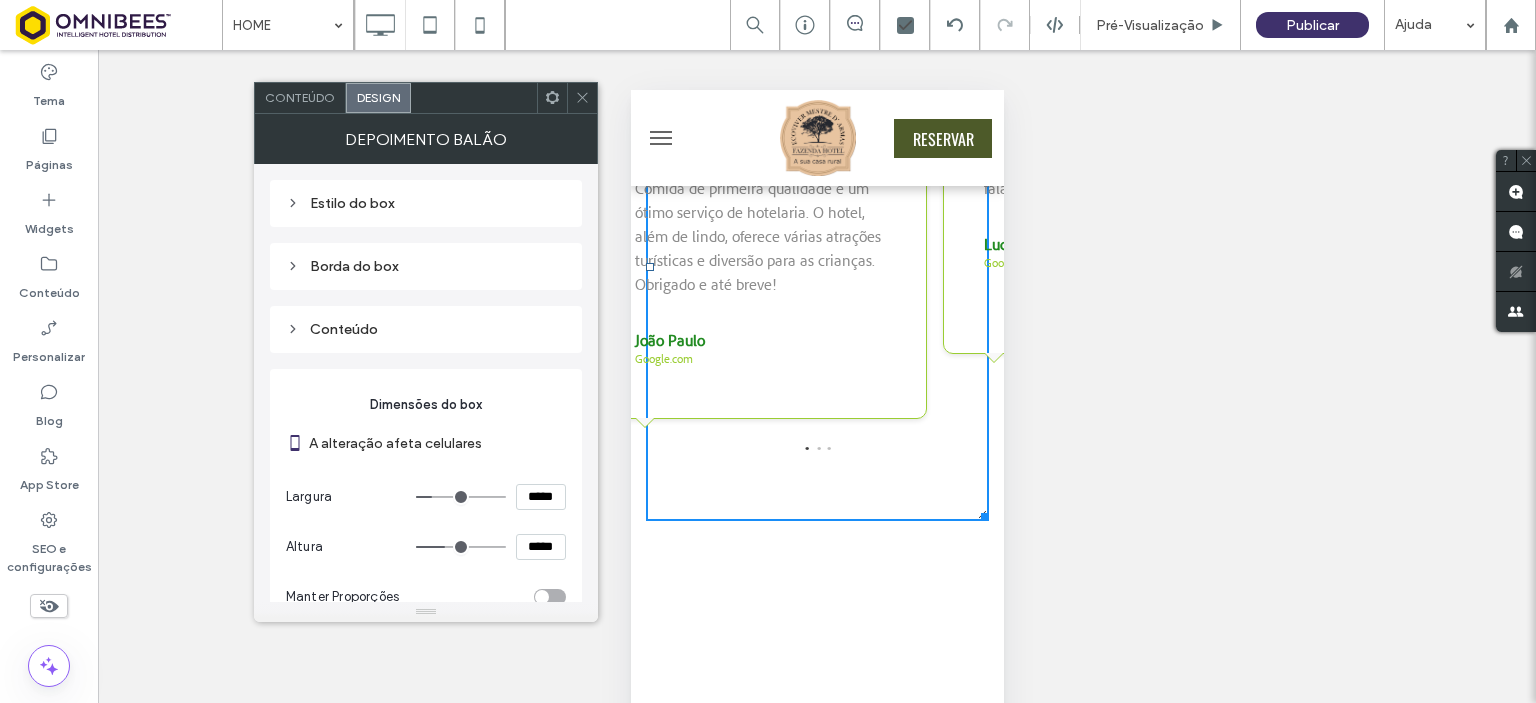 type on "***" 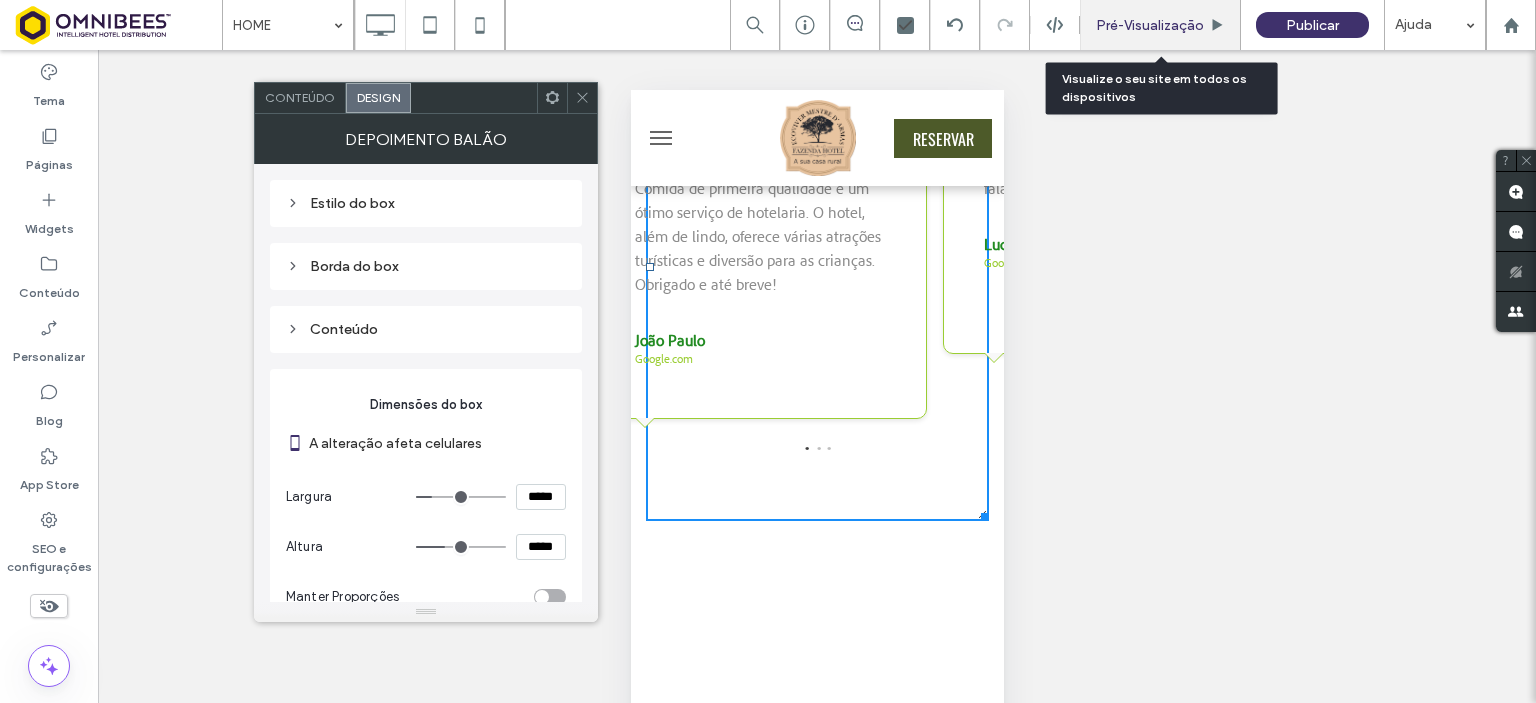 click on "Pré-Visualizaçāo" at bounding box center [1160, 25] 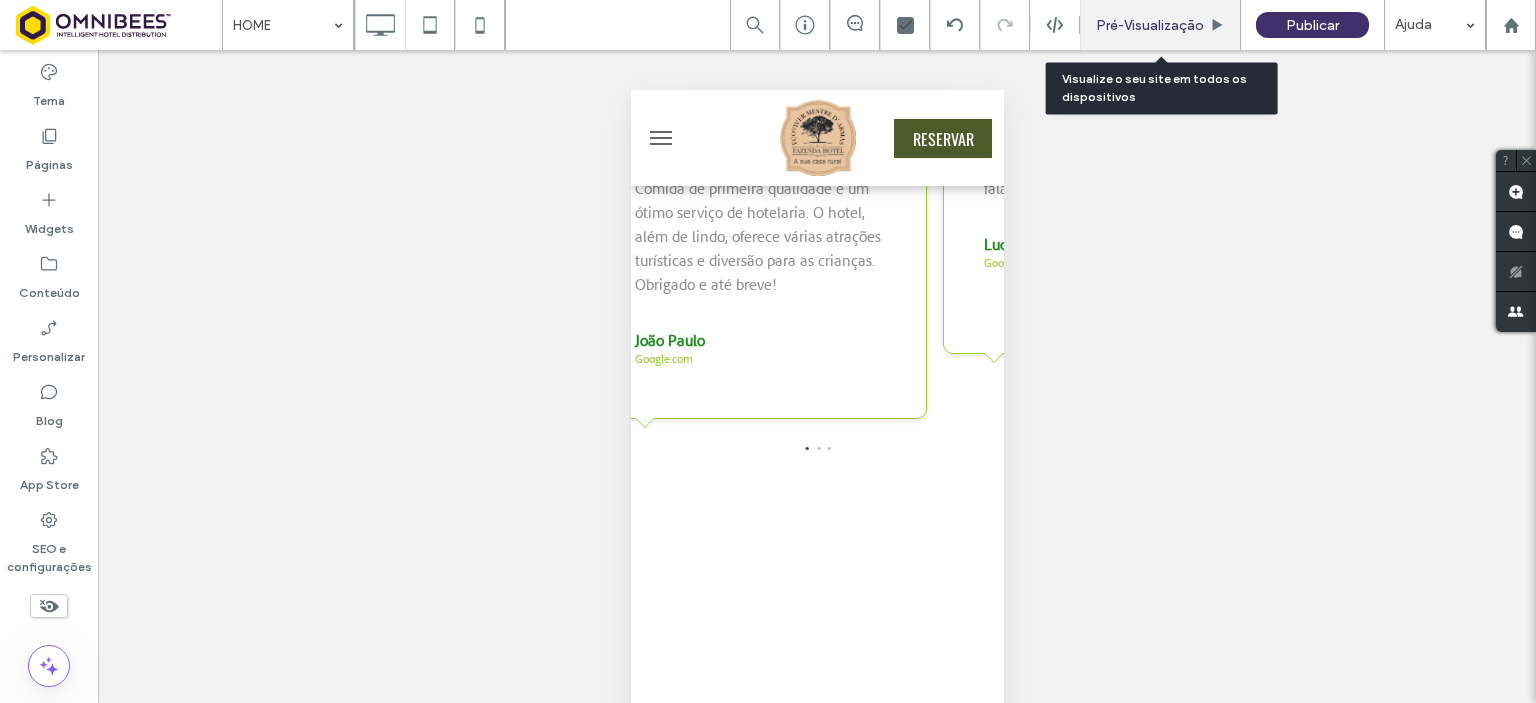 click on "Pré-Visualizaçāo" at bounding box center [1150, 25] 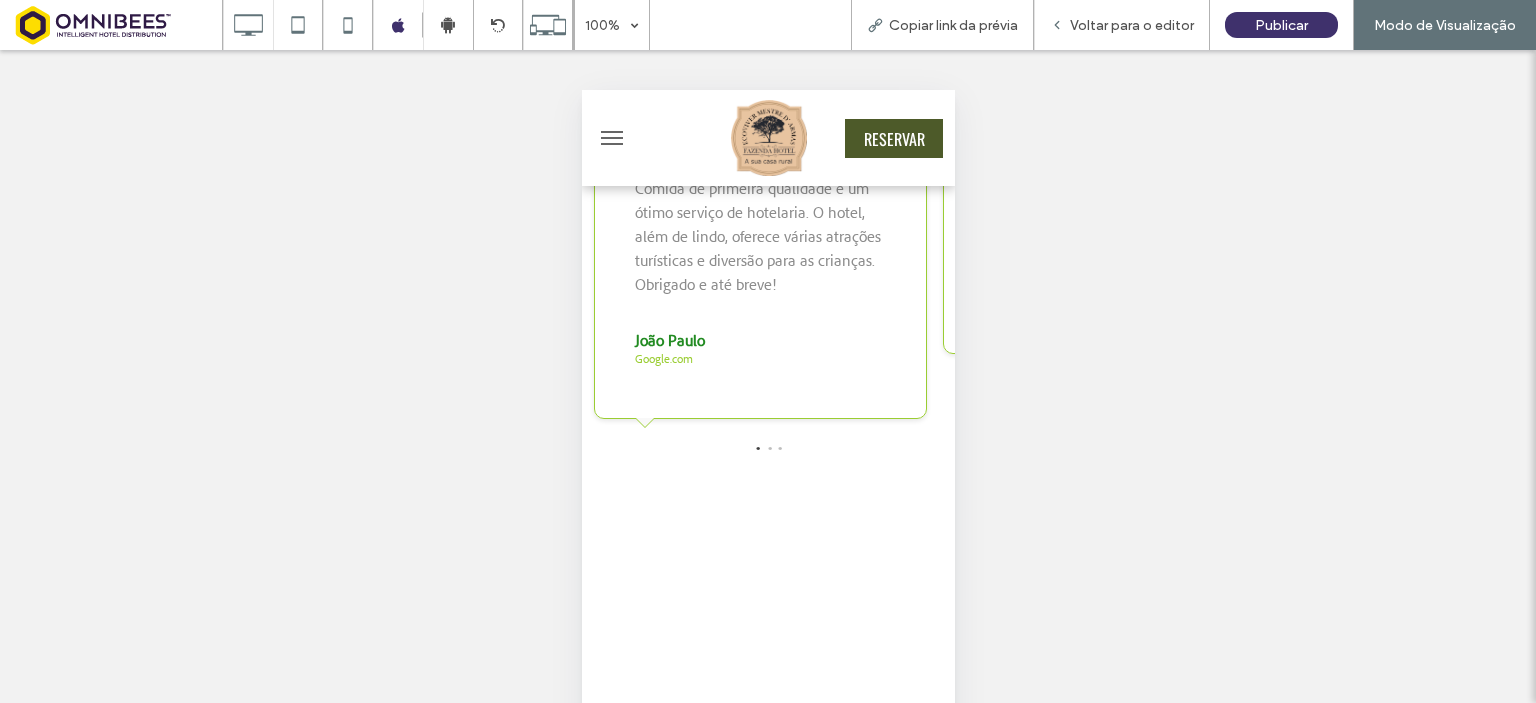 drag, startPoint x: 808, startPoint y: 399, endPoint x: 857, endPoint y: 392, distance: 49.497475 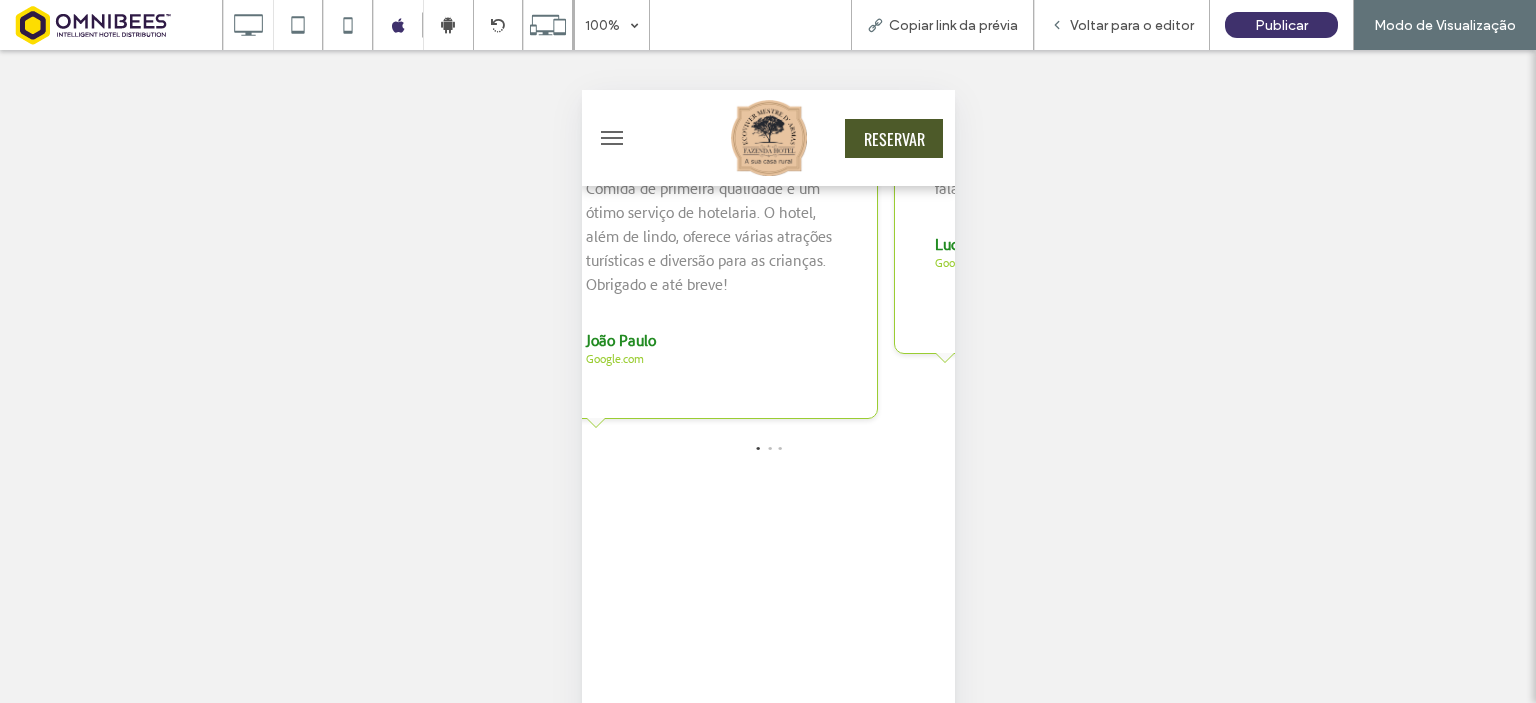 click on "2" at bounding box center (769, 447) 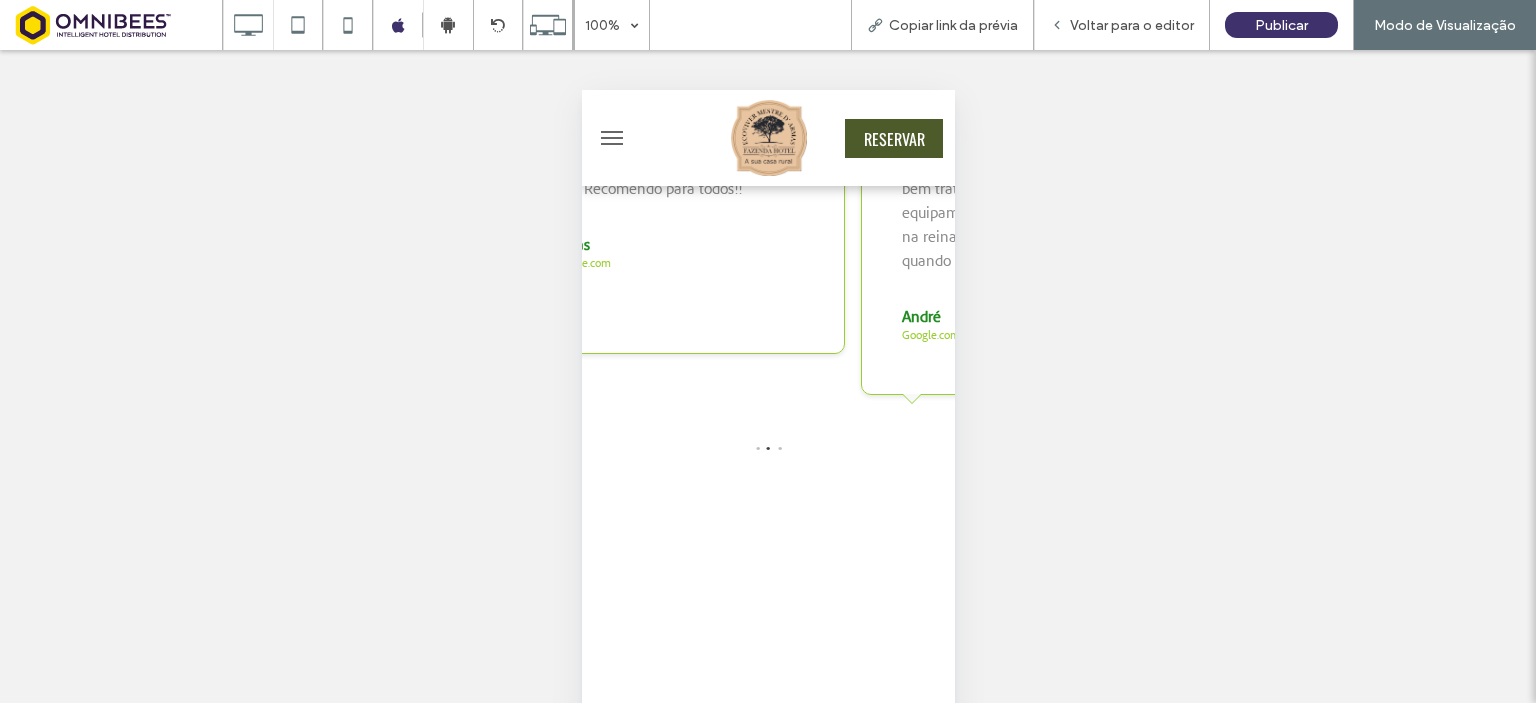 click on "1 2 3" at bounding box center (767, 453) 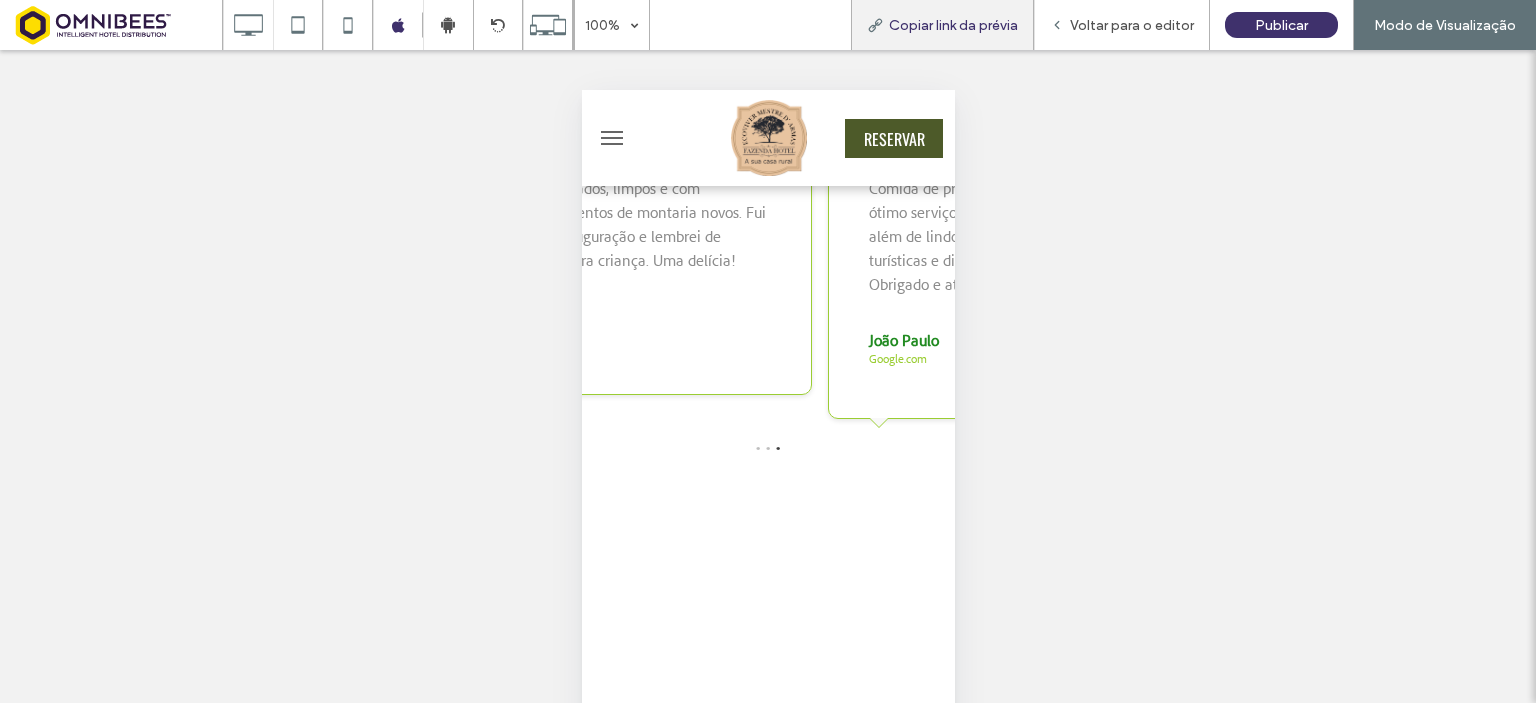 click on "Copiar link da prévia" at bounding box center (942, 25) 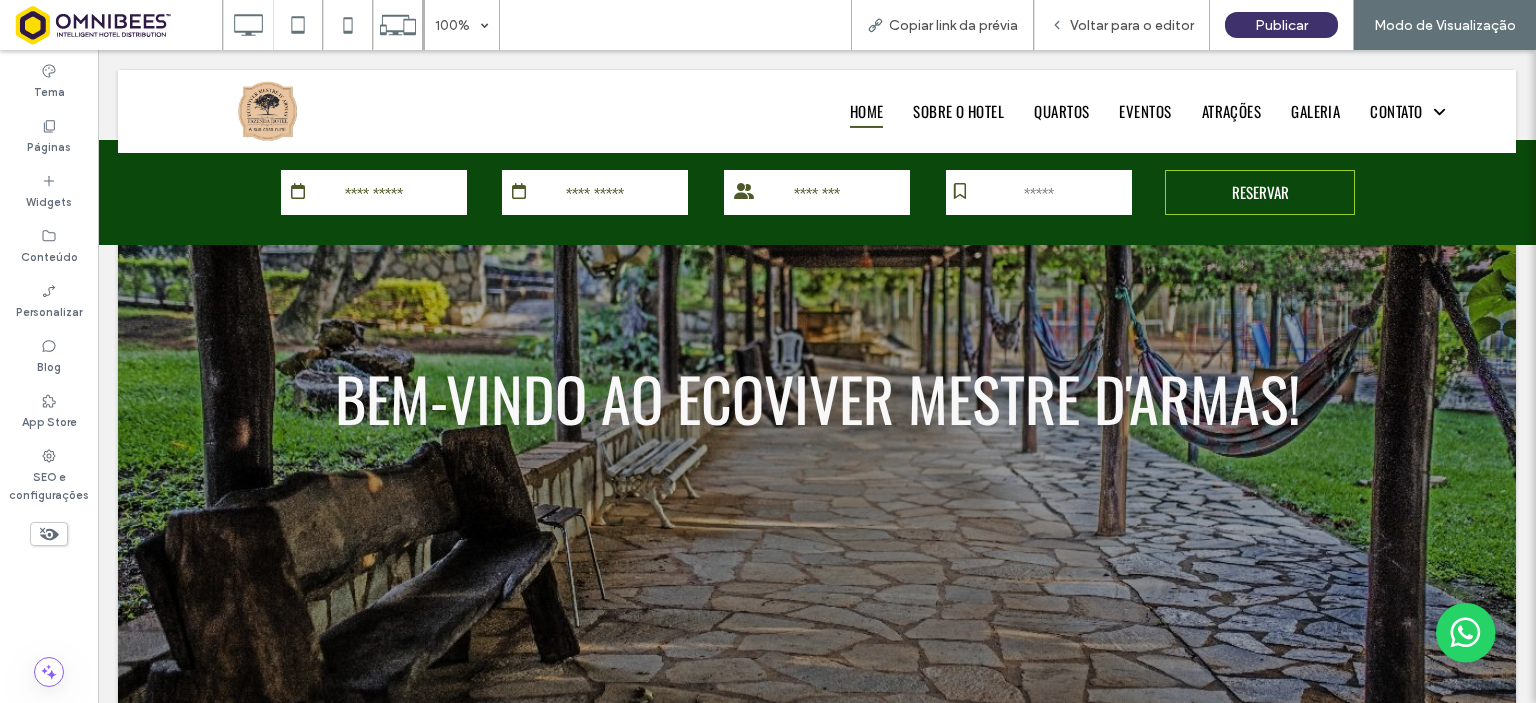scroll, scrollTop: 2597, scrollLeft: 0, axis: vertical 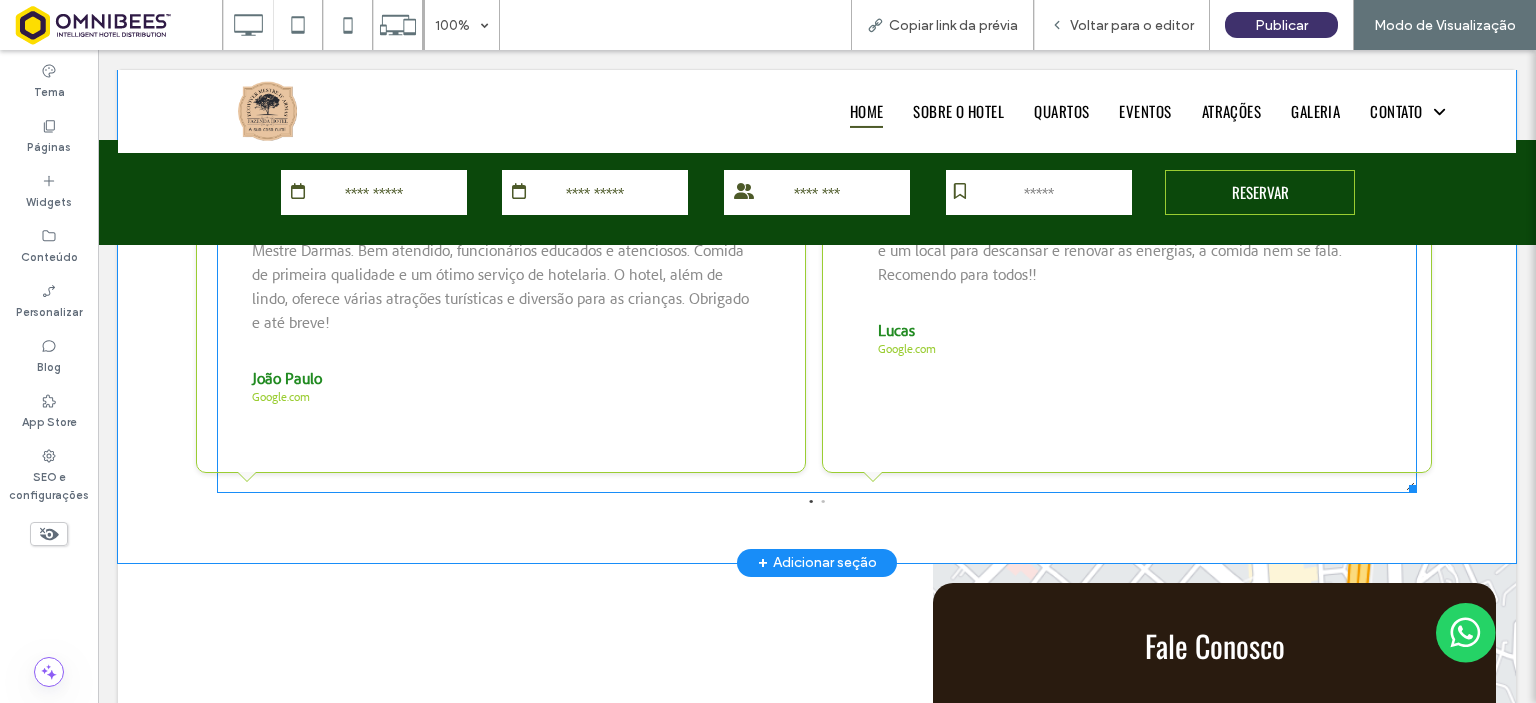 click at bounding box center (817, 313) 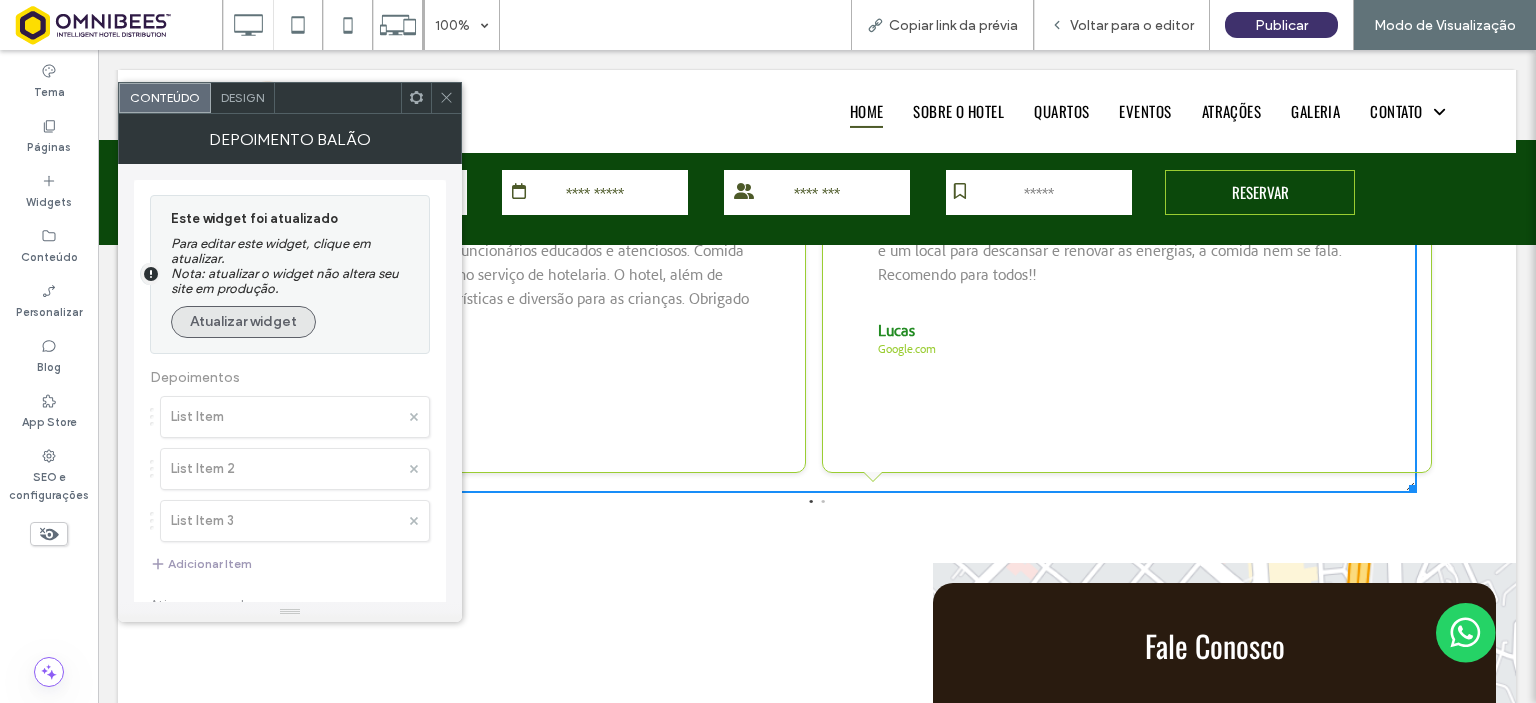 click on "Atualizar widget" at bounding box center [243, 322] 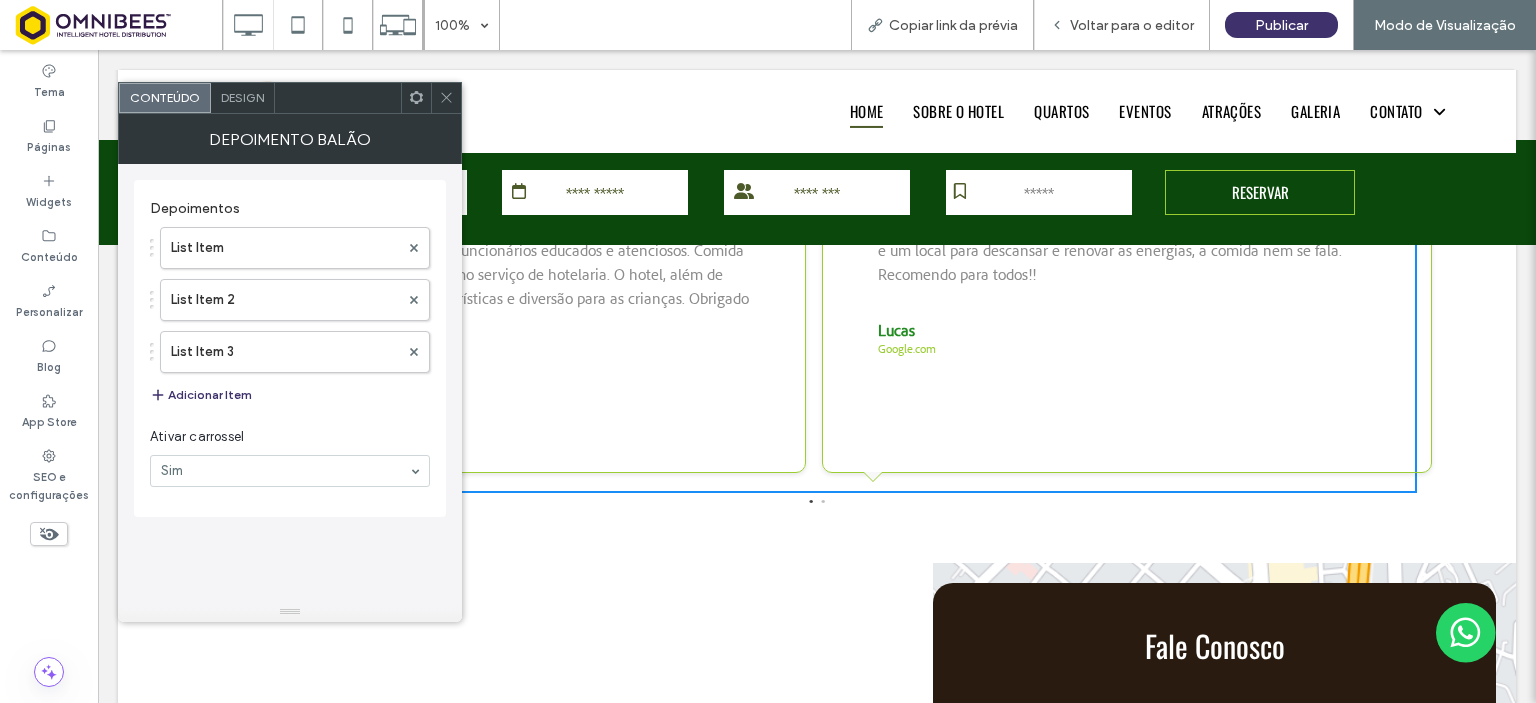 click at bounding box center (446, 98) 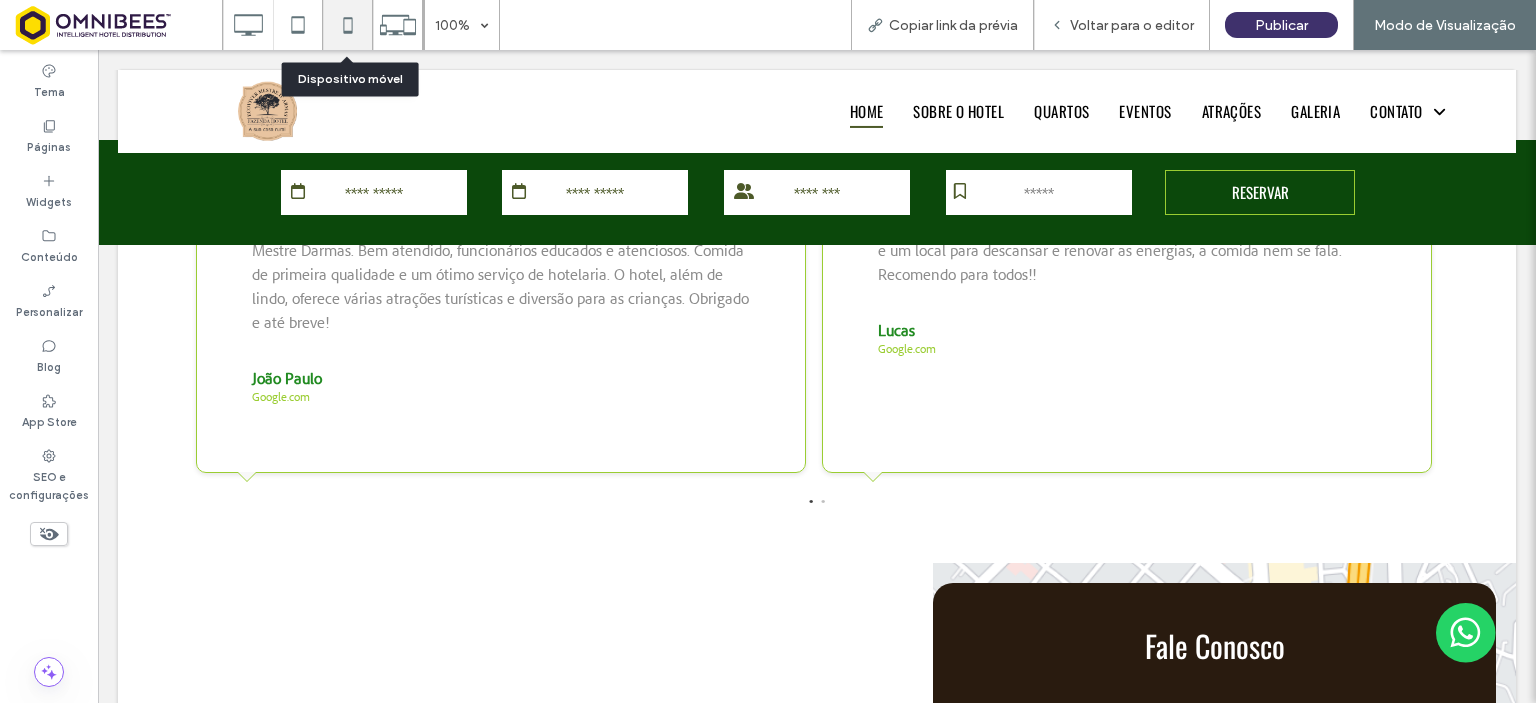 click 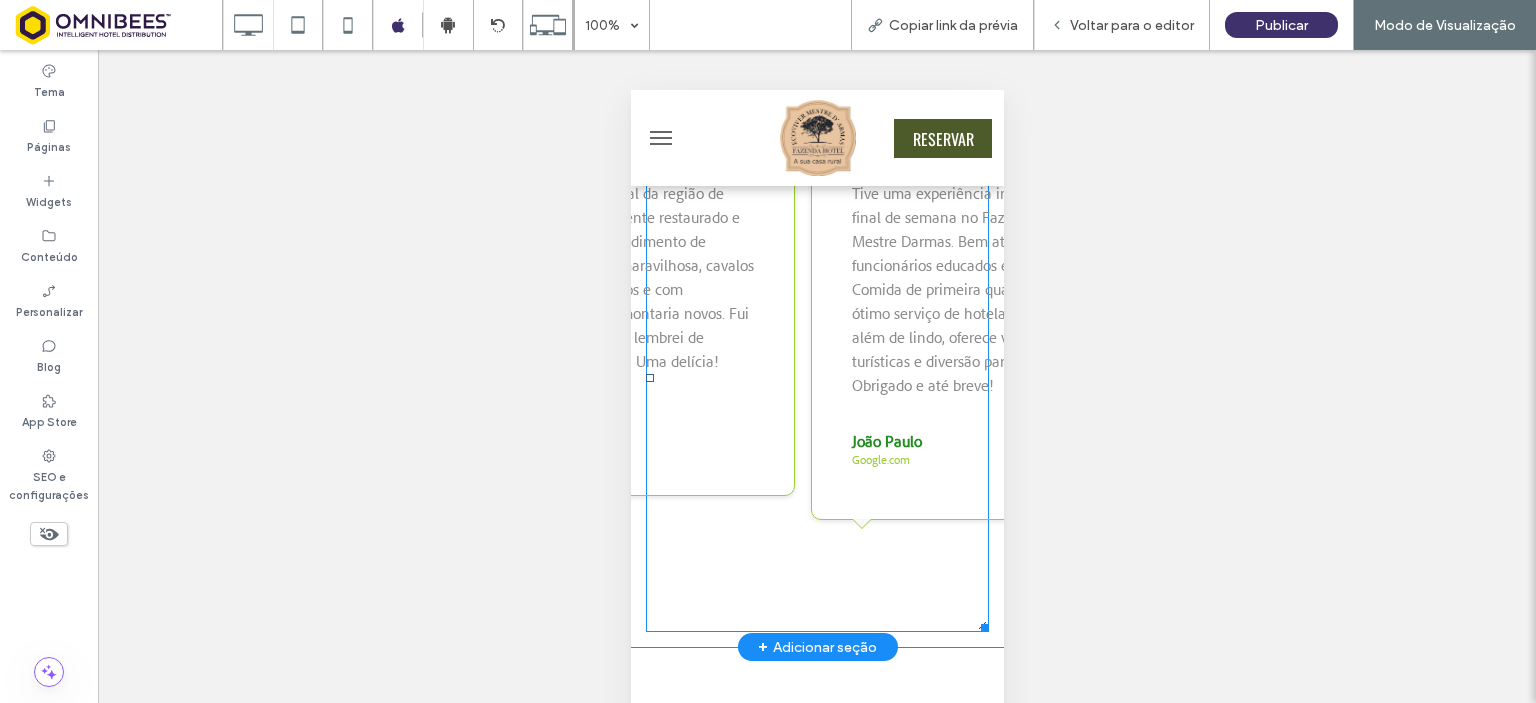 scroll, scrollTop: 3600, scrollLeft: 0, axis: vertical 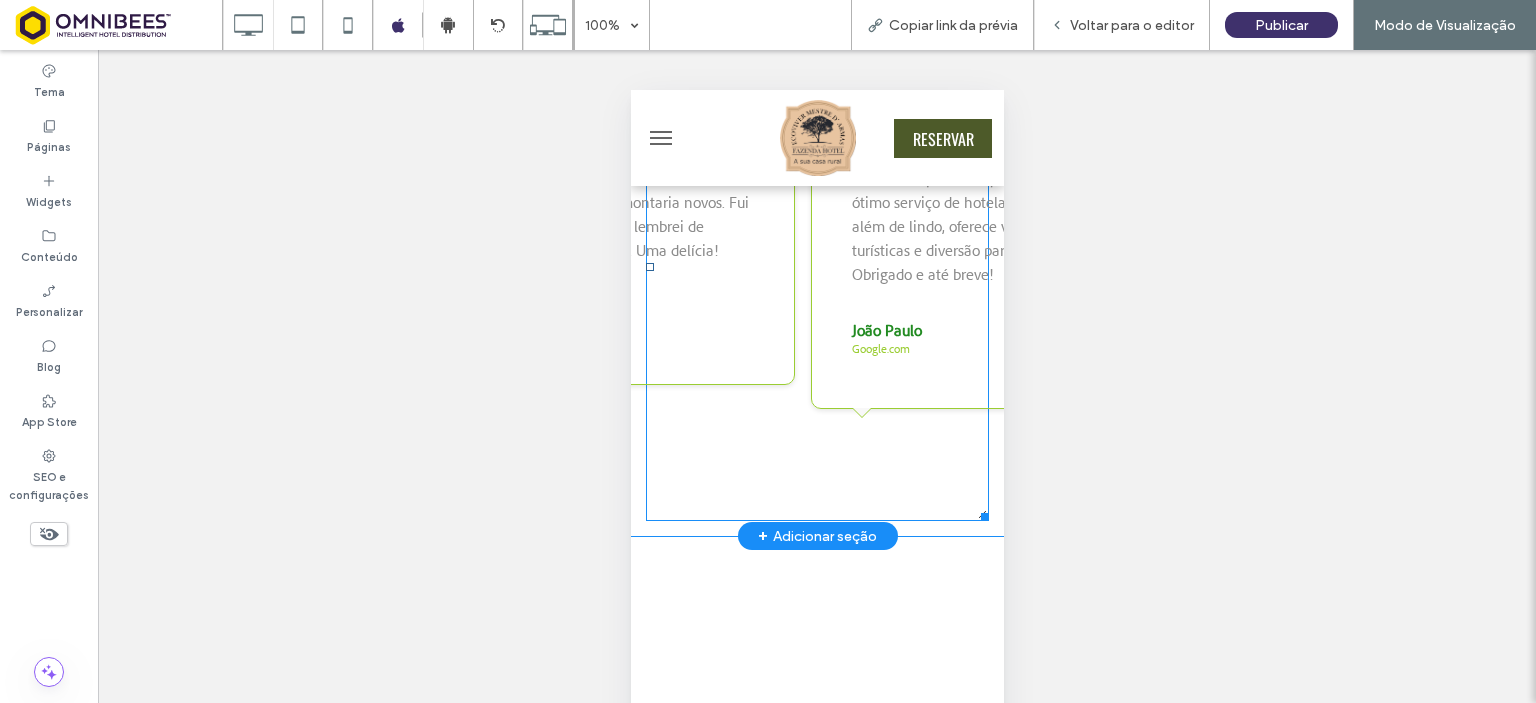 click at bounding box center [816, 268] 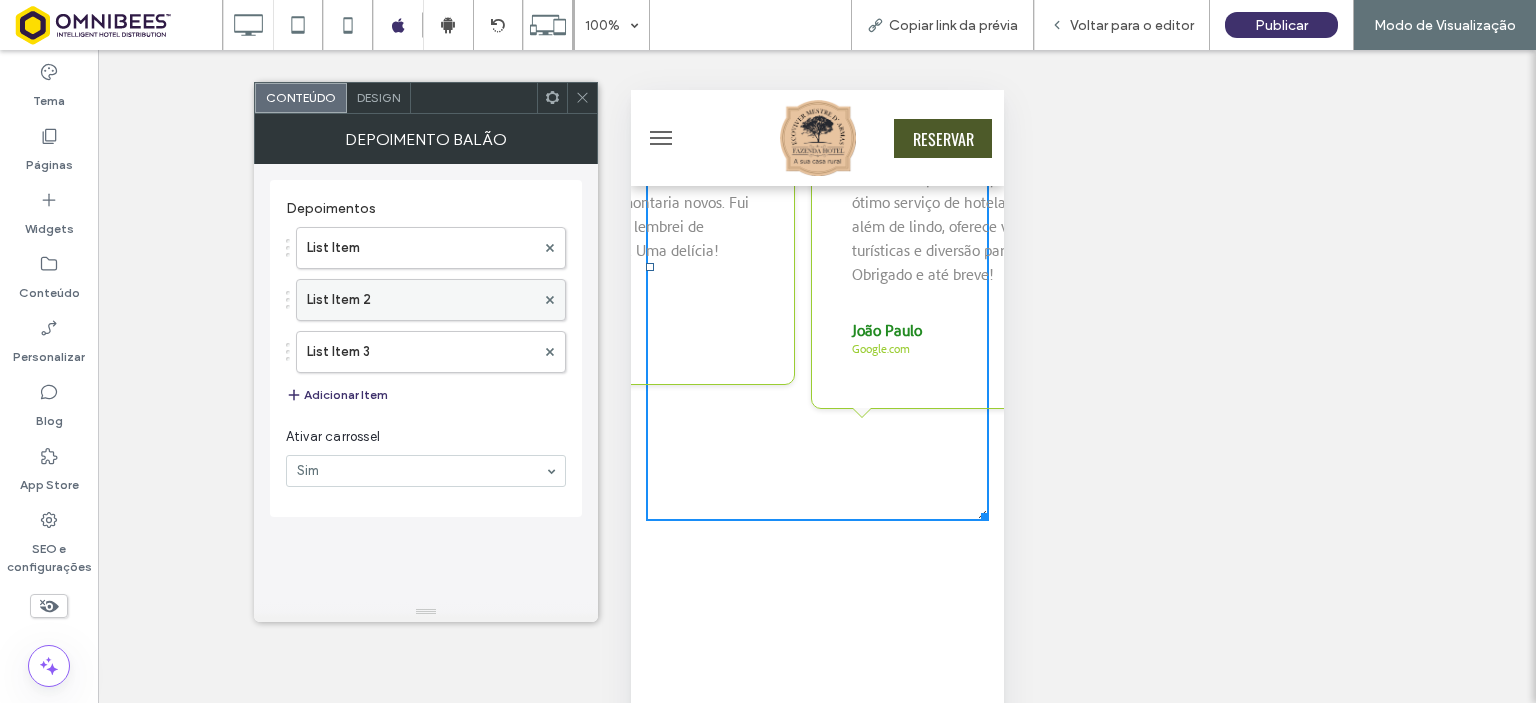 click on "List Item 2" at bounding box center (421, 300) 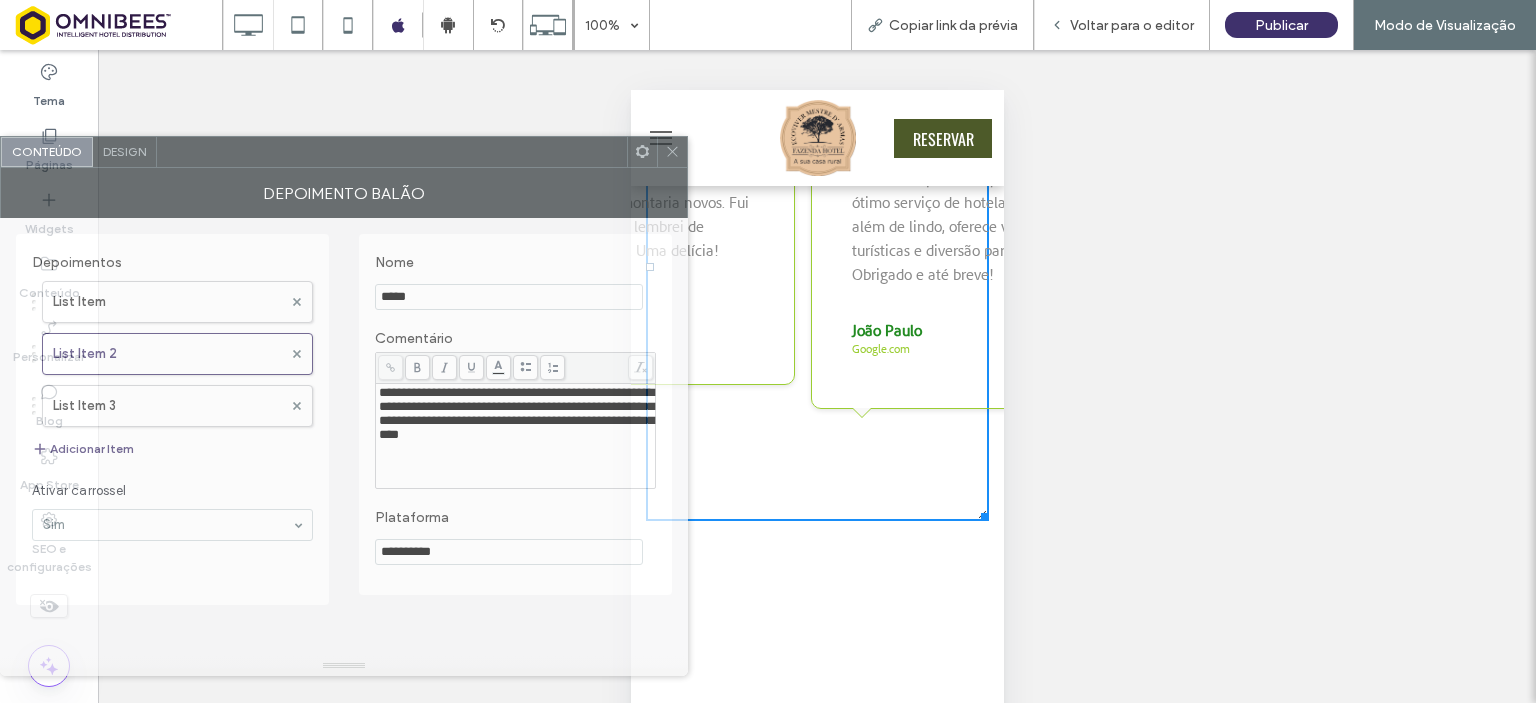 drag, startPoint x: 538, startPoint y: 109, endPoint x: 171, endPoint y: 163, distance: 370.95148 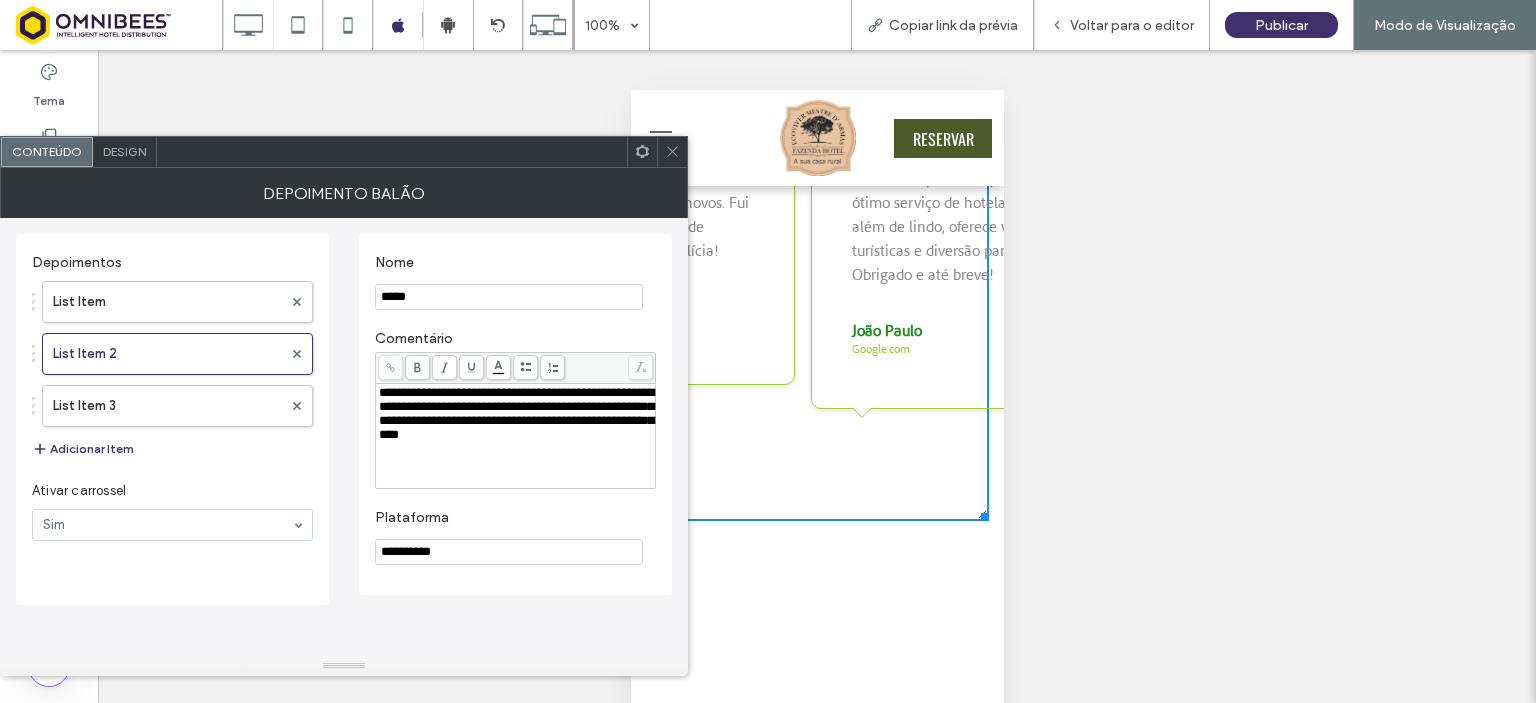 click on "Design" at bounding box center [124, 151] 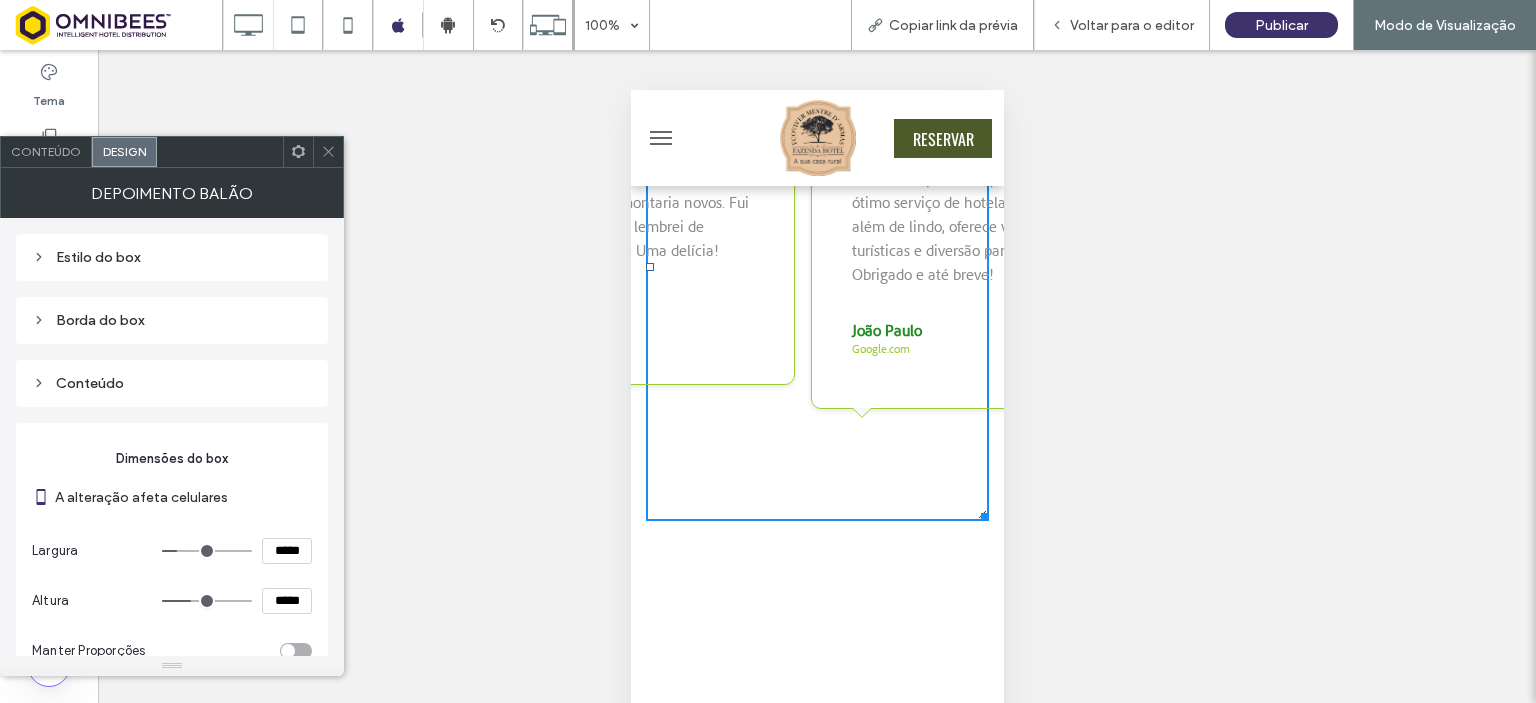 type on "***" 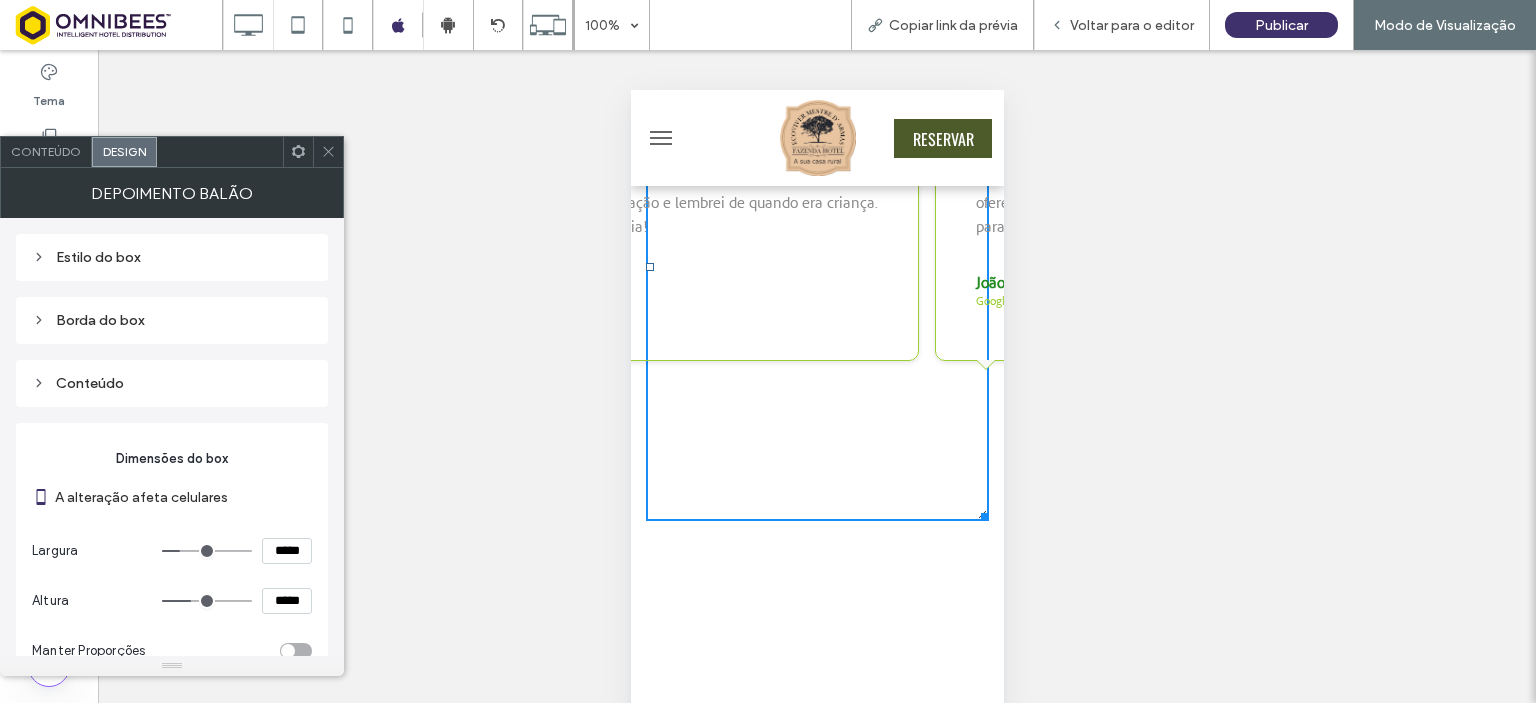 type on "***" 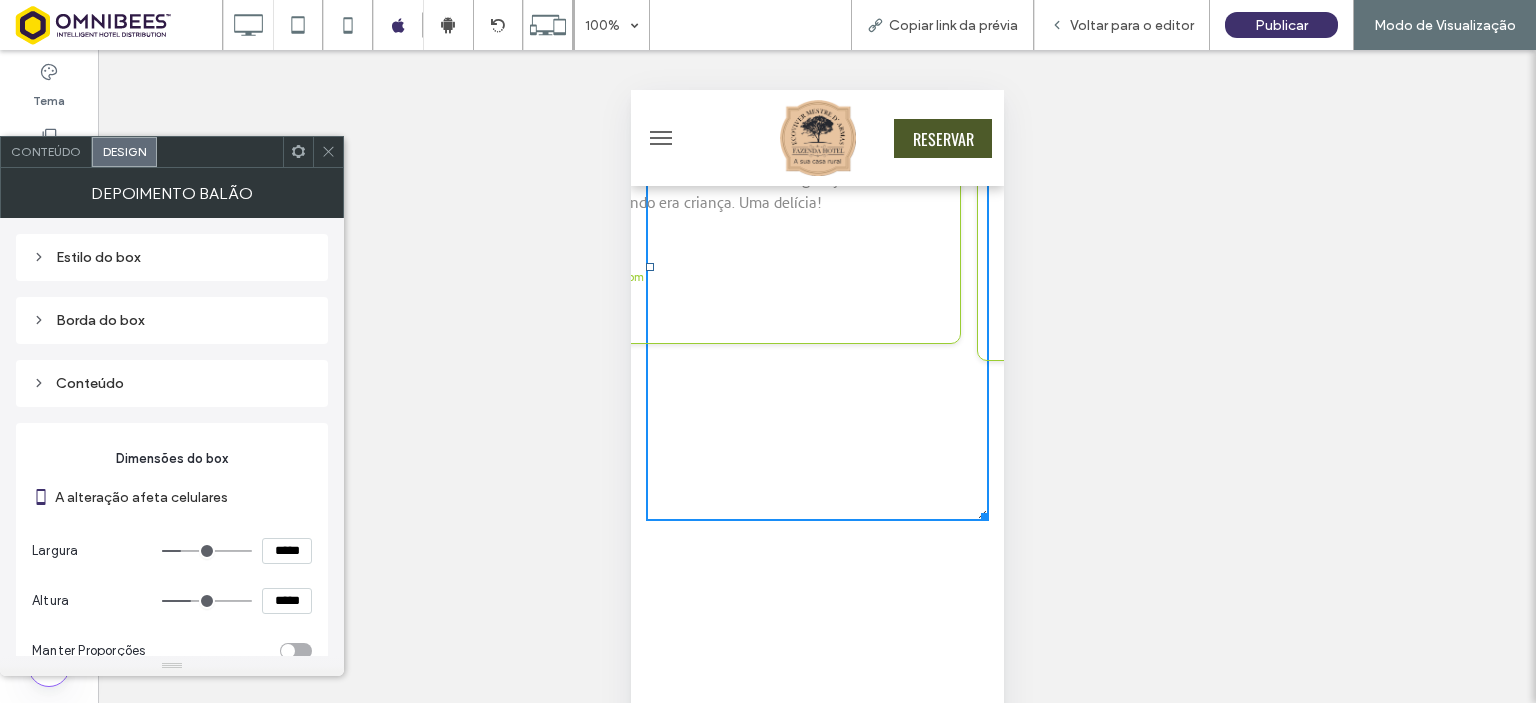 type on "***" 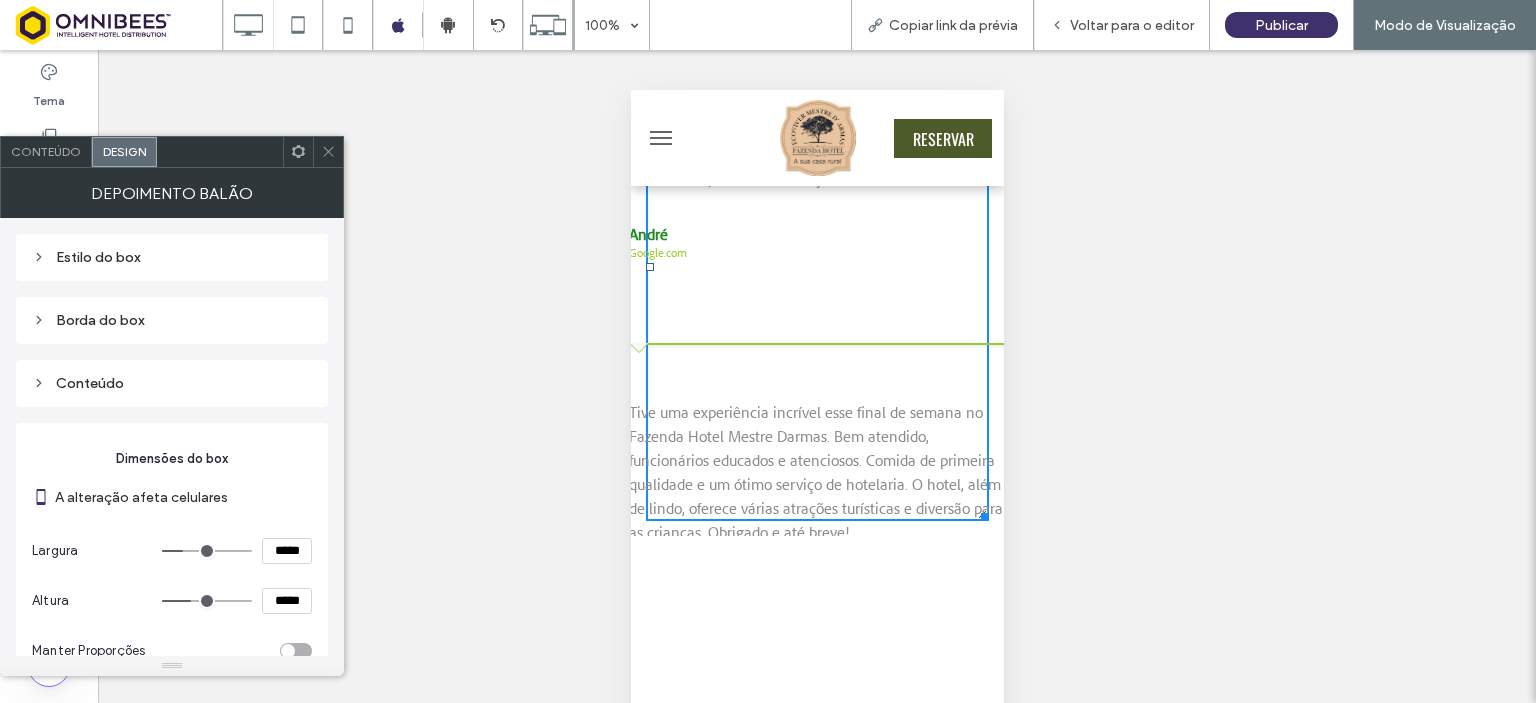 type on "***" 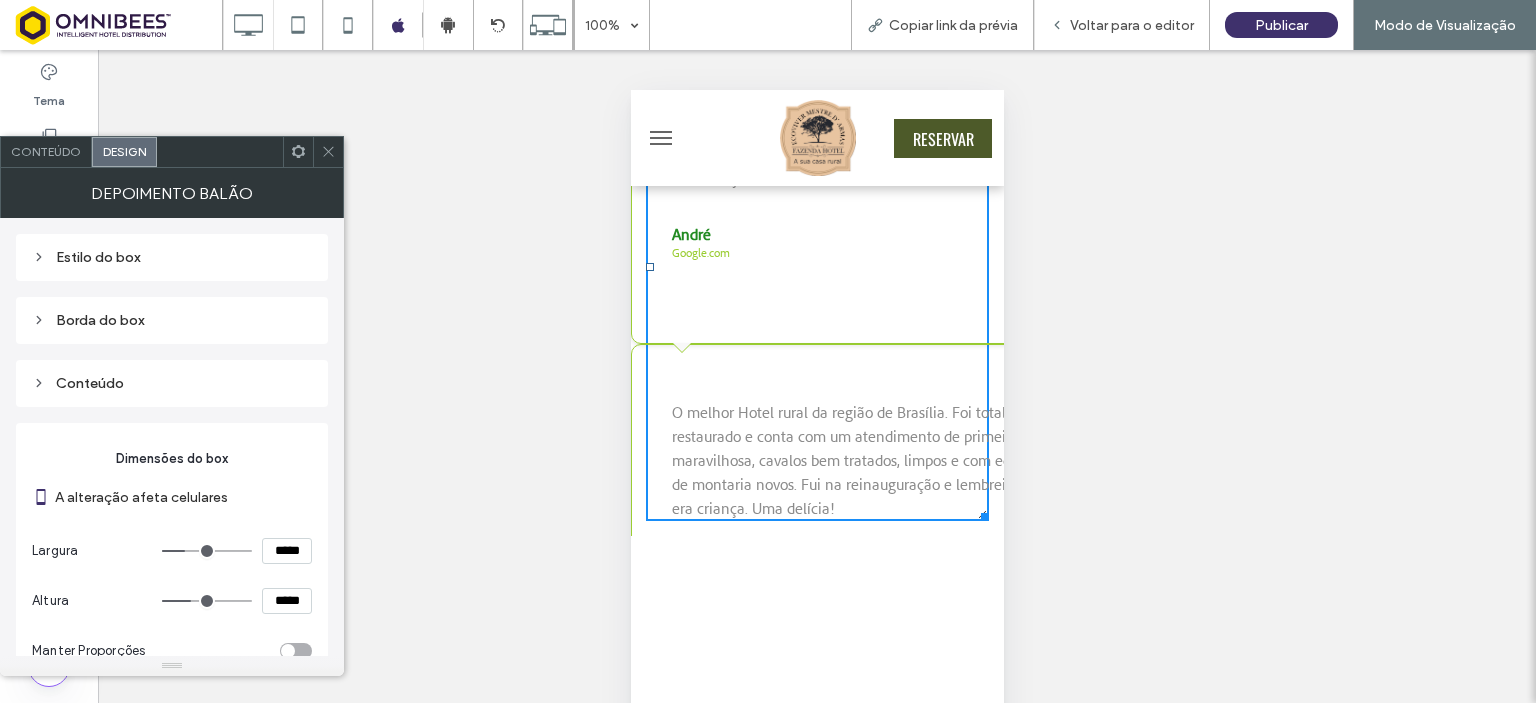 type on "***" 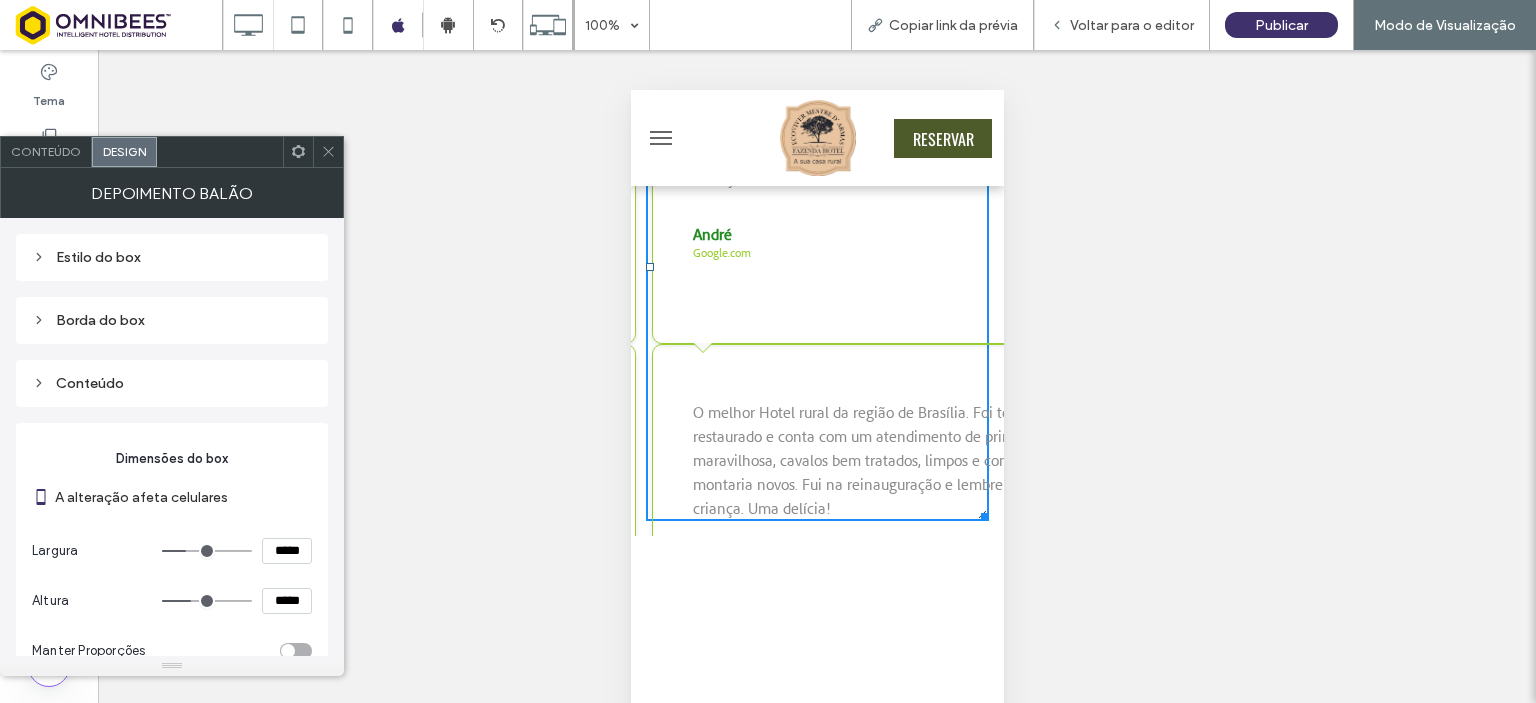 type on "***" 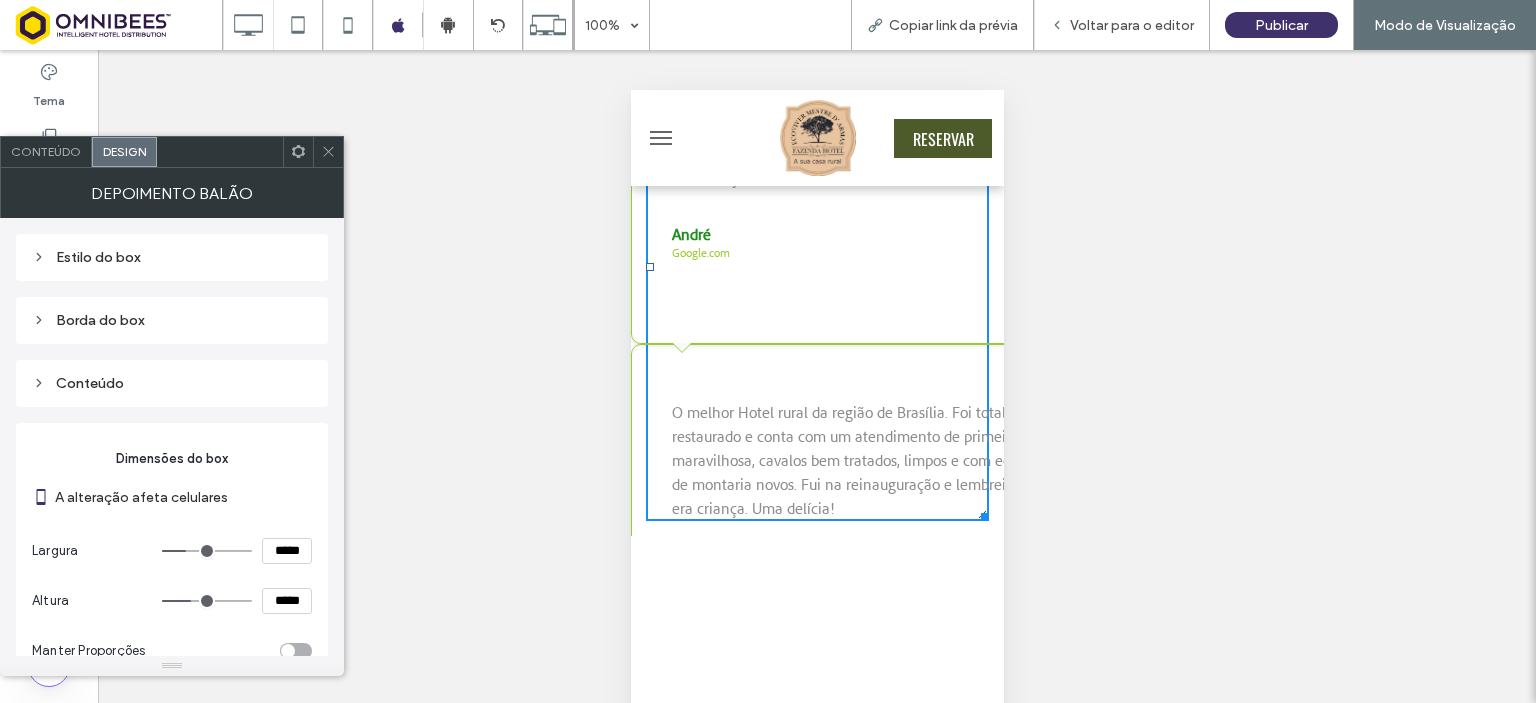 type on "***" 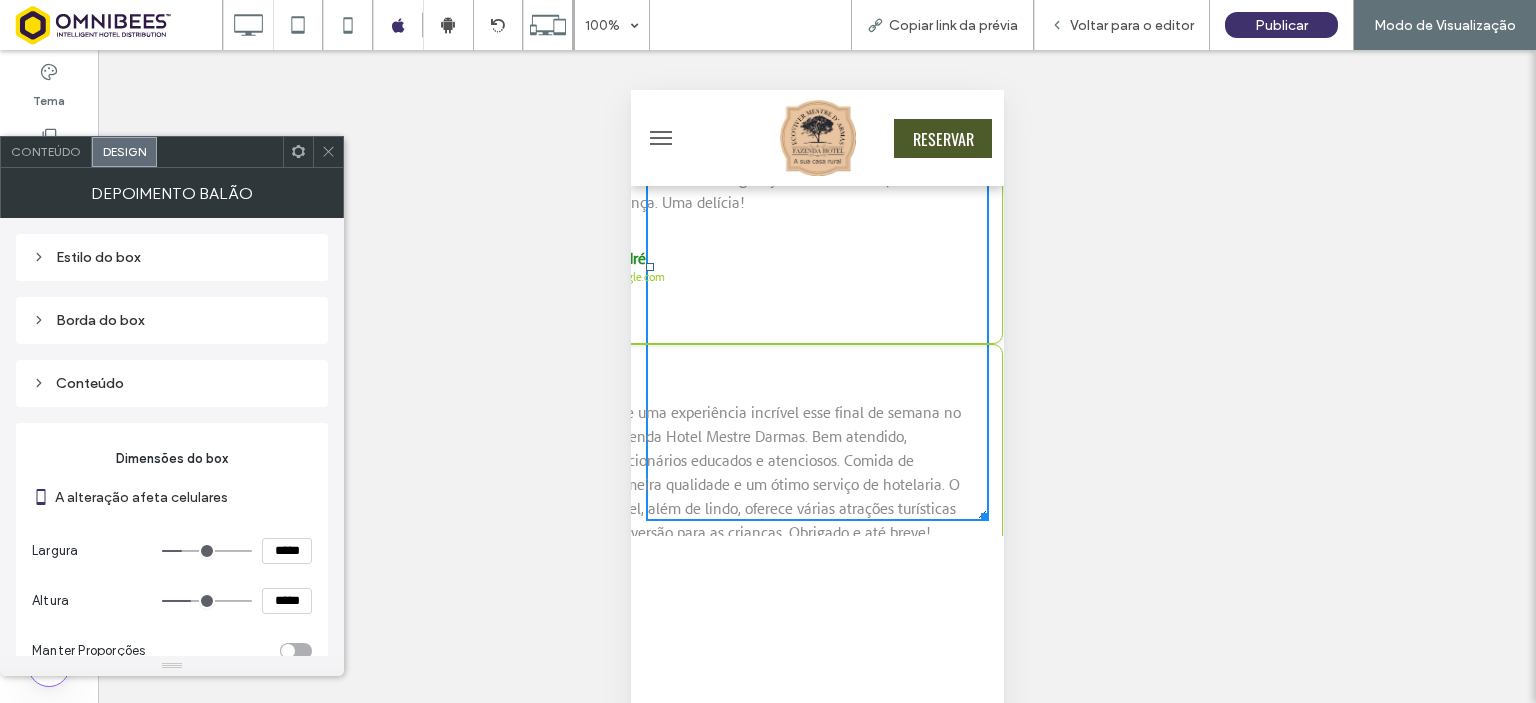 type on "***" 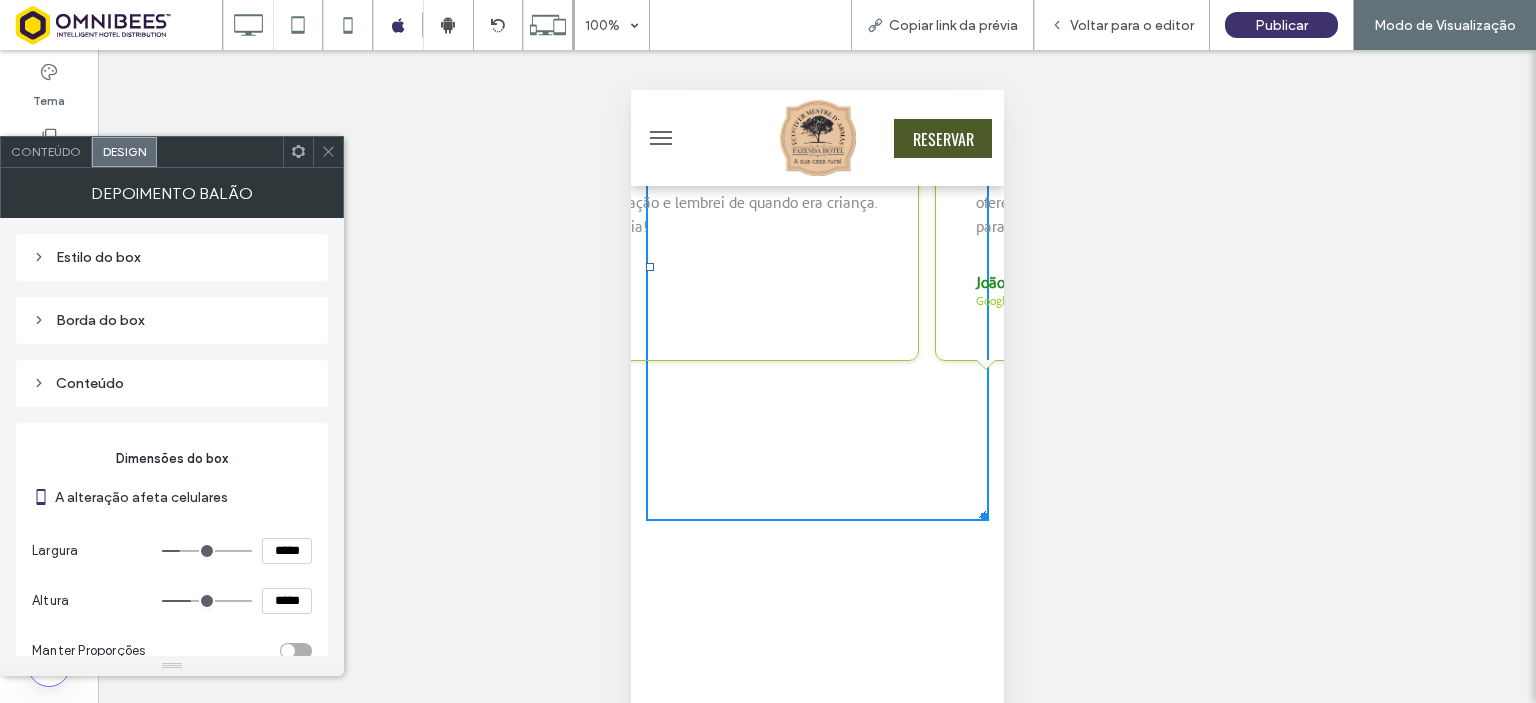 type on "***" 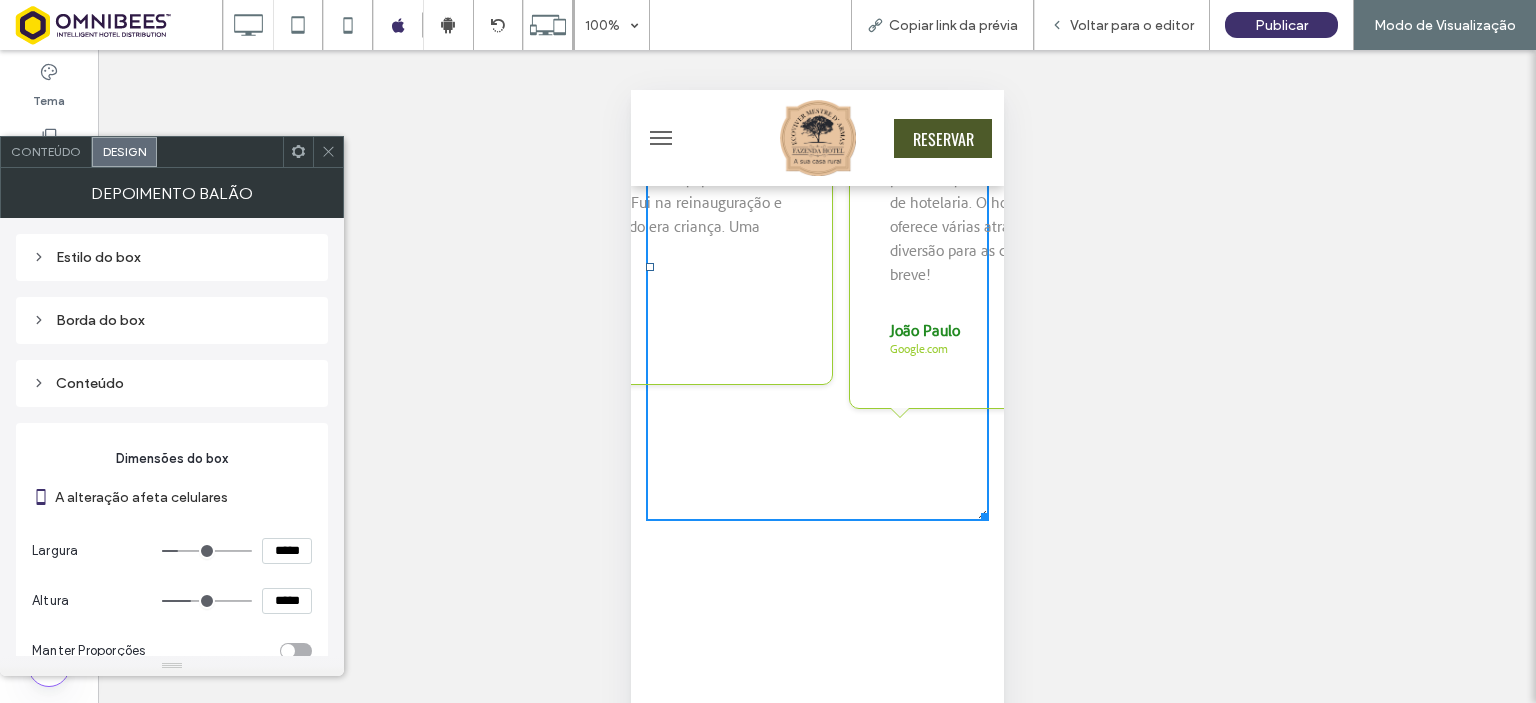 type on "***" 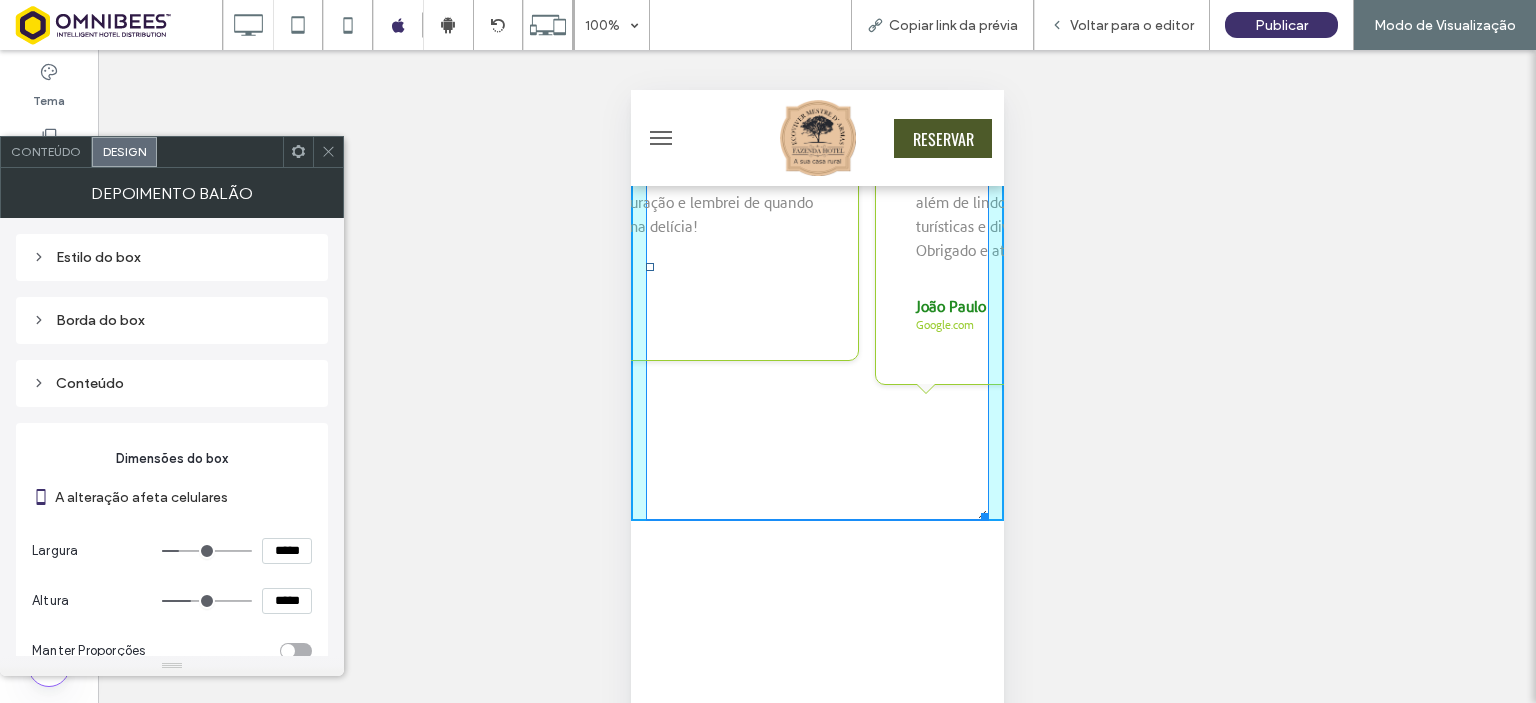 drag, startPoint x: 971, startPoint y: 540, endPoint x: 1606, endPoint y: 547, distance: 635.0386 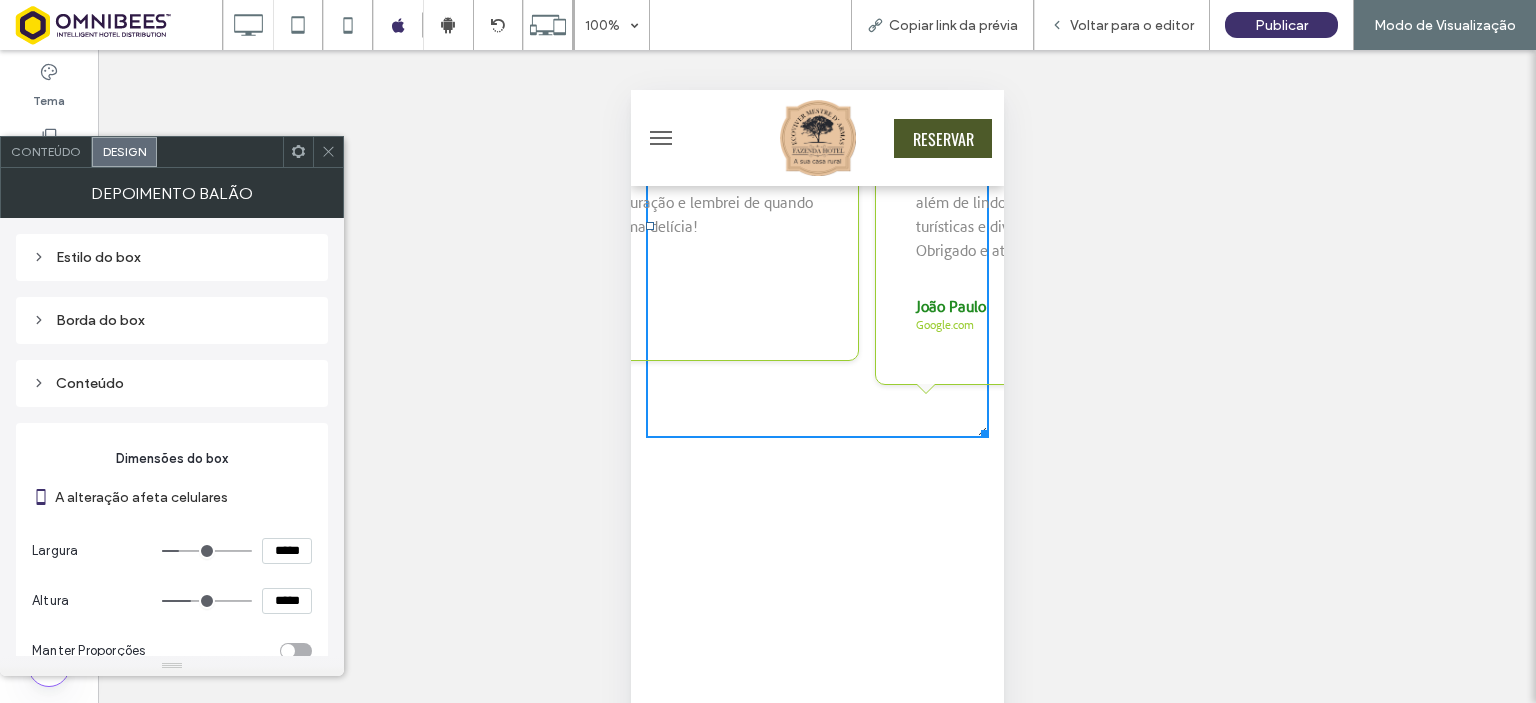 type on "***" 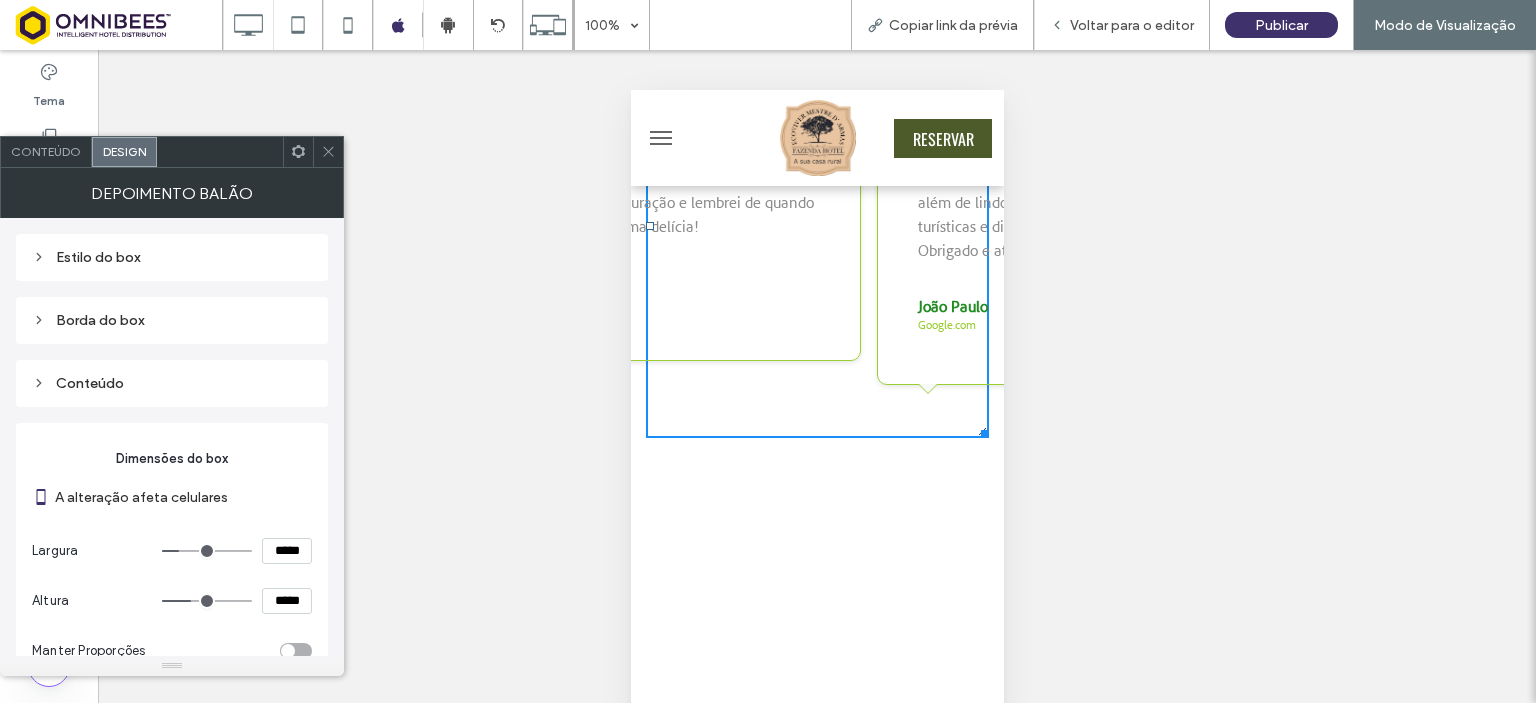 type on "*****" 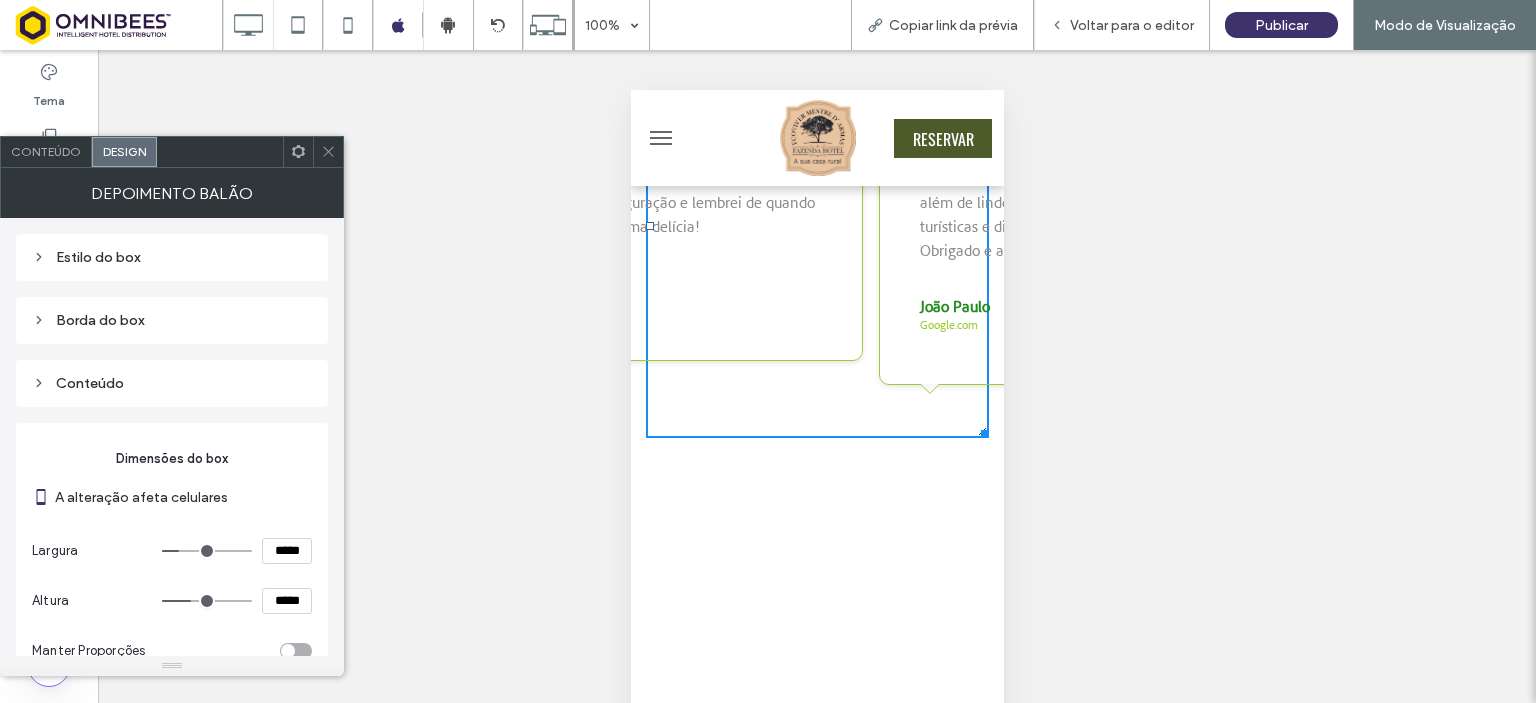 type on "*****" 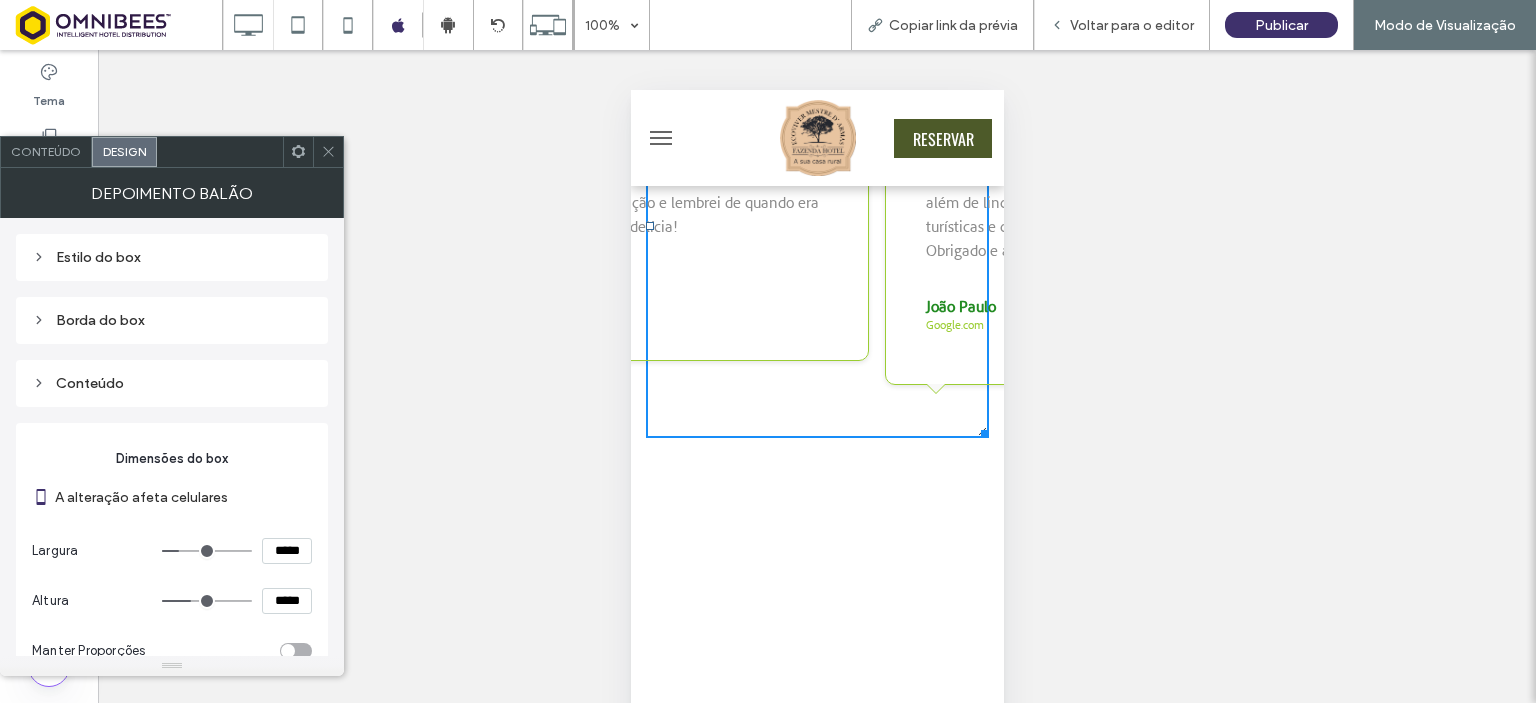 type on "***" 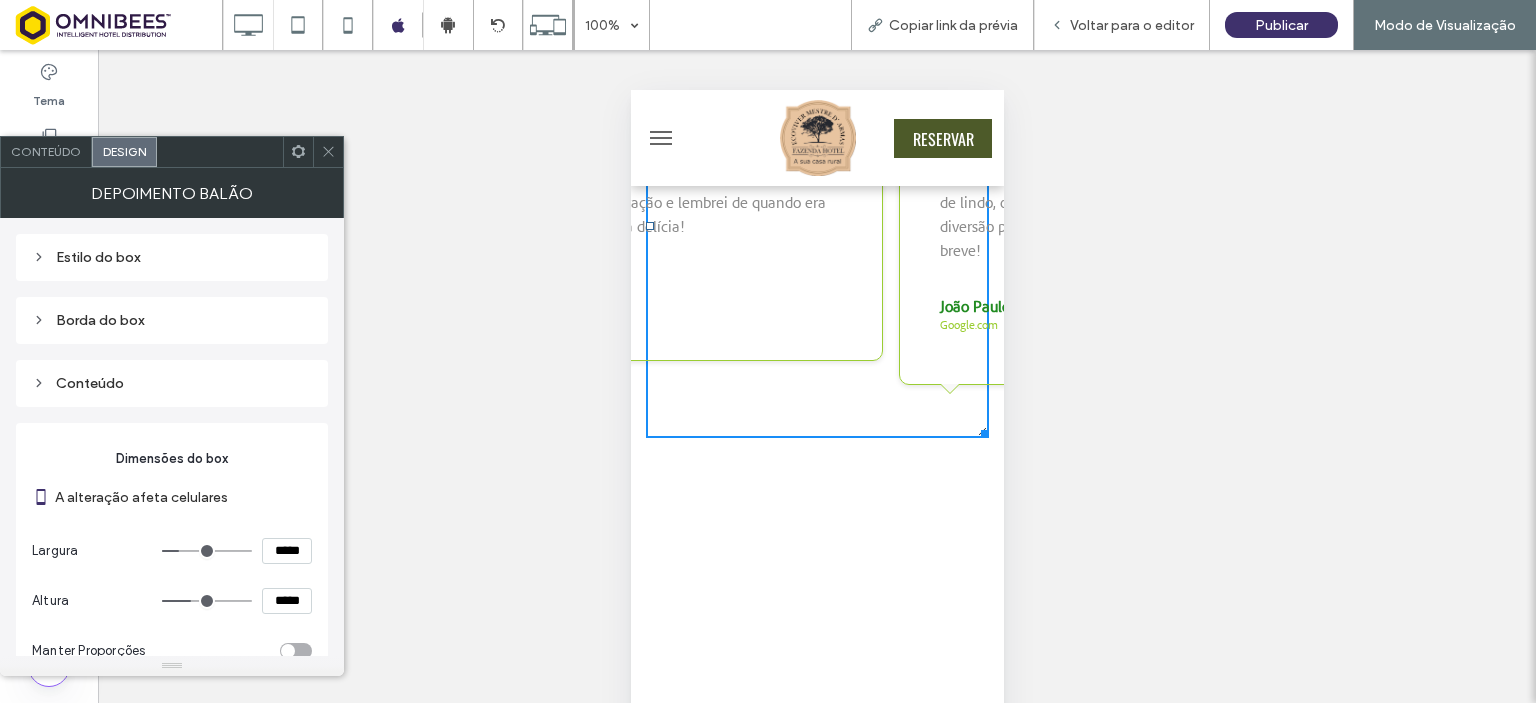 type on "*****" 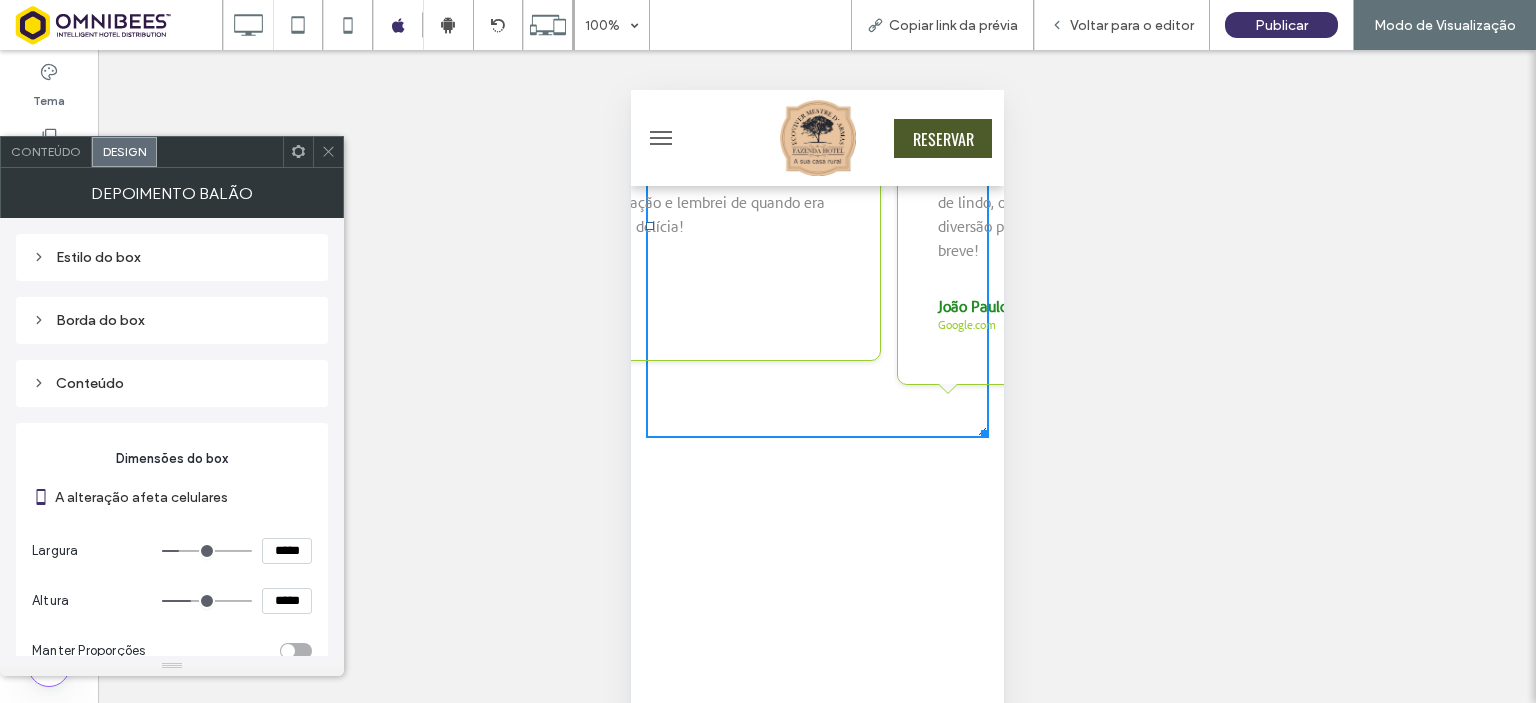 type on "***" 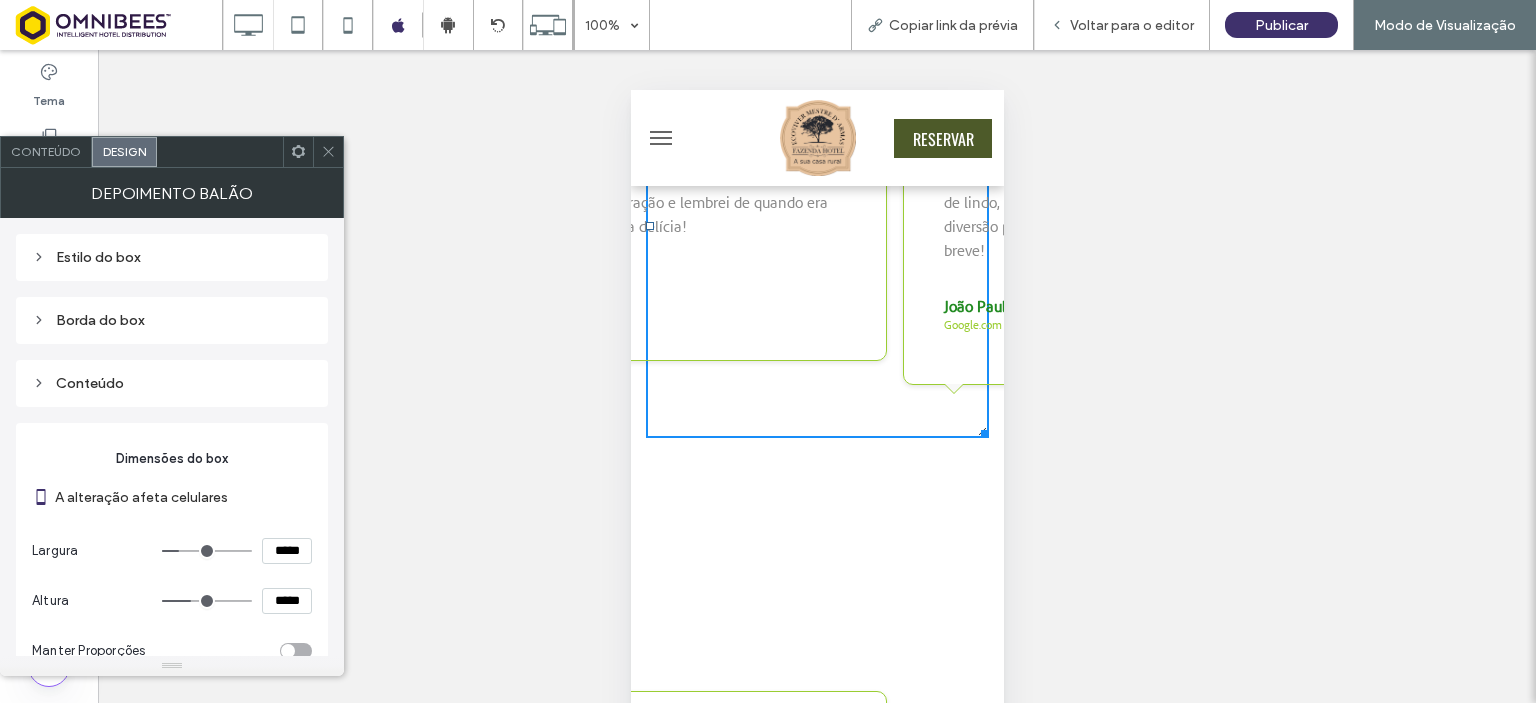 type on "***" 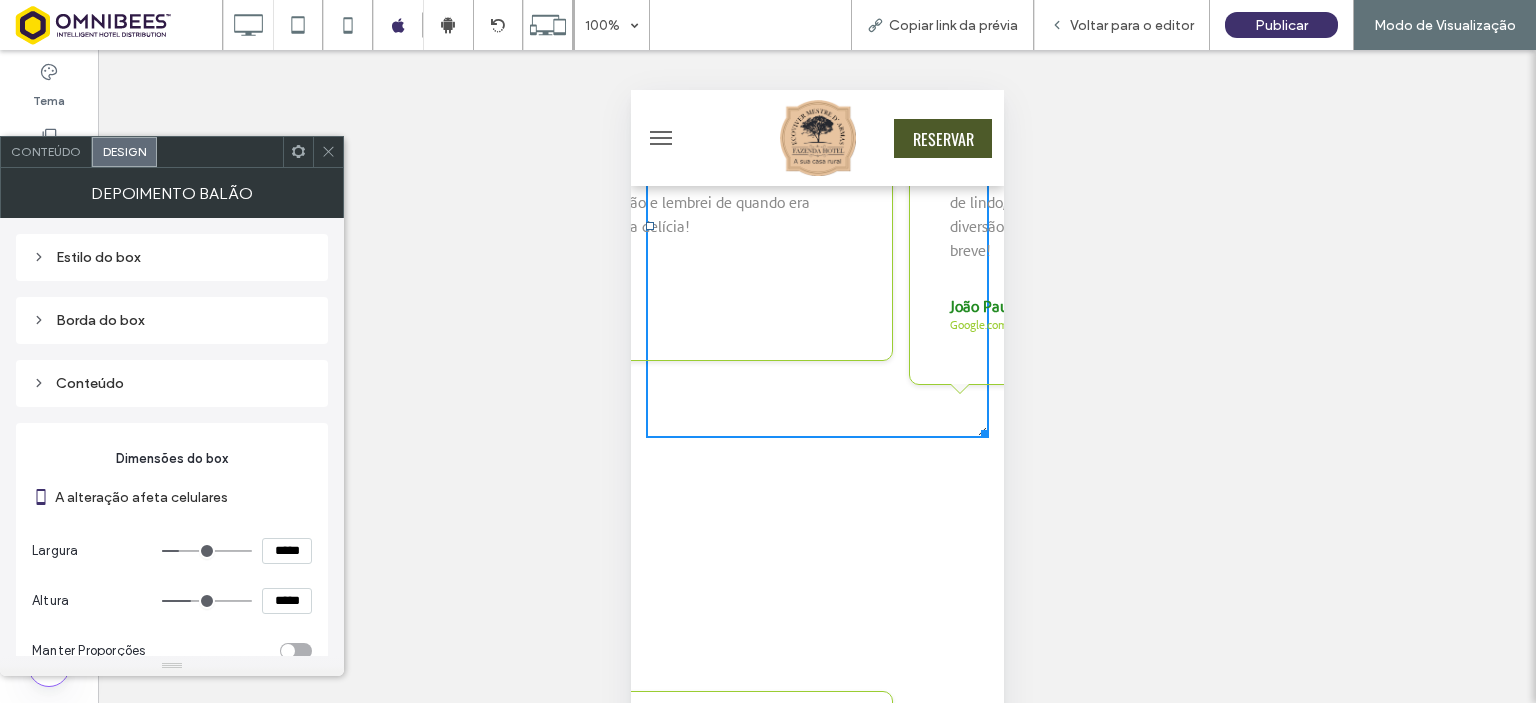 type on "***" 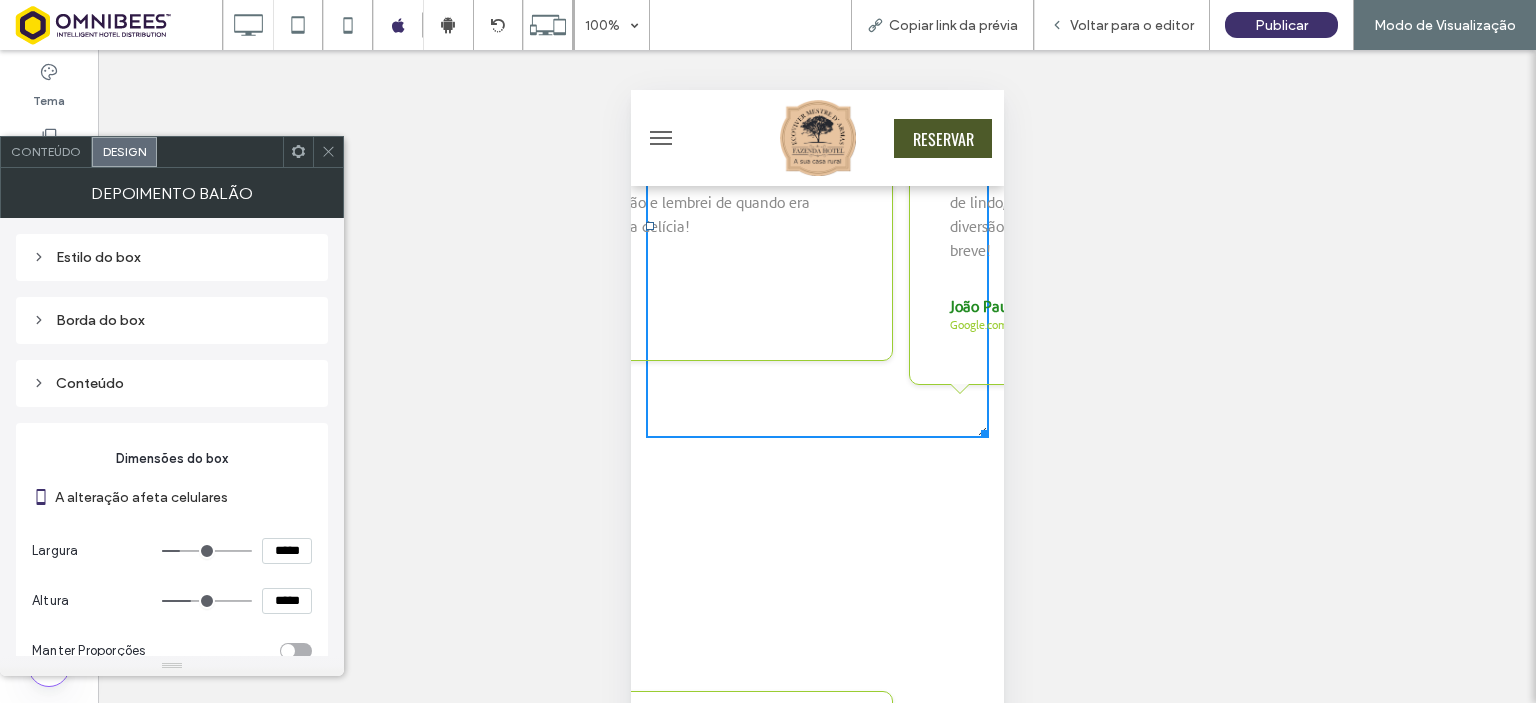 type on "***" 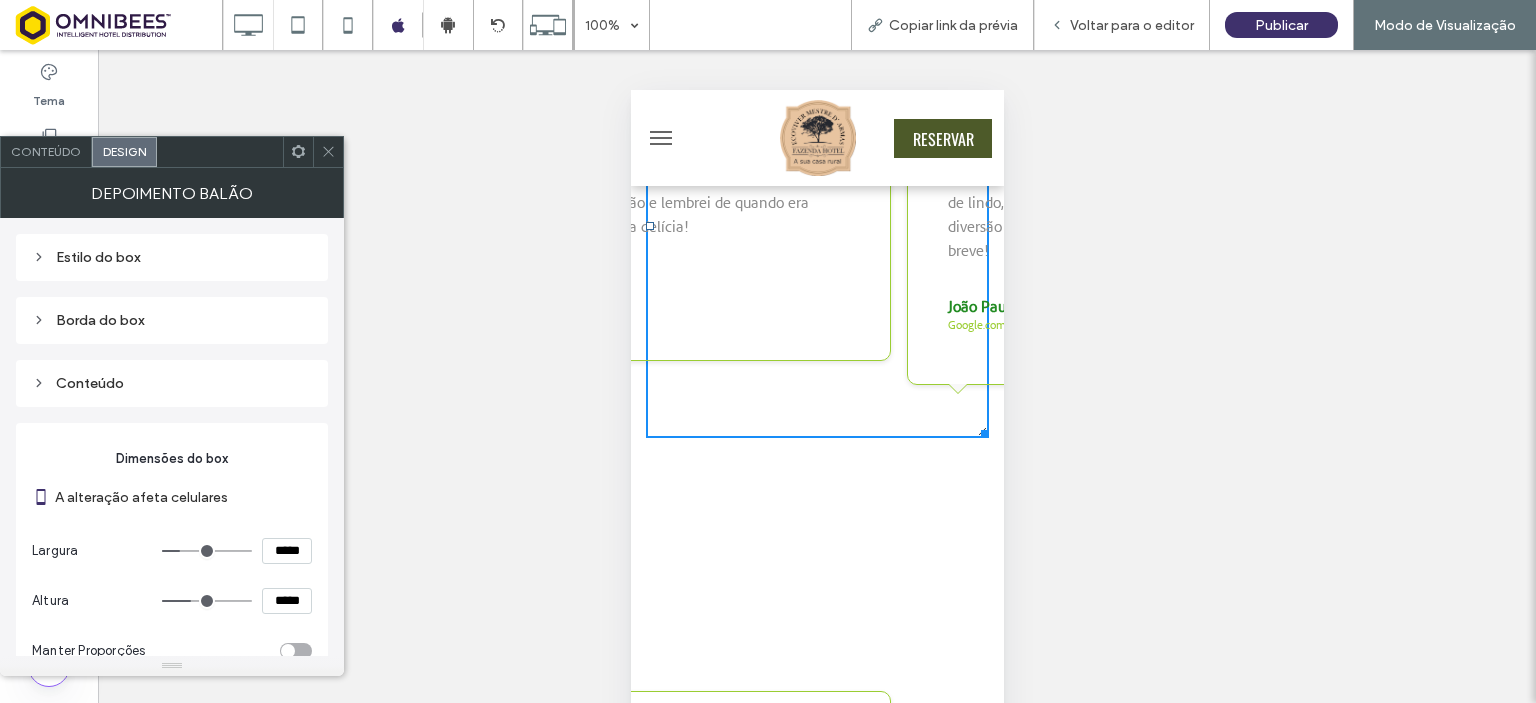 type on "***" 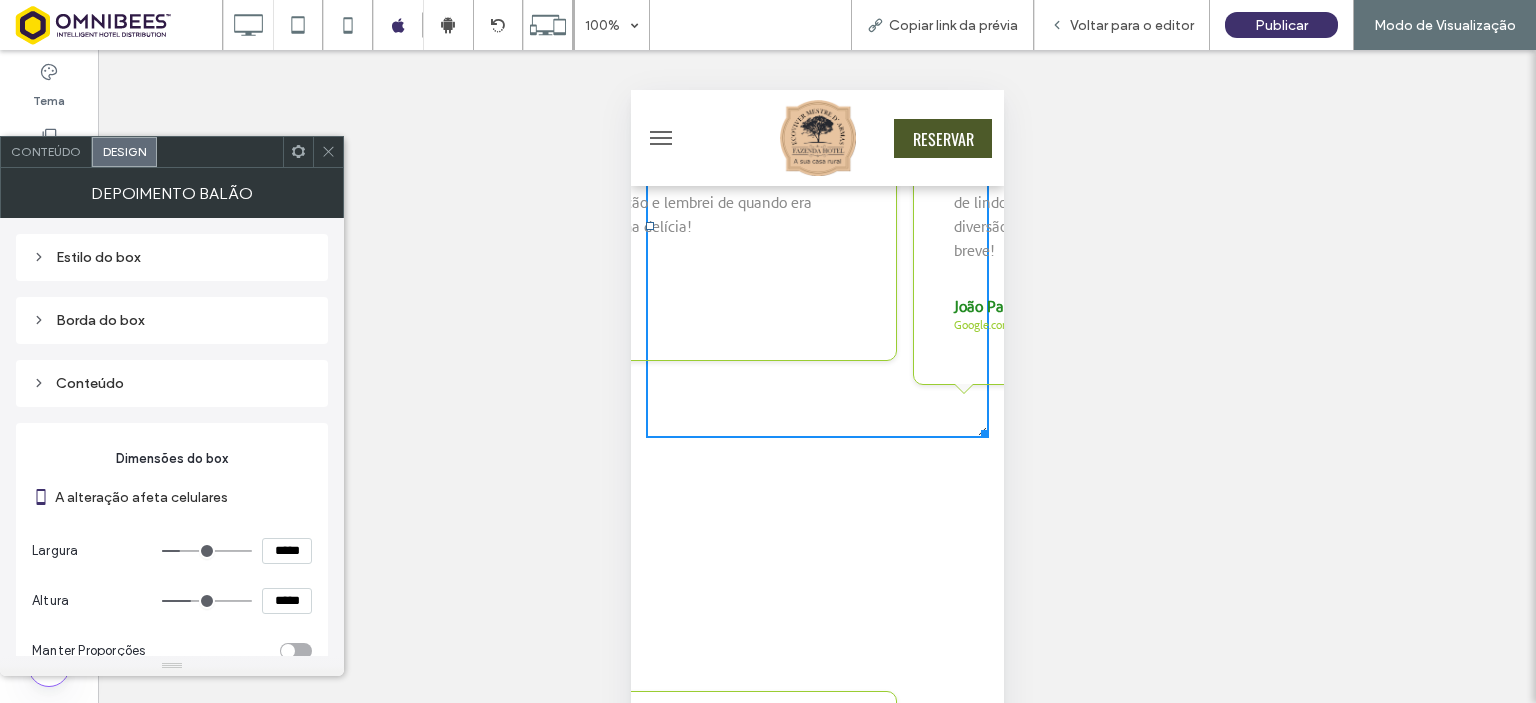 type on "***" 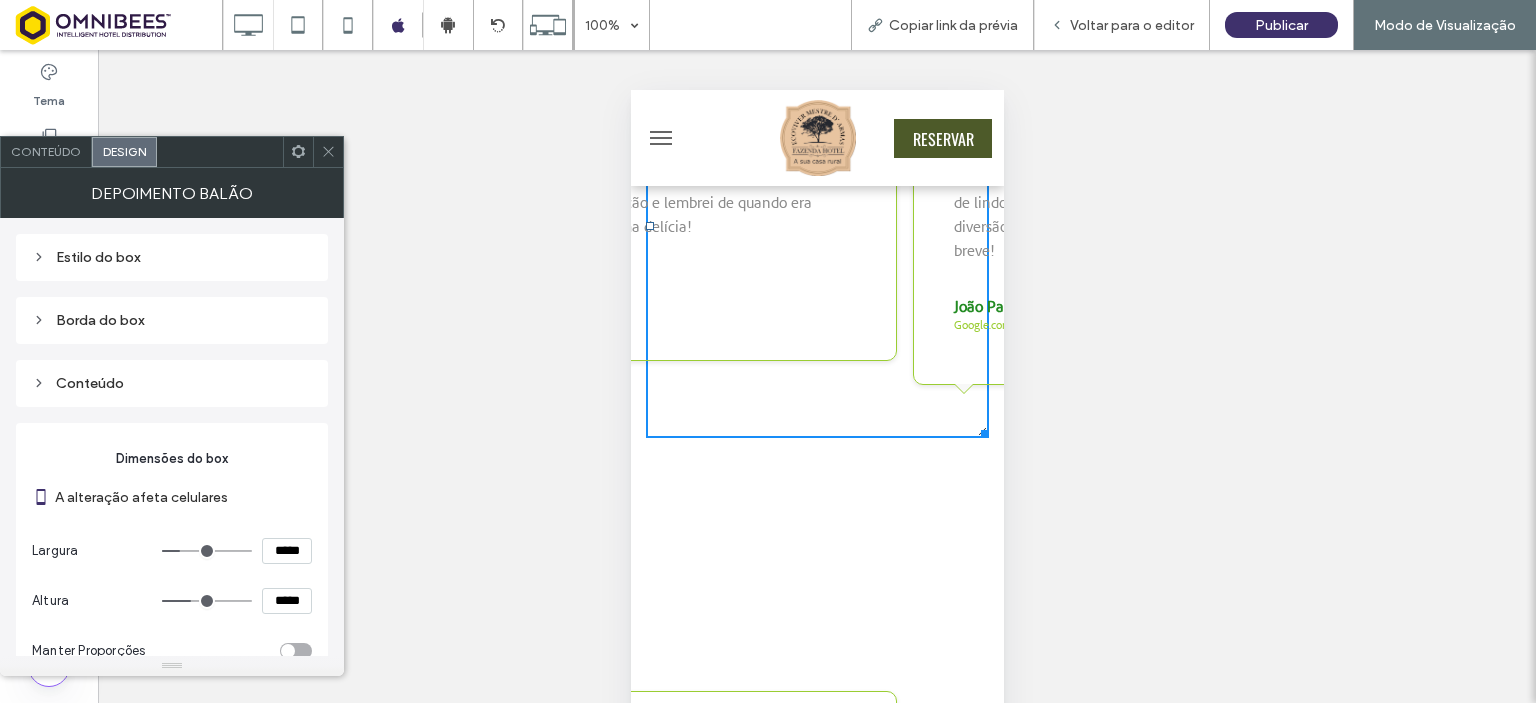 type on "*****" 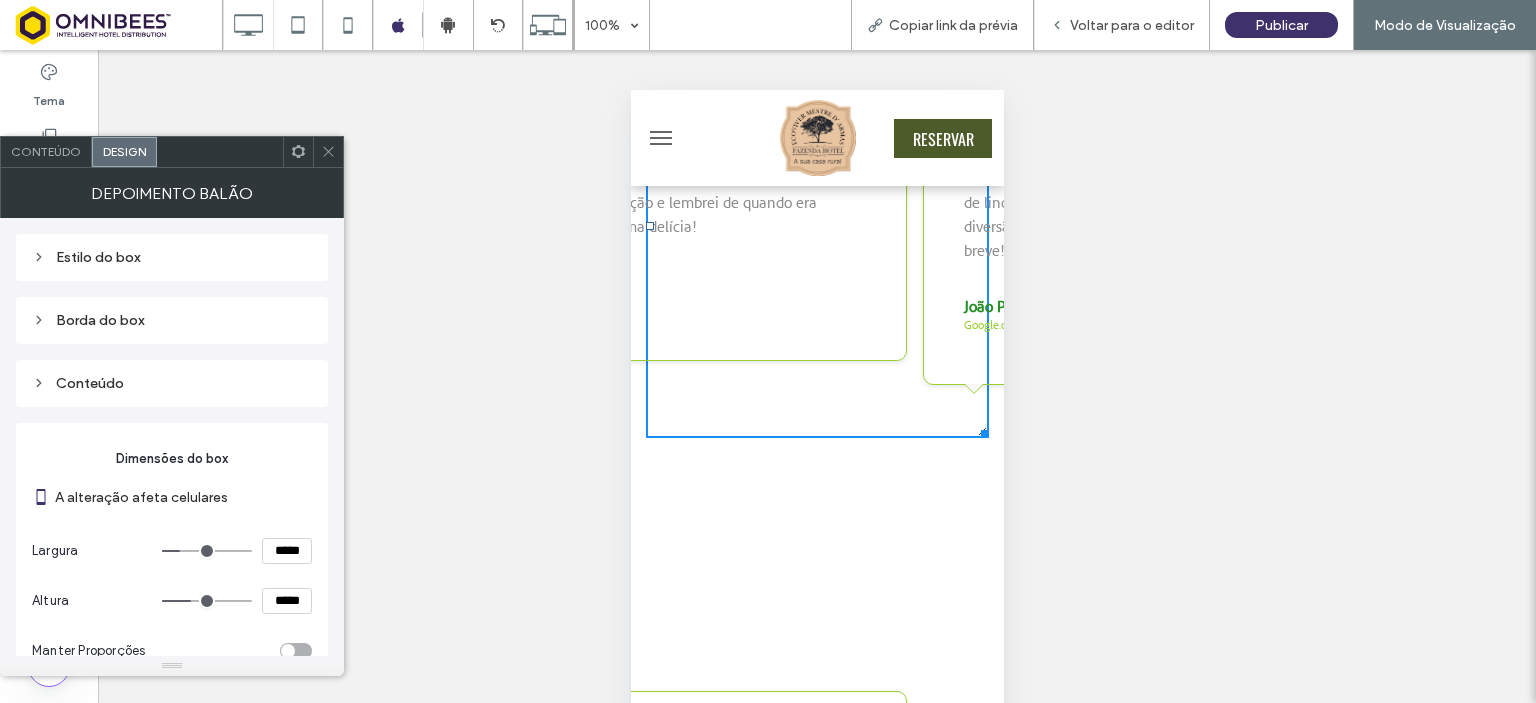 type on "***" 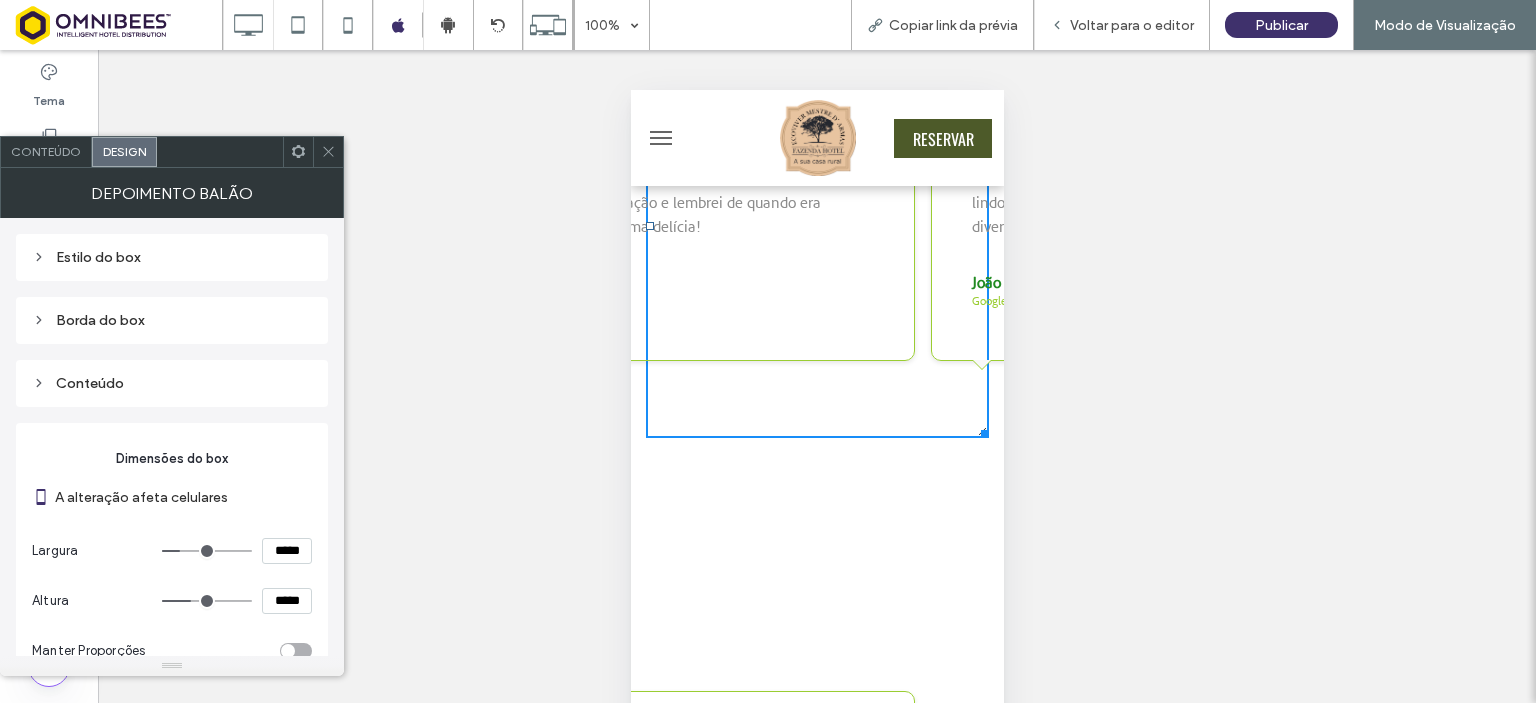 type on "*****" 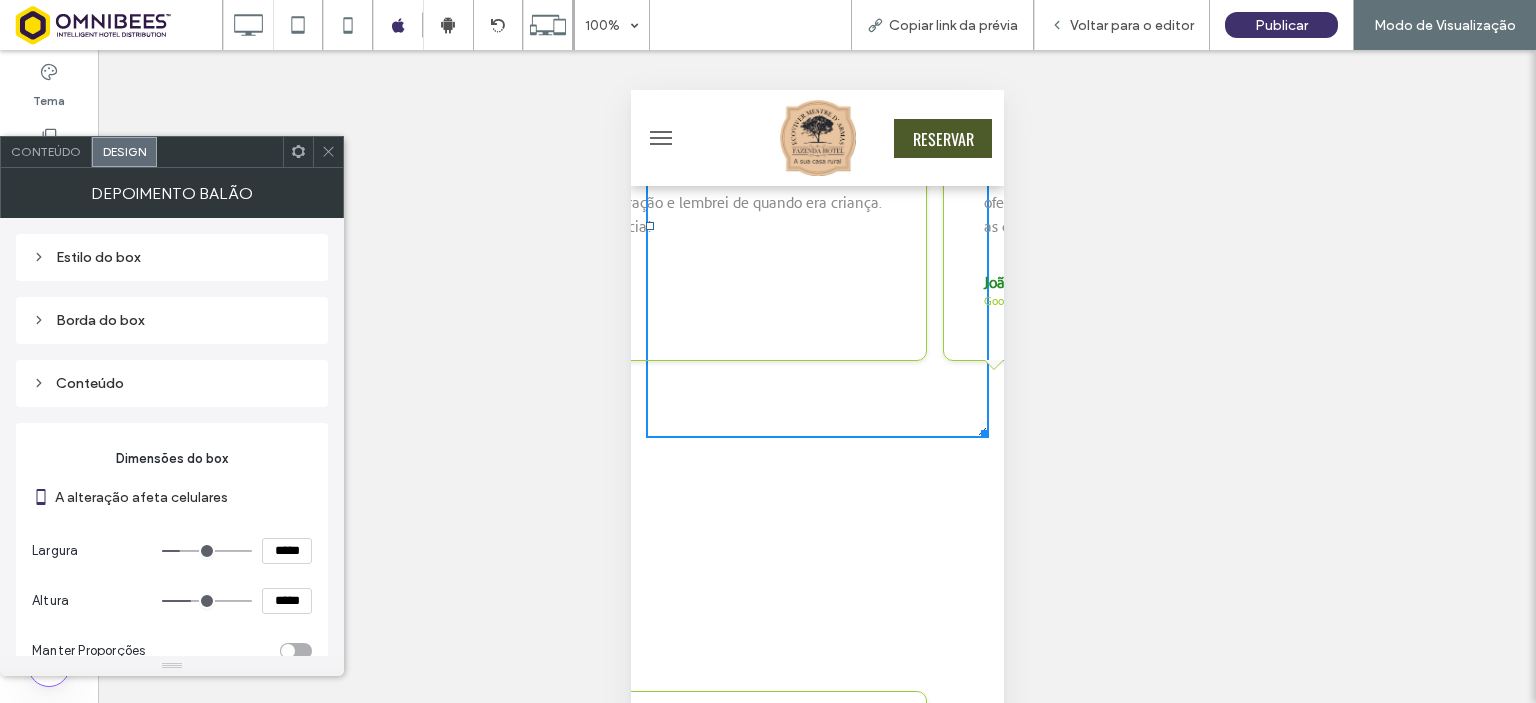type on "*****" 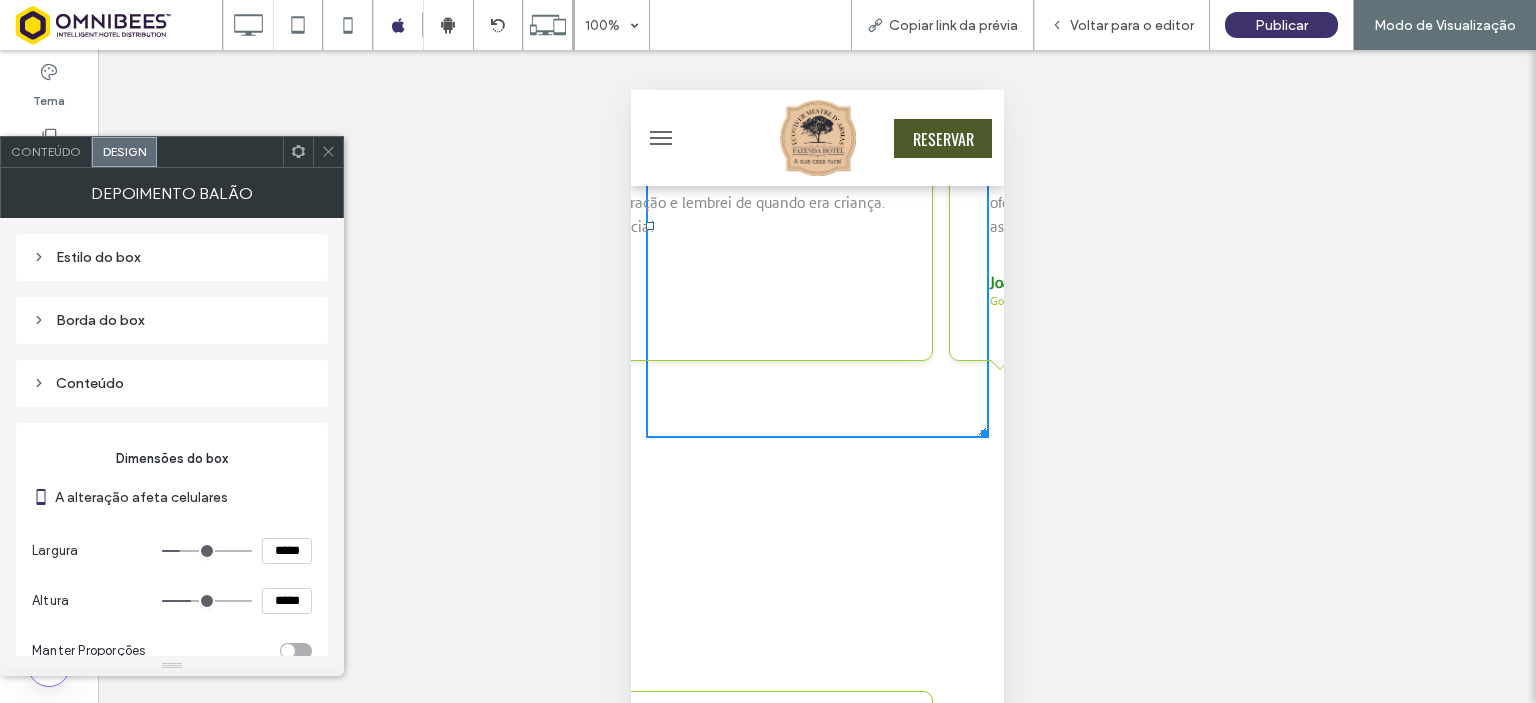 type on "*****" 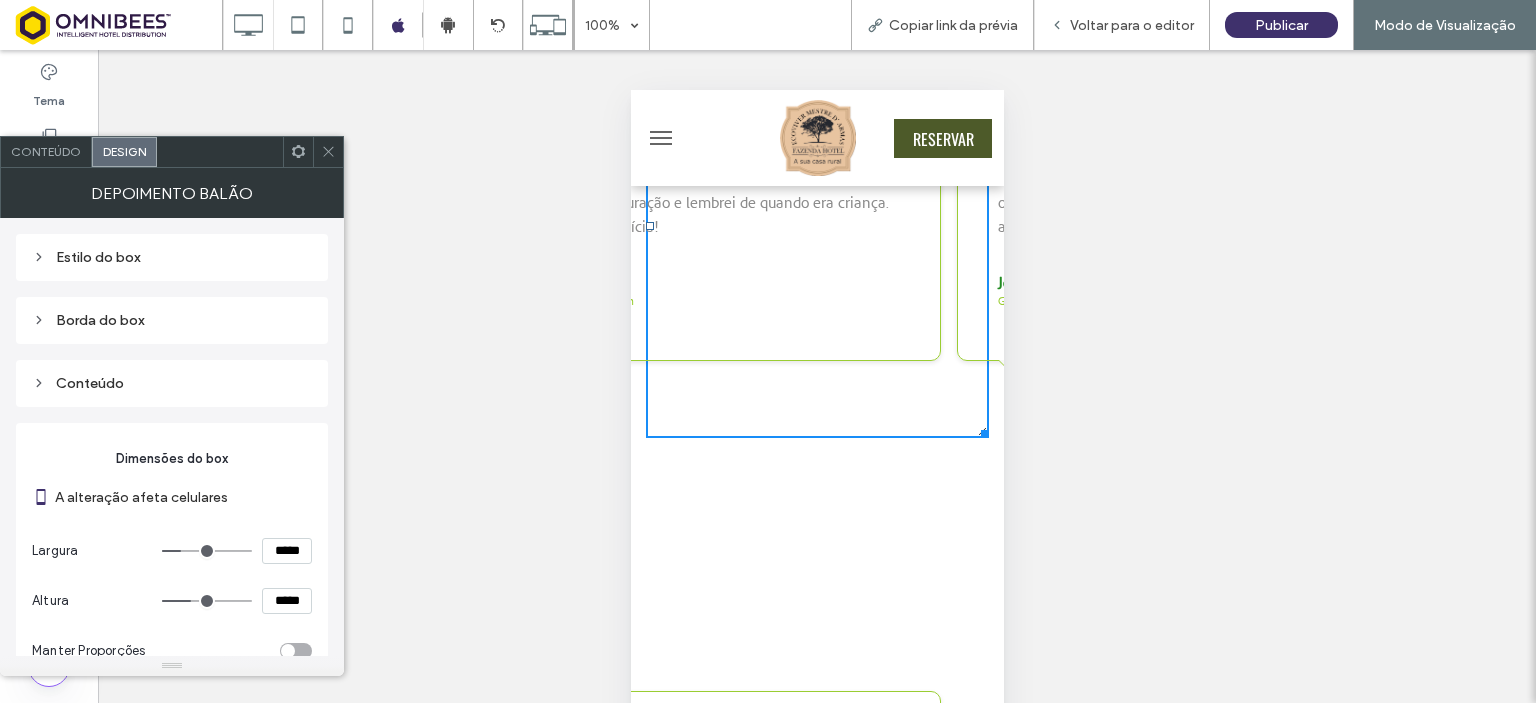 type on "***" 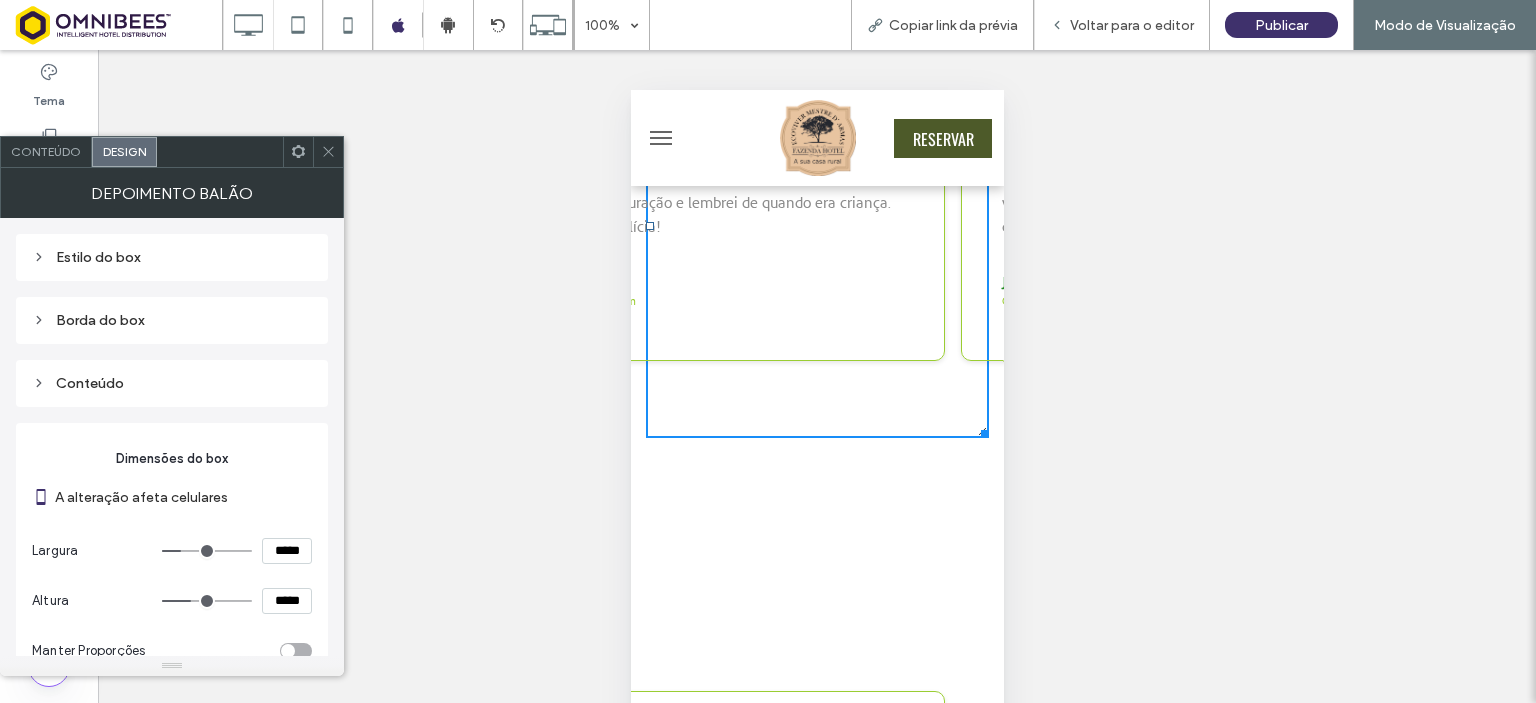 type on "***" 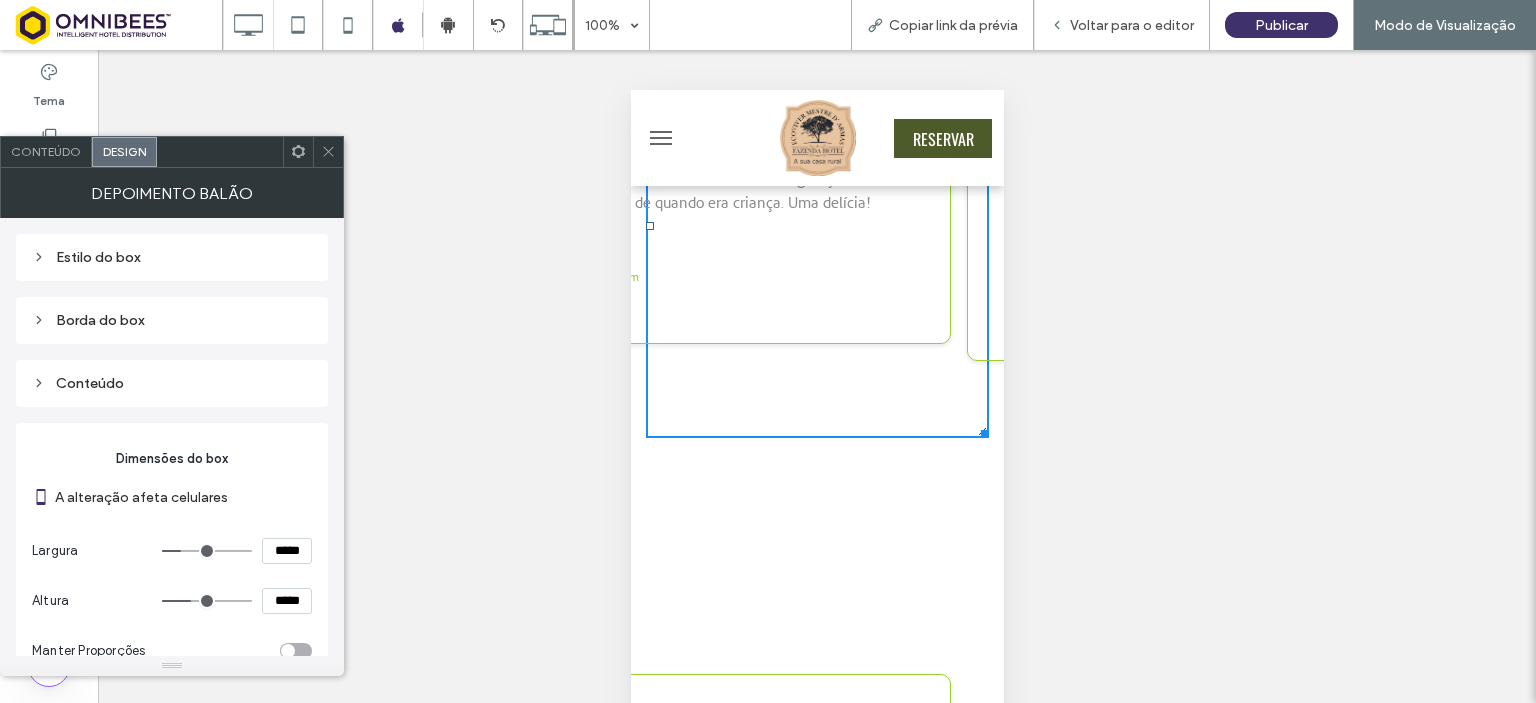 type on "***" 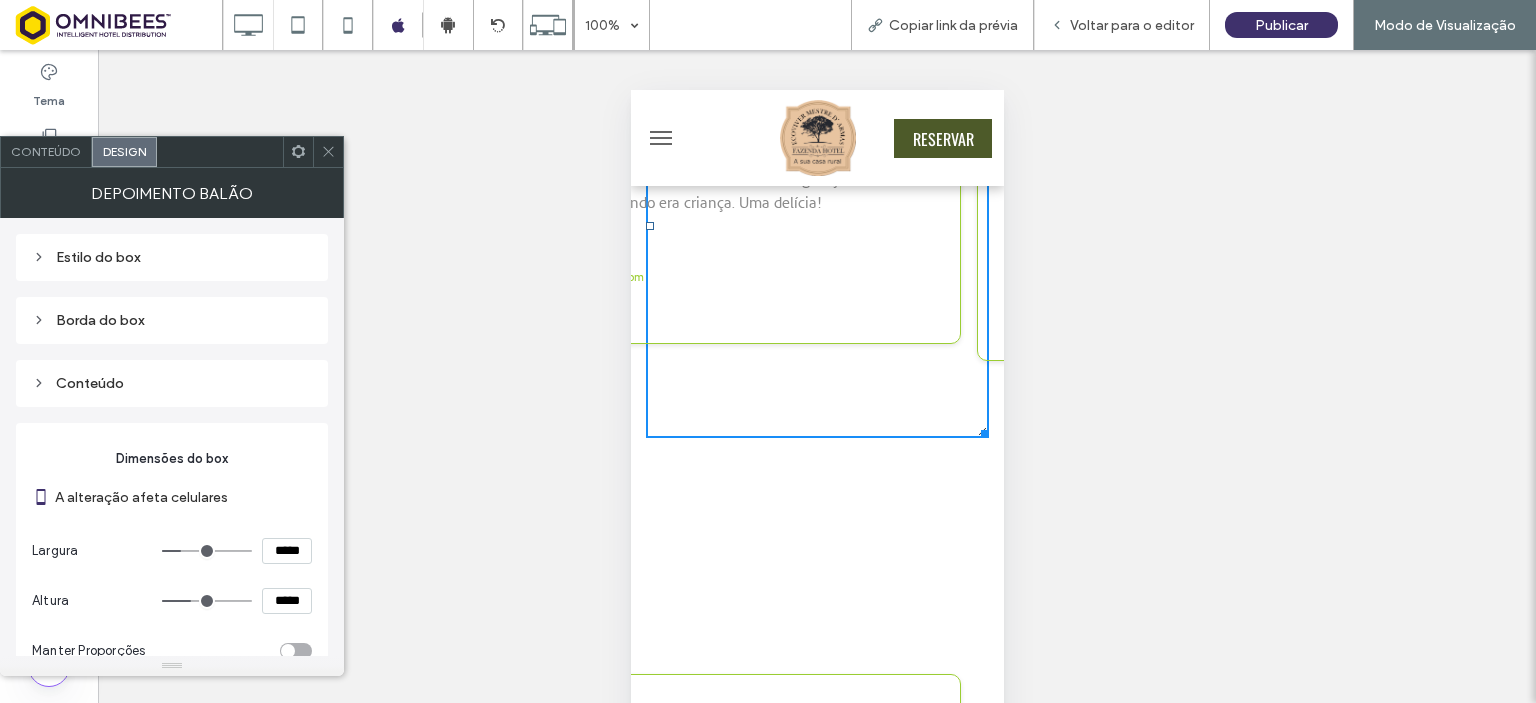 type on "***" 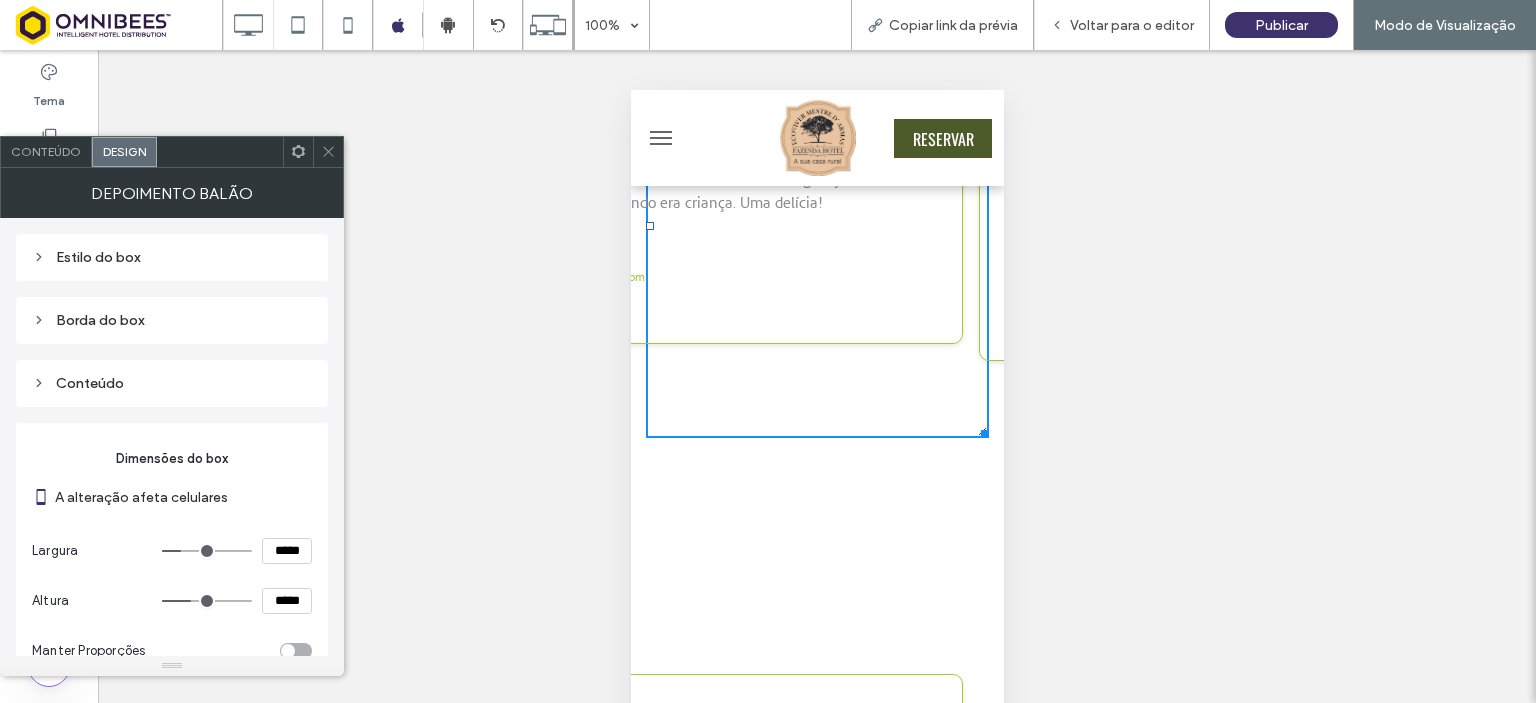 type on "*****" 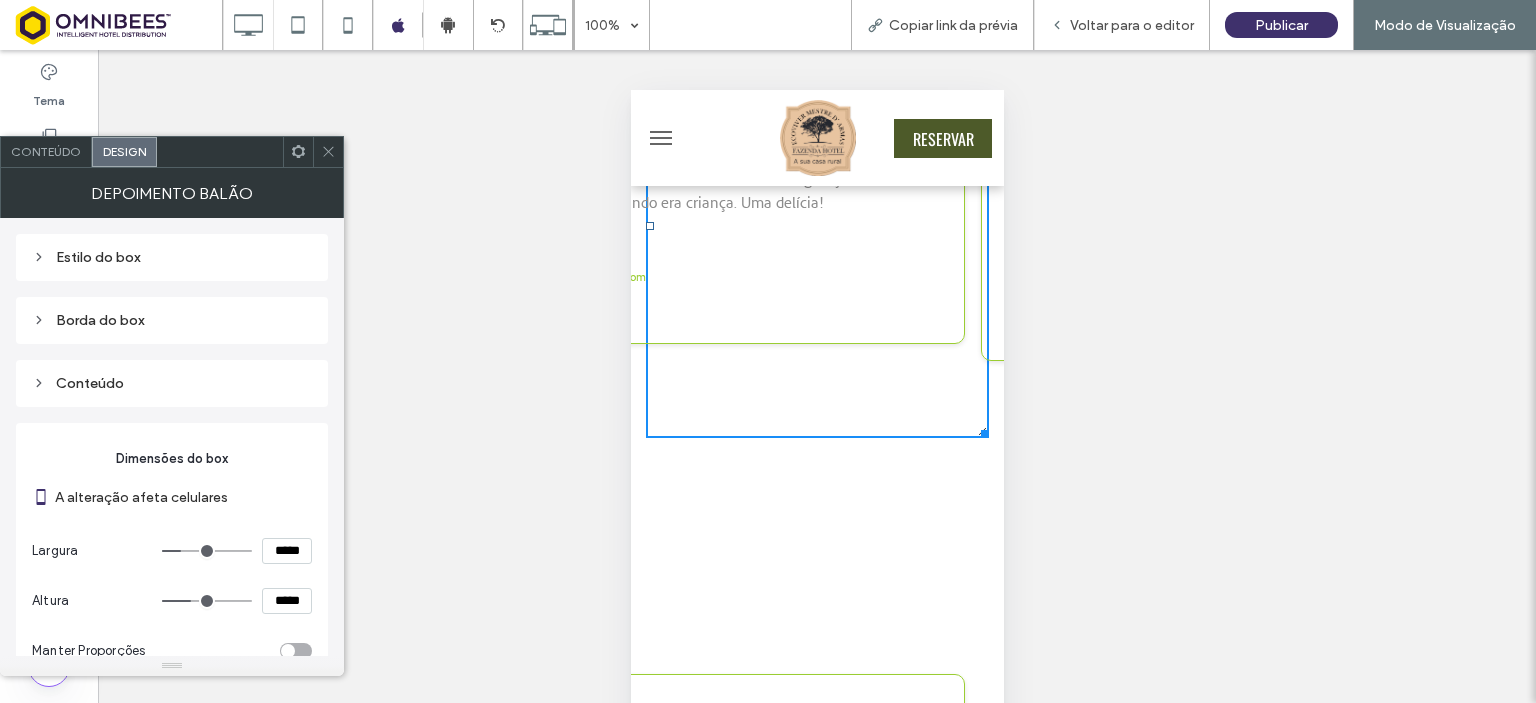 type on "***" 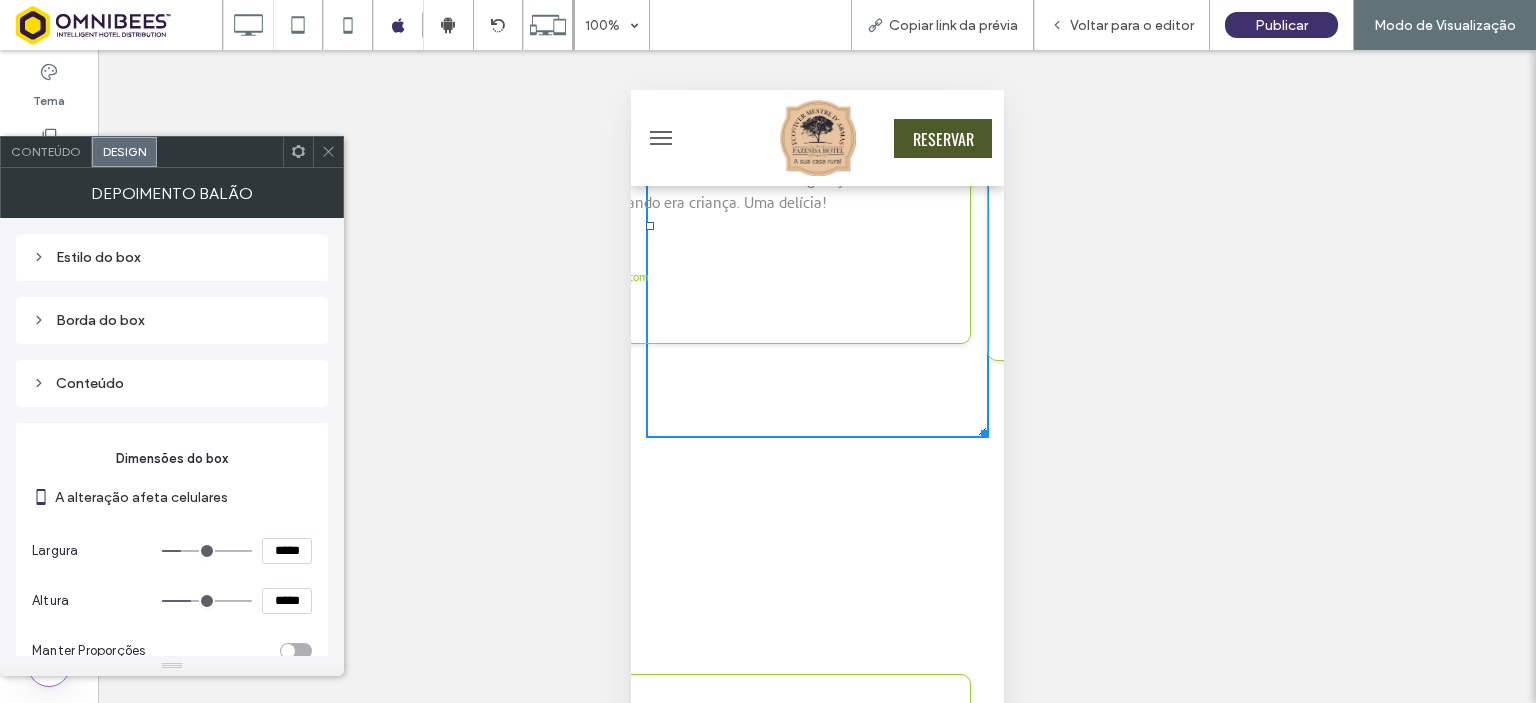 type on "***" 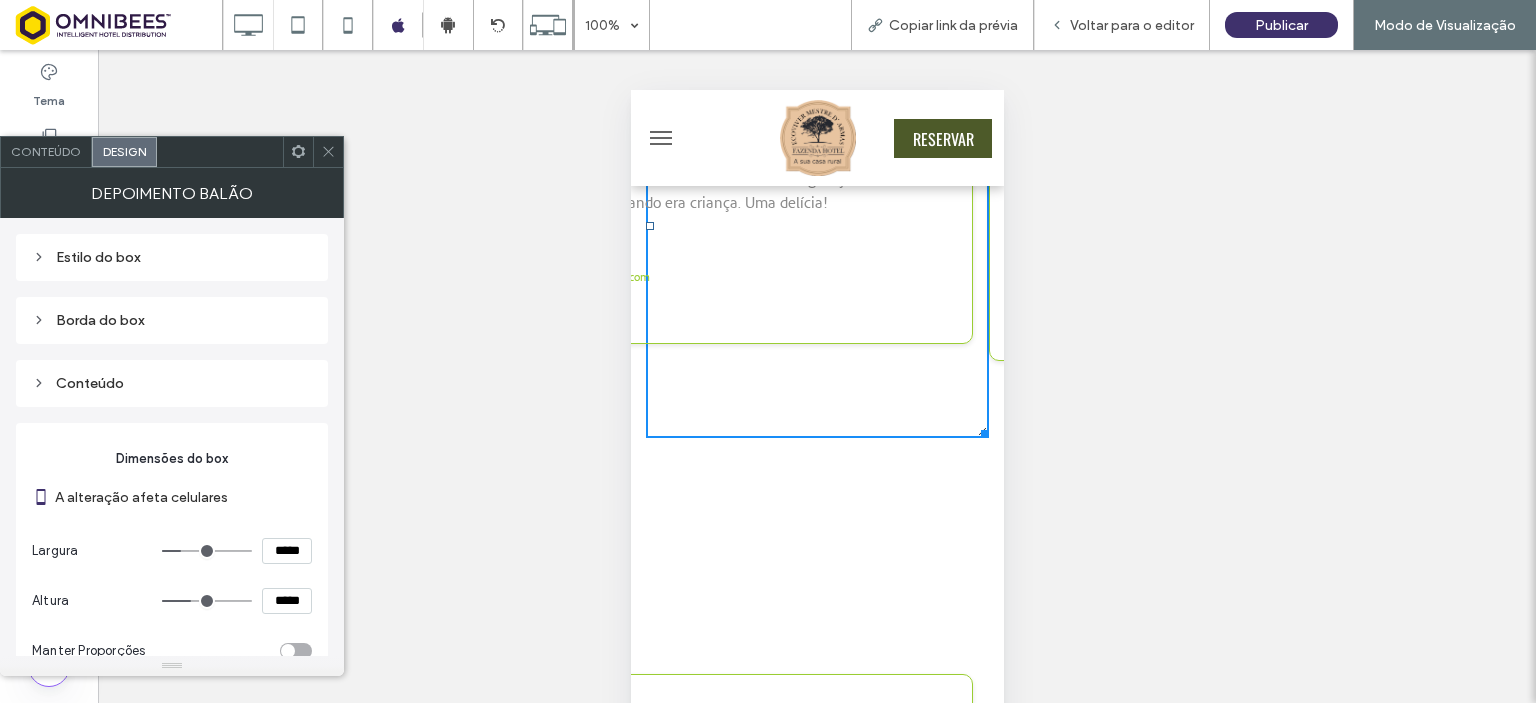 type on "***" 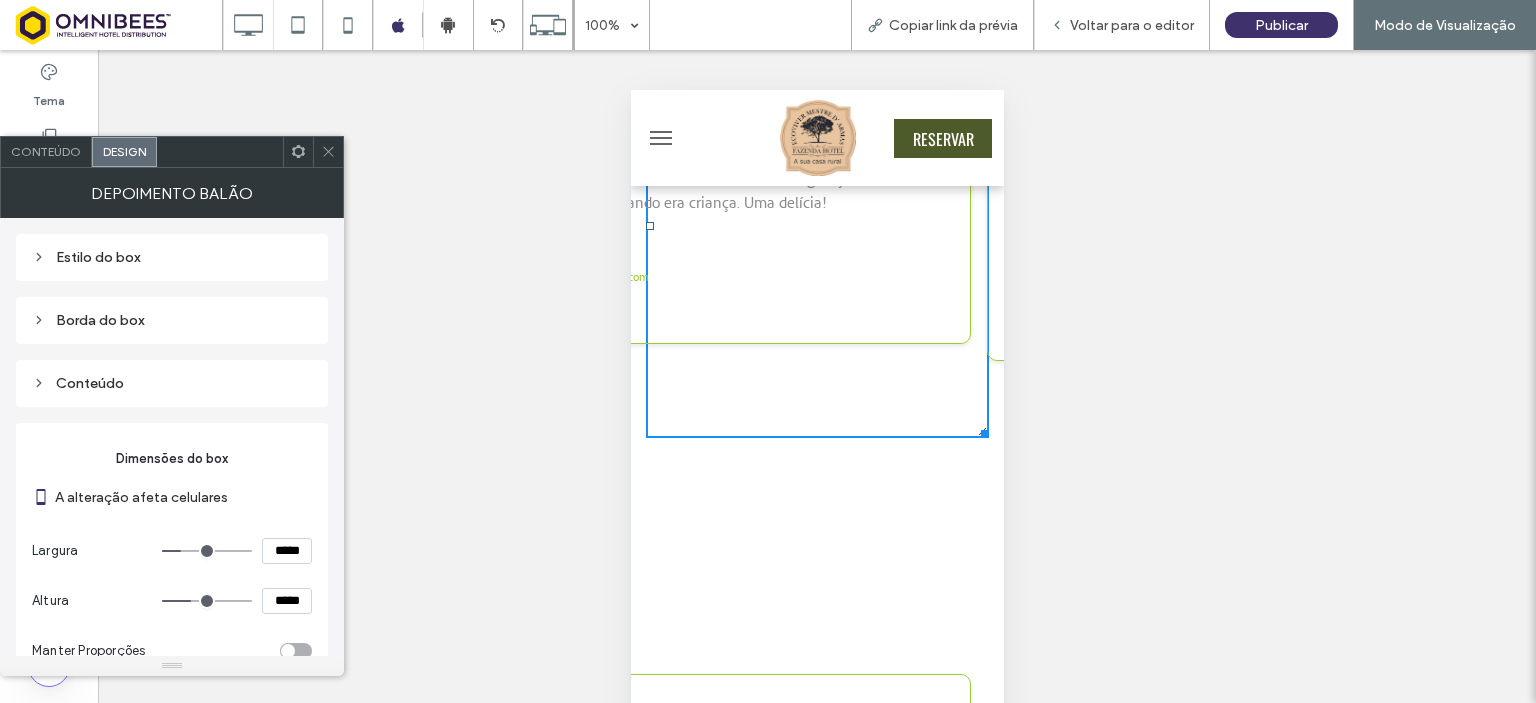 type on "***" 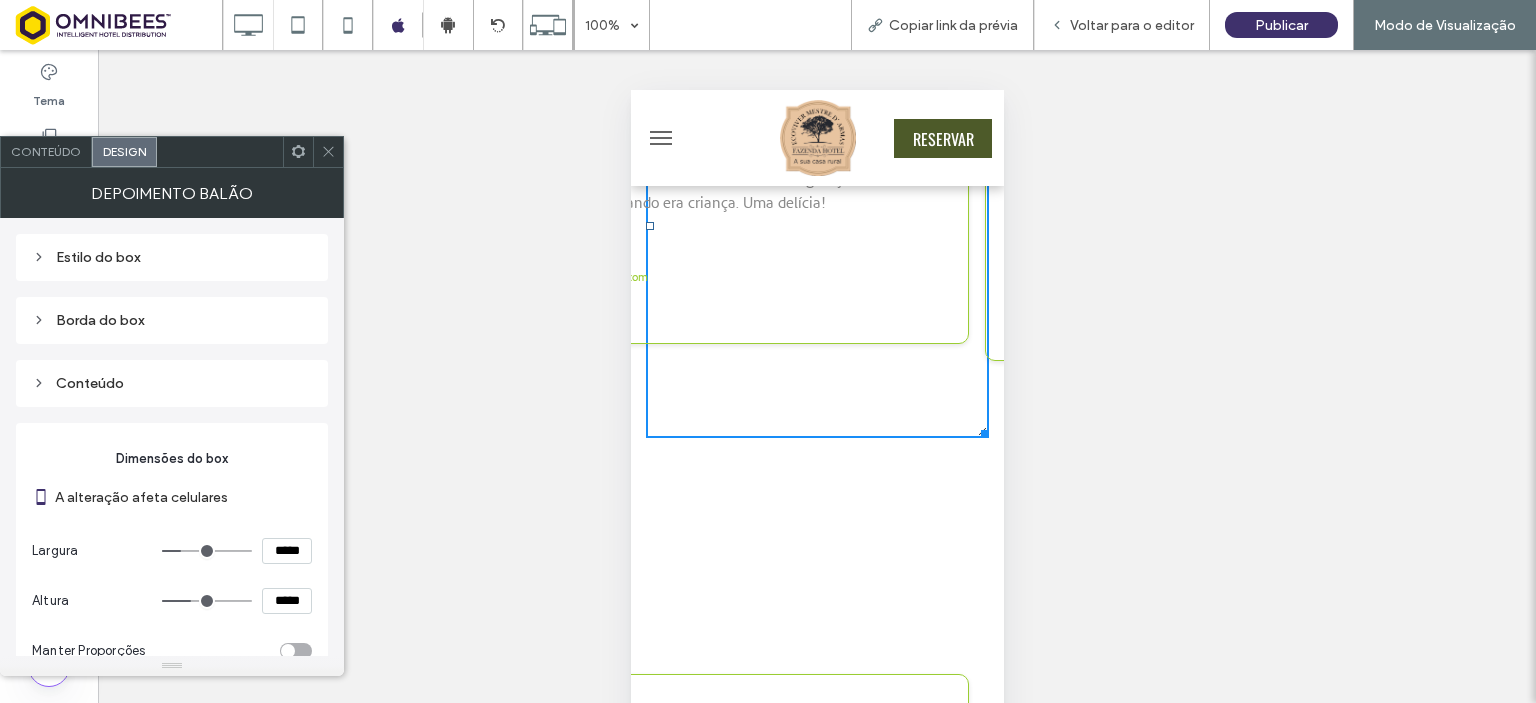 type on "***" 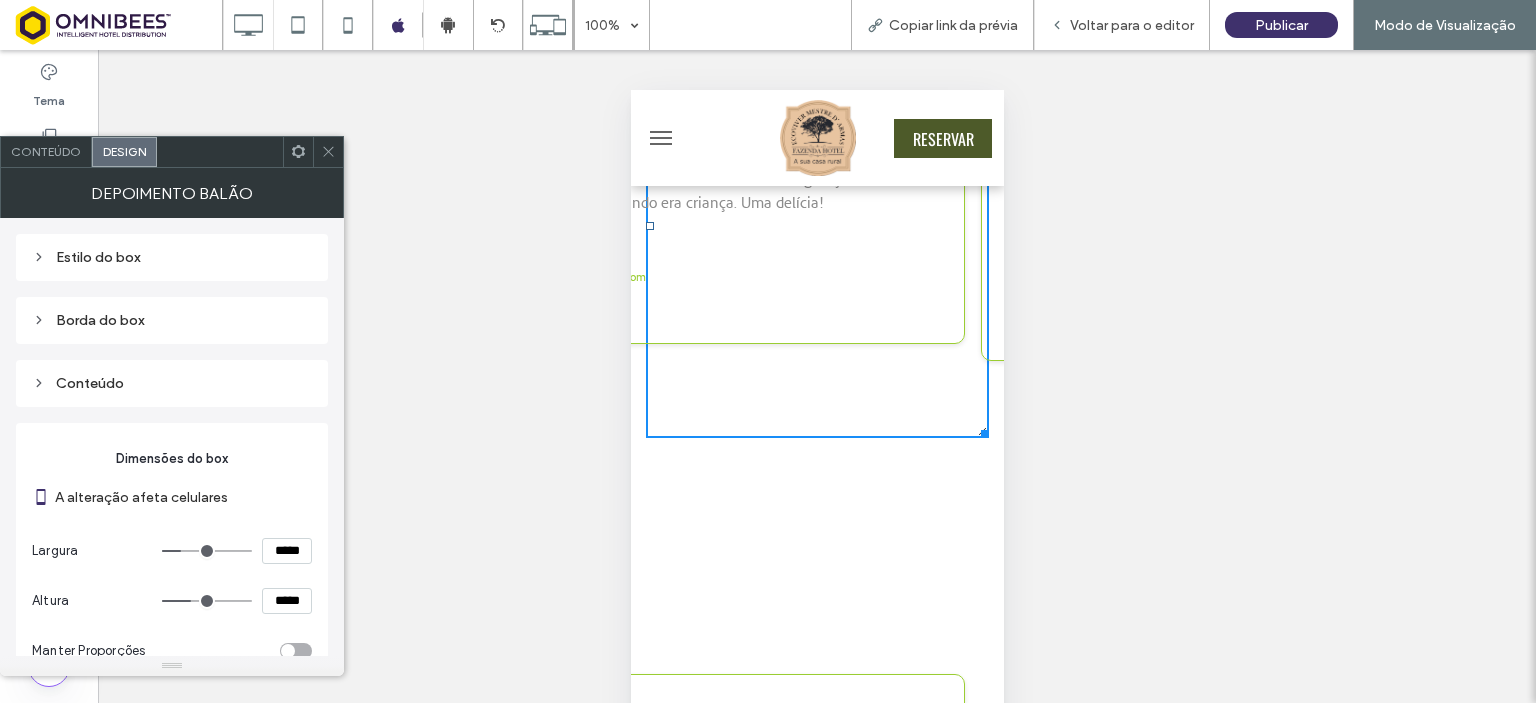 type on "***" 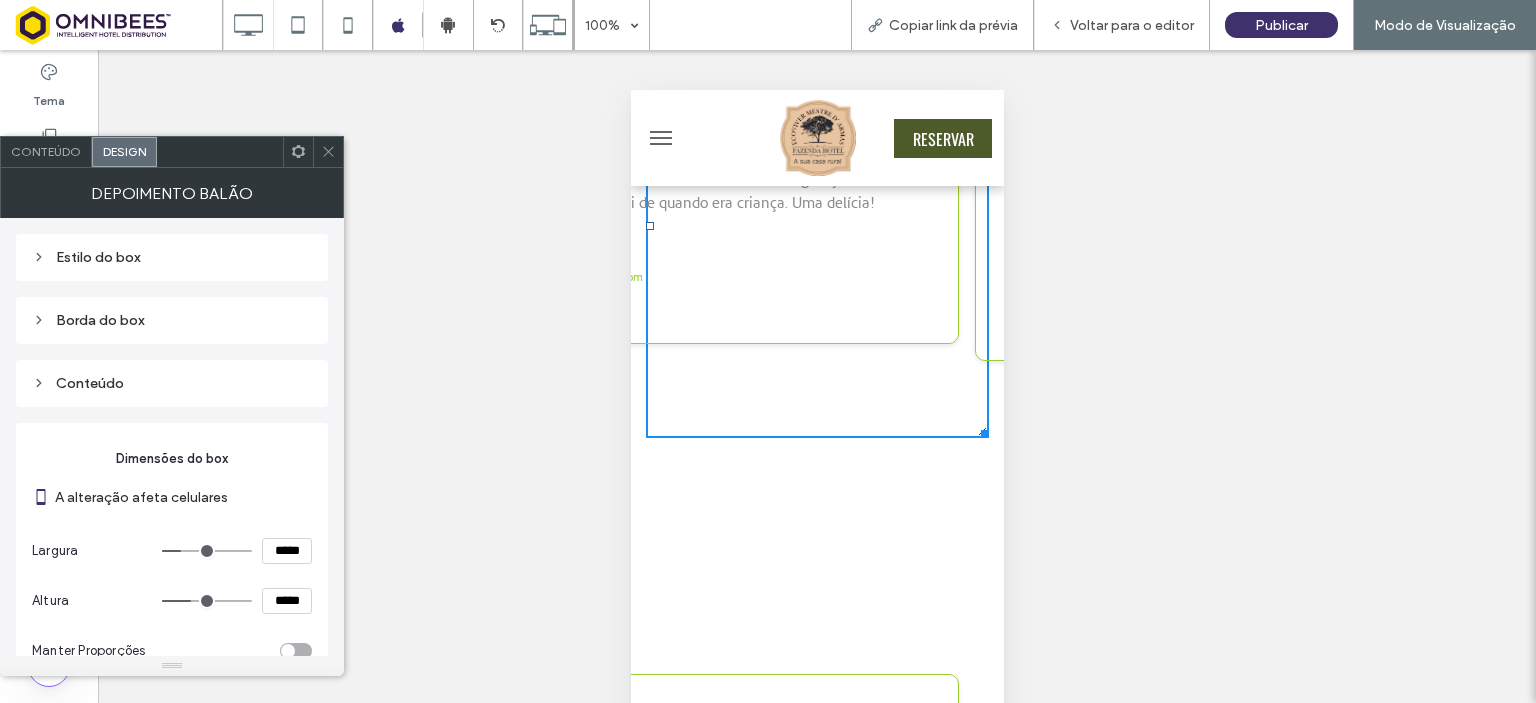 type on "*****" 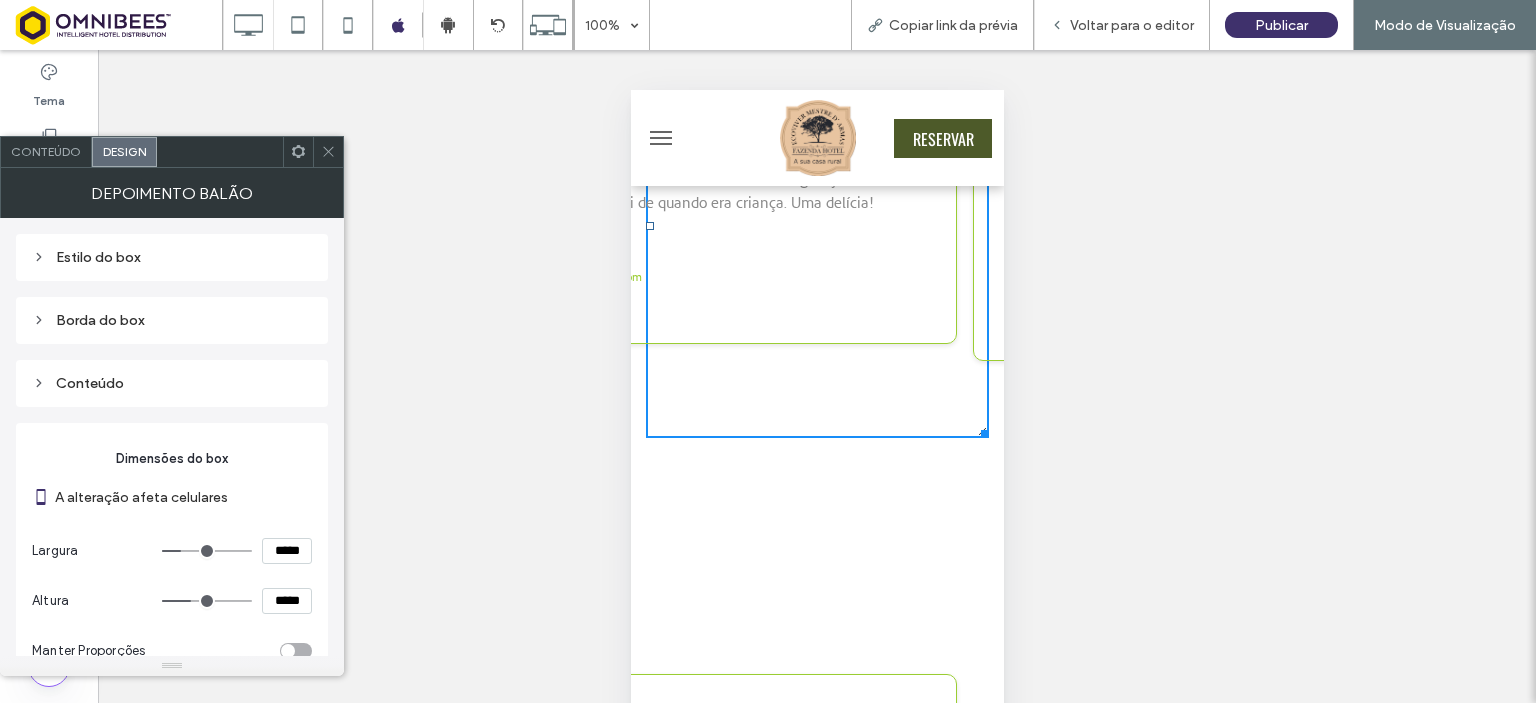 type on "***" 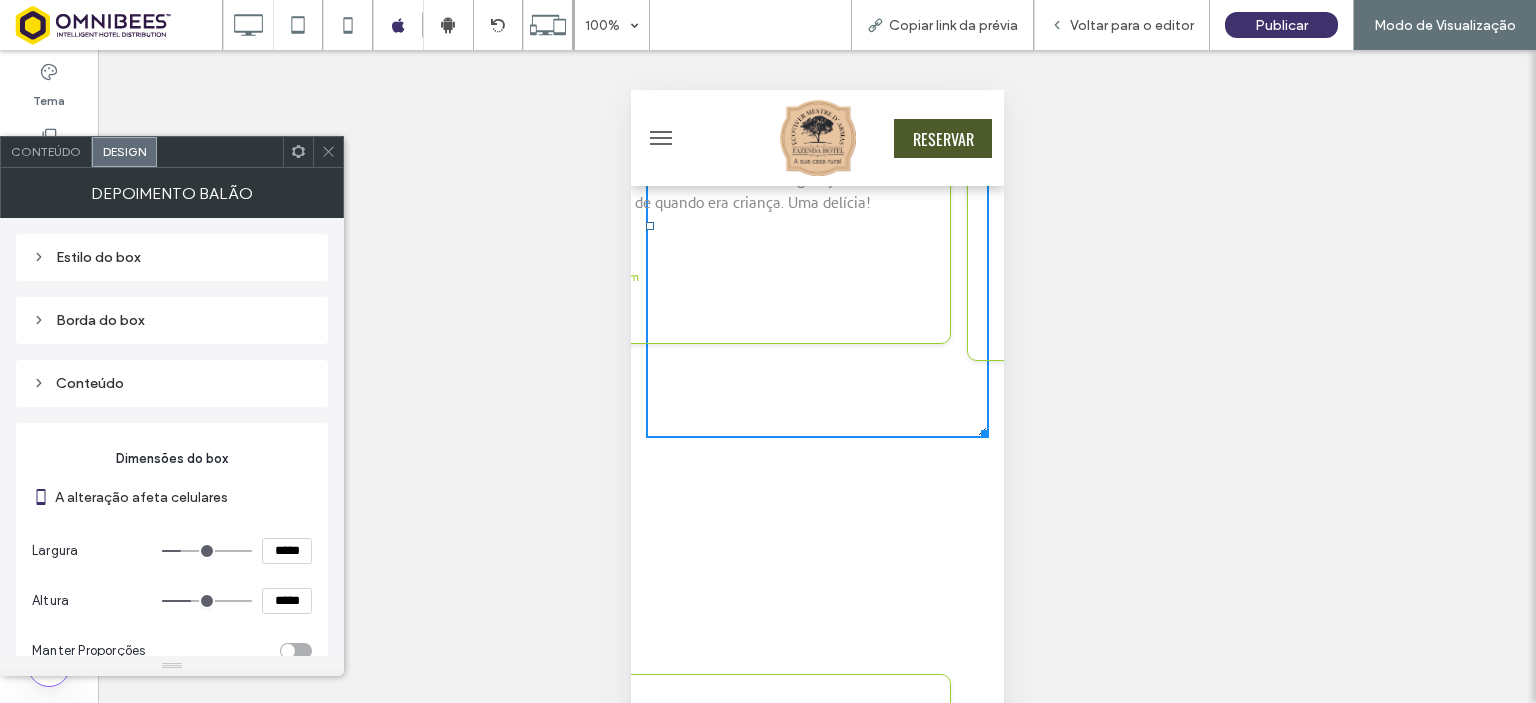 type on "*****" 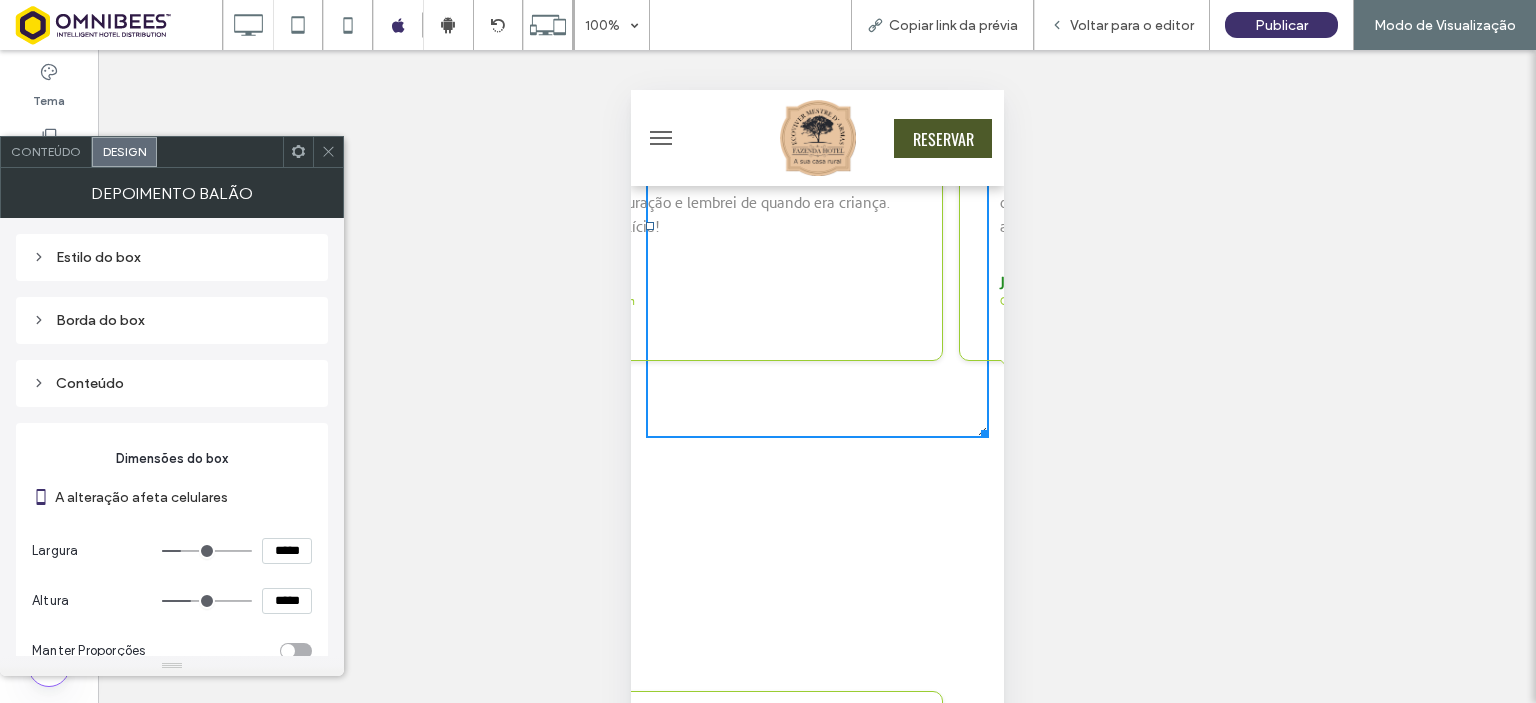 type on "***" 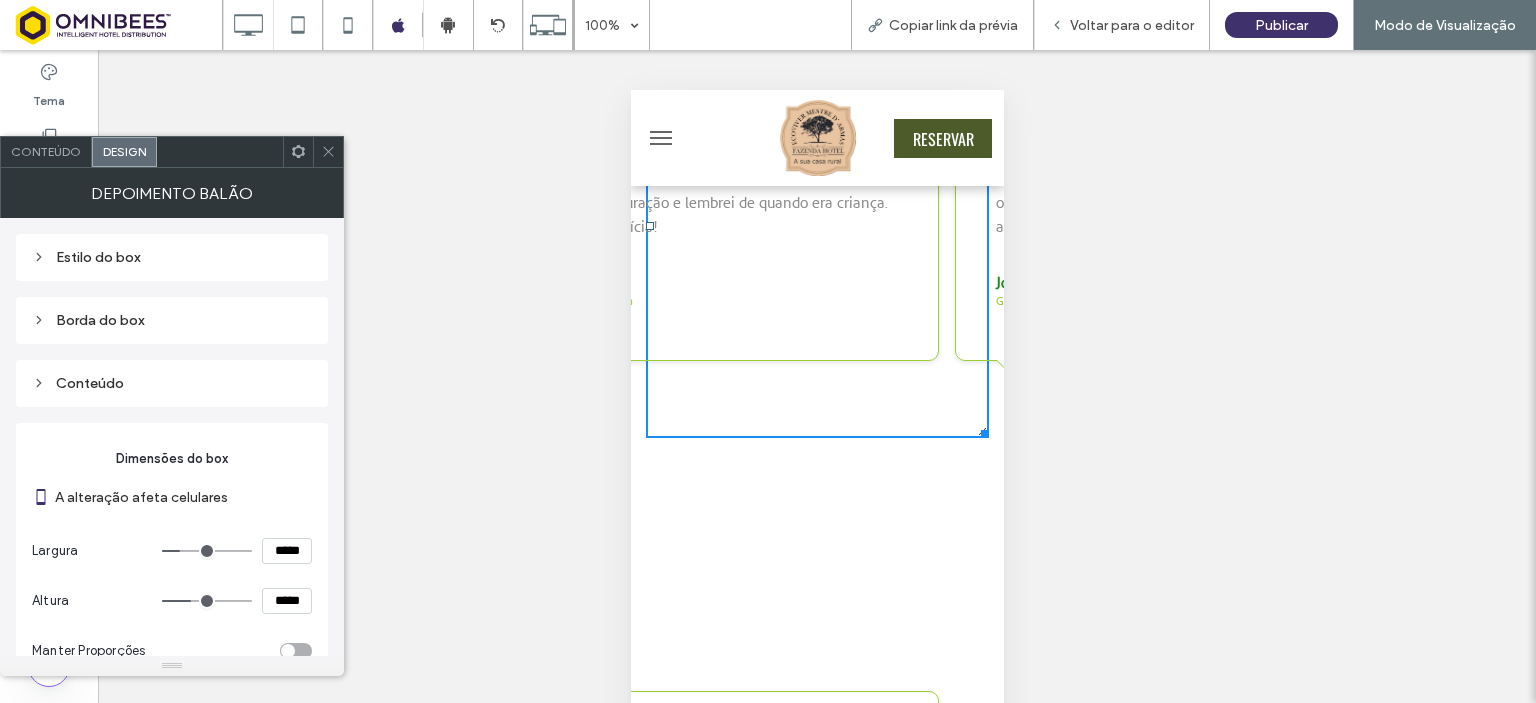type on "*****" 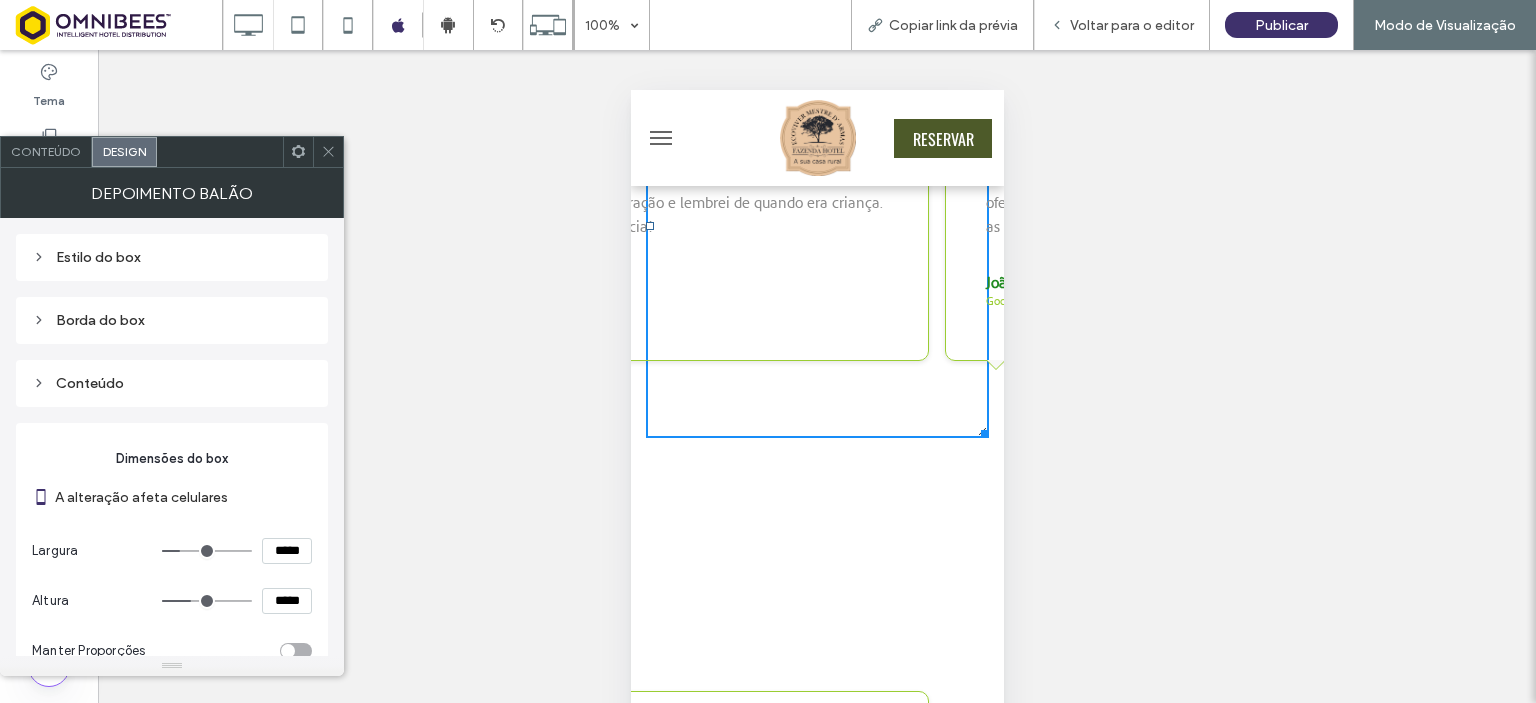 type on "***" 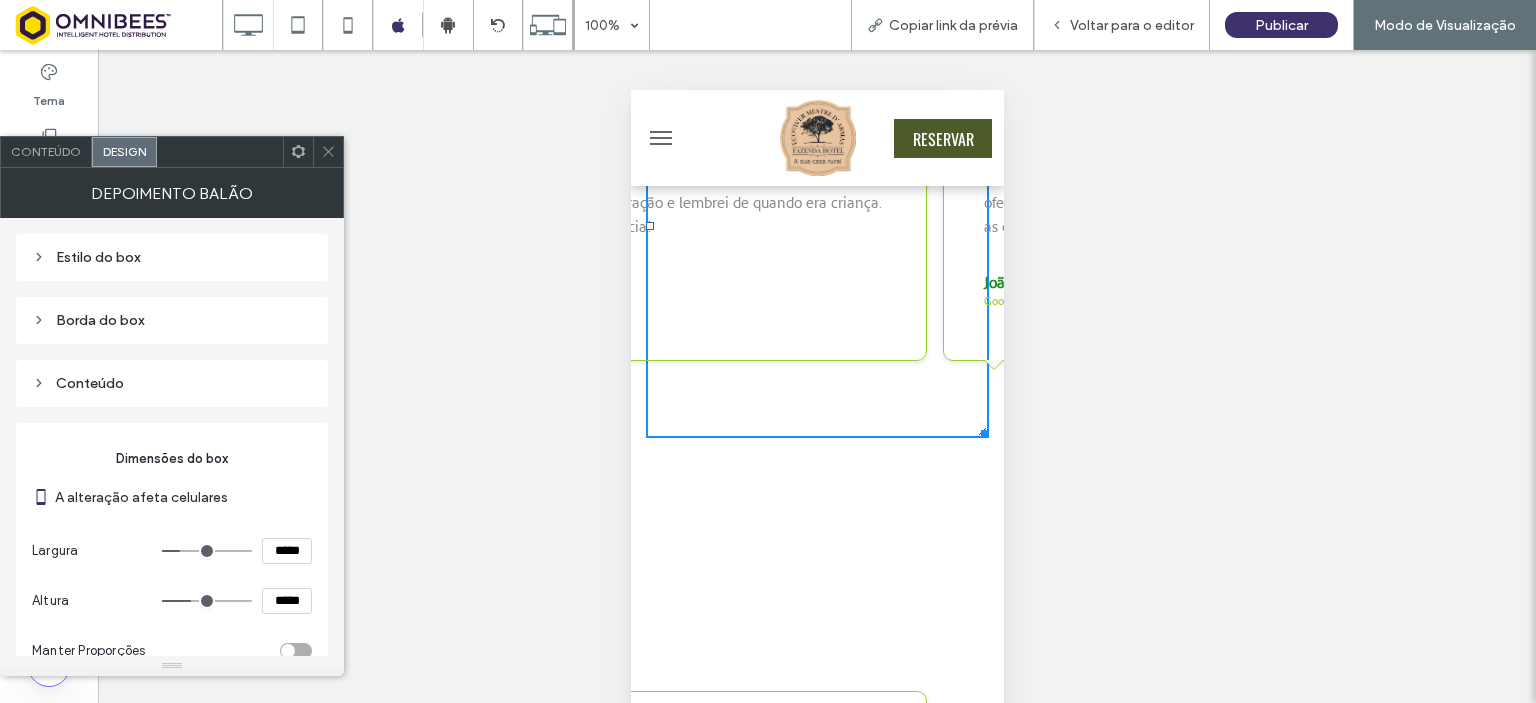 type on "*****" 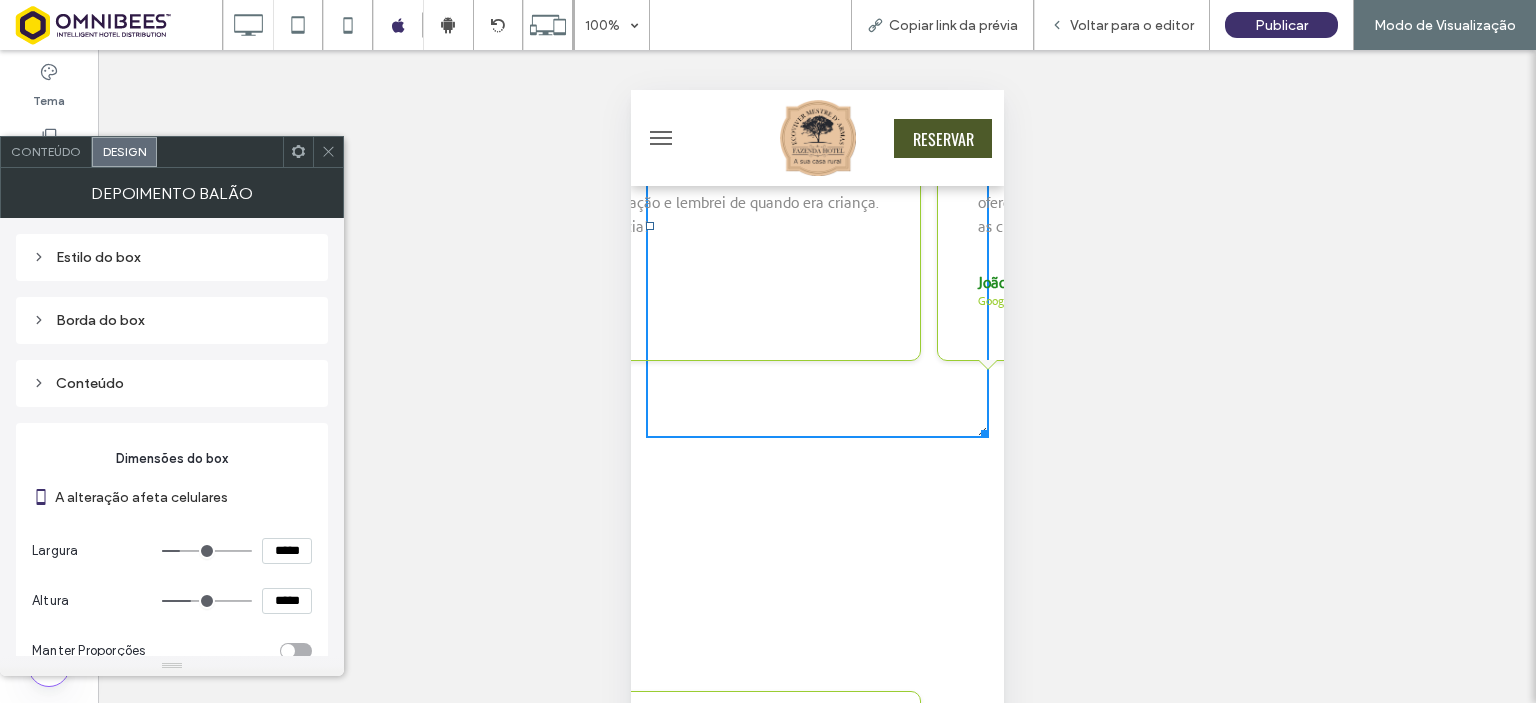 type on "***" 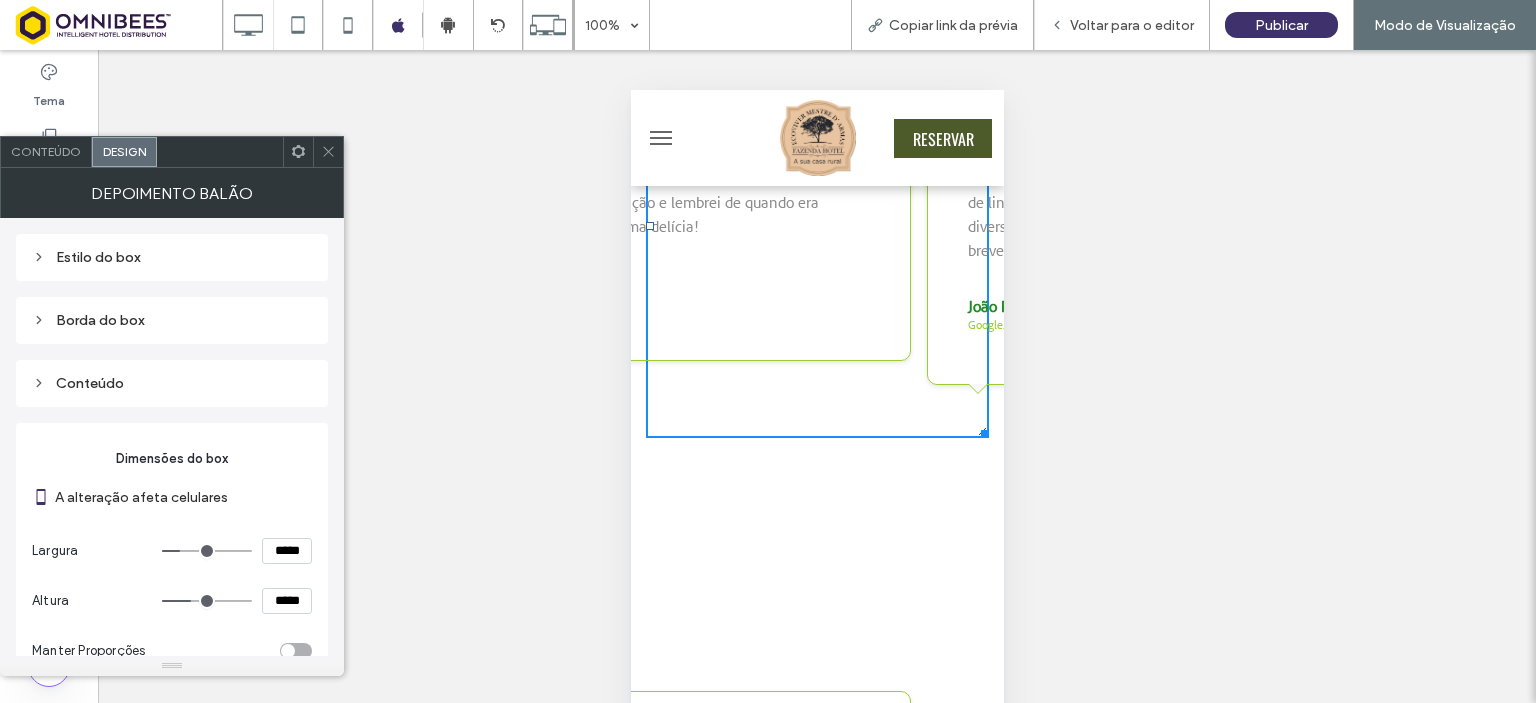 type on "***" 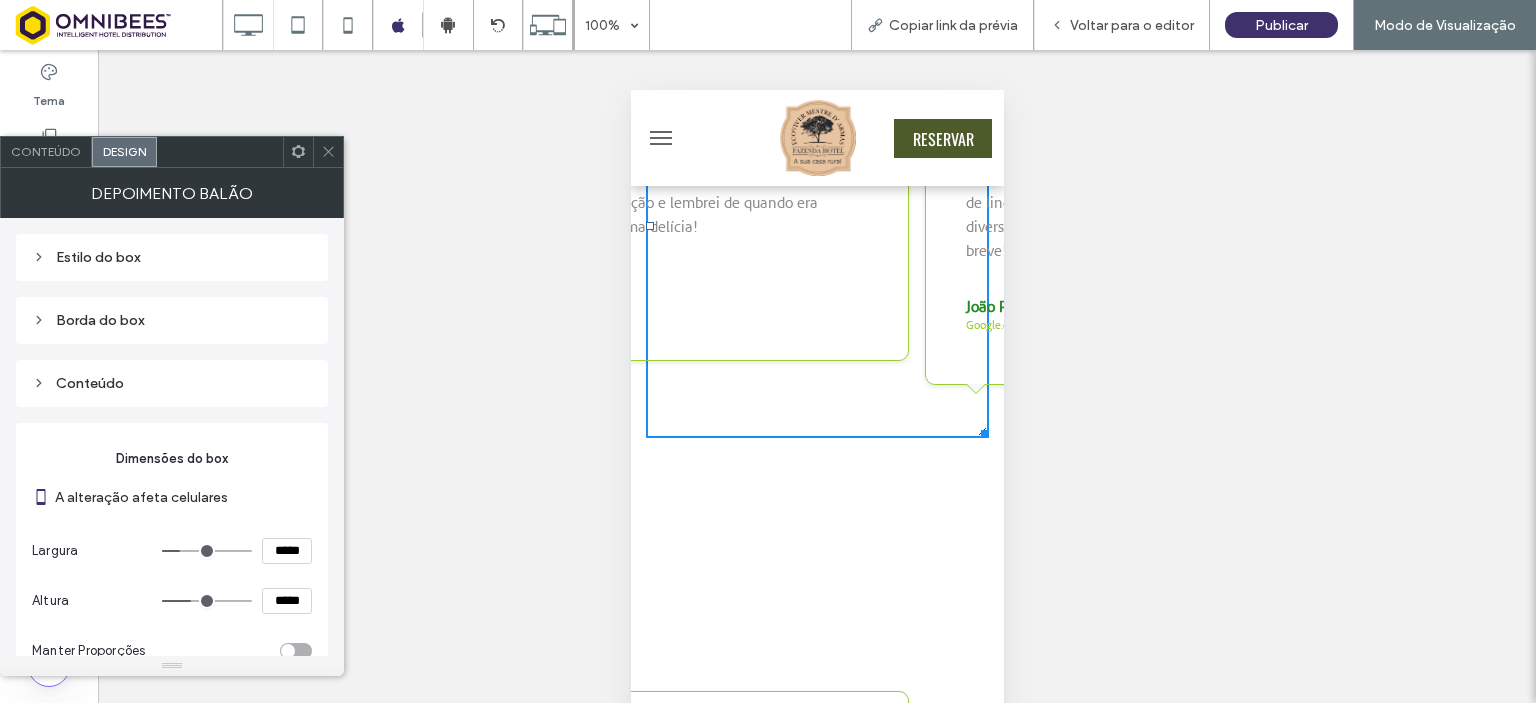 type on "***" 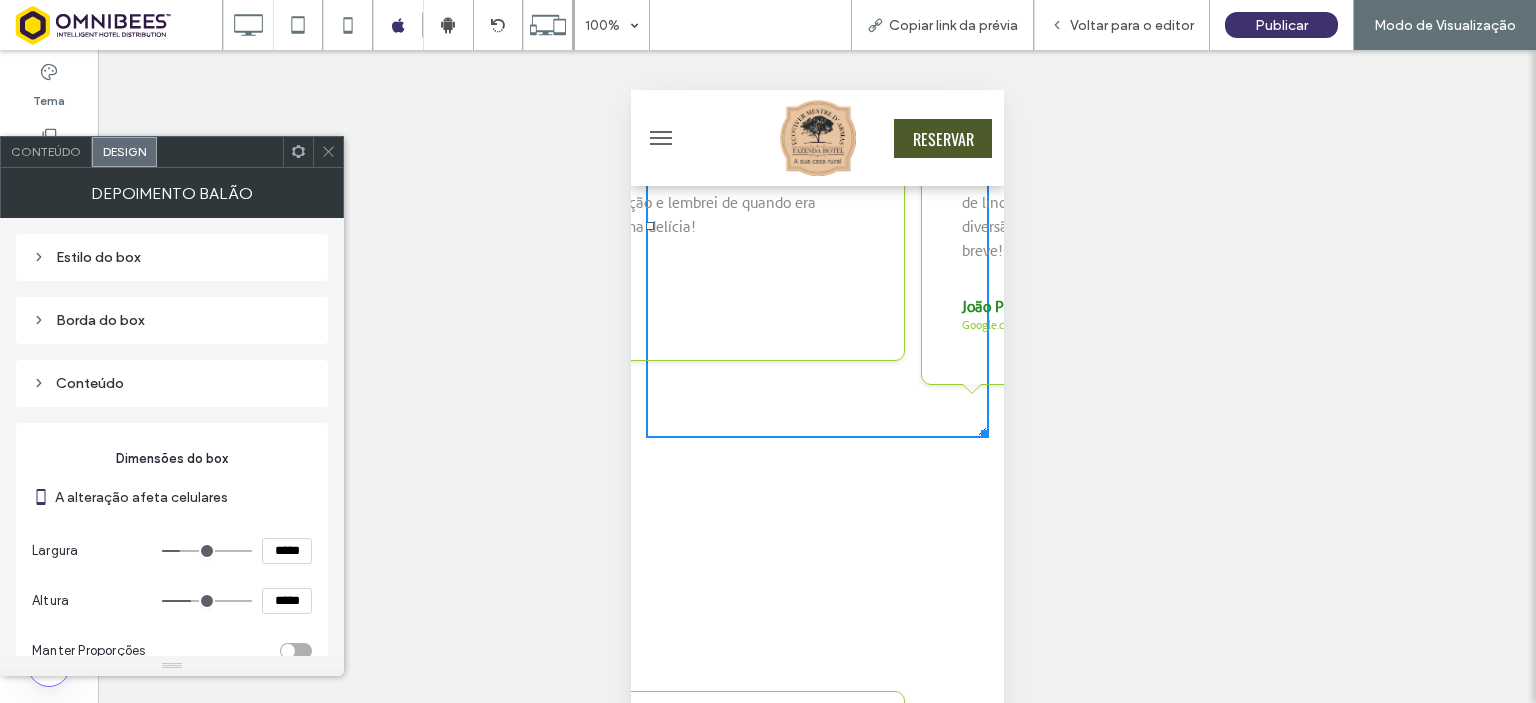 type on "*****" 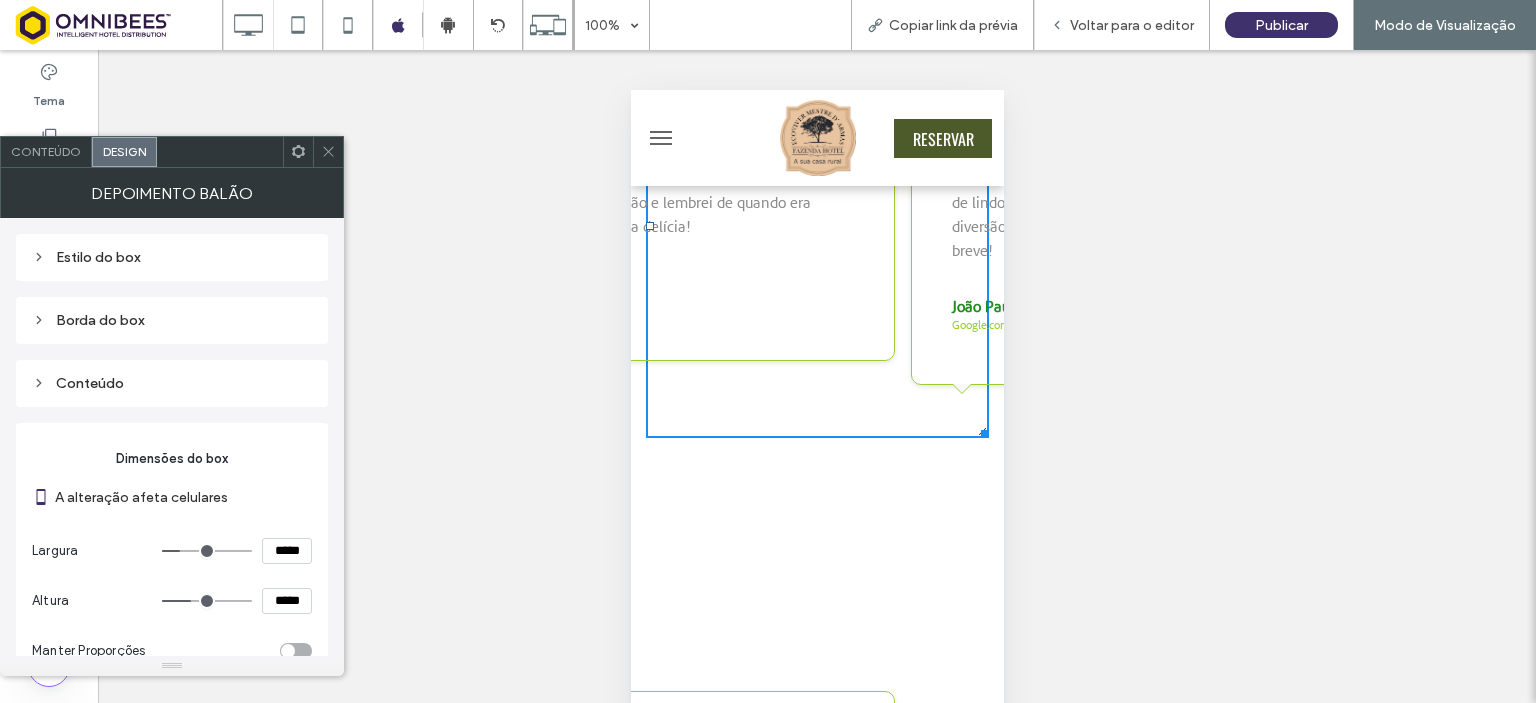 type on "*****" 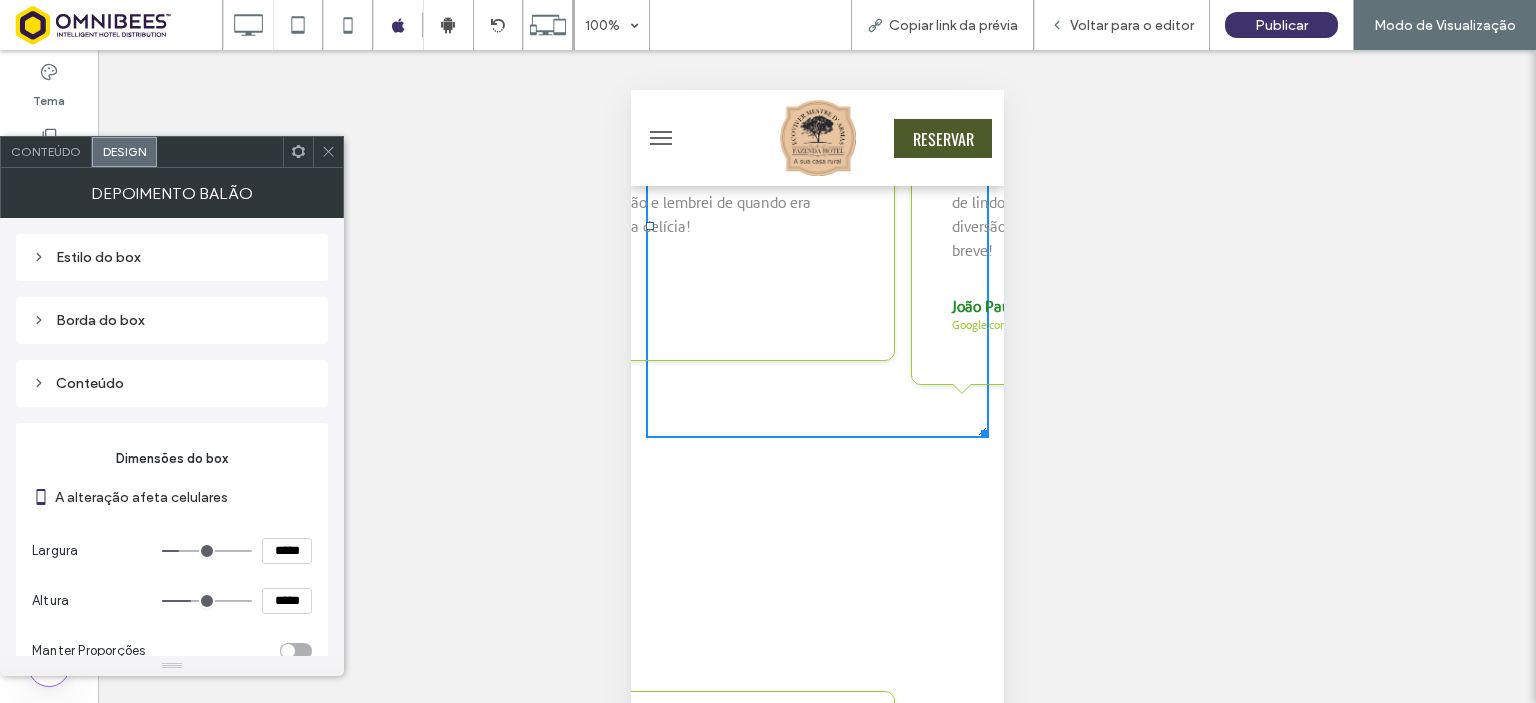 type on "*****" 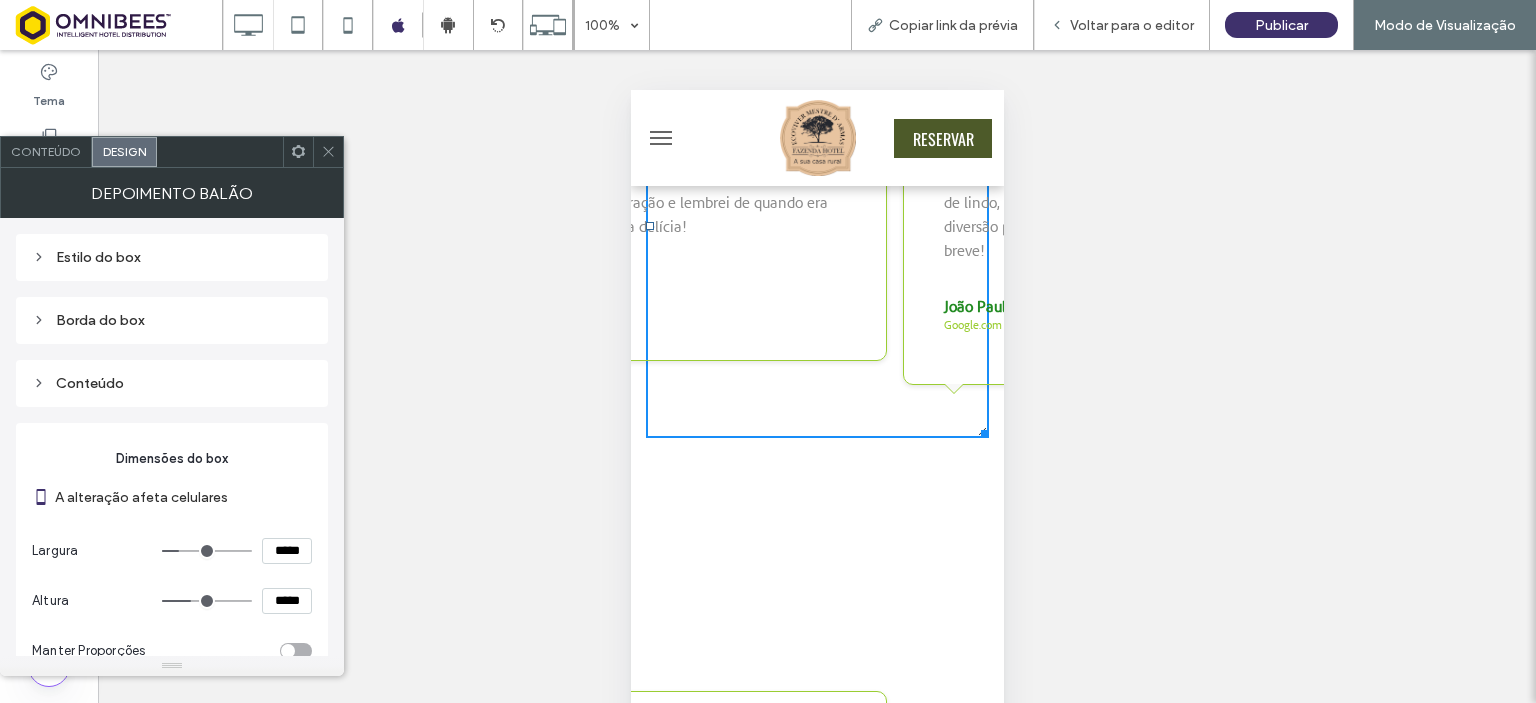 type on "*****" 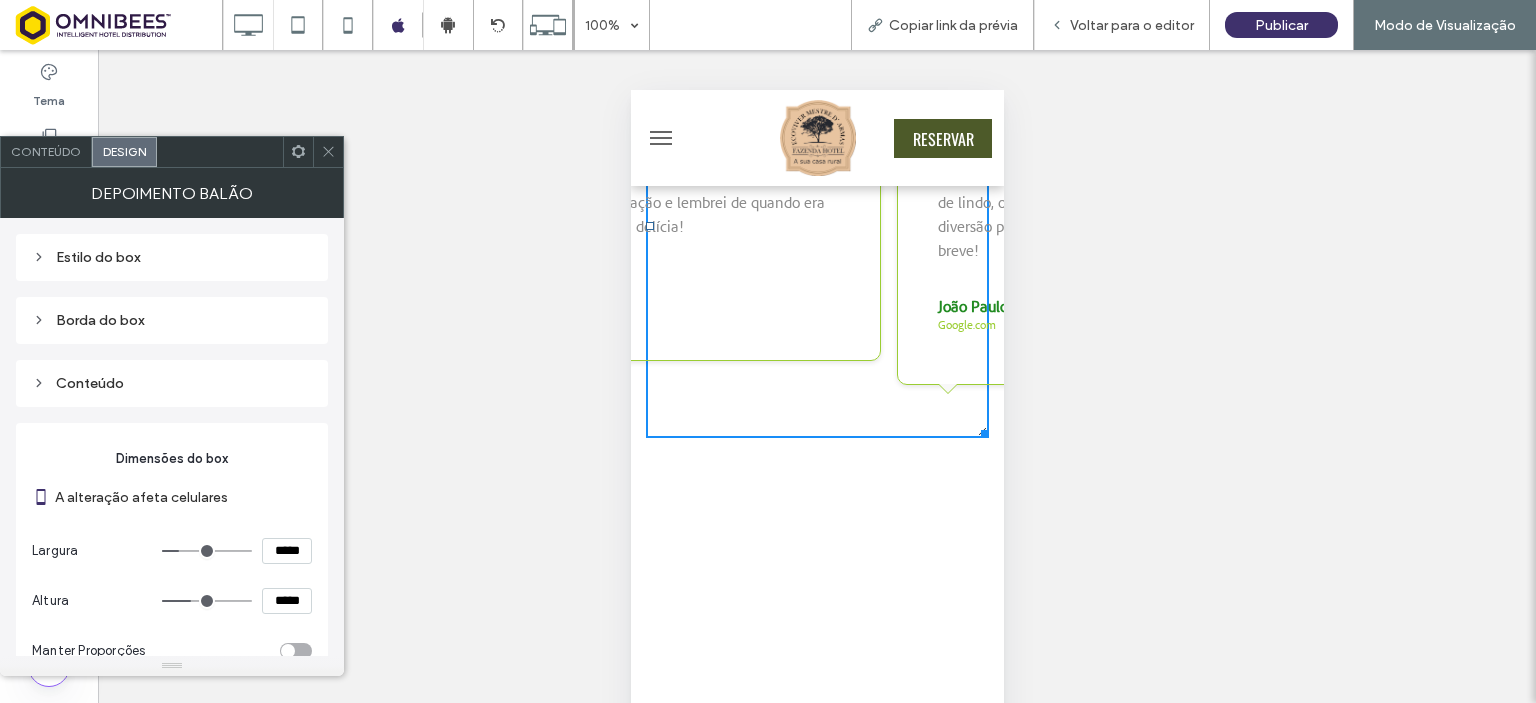 type on "***" 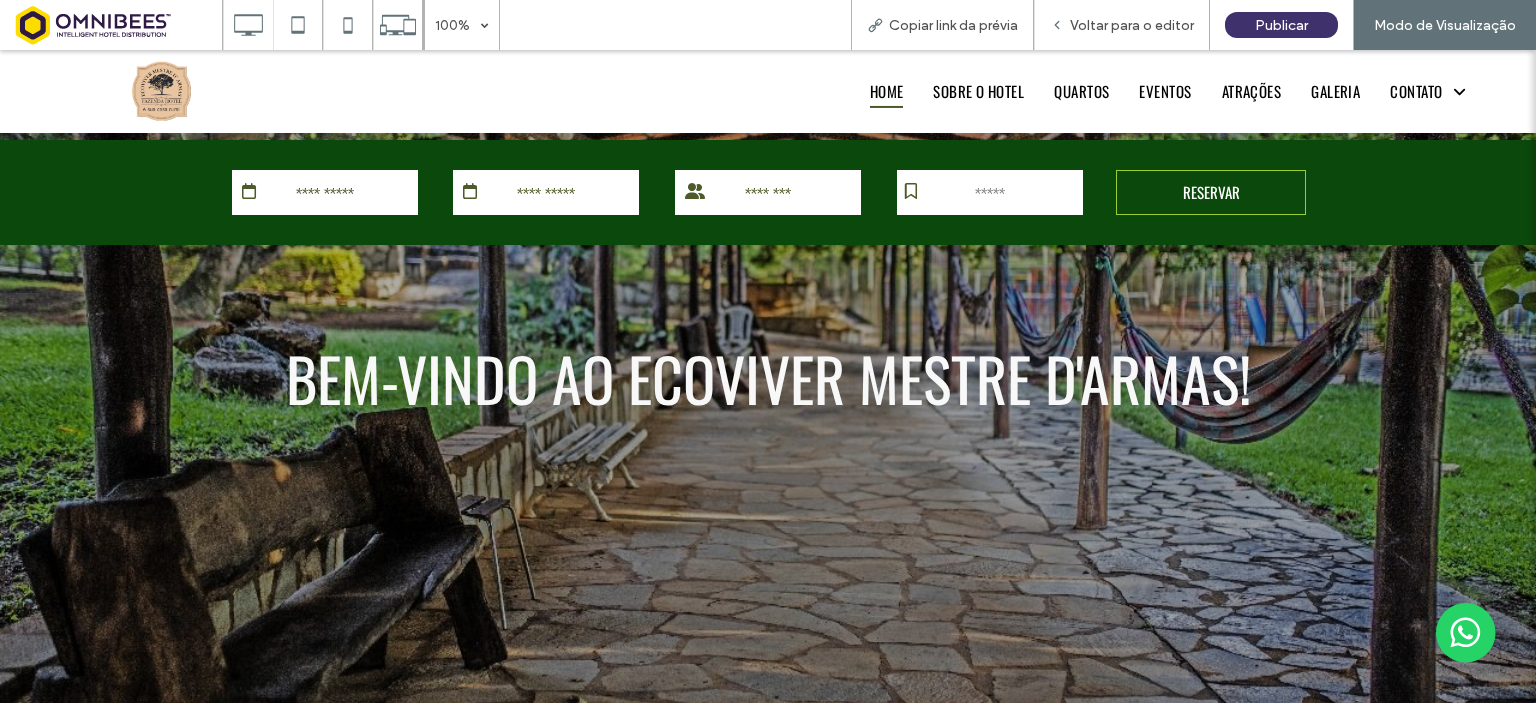 scroll, scrollTop: 3800, scrollLeft: 0, axis: vertical 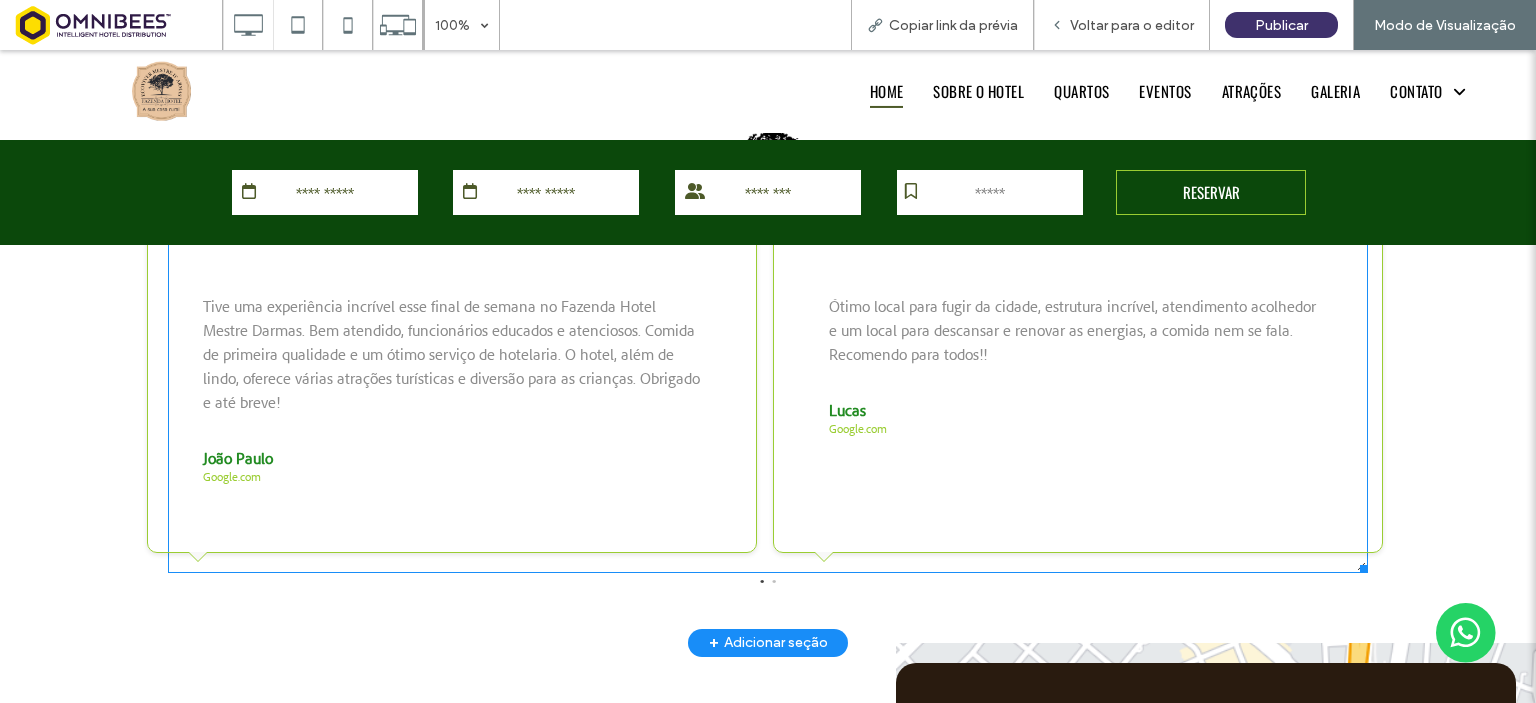 click at bounding box center [768, 393] 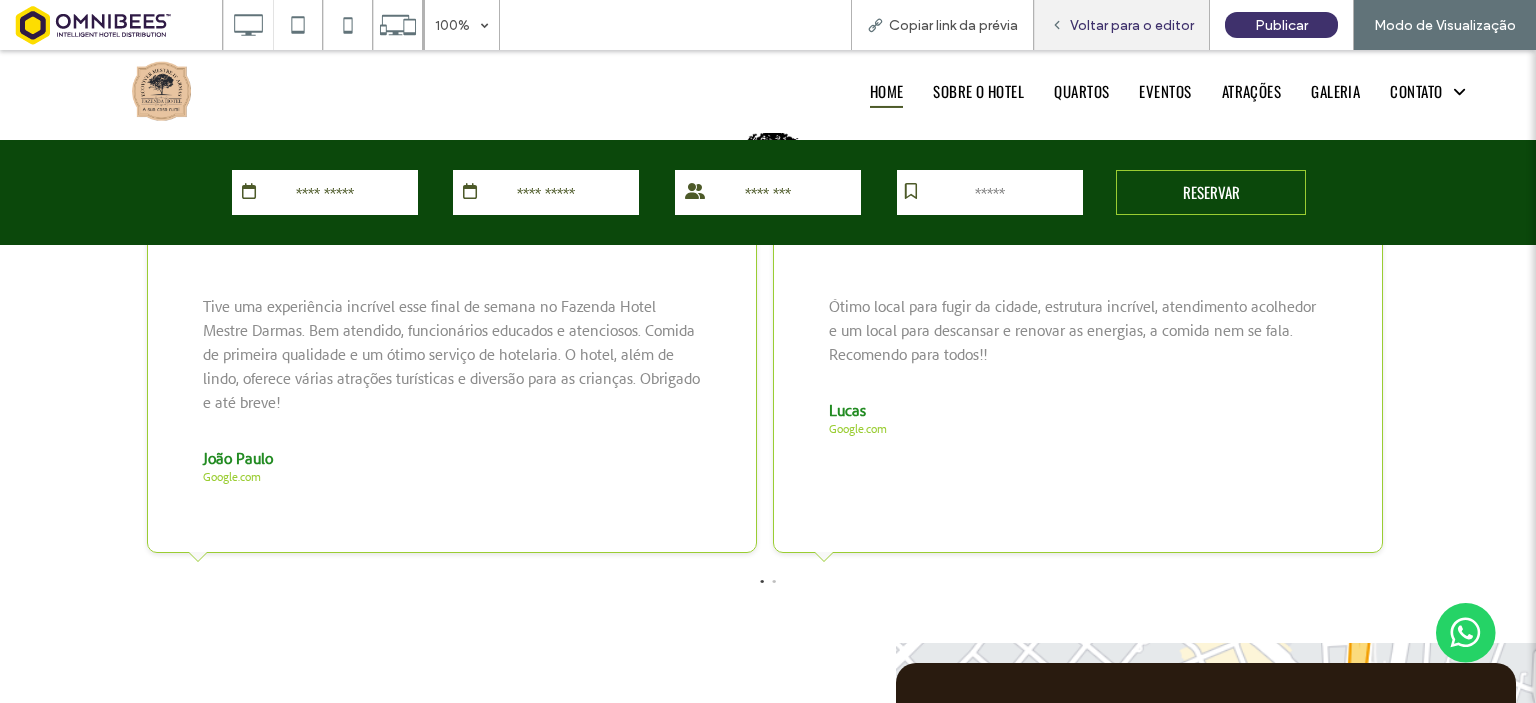 click on "Voltar para o editor" at bounding box center (1132, 25) 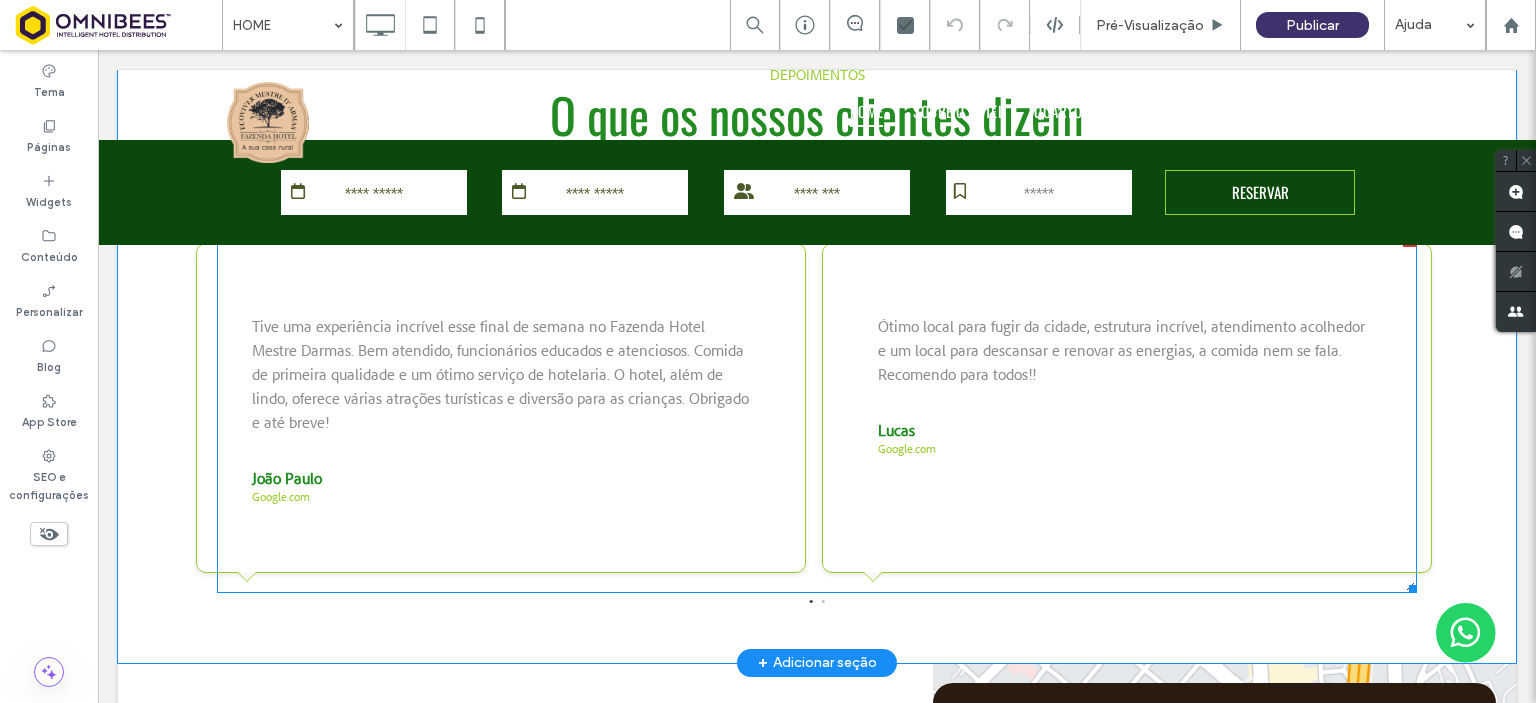 drag, startPoint x: 740, startPoint y: 459, endPoint x: 739, endPoint y: 480, distance: 21.023796 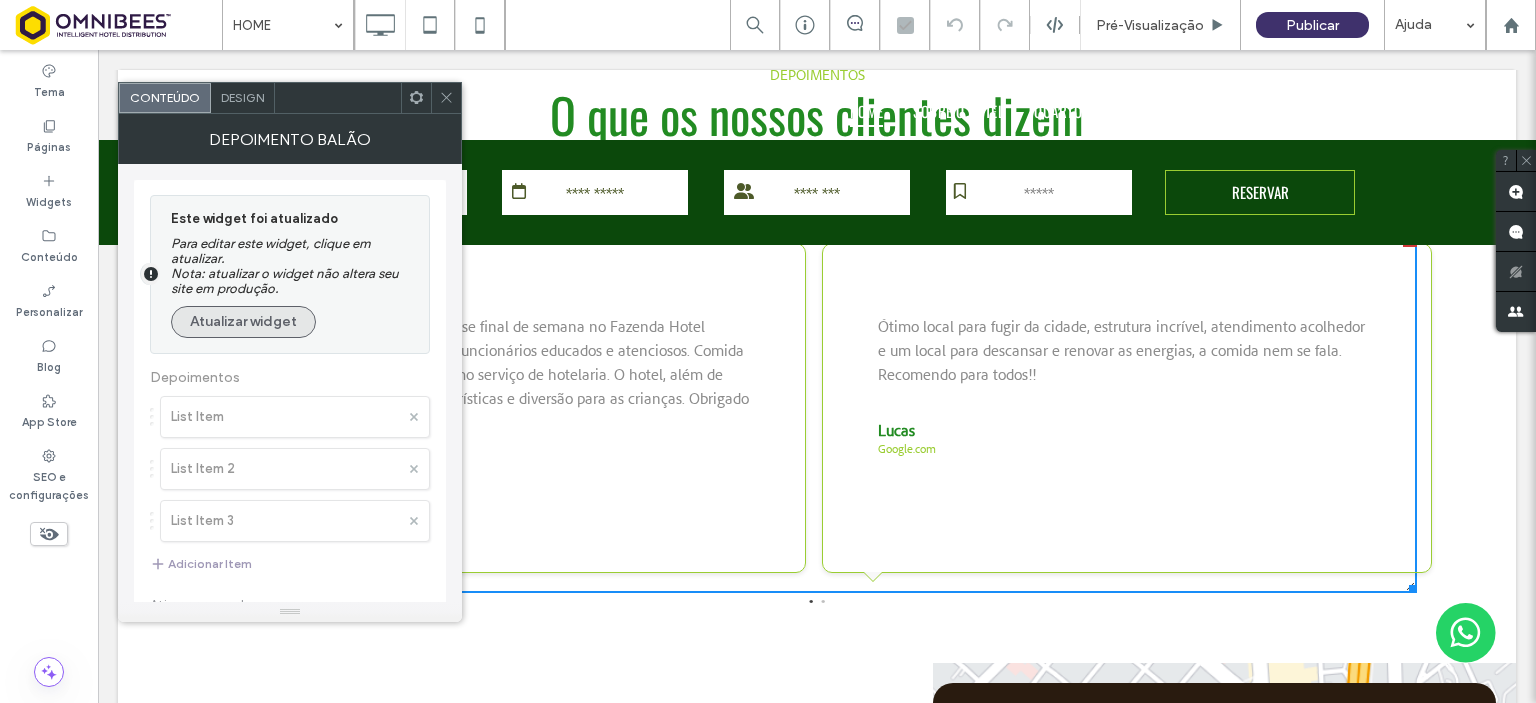 click on "Atualizar widget" at bounding box center (243, 322) 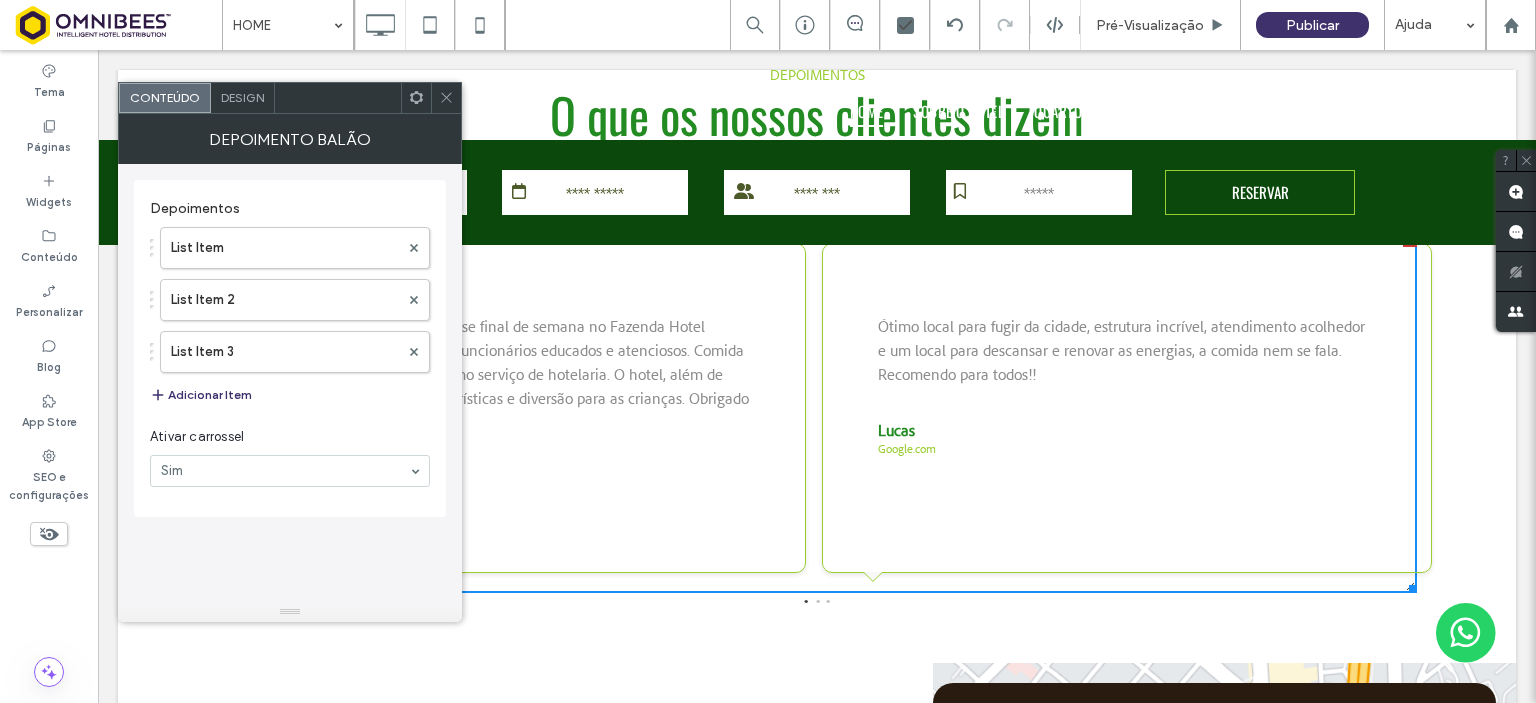 click 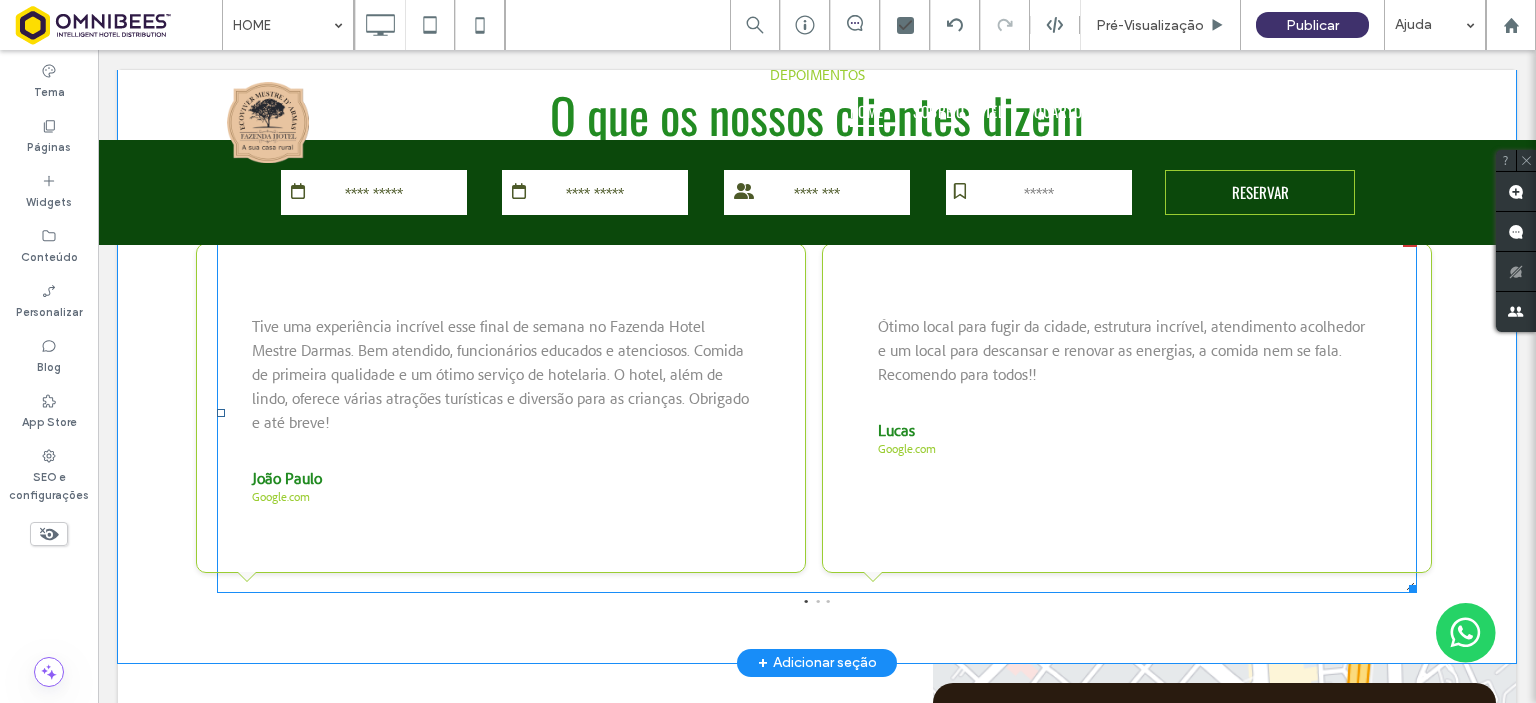 click on "2" at bounding box center [818, 600] 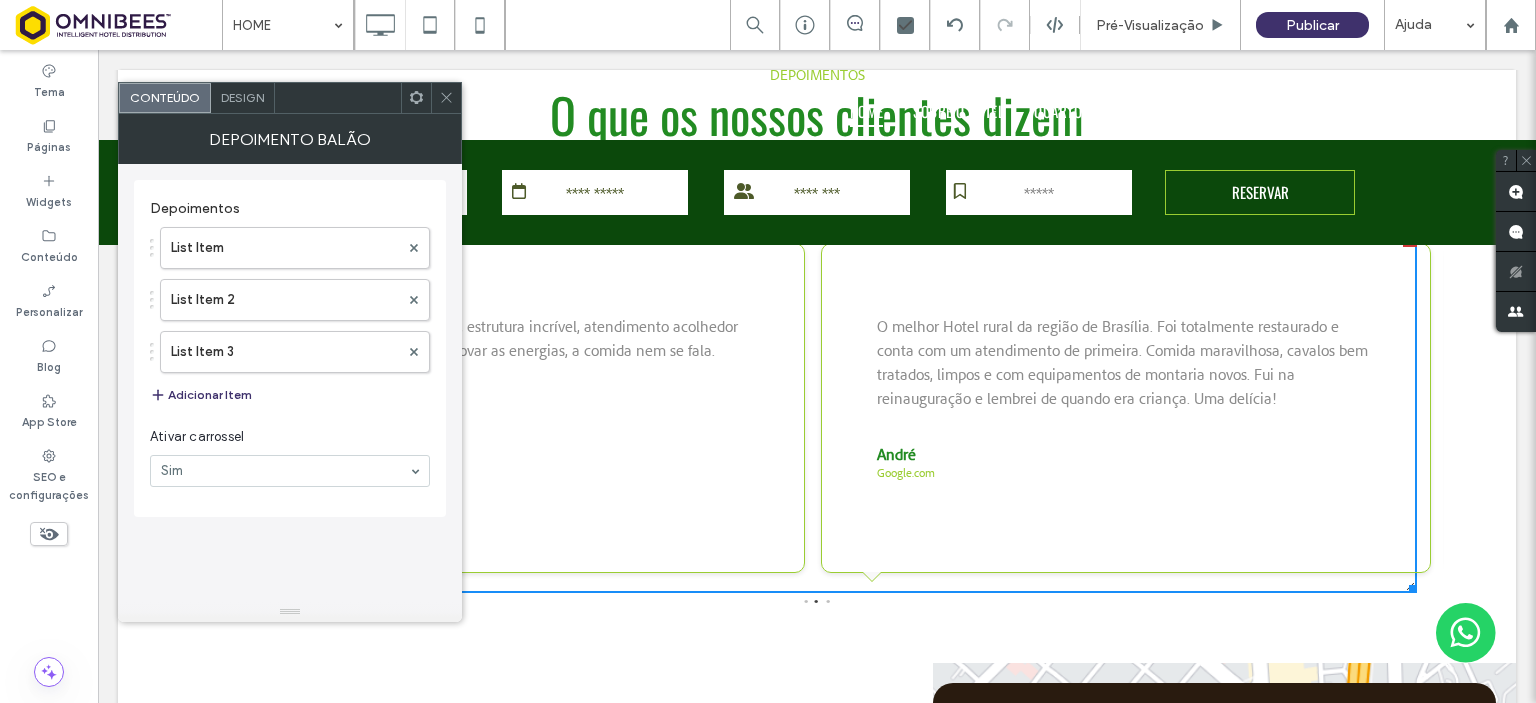 click on "1 2 3" at bounding box center (817, 606) 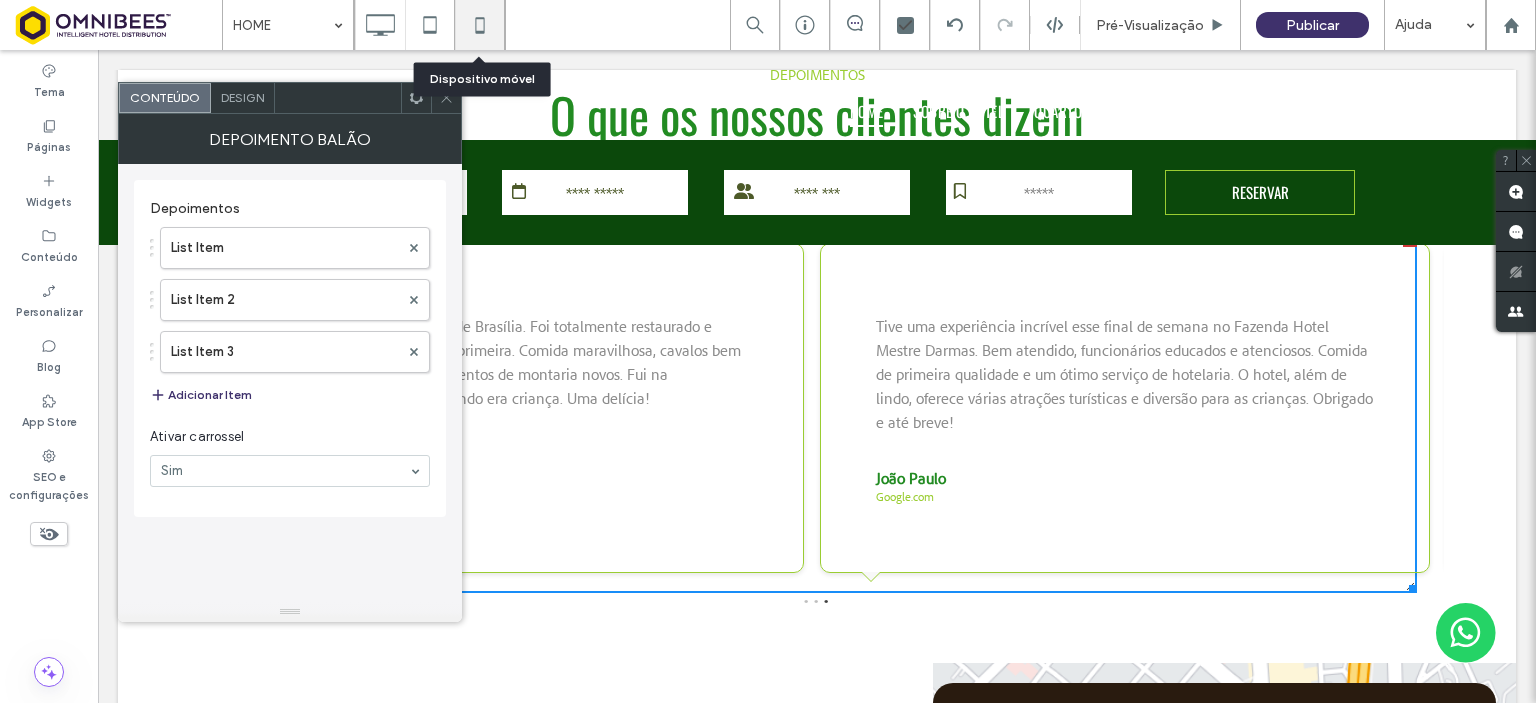 click 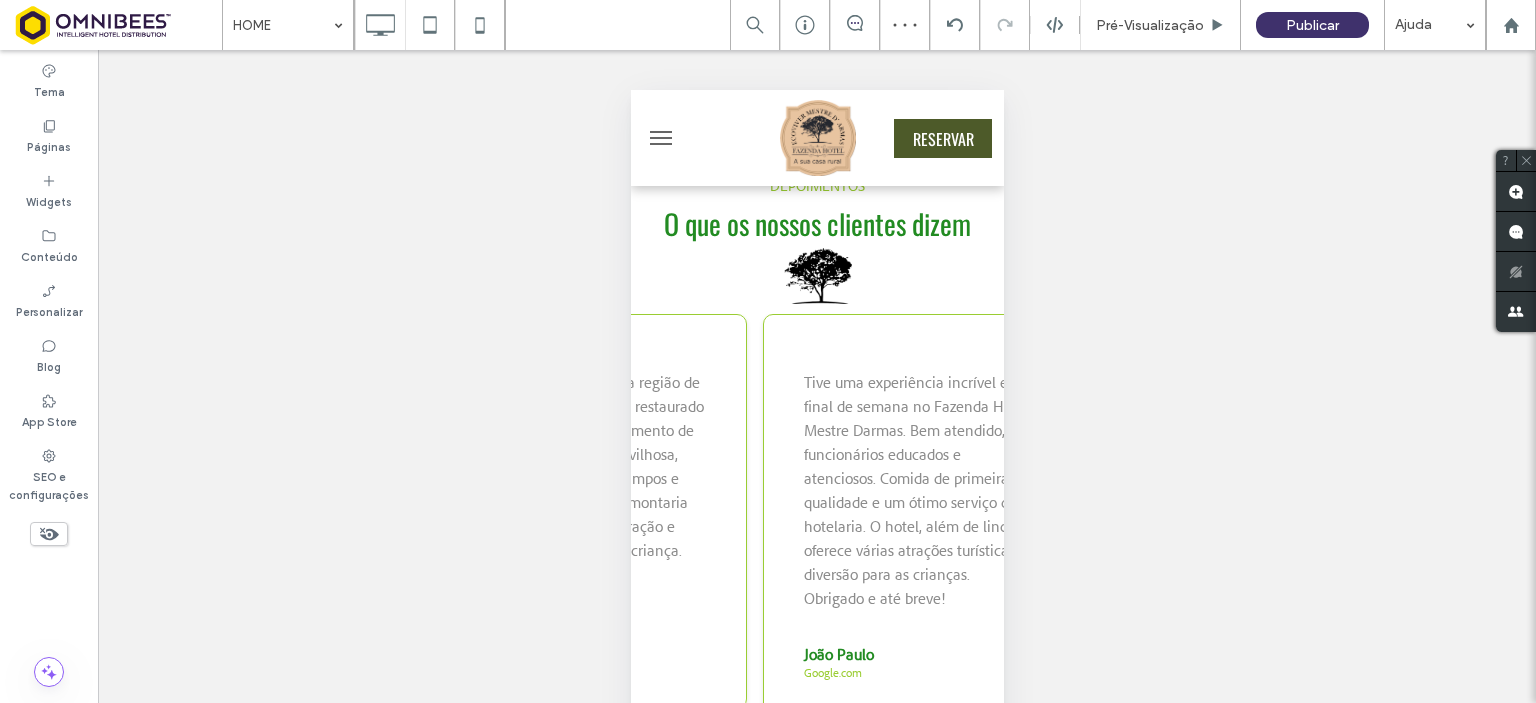 scroll, scrollTop: 3700, scrollLeft: 0, axis: vertical 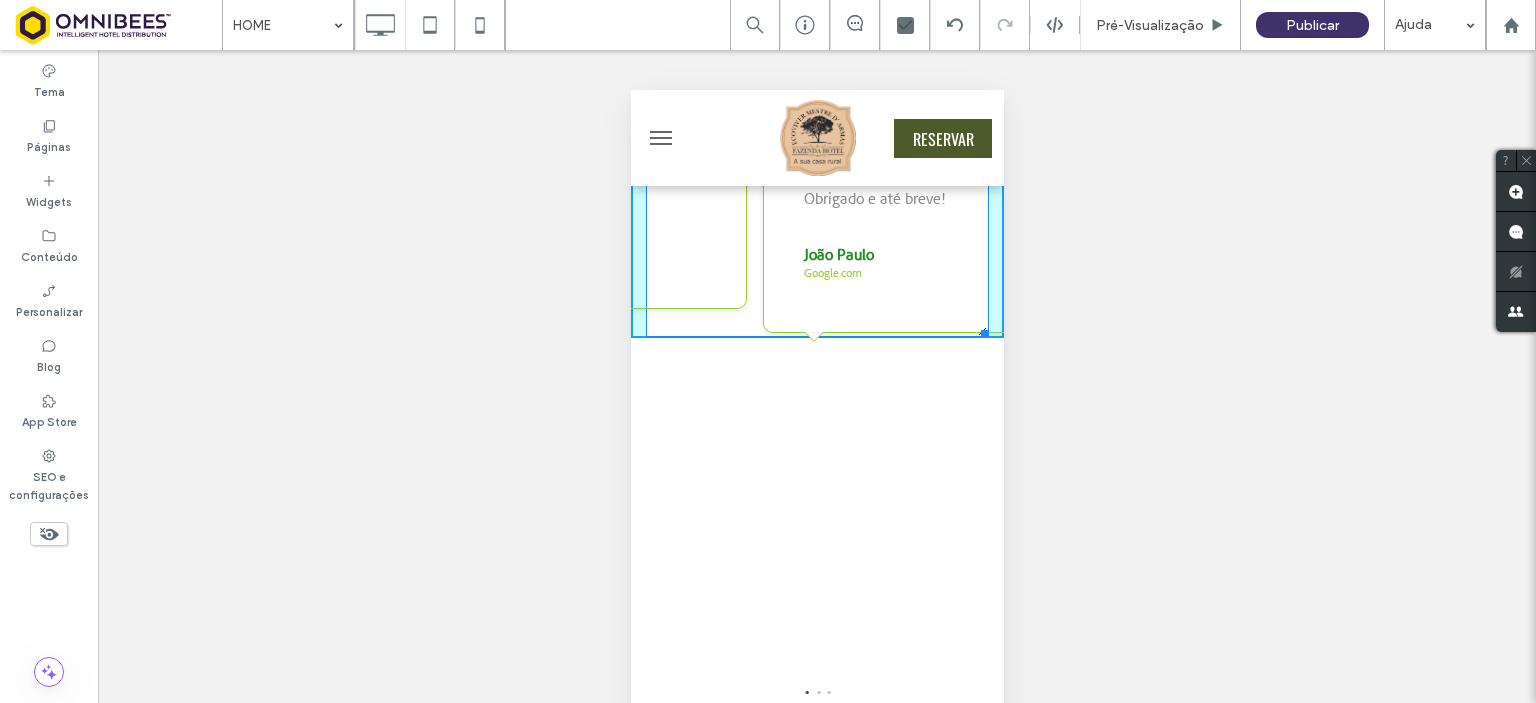 drag, startPoint x: 969, startPoint y: 358, endPoint x: 1599, endPoint y: 526, distance: 652.0153 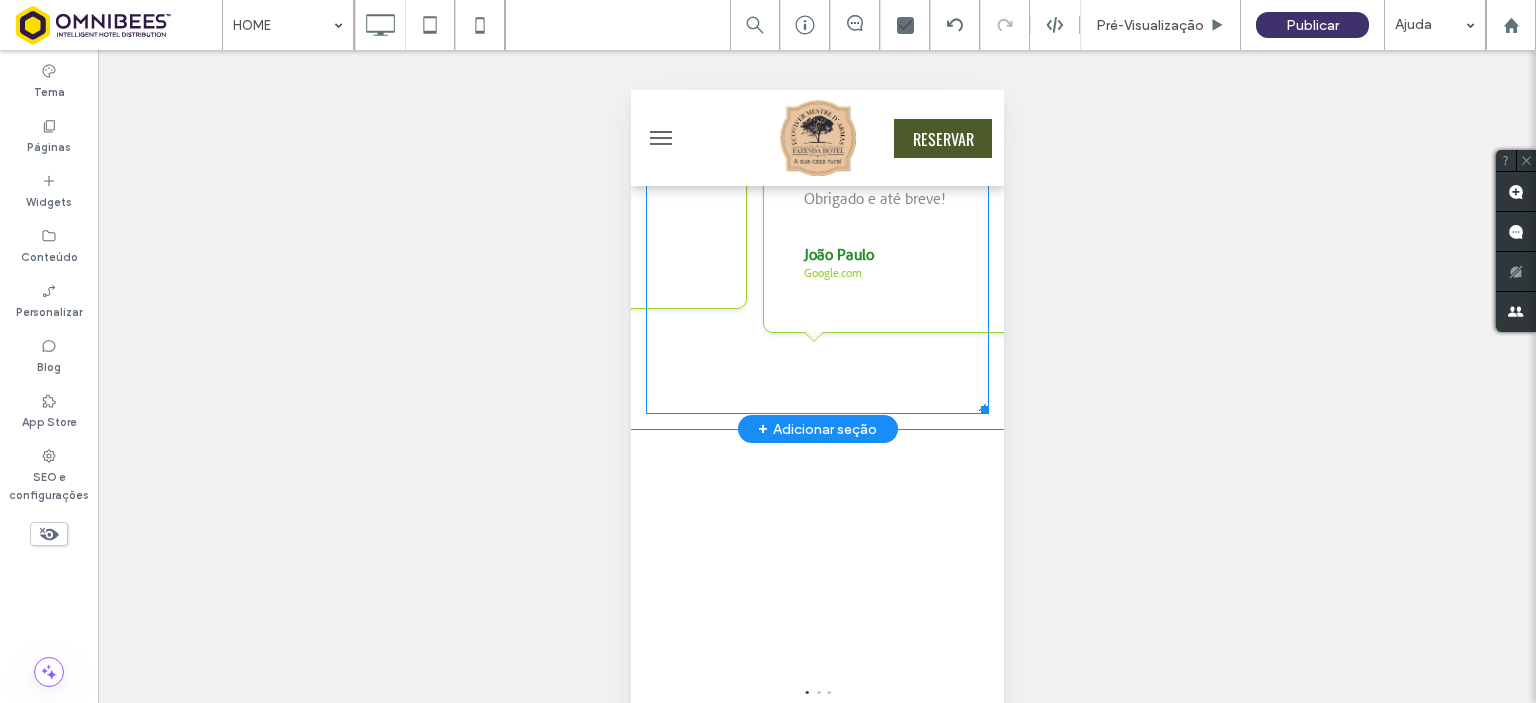 click at bounding box center [816, 164] 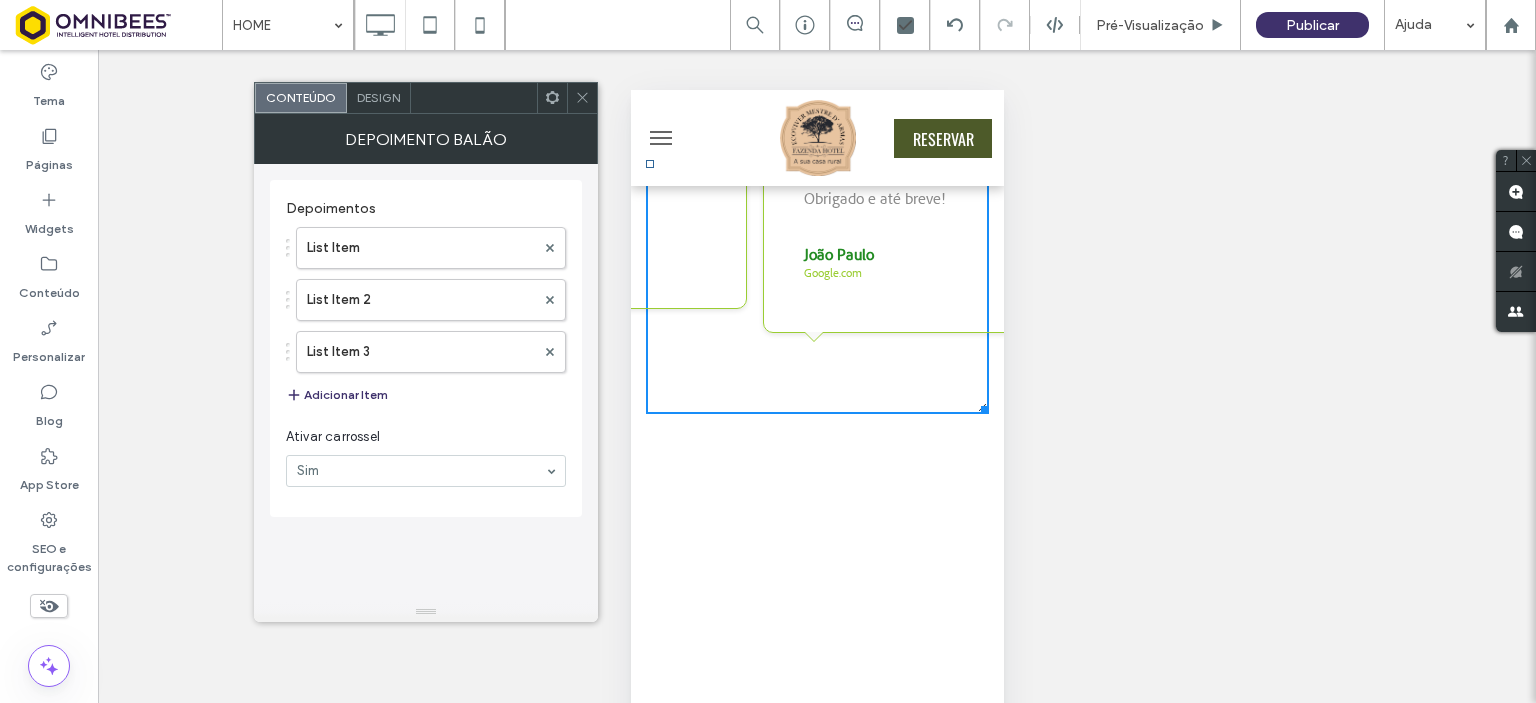 click on "Design" at bounding box center (378, 97) 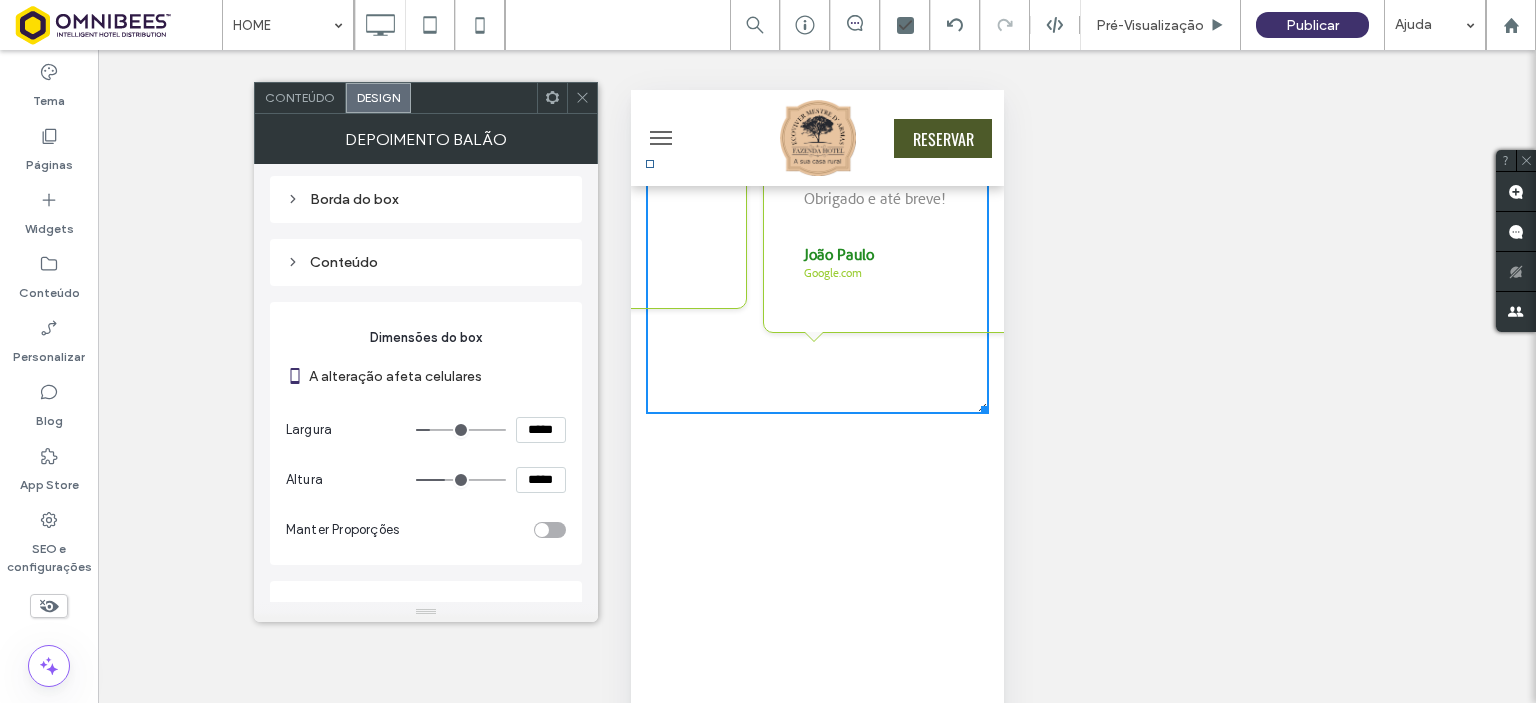 scroll, scrollTop: 100, scrollLeft: 0, axis: vertical 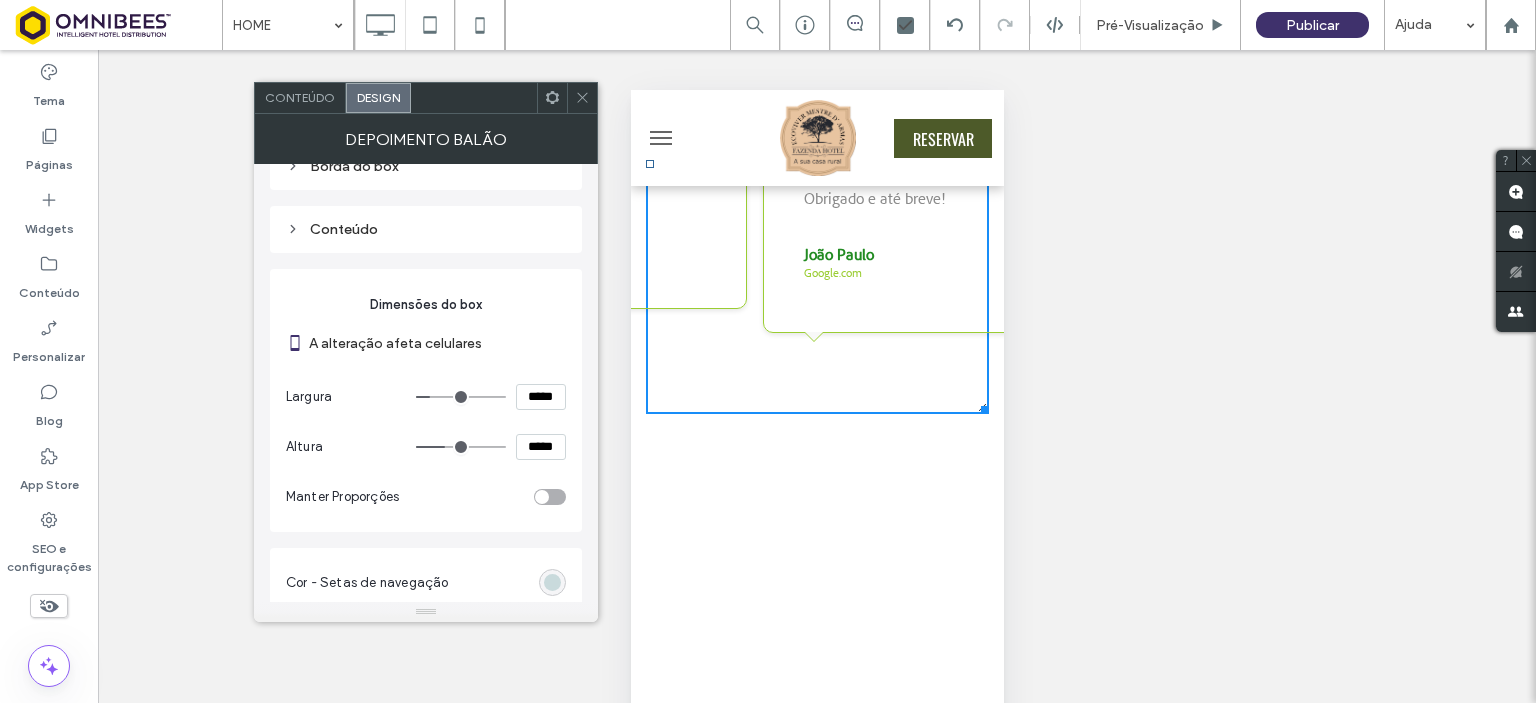 click at bounding box center (550, 497) 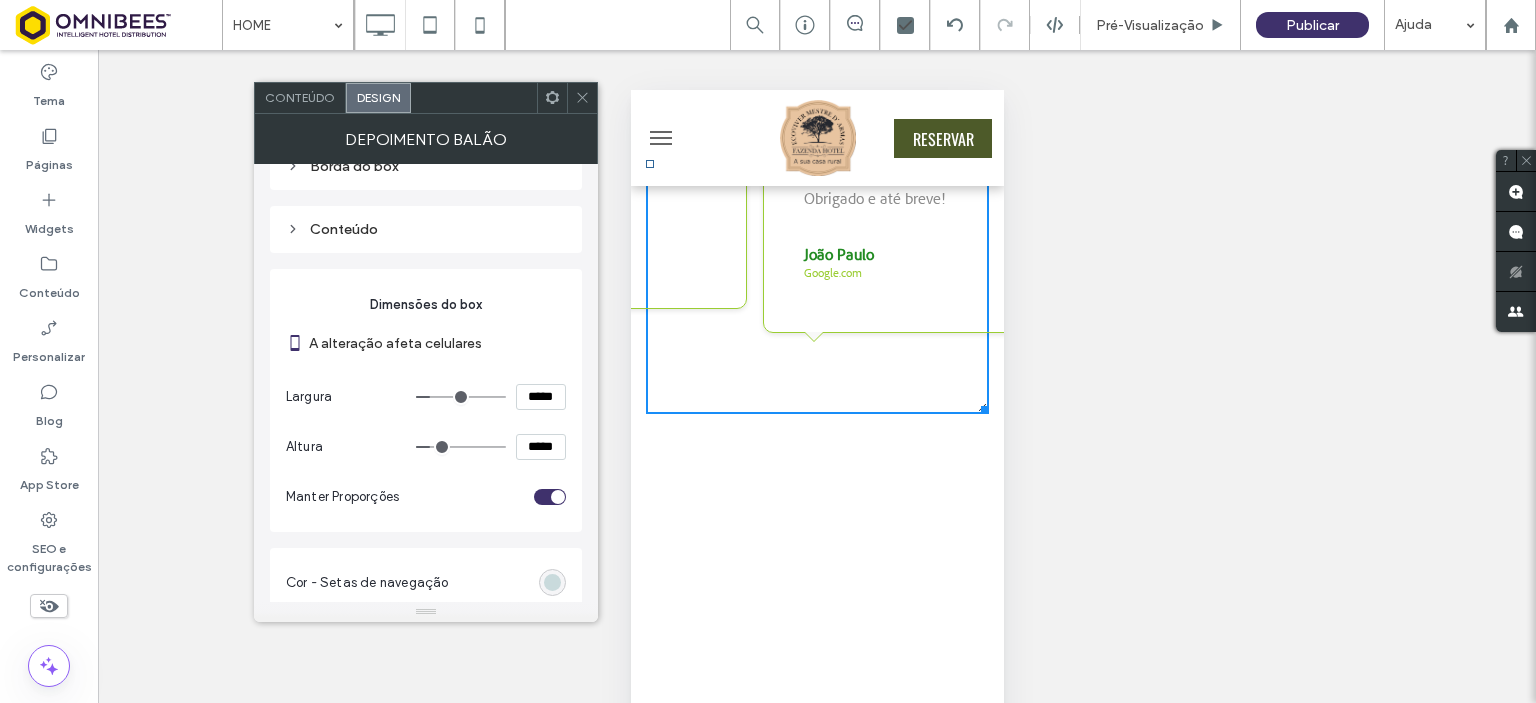 click at bounding box center [558, 497] 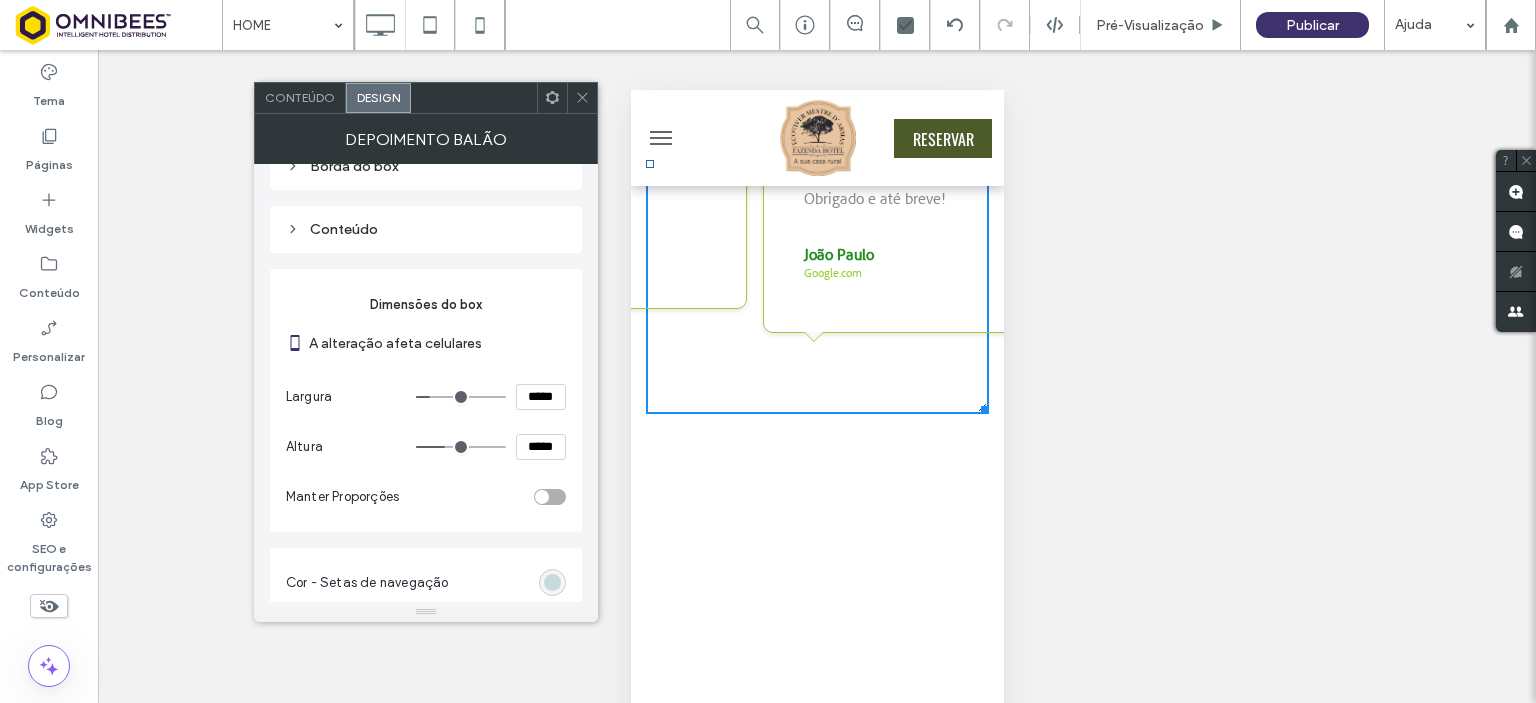 type on "***" 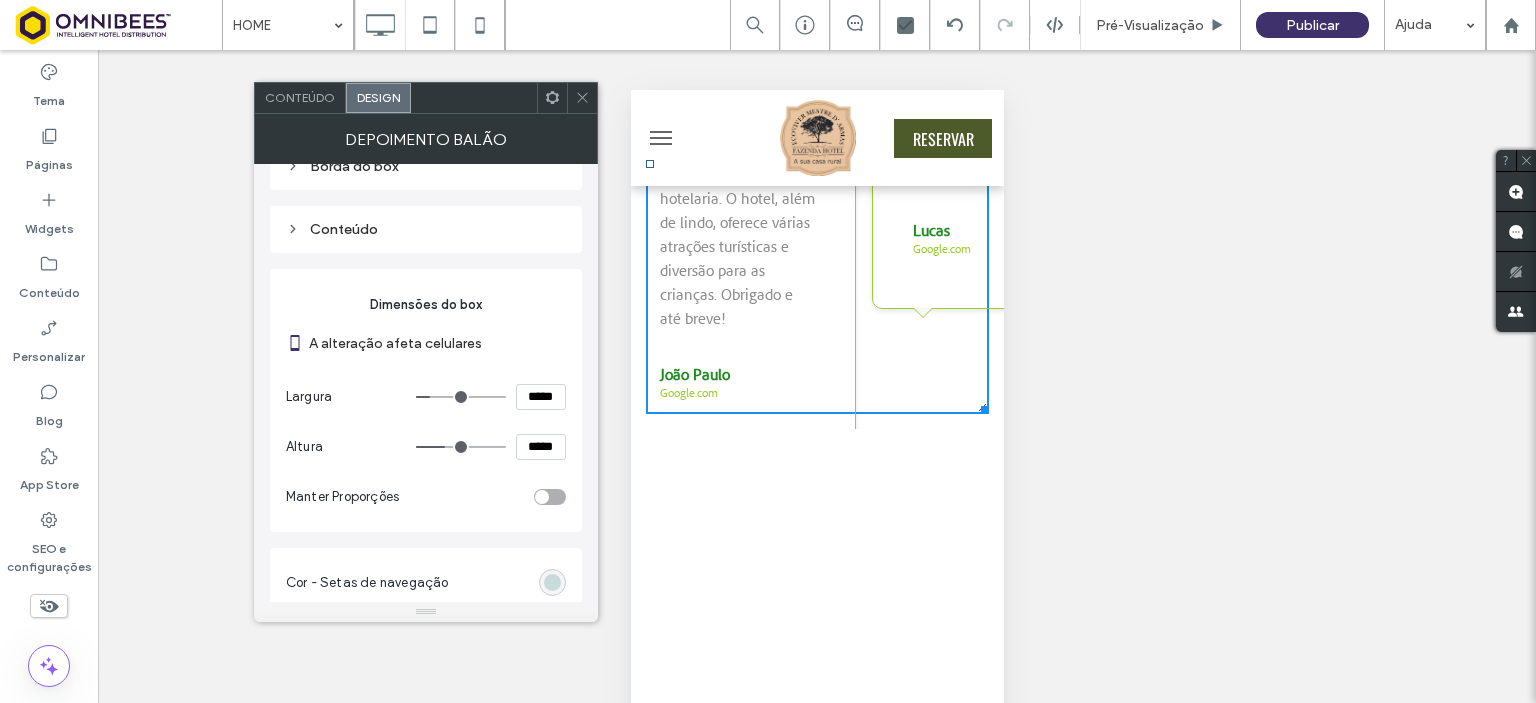 type on "***" 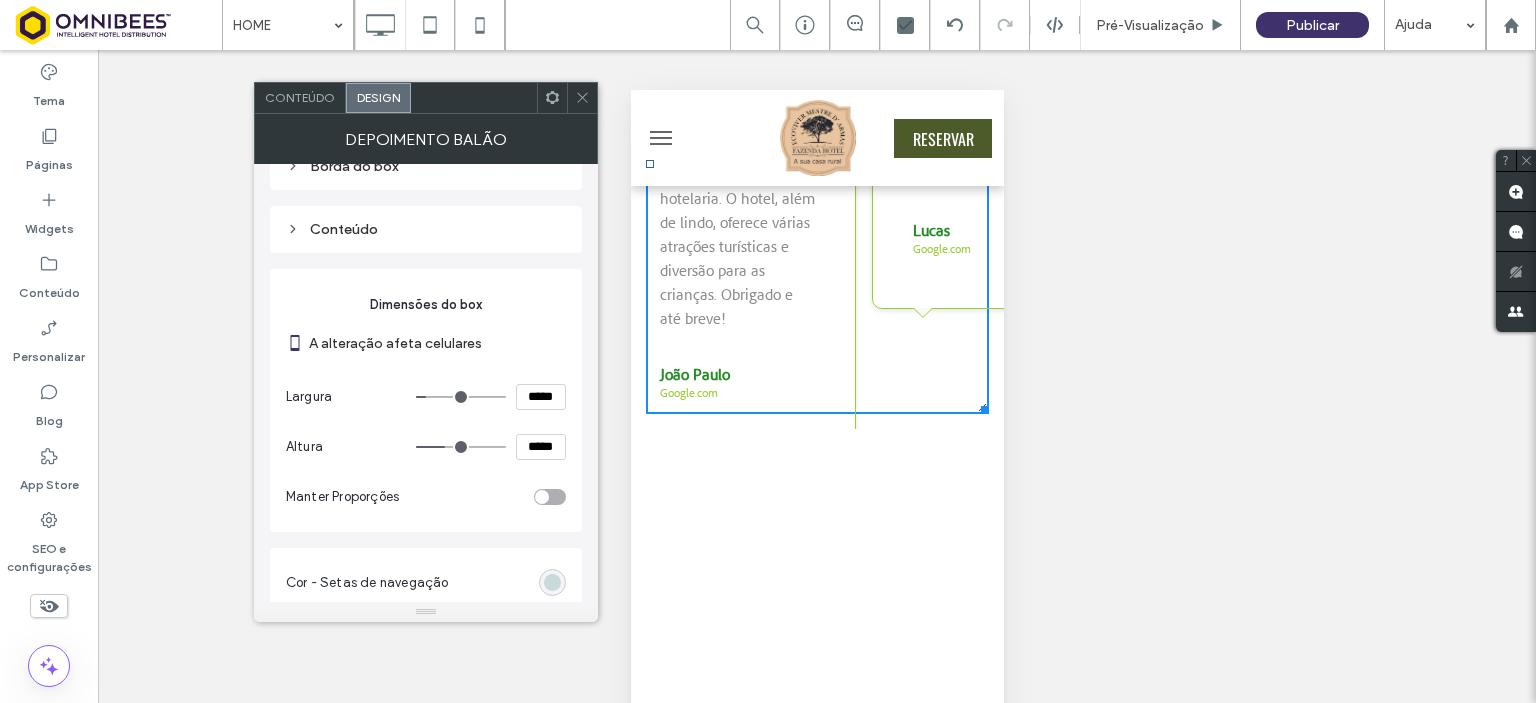 type on "***" 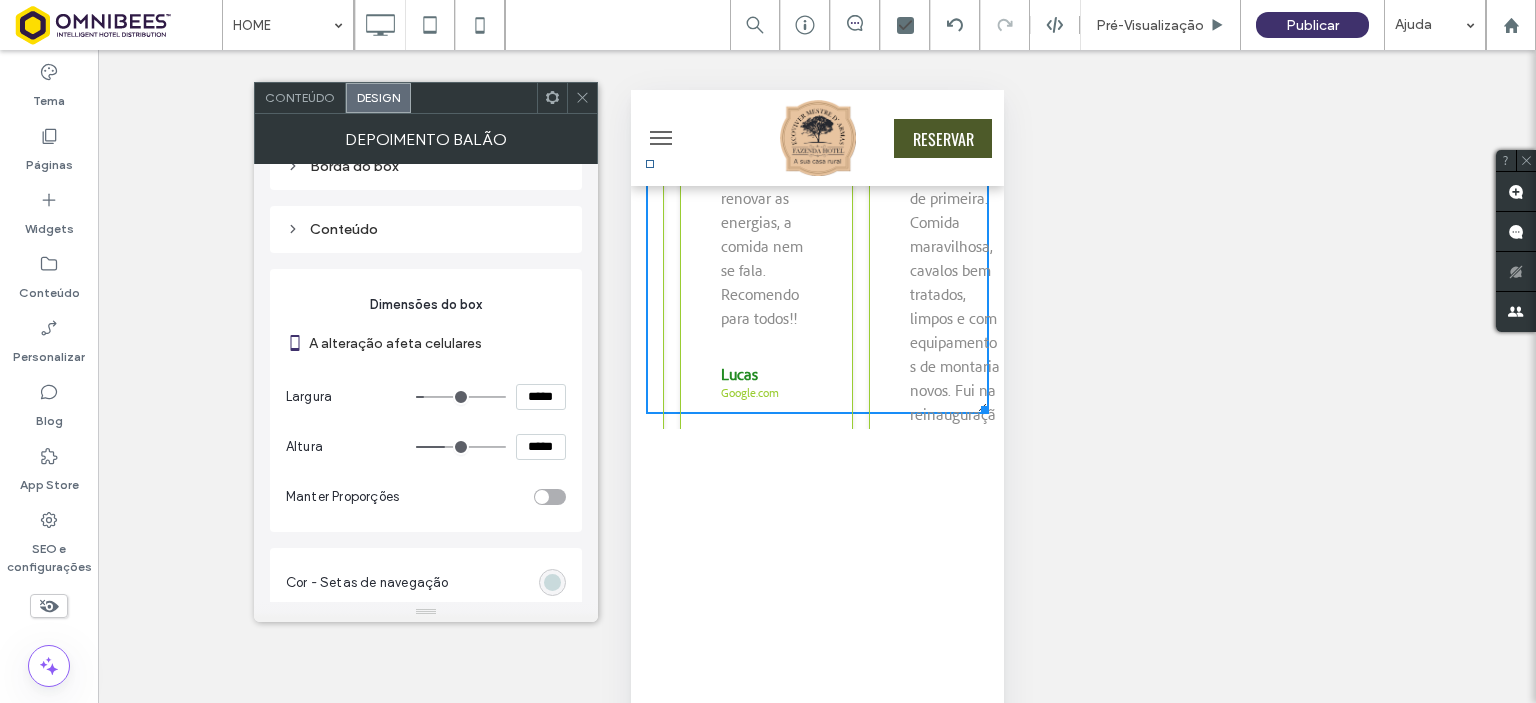 type on "***" 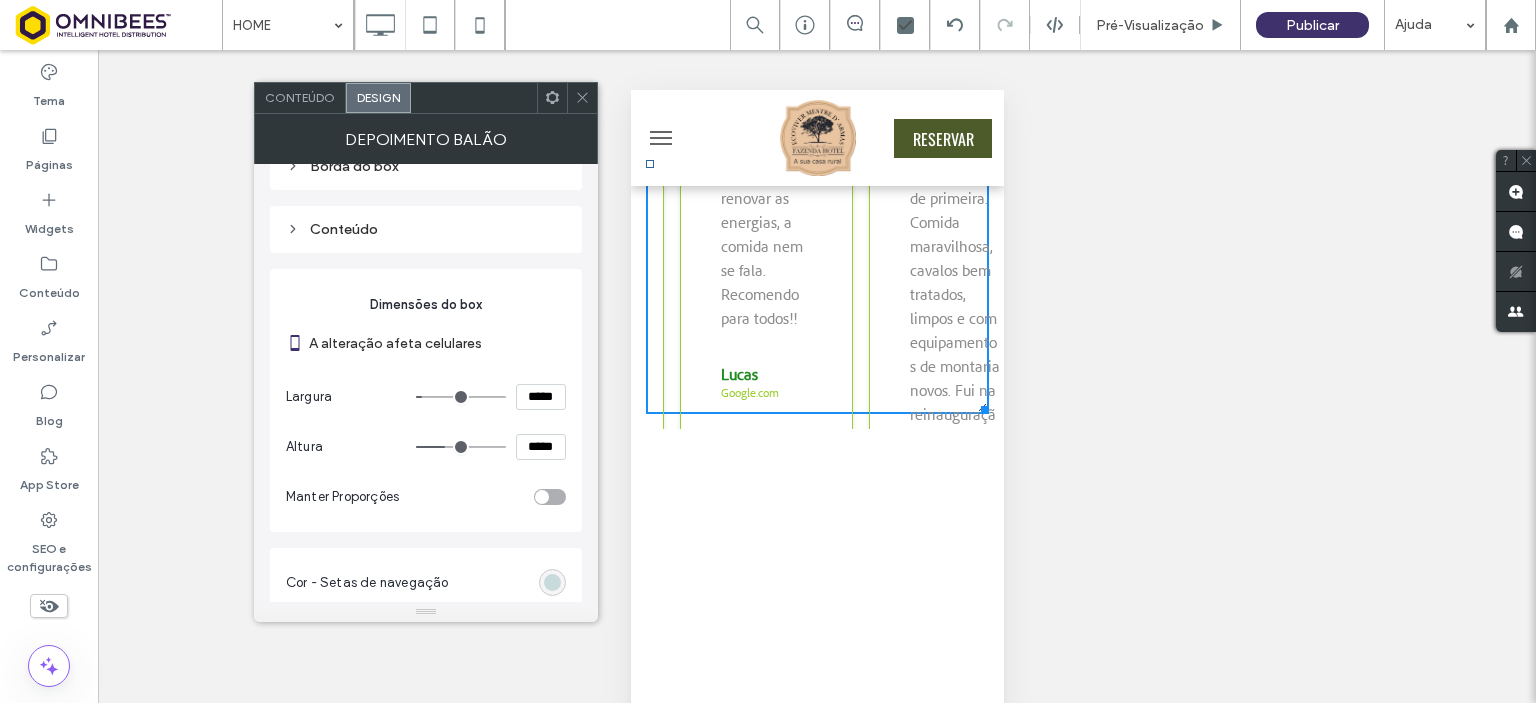 type on "***" 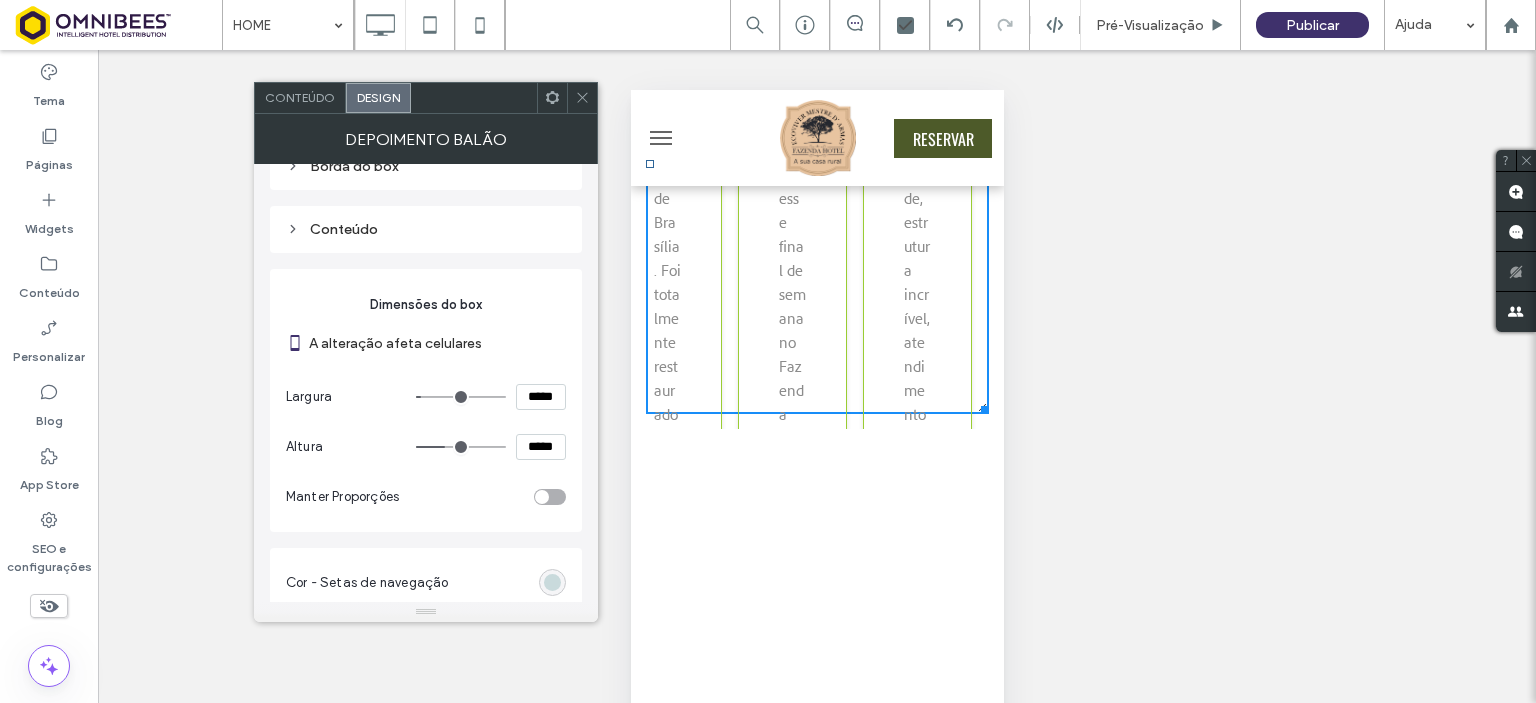 type on "***" 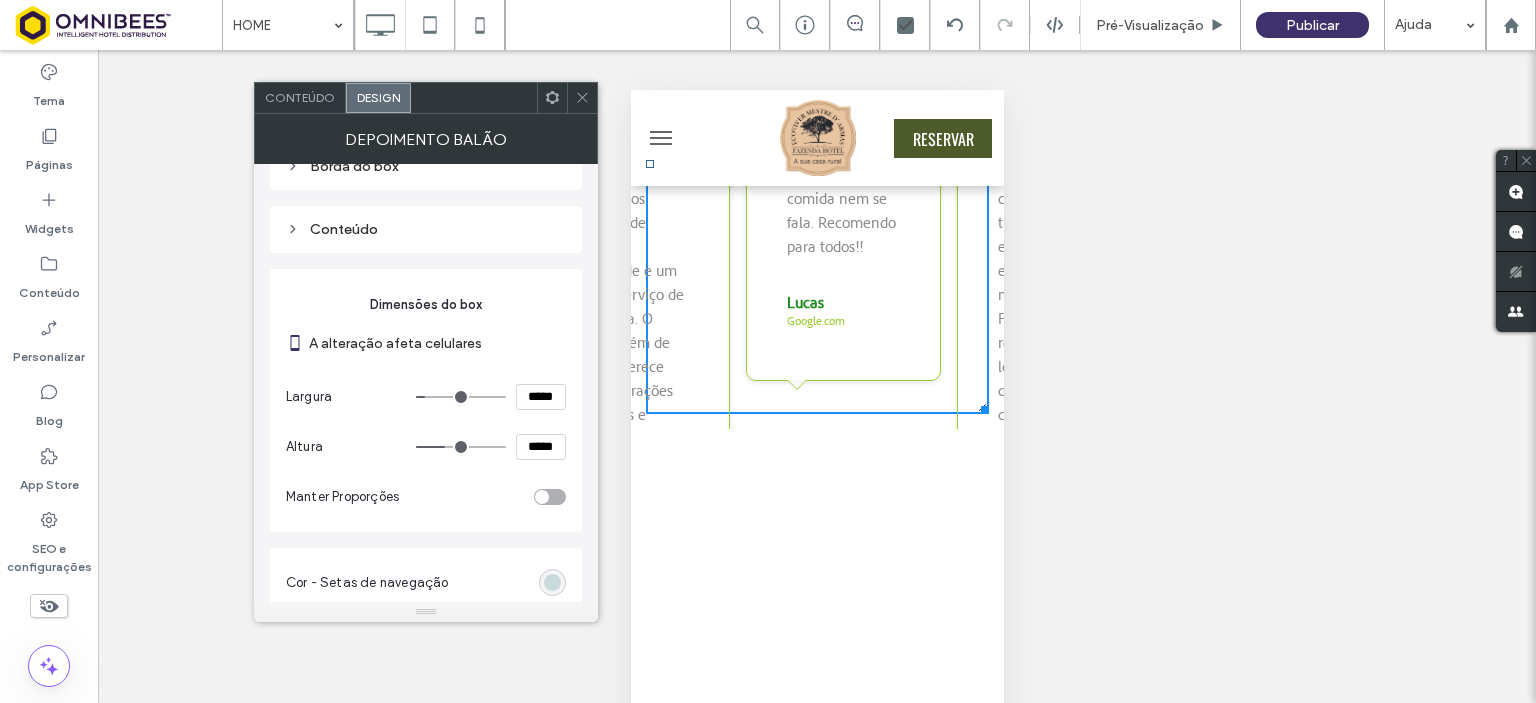 type on "***" 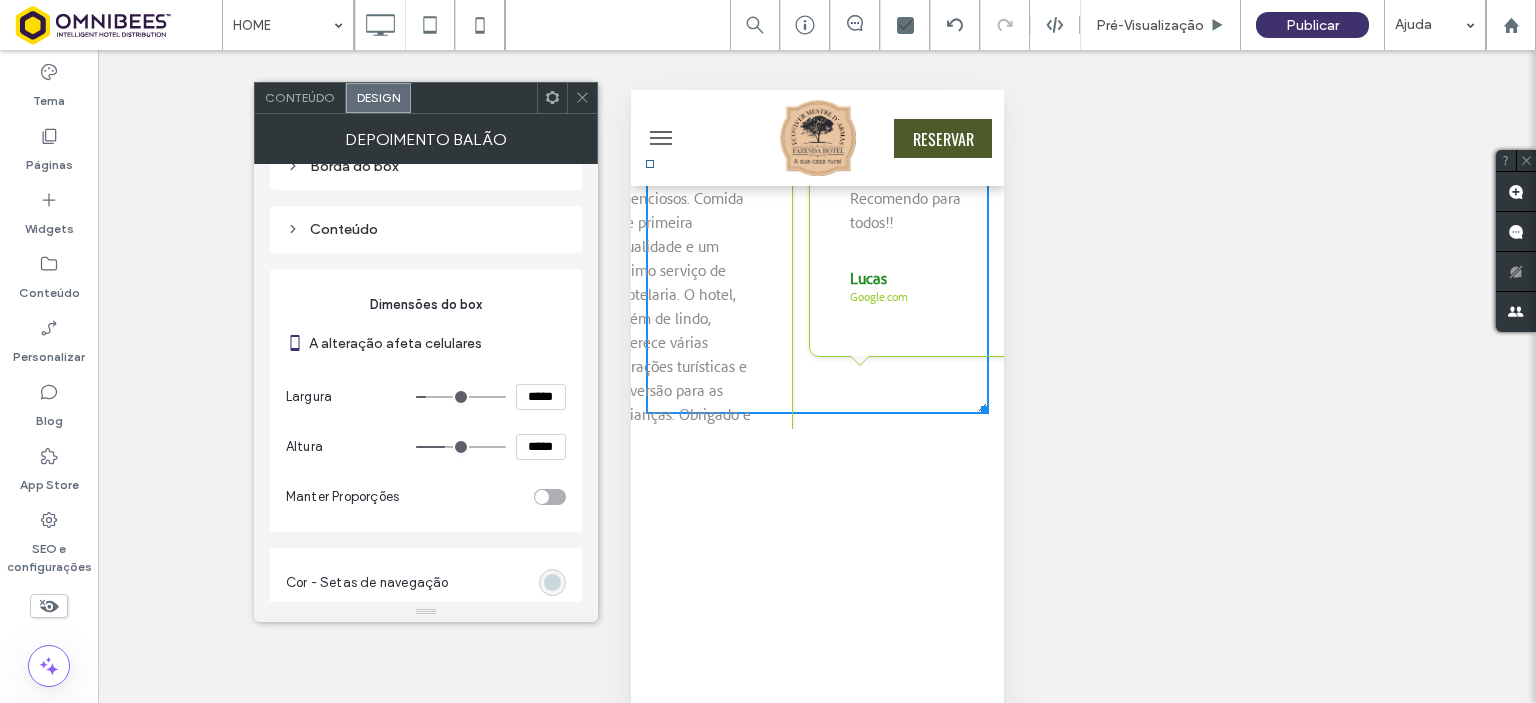 type on "***" 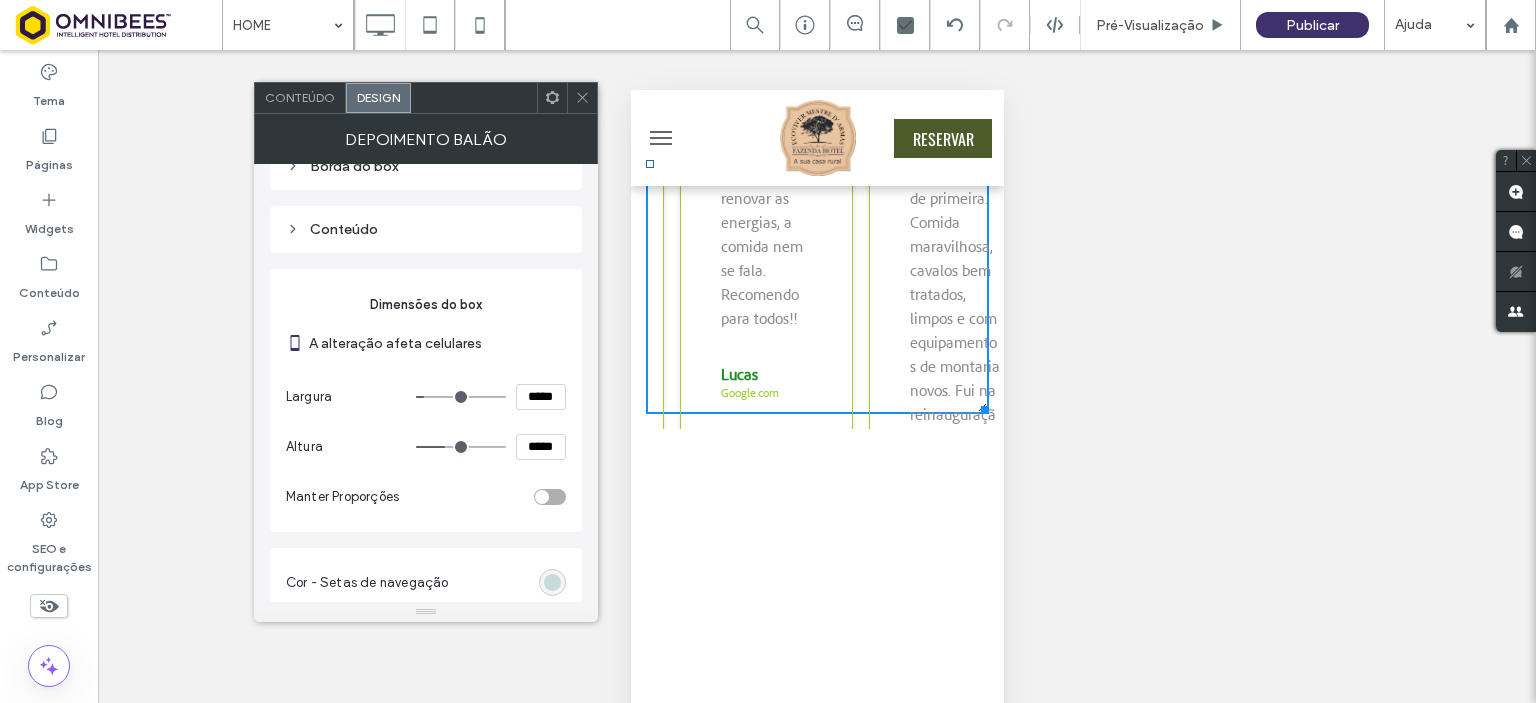 type on "***" 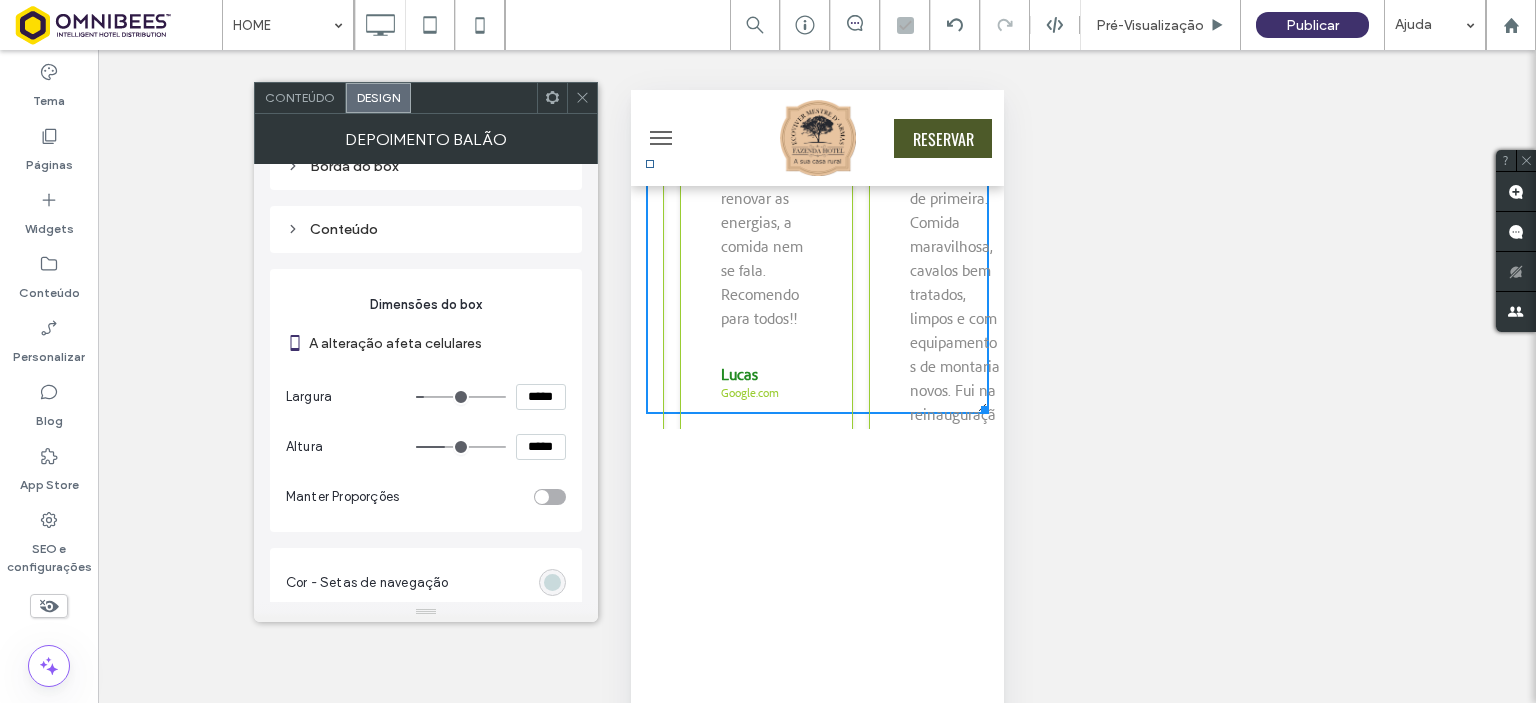 type on "***" 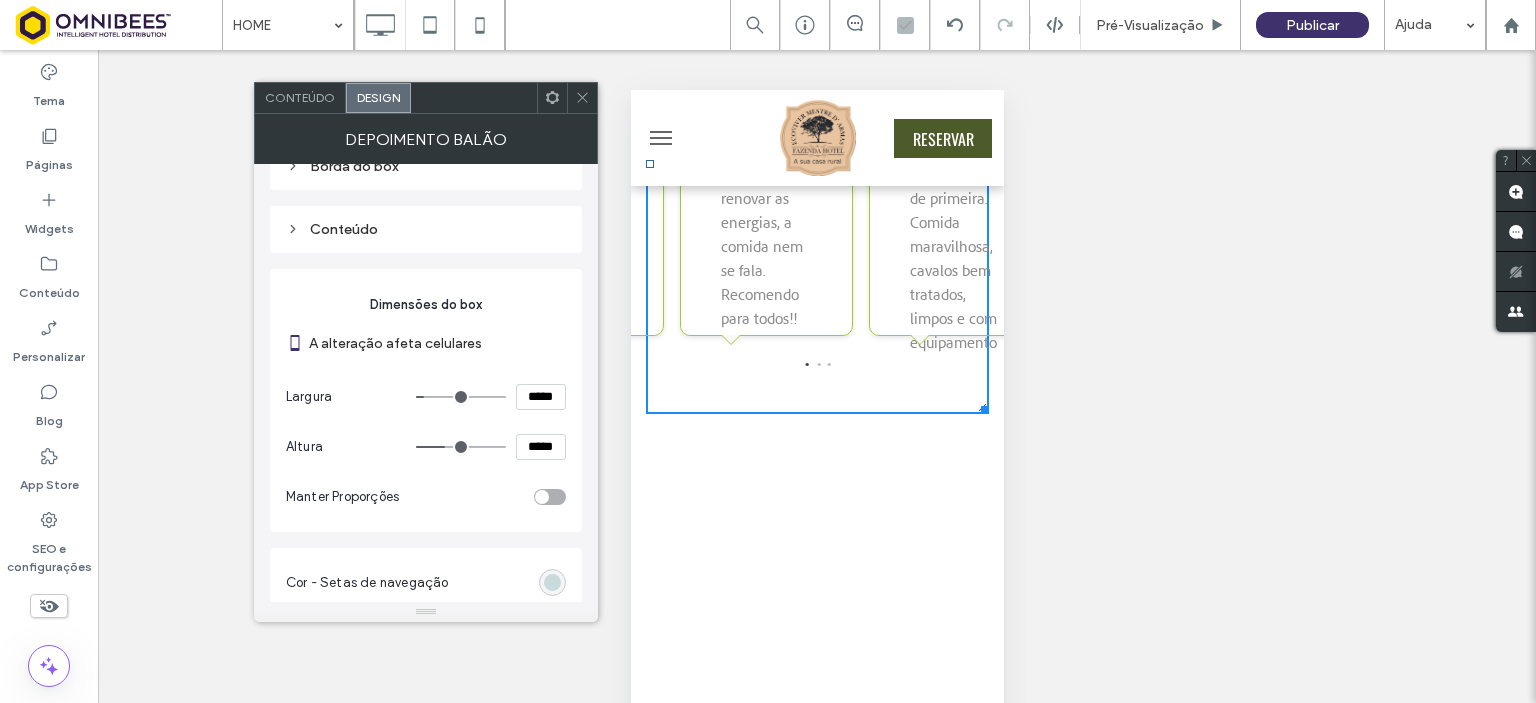 type on "***" 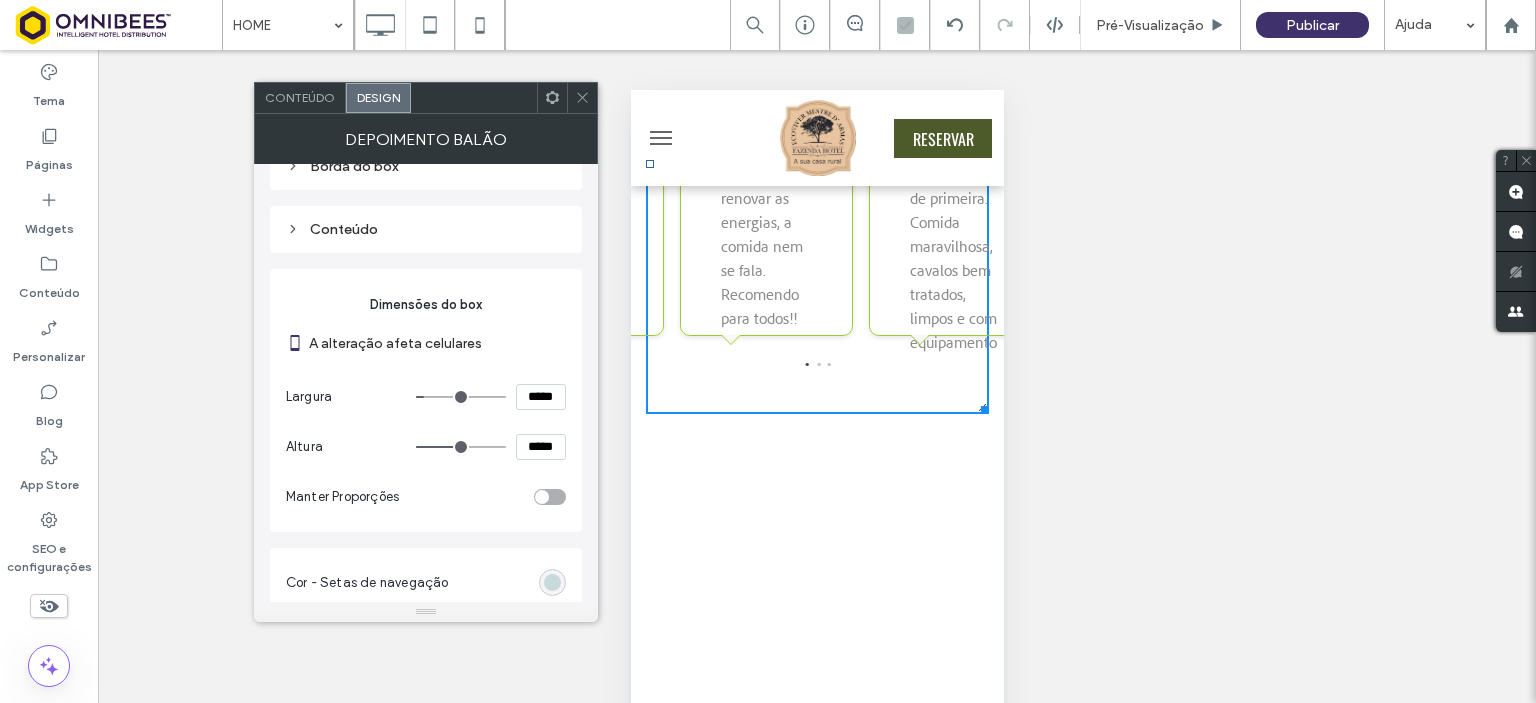 type on "***" 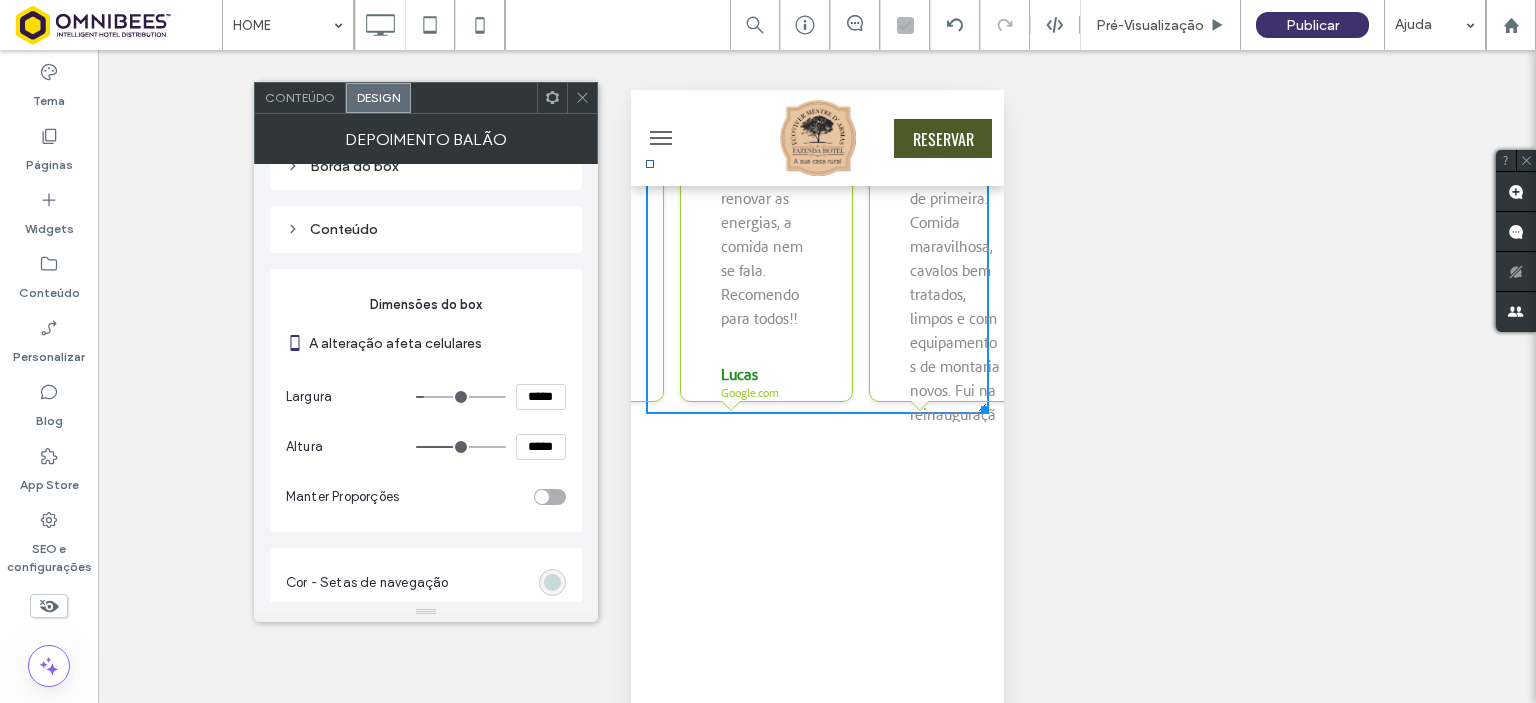 type on "***" 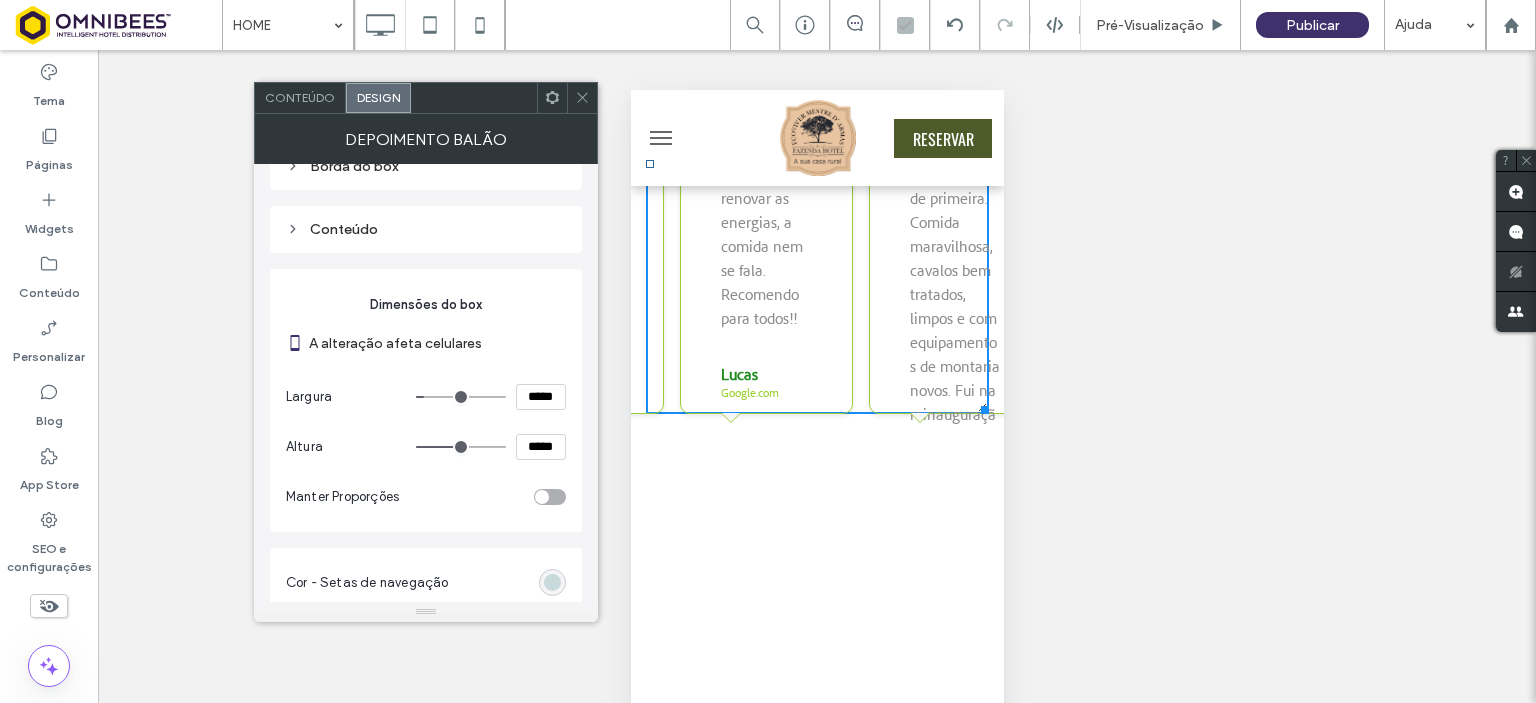 type on "***" 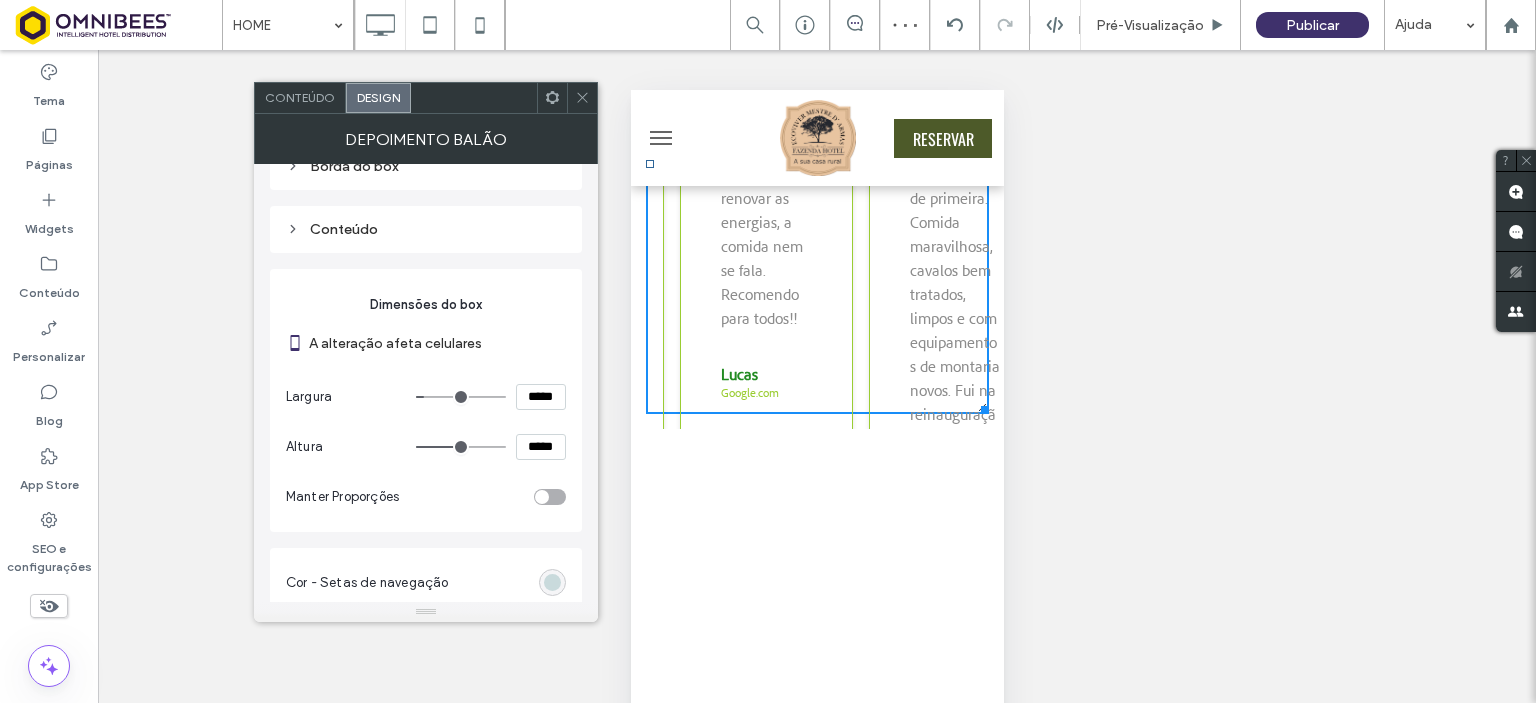 type on "***" 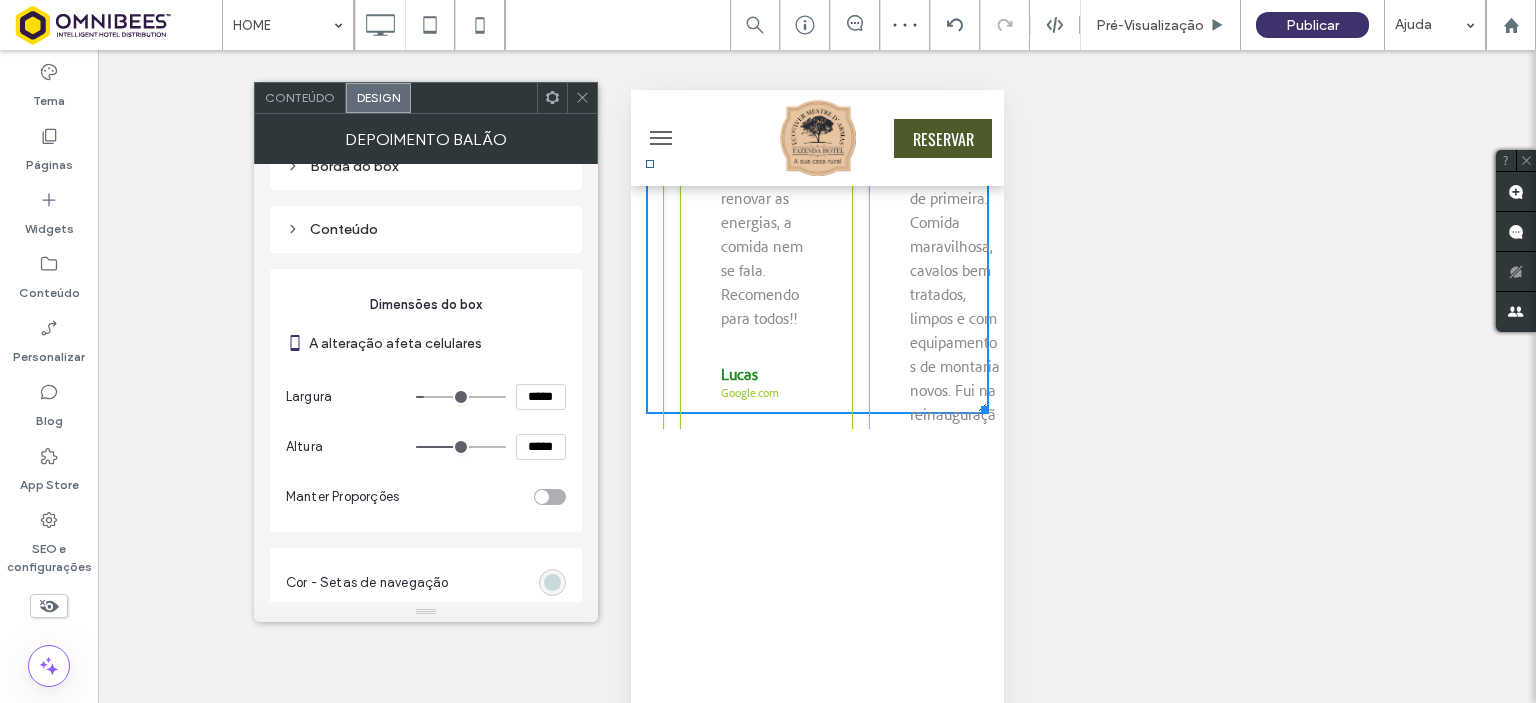 type on "*****" 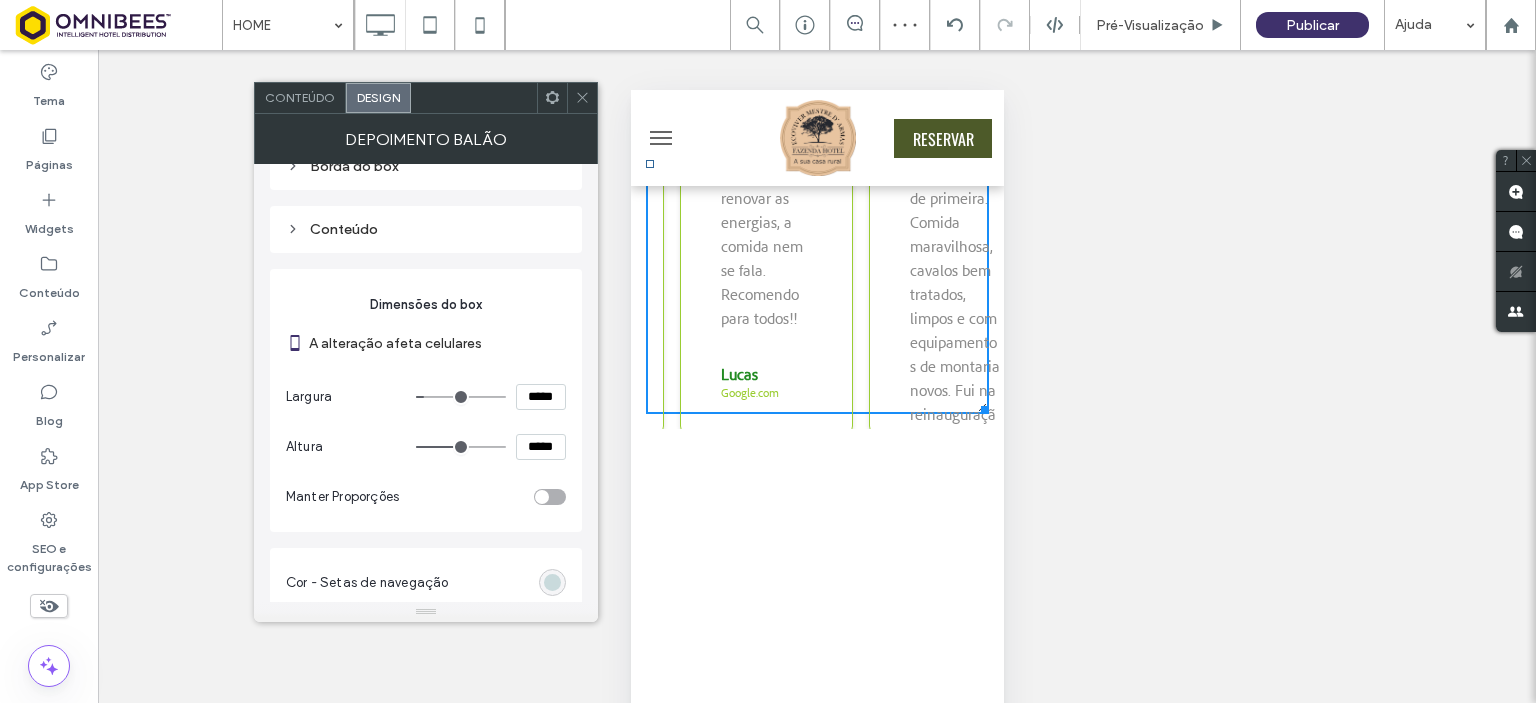 type on "***" 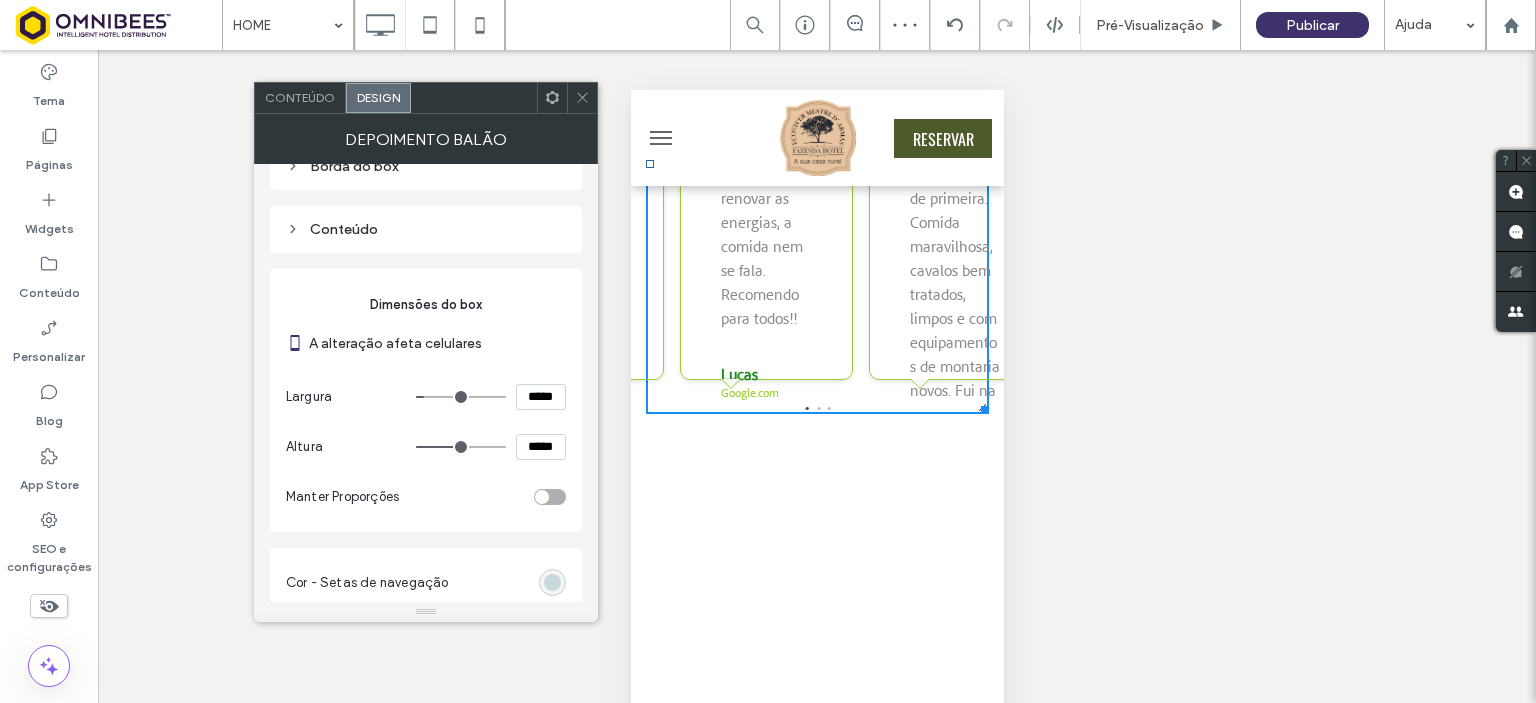 type on "***" 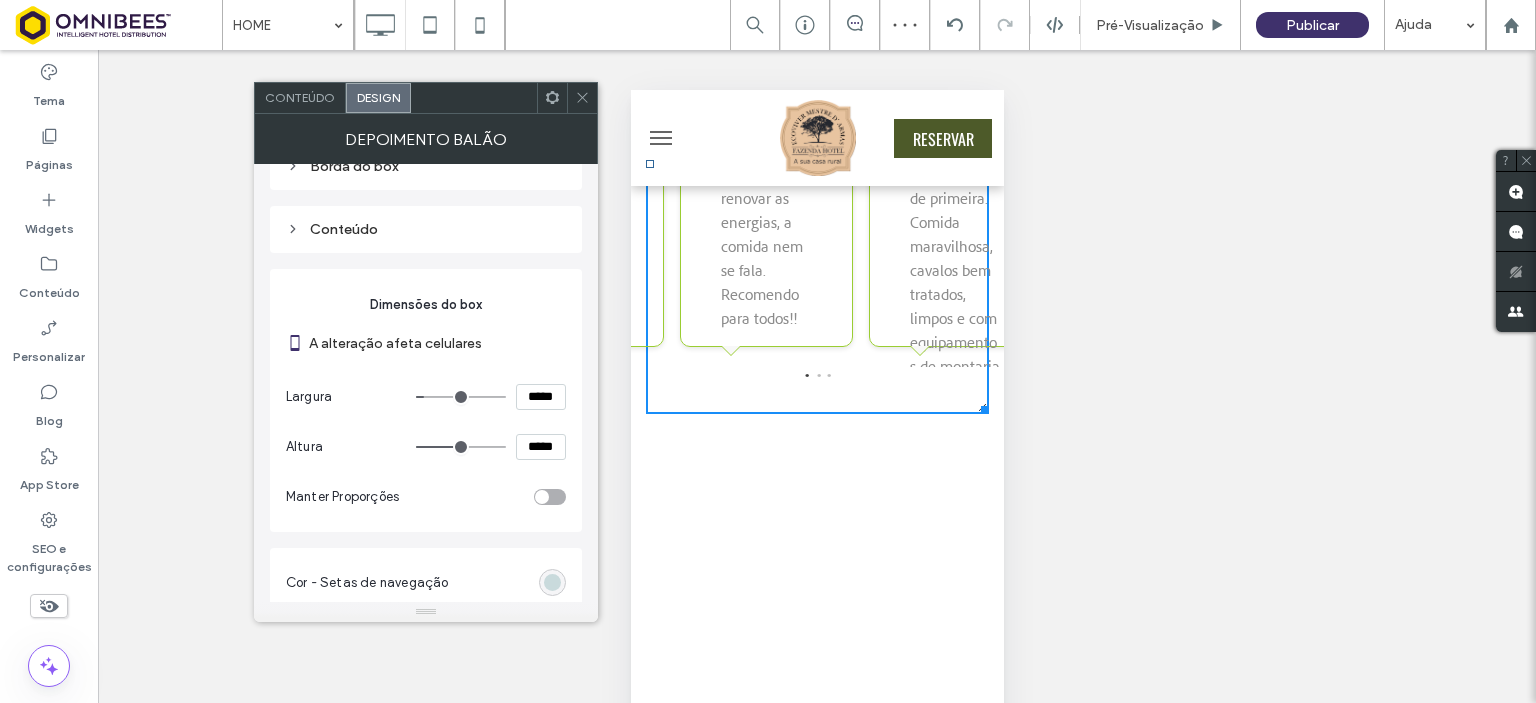 type on "***" 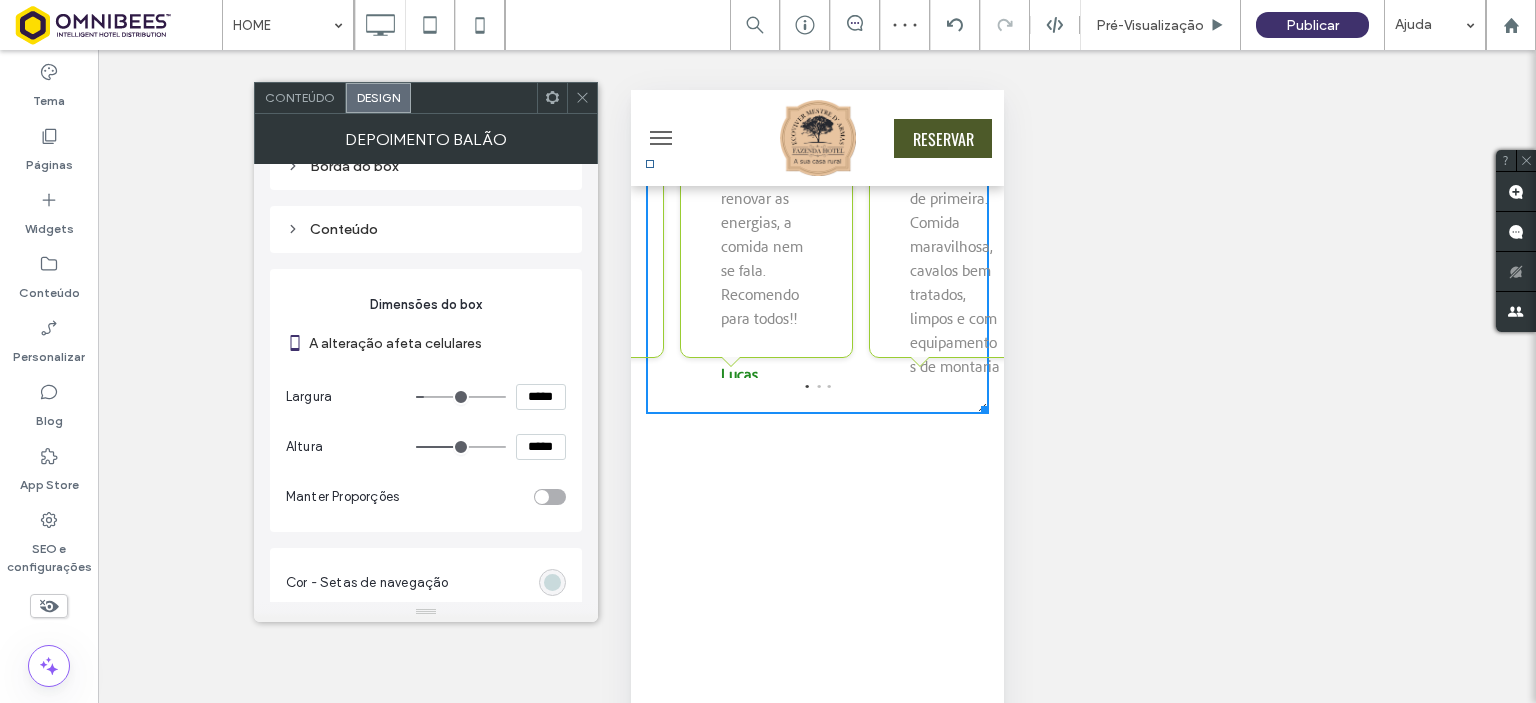 type on "***" 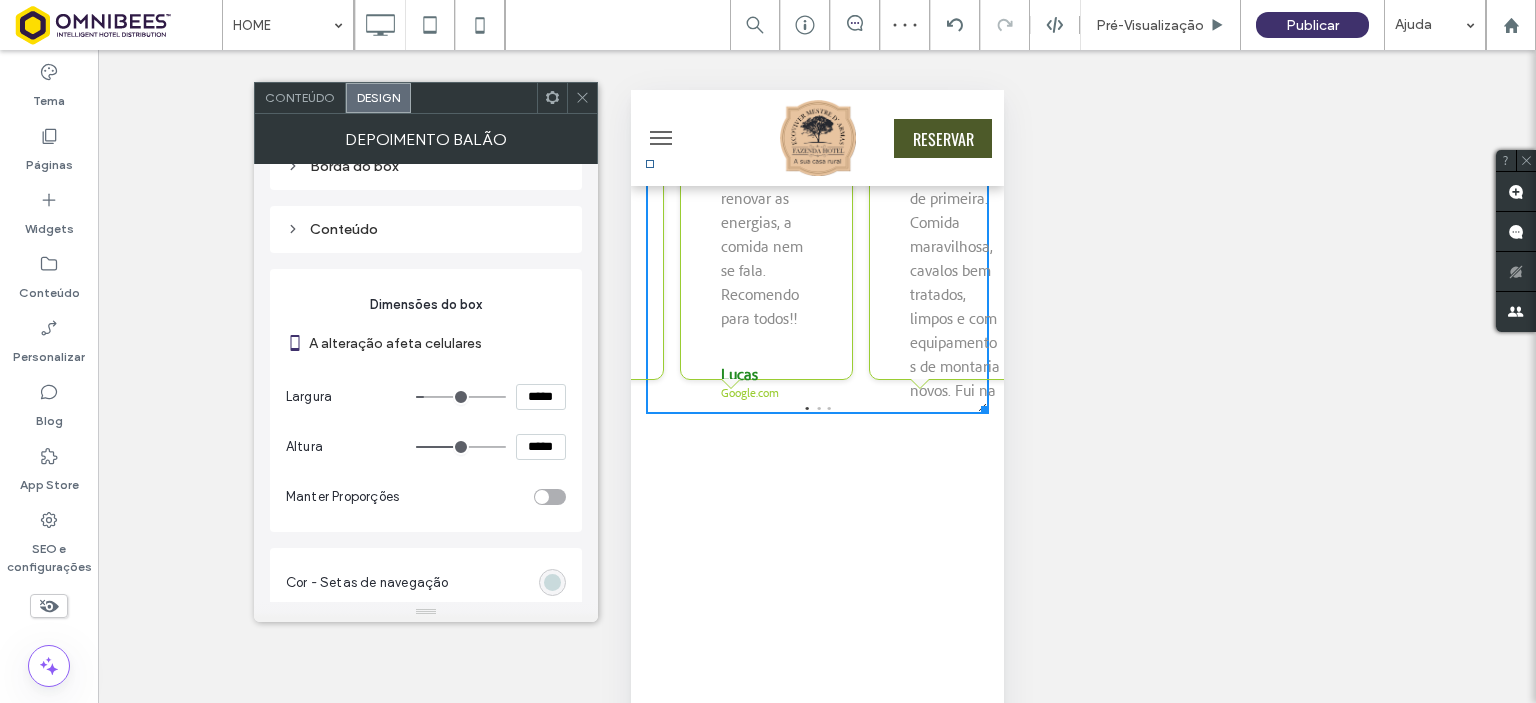 type on "***" 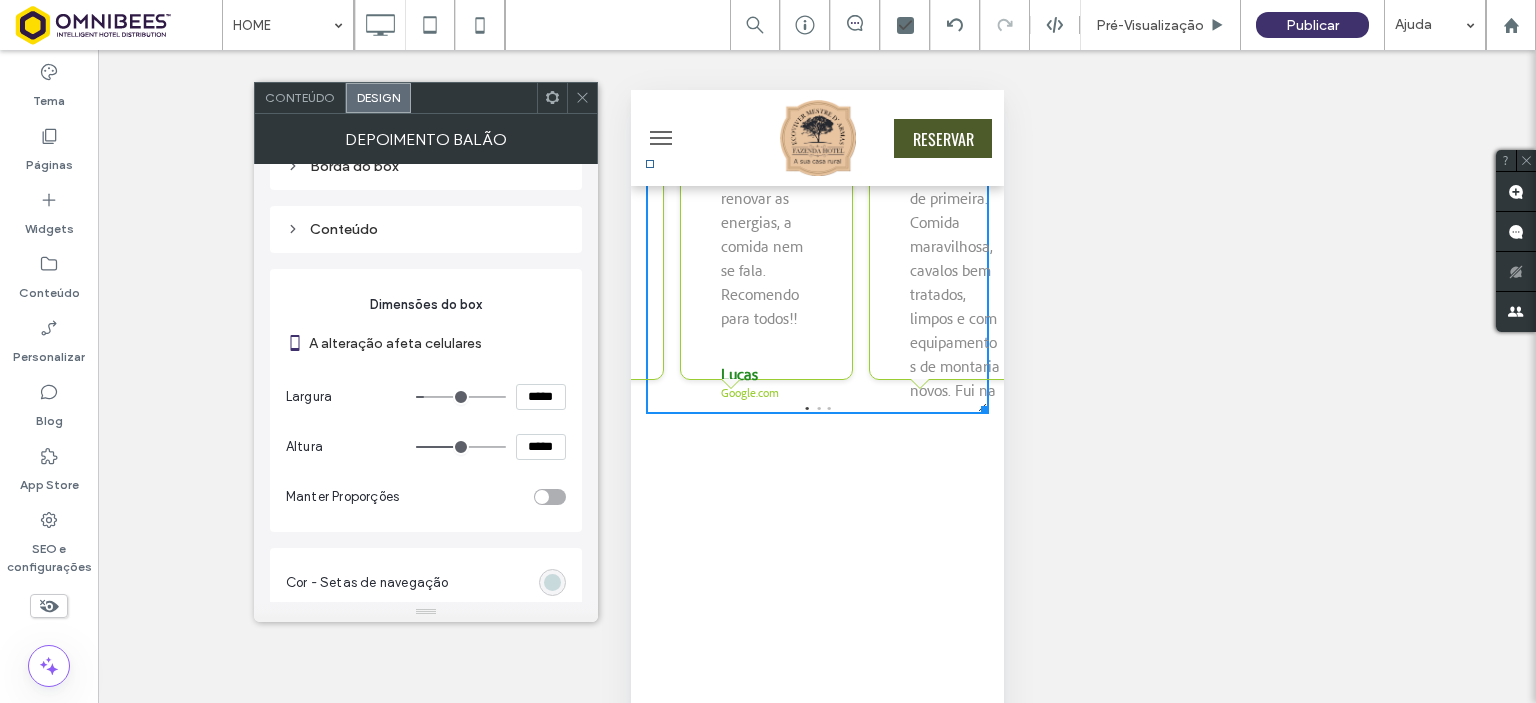 type on "***" 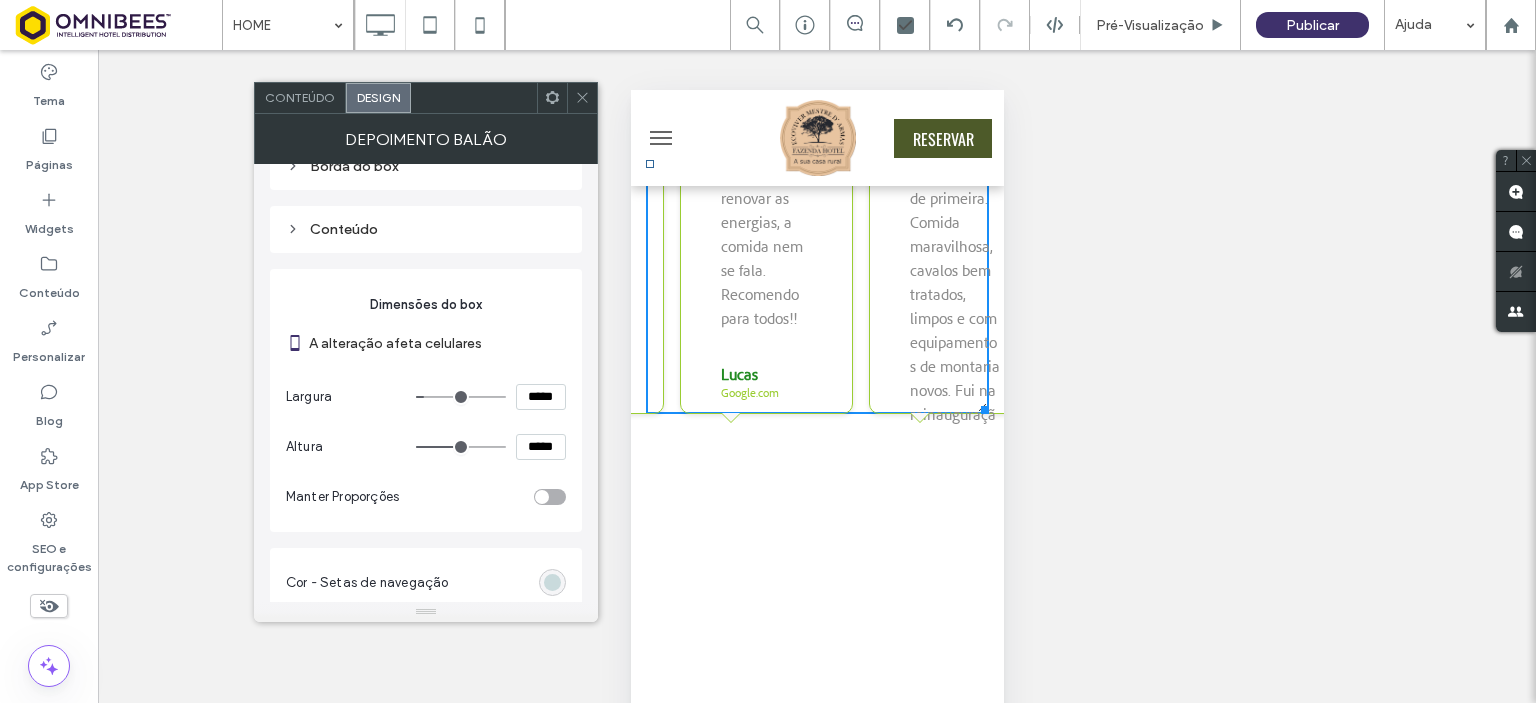type on "***" 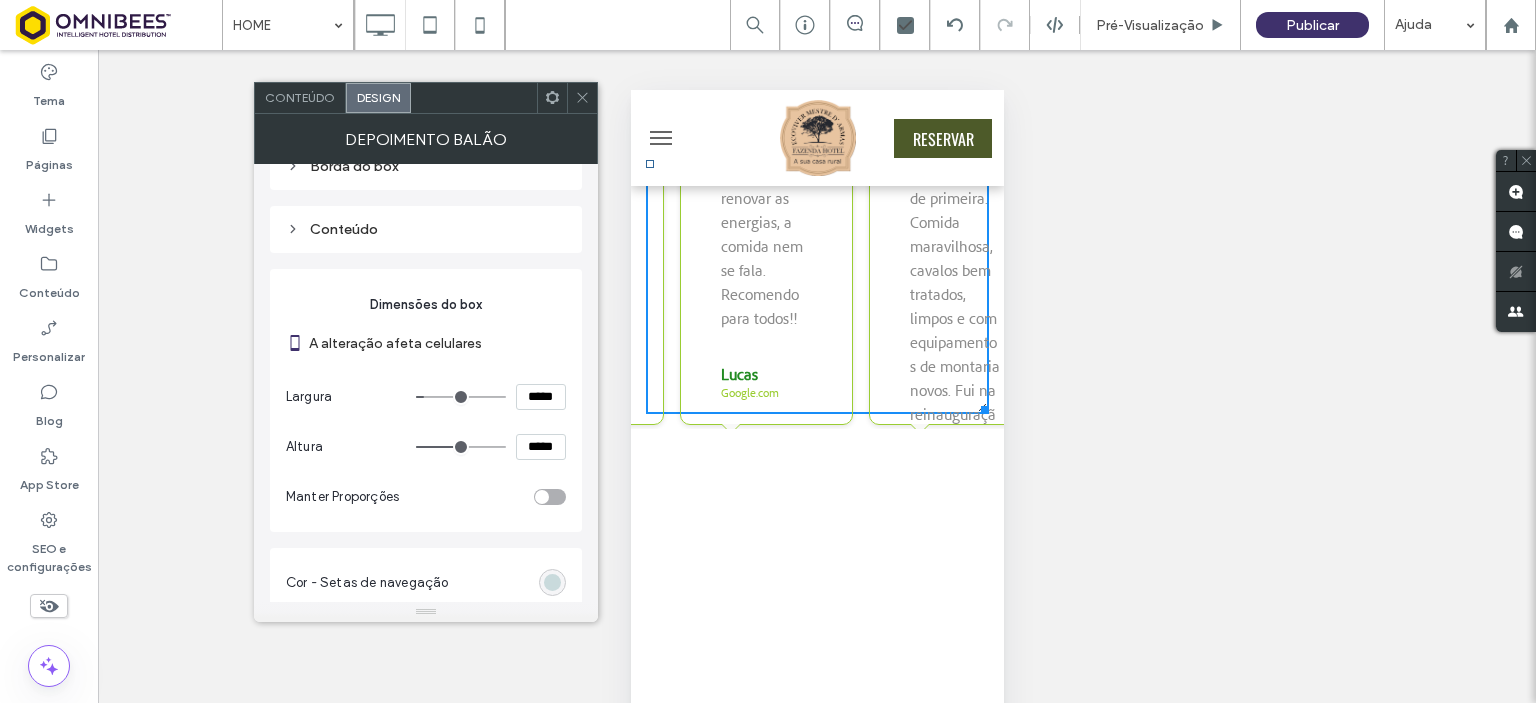 type on "***" 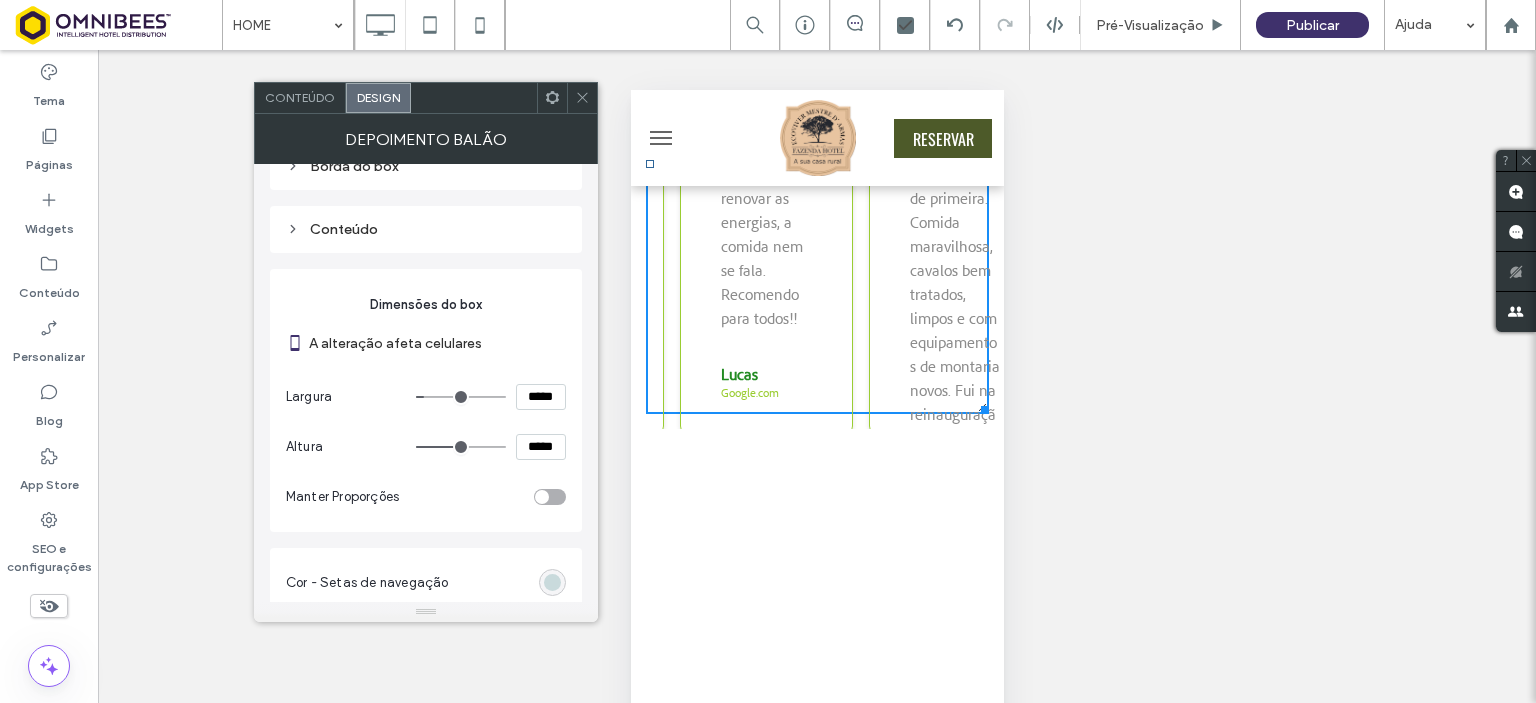 type on "***" 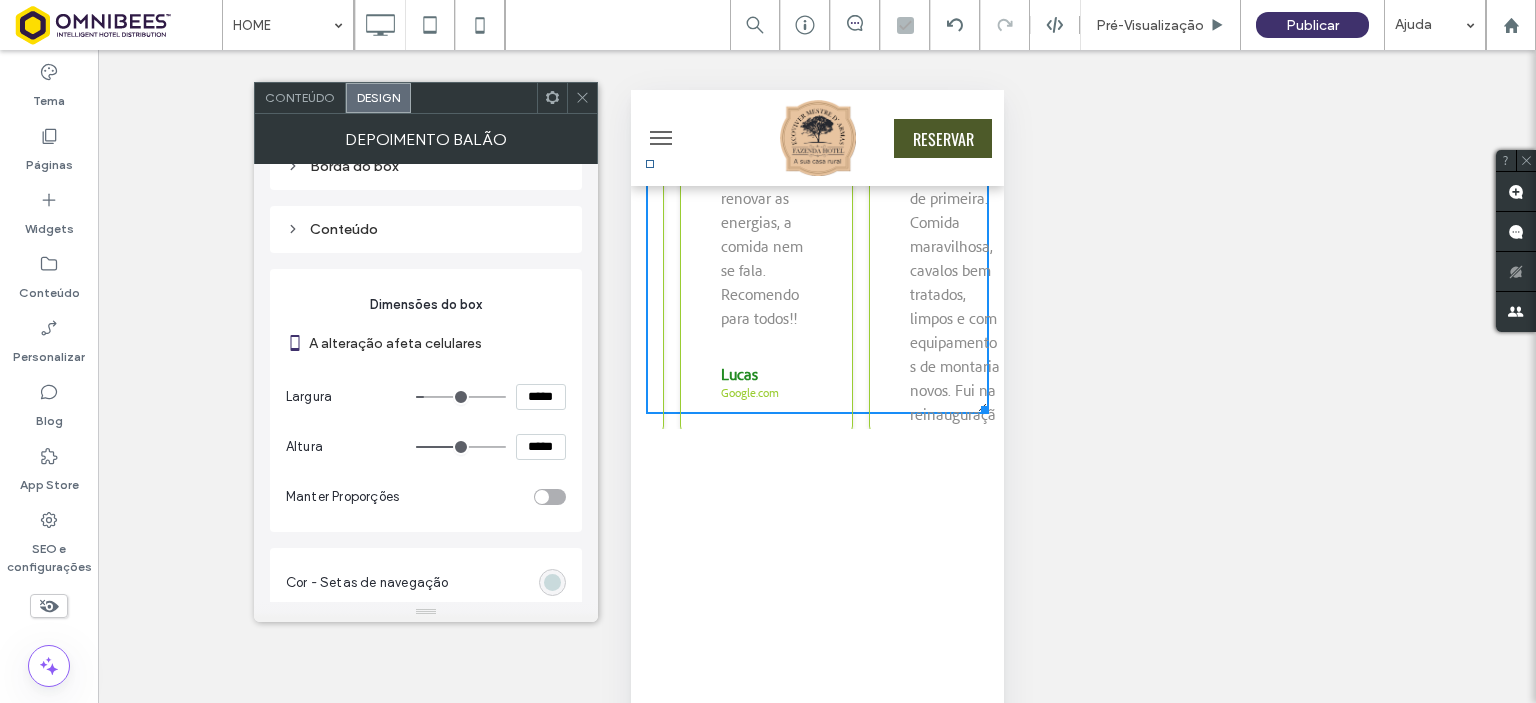 type on "***" 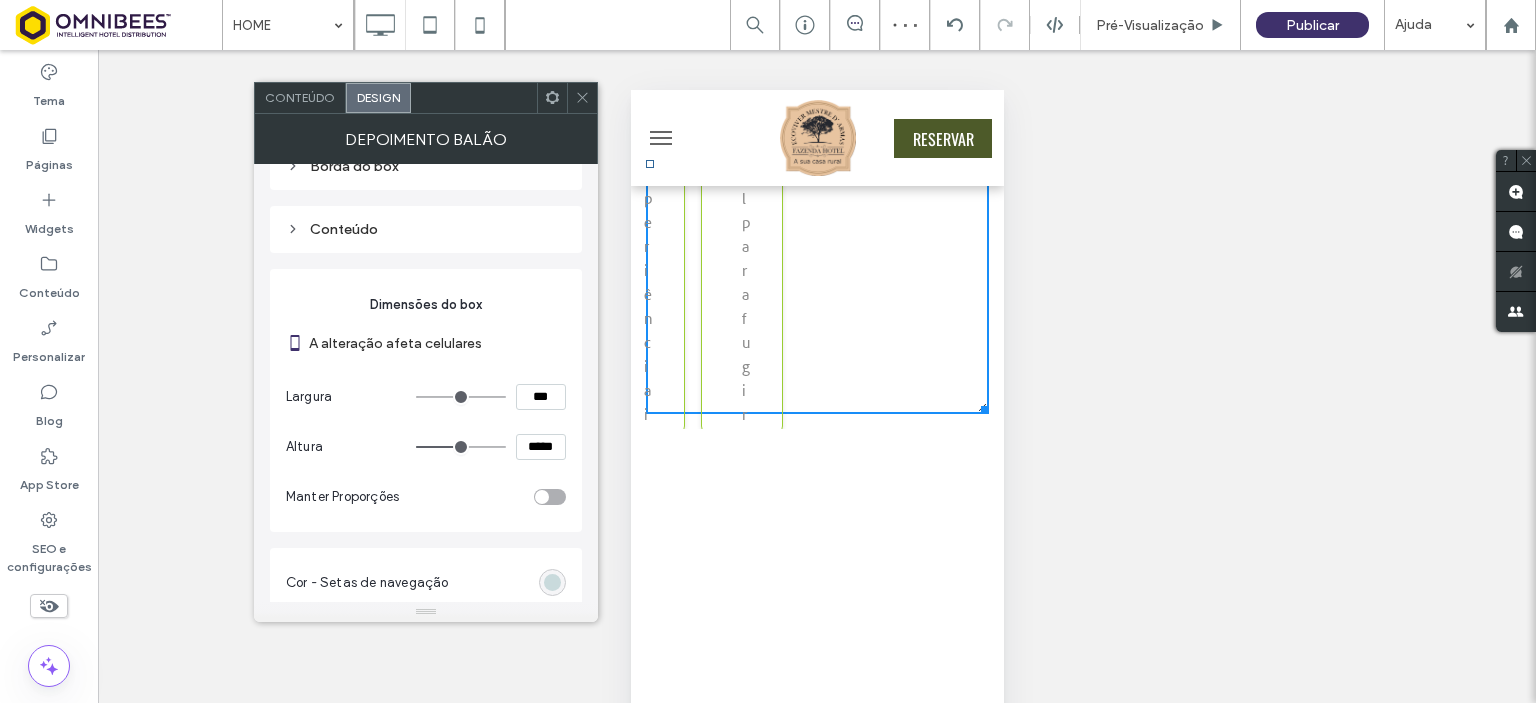 type on "*" 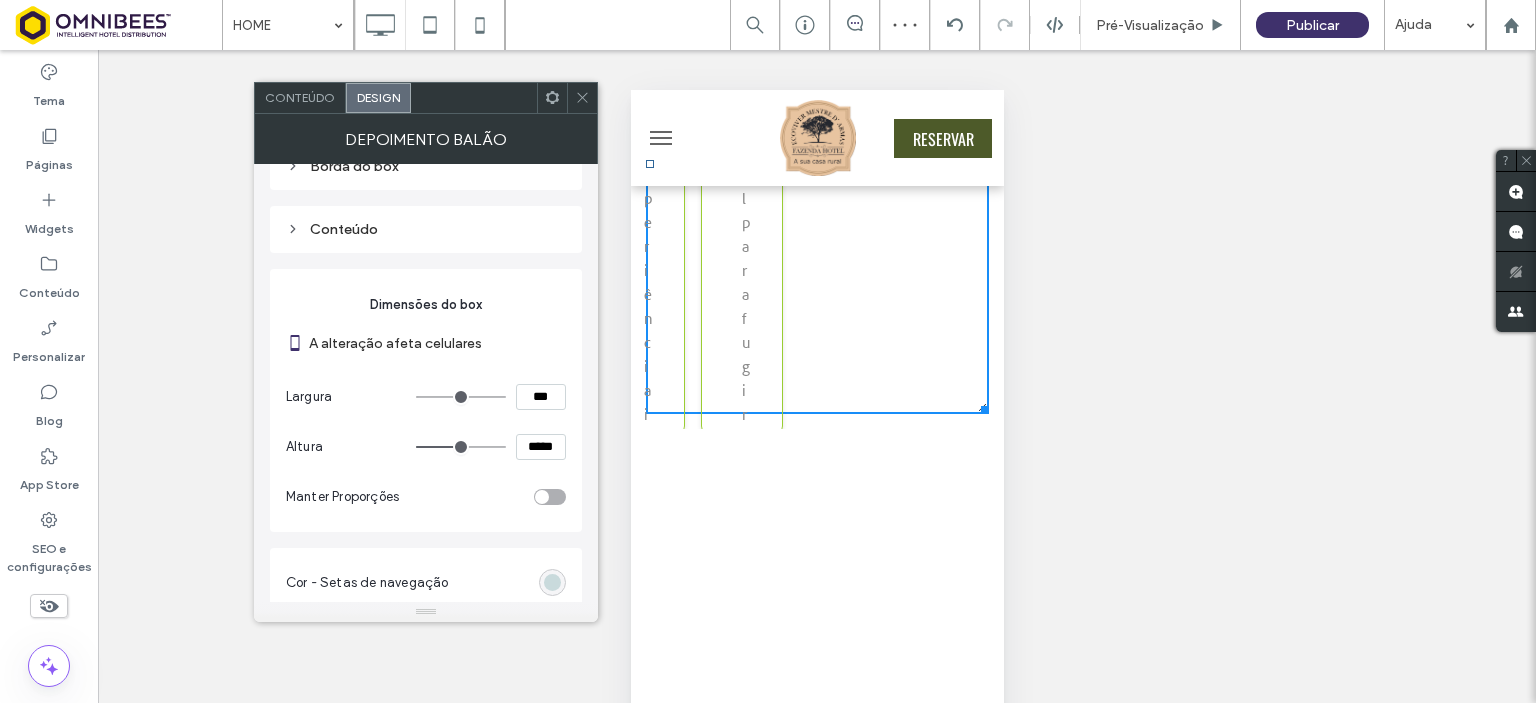 type on "***" 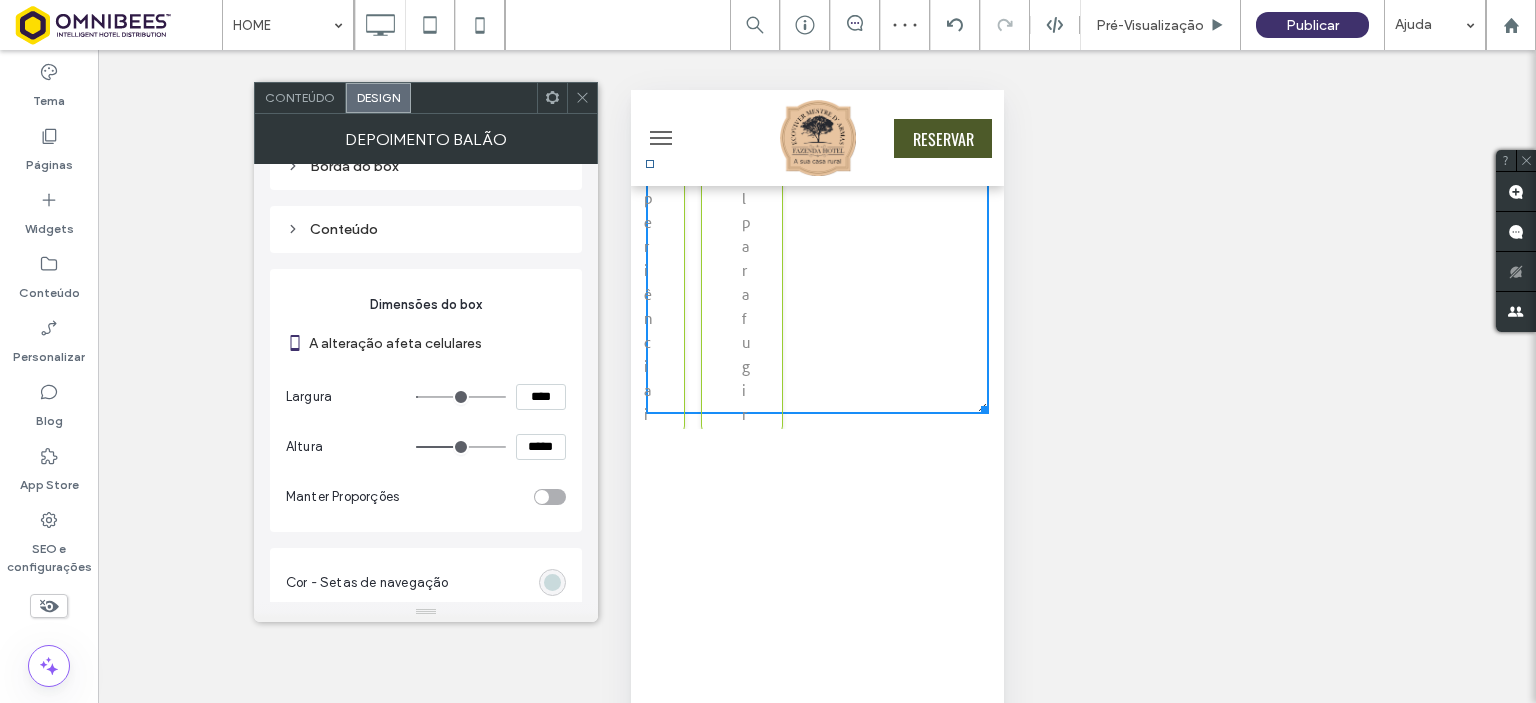 type on "**" 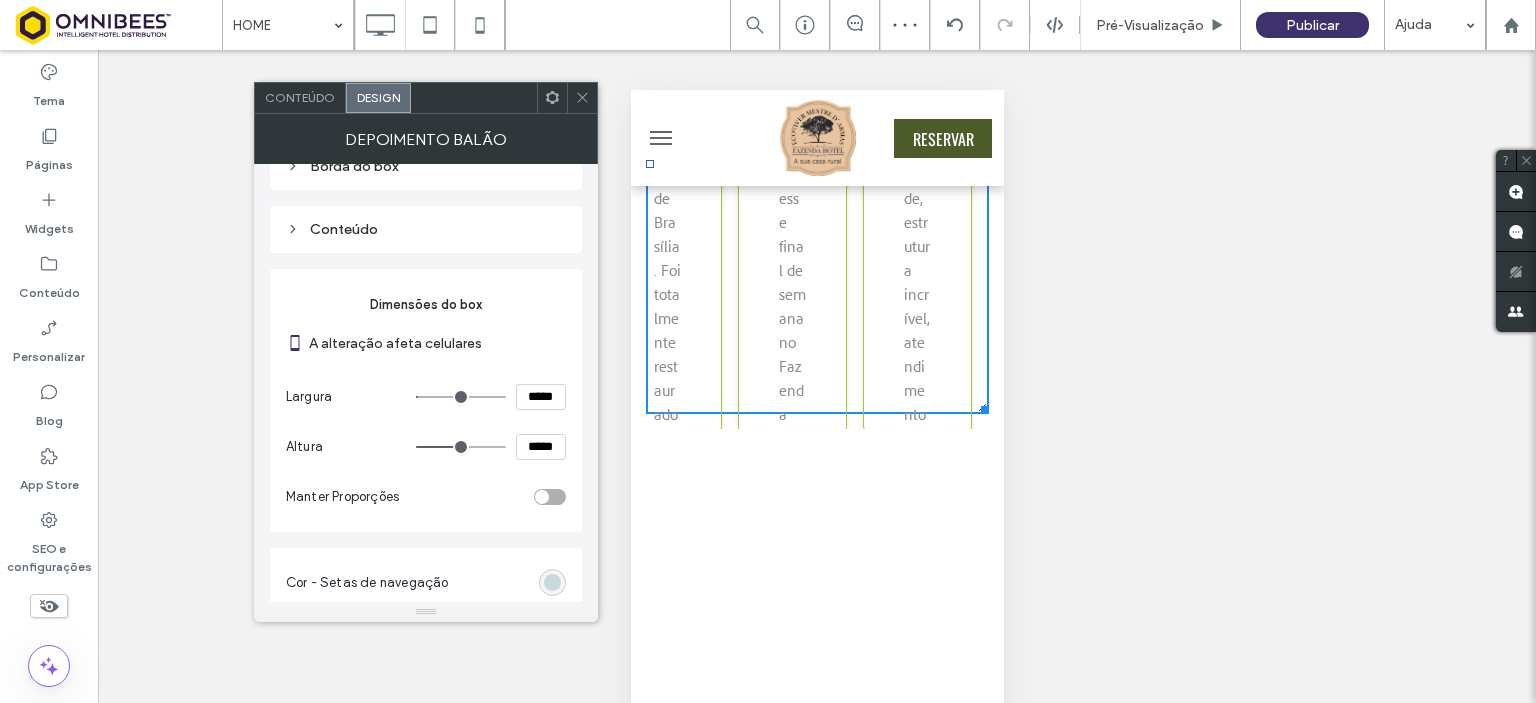 type on "***" 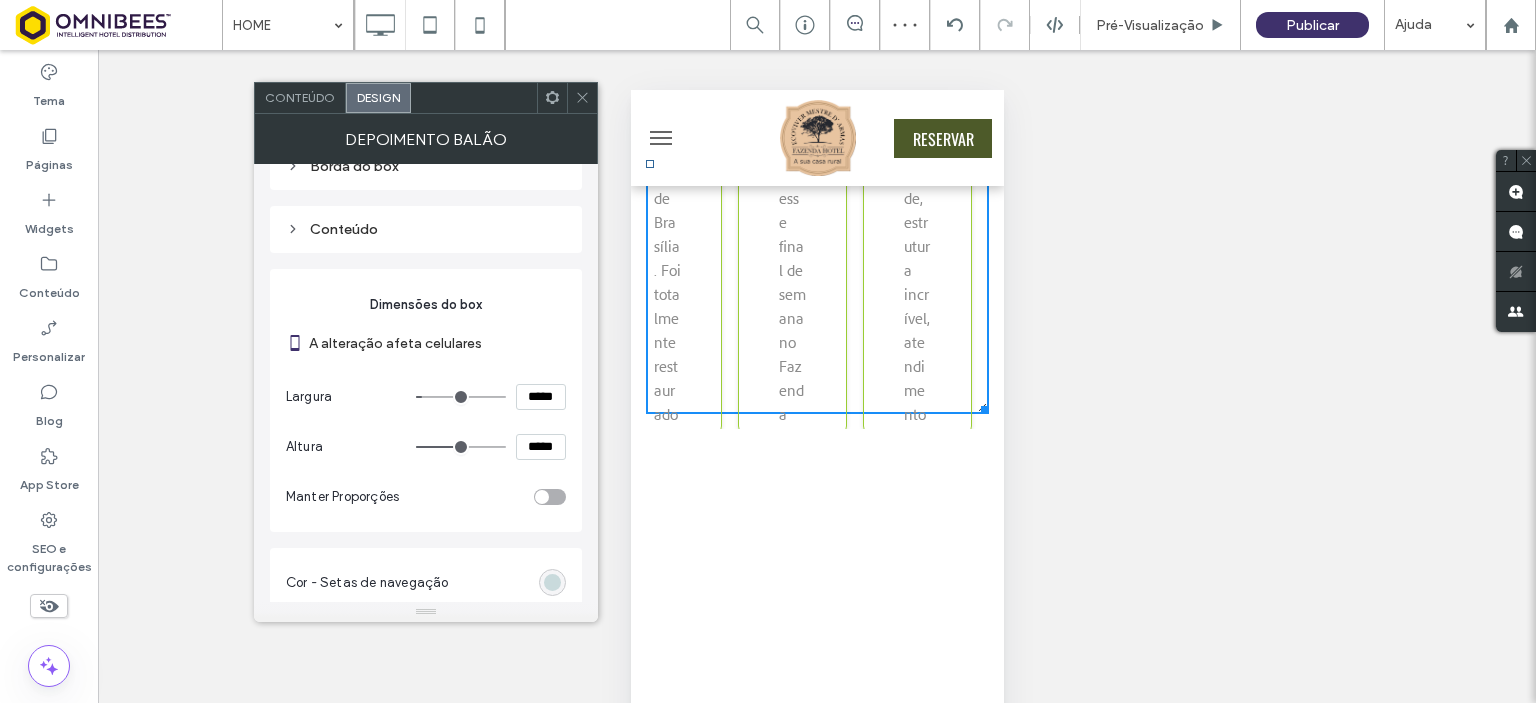 type on "***" 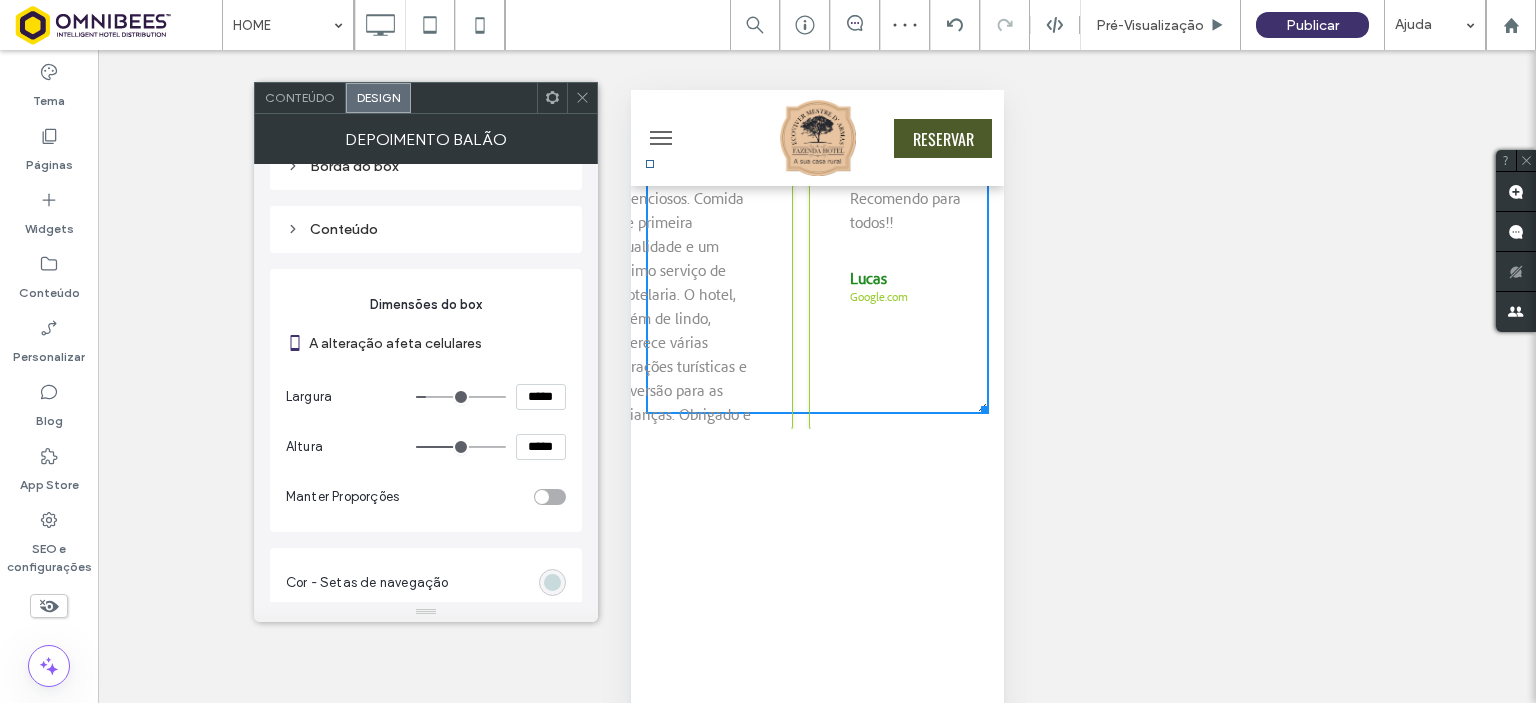 type on "***" 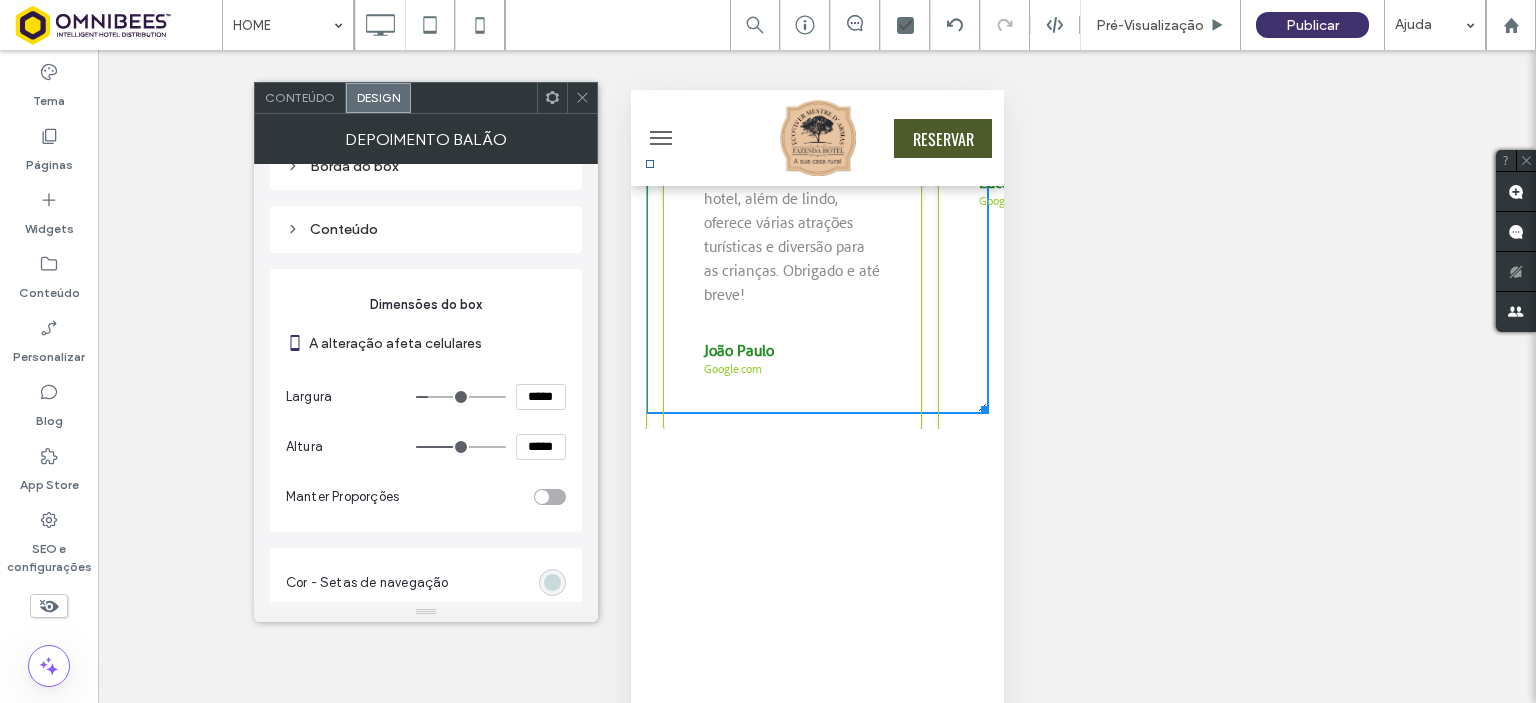 click at bounding box center [461, 397] 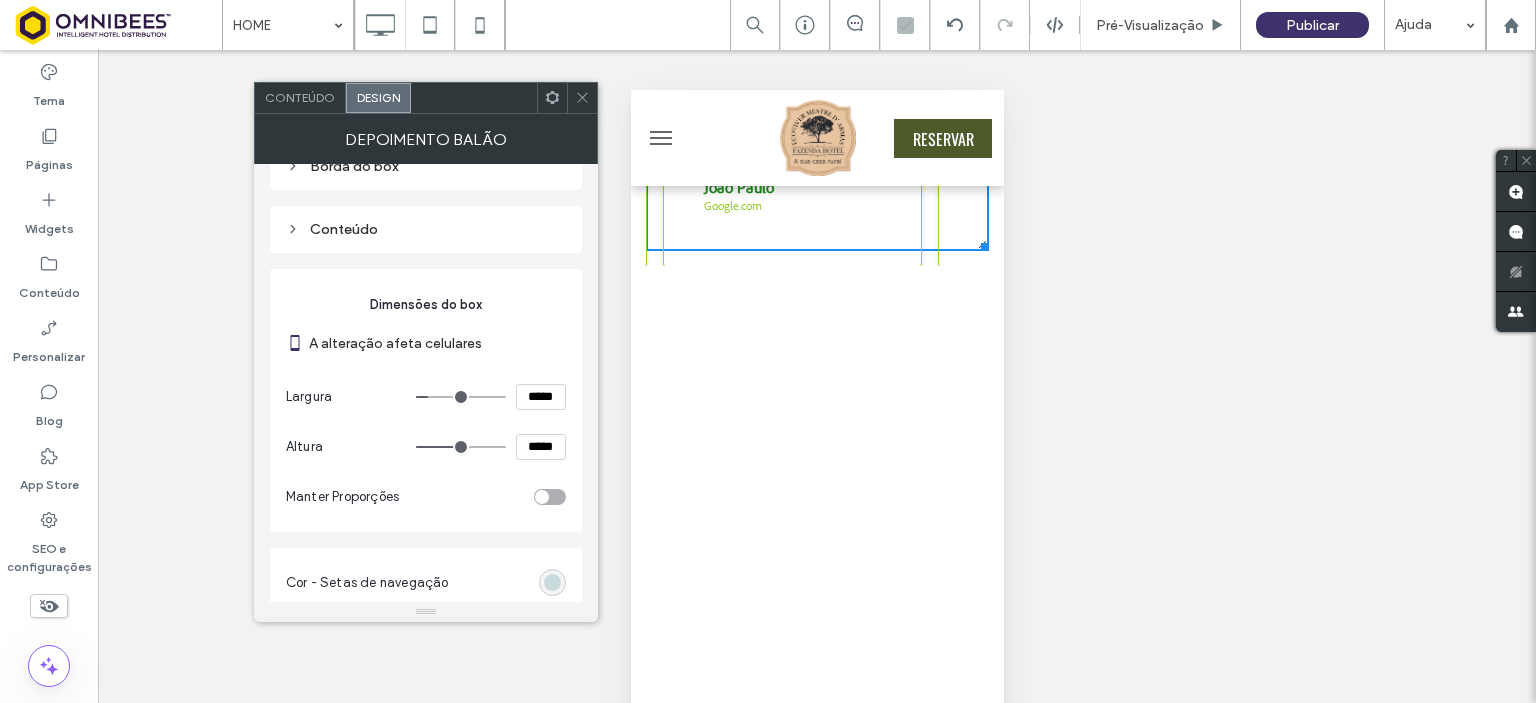 scroll, scrollTop: 3600, scrollLeft: 0, axis: vertical 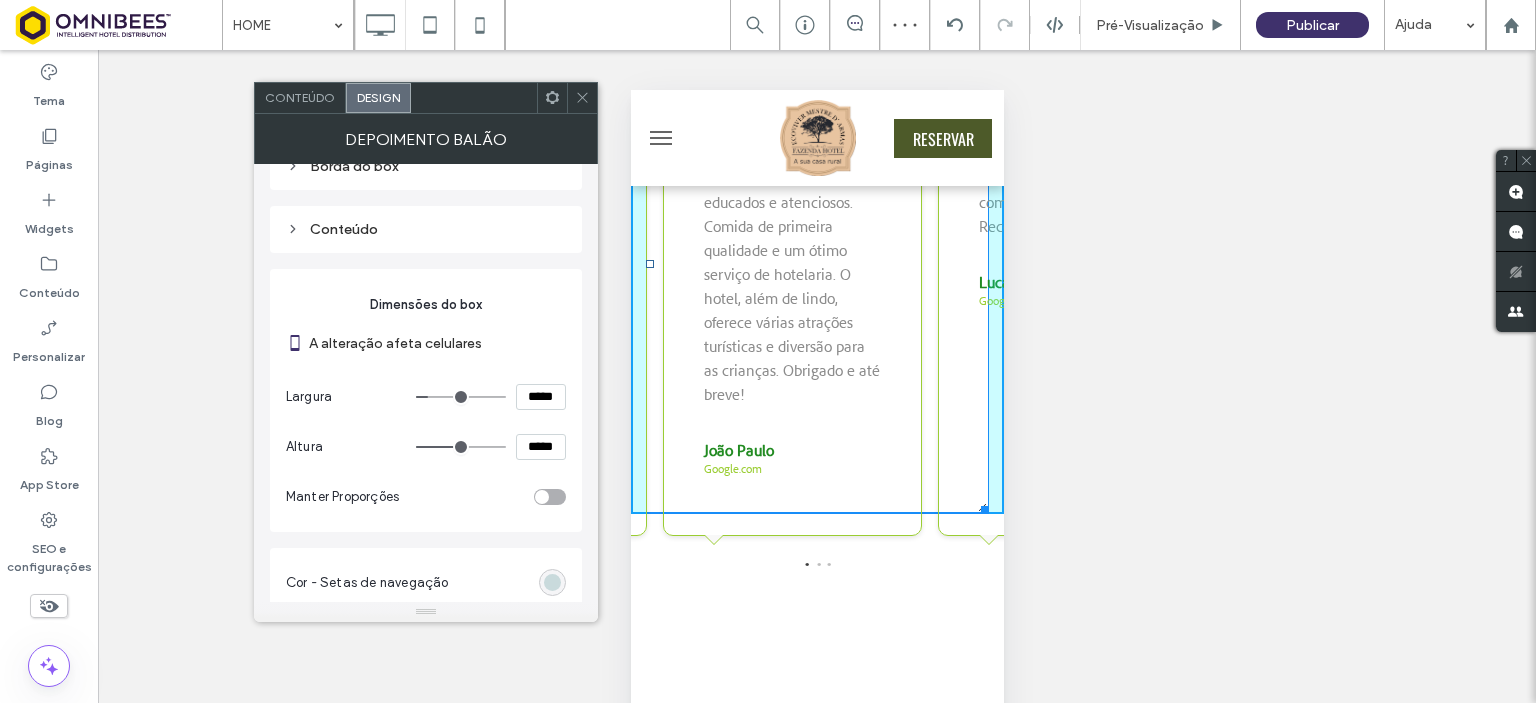 drag, startPoint x: 962, startPoint y: 533, endPoint x: 963, endPoint y: 649, distance: 116.00431 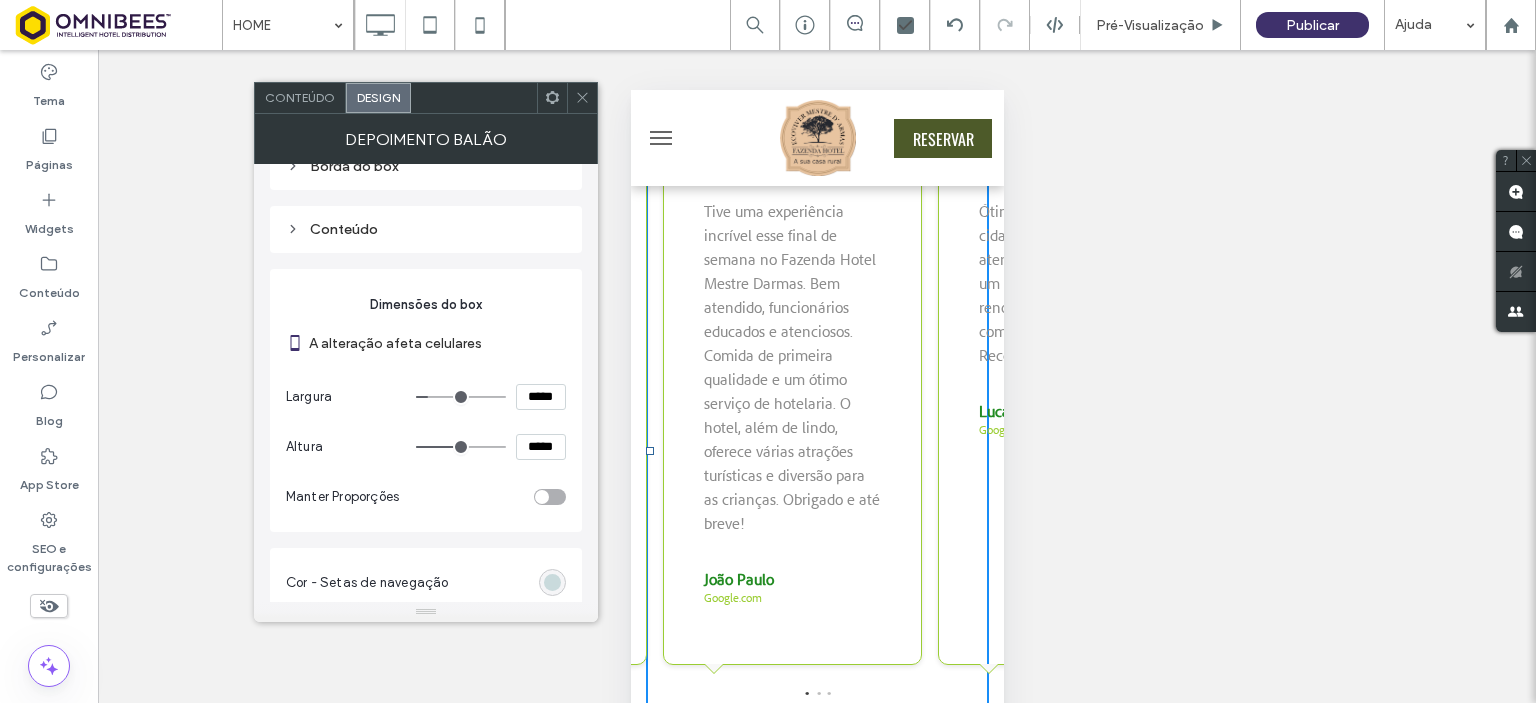 scroll, scrollTop: 3500, scrollLeft: 0, axis: vertical 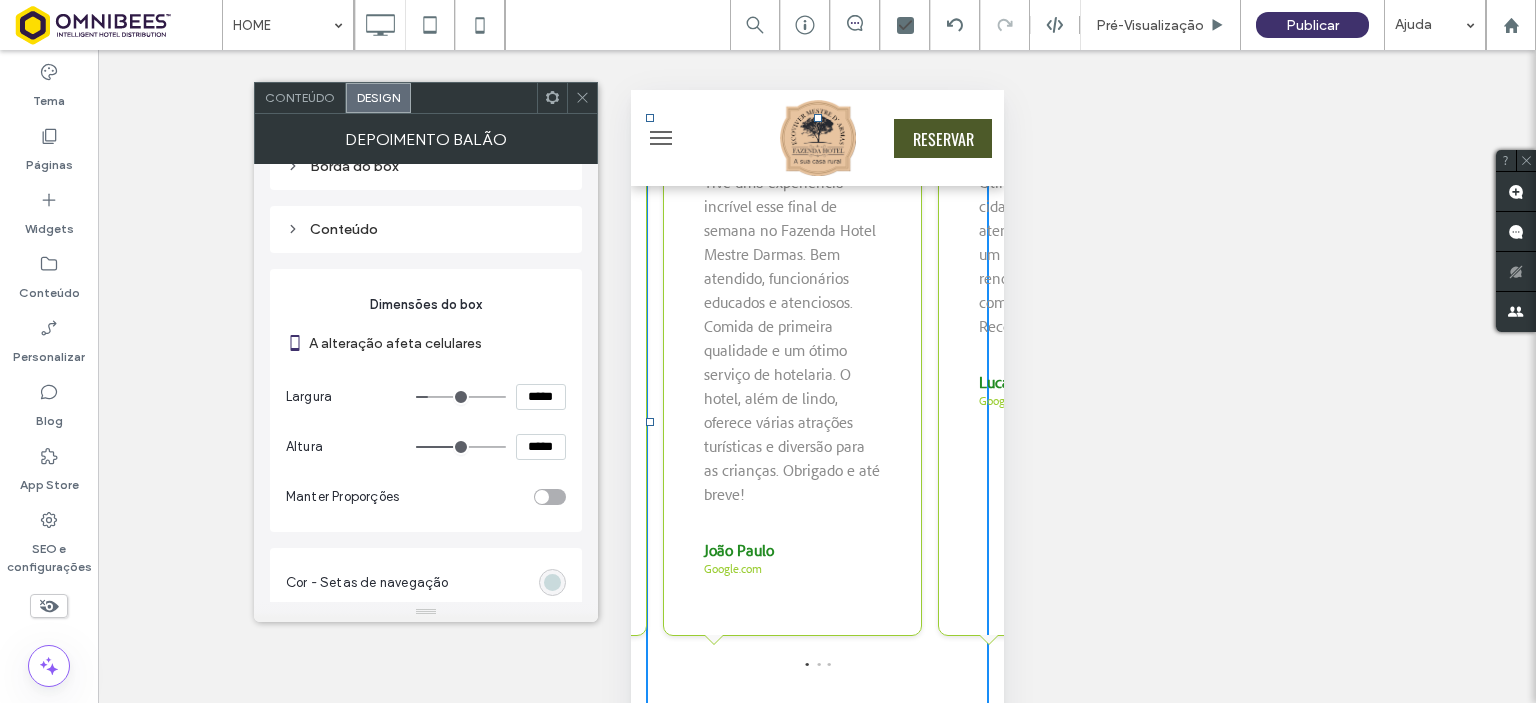 type on "***" 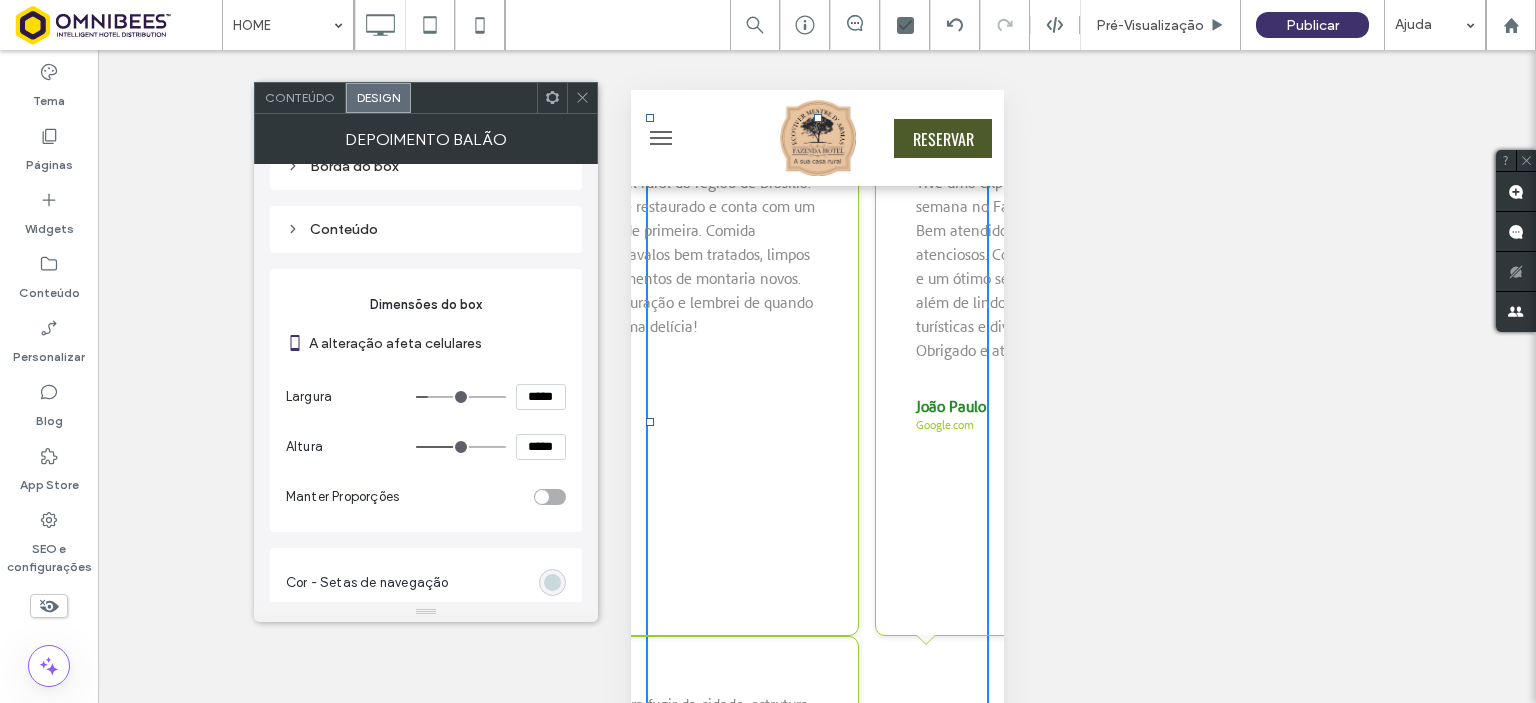 type on "***" 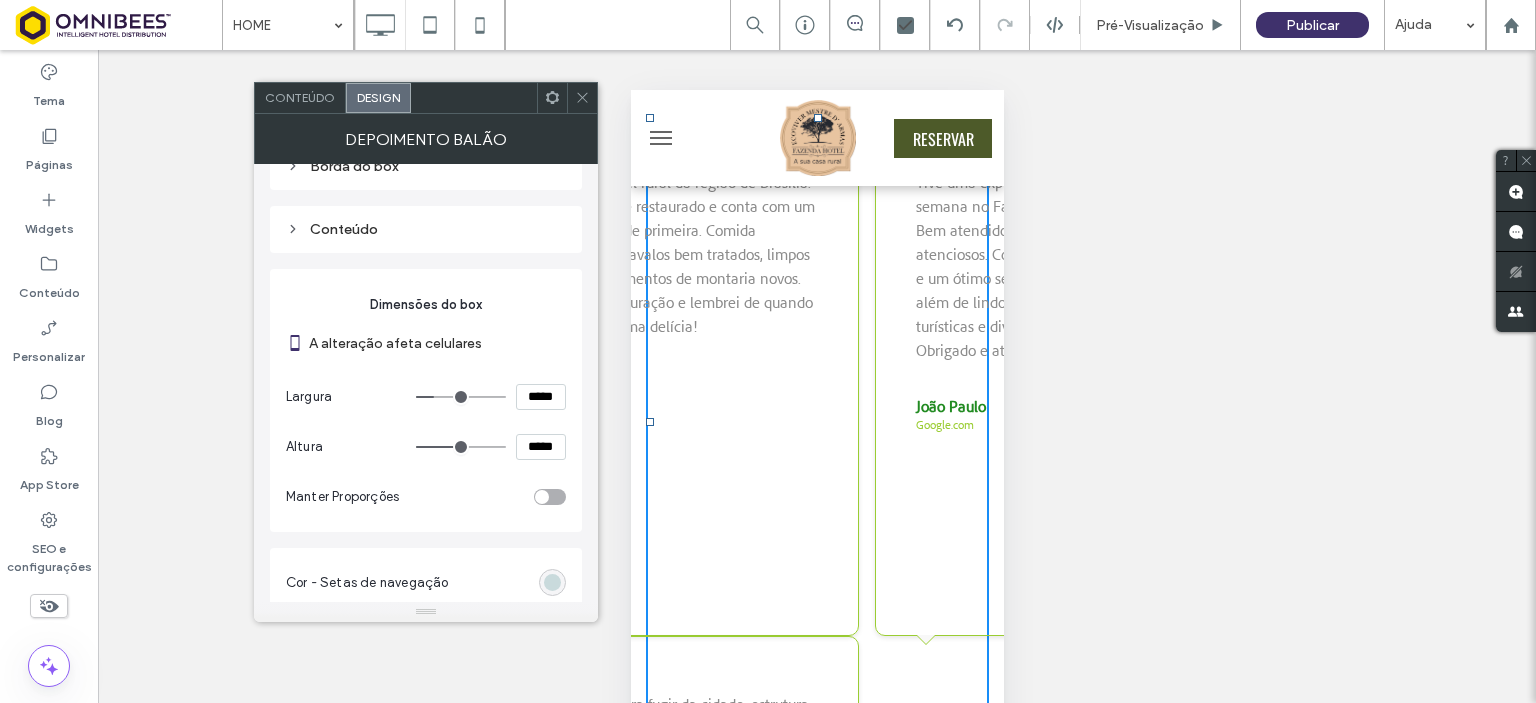 type on "***" 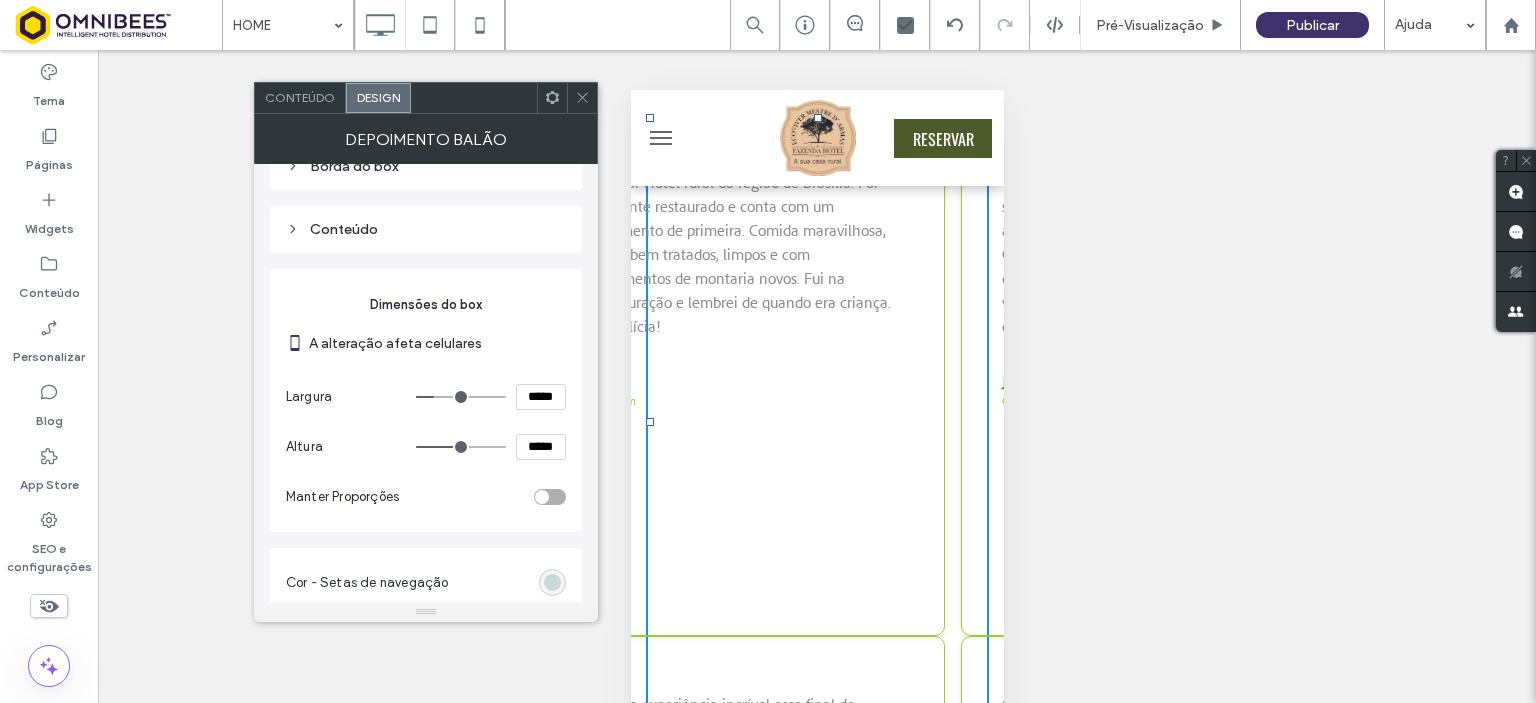 type on "***" 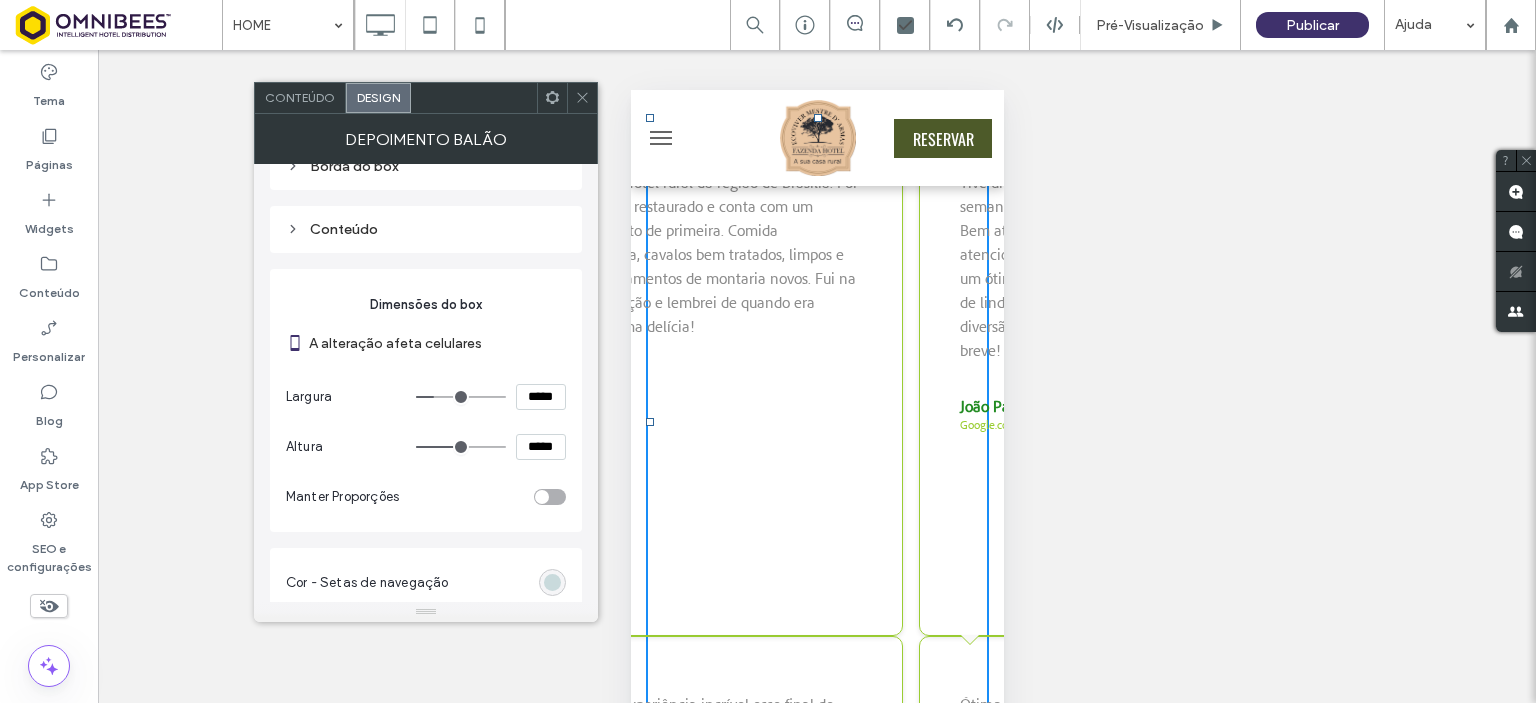 type on "***" 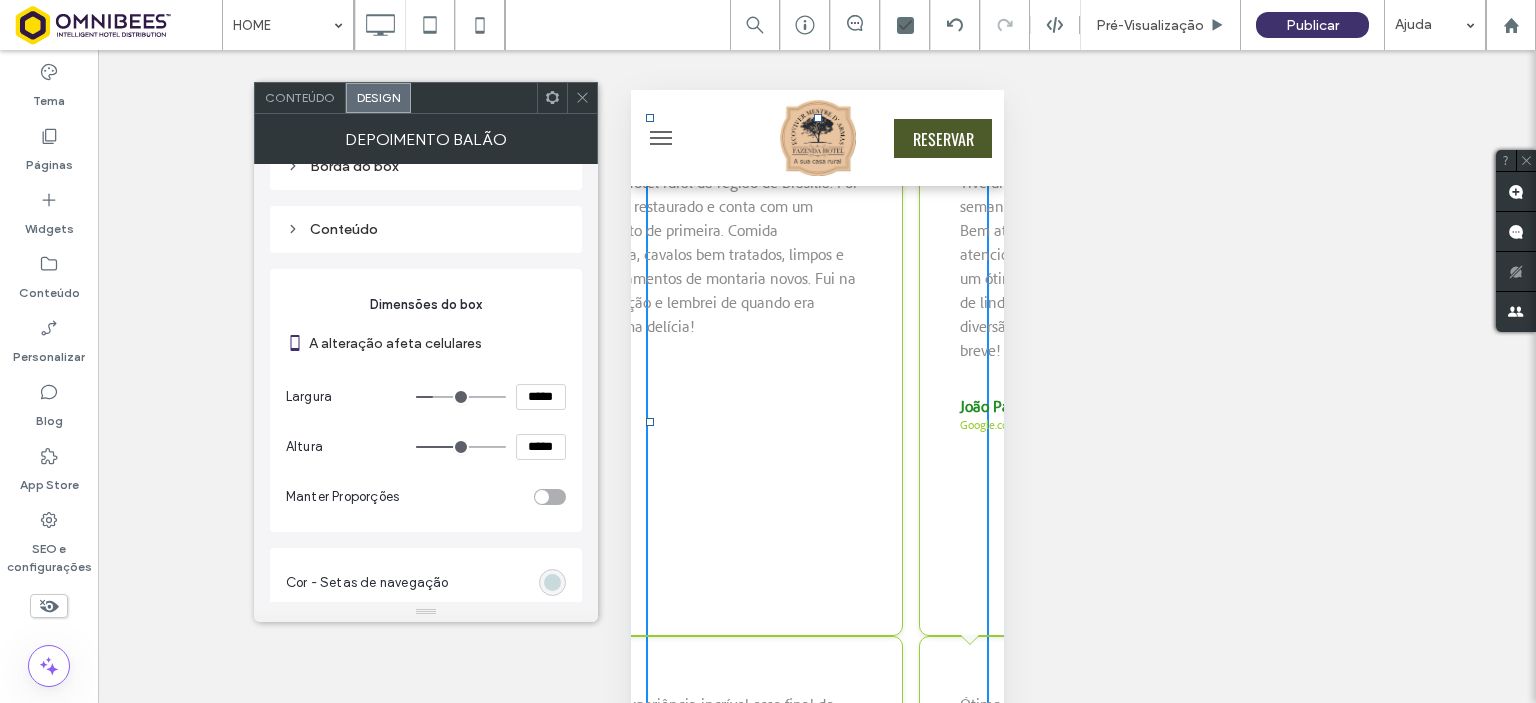 type on "***" 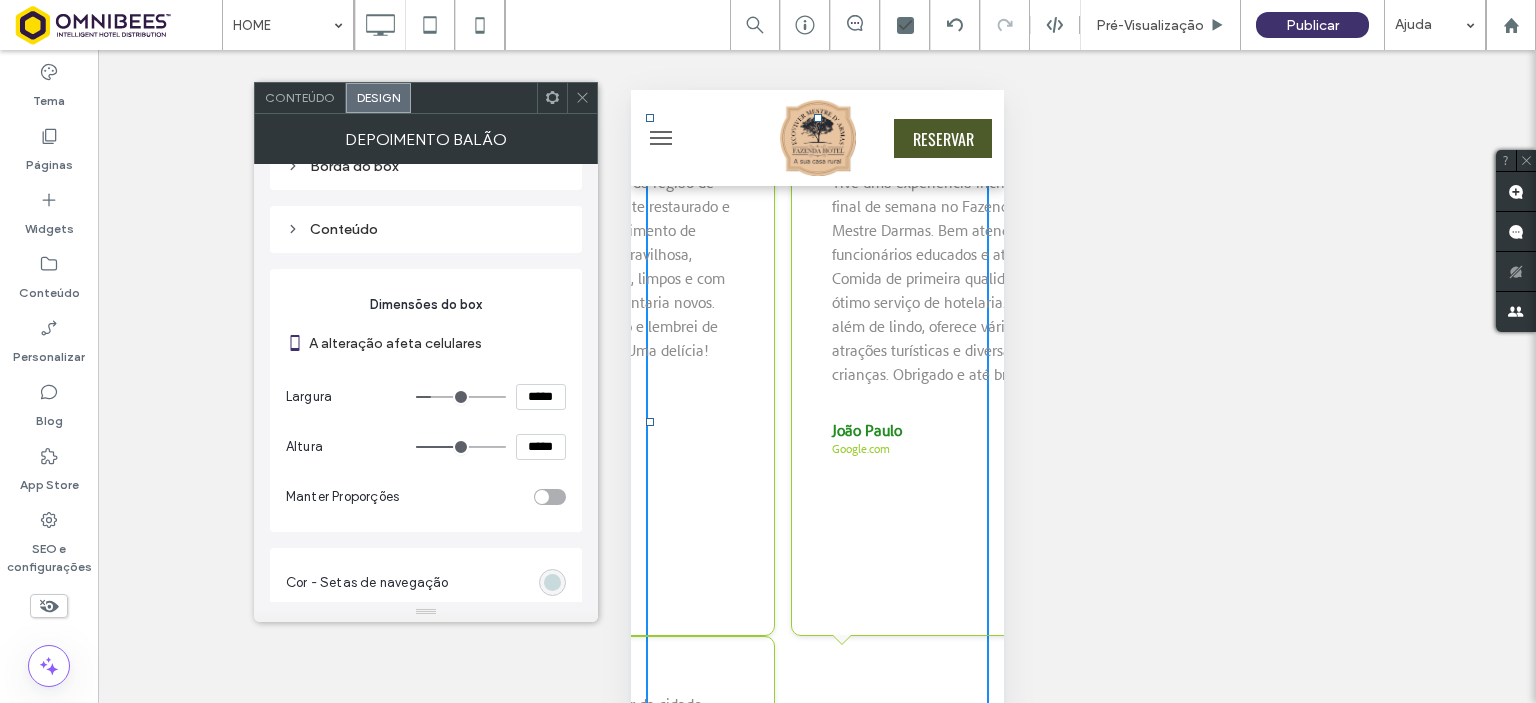 type on "***" 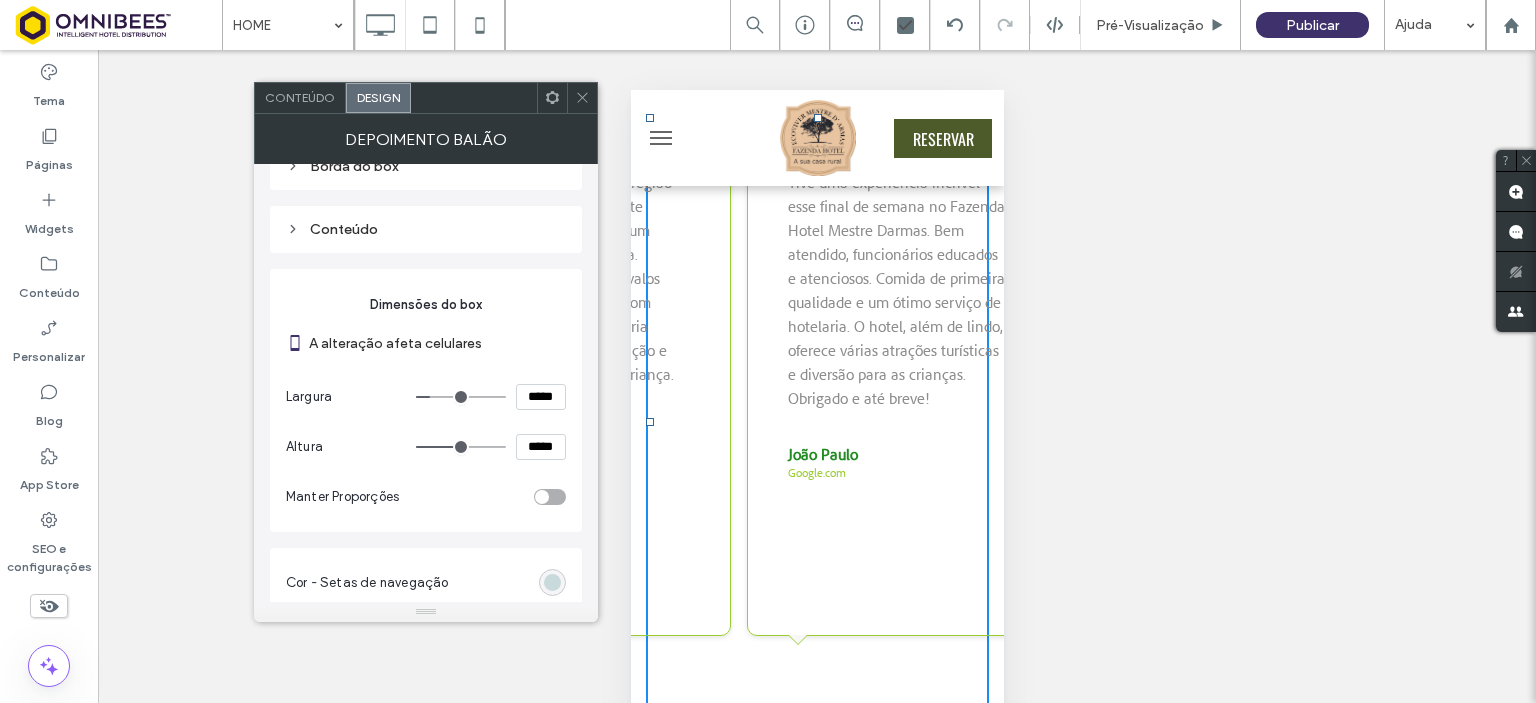 type on "***" 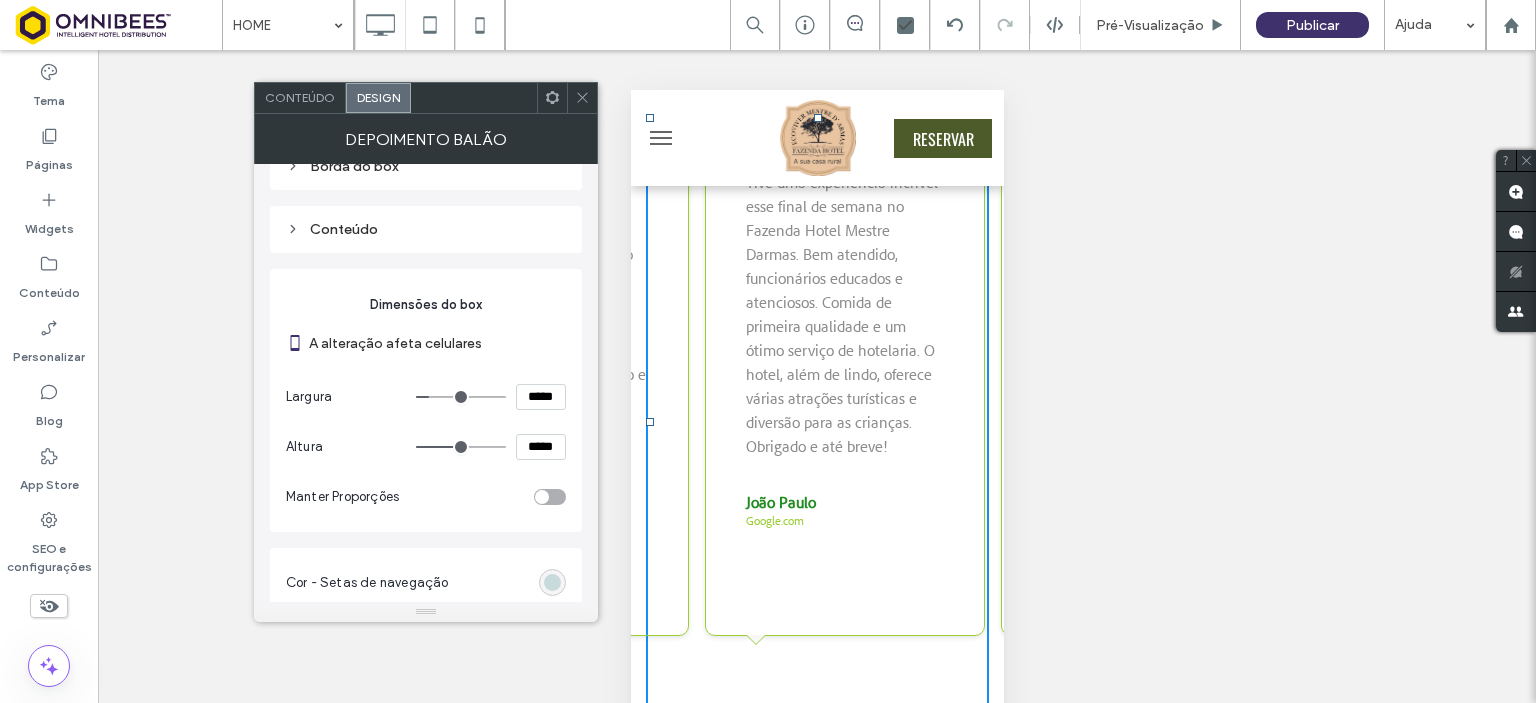 type on "***" 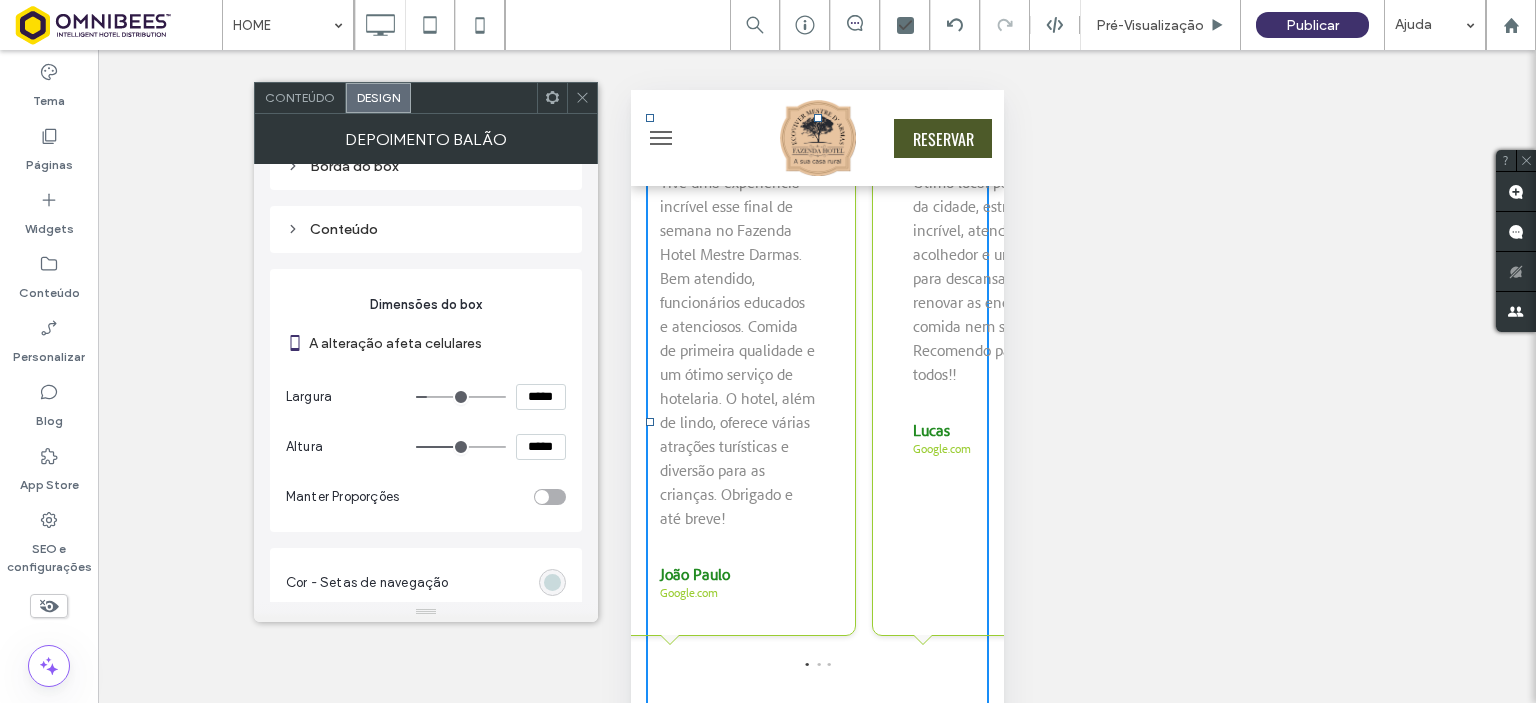 type on "***" 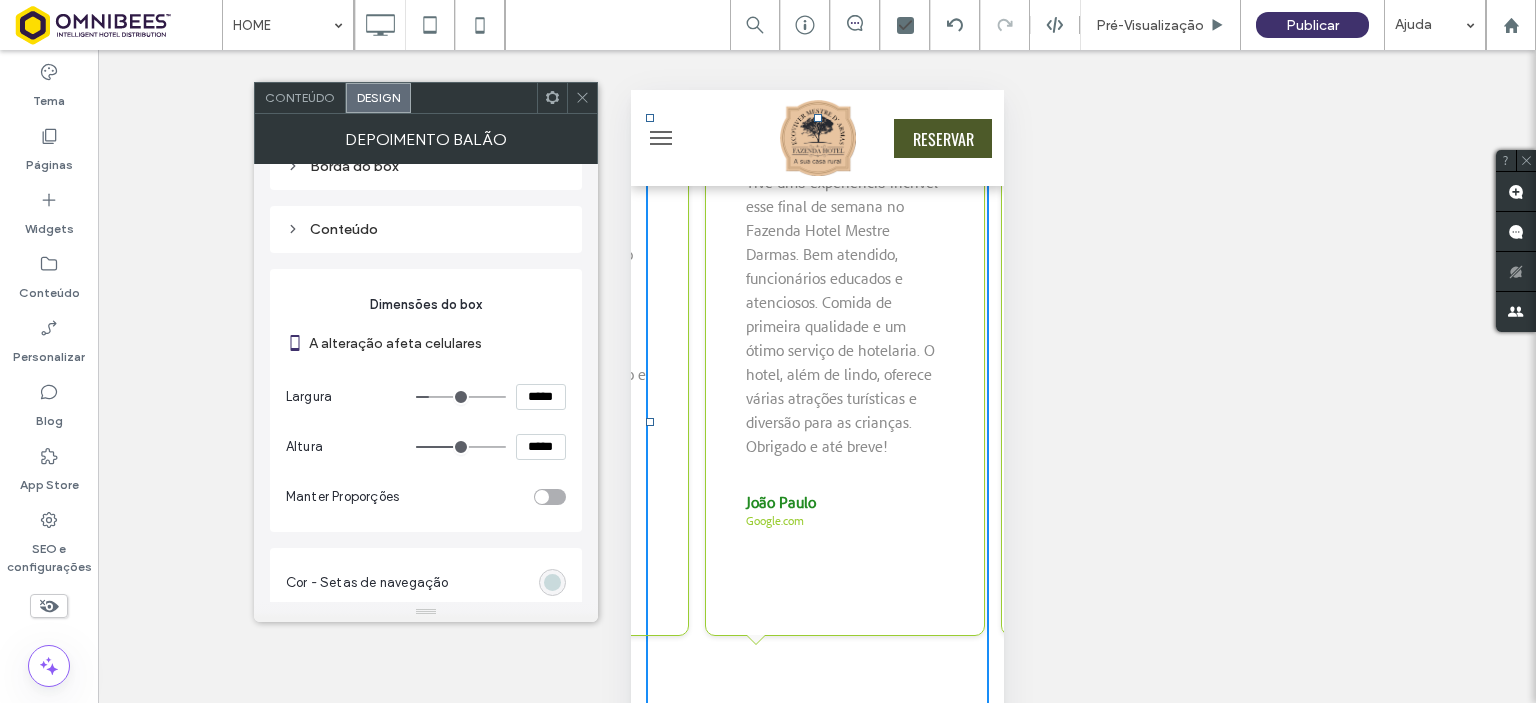 type on "***" 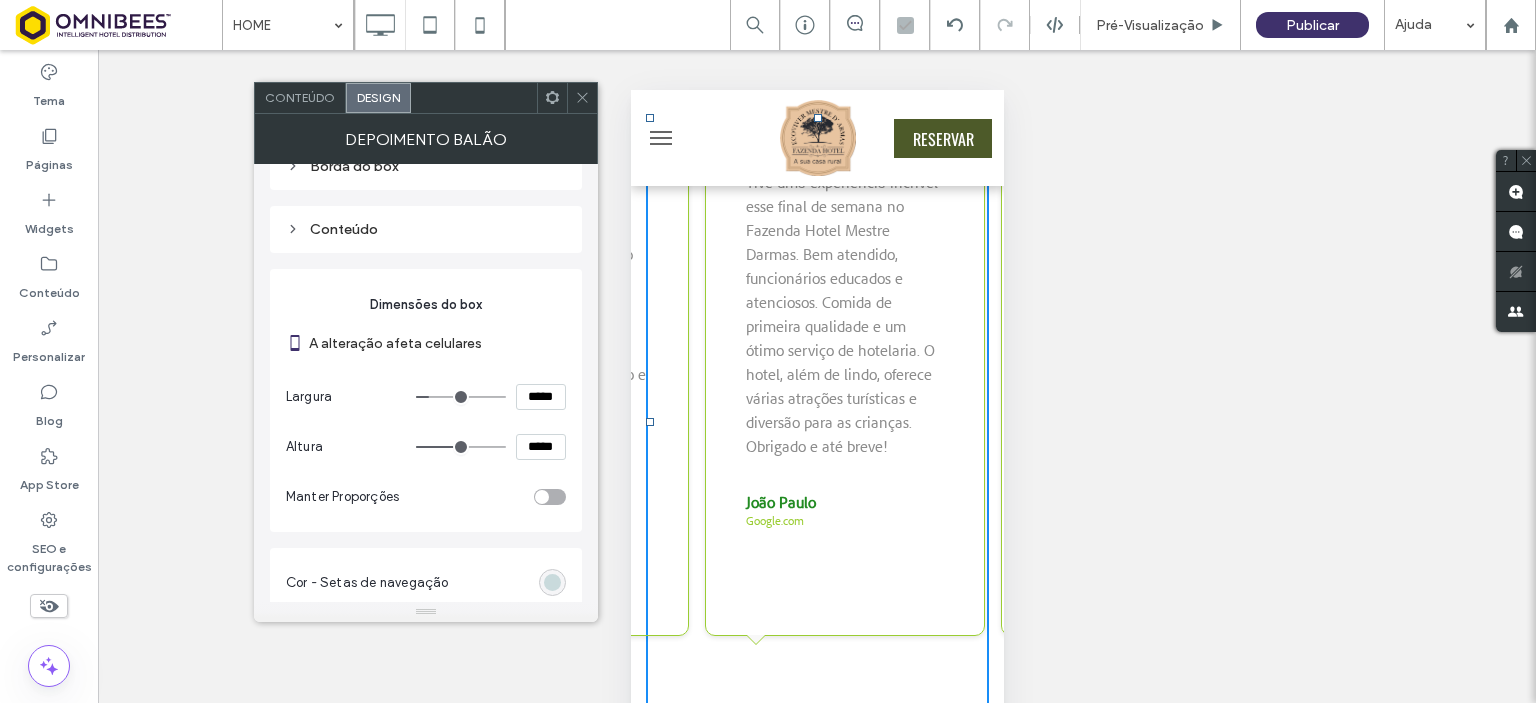 type on "***" 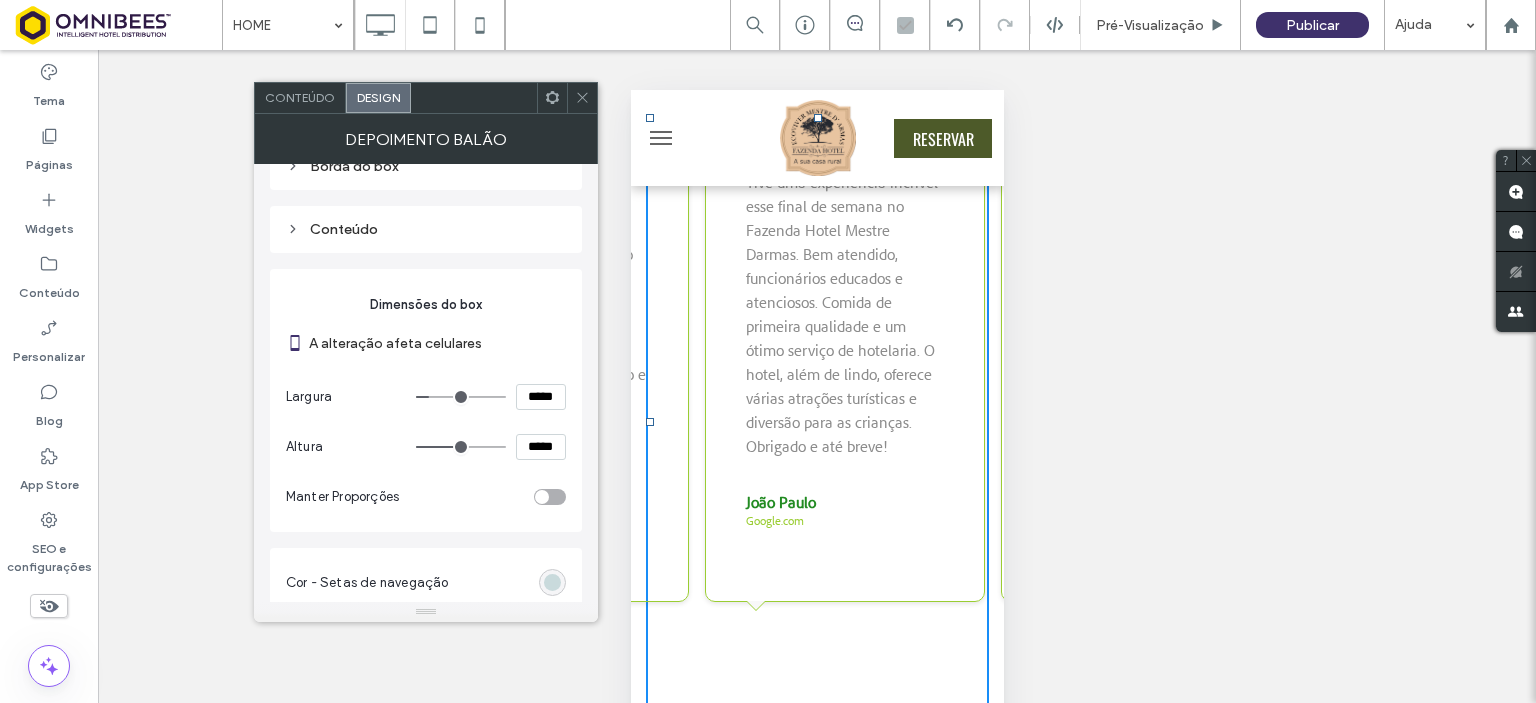 type on "***" 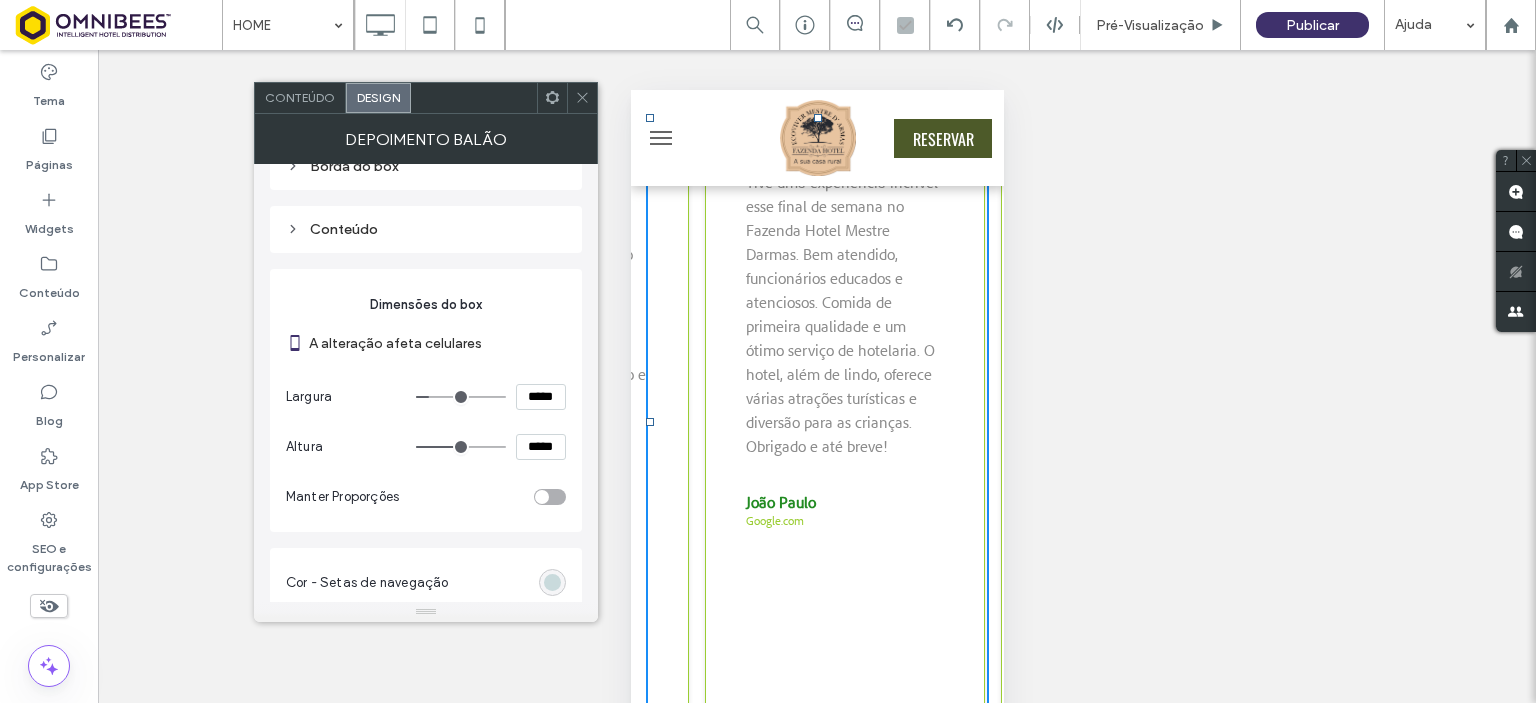 type on "***" 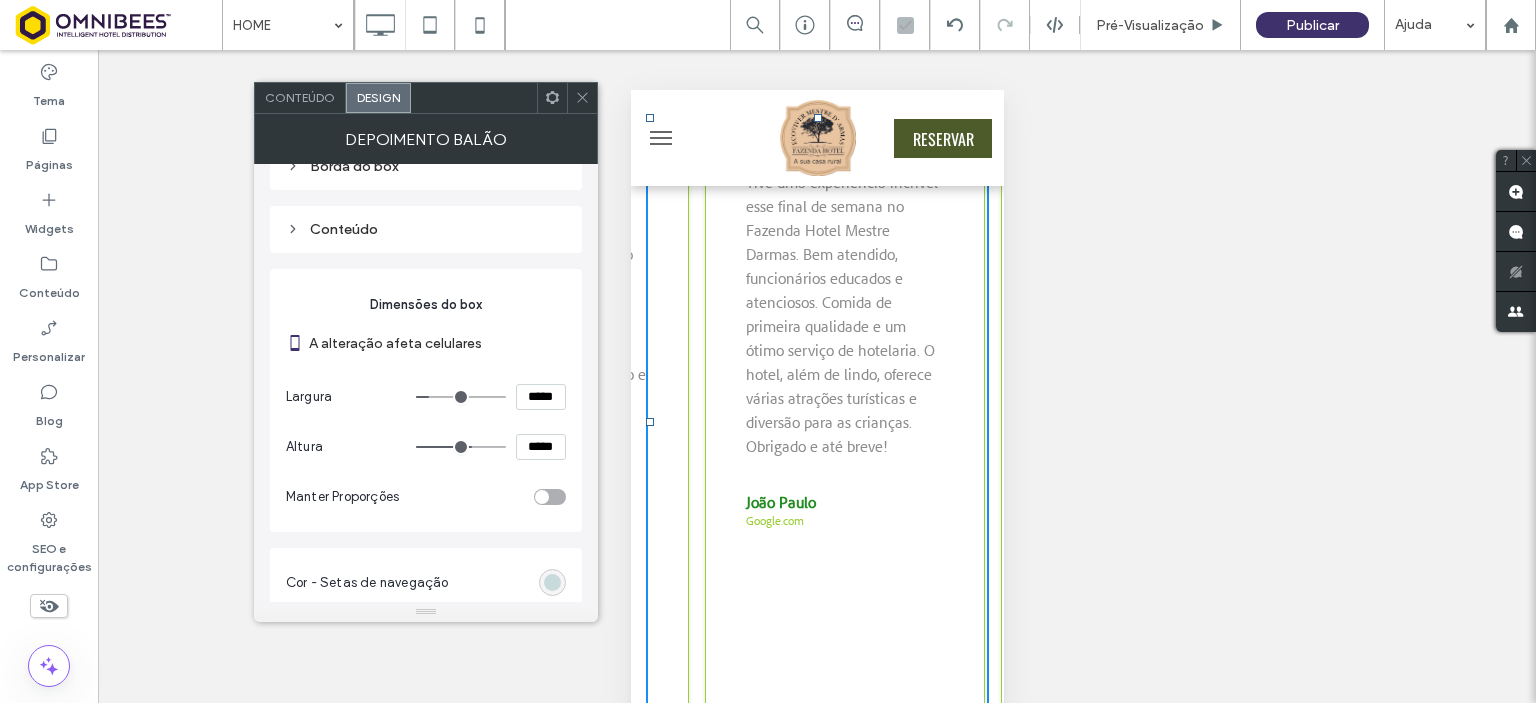 type on "***" 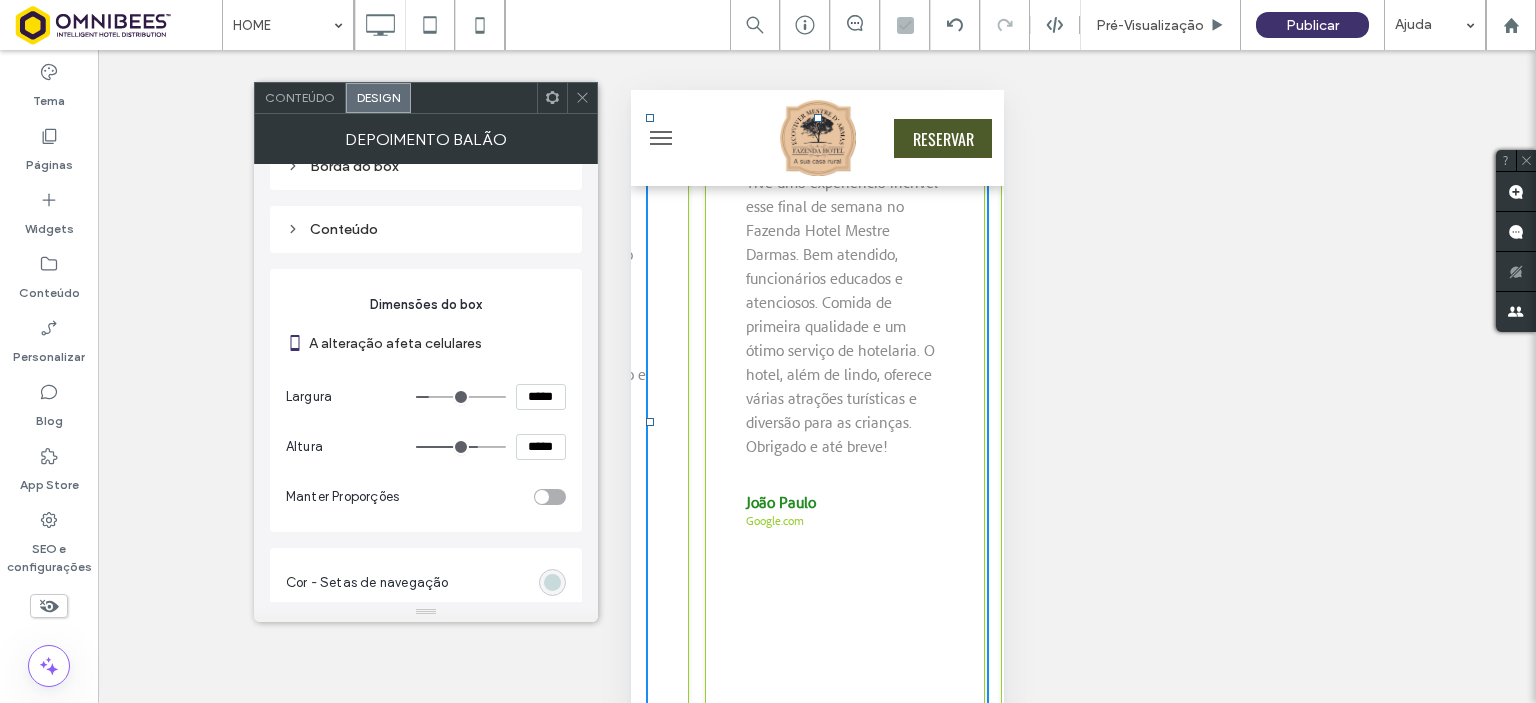 type on "***" 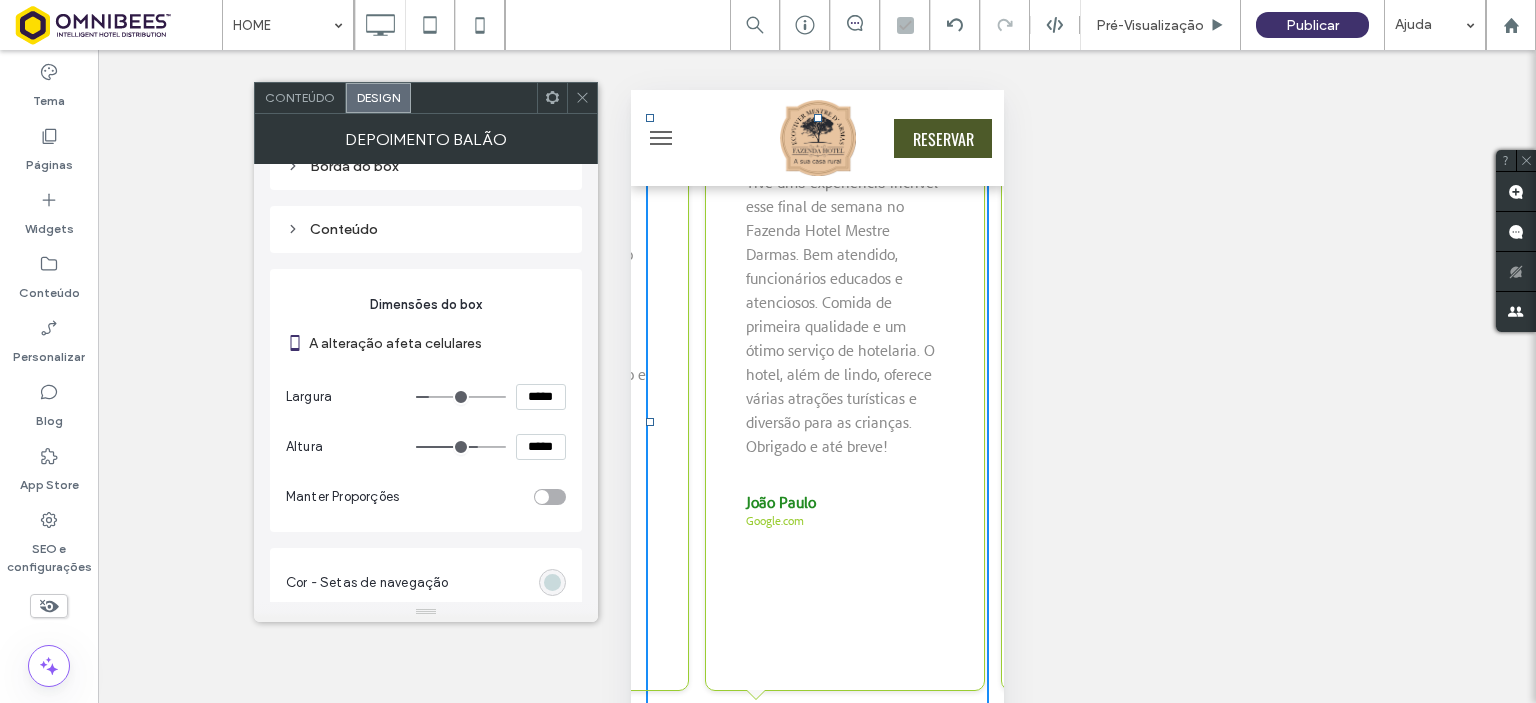 type on "***" 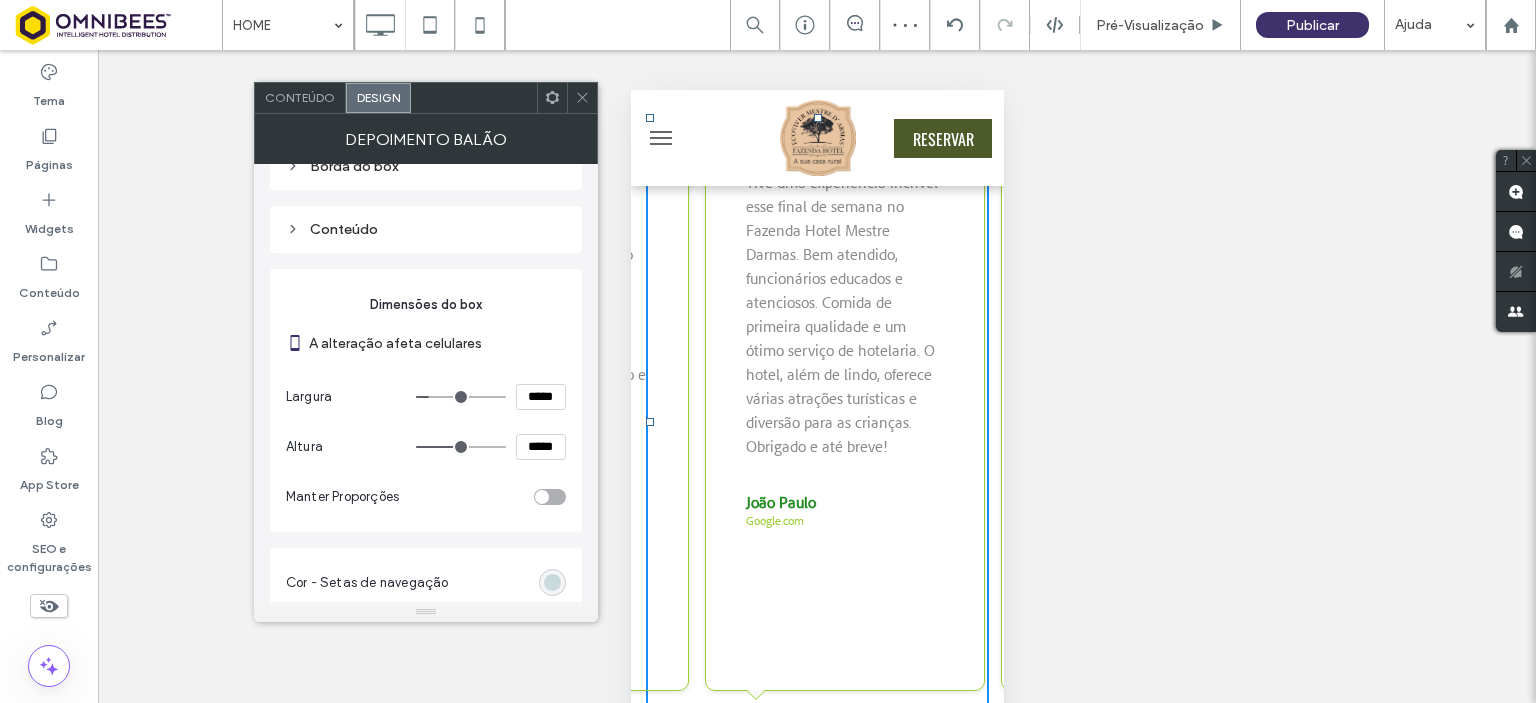 type on "***" 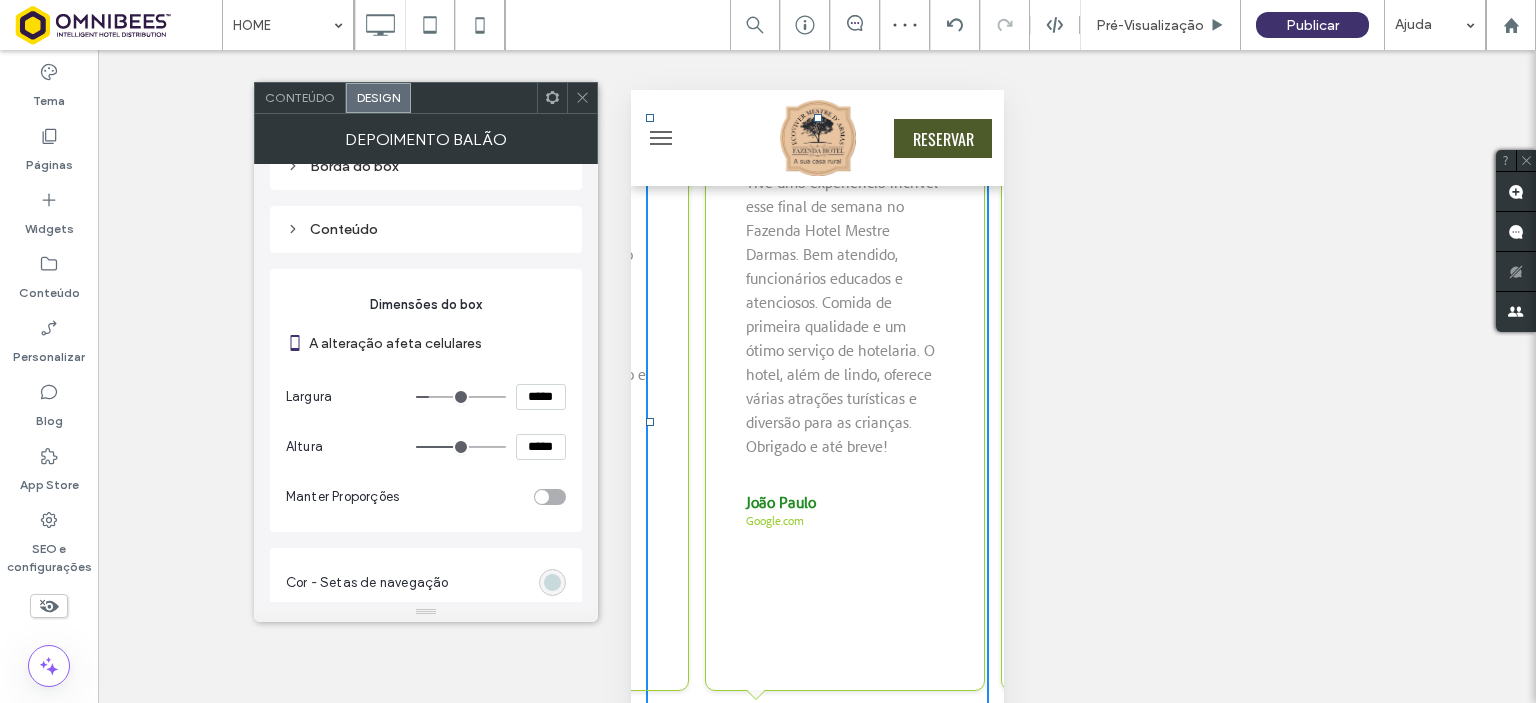 type on "*****" 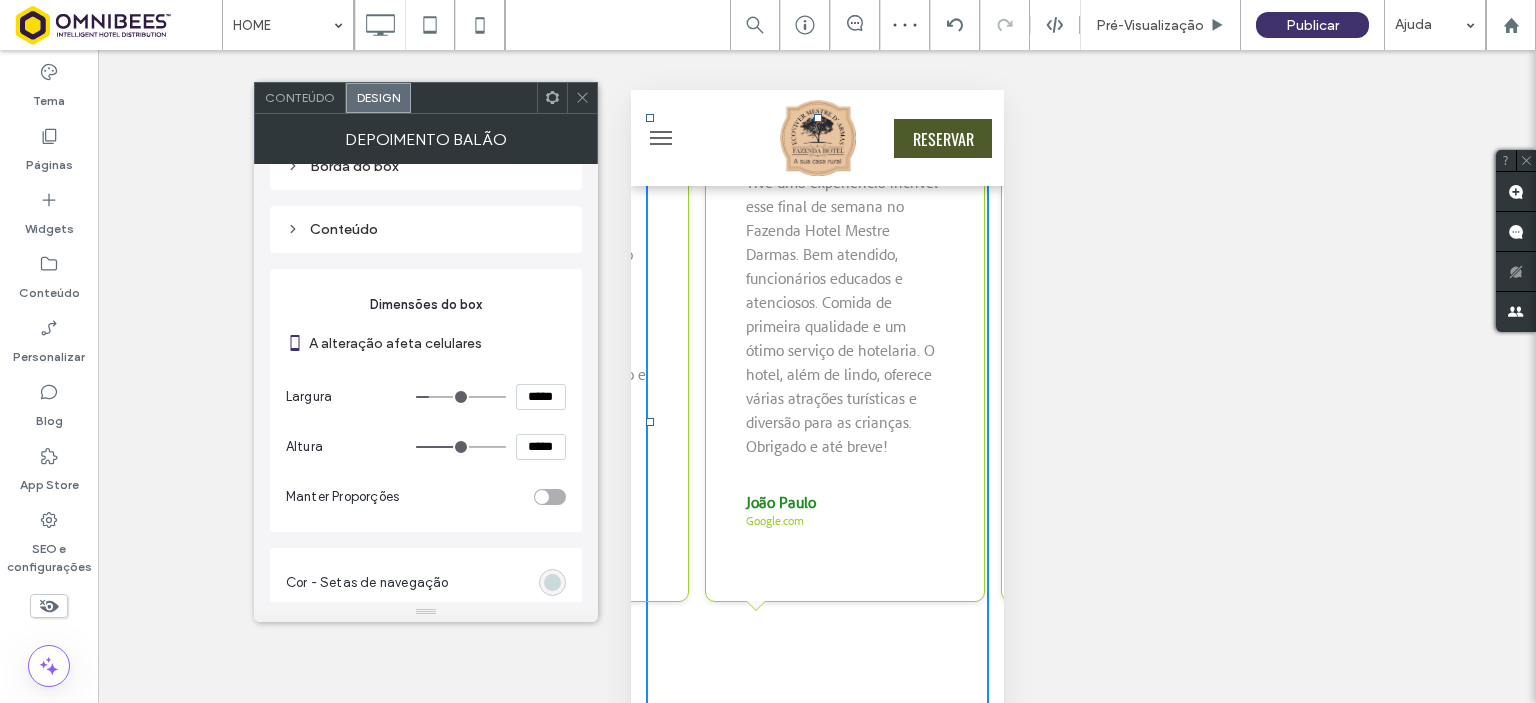 type on "***" 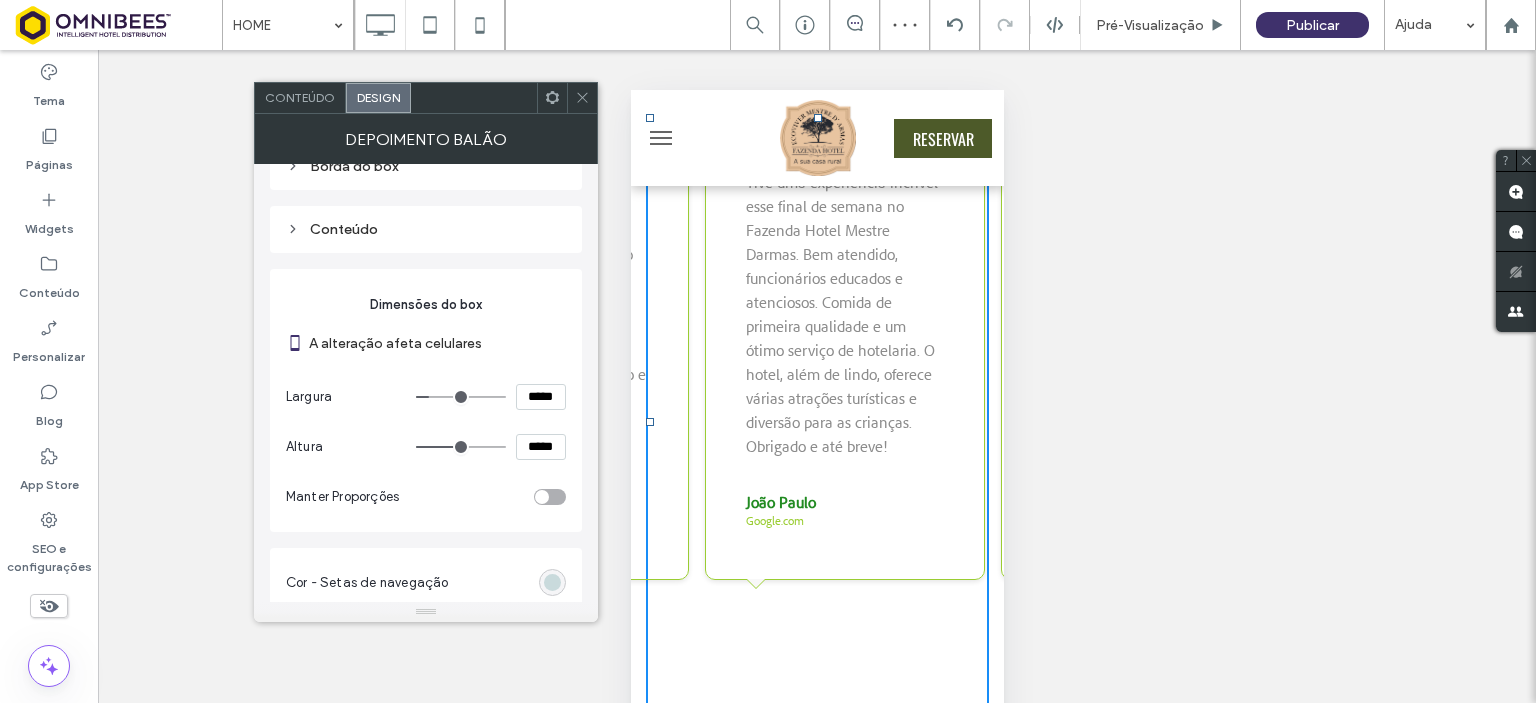 type on "***" 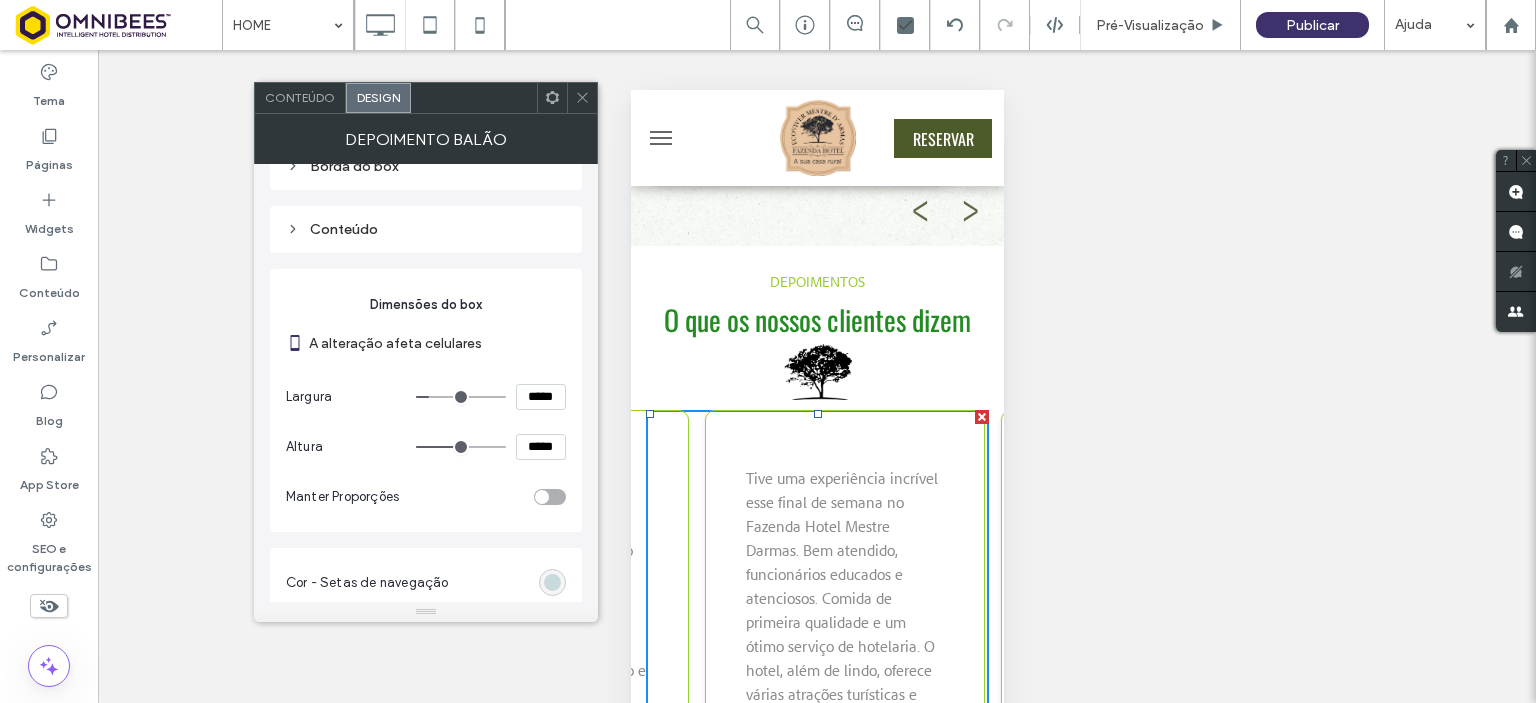 scroll, scrollTop: 3200, scrollLeft: 0, axis: vertical 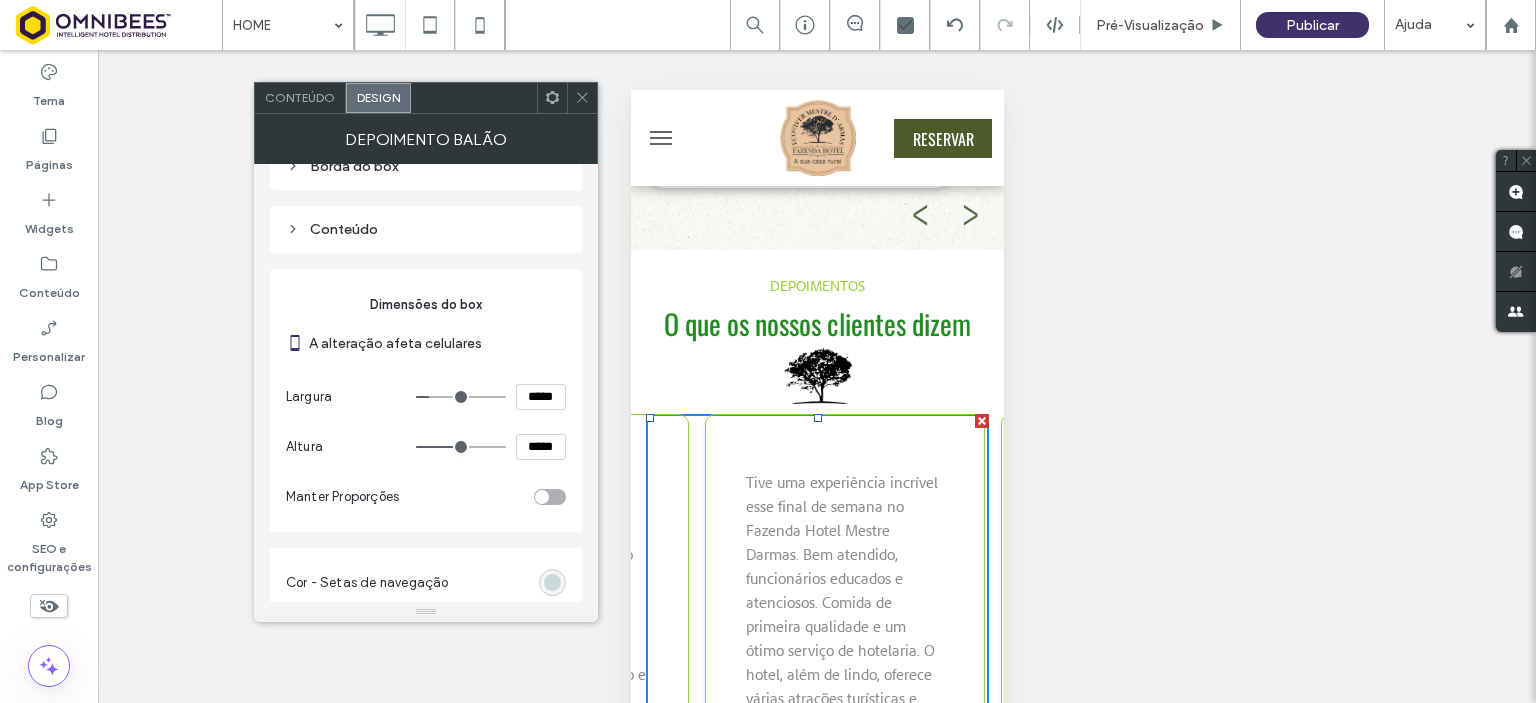 click on "O melhor Hotel rural da região de Brasília. Foi totalmente restaurado e conta com um atendimento de primeira. Comida maravilhosa, cavalos bem tratados, limpos e com equipamentos de montaria novos. Fui na reinauguração e lembrei de quando era criança. Uma delícia!
André
Google.com" at bounding box center (548, 647) 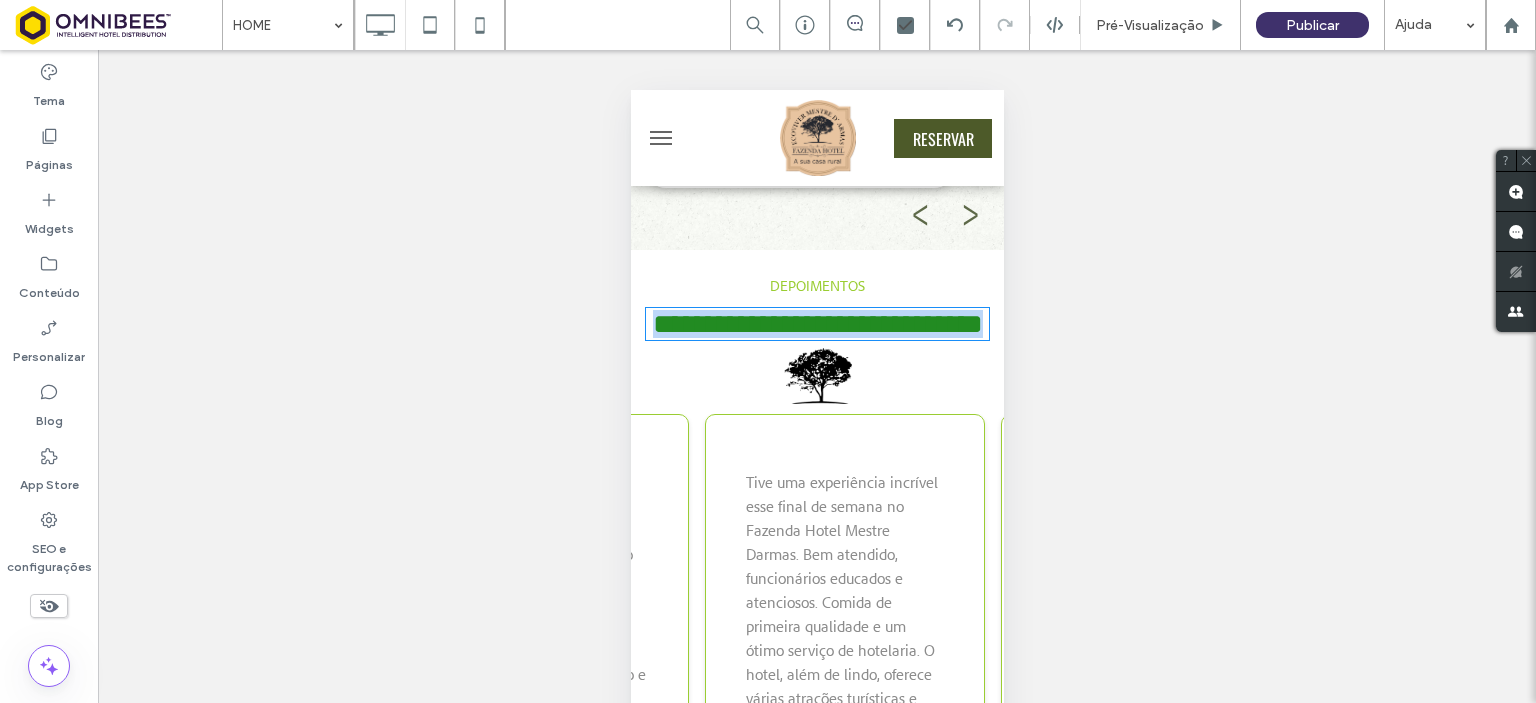 type on "******" 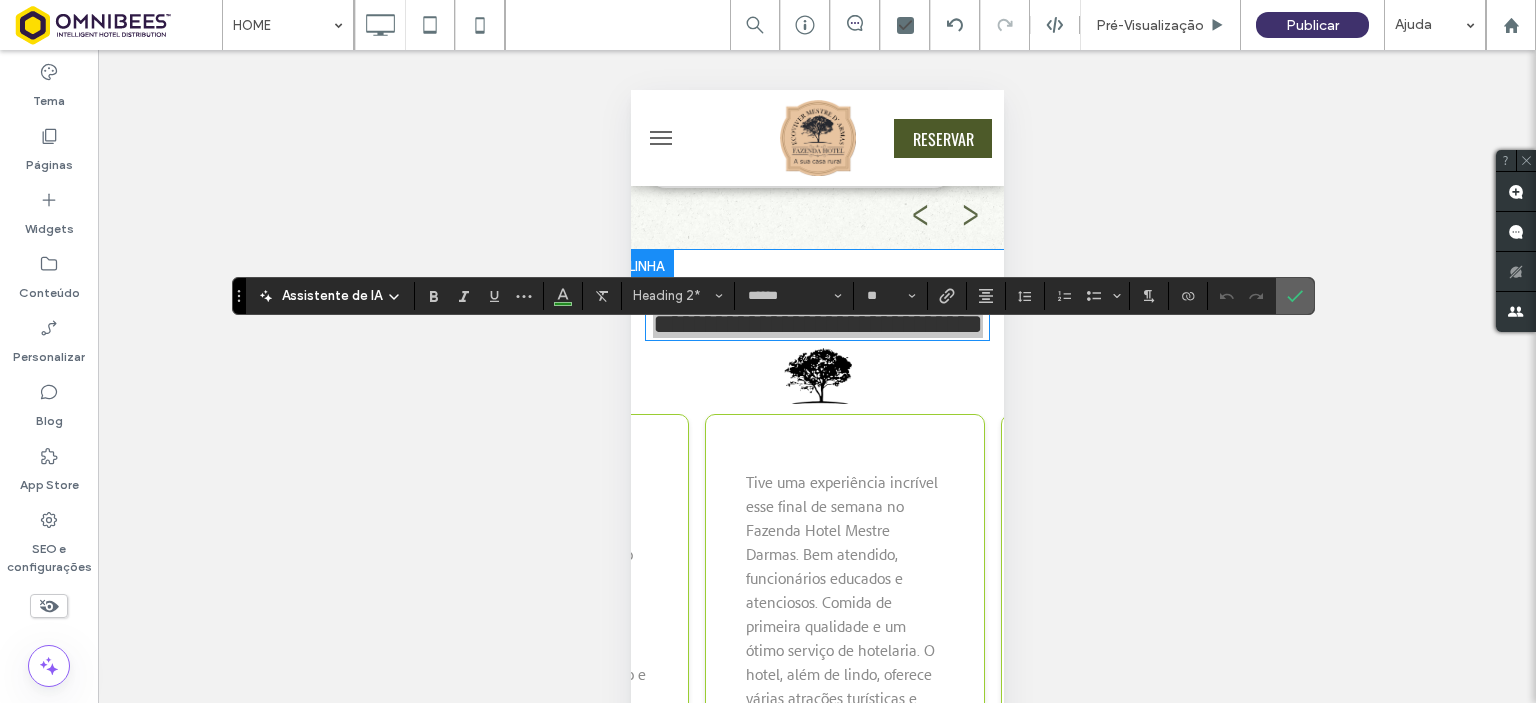 click at bounding box center (1295, 296) 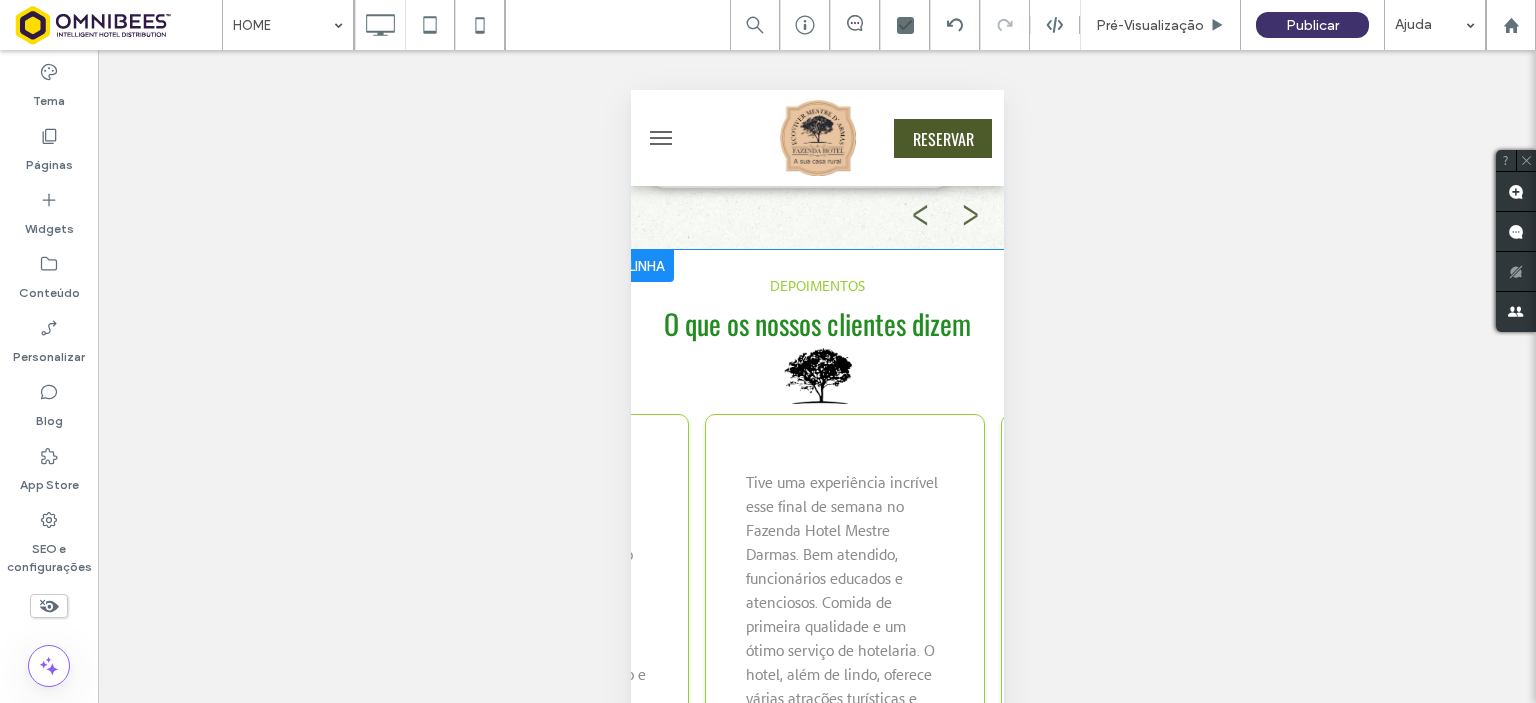click at bounding box center [645, 266] 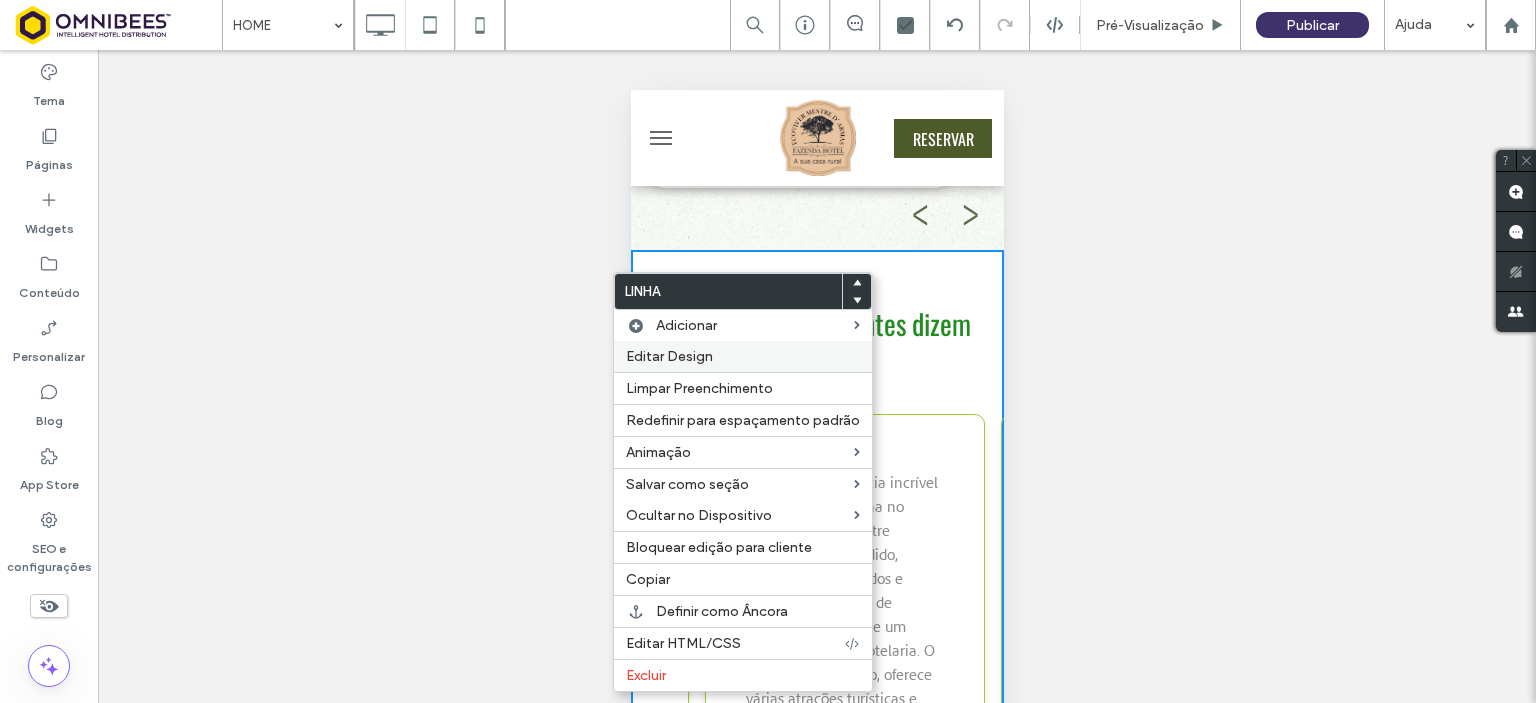 click on "Editar Design" at bounding box center (669, 356) 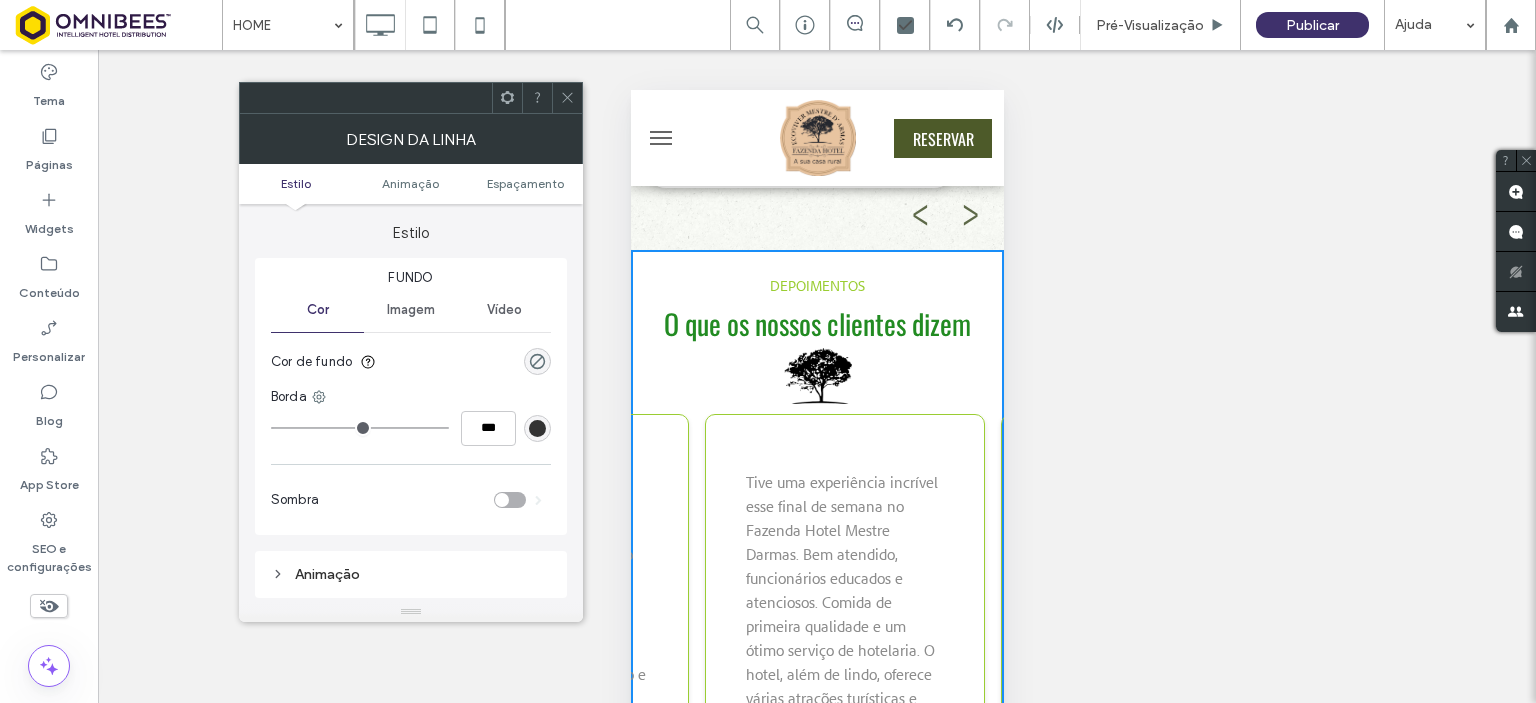 click 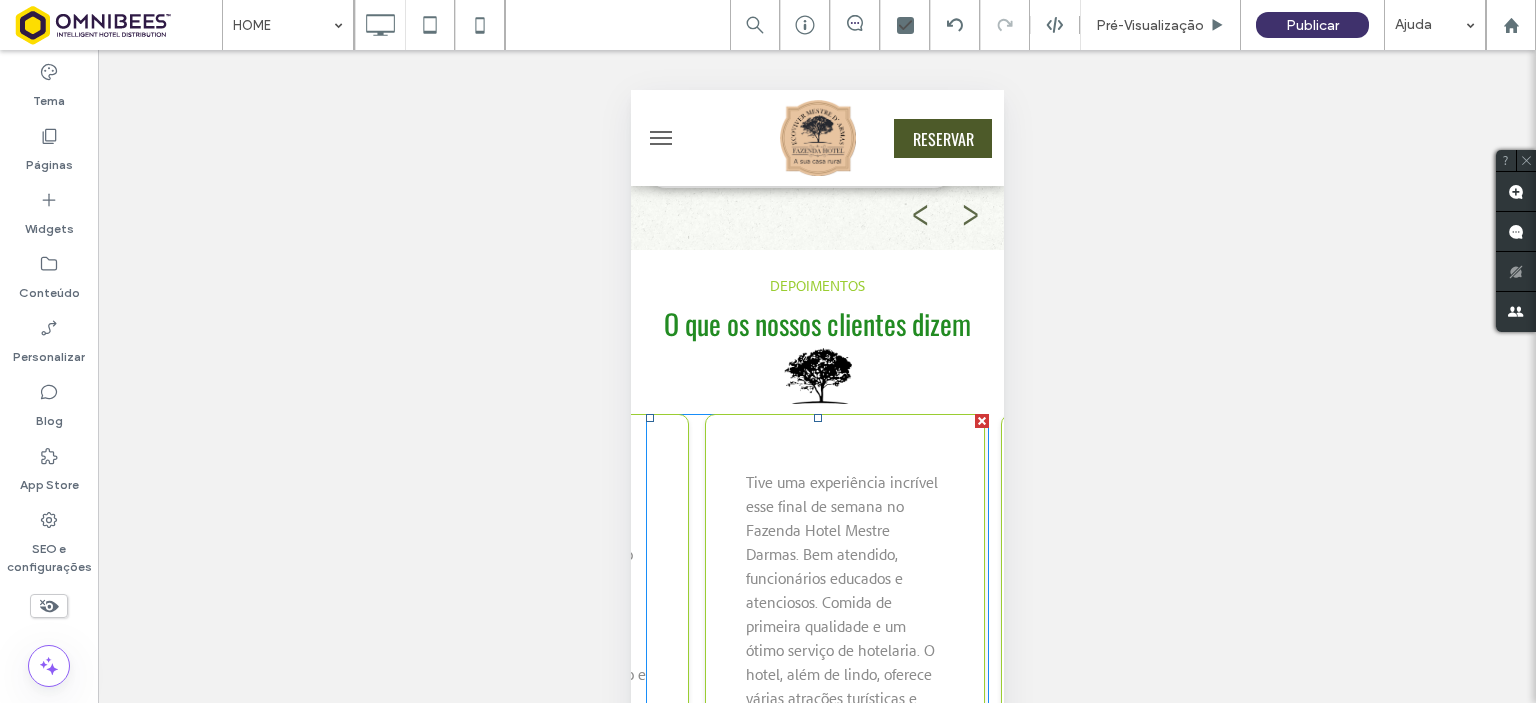 click at bounding box center [816, 722] 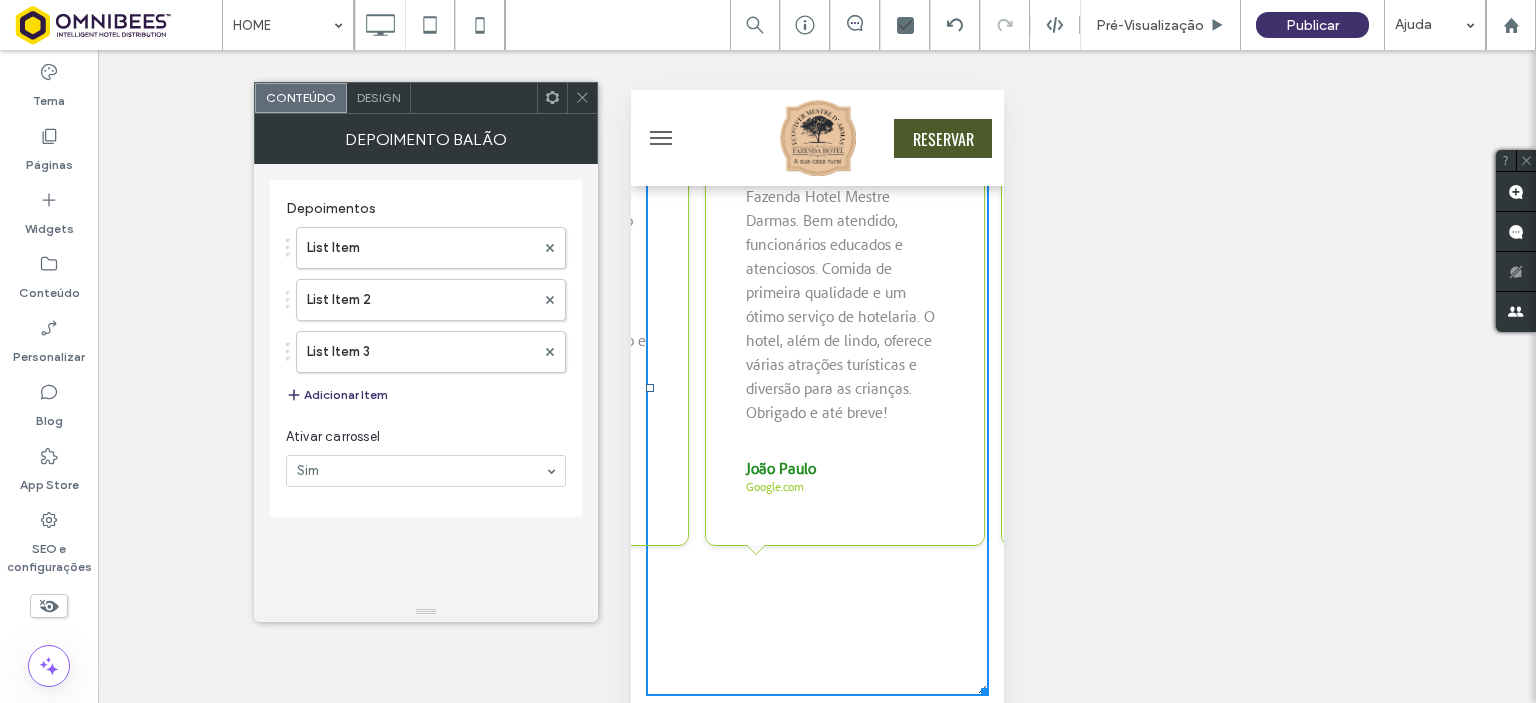 scroll, scrollTop: 3600, scrollLeft: 0, axis: vertical 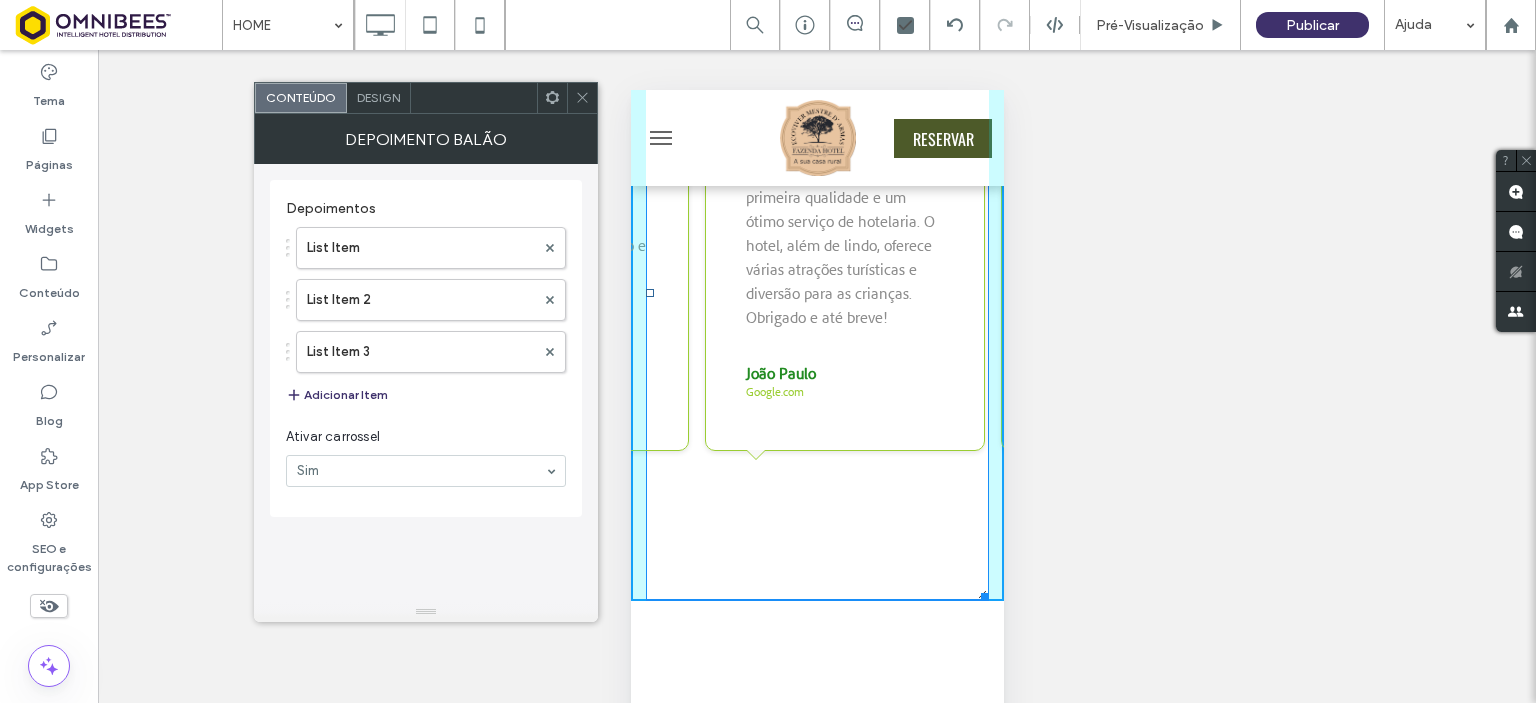 drag, startPoint x: 963, startPoint y: 651, endPoint x: 989, endPoint y: 532, distance: 121.80723 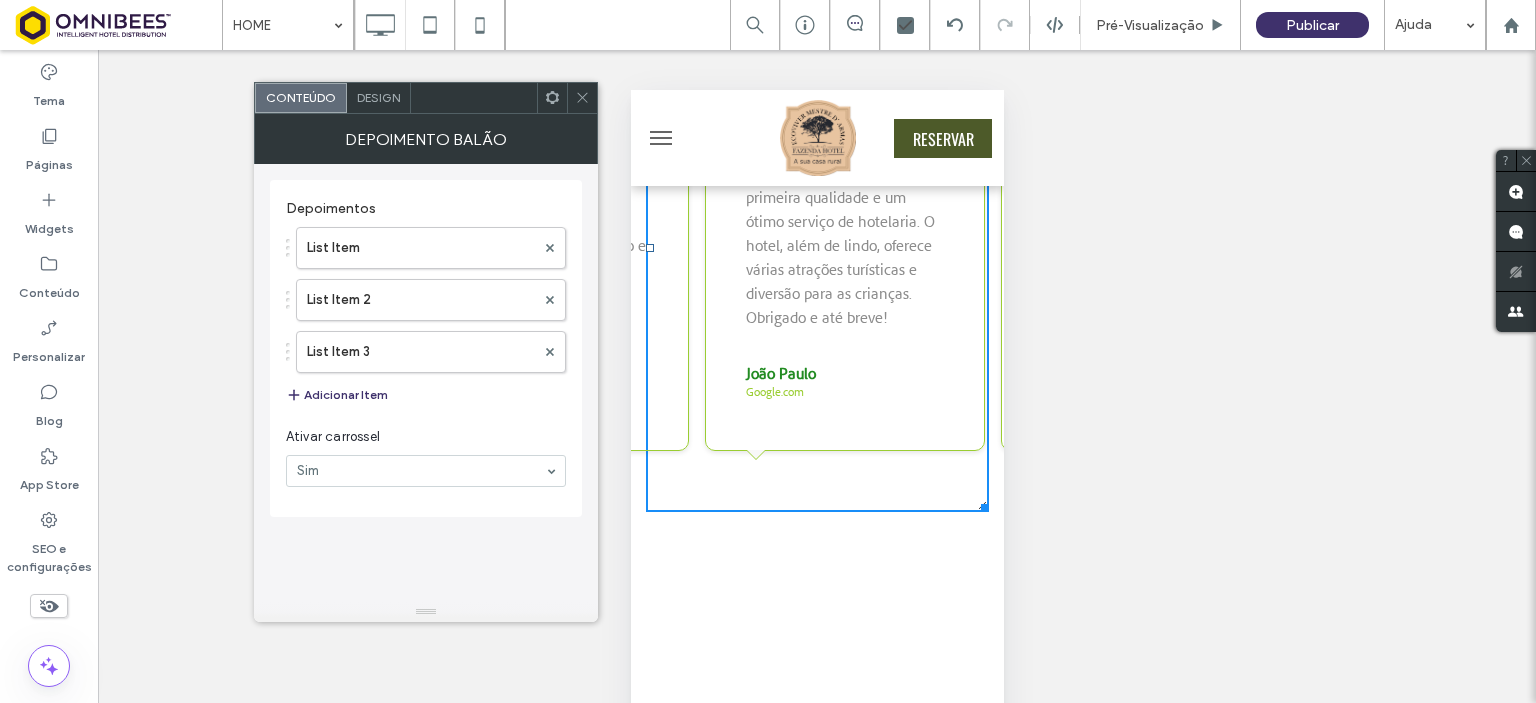 click on "Design" at bounding box center [378, 97] 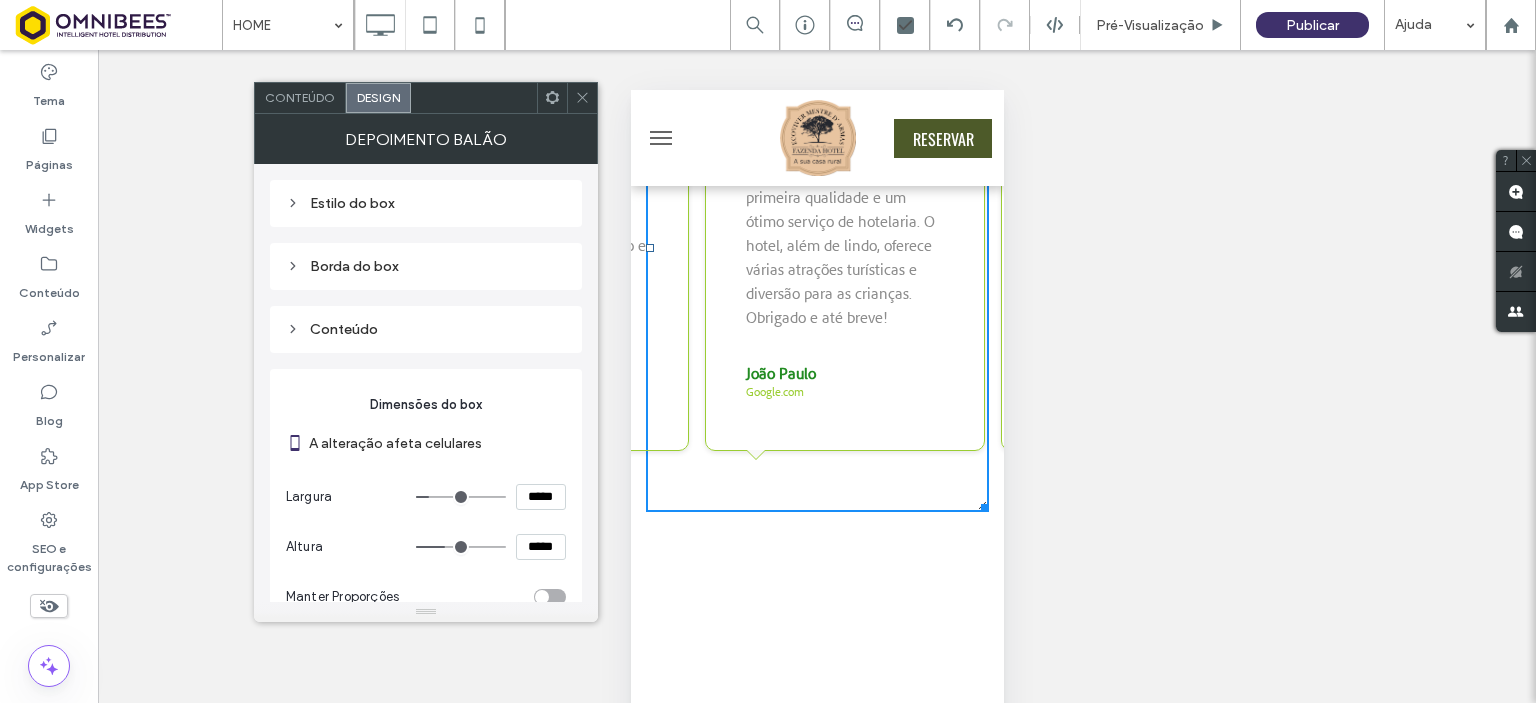 click on "*****" at bounding box center [541, 497] 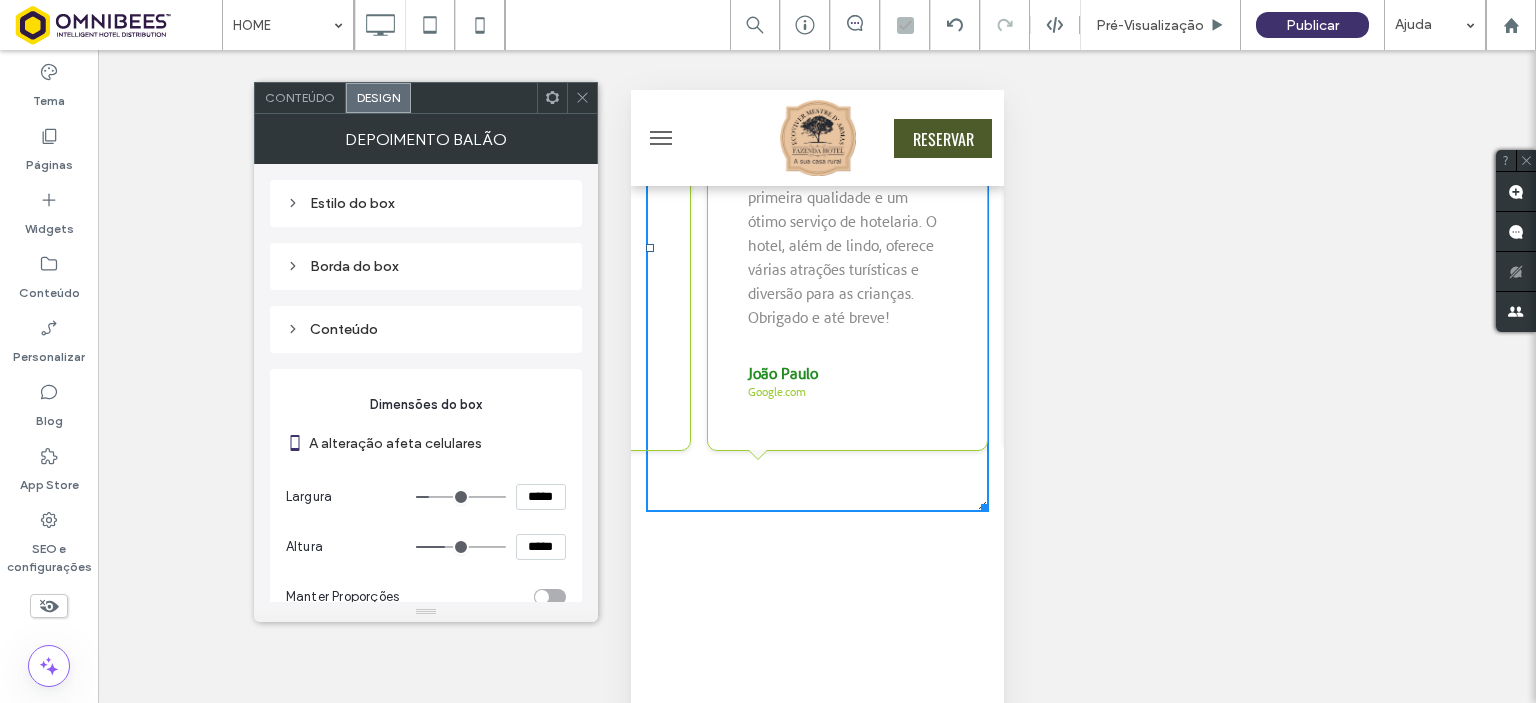 type on "***" 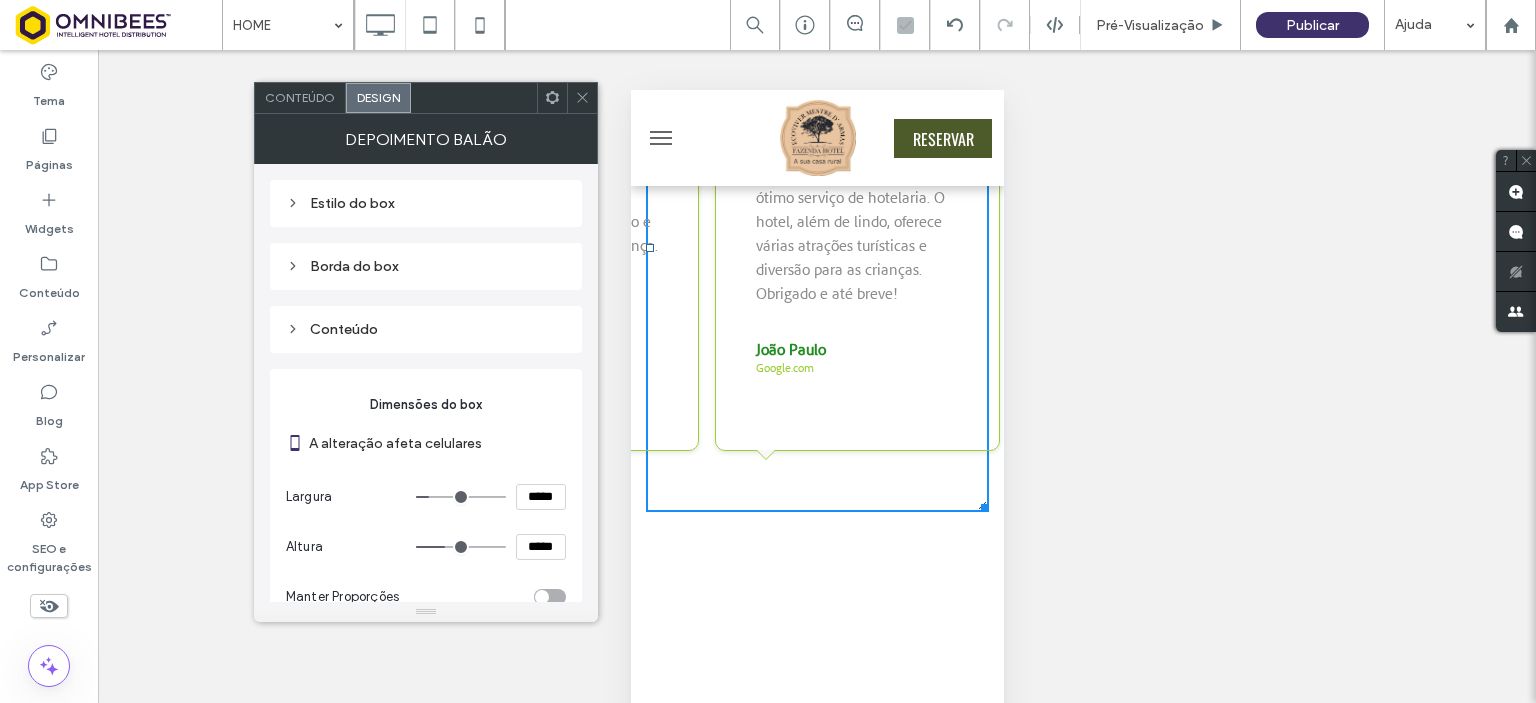 type on "*****" 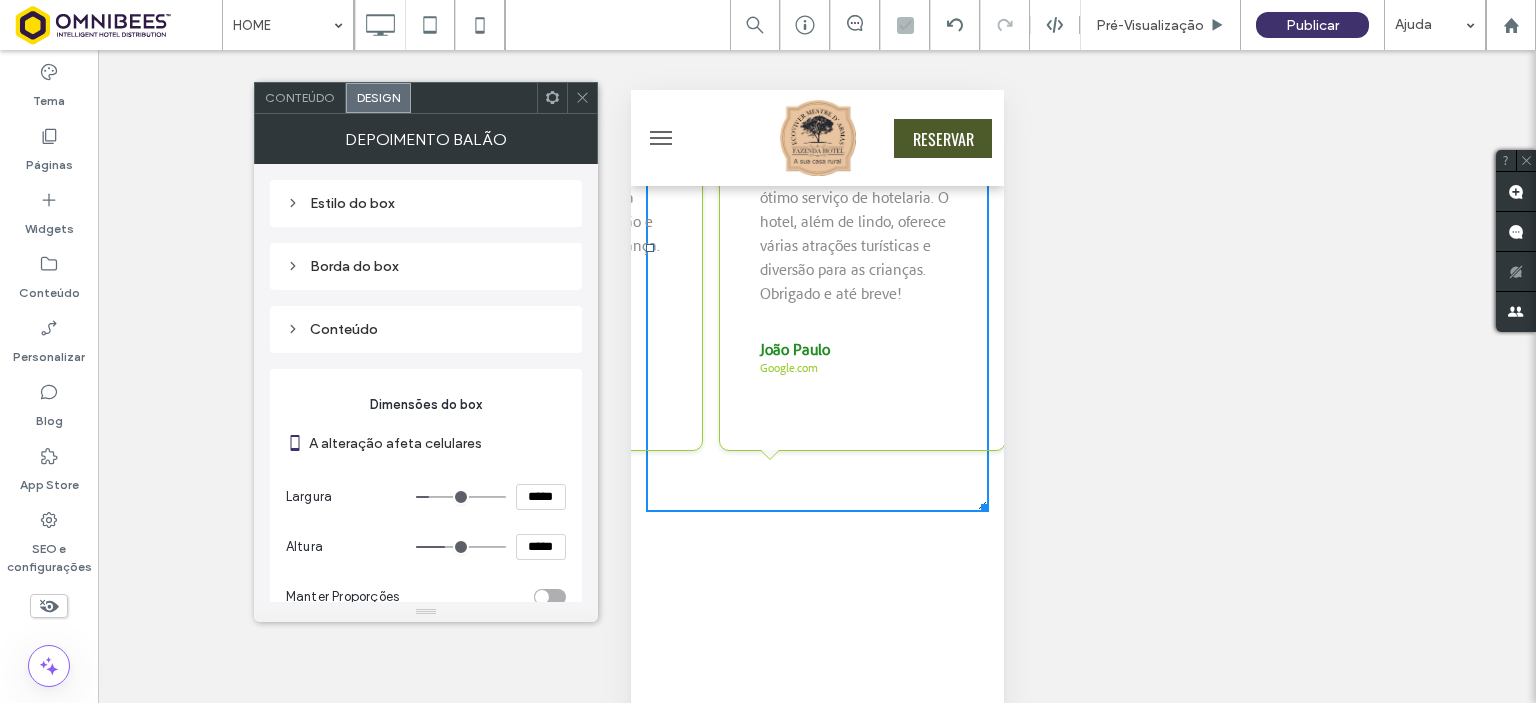 type on "*****" 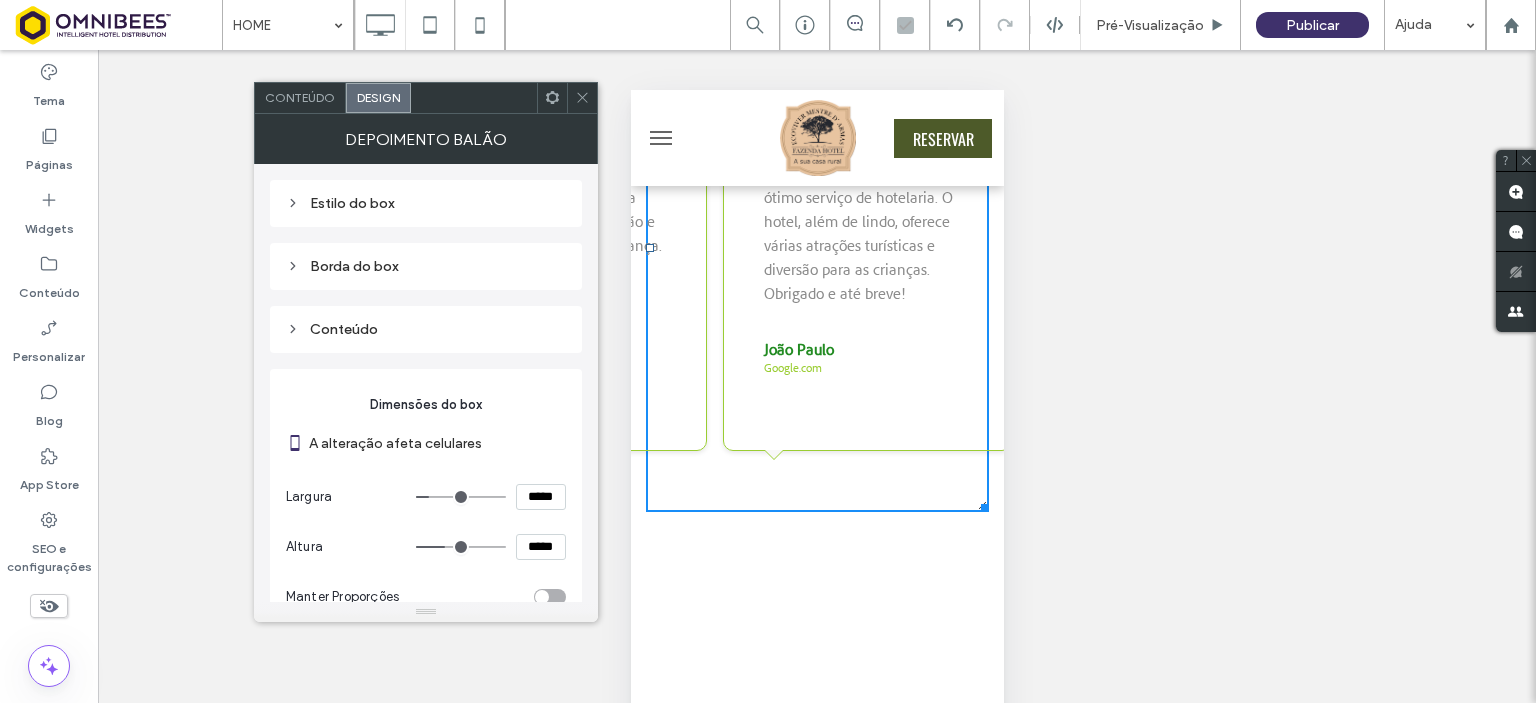 type on "*****" 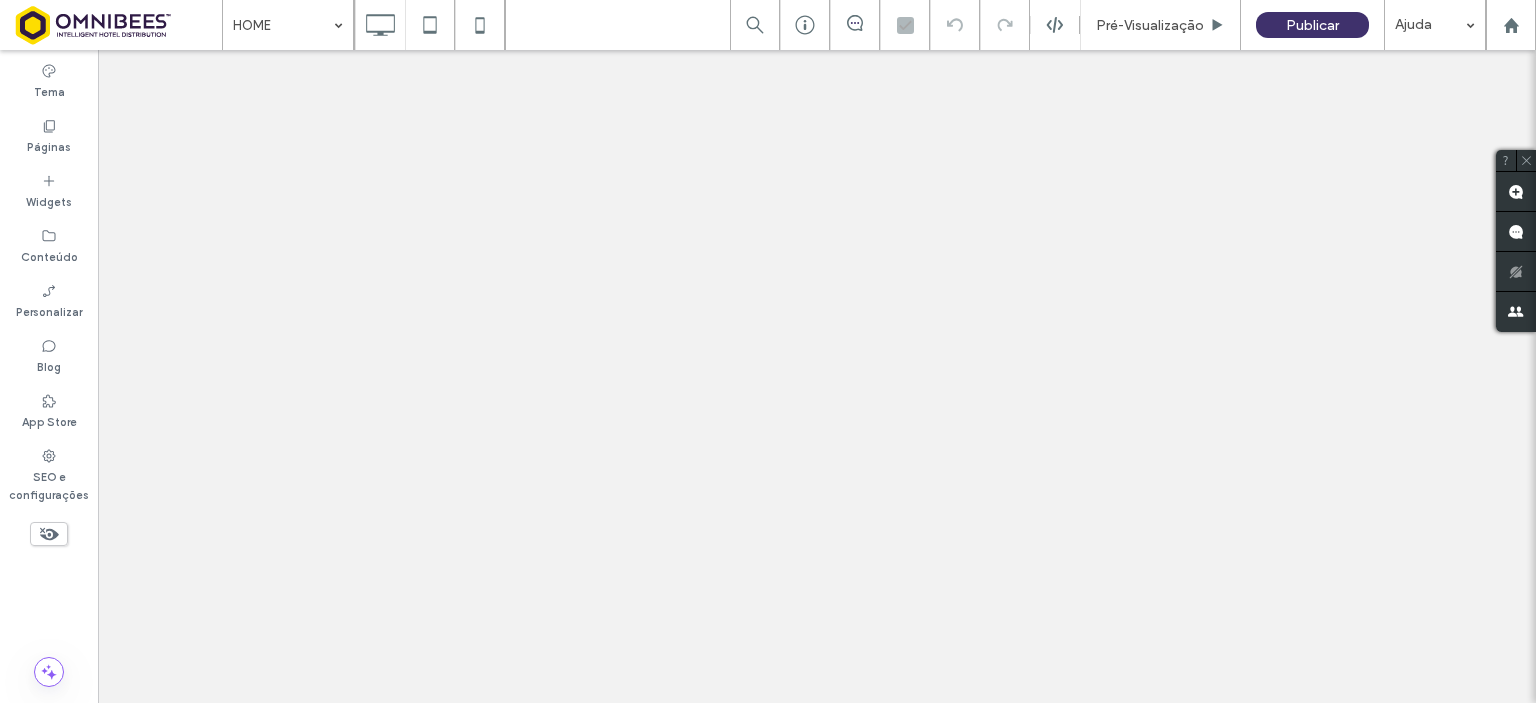 scroll, scrollTop: 0, scrollLeft: 0, axis: both 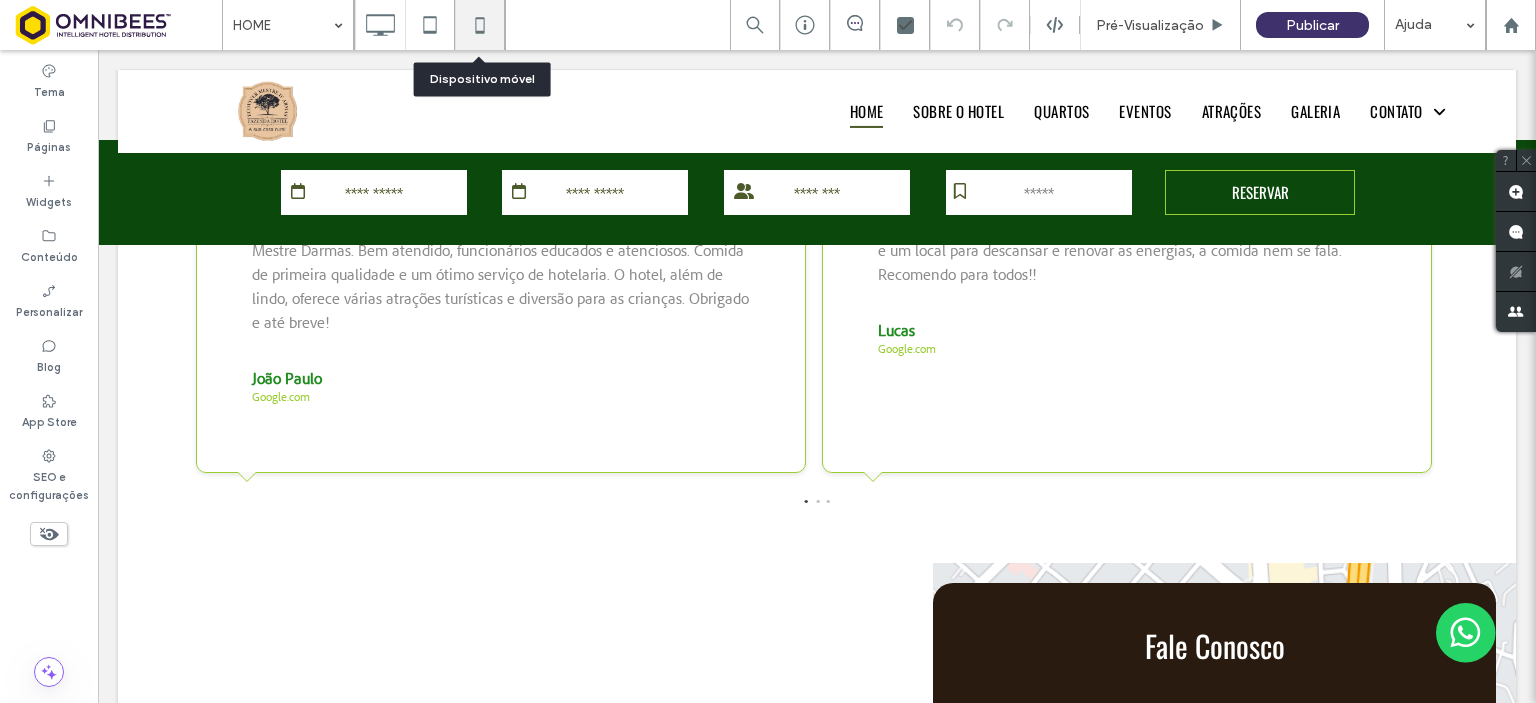 click 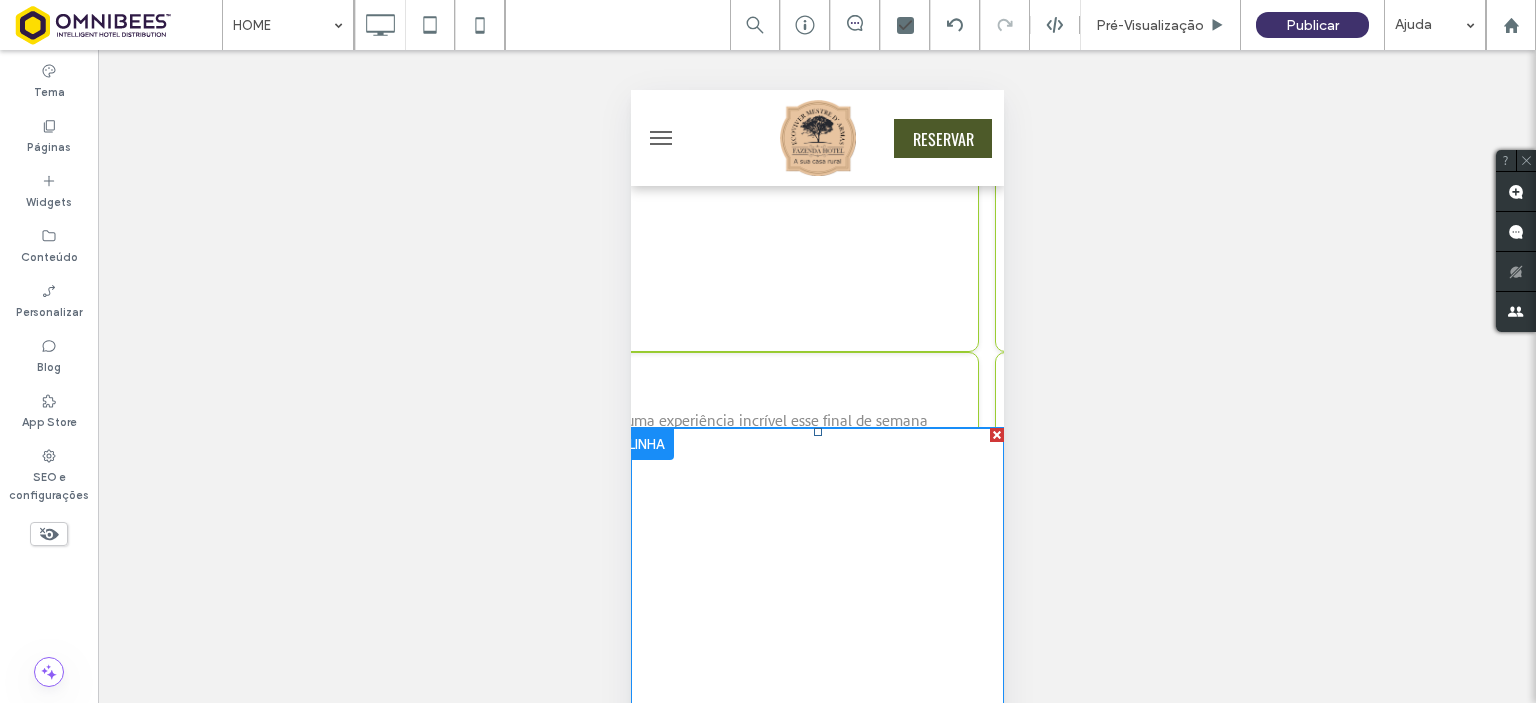 scroll, scrollTop: 3500, scrollLeft: 0, axis: vertical 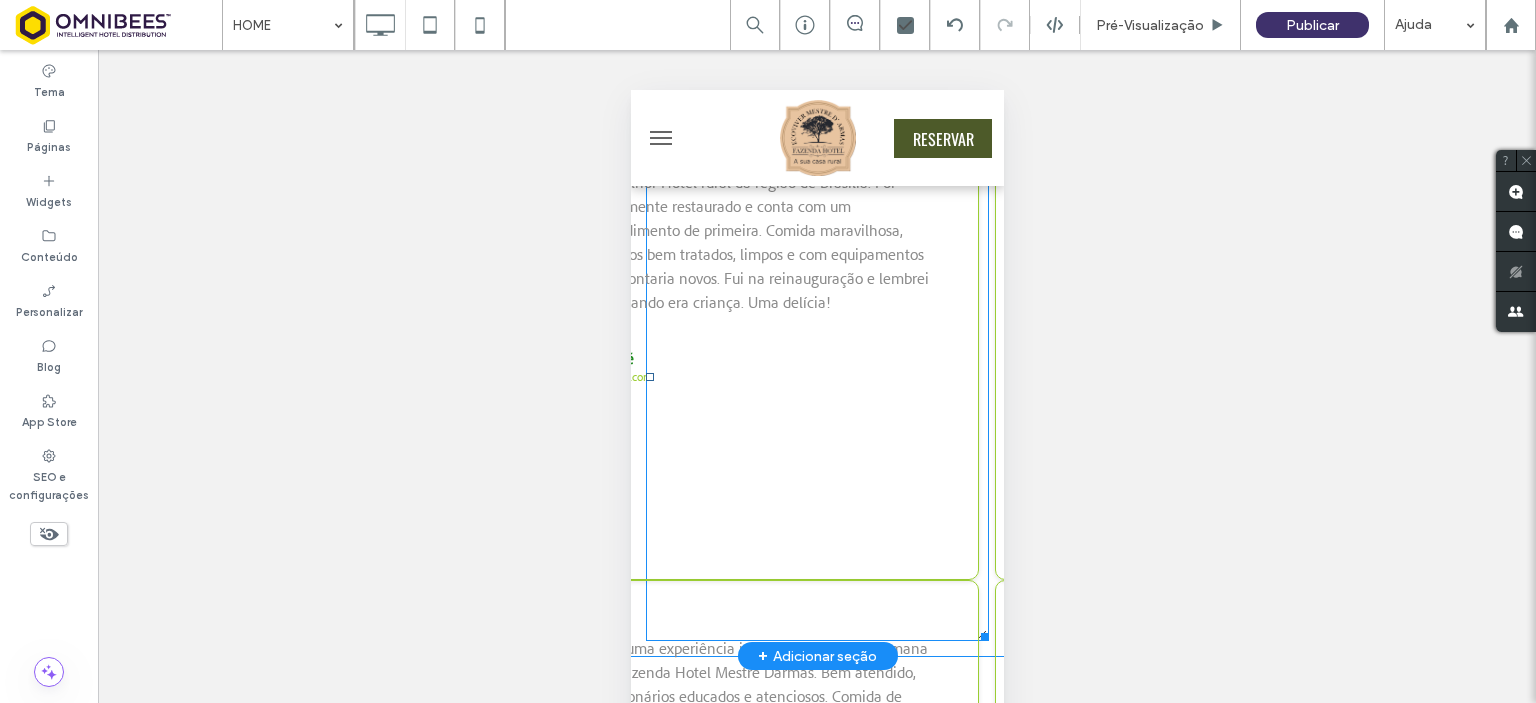 click at bounding box center (816, 378) 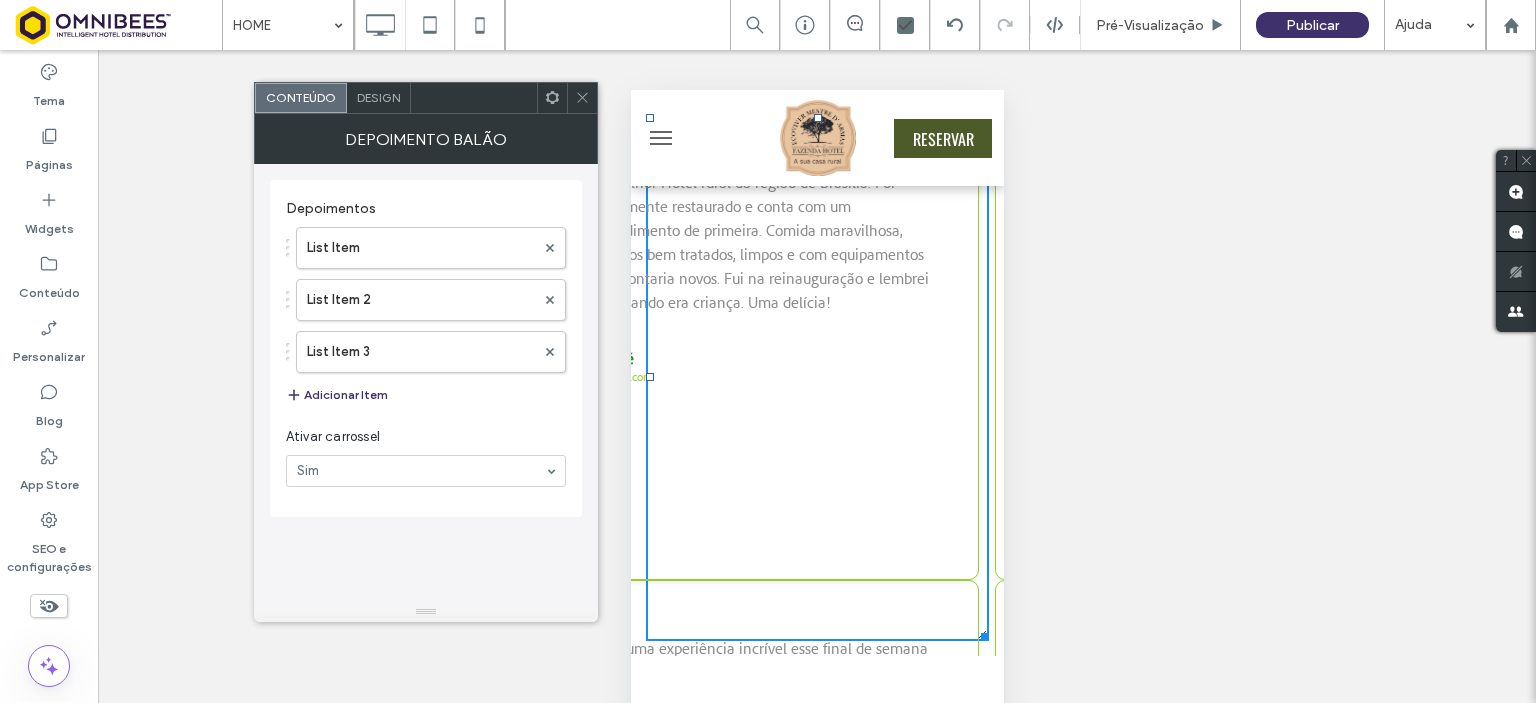 click on "Design" at bounding box center [378, 97] 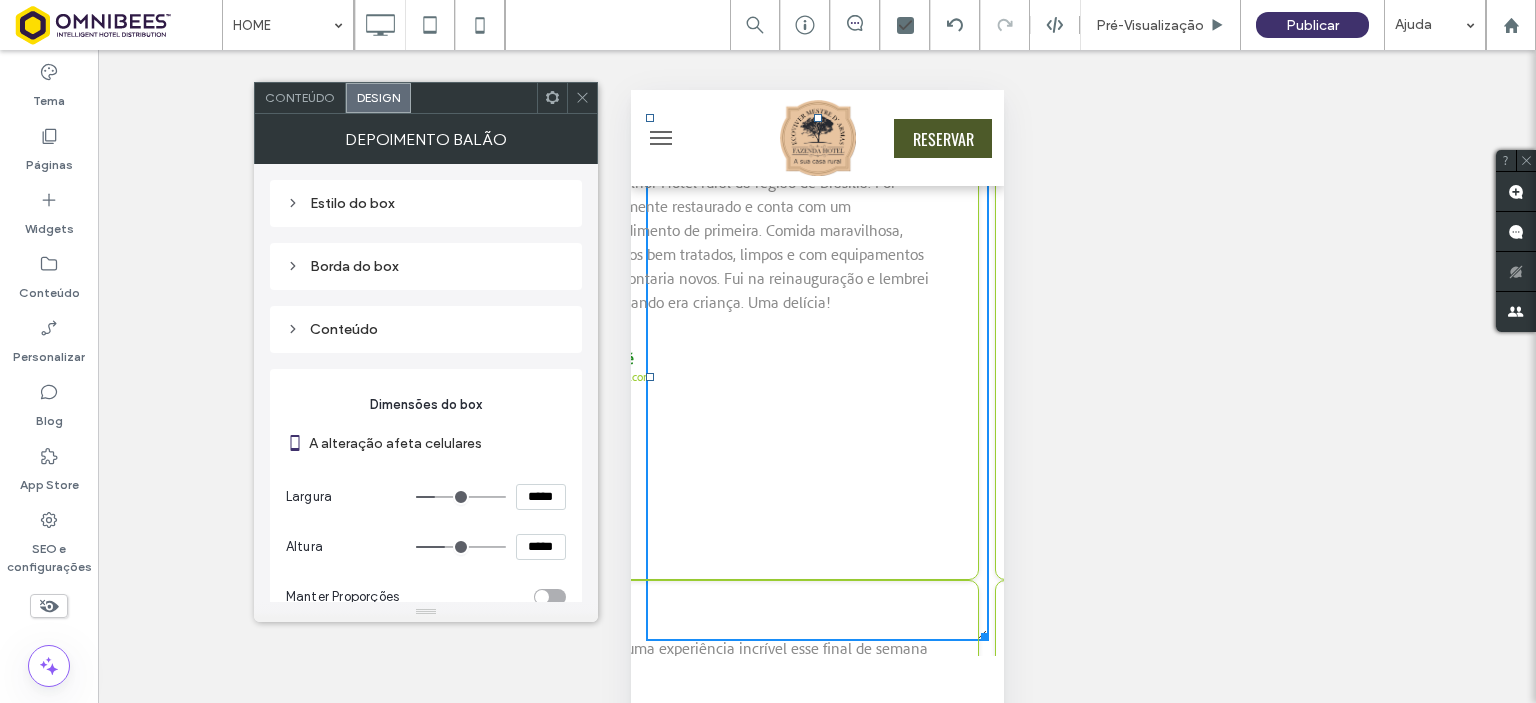 scroll, scrollTop: 100, scrollLeft: 0, axis: vertical 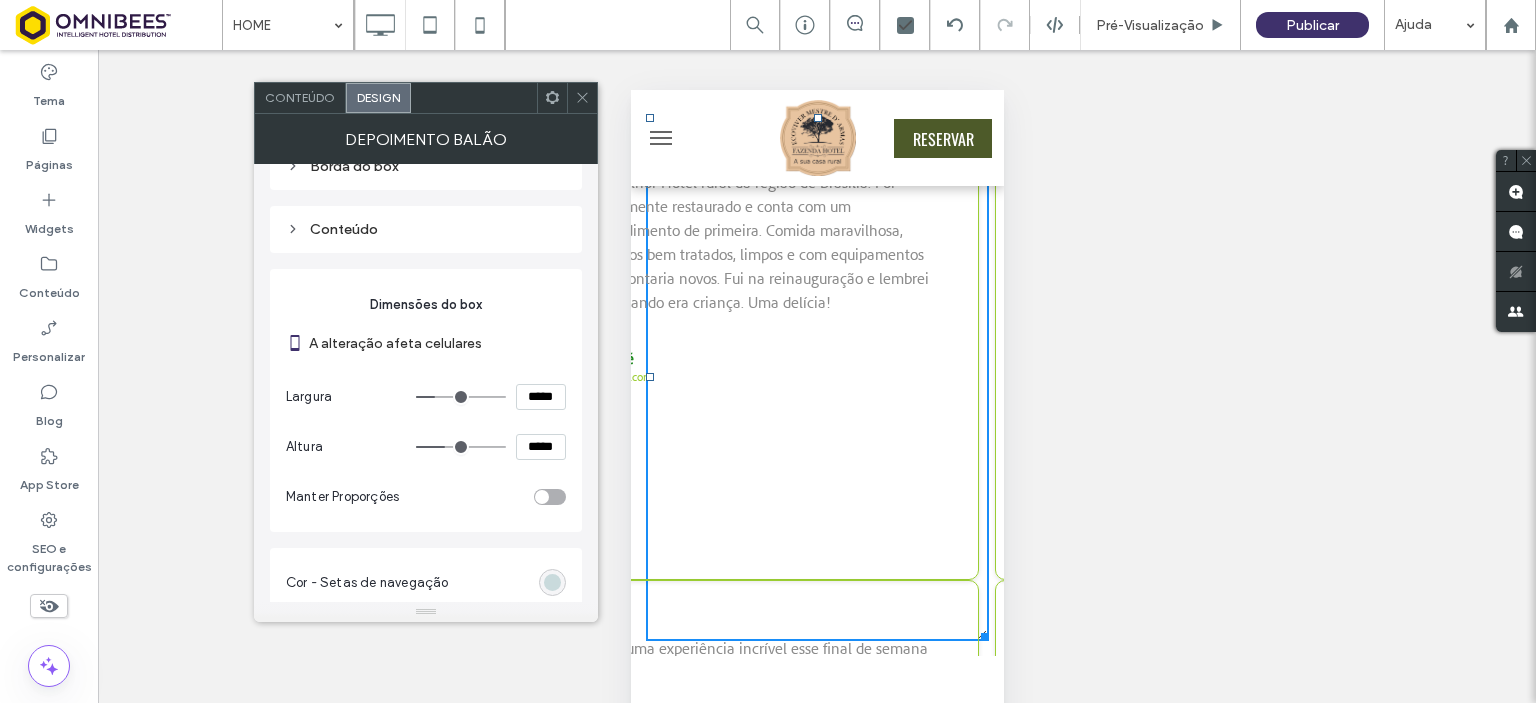 drag, startPoint x: 538, startPoint y: 396, endPoint x: 515, endPoint y: 397, distance: 23.021729 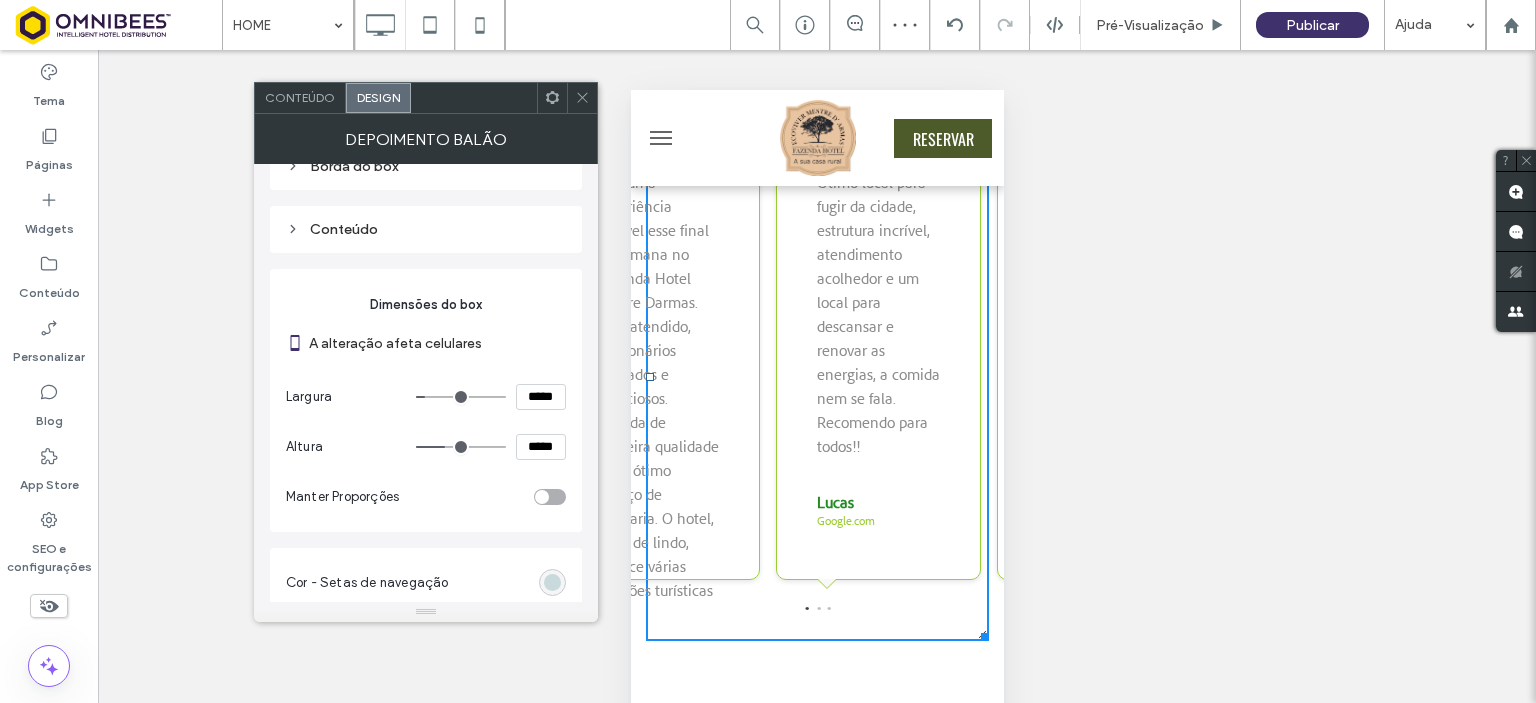 click on "2" at bounding box center (818, 607) 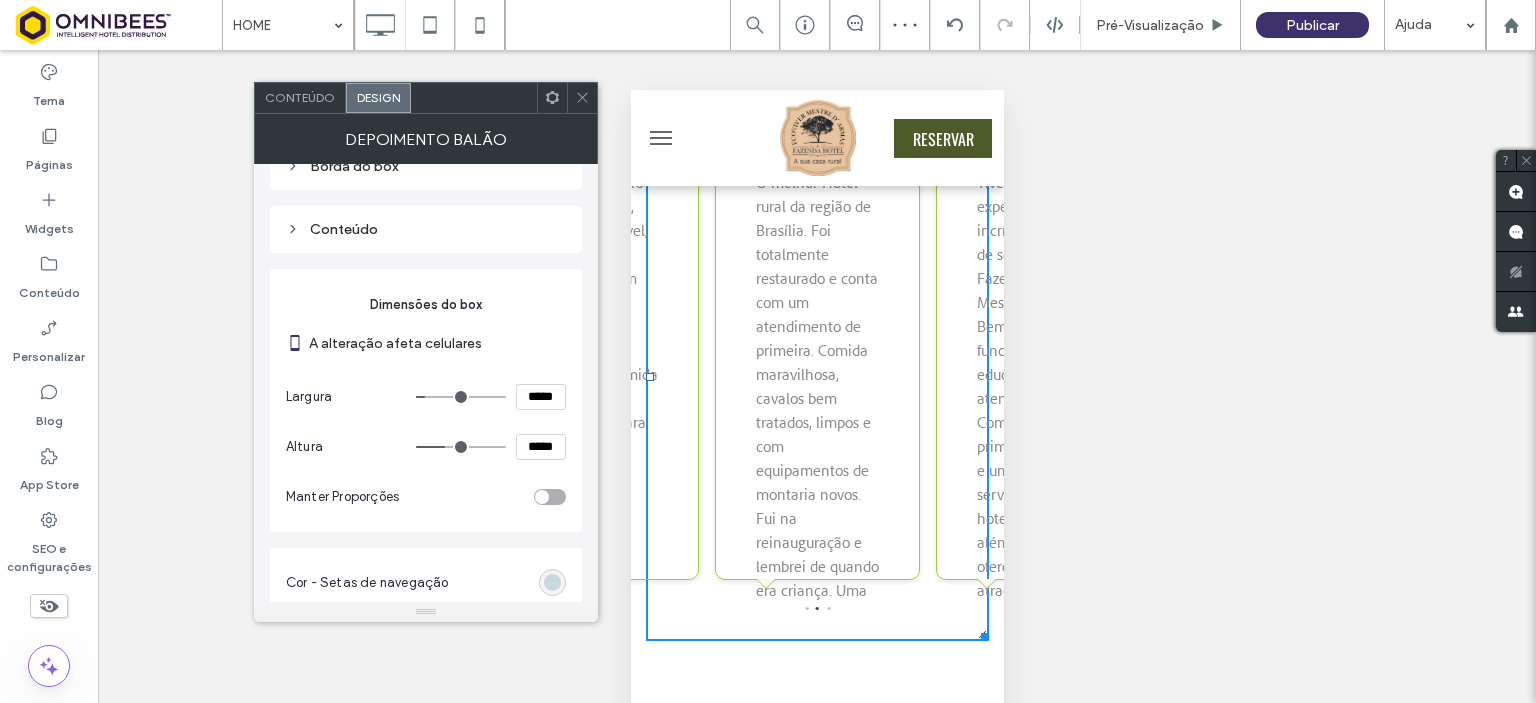 click on "3" at bounding box center (828, 607) 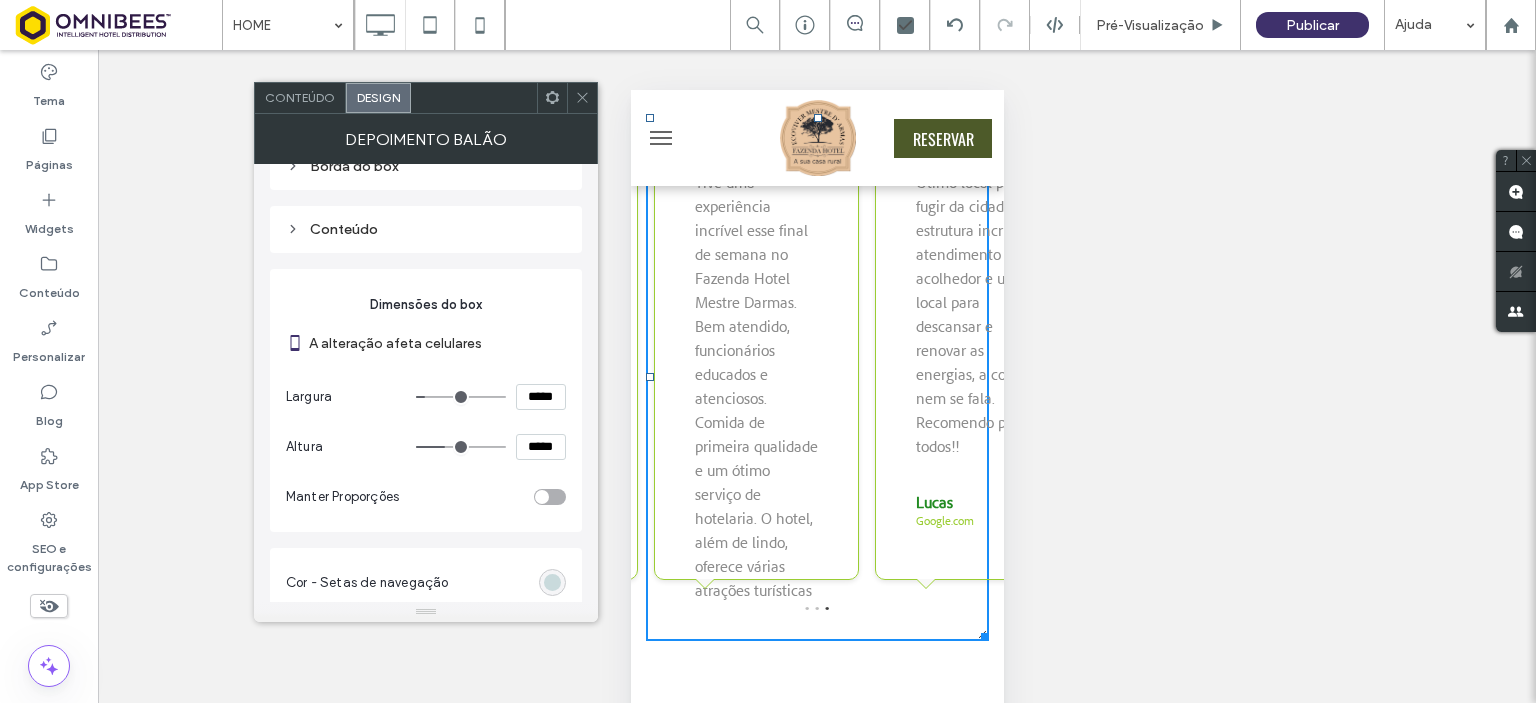 drag, startPoint x: 534, startPoint y: 391, endPoint x: 514, endPoint y: 395, distance: 20.396078 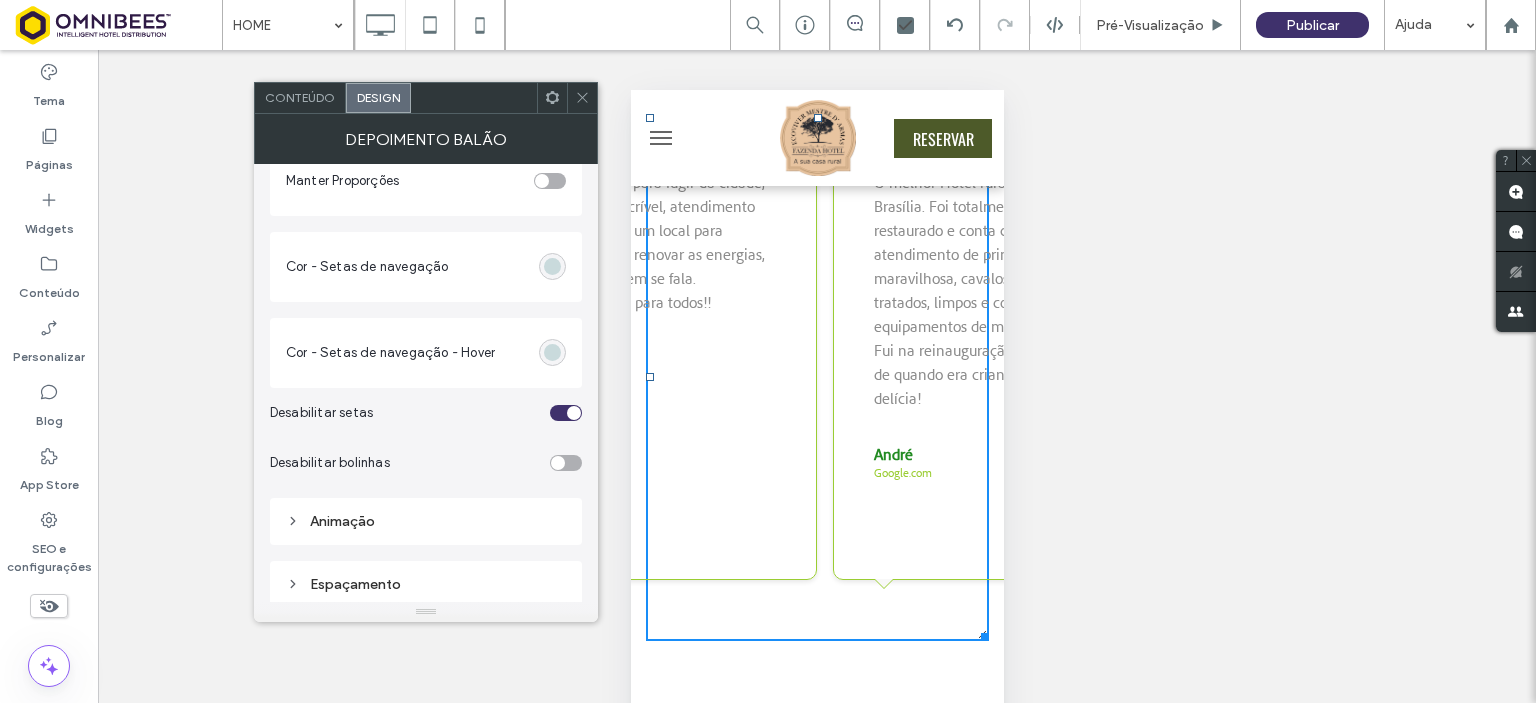 scroll, scrollTop: 420, scrollLeft: 0, axis: vertical 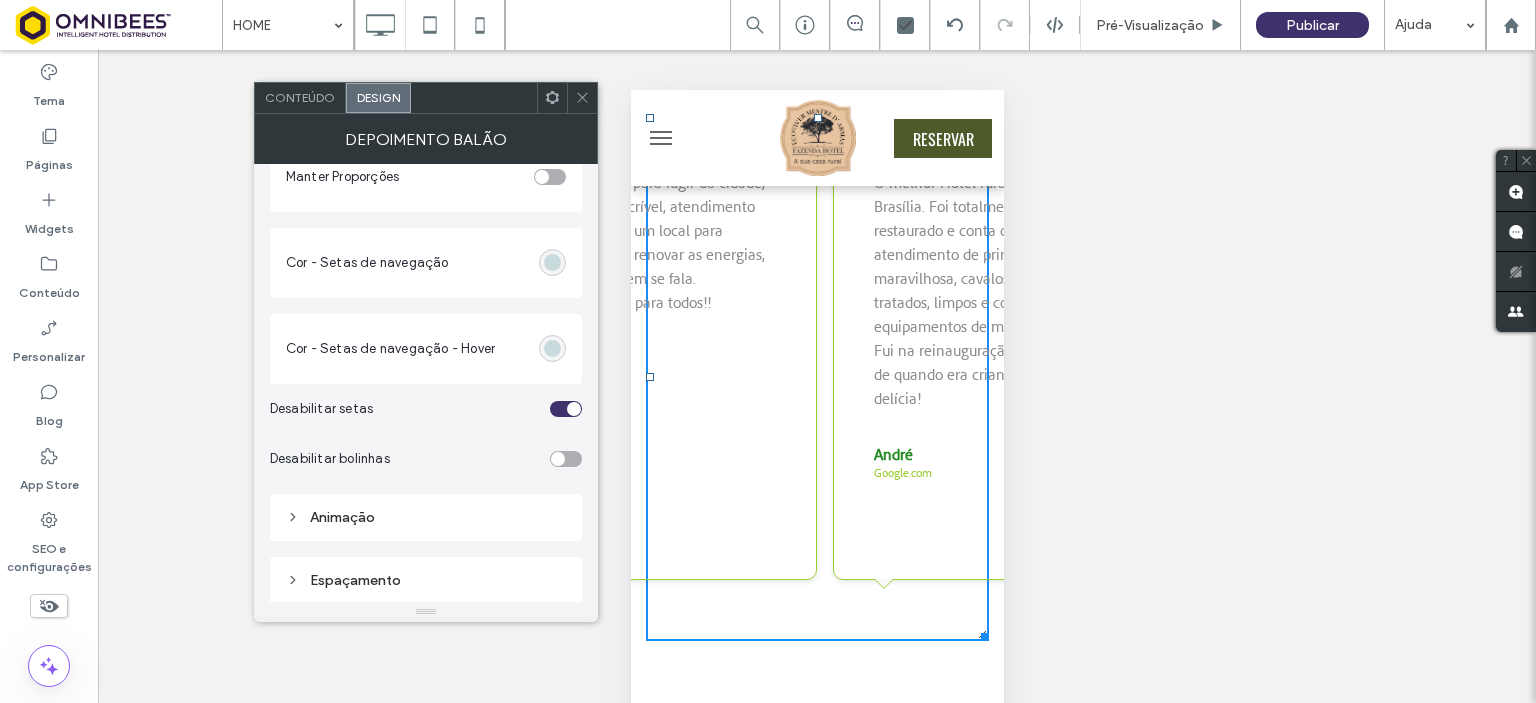 click at bounding box center (566, 409) 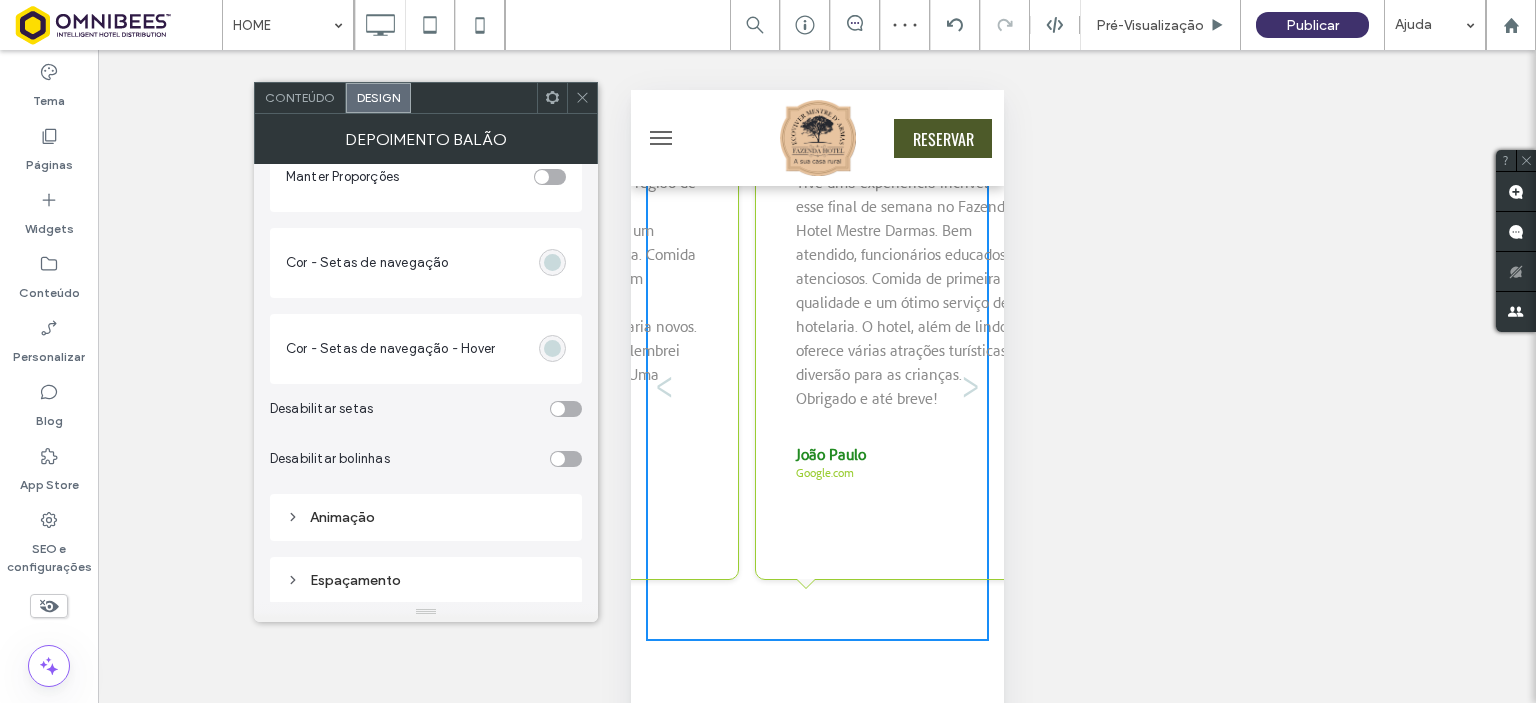 click at bounding box center [566, 459] 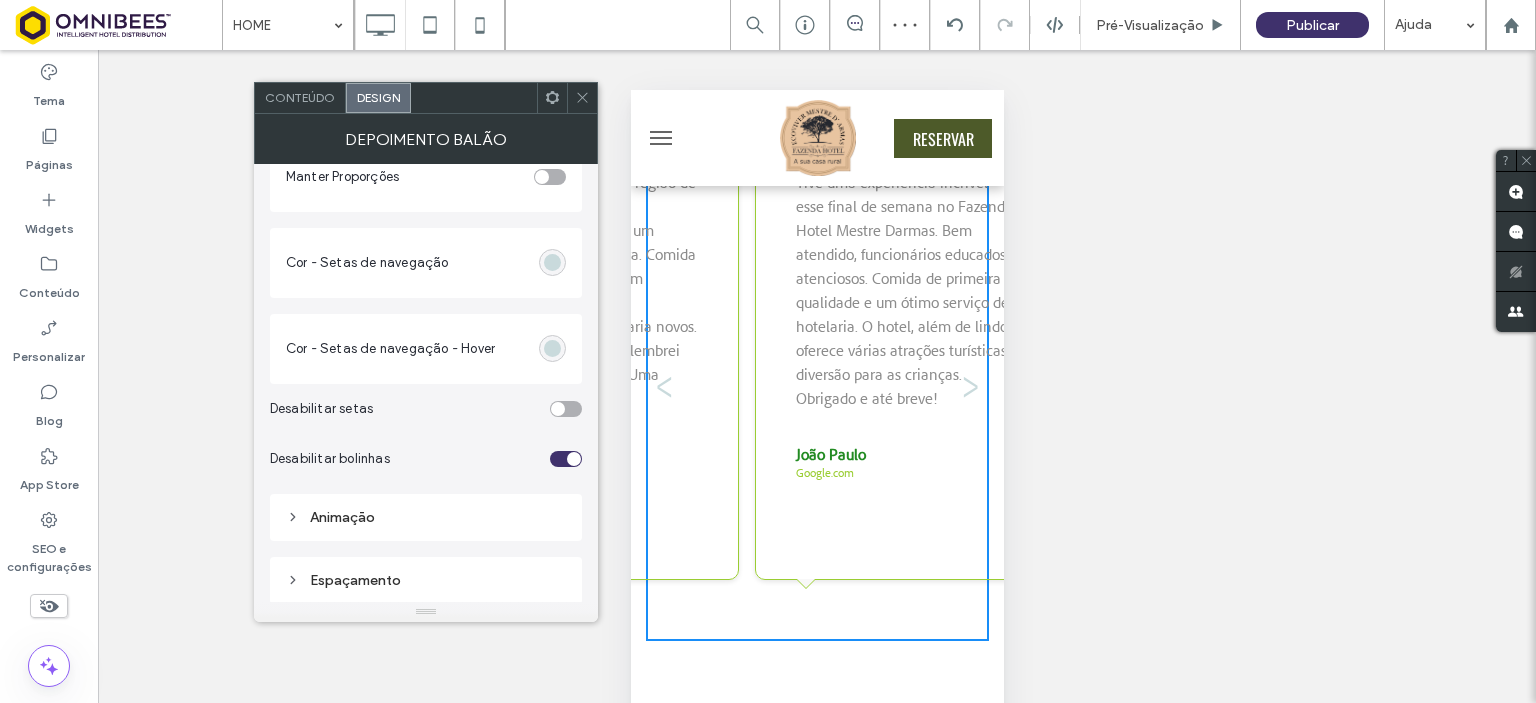 click at bounding box center [574, 459] 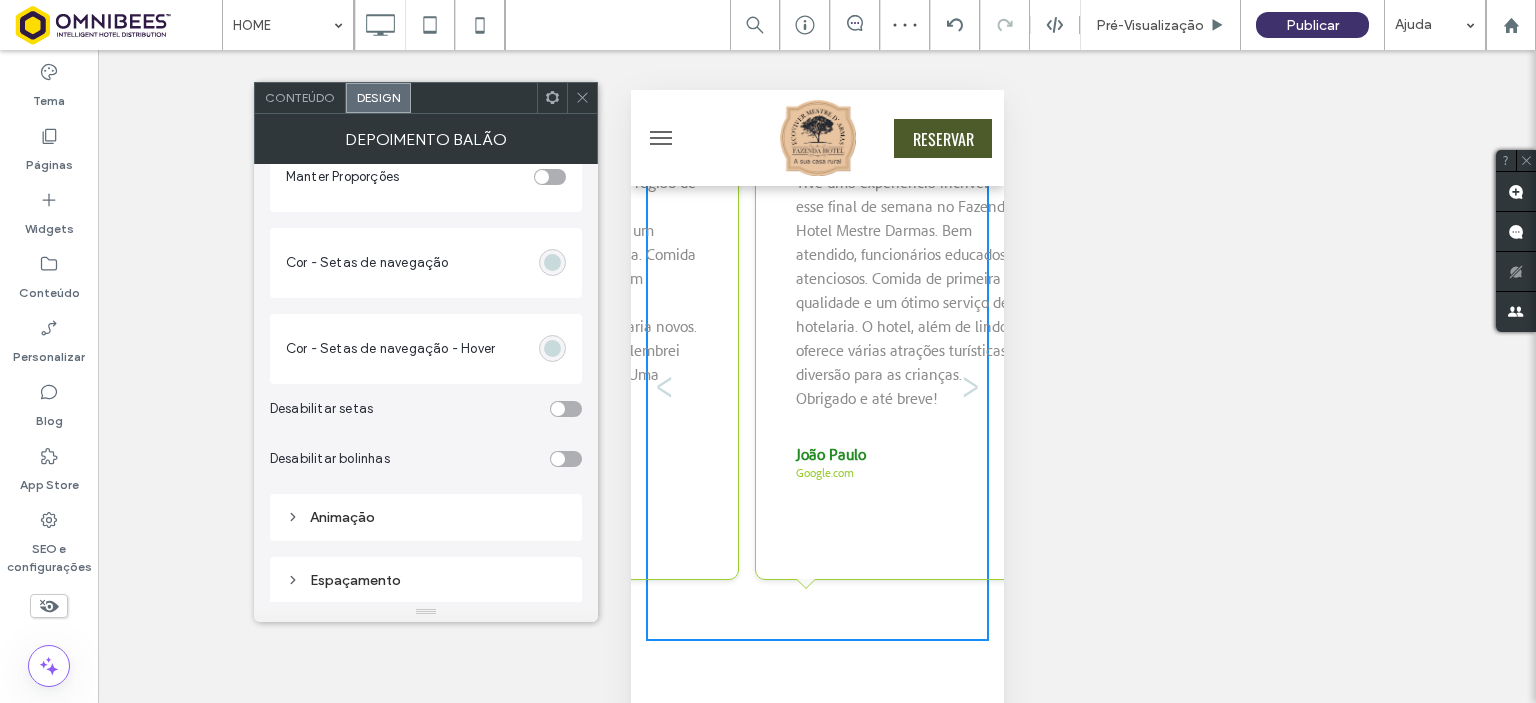 click at bounding box center (566, 409) 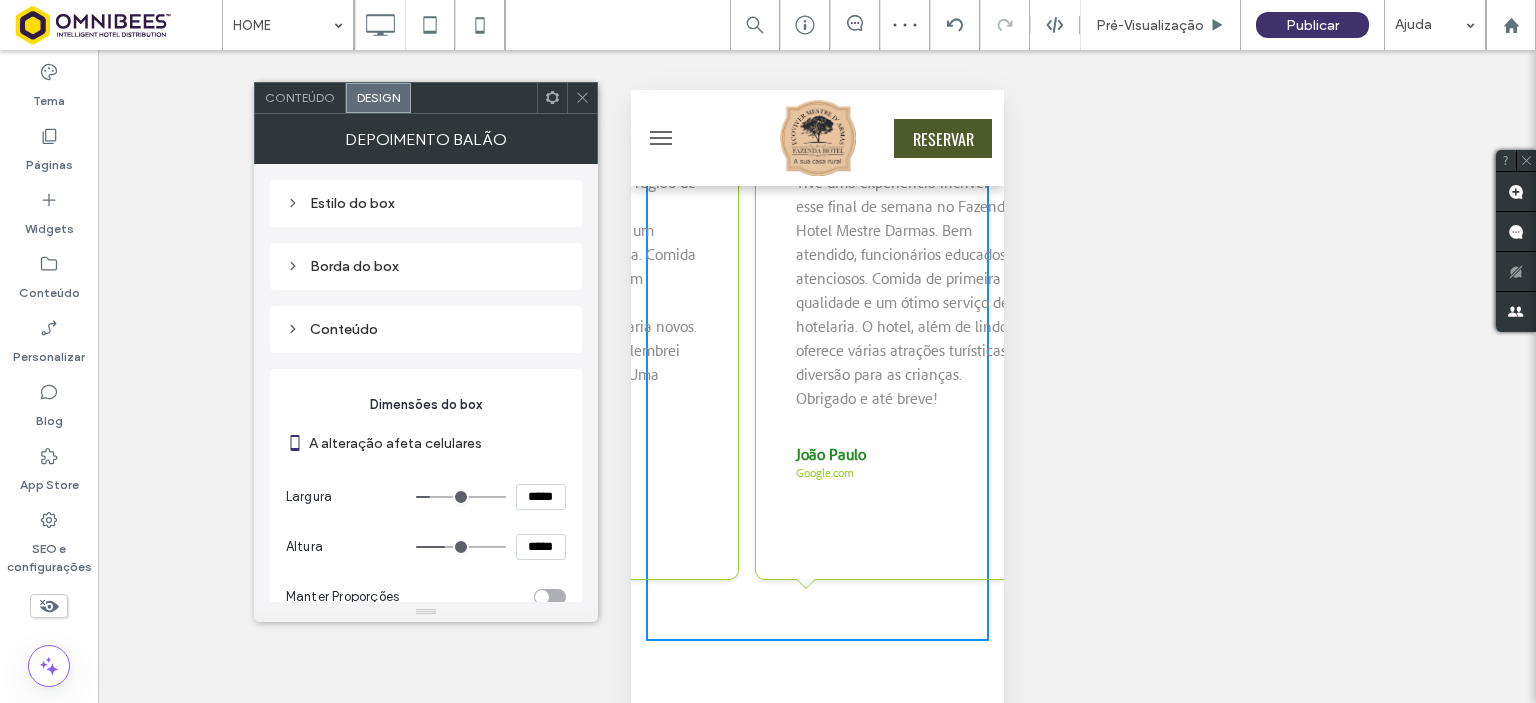 scroll, scrollTop: 0, scrollLeft: 0, axis: both 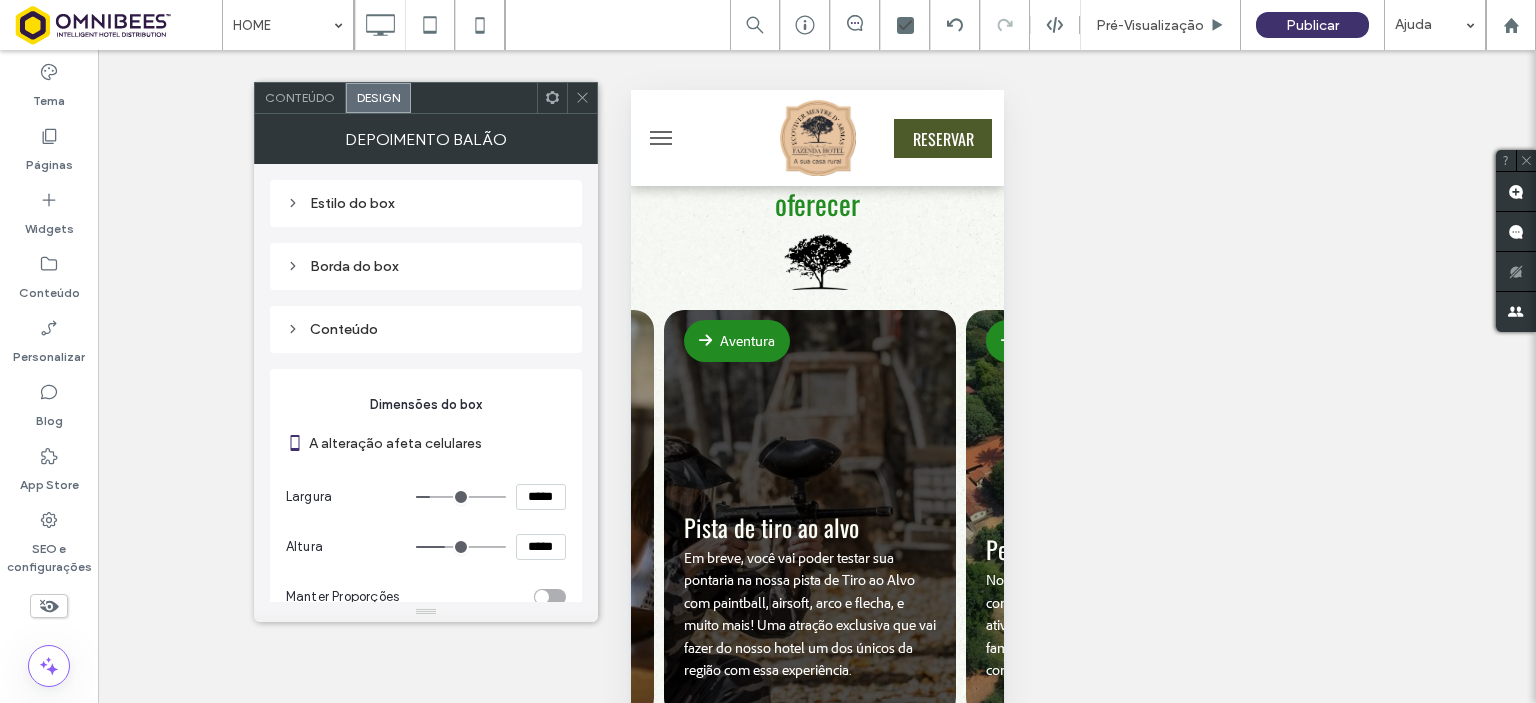 click at bounding box center (809, 514) 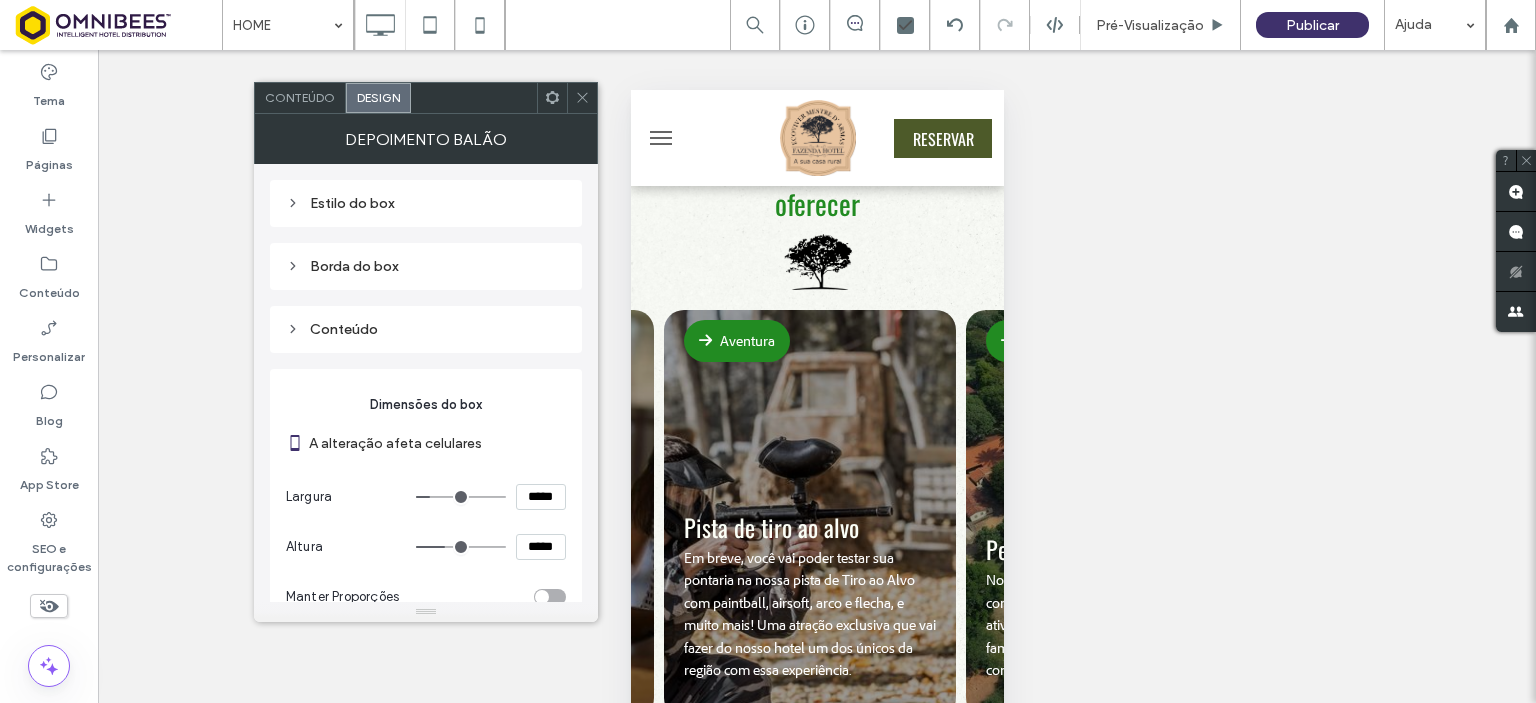 click at bounding box center [582, 98] 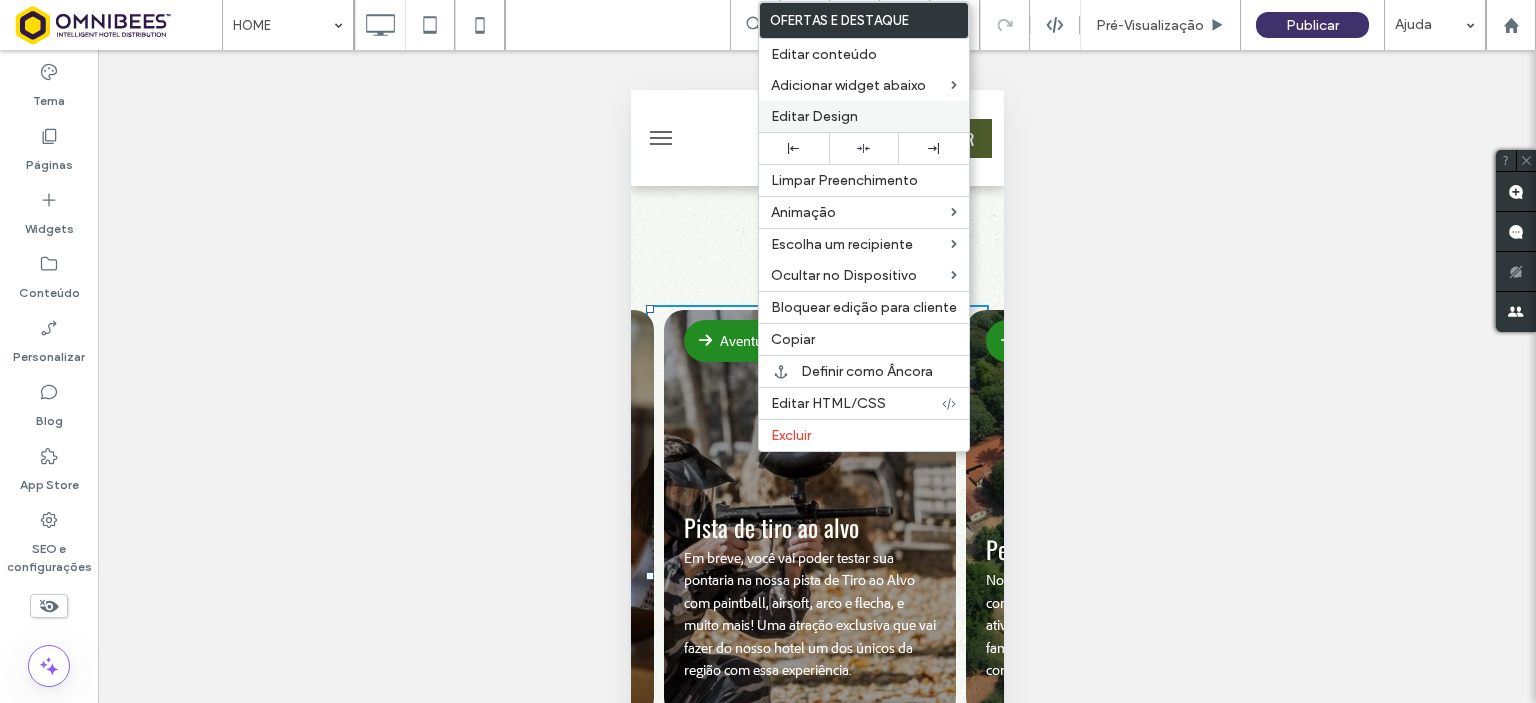 click on "Editar Design" at bounding box center [814, 116] 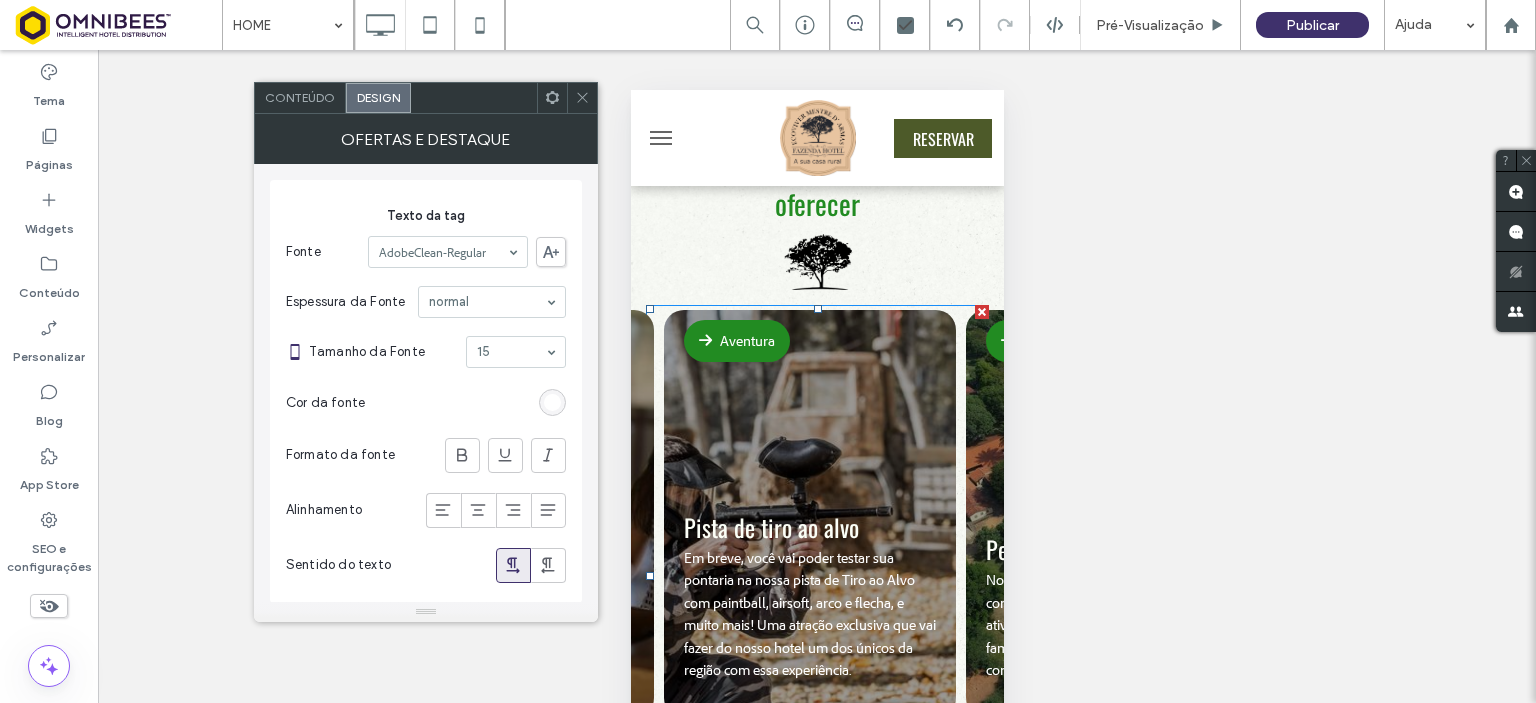 type on "**" 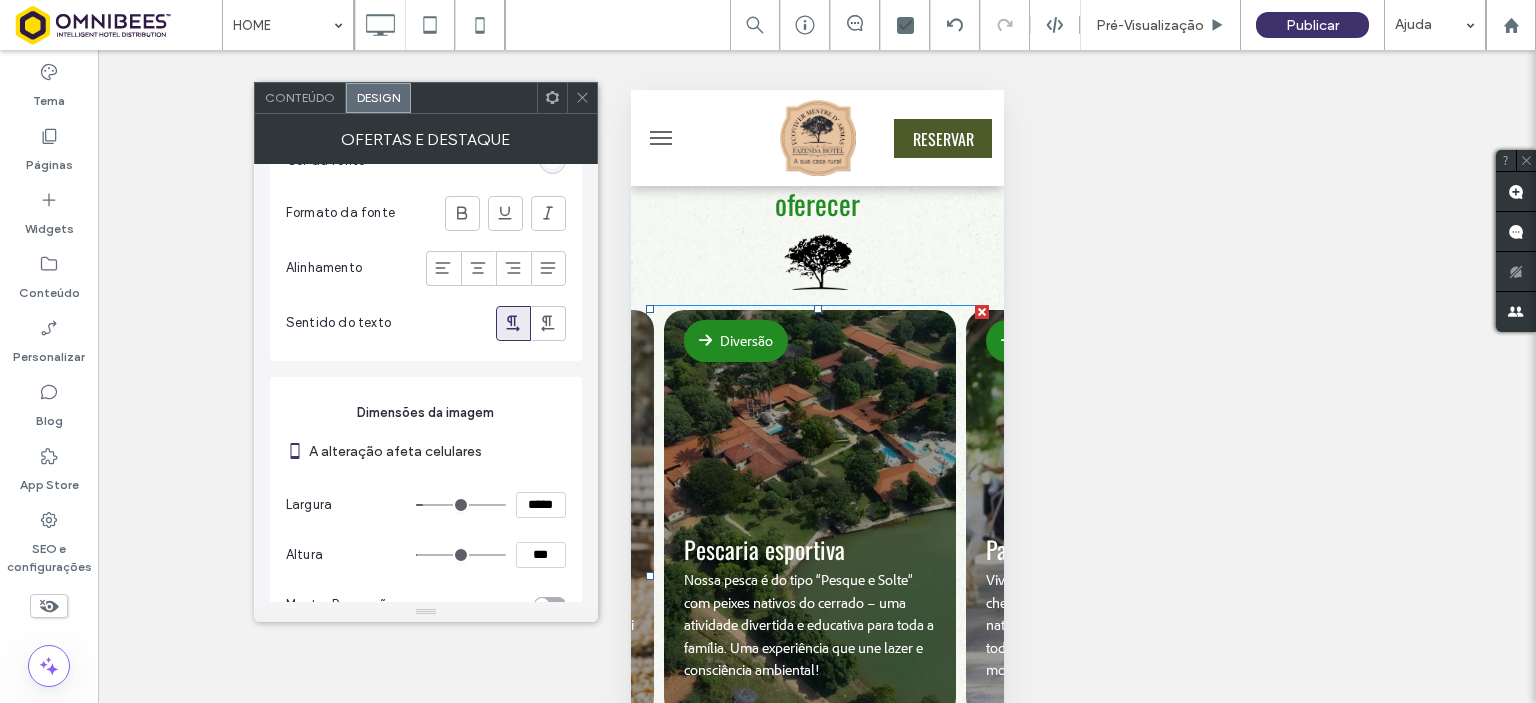 scroll, scrollTop: 1500, scrollLeft: 0, axis: vertical 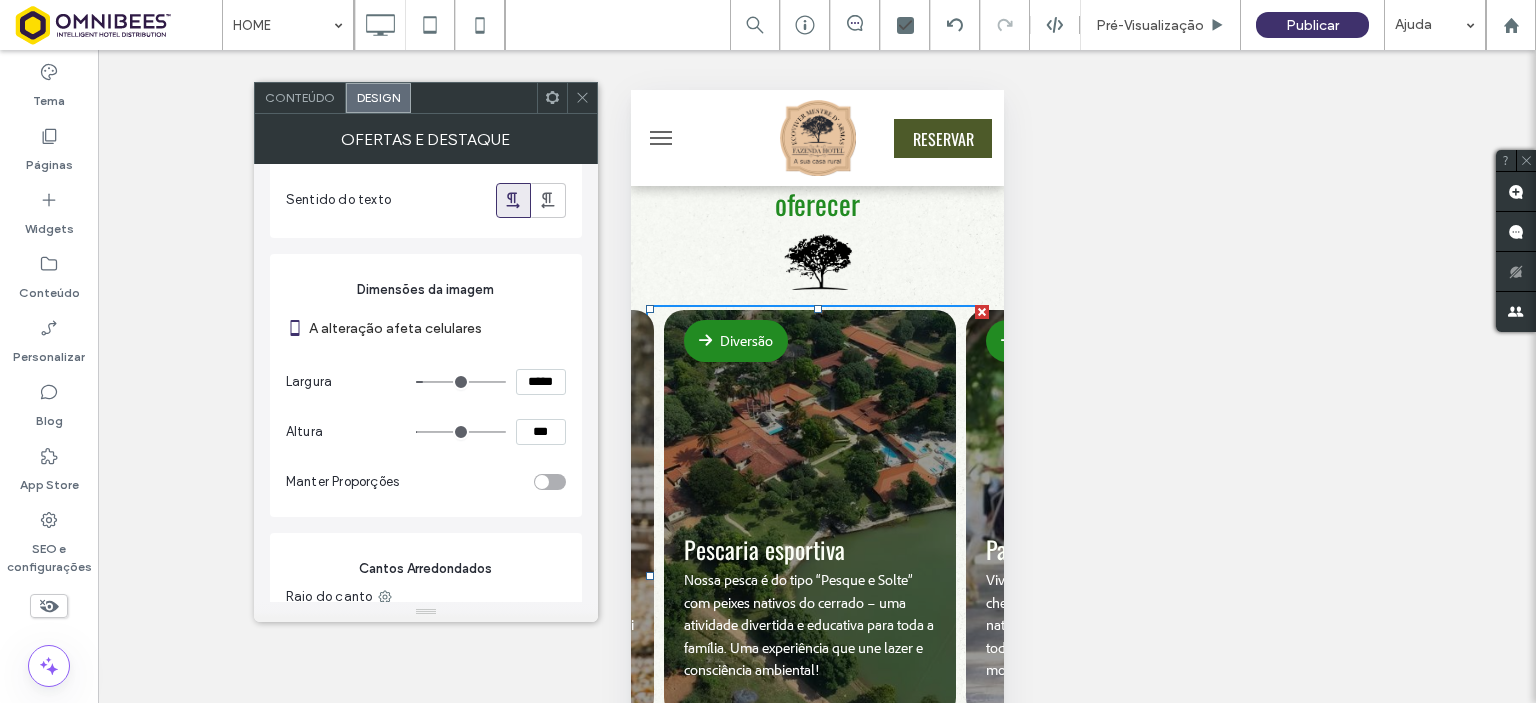 click 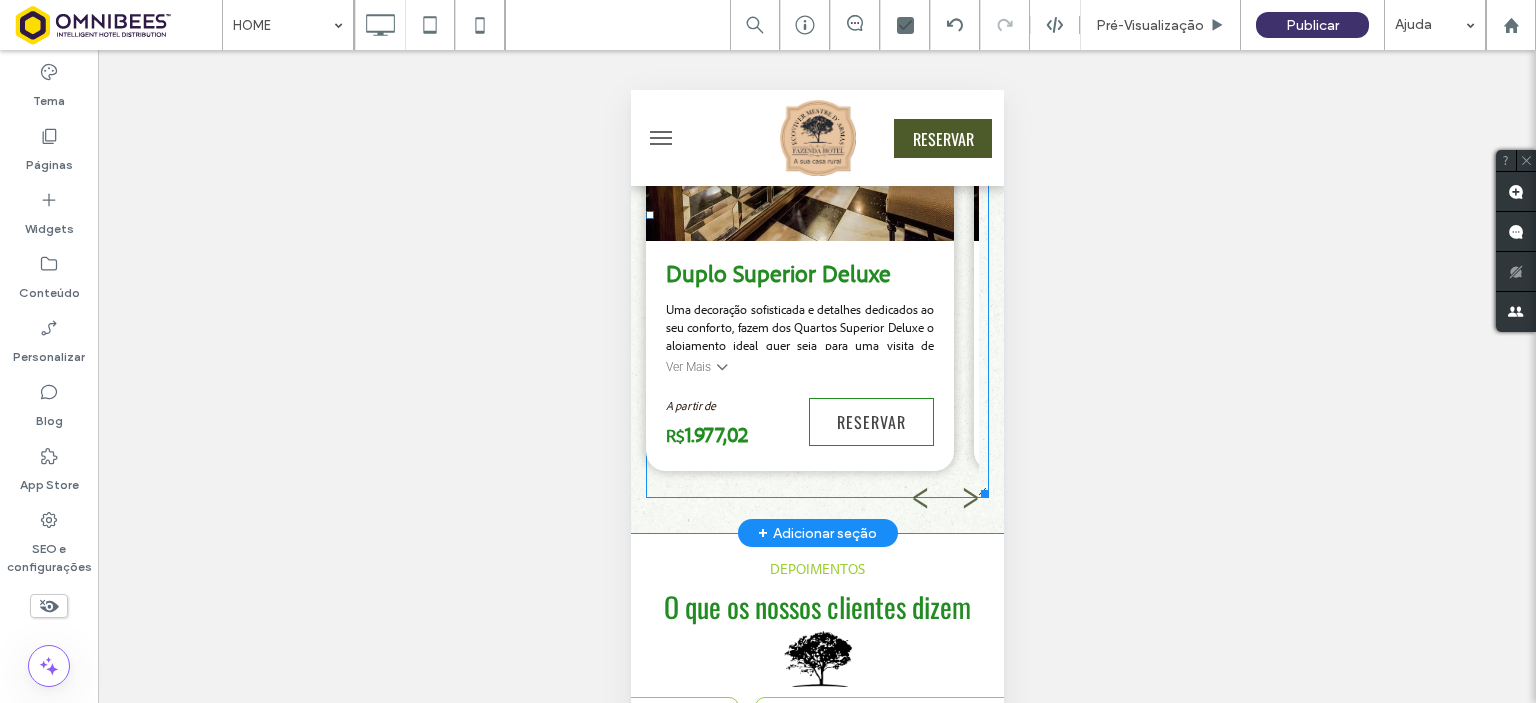 scroll, scrollTop: 3300, scrollLeft: 0, axis: vertical 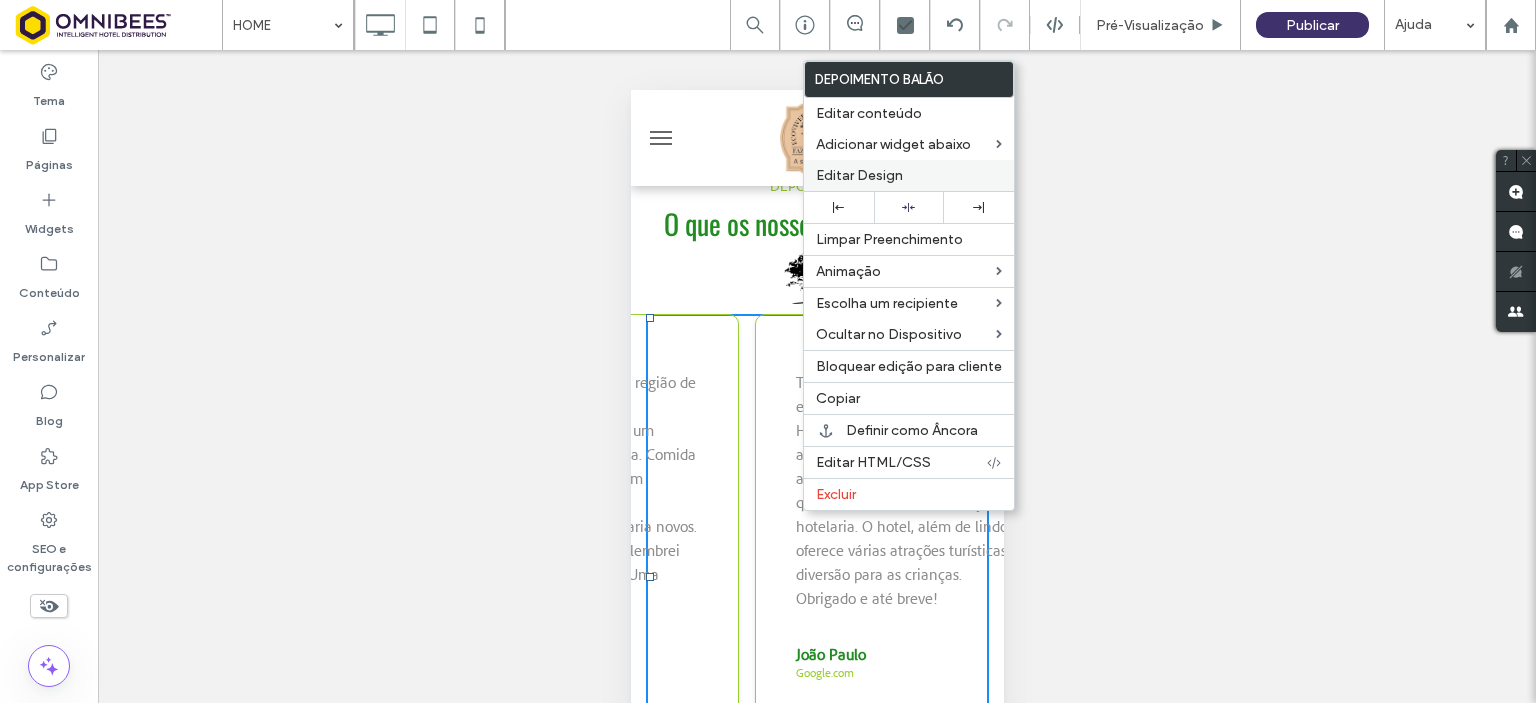 click on "Editar Design" at bounding box center [859, 175] 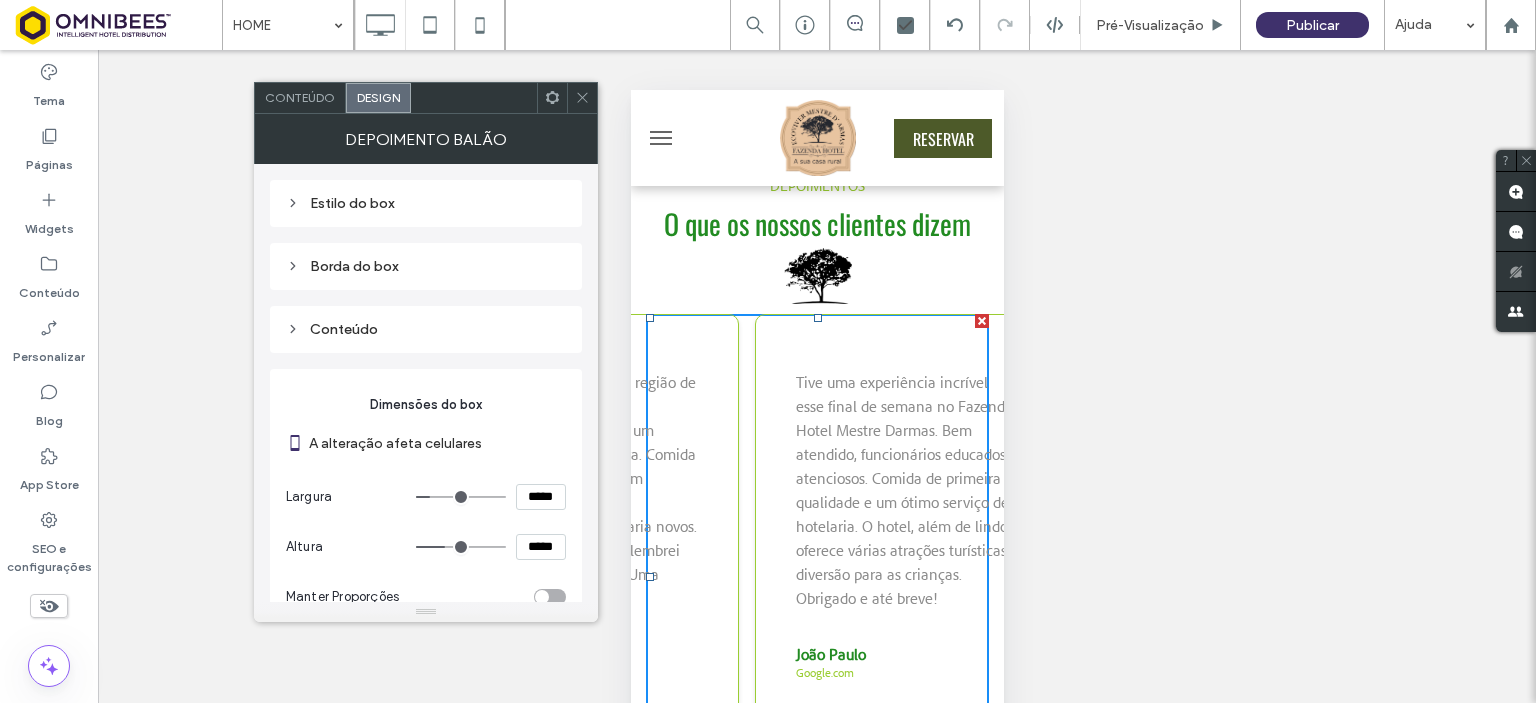 drag, startPoint x: 544, startPoint y: 490, endPoint x: 487, endPoint y: 496, distance: 57.31492 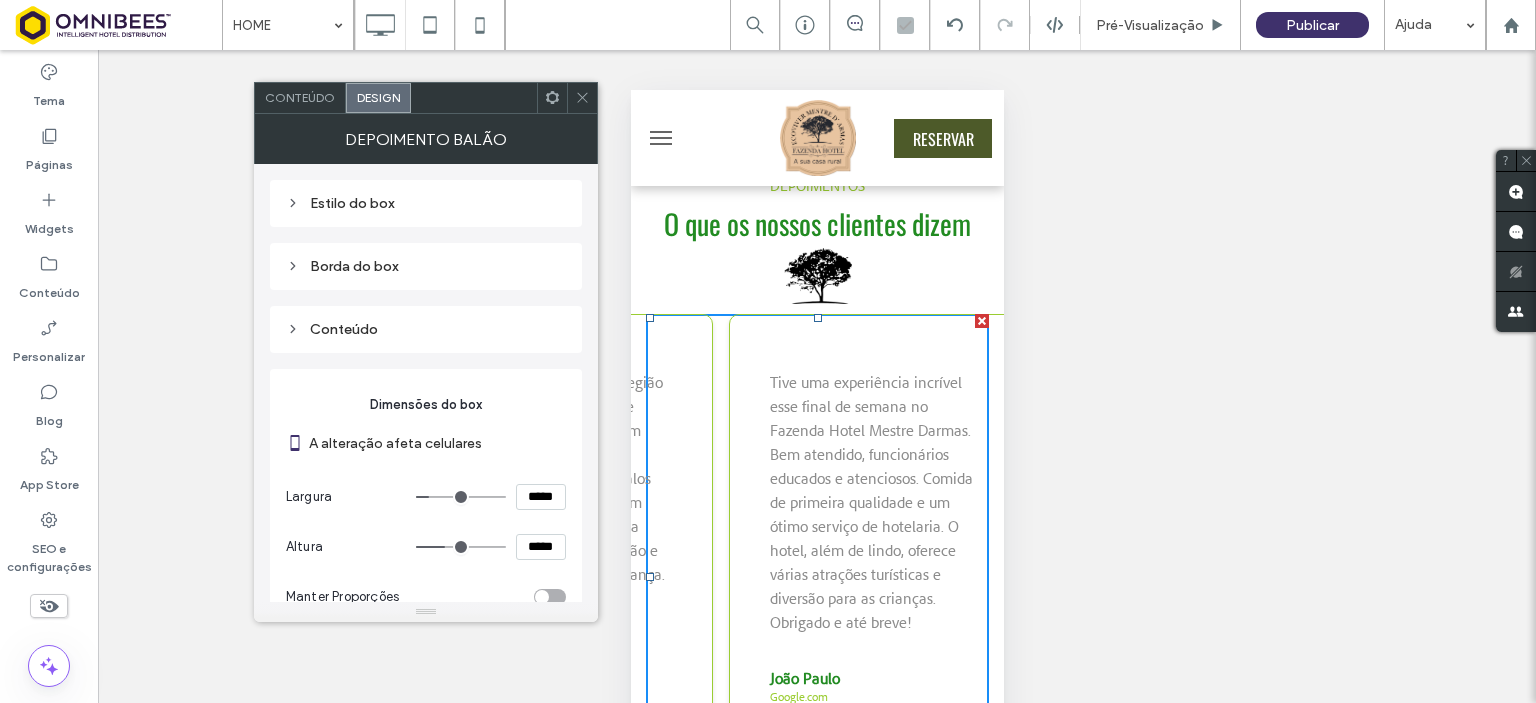 click on "A alteração afeta celulares" at bounding box center (437, 443) 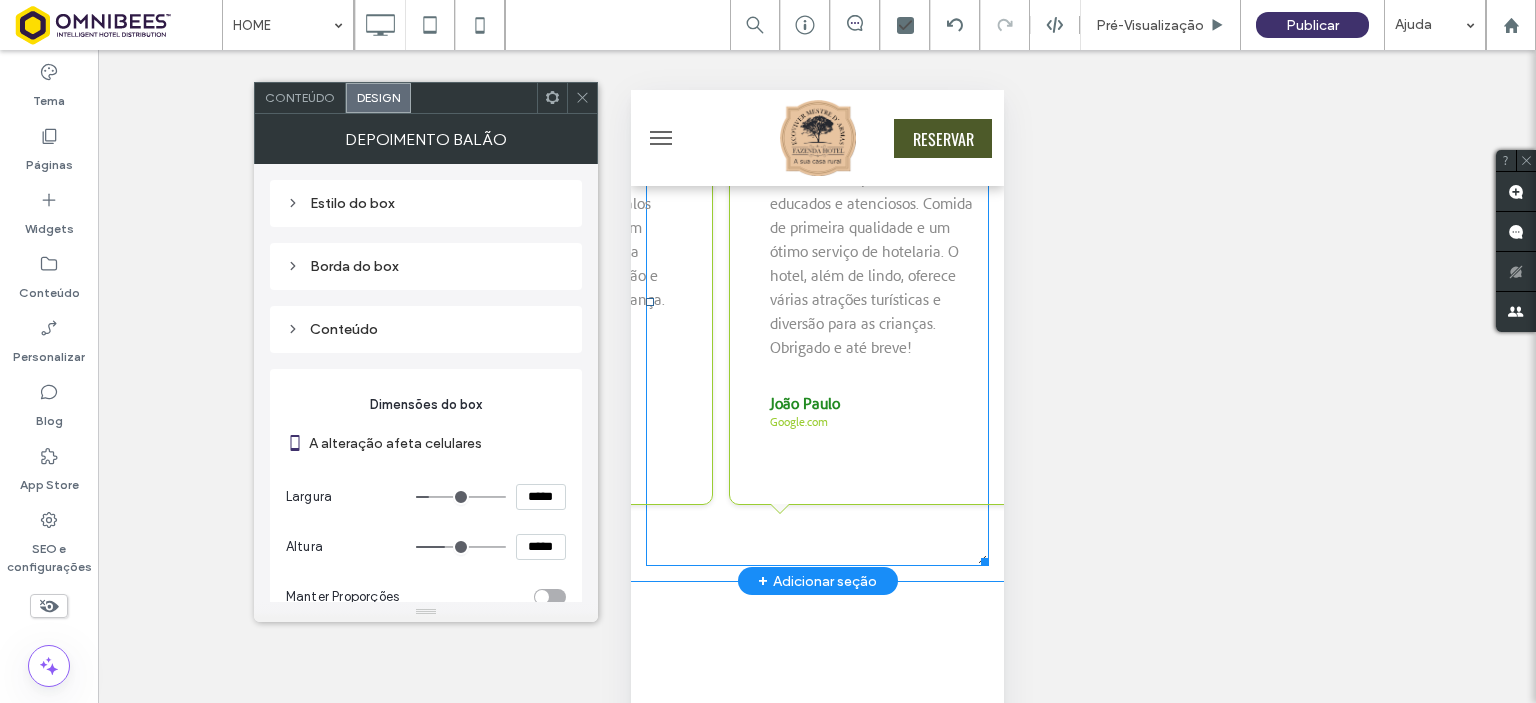 scroll, scrollTop: 3600, scrollLeft: 0, axis: vertical 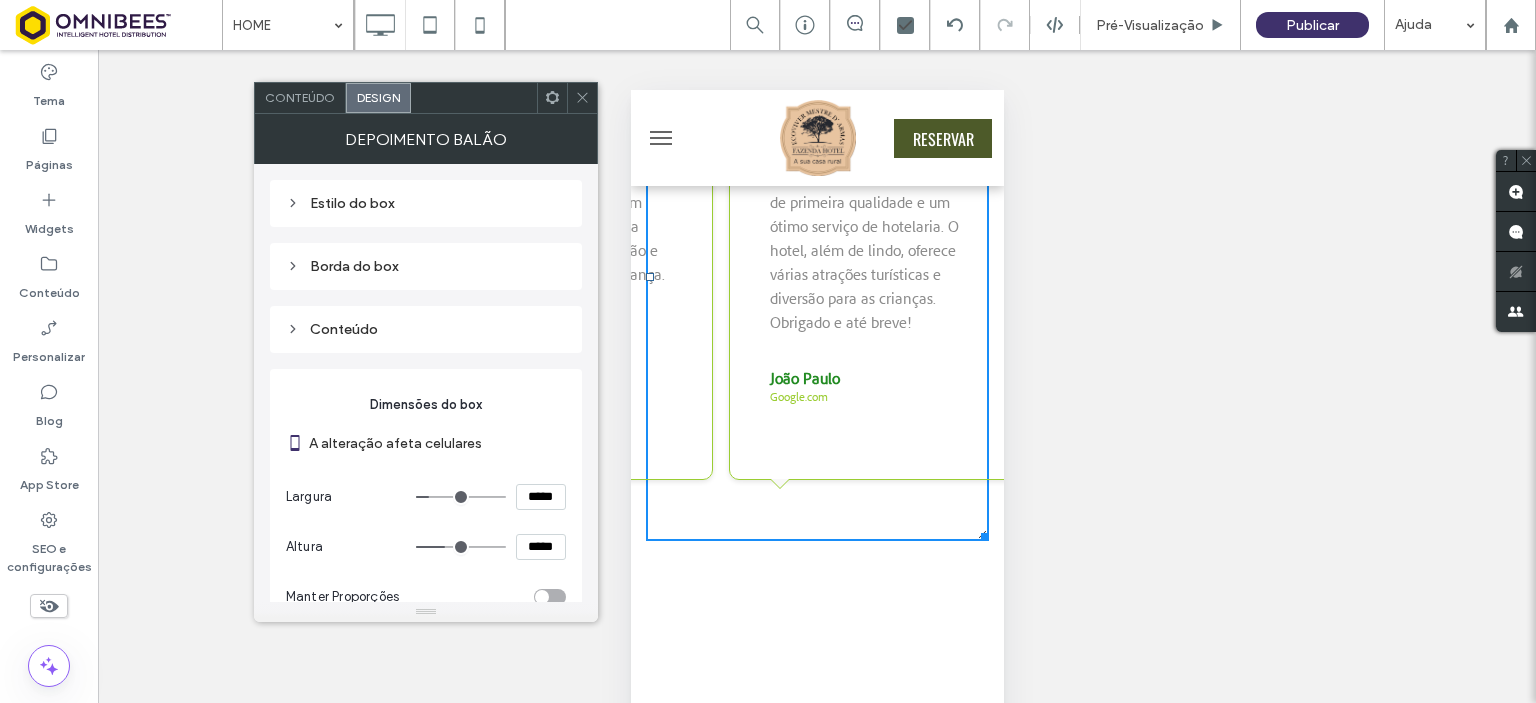 click at bounding box center (582, 98) 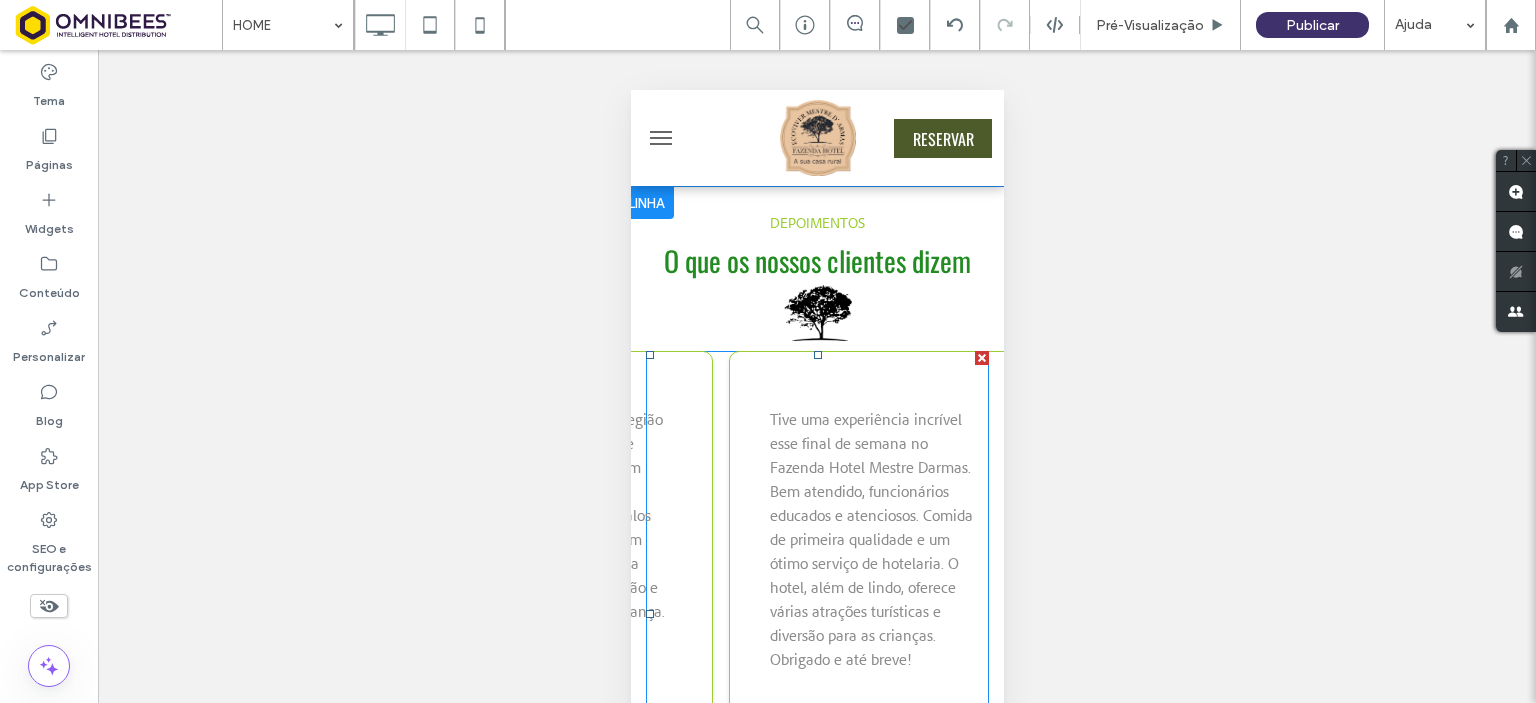 scroll, scrollTop: 3100, scrollLeft: 0, axis: vertical 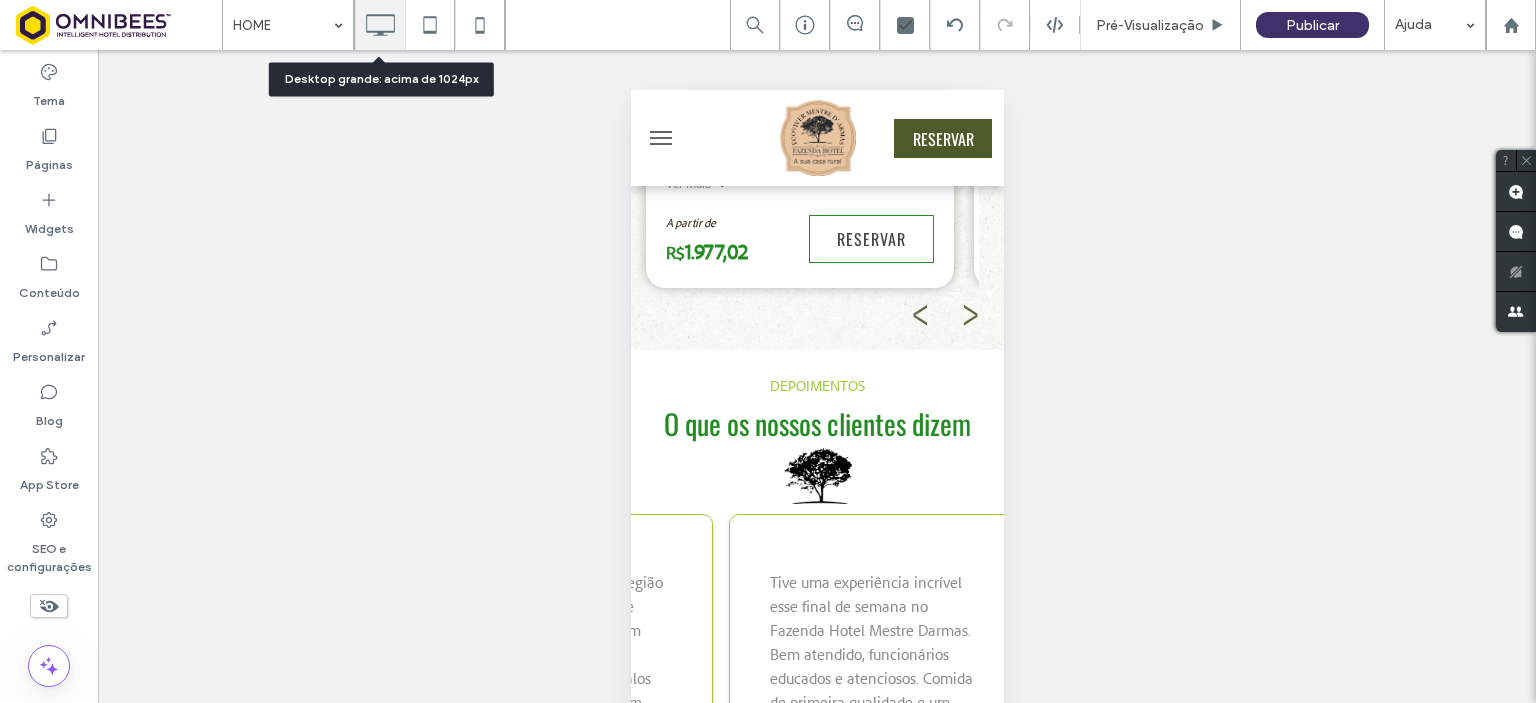 click 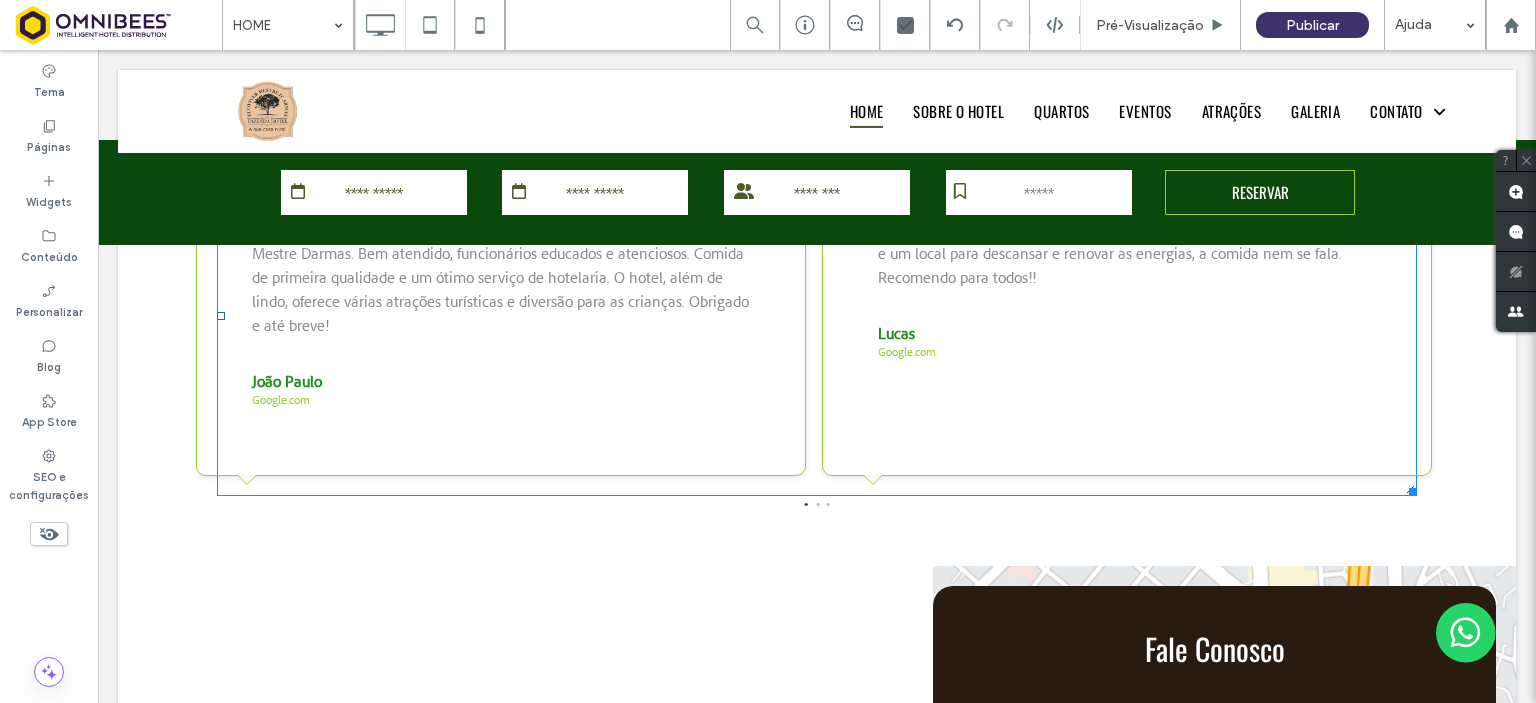 scroll, scrollTop: 3900, scrollLeft: 0, axis: vertical 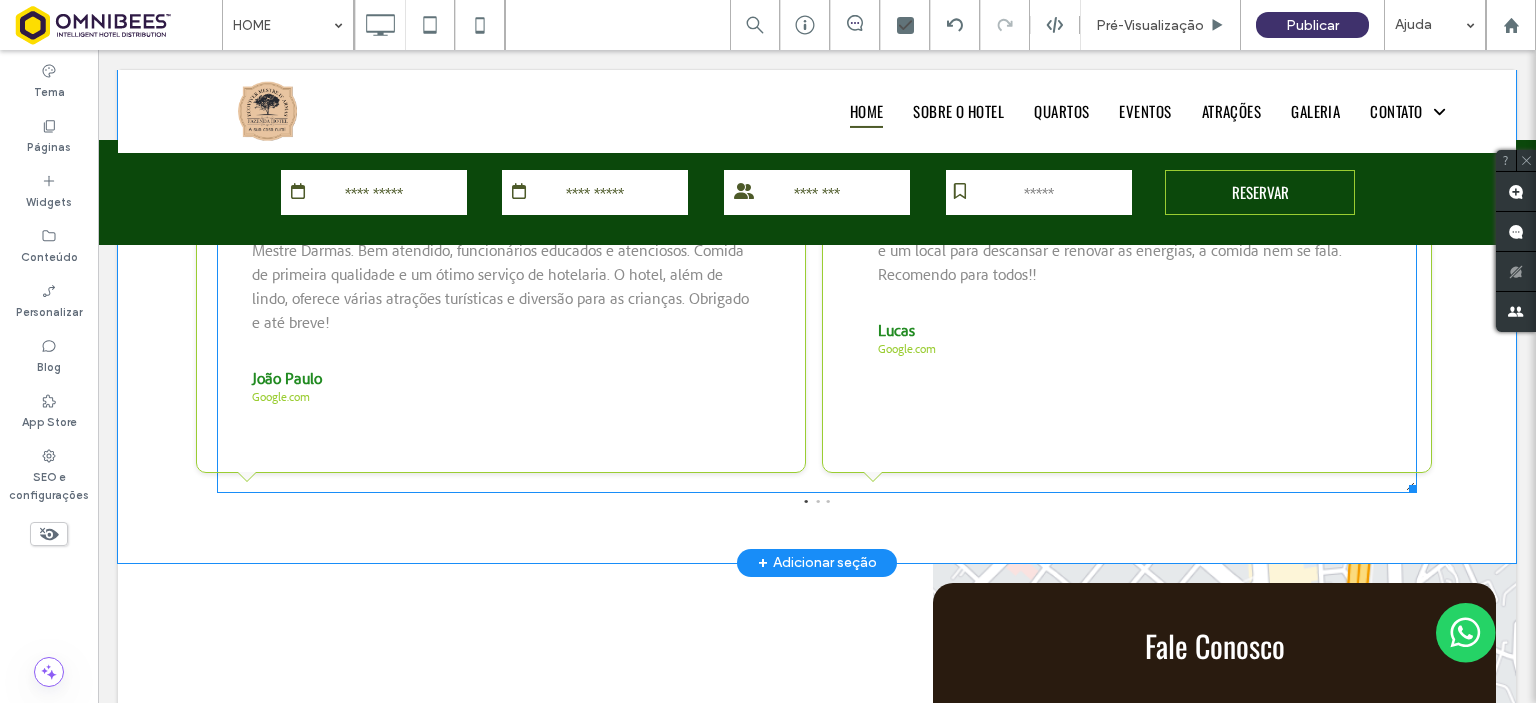 click at bounding box center (817, 313) 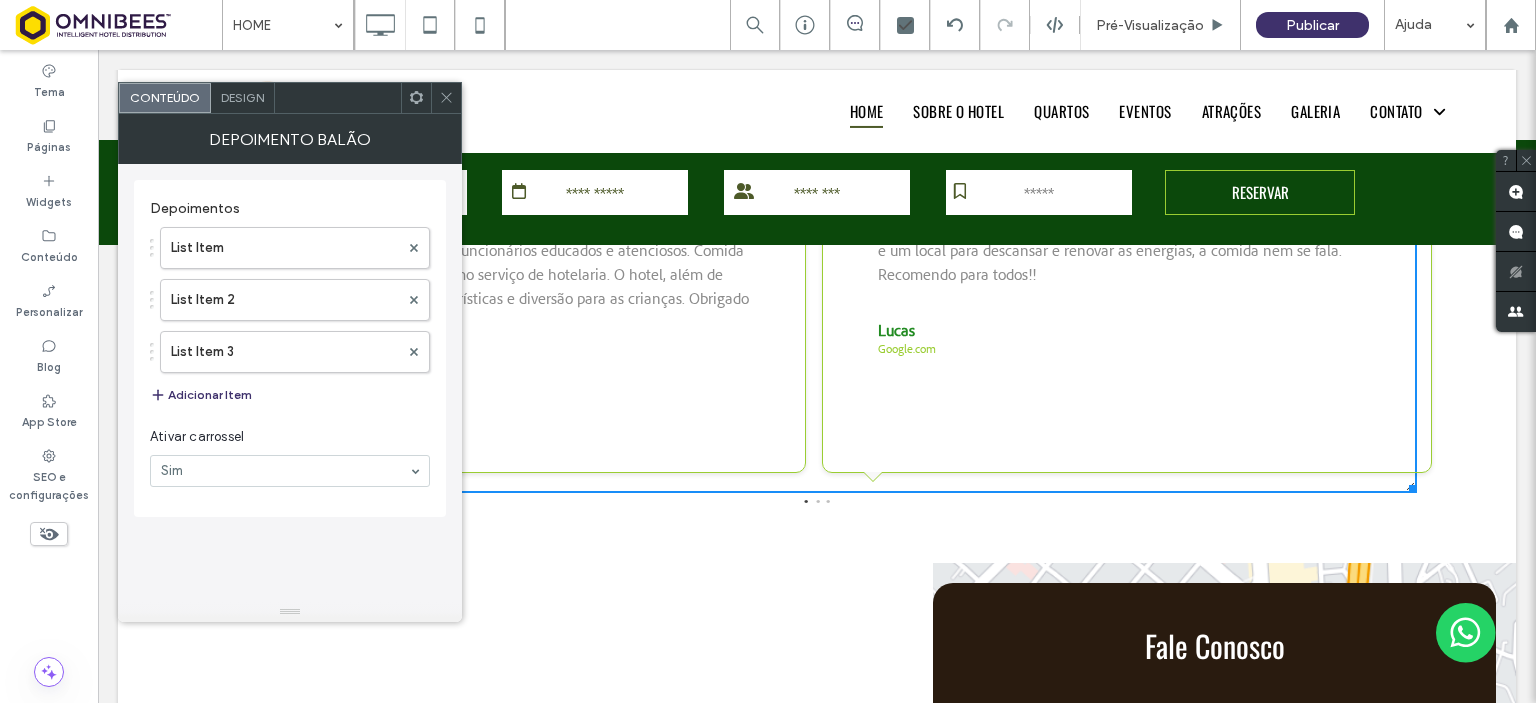 click on "Design" at bounding box center [243, 98] 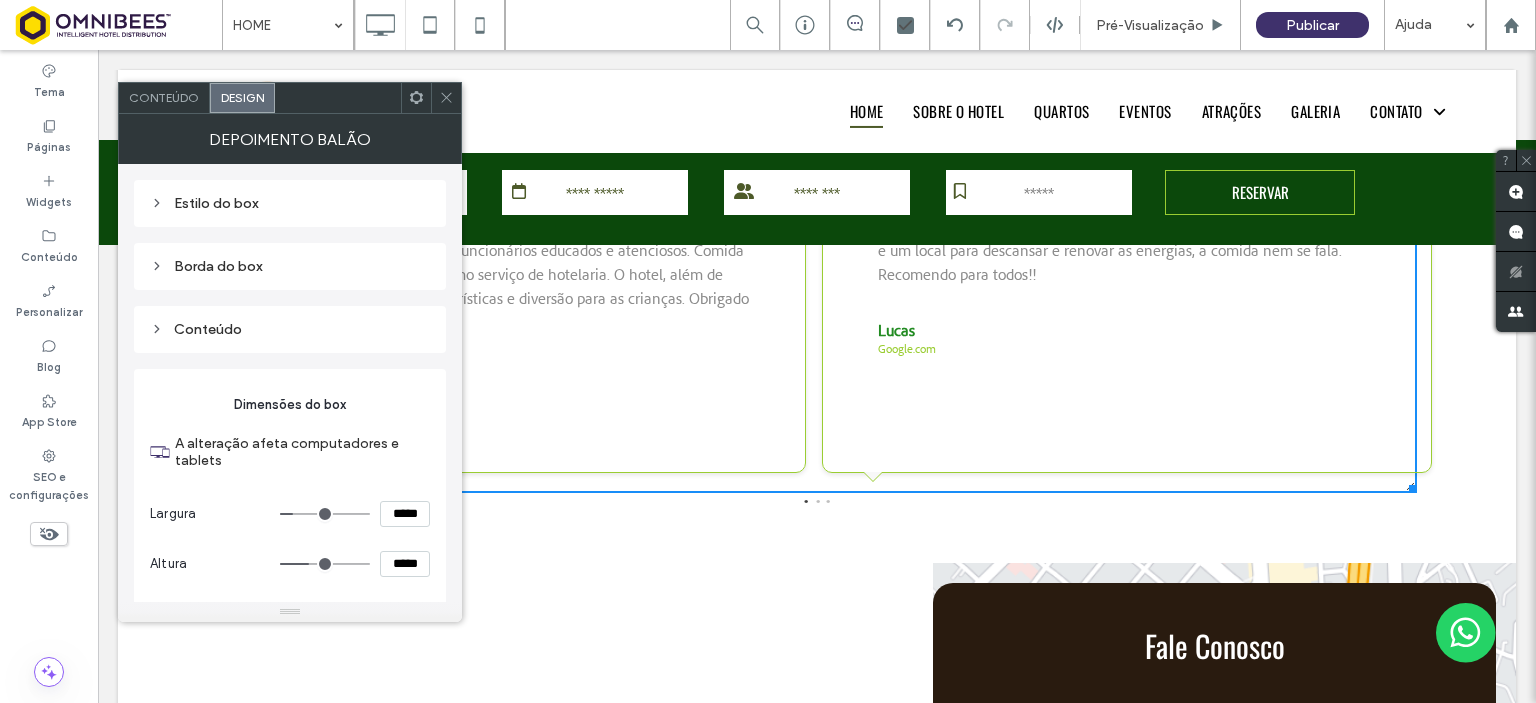 type on "***" 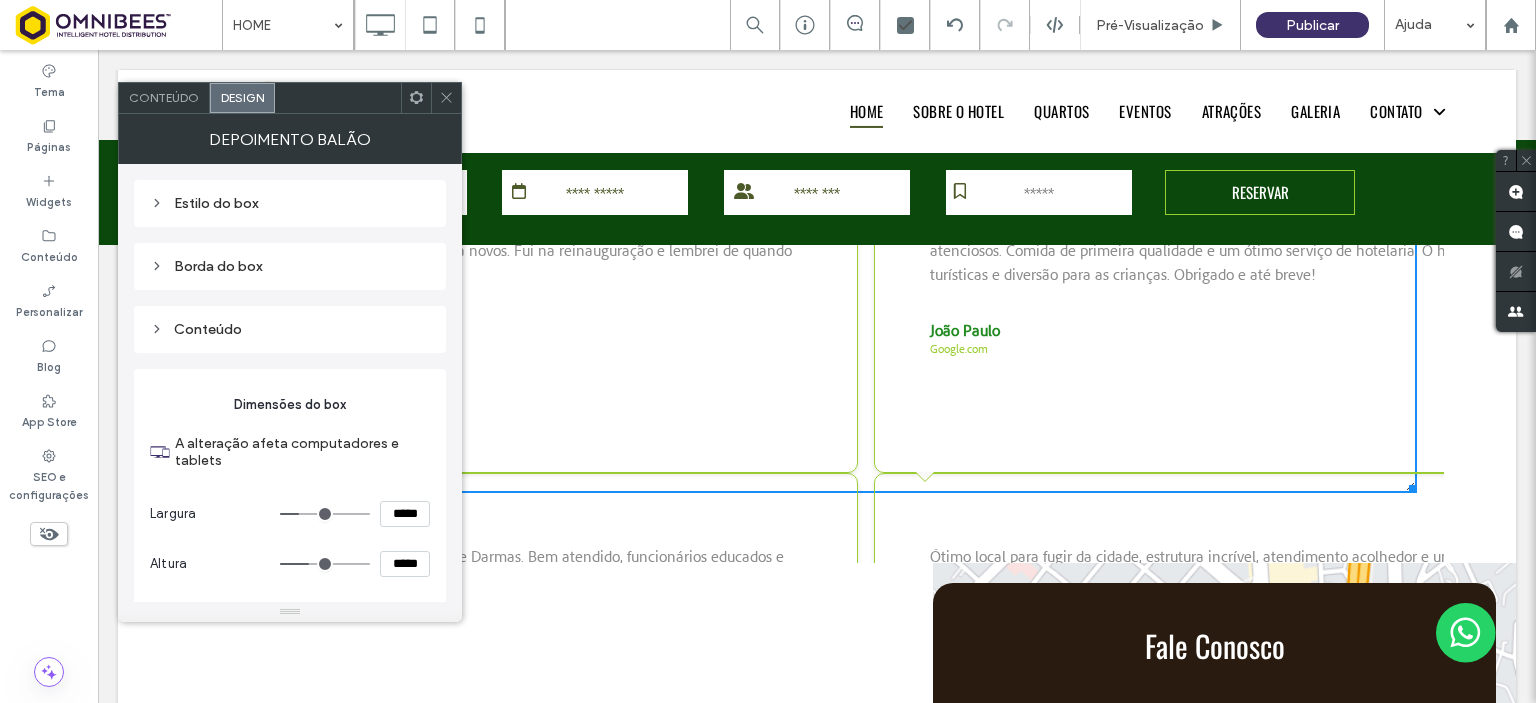 type on "***" 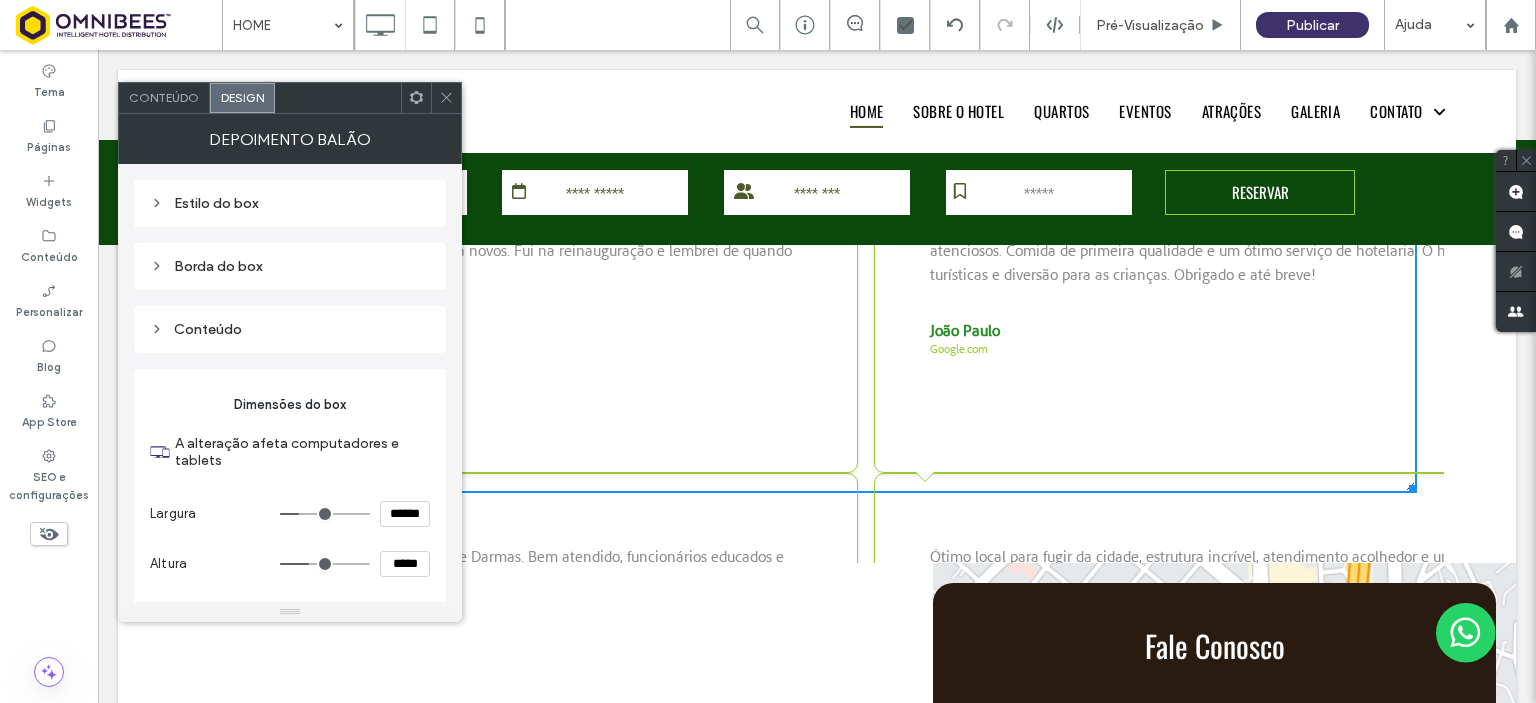 type on "****" 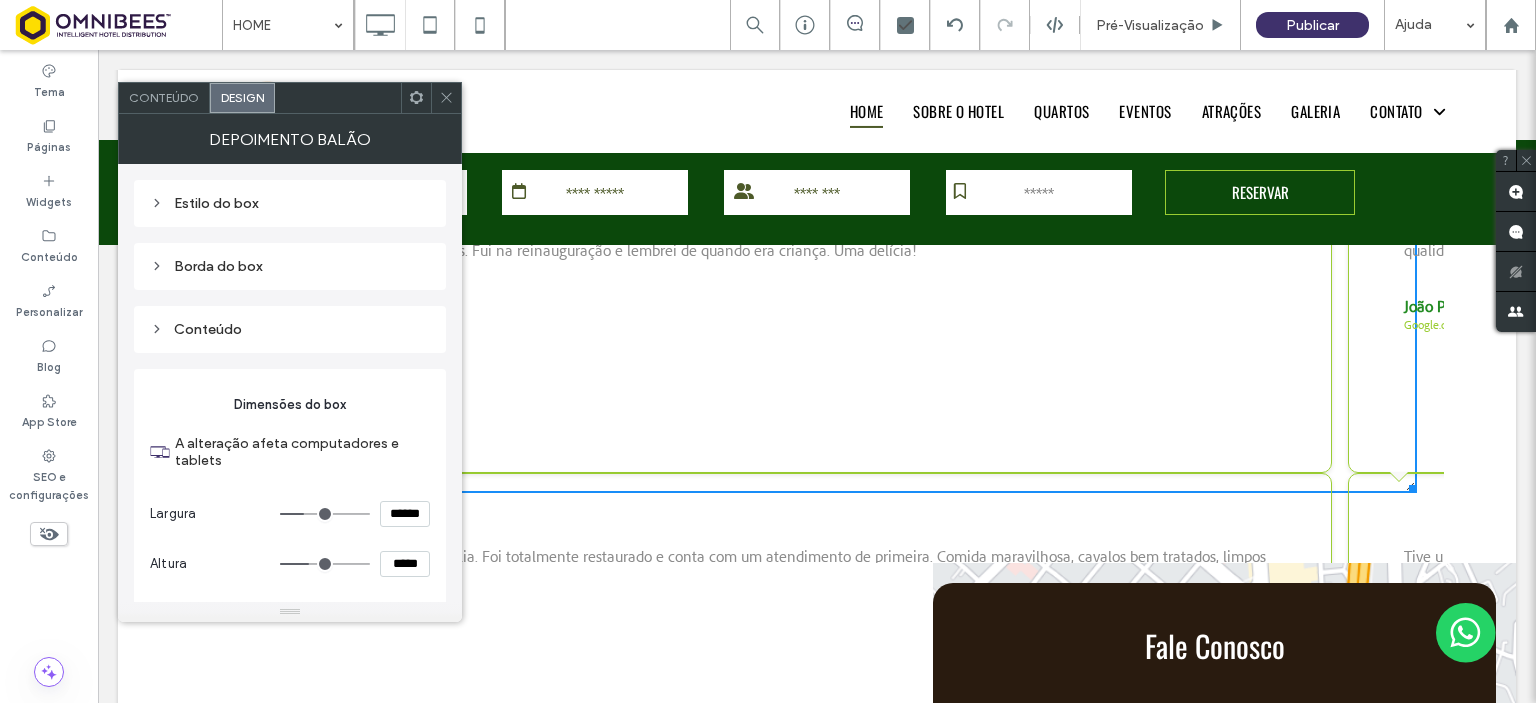 type on "****" 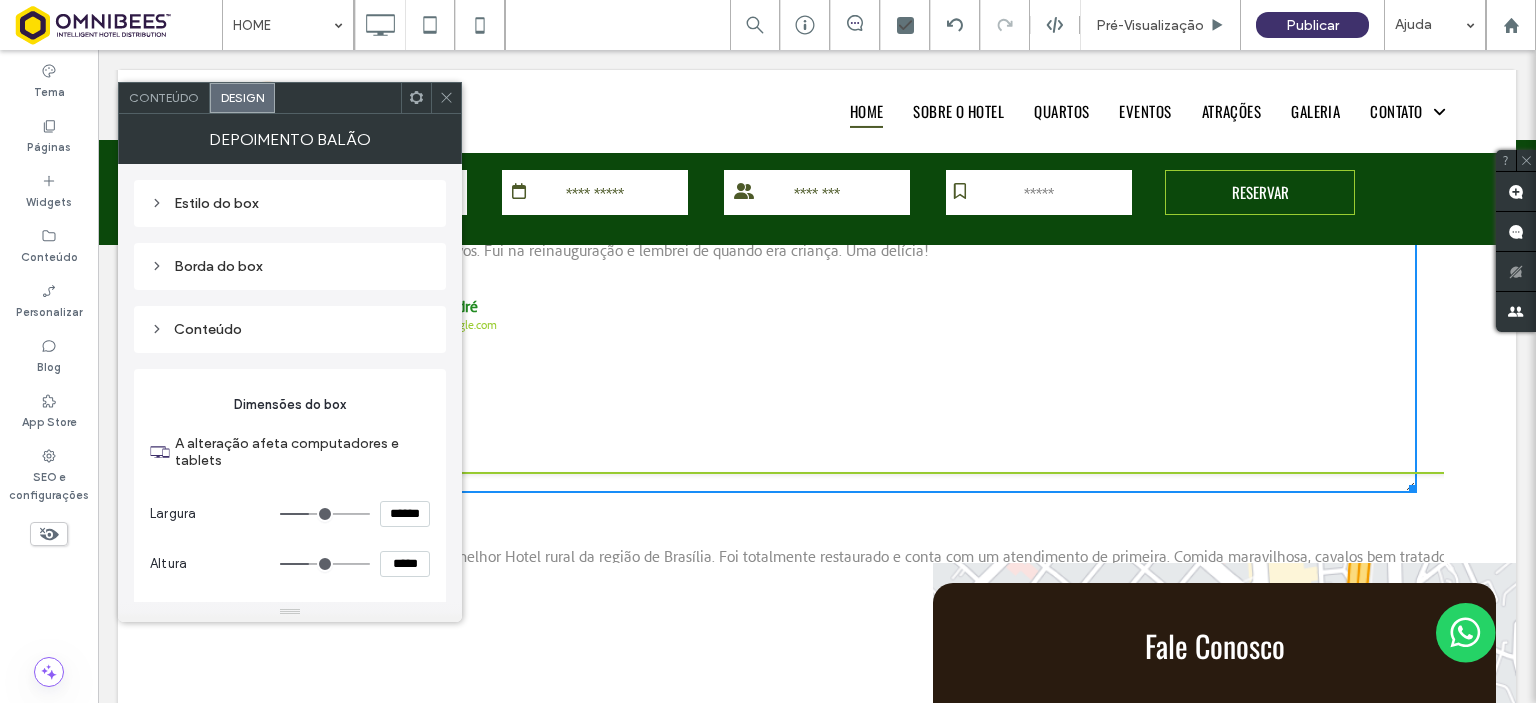 type on "****" 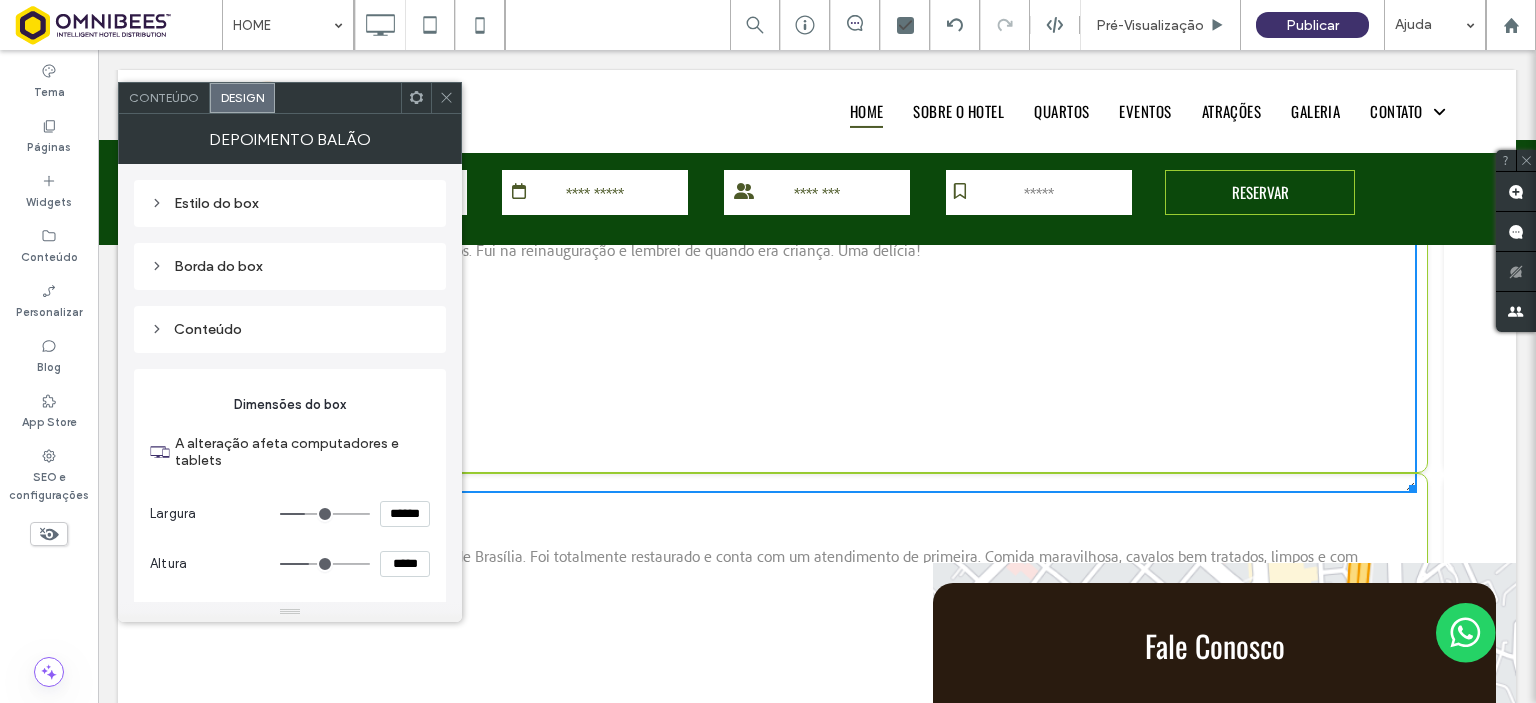 type on "****" 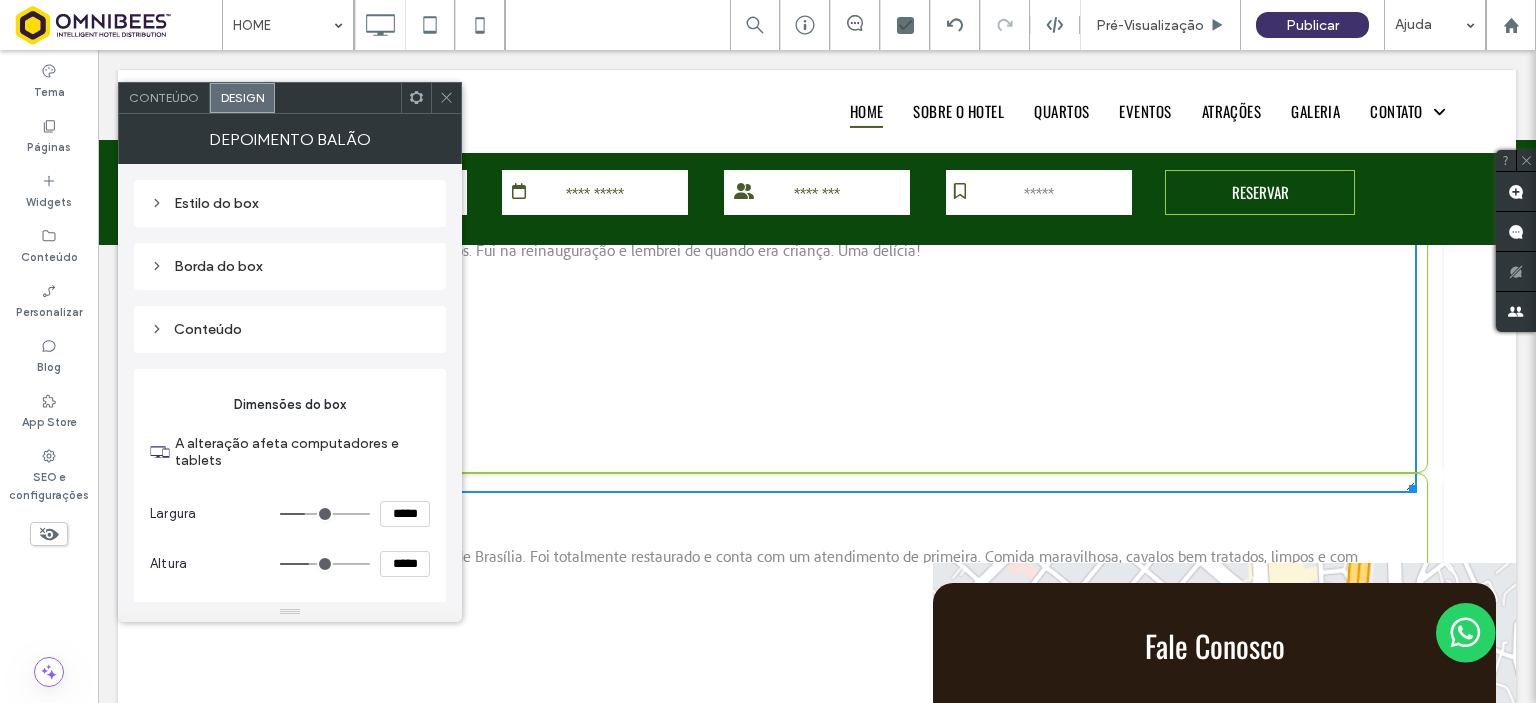 type on "***" 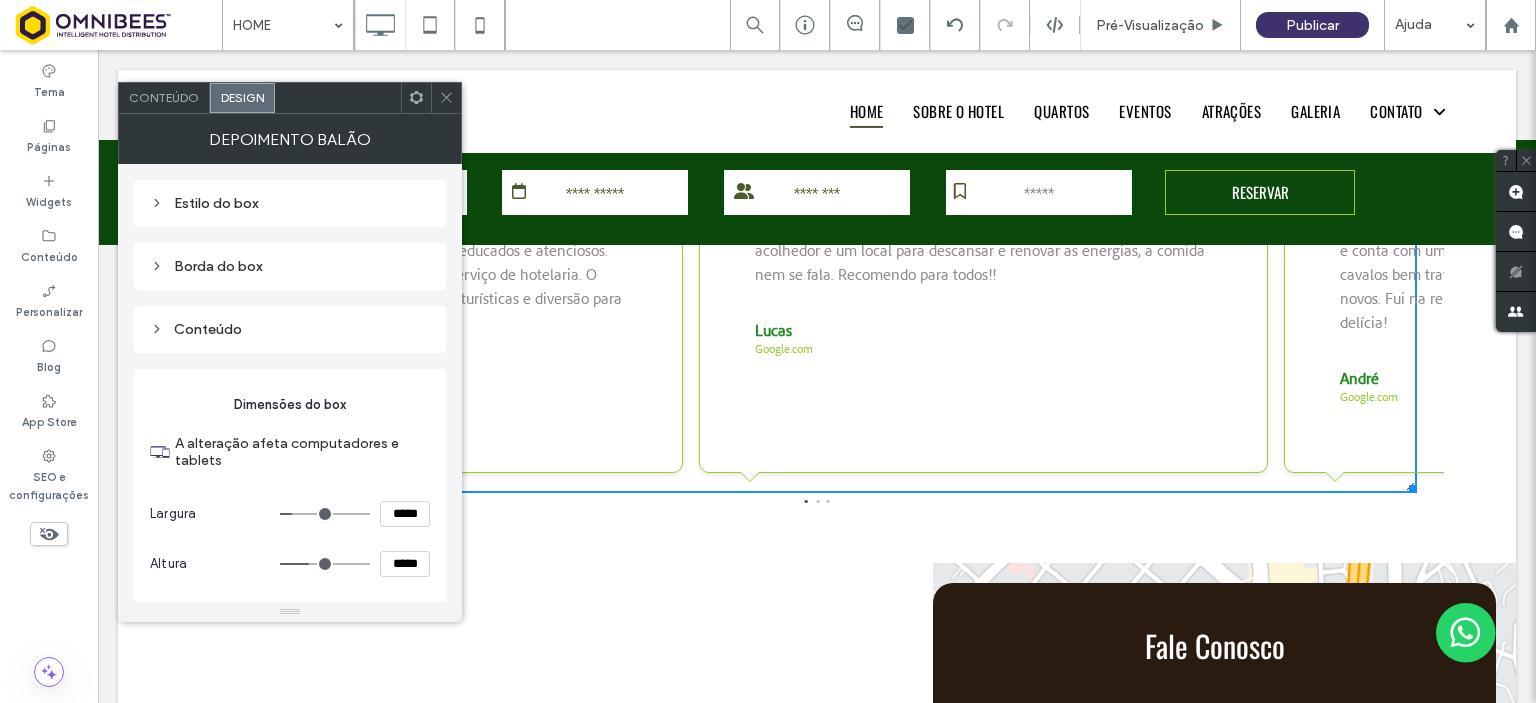 type on "***" 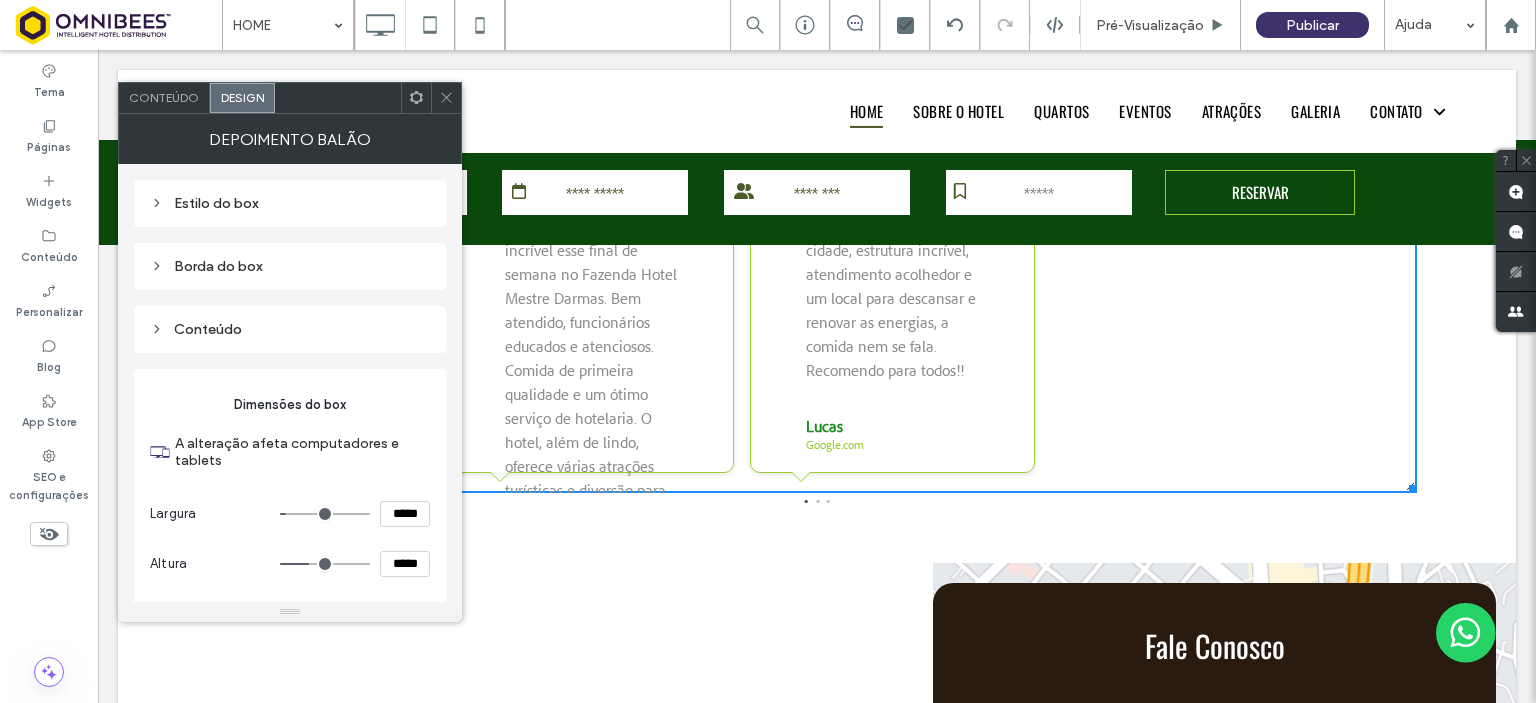 type on "***" 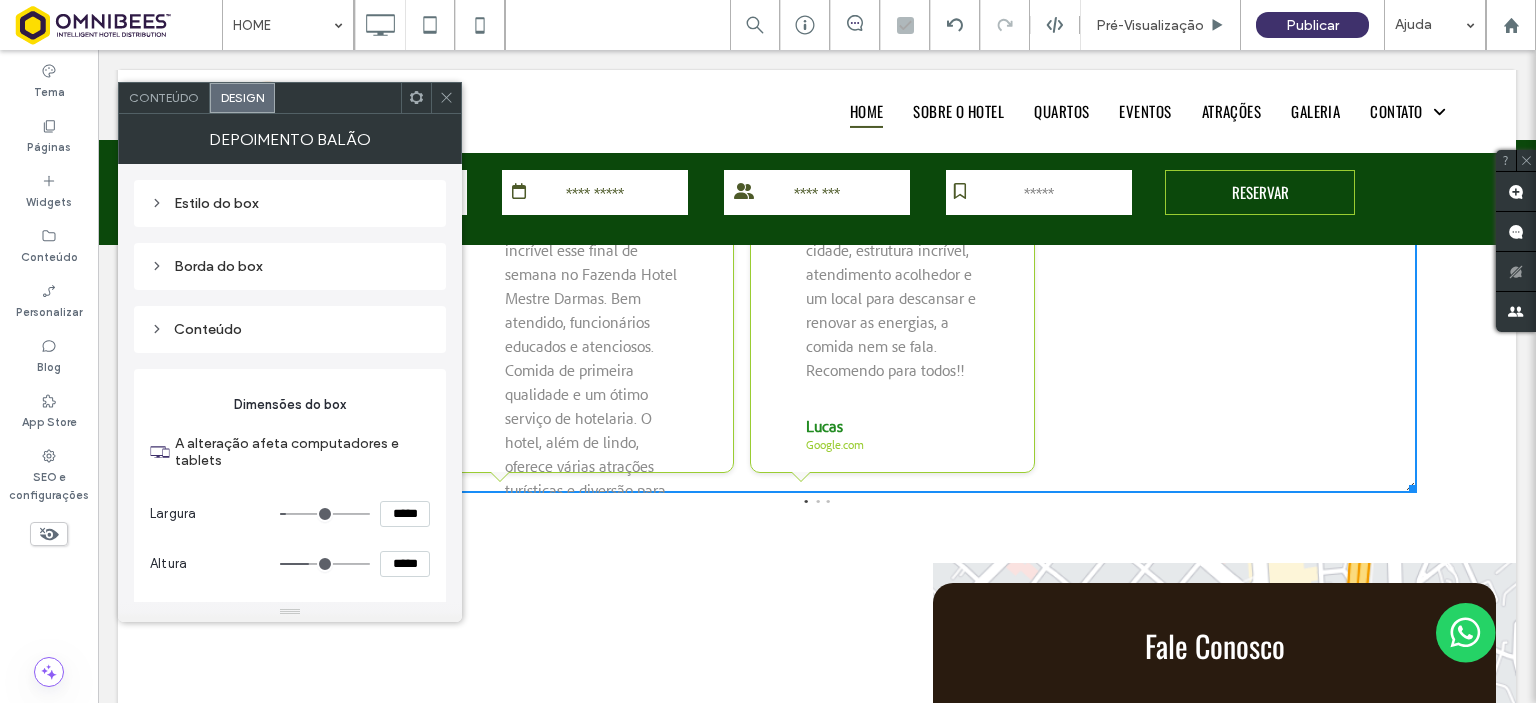 drag, startPoint x: 392, startPoint y: 514, endPoint x: 350, endPoint y: 518, distance: 42.190044 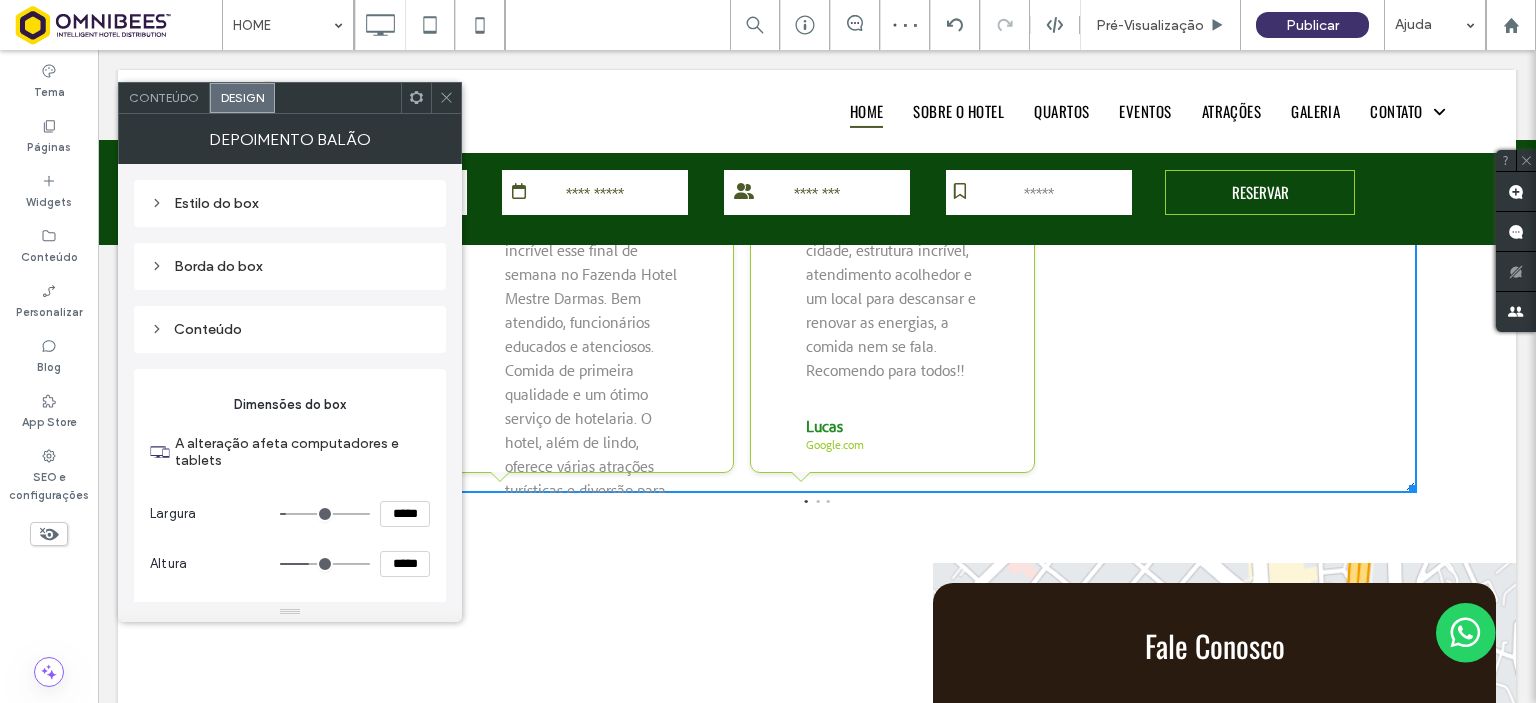 type on "*****" 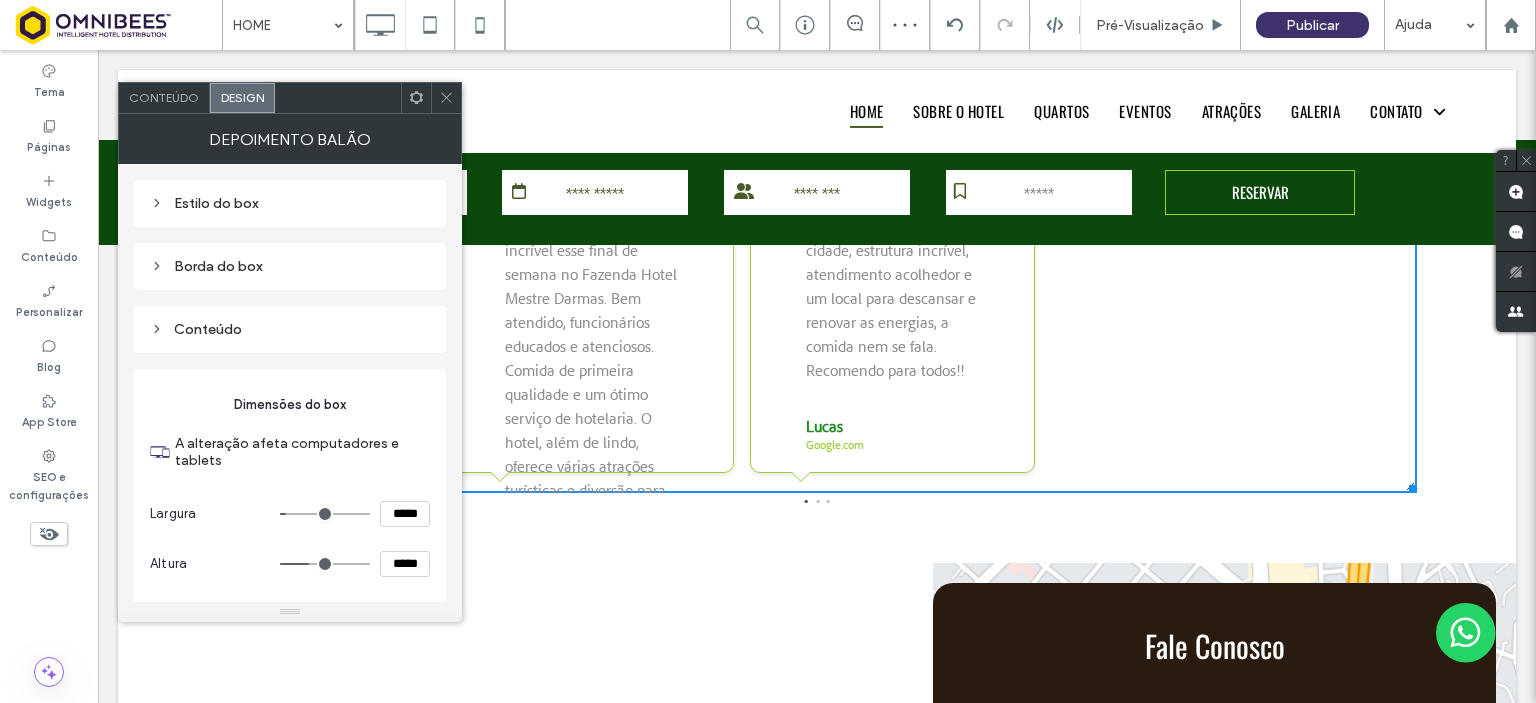 type on "***" 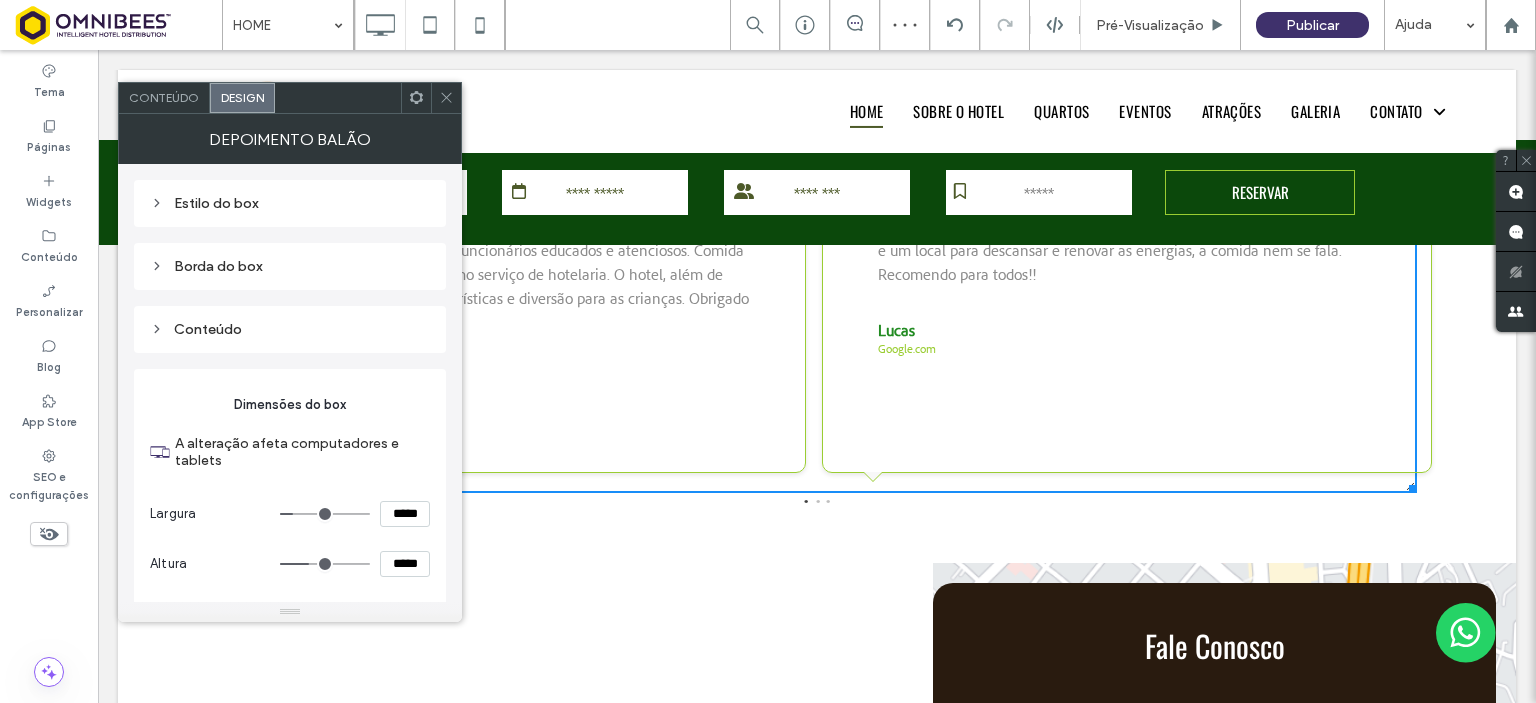 click 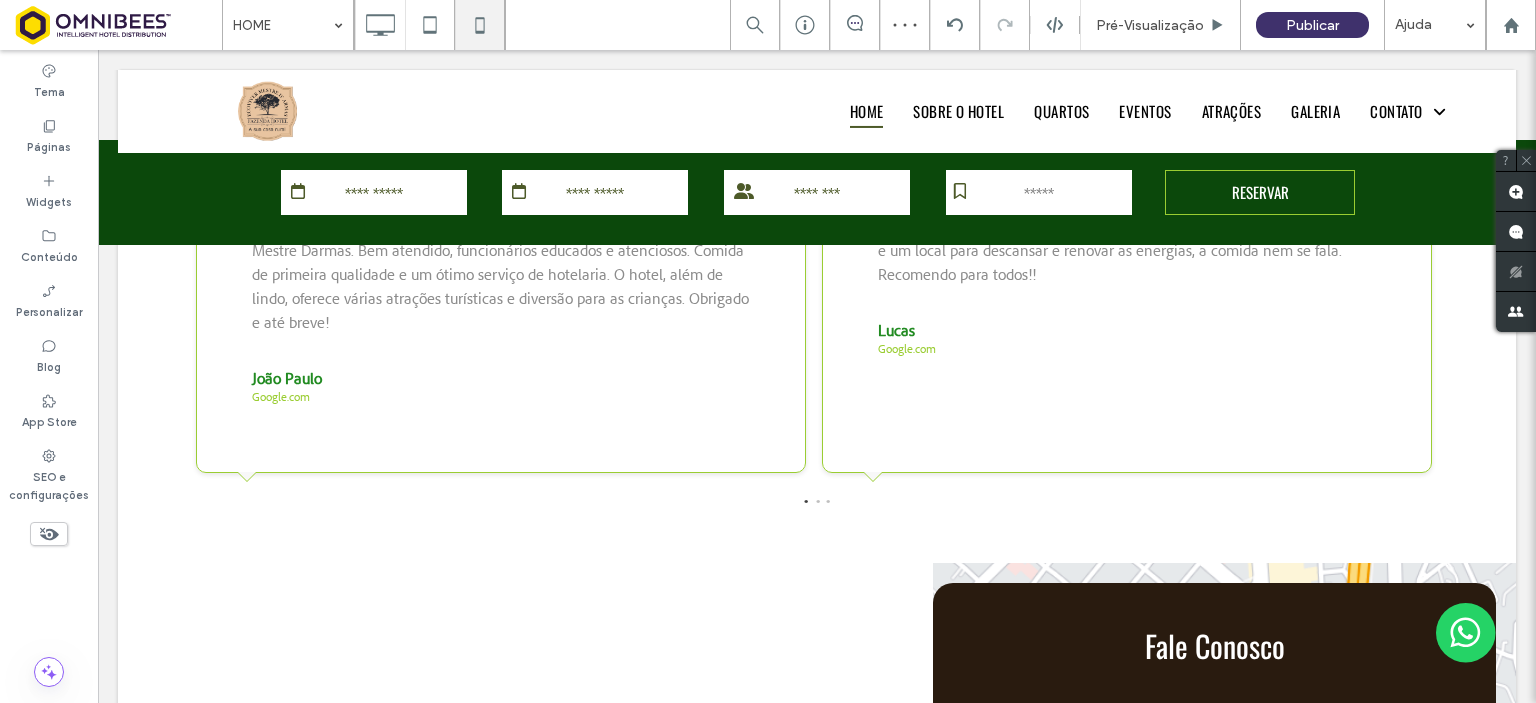 click 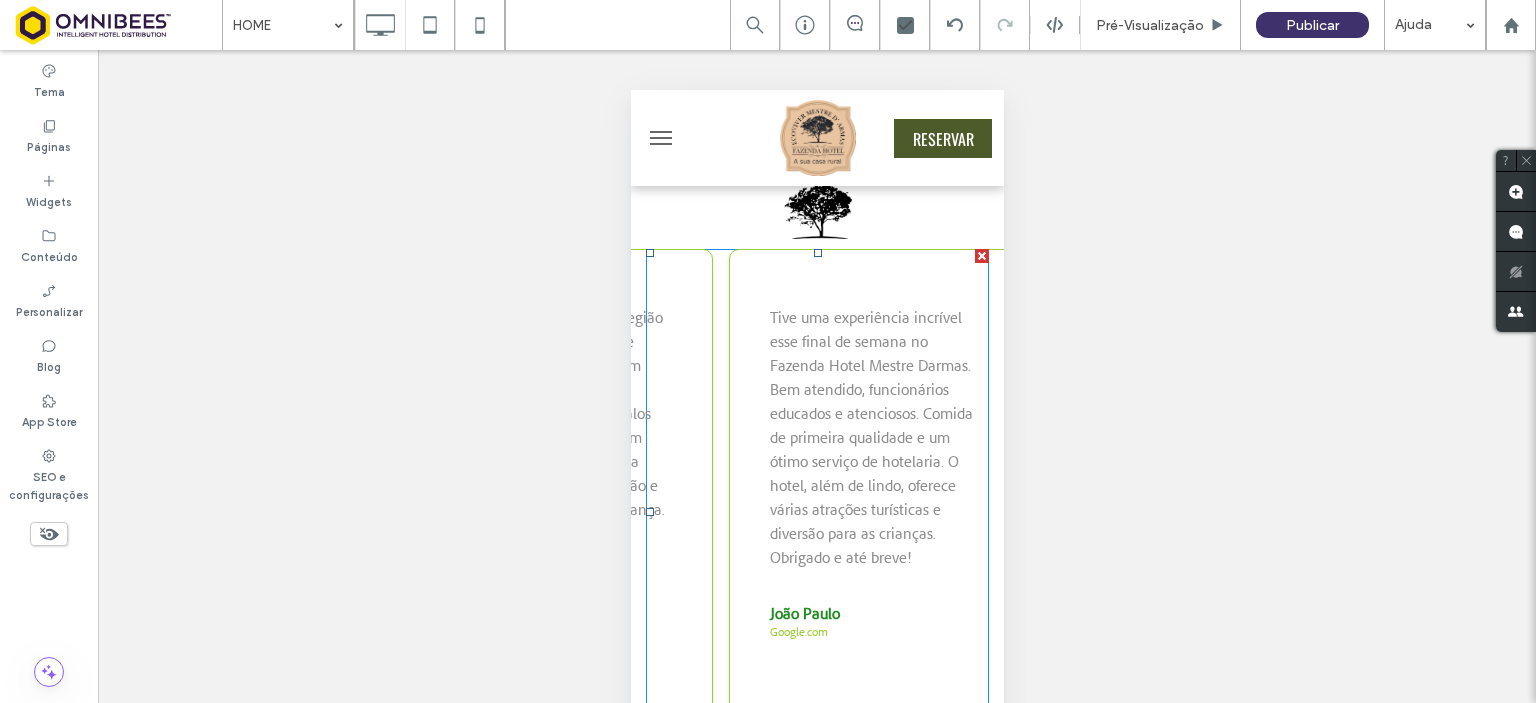 scroll, scrollTop: 3400, scrollLeft: 0, axis: vertical 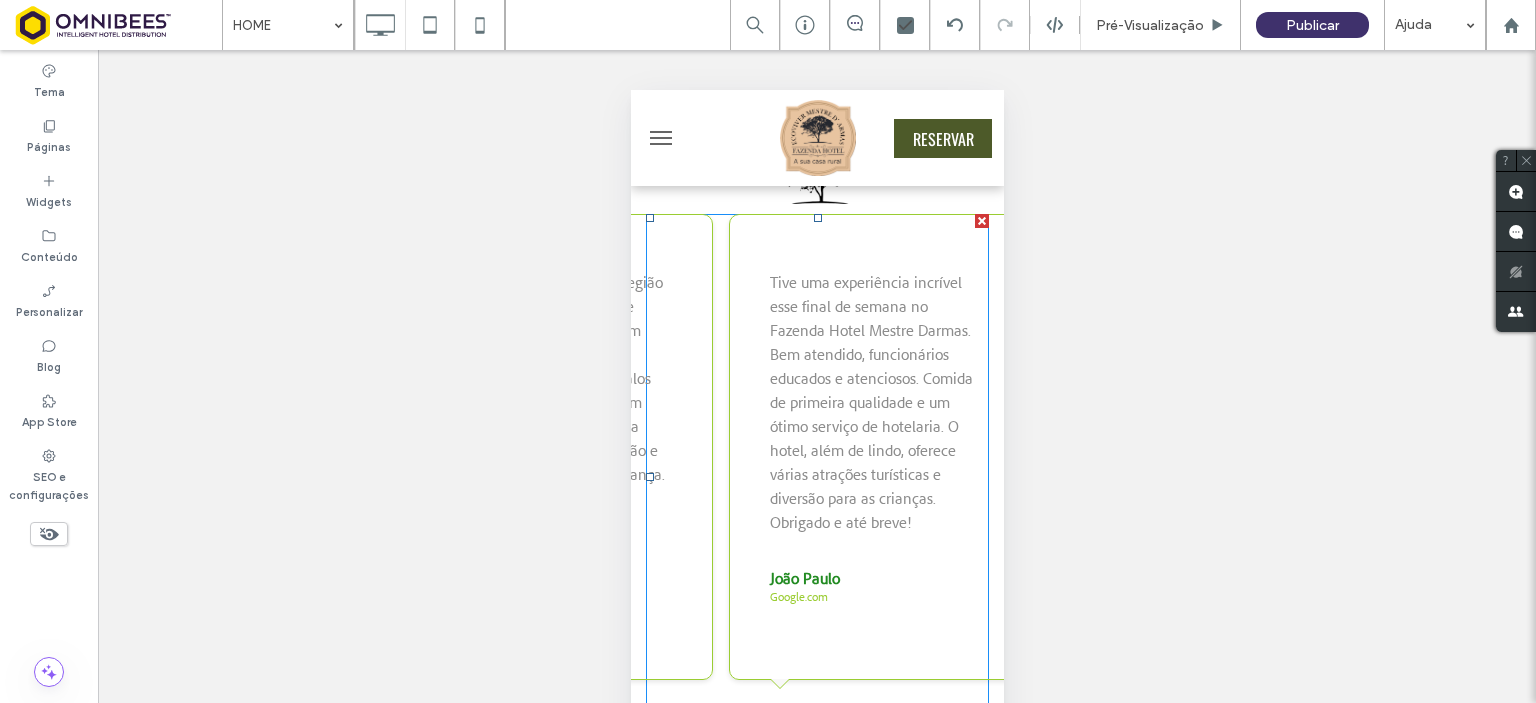 click at bounding box center (816, 478) 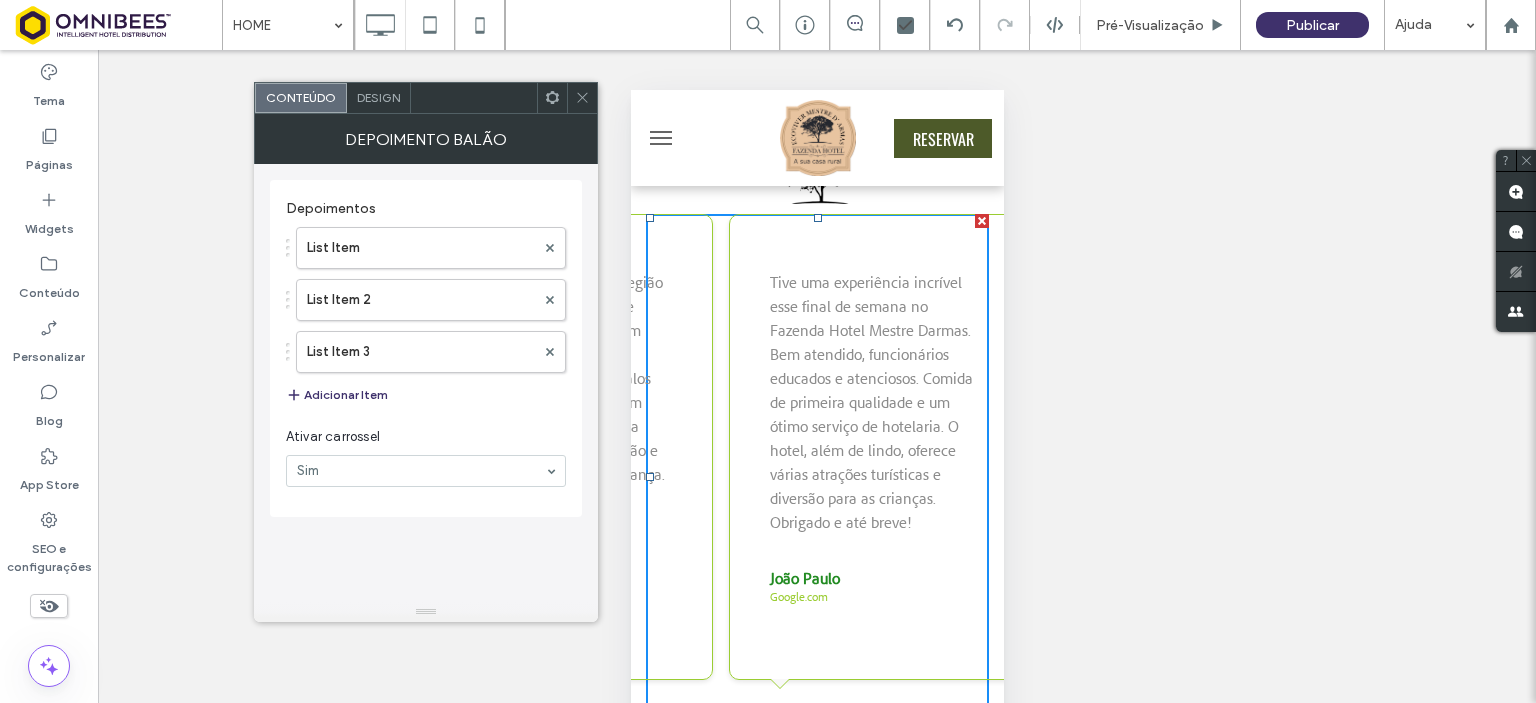 click on "Design" at bounding box center [378, 97] 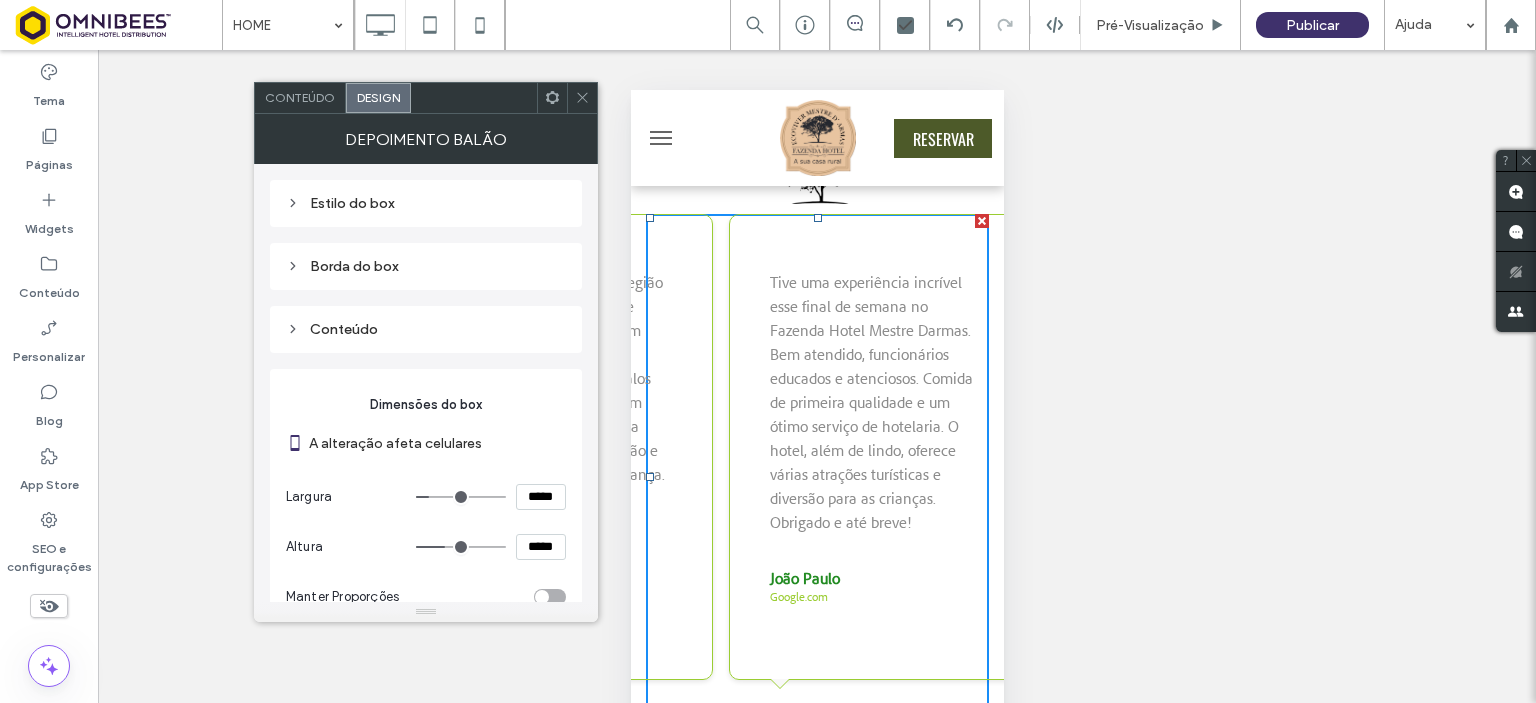 type on "***" 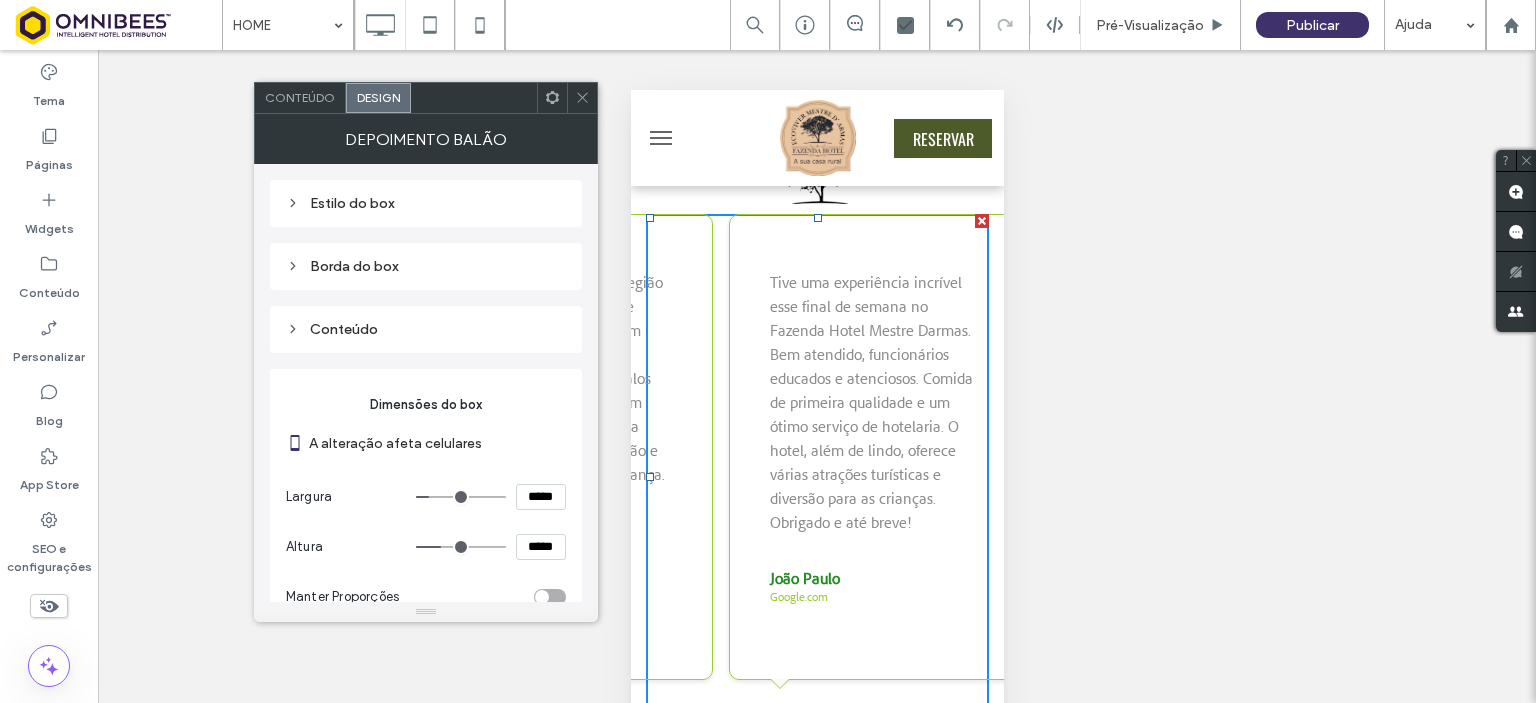 type on "***" 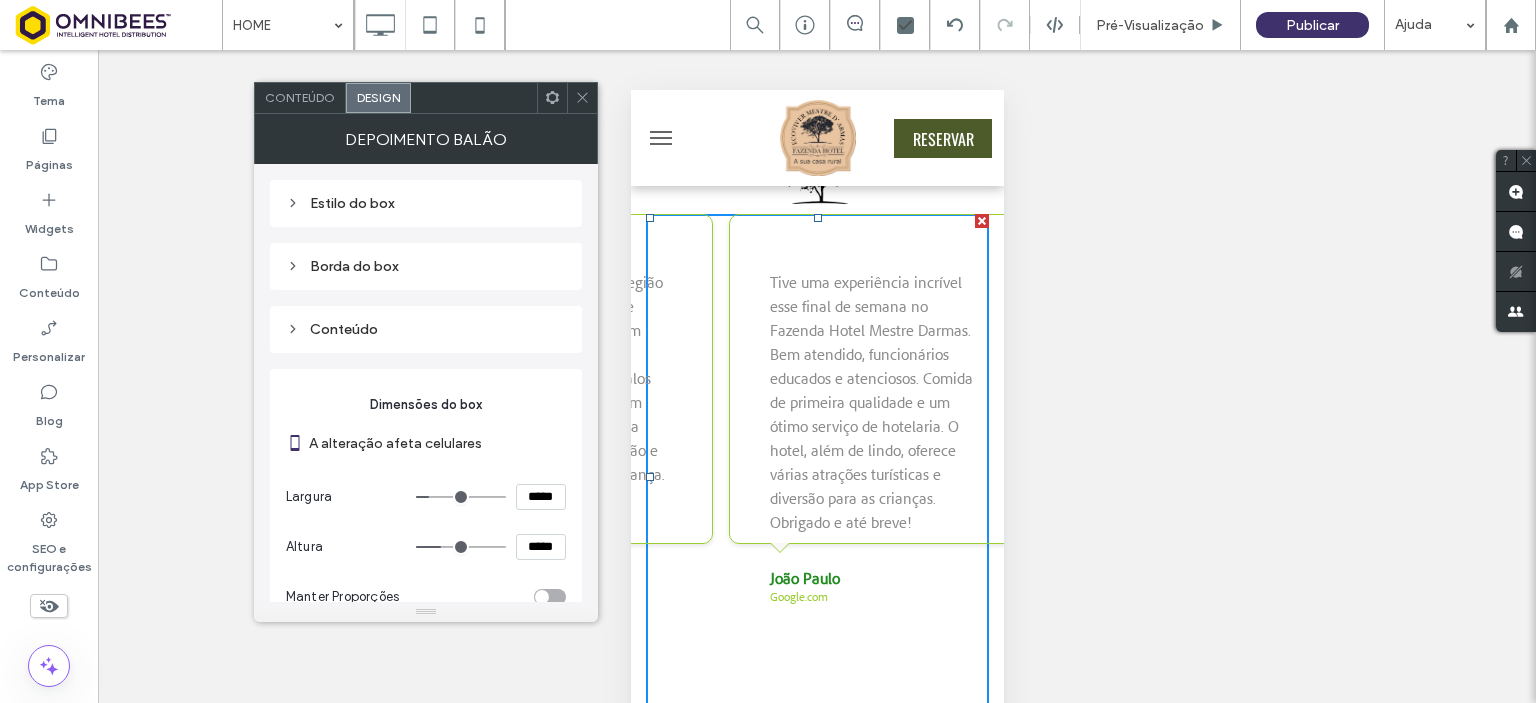 type on "***" 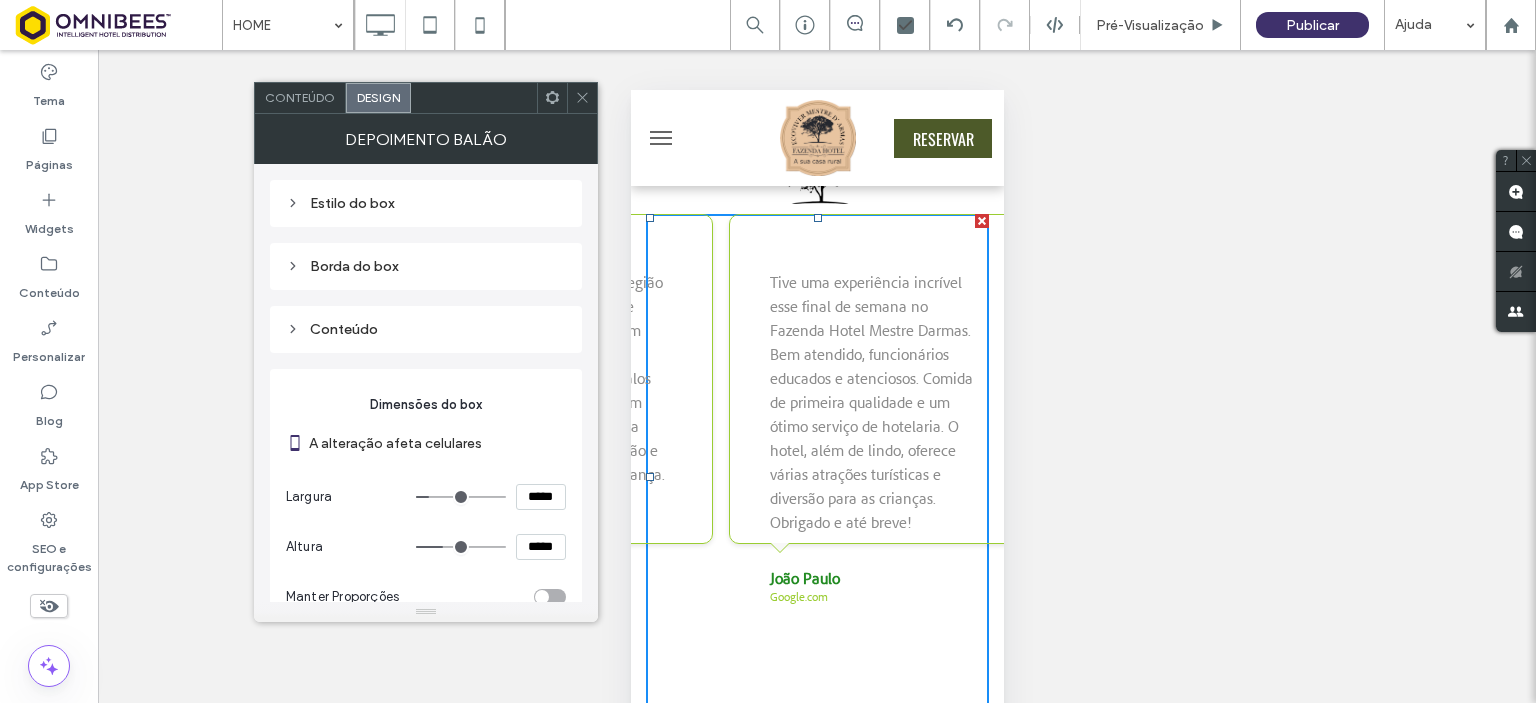 type on "***" 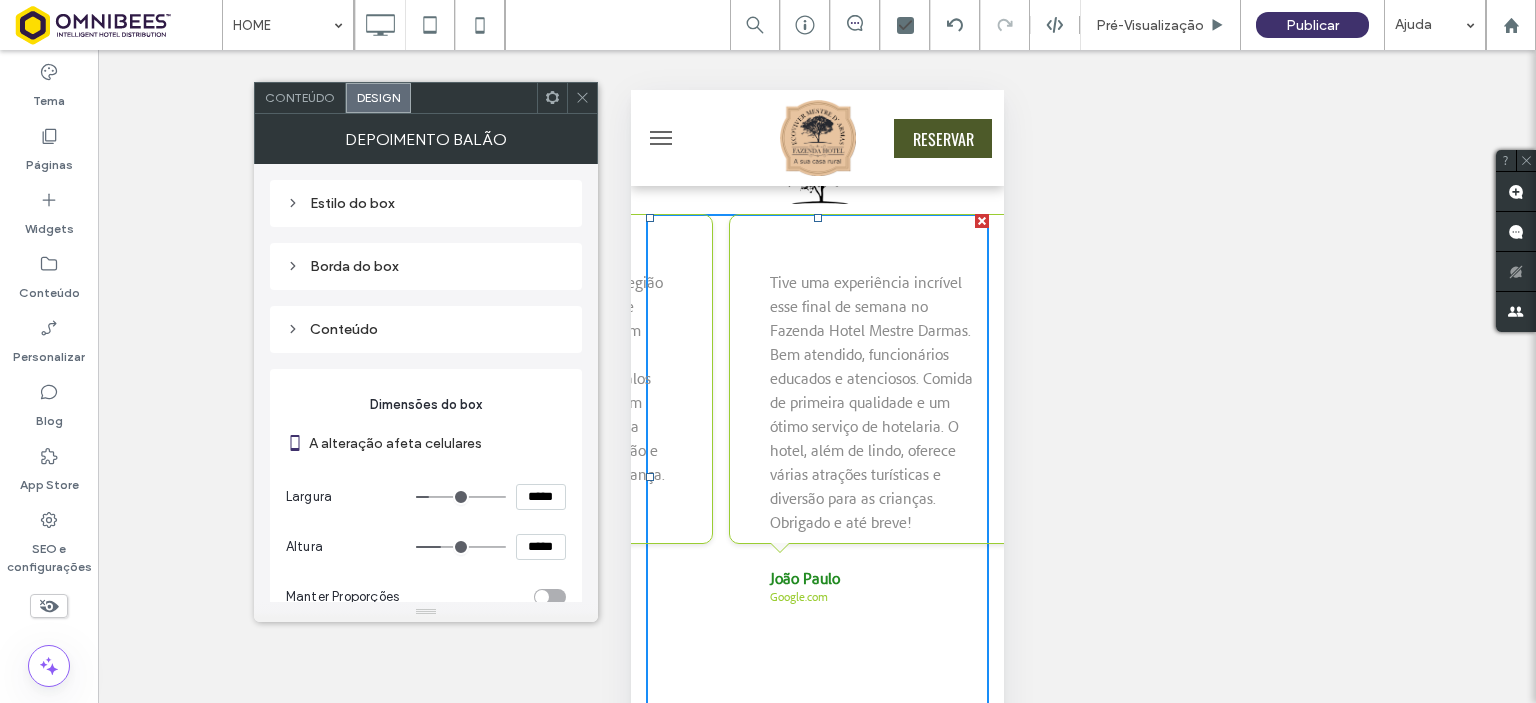 click at bounding box center (461, 547) 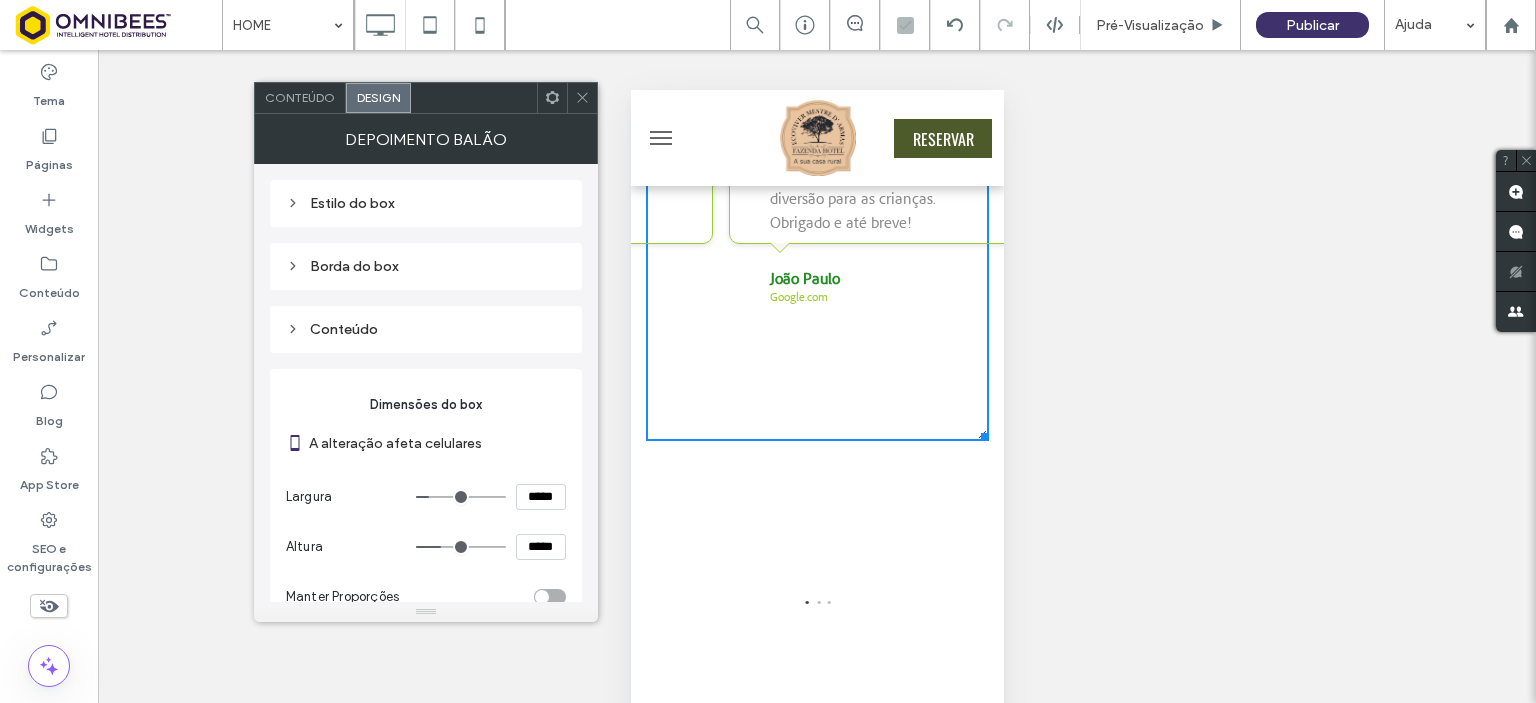 scroll, scrollTop: 3600, scrollLeft: 0, axis: vertical 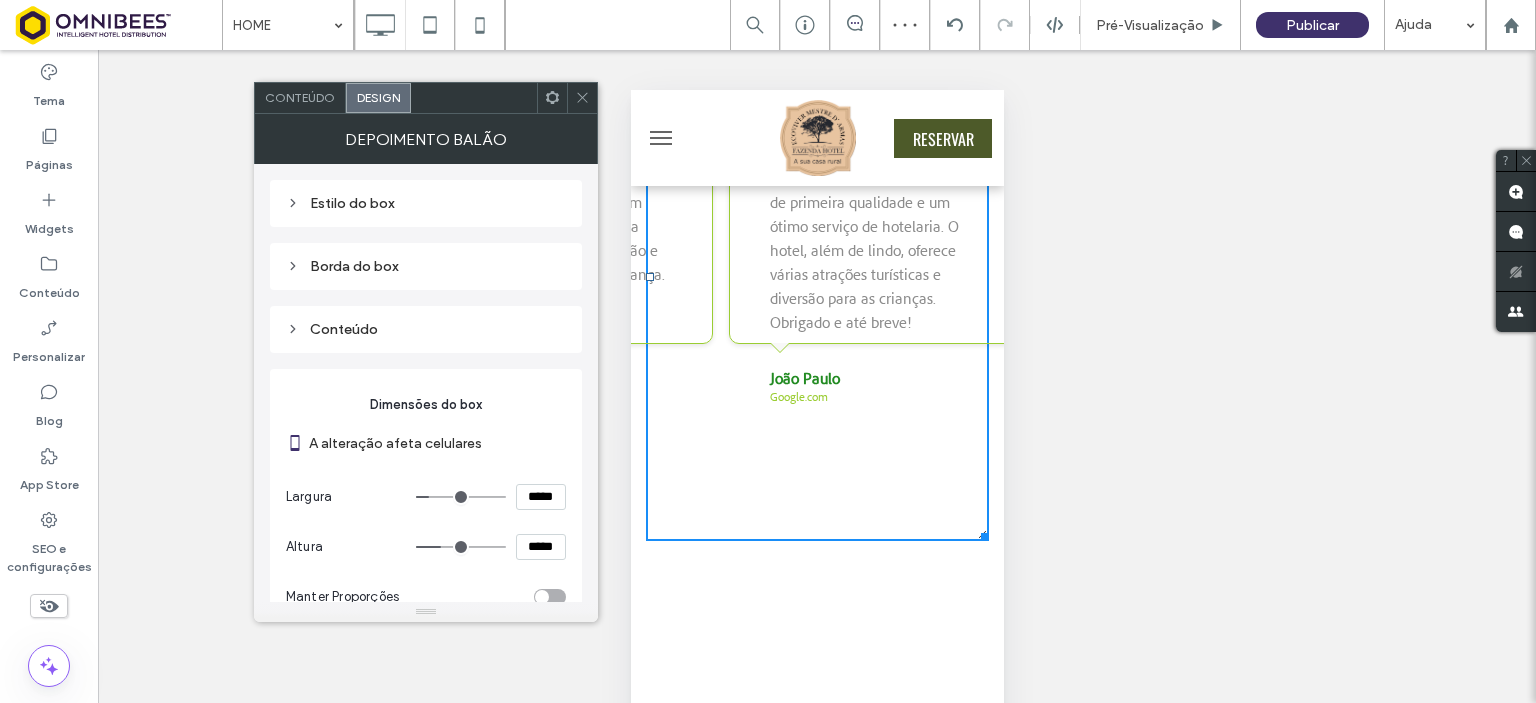 type on "***" 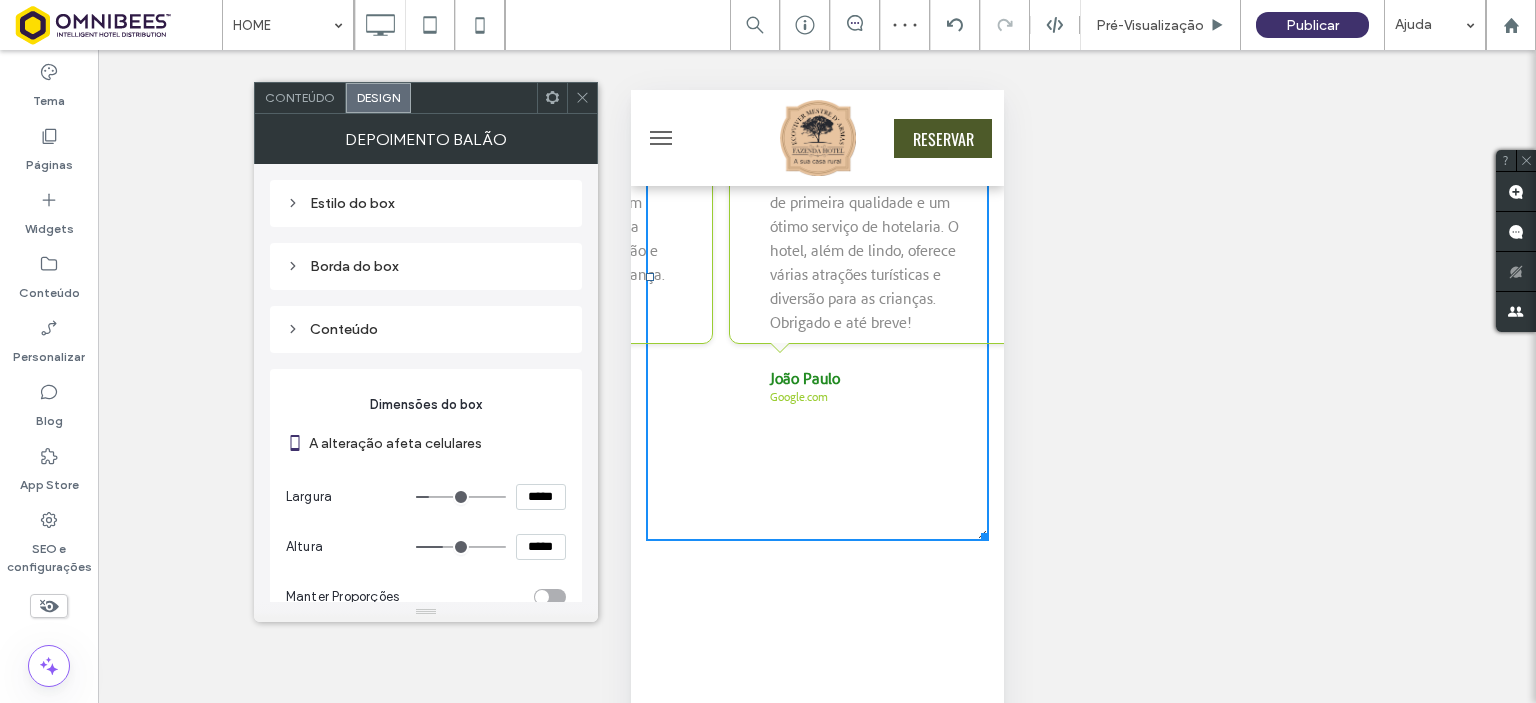 type on "***" 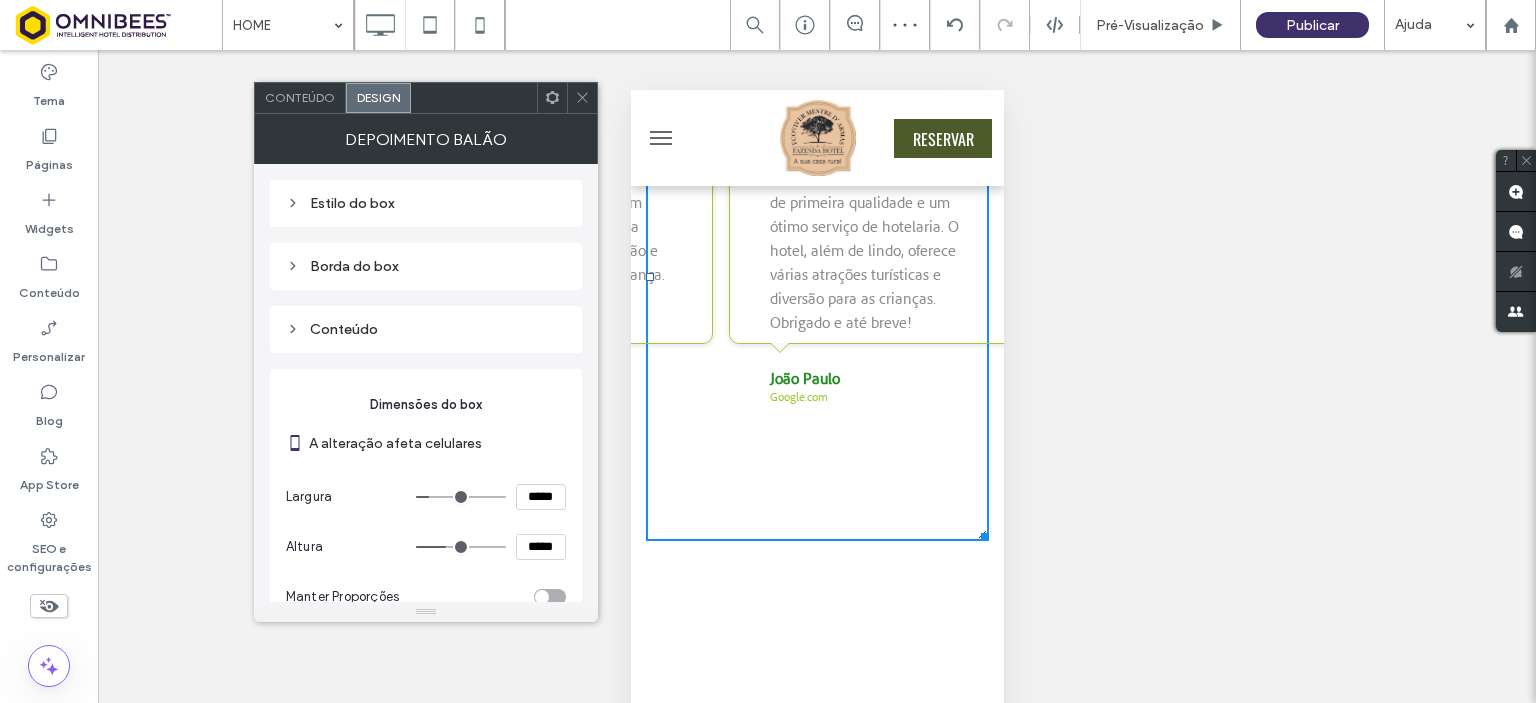 type on "***" 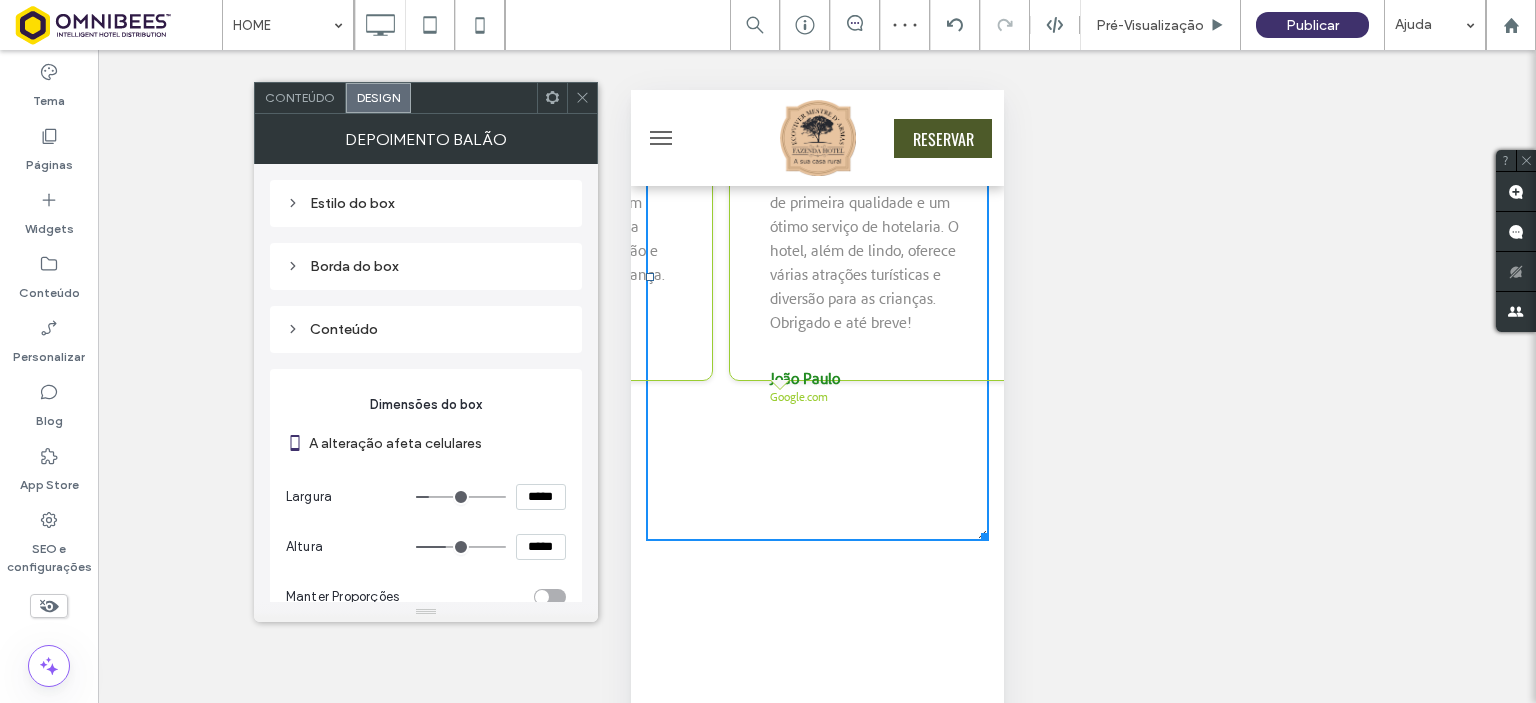type on "***" 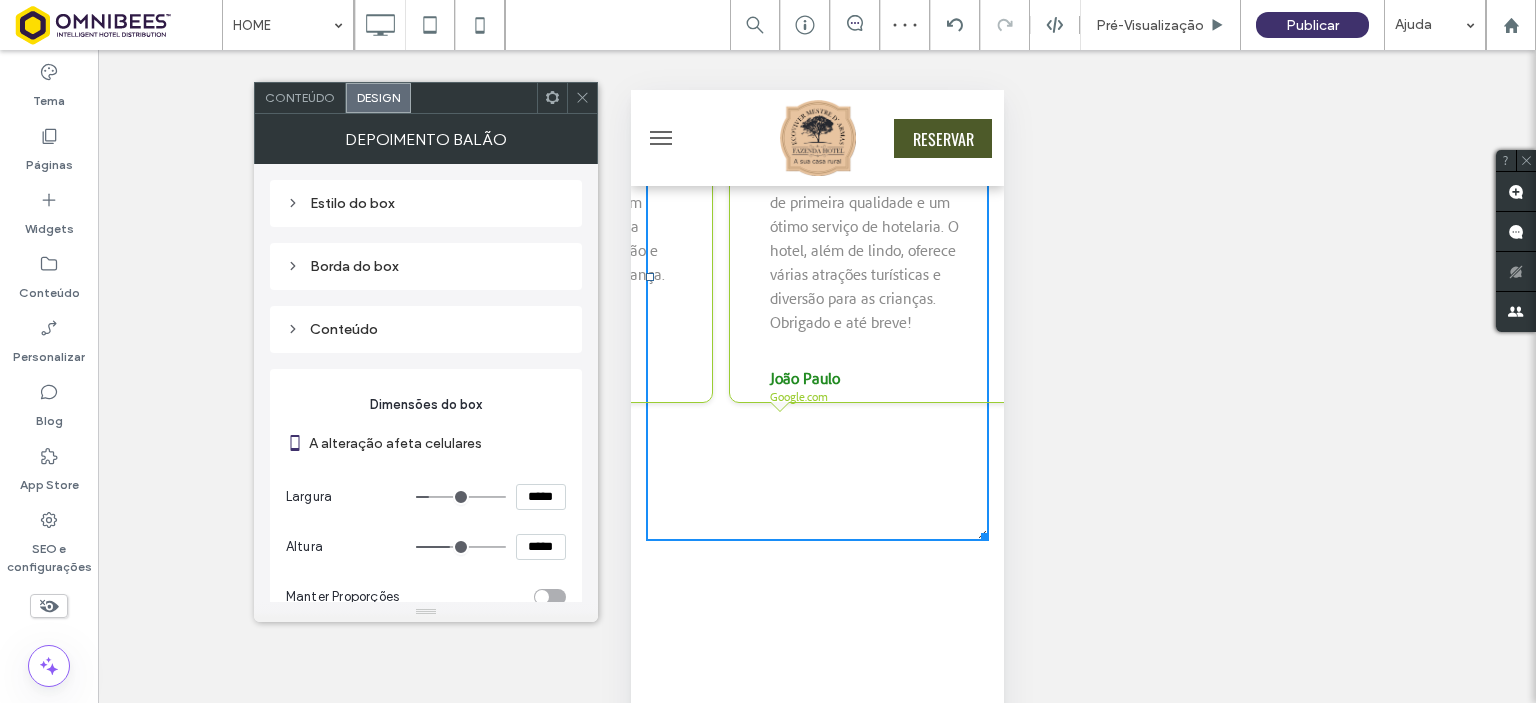 type on "***" 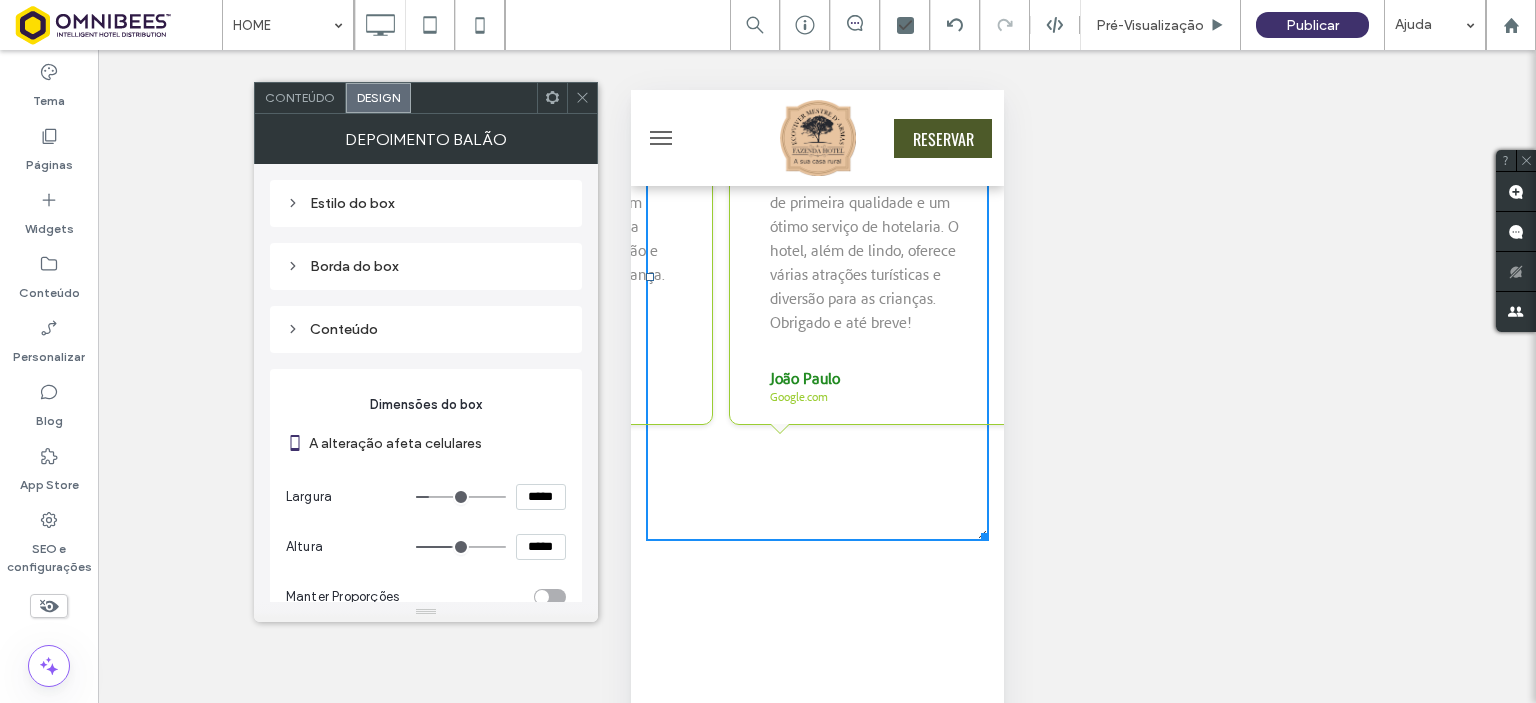 type on "***" 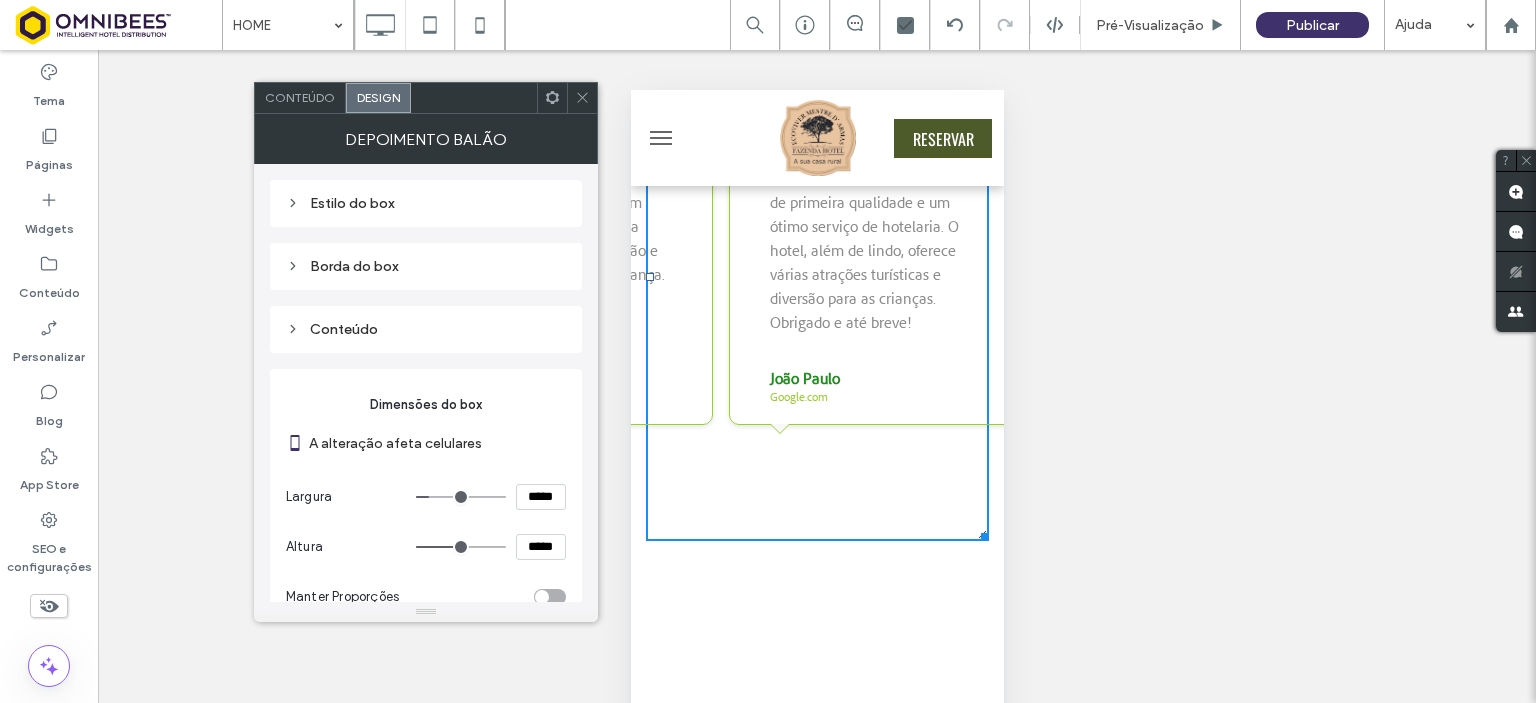 type on "***" 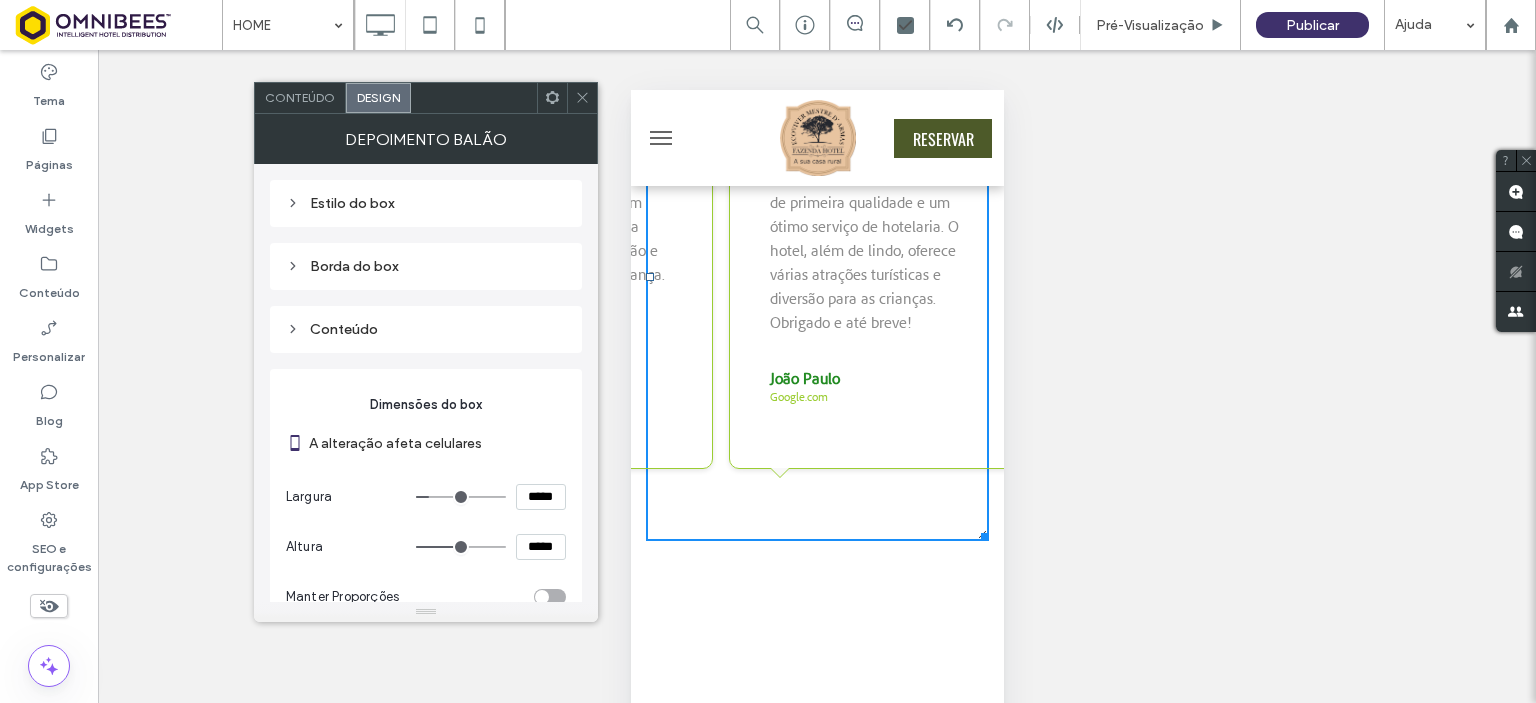drag, startPoint x: 445, startPoint y: 545, endPoint x: 456, endPoint y: 547, distance: 11.18034 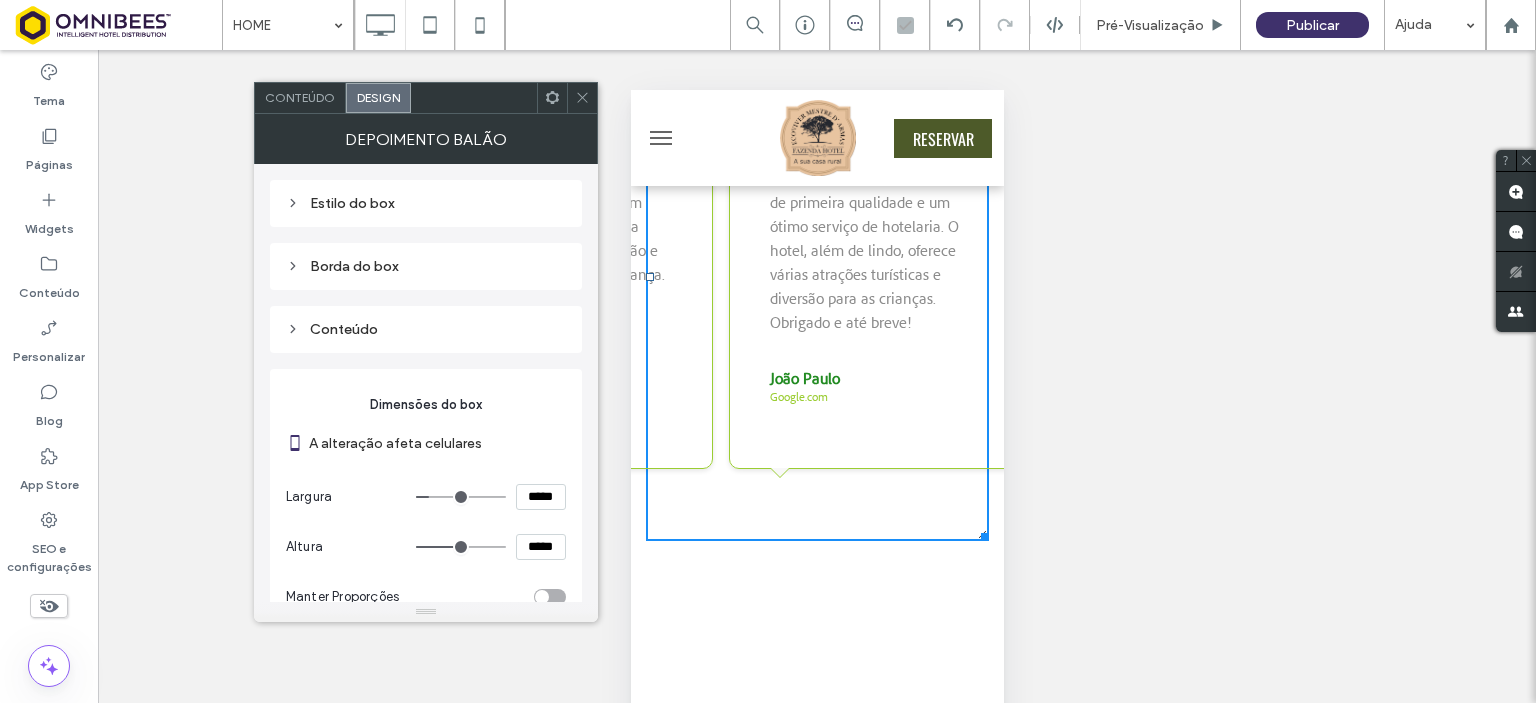 drag, startPoint x: 847, startPoint y: 412, endPoint x: 819, endPoint y: 417, distance: 28.442924 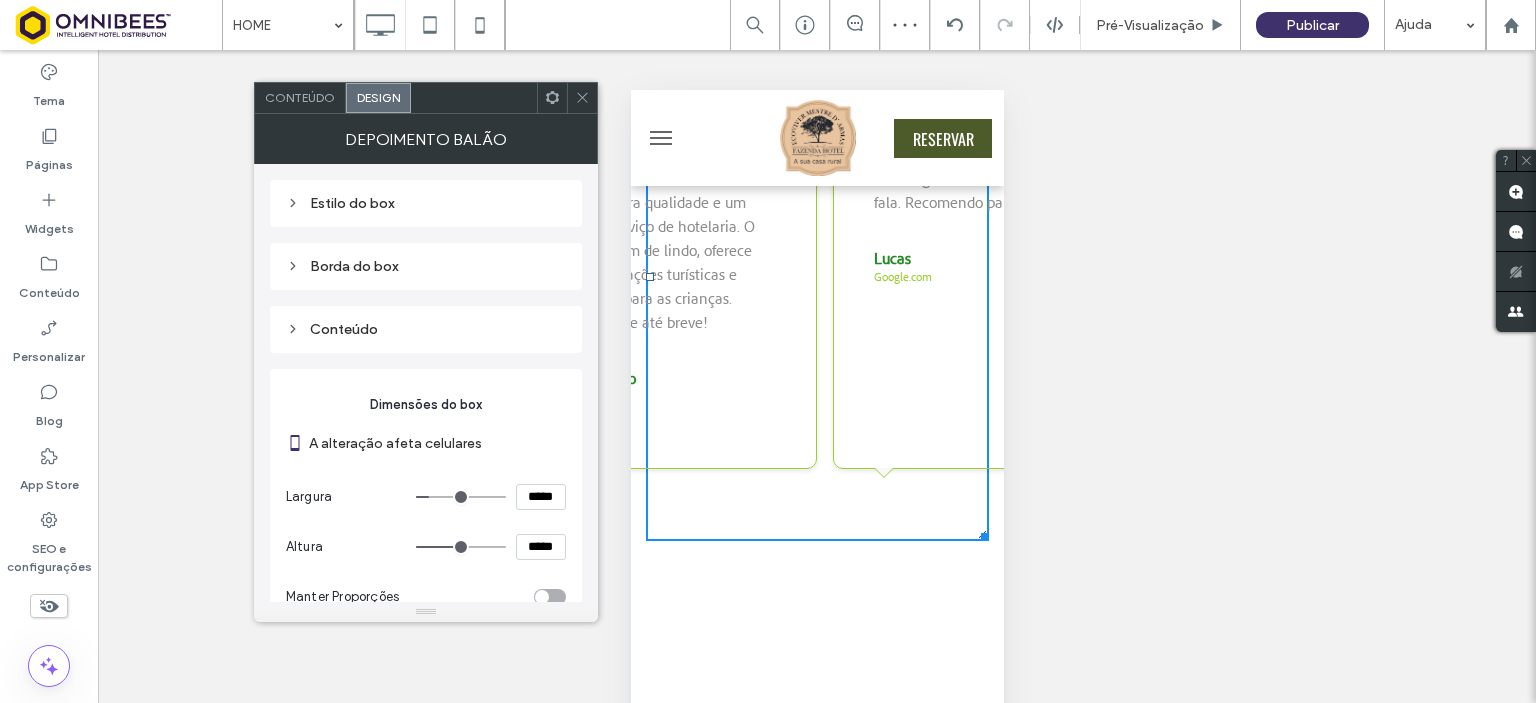 drag, startPoint x: 845, startPoint y: 411, endPoint x: 531, endPoint y: 412, distance: 314.0016 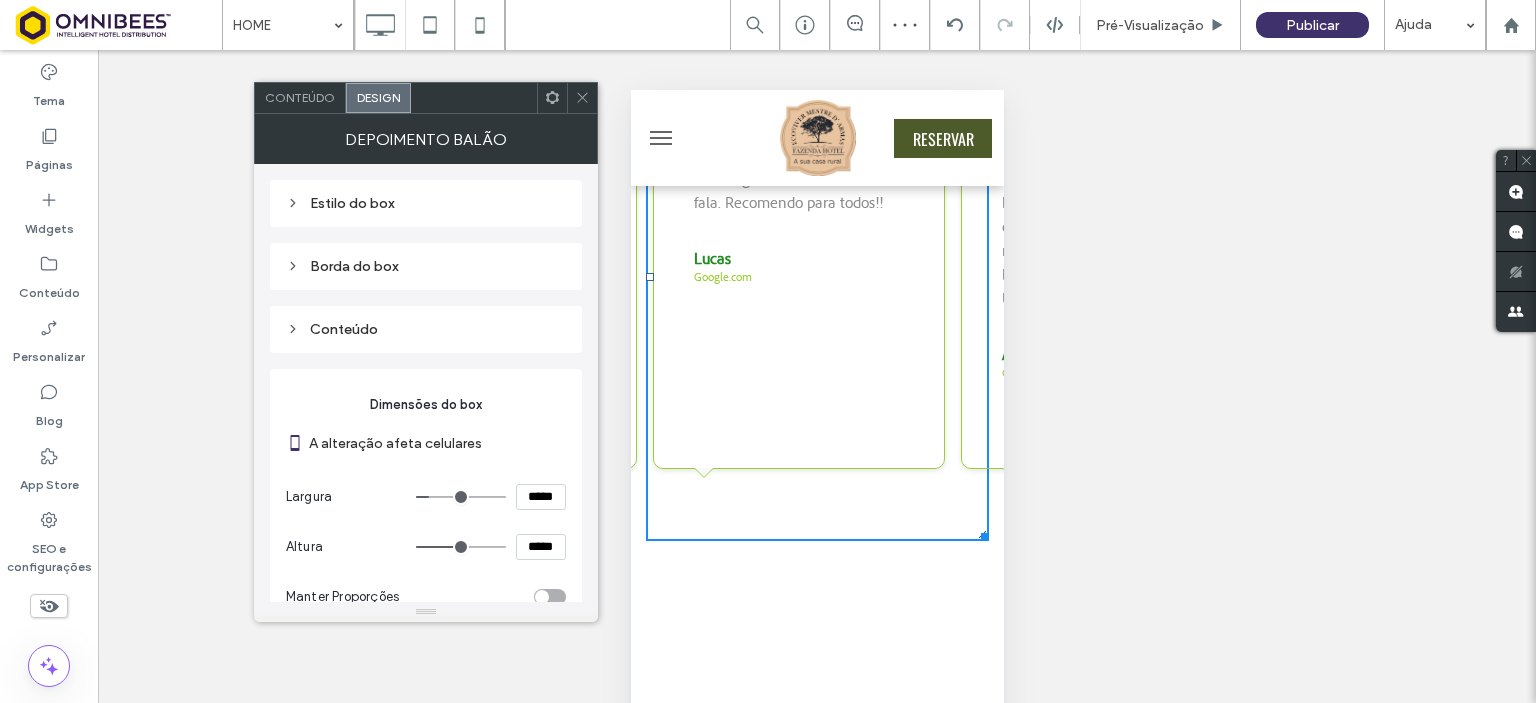 drag, startPoint x: 868, startPoint y: 389, endPoint x: 589, endPoint y: 398, distance: 279.1451 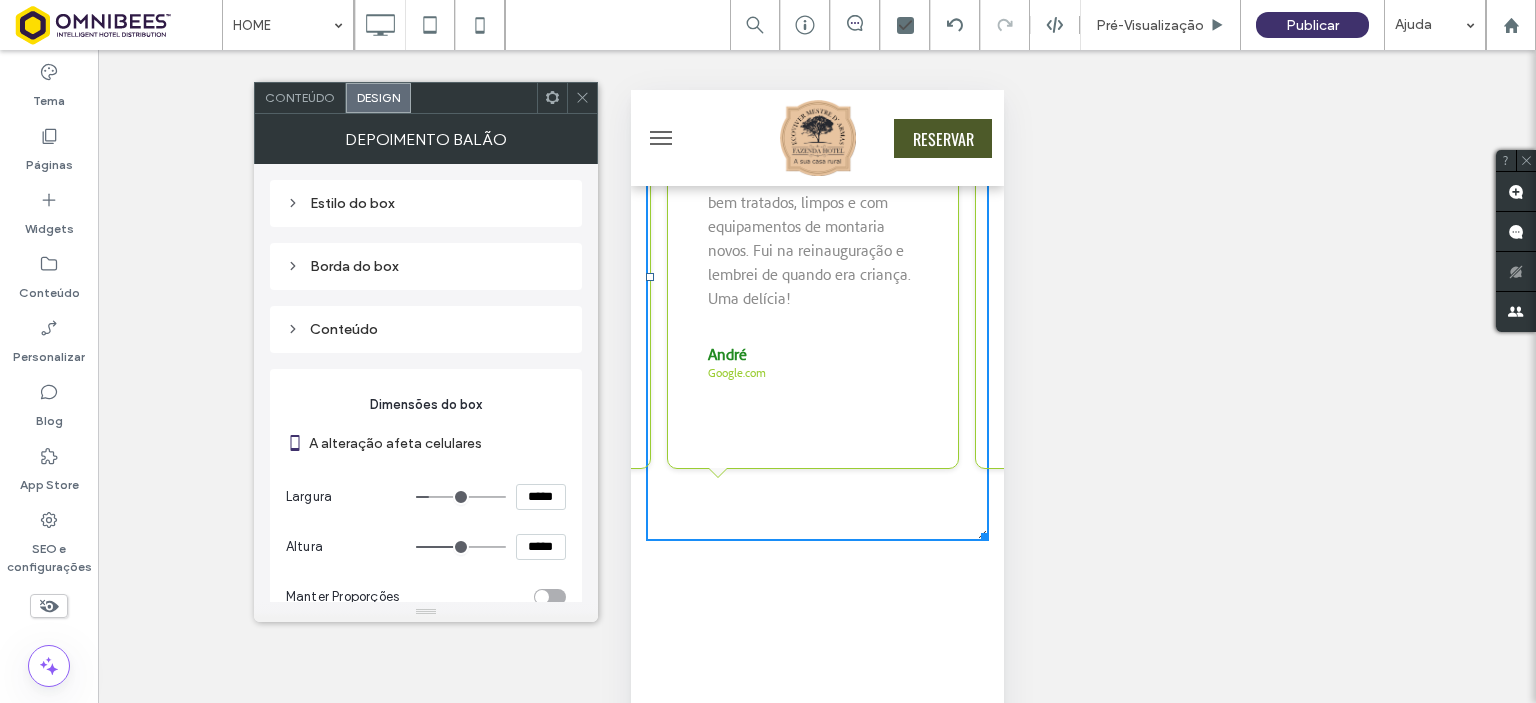 drag, startPoint x: 857, startPoint y: 405, endPoint x: 741, endPoint y: 415, distance: 116.43024 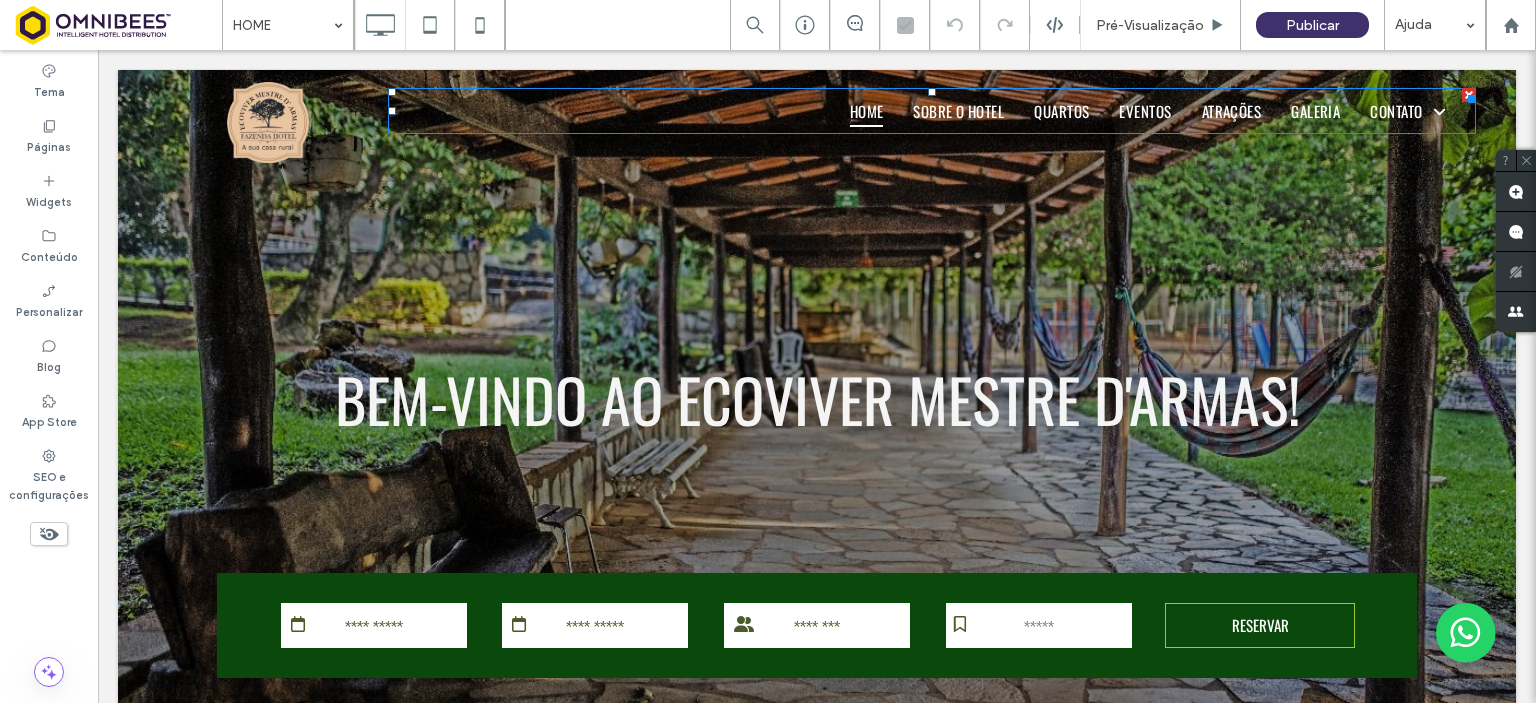 scroll, scrollTop: 23, scrollLeft: 0, axis: vertical 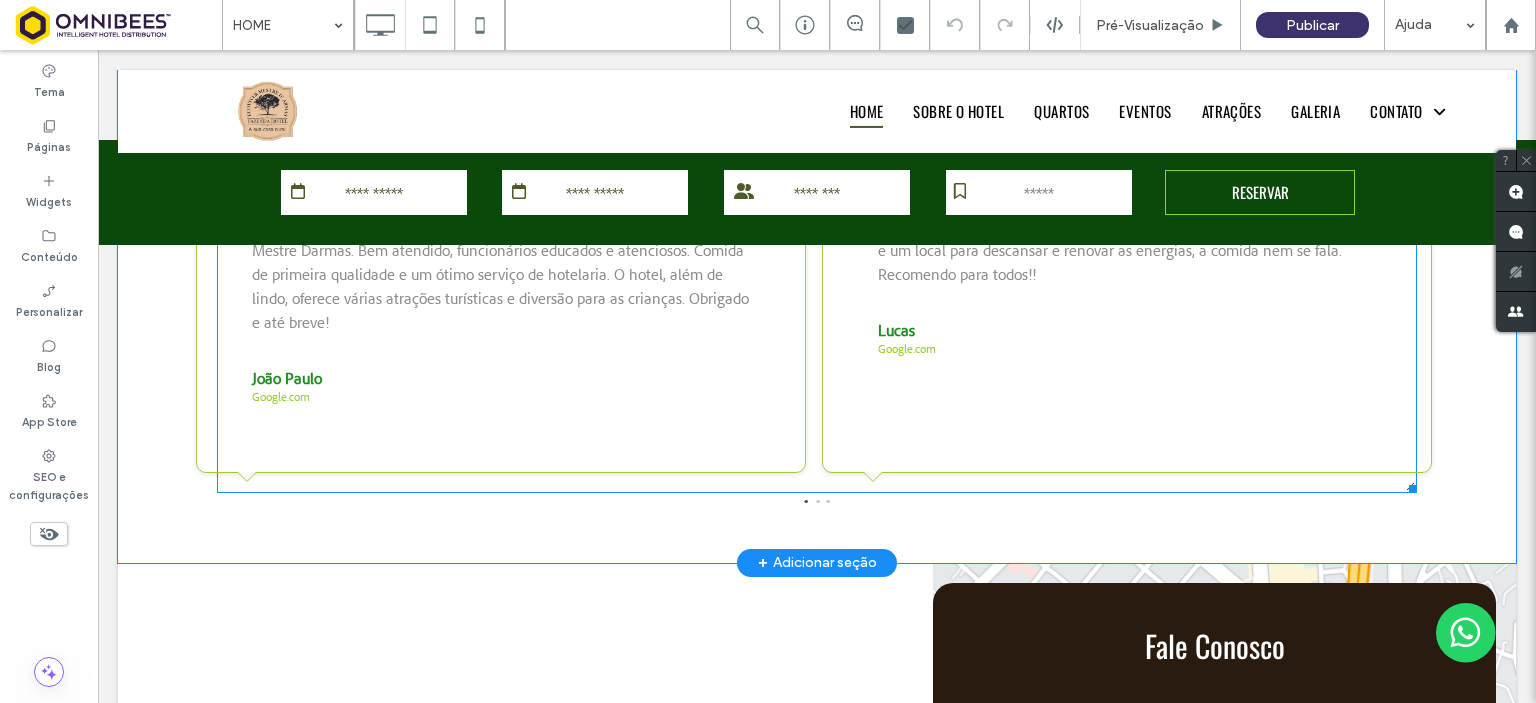 drag, startPoint x: 857, startPoint y: 391, endPoint x: 888, endPoint y: 403, distance: 33.24154 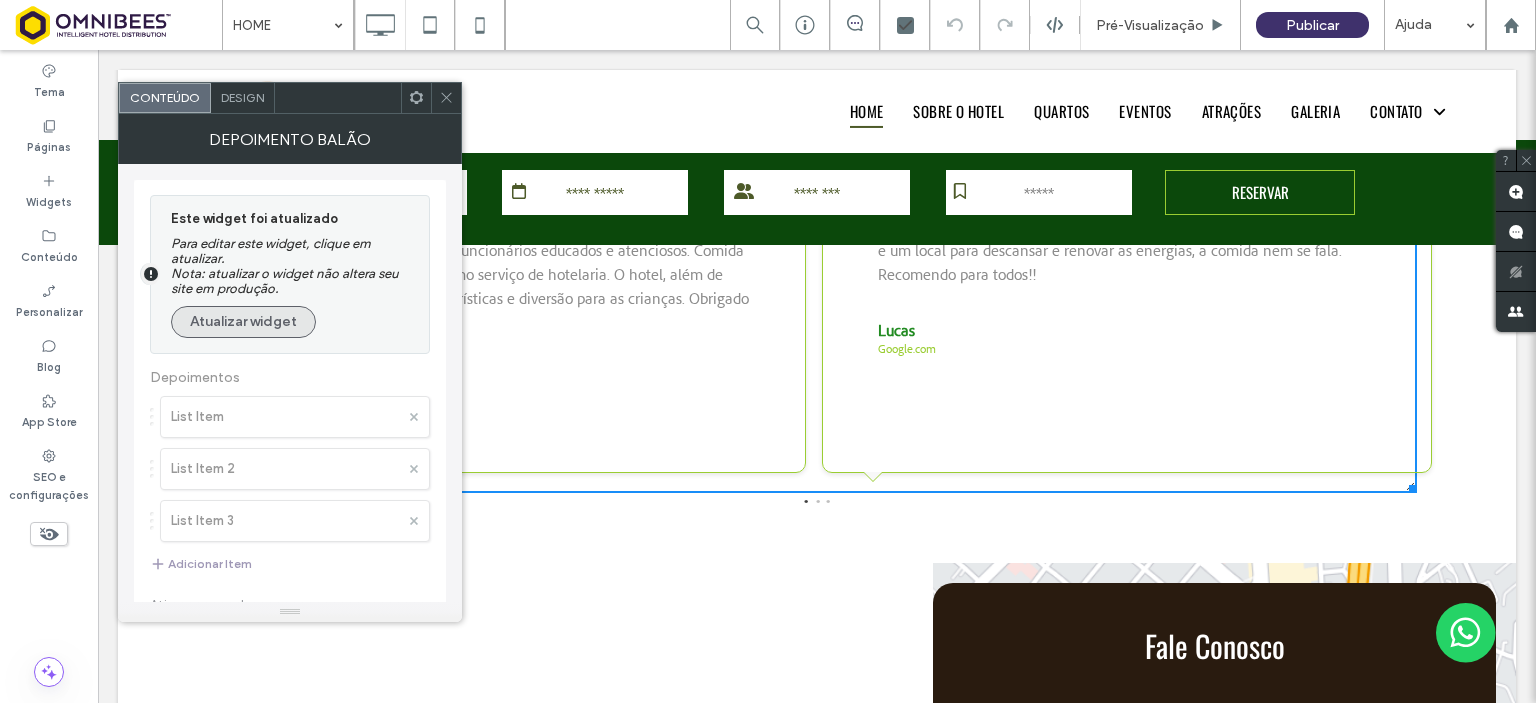 click on "Atualizar widget" at bounding box center [243, 322] 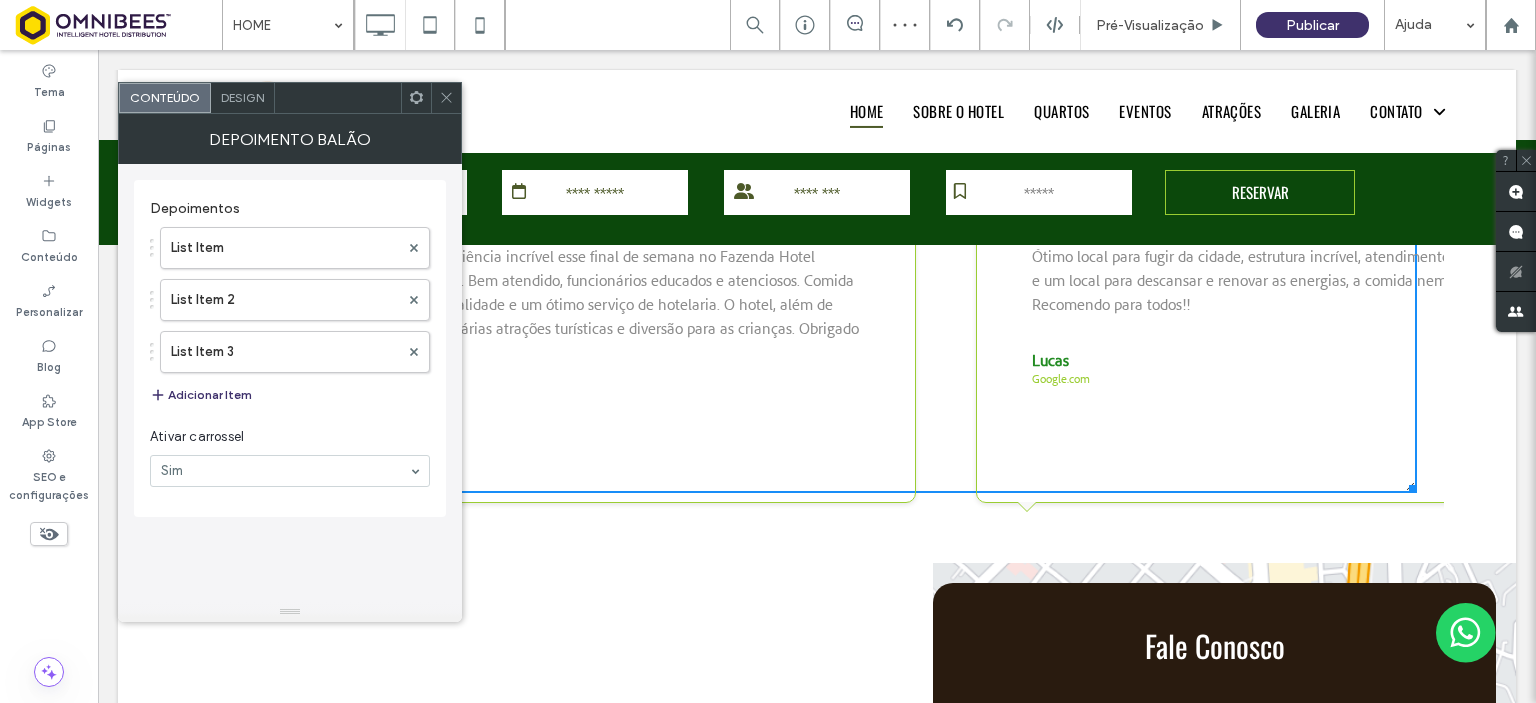 drag, startPoint x: 446, startPoint y: 91, endPoint x: 429, endPoint y: 41, distance: 52.810986 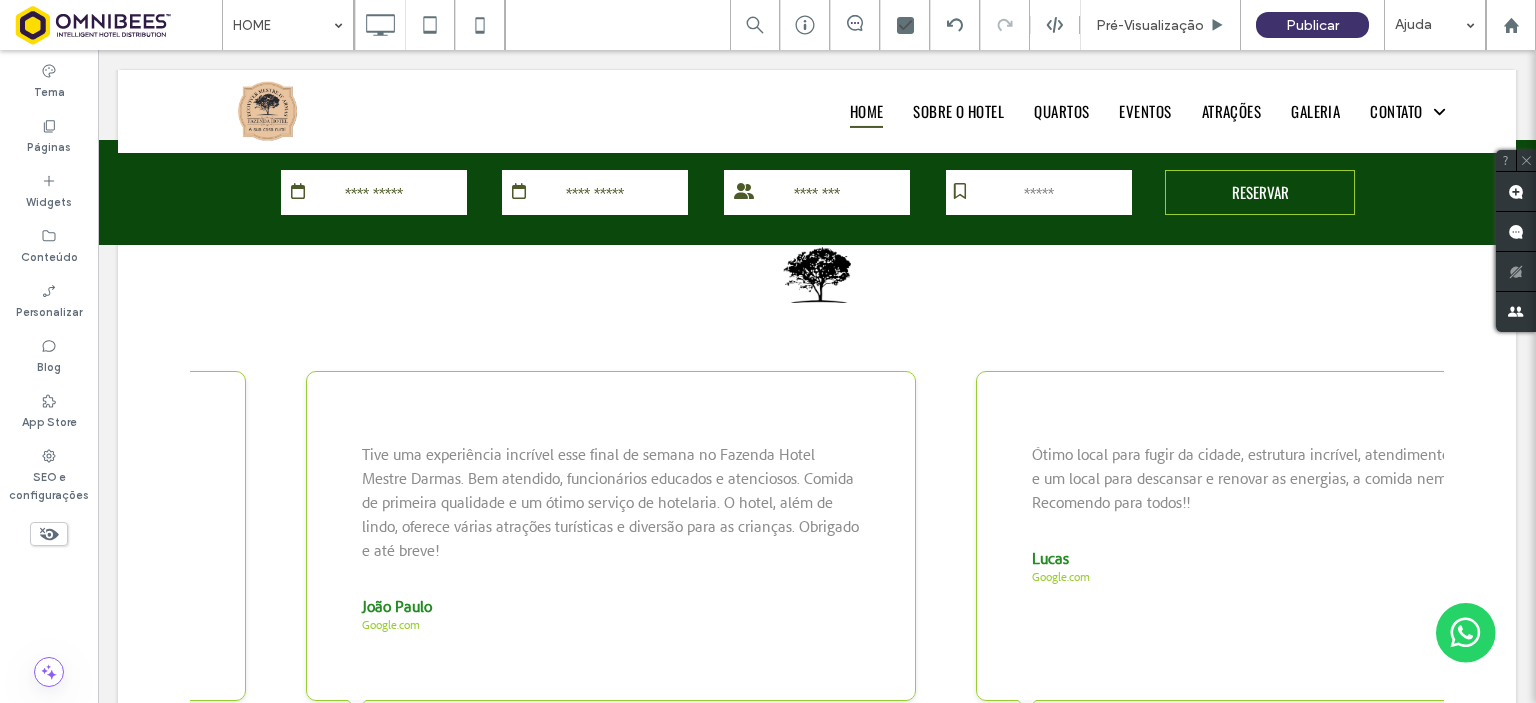 scroll, scrollTop: 3700, scrollLeft: 0, axis: vertical 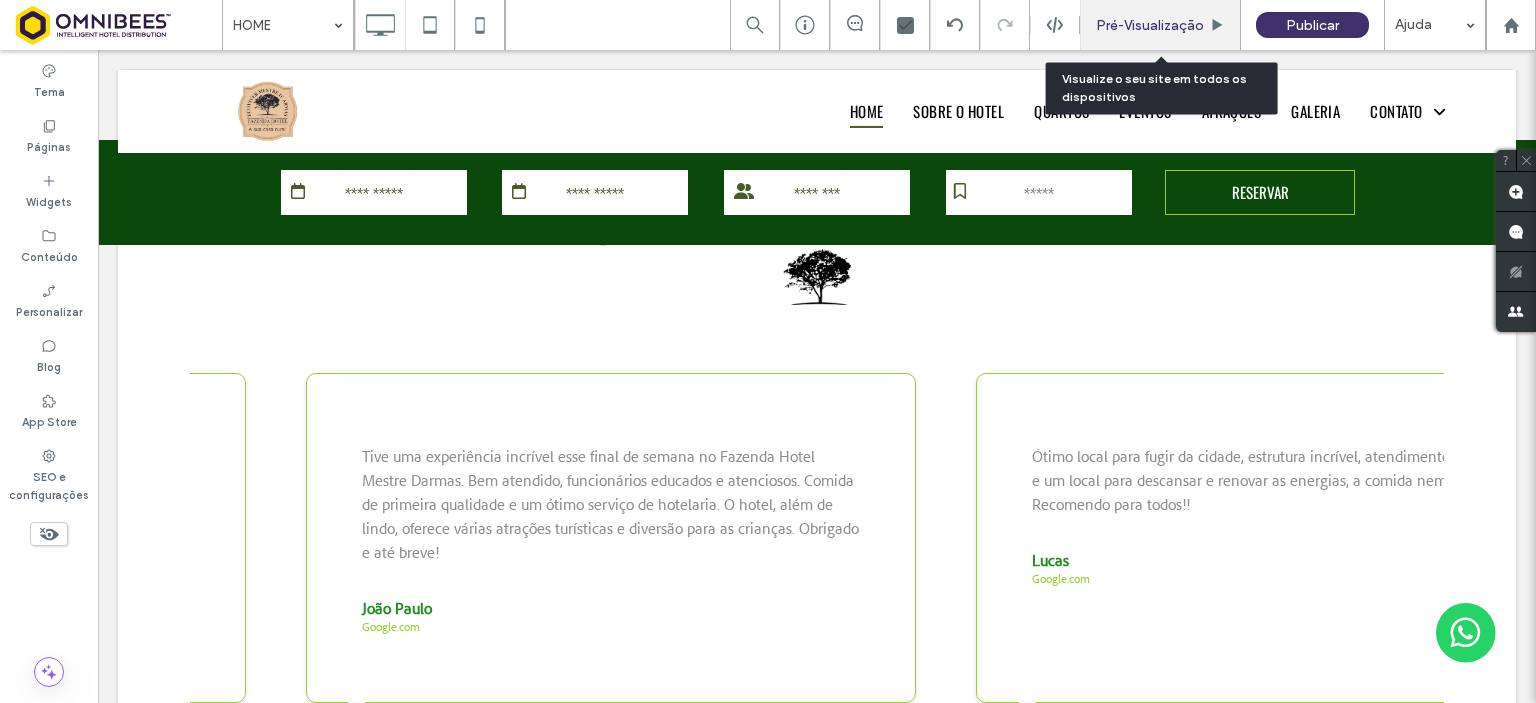 click on "Pré-Visualizaçāo" at bounding box center [1150, 25] 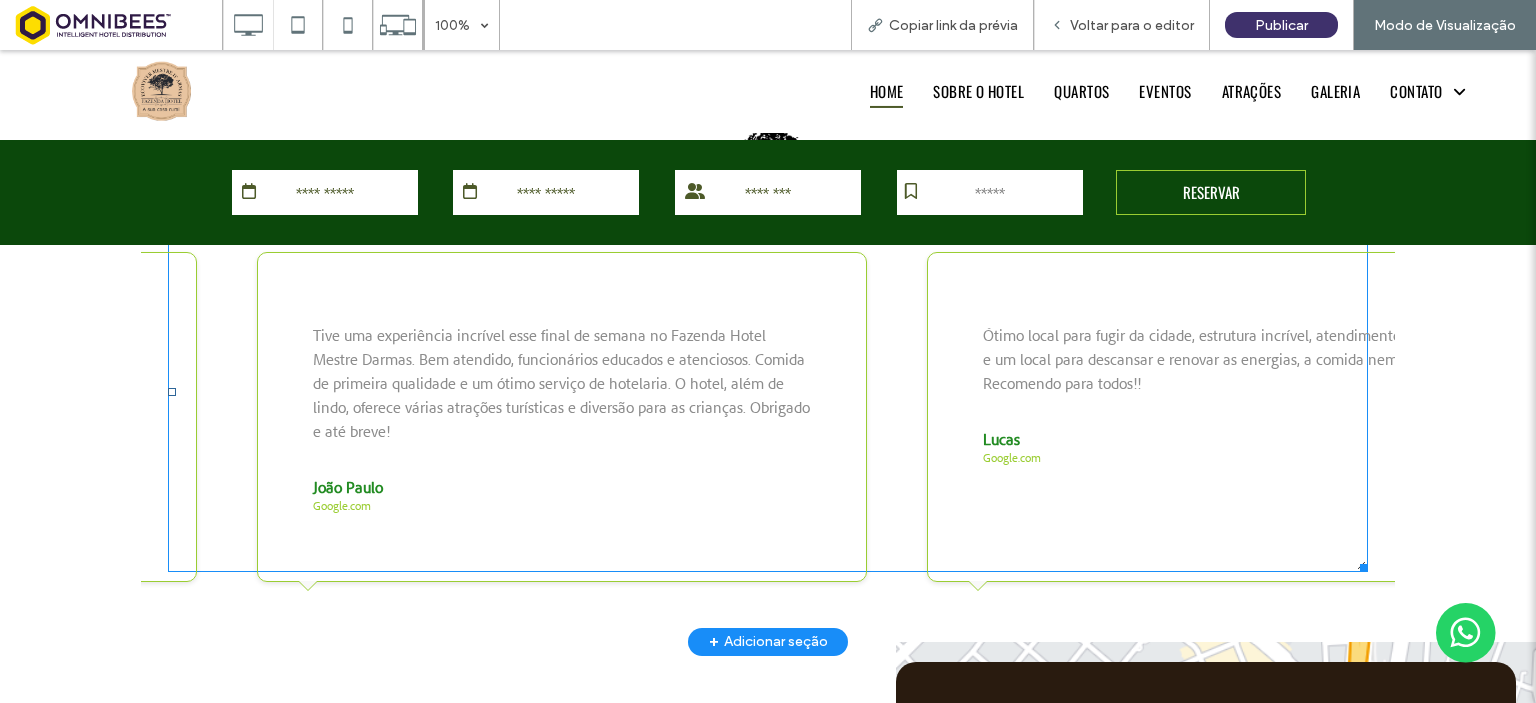 scroll, scrollTop: 3800, scrollLeft: 0, axis: vertical 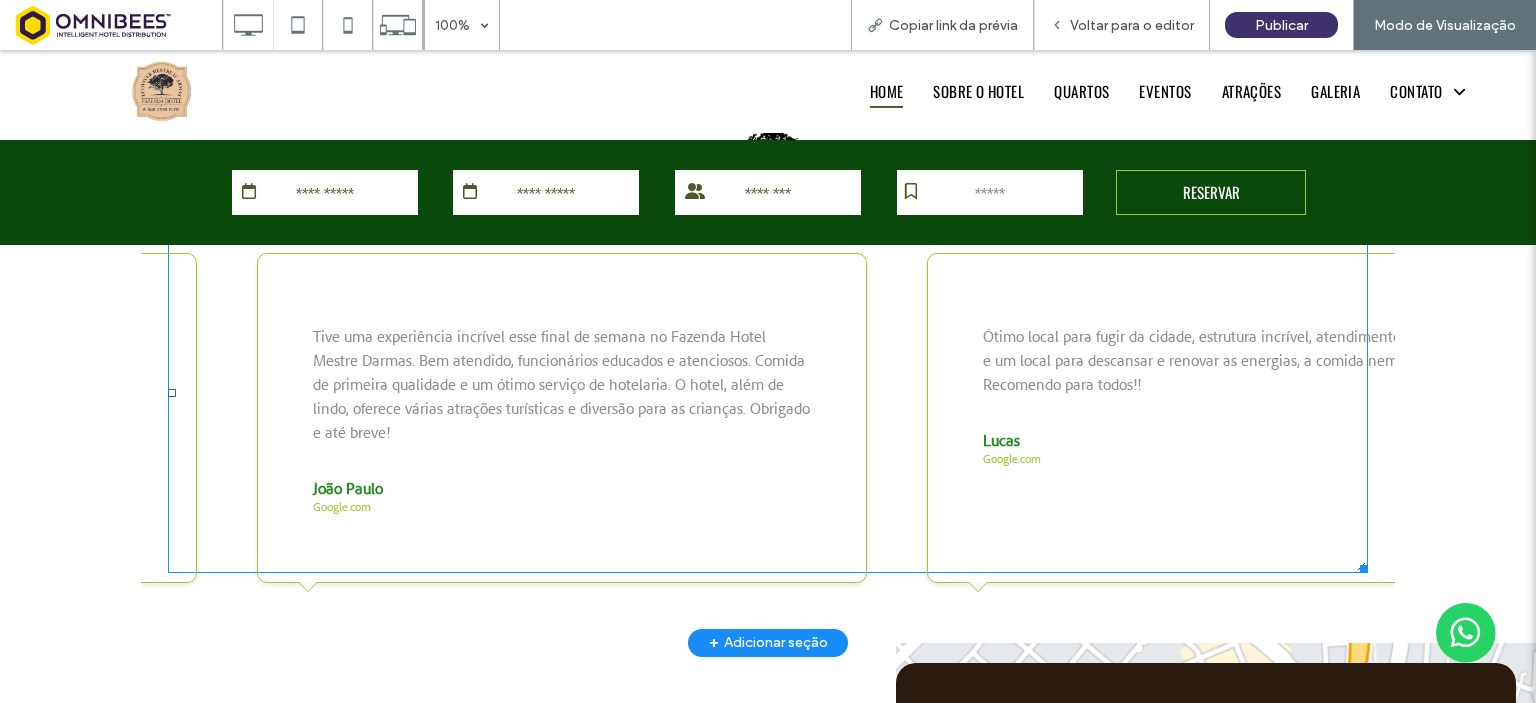 click at bounding box center (768, 393) 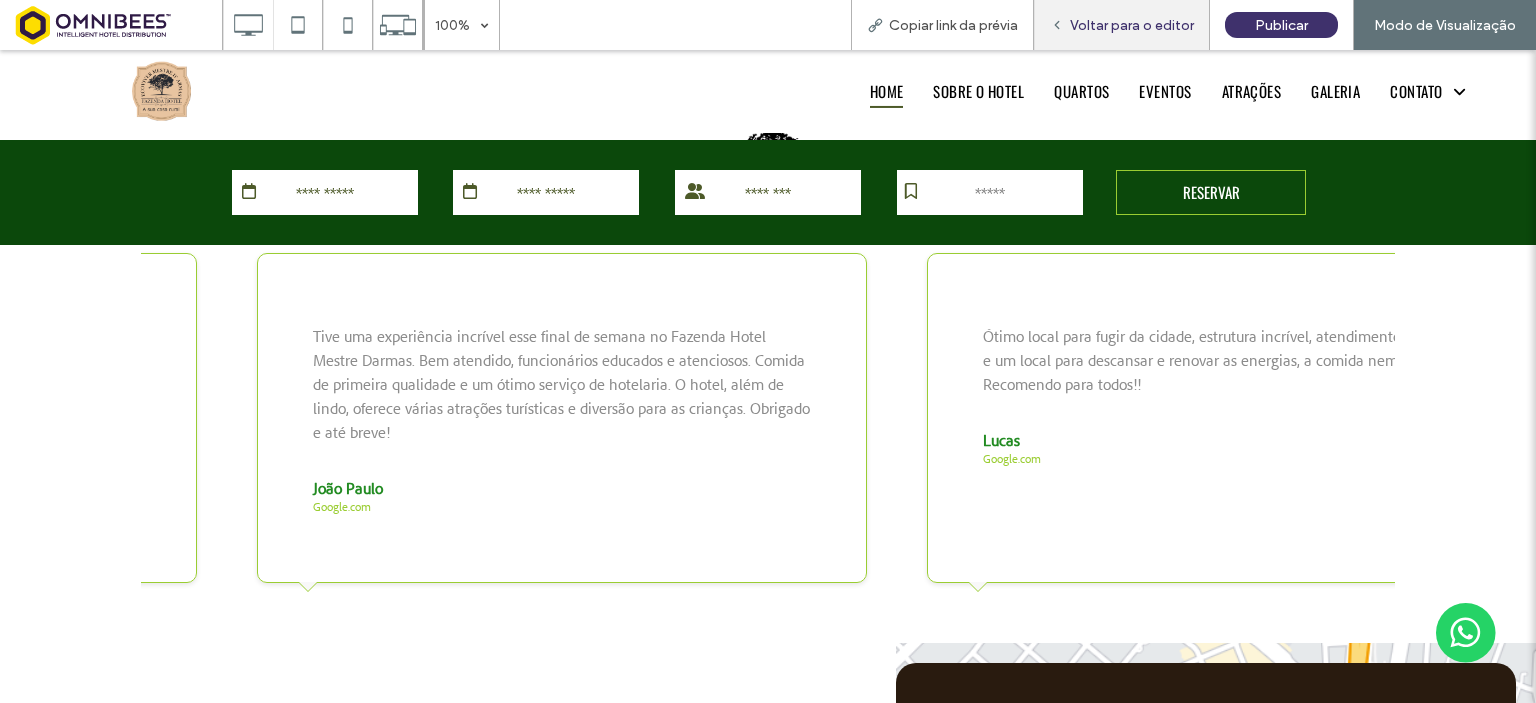 drag, startPoint x: 633, startPoint y: 413, endPoint x: 1086, endPoint y: 47, distance: 582.3787 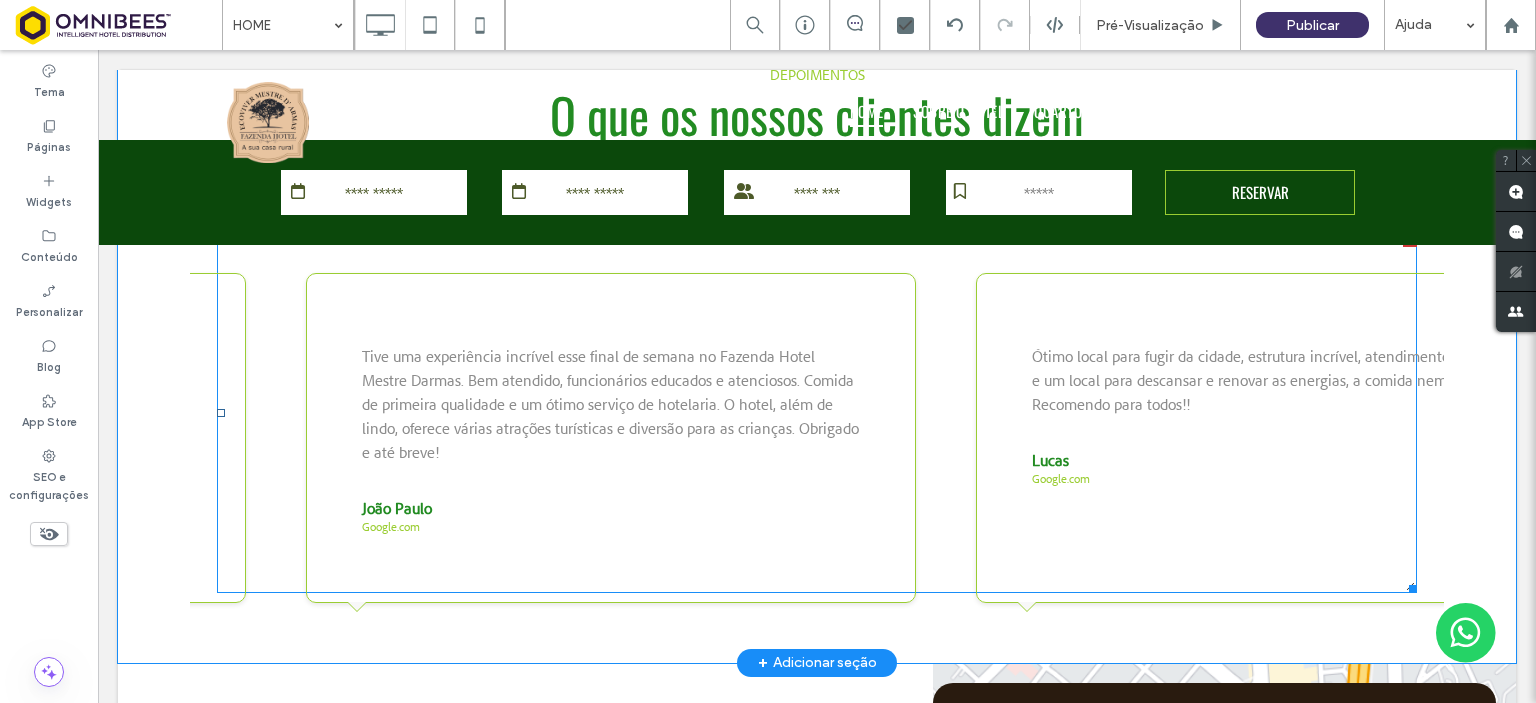click at bounding box center [817, 413] 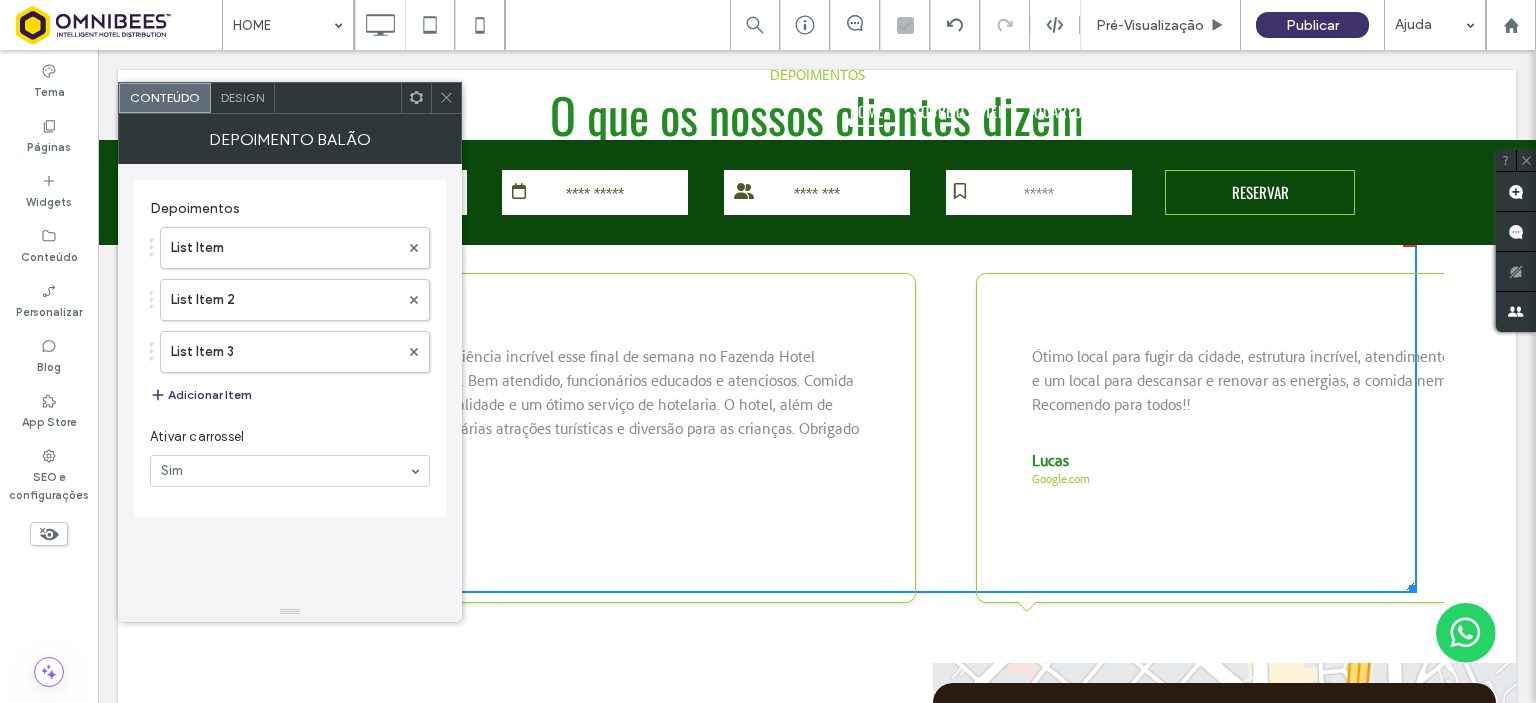 click on "Design" at bounding box center (242, 97) 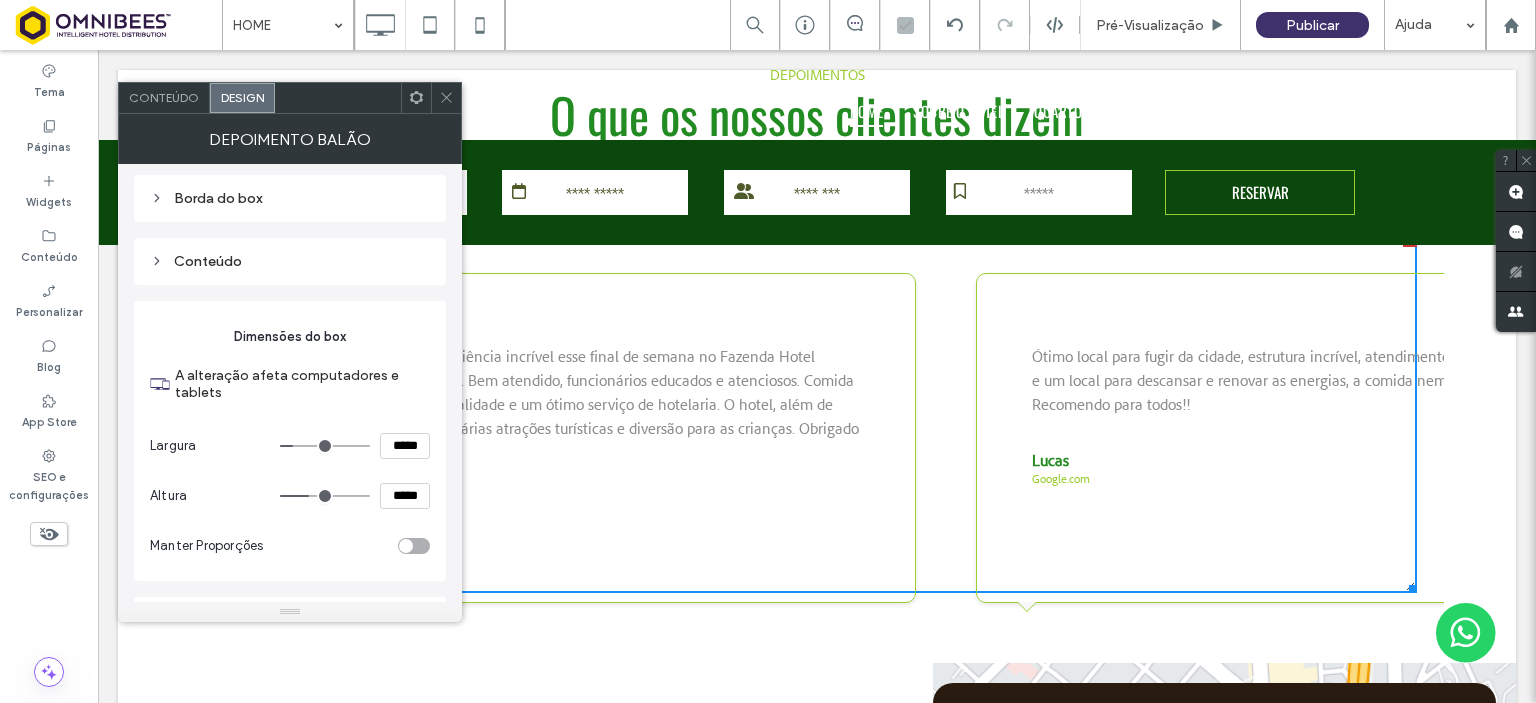 scroll, scrollTop: 100, scrollLeft: 0, axis: vertical 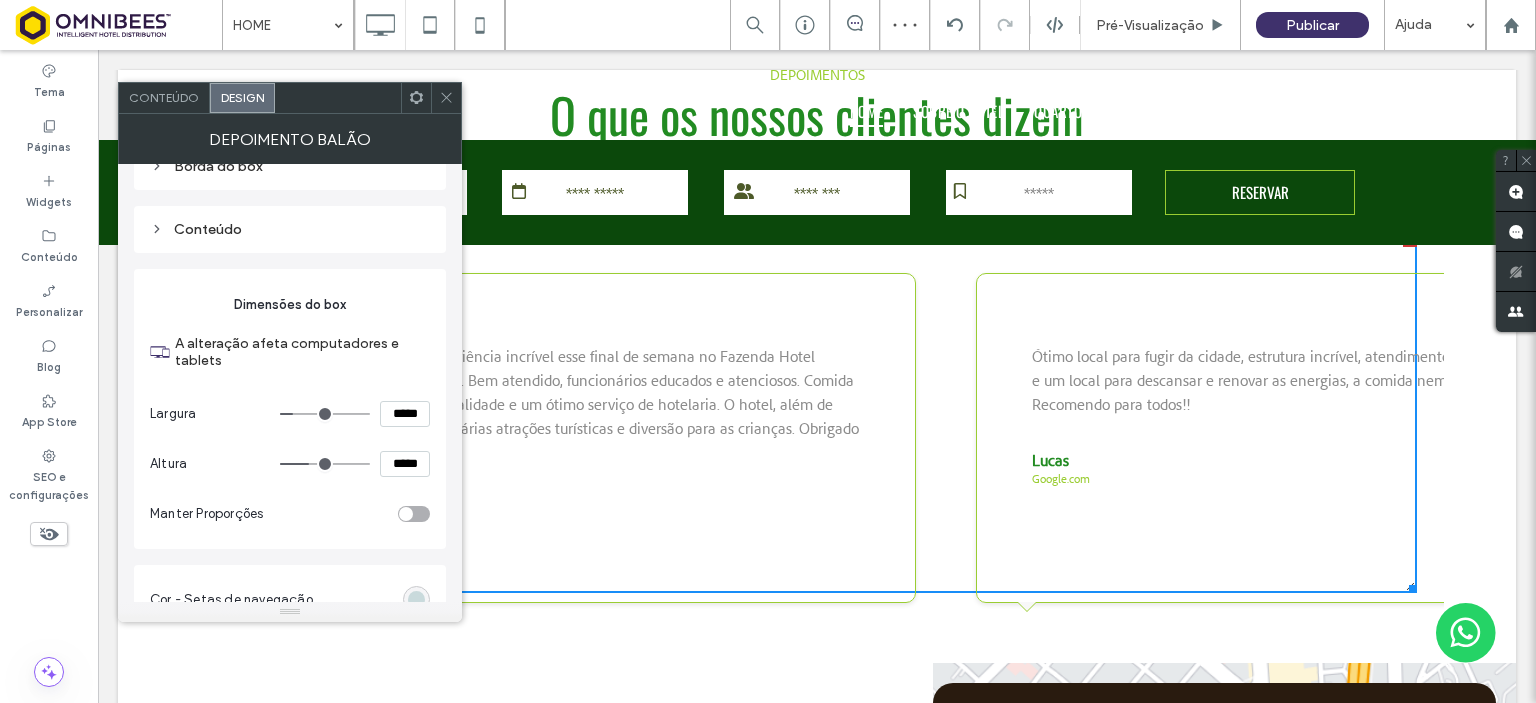 type on "***" 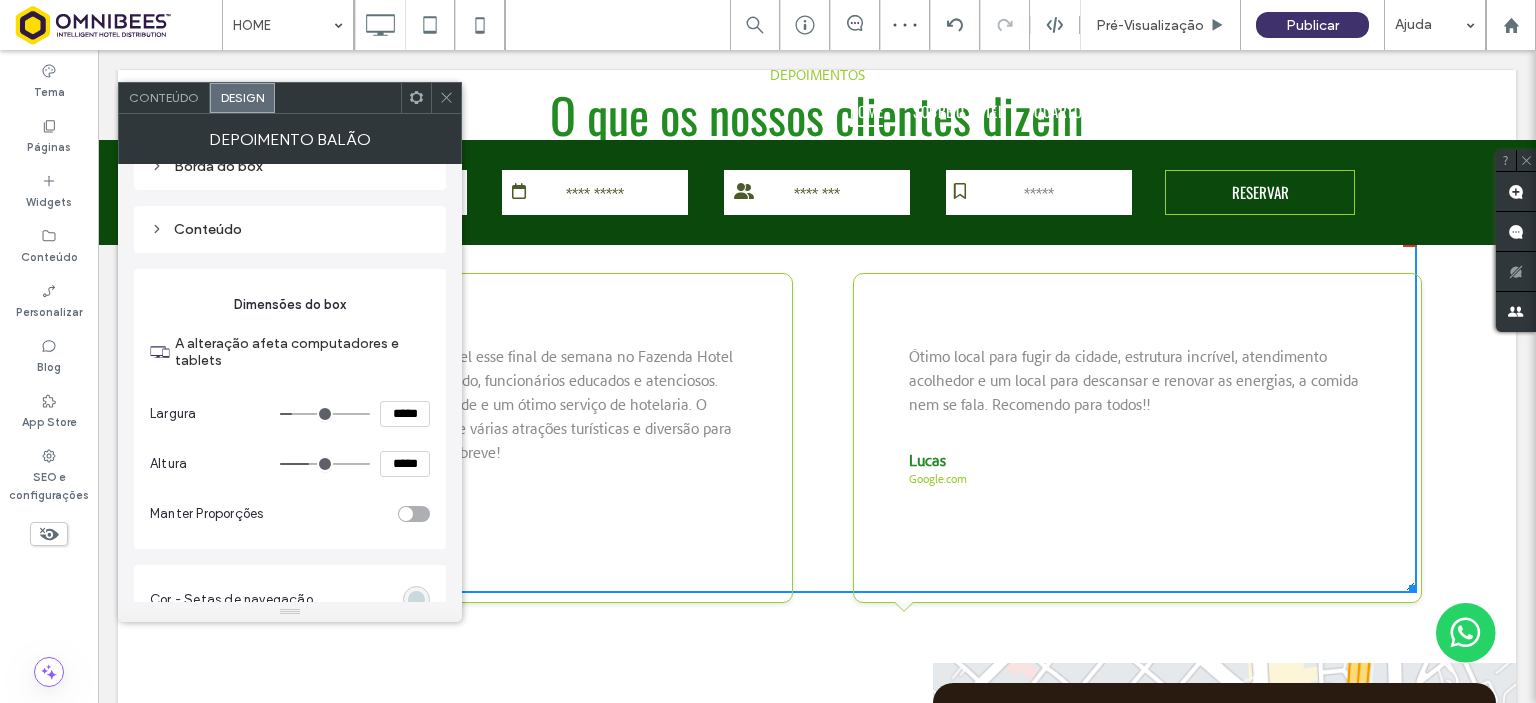 type on "***" 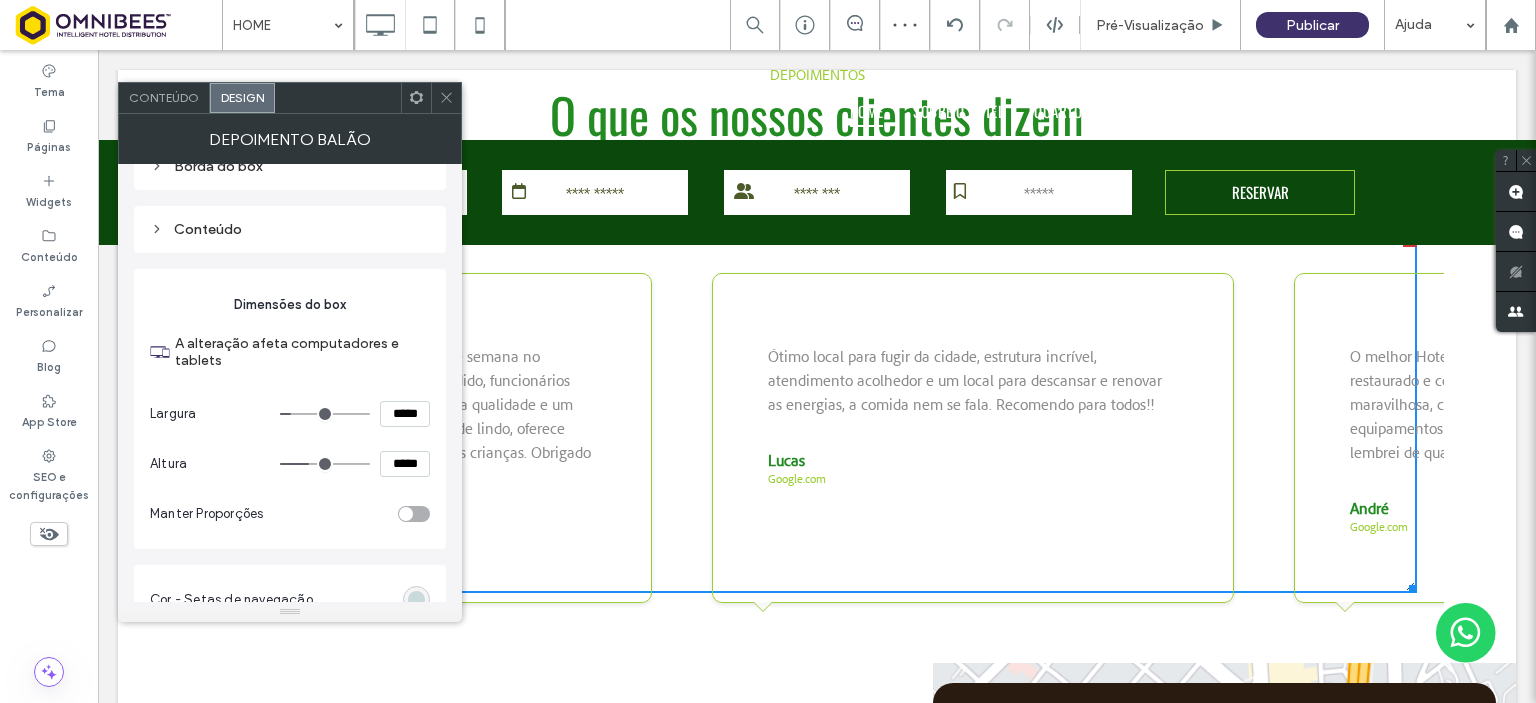 type on "***" 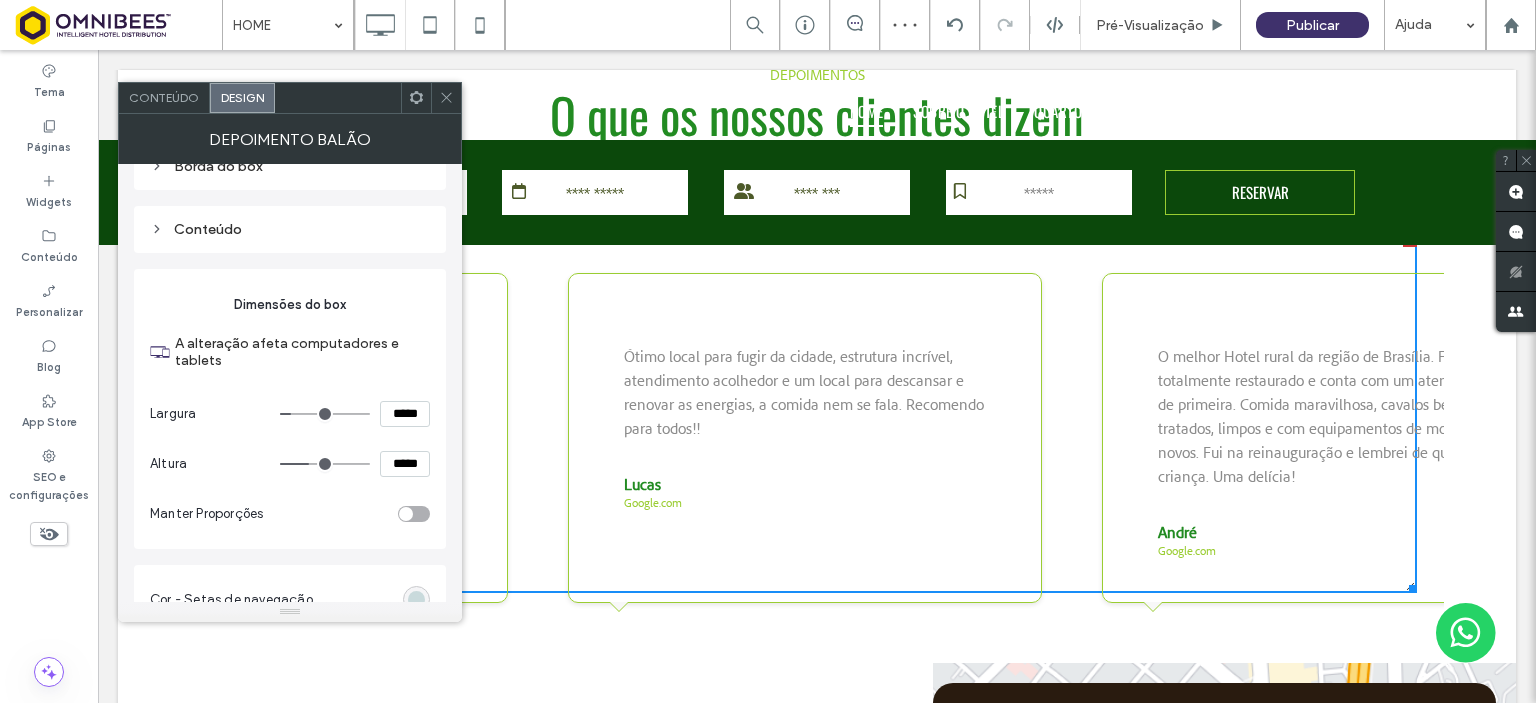 type on "***" 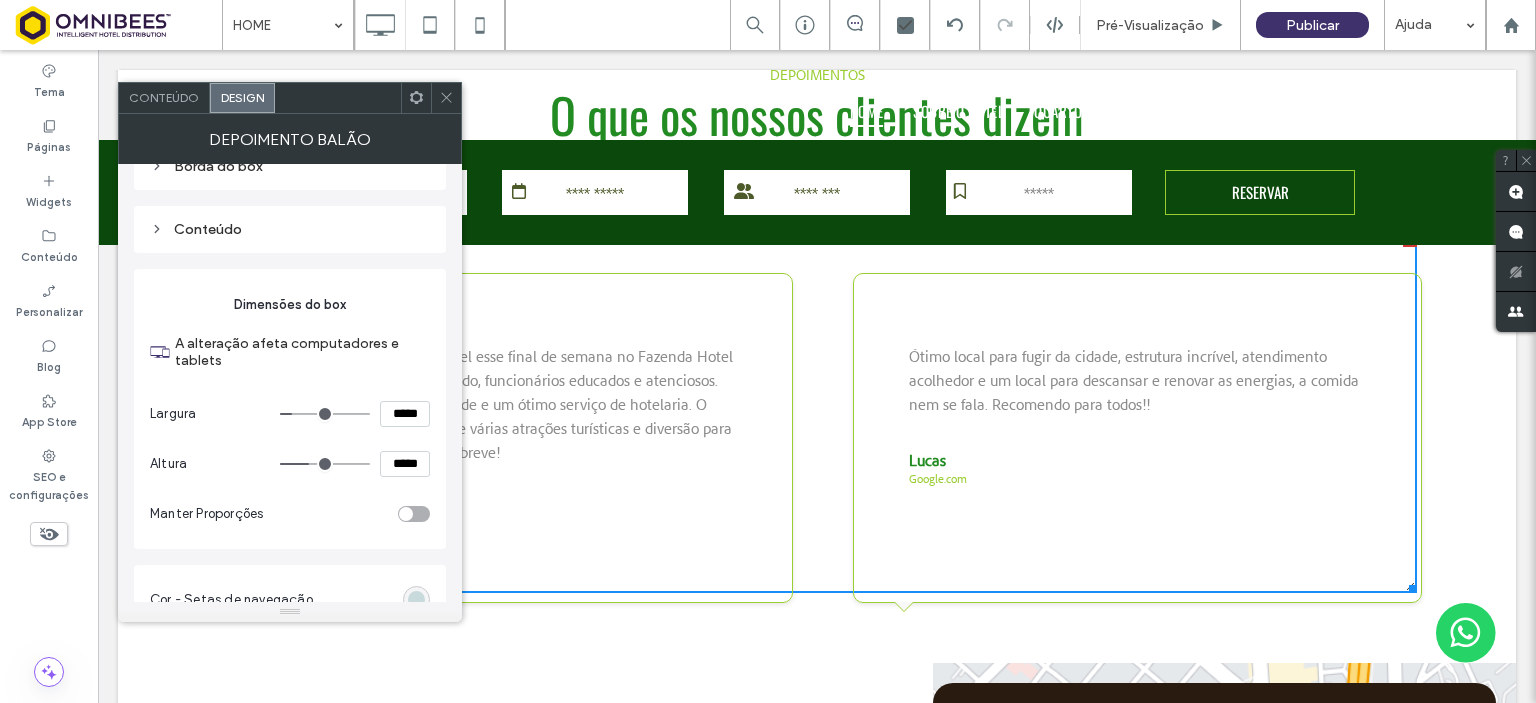 type on "***" 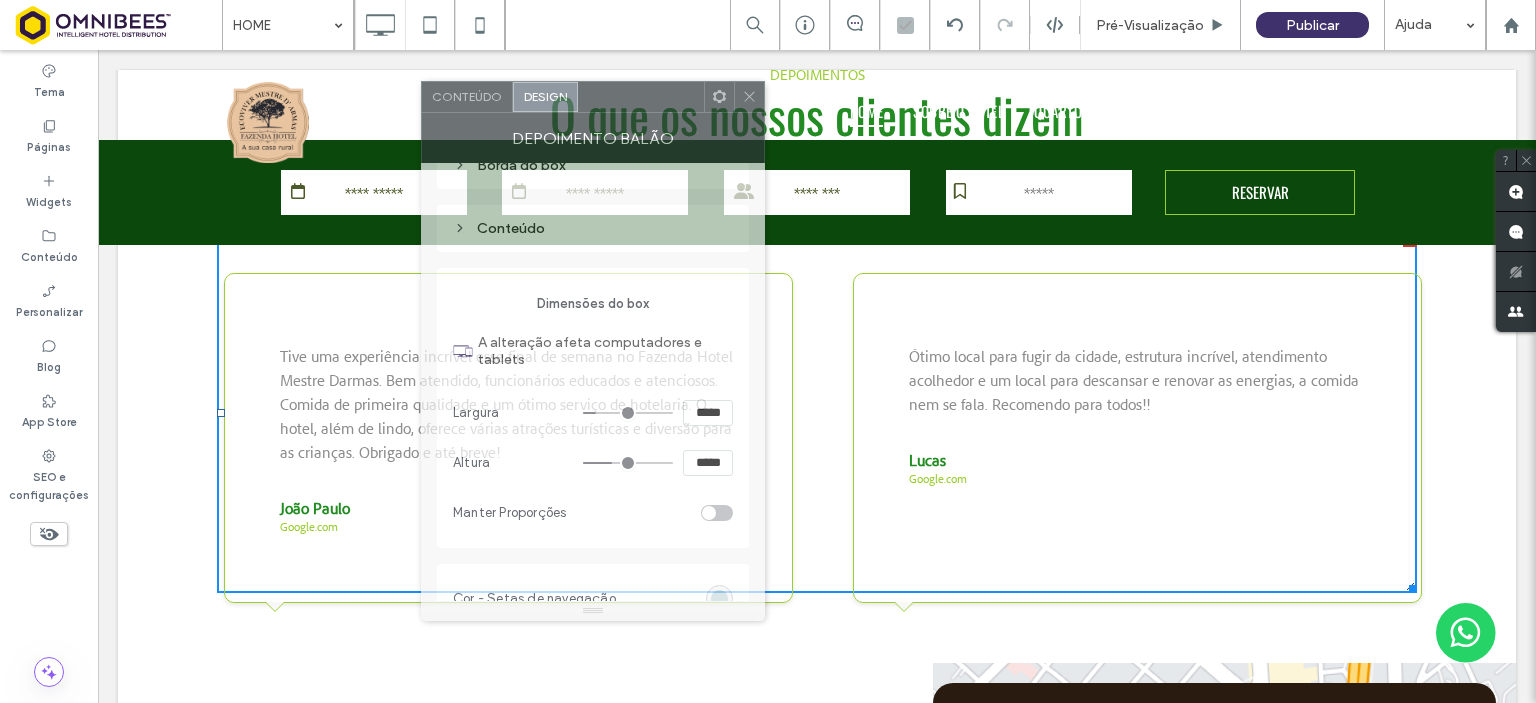 drag, startPoint x: 285, startPoint y: 109, endPoint x: 588, endPoint y: 108, distance: 303.00165 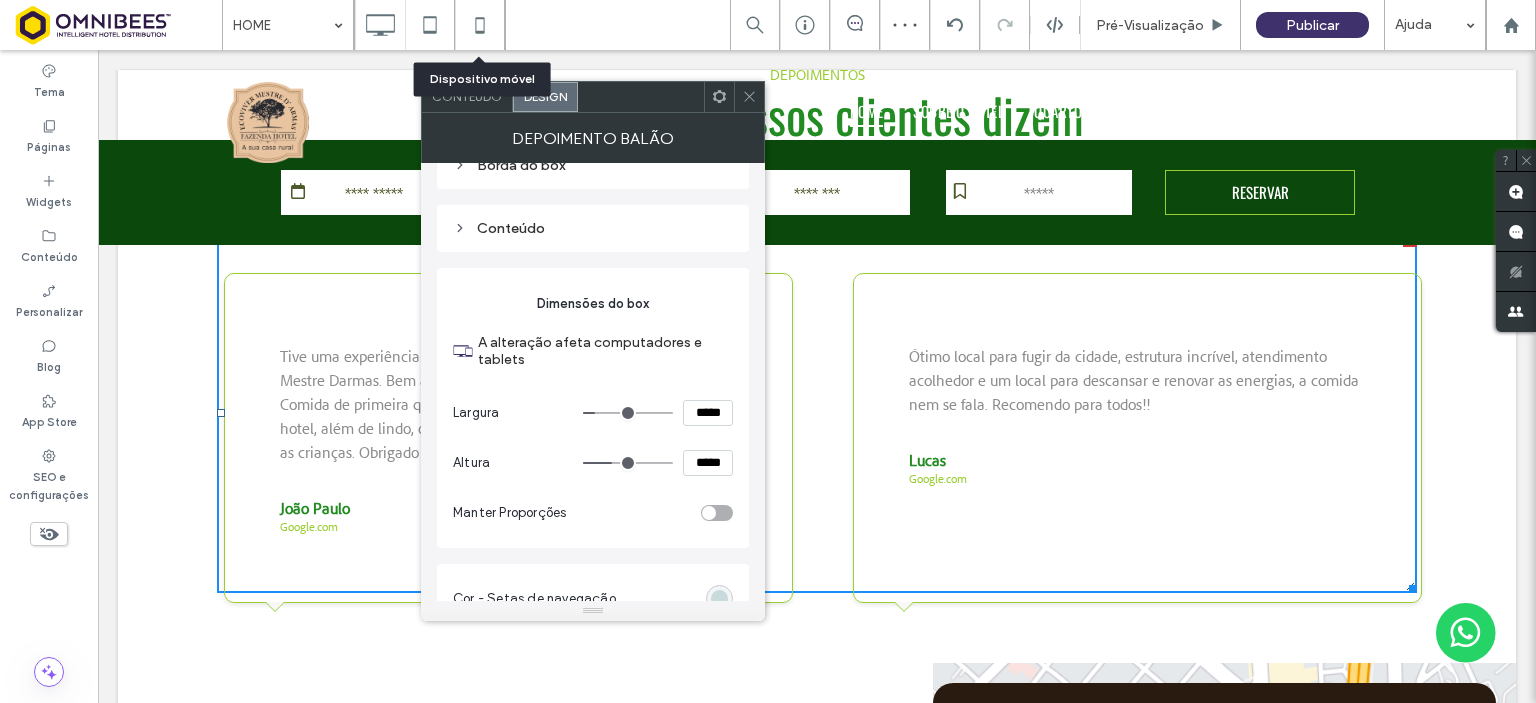 drag, startPoint x: 467, startPoint y: 36, endPoint x: 534, endPoint y: 69, distance: 74.68601 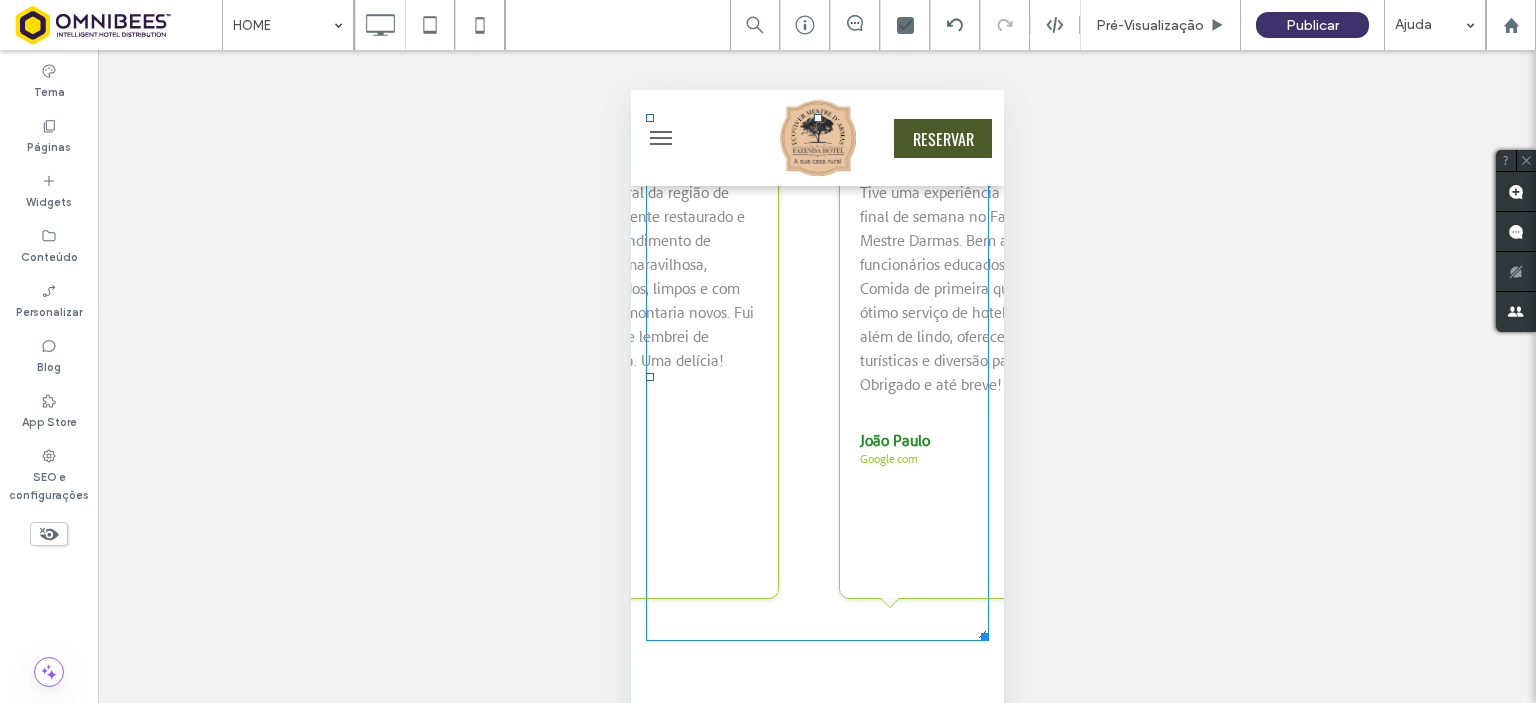 scroll, scrollTop: 3600, scrollLeft: 0, axis: vertical 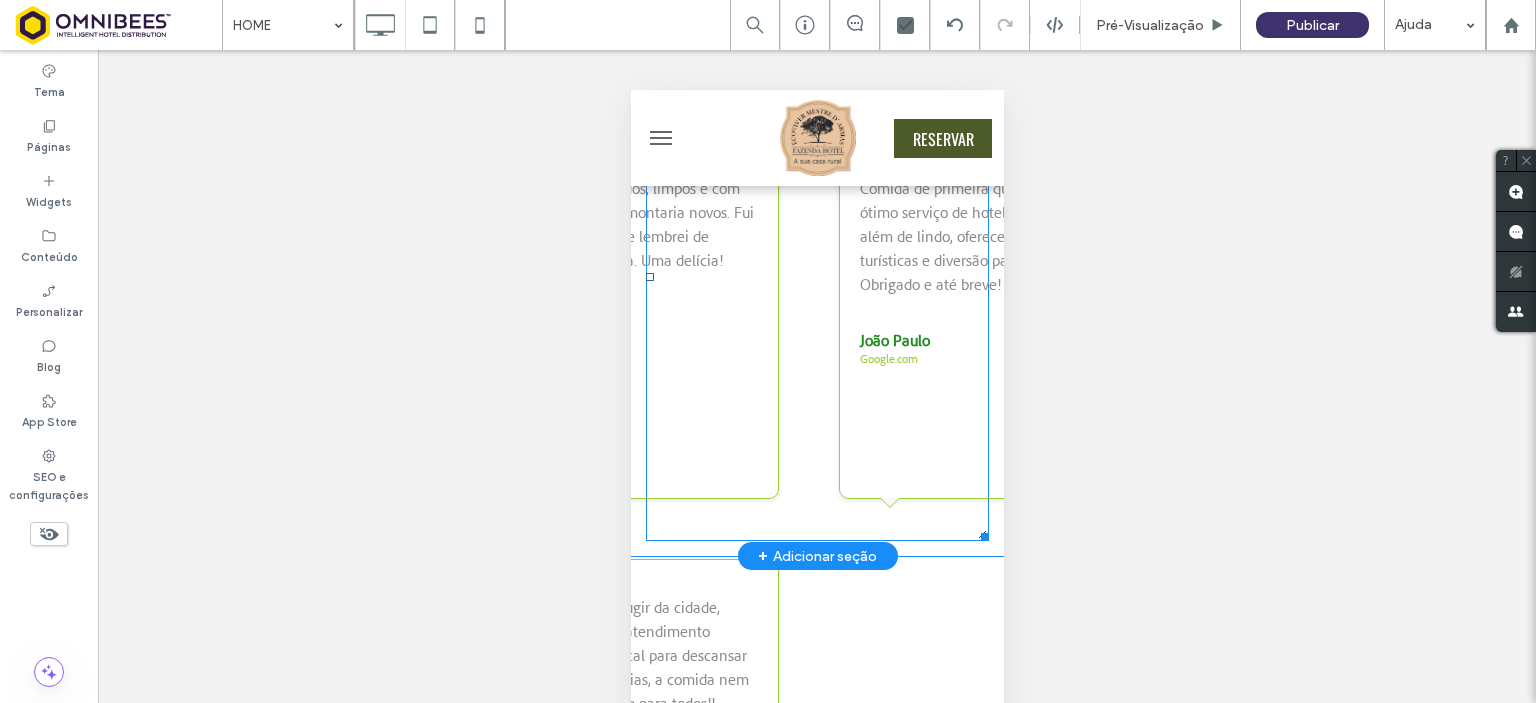 click at bounding box center (816, 278) 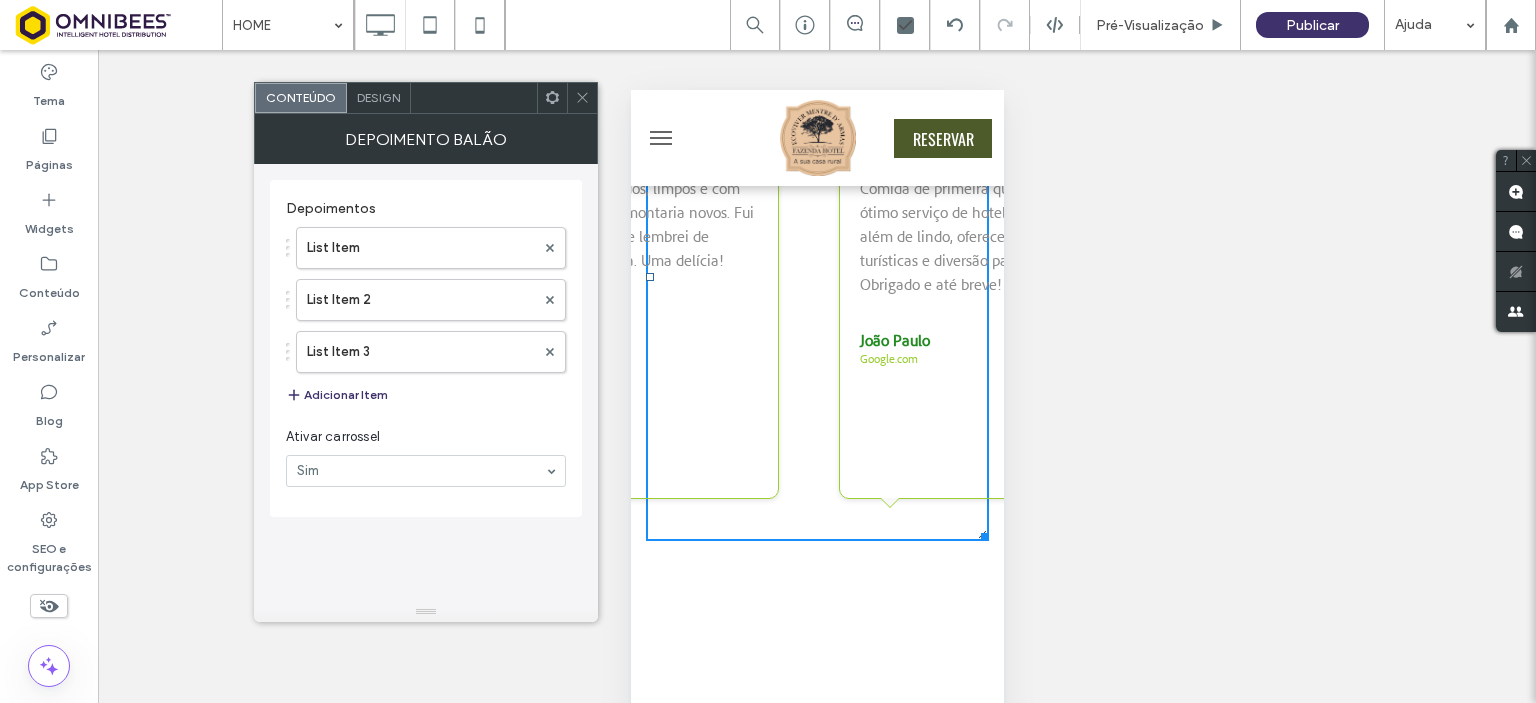 click on "Design" at bounding box center [378, 97] 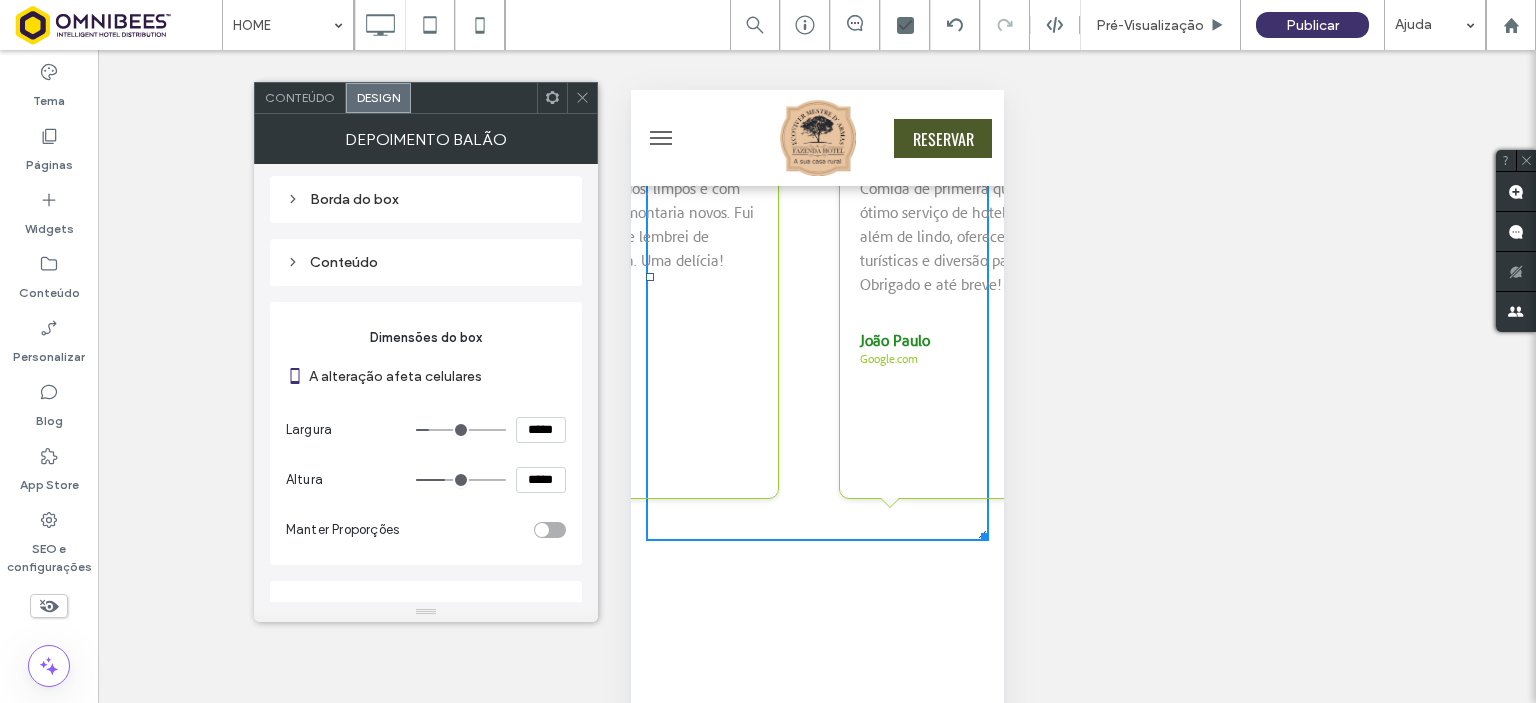 scroll, scrollTop: 100, scrollLeft: 0, axis: vertical 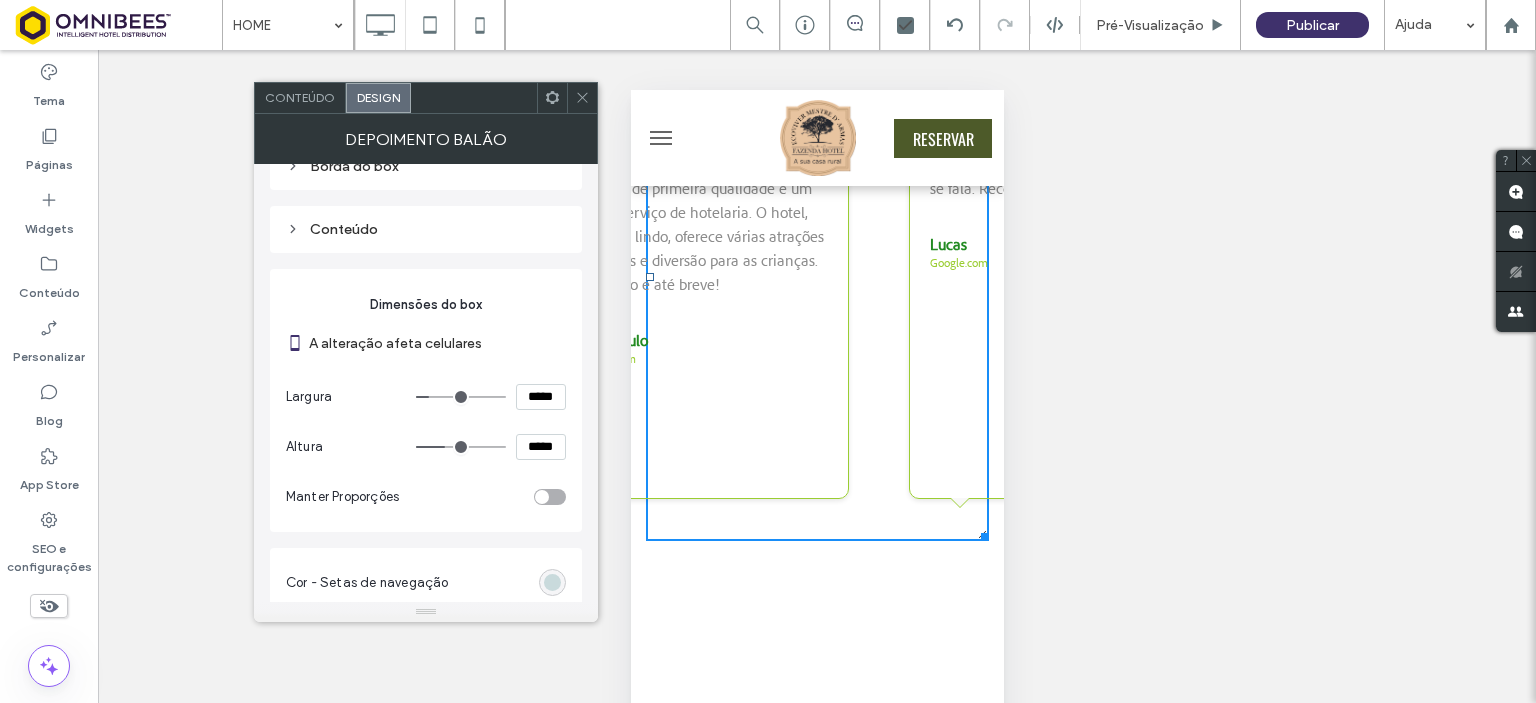 drag, startPoint x: 918, startPoint y: 492, endPoint x: 869, endPoint y: 495, distance: 49.09175 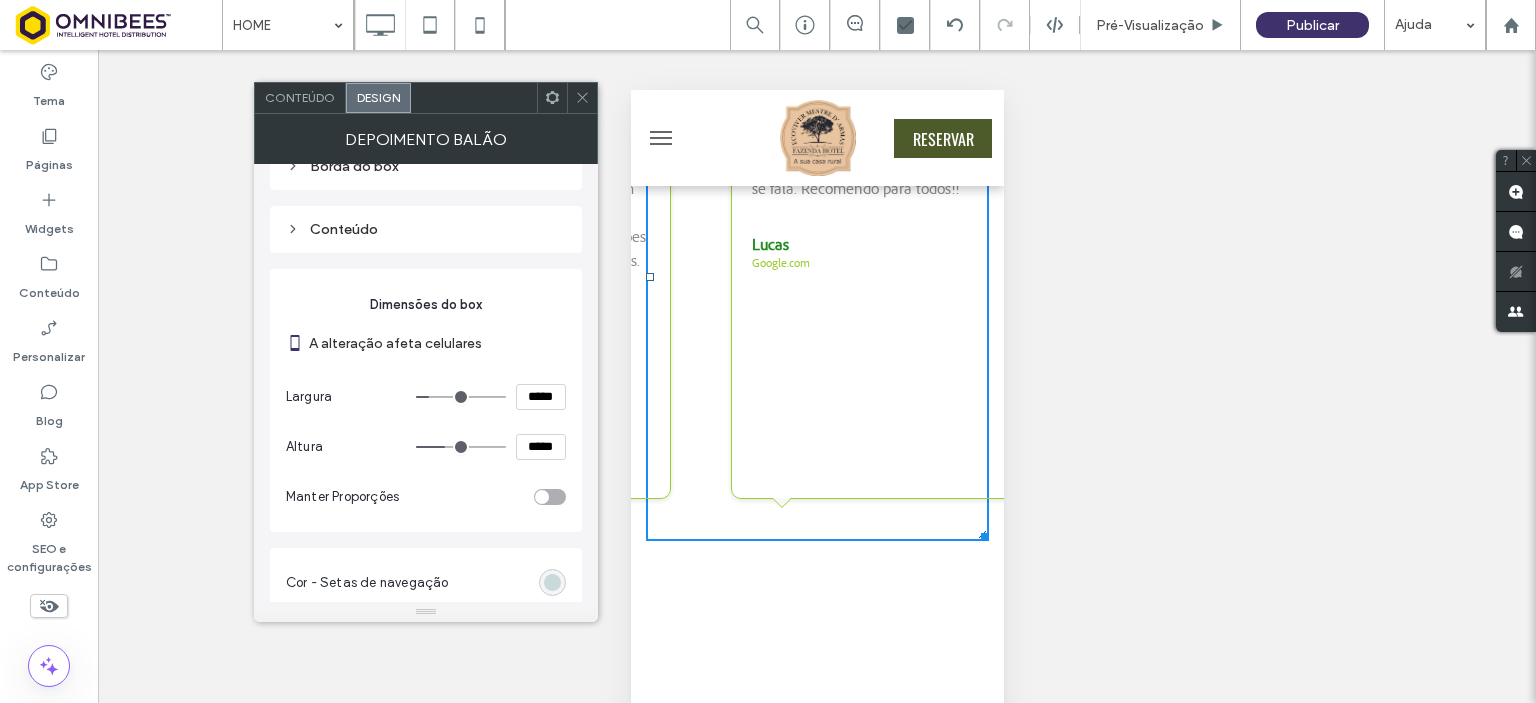 drag, startPoint x: 823, startPoint y: 431, endPoint x: 622, endPoint y: 431, distance: 201 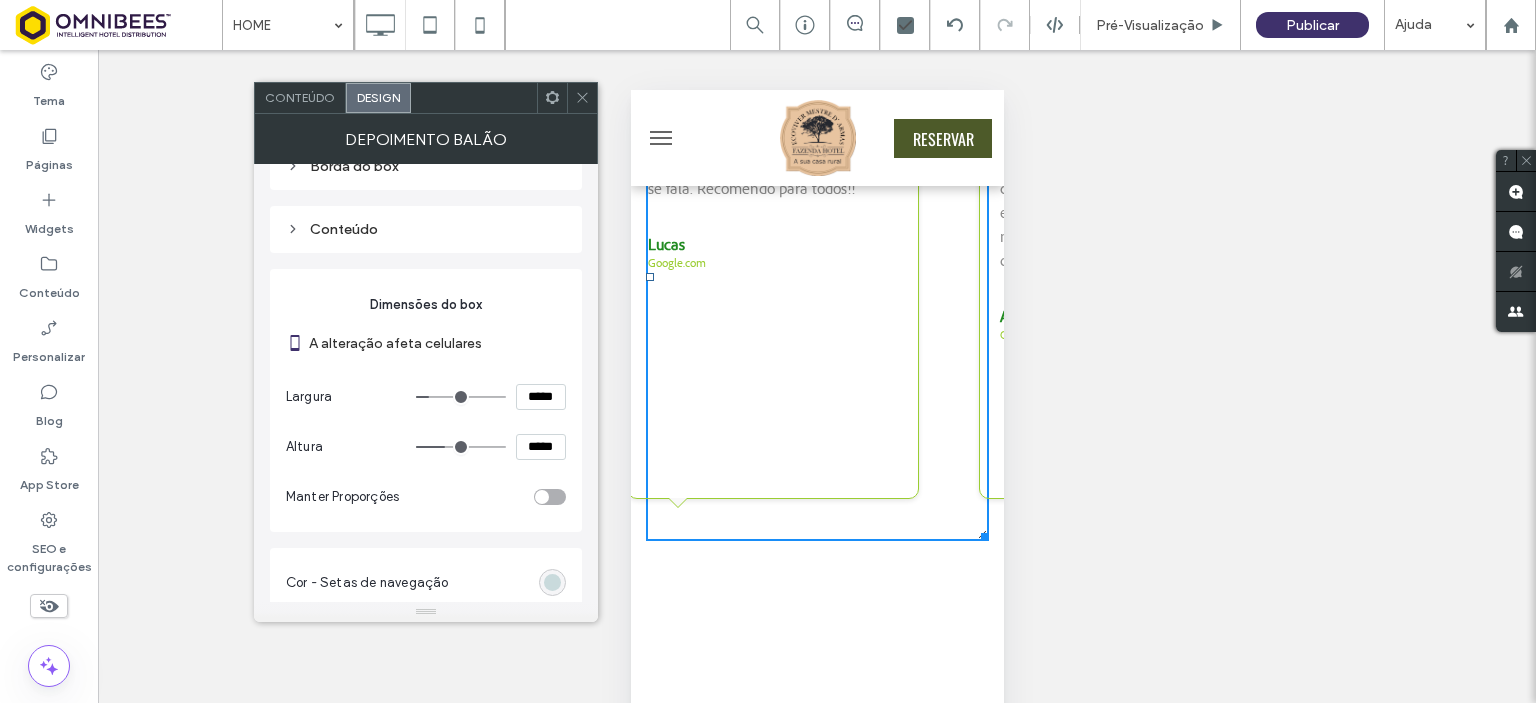 drag, startPoint x: 851, startPoint y: 435, endPoint x: 675, endPoint y: 439, distance: 176.04546 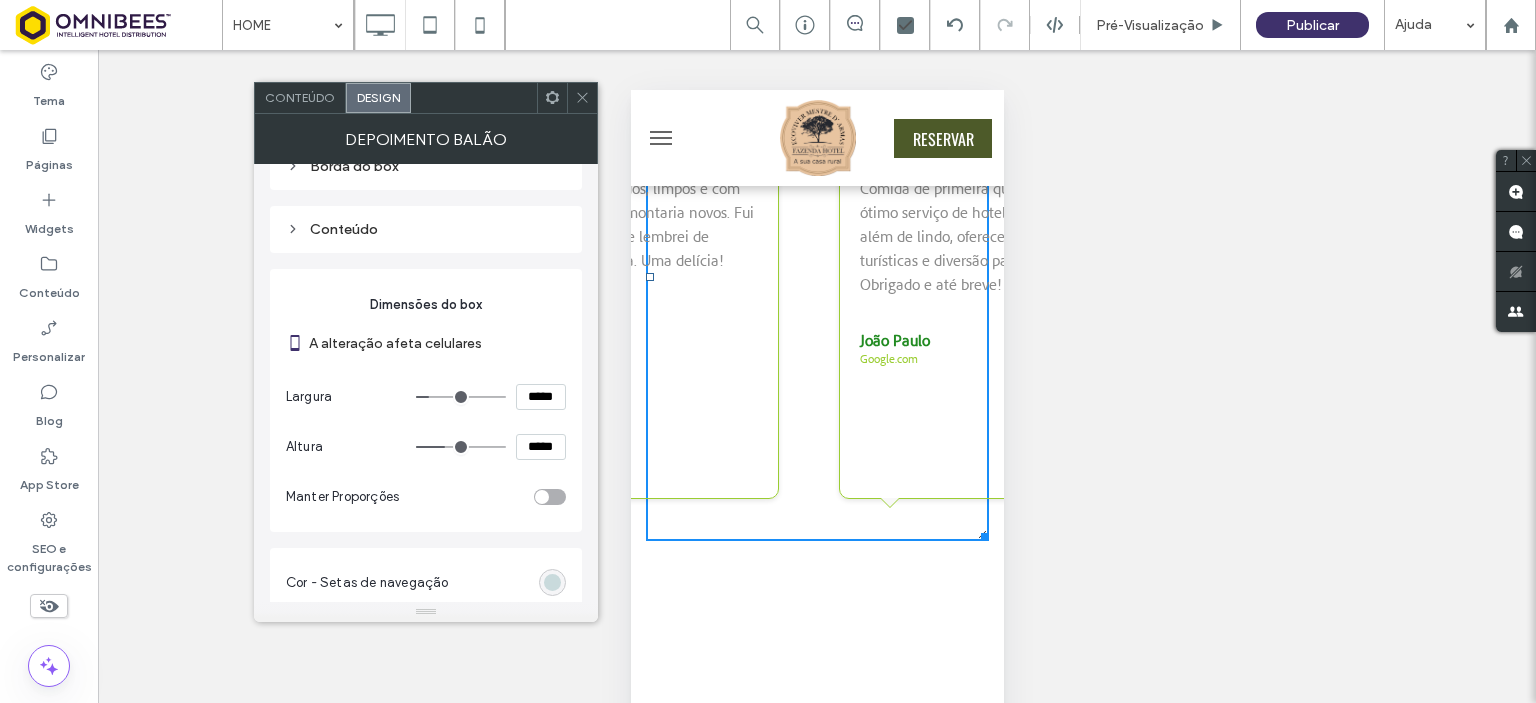 type on "***" 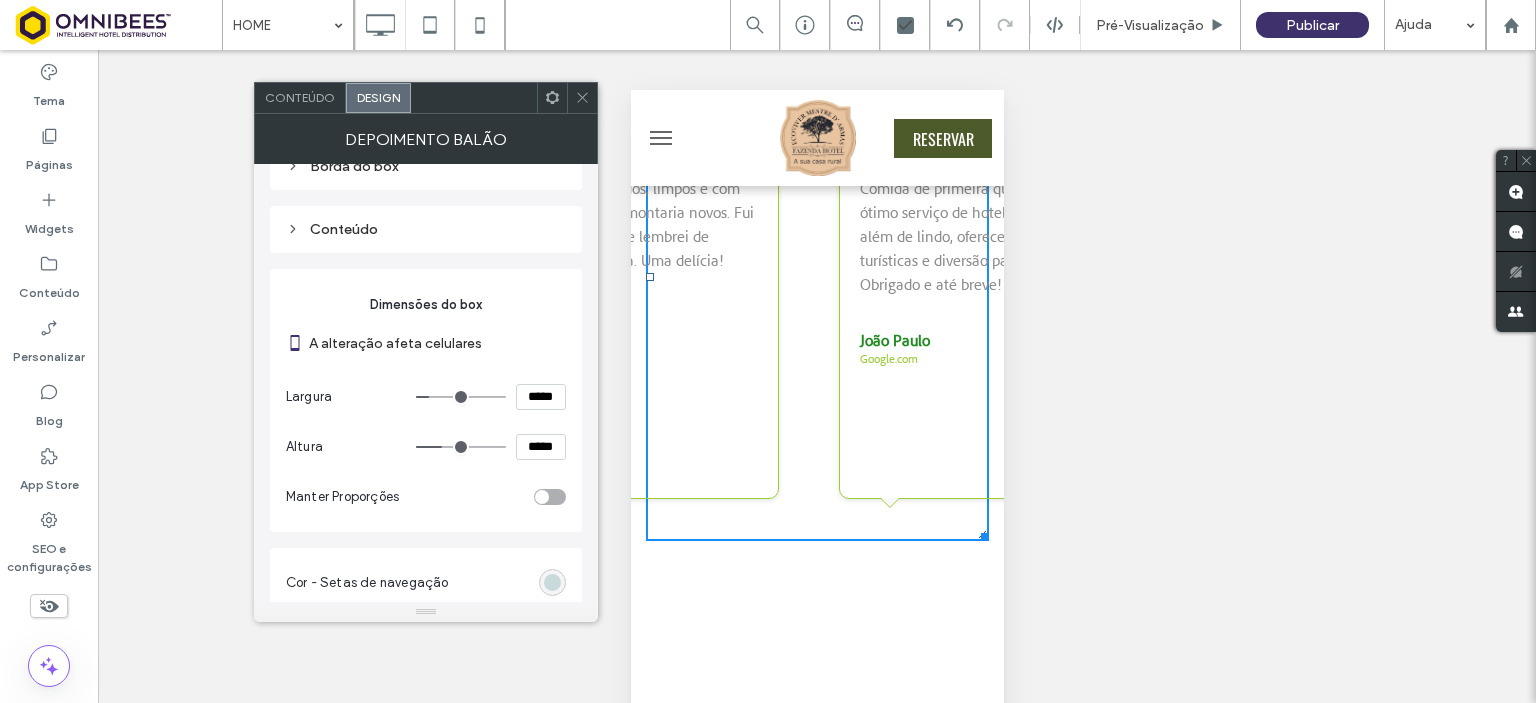 type on "***" 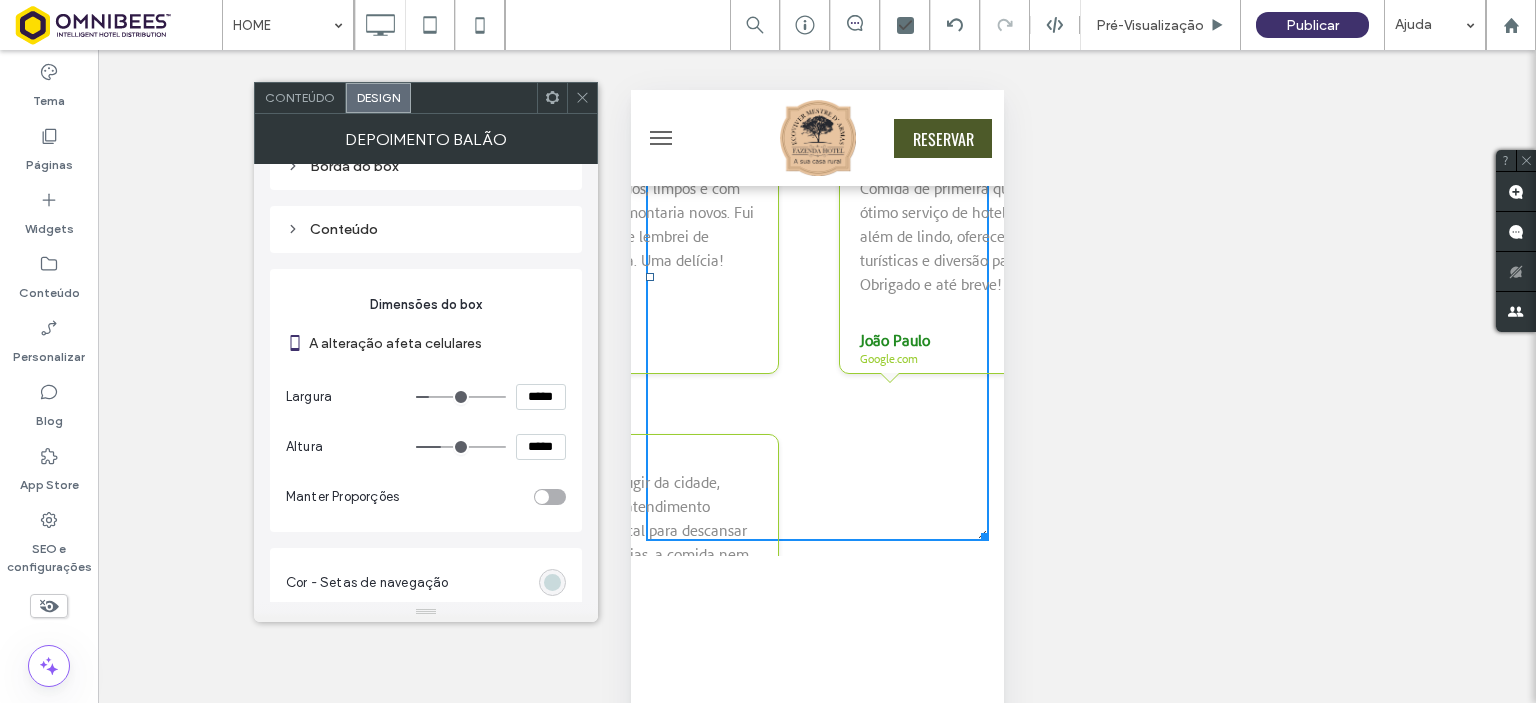 type on "***" 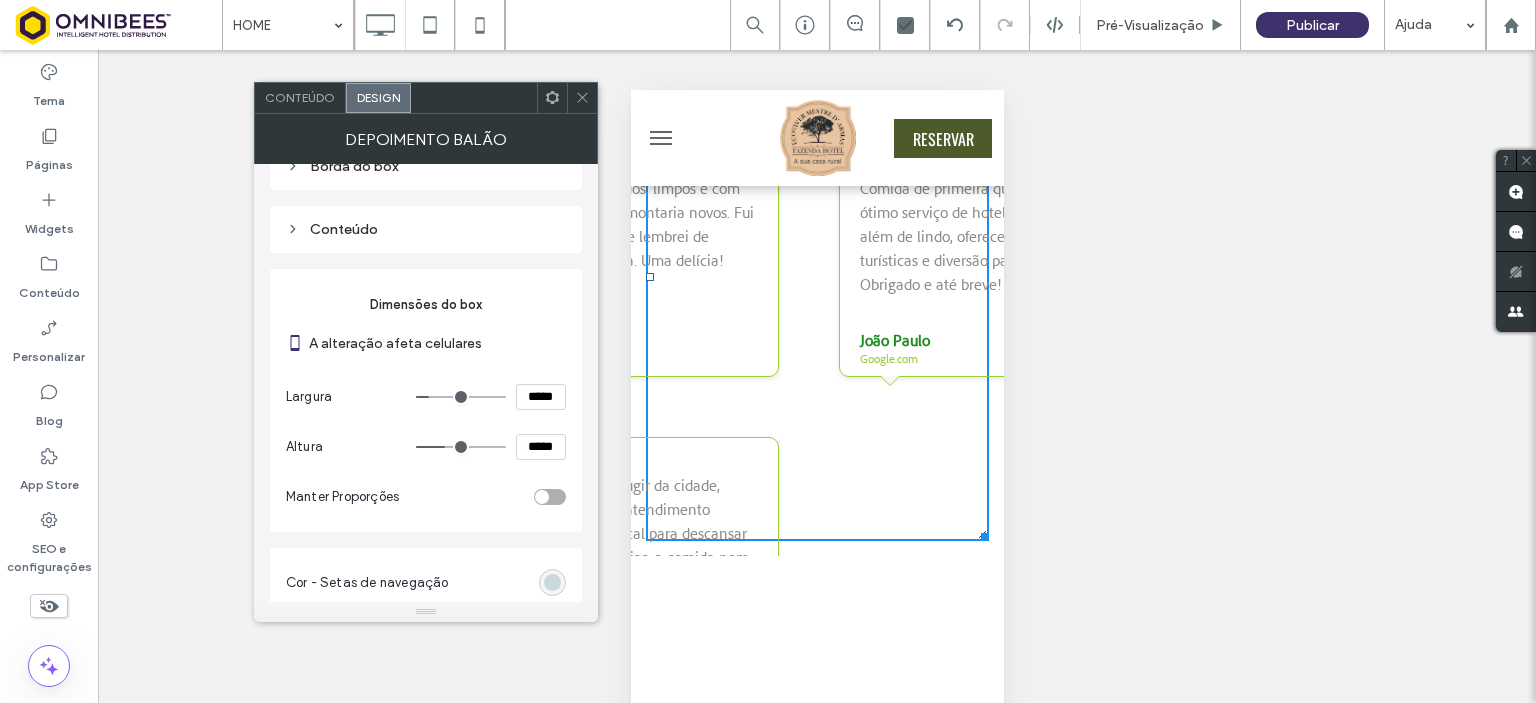 type on "***" 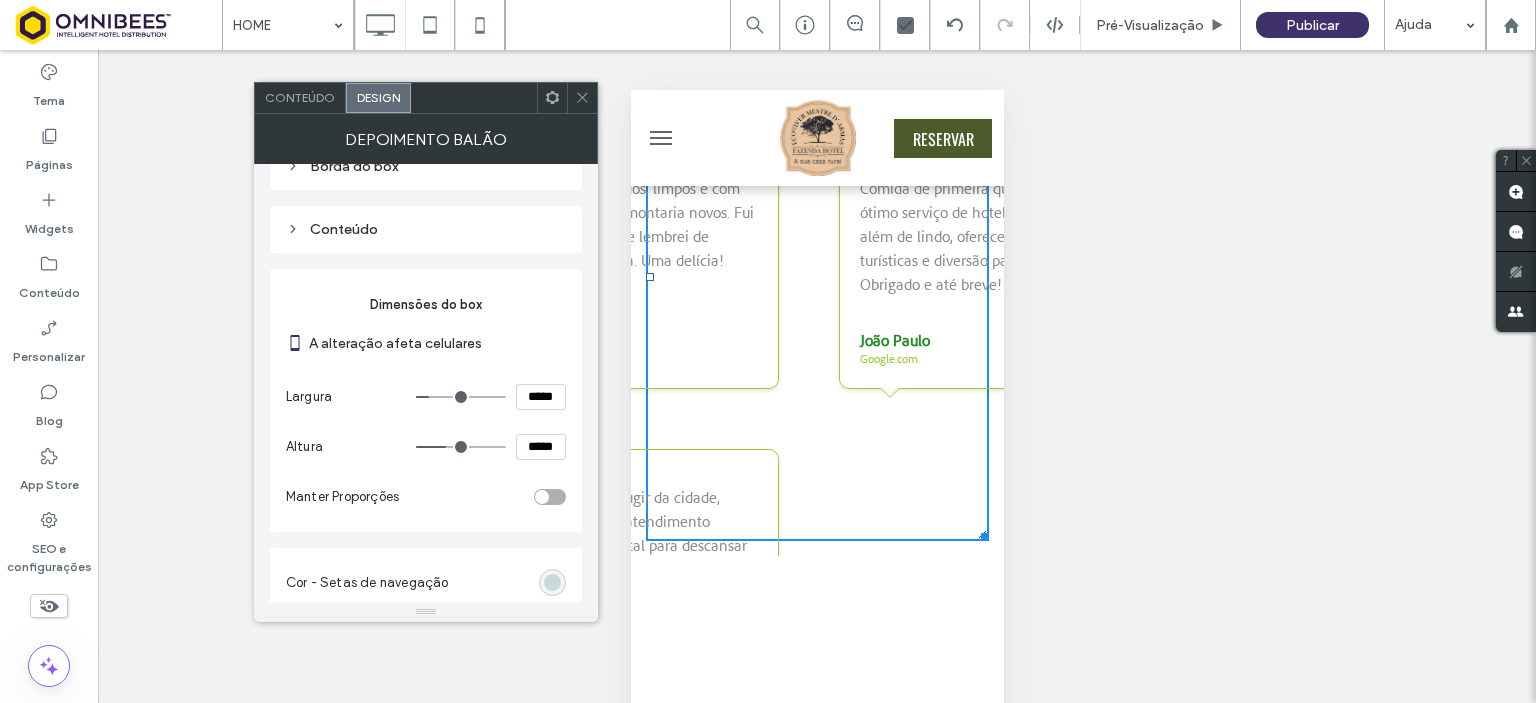 type on "***" 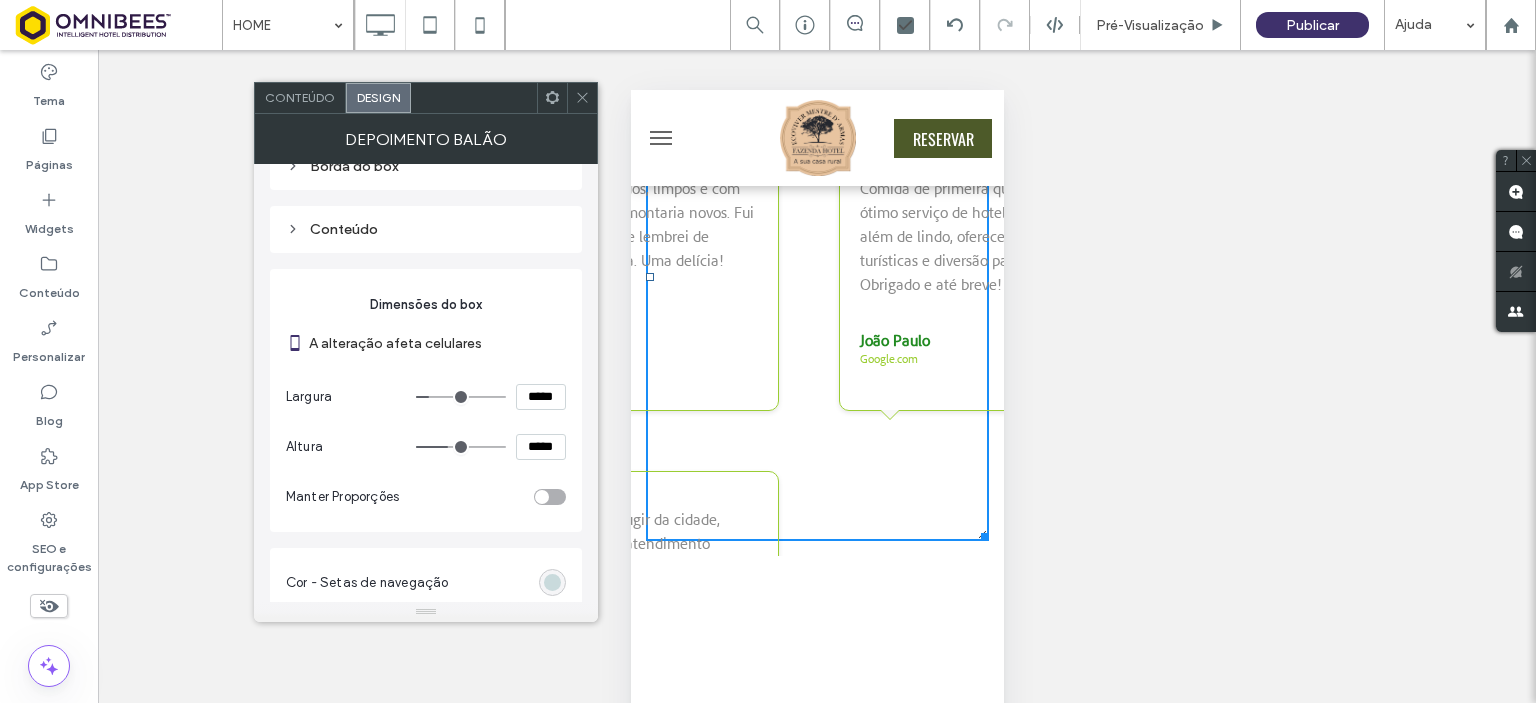 type on "***" 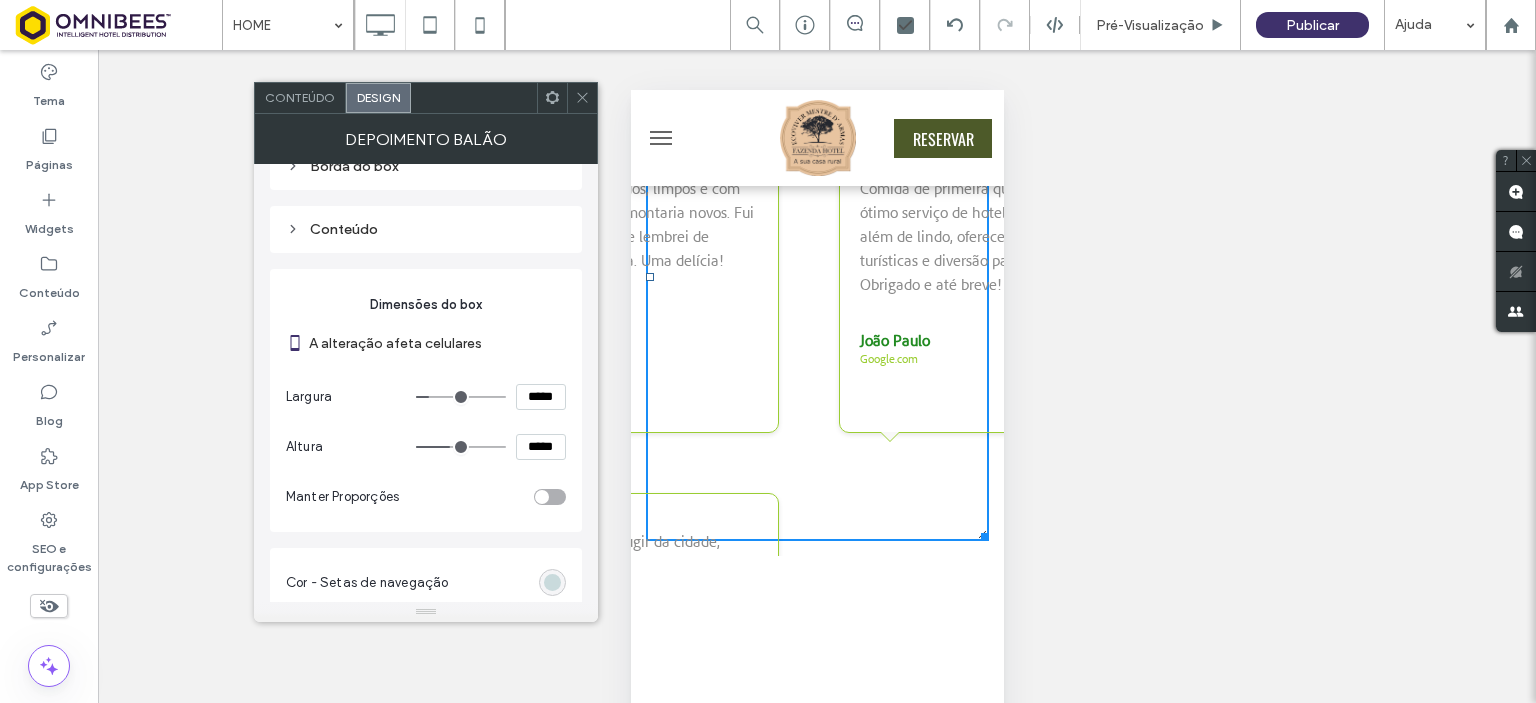 click at bounding box center (461, 447) 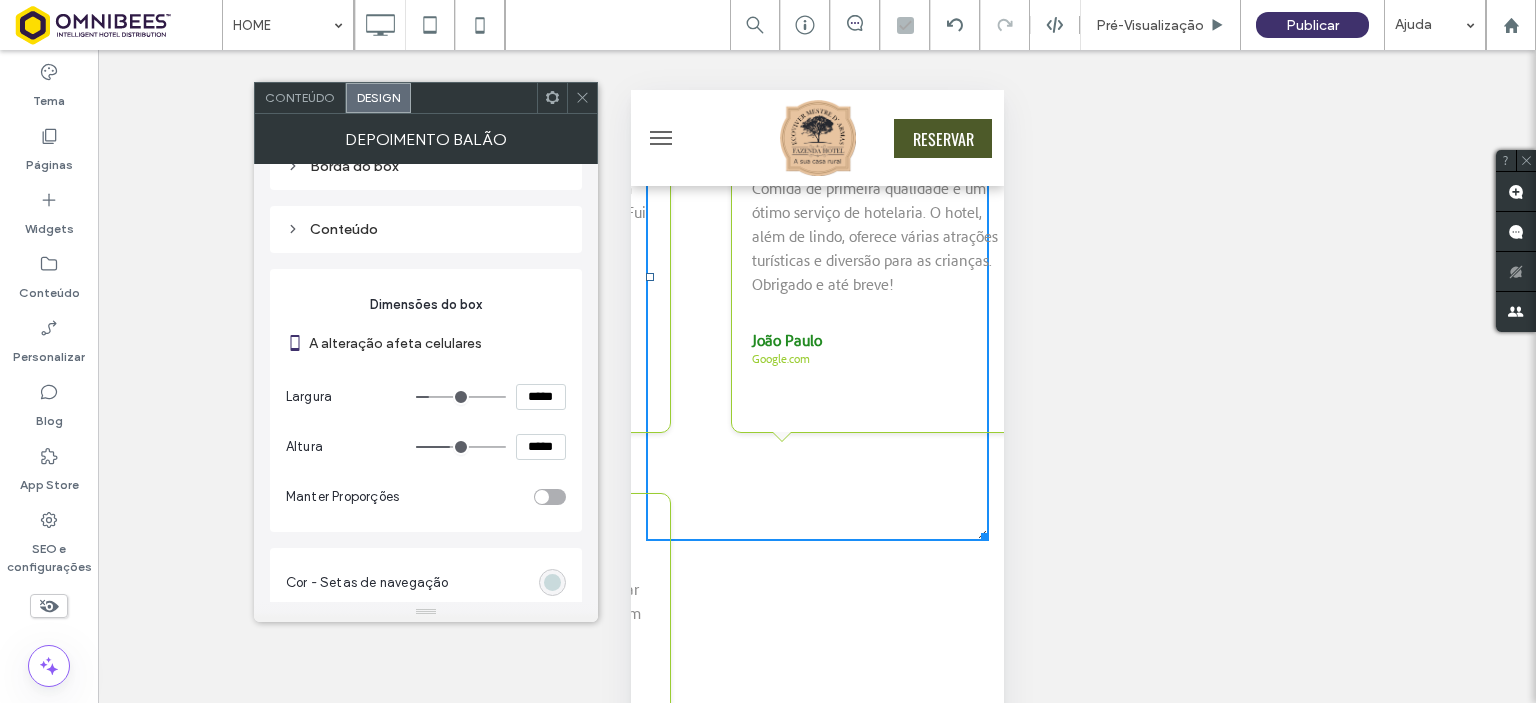 drag, startPoint x: 847, startPoint y: 418, endPoint x: 655, endPoint y: 426, distance: 192.1666 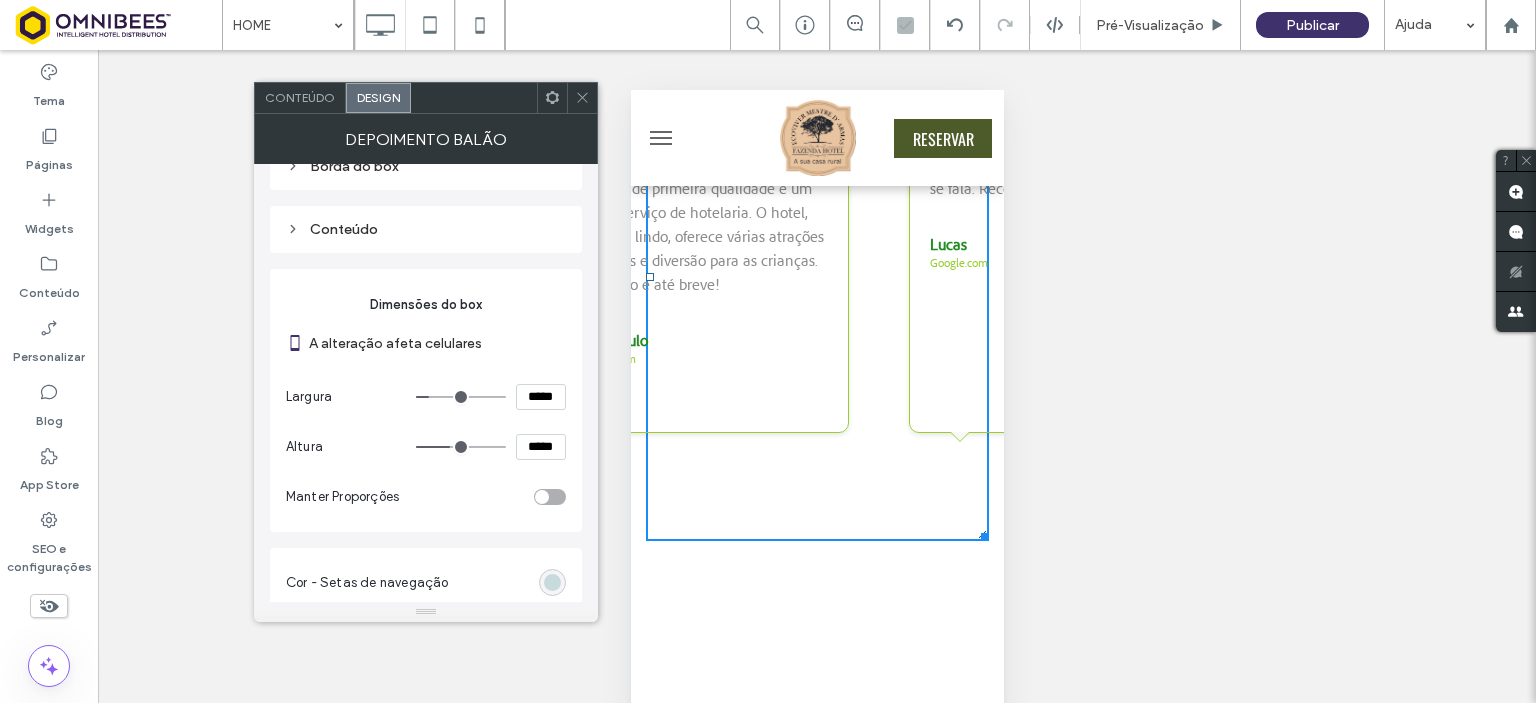 drag, startPoint x: 809, startPoint y: 420, endPoint x: 715, endPoint y: 420, distance: 94 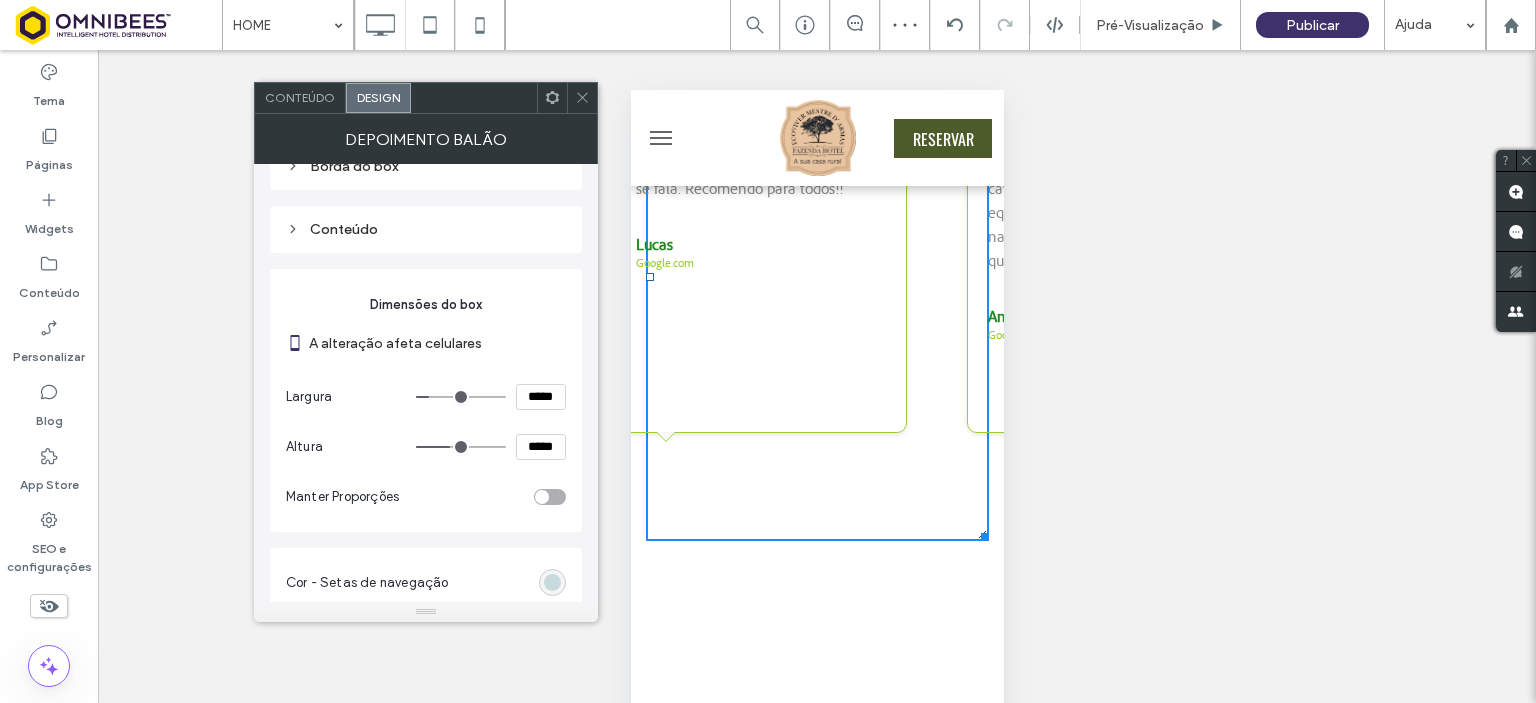 drag, startPoint x: 836, startPoint y: 416, endPoint x: 703, endPoint y: 413, distance: 133.03383 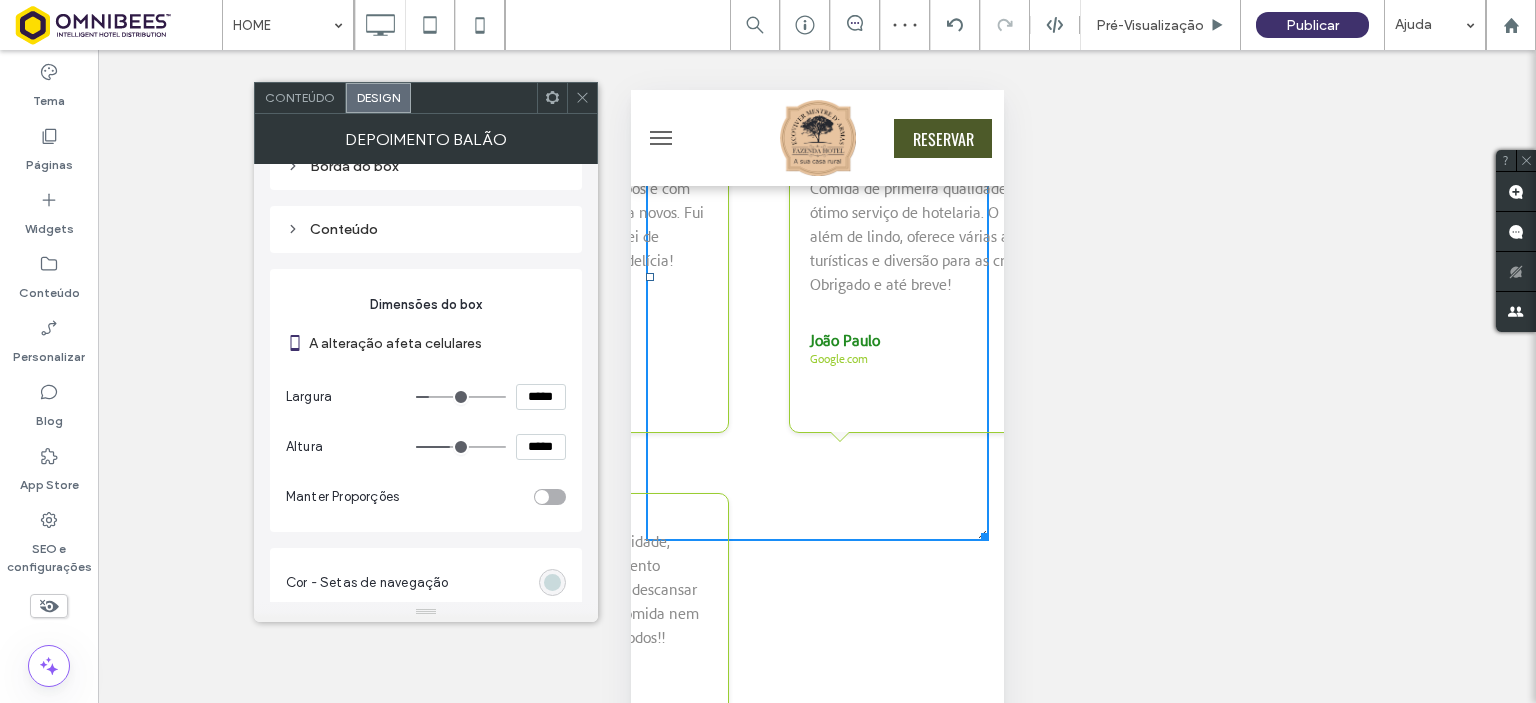 drag, startPoint x: 828, startPoint y: 394, endPoint x: 692, endPoint y: 392, distance: 136.01471 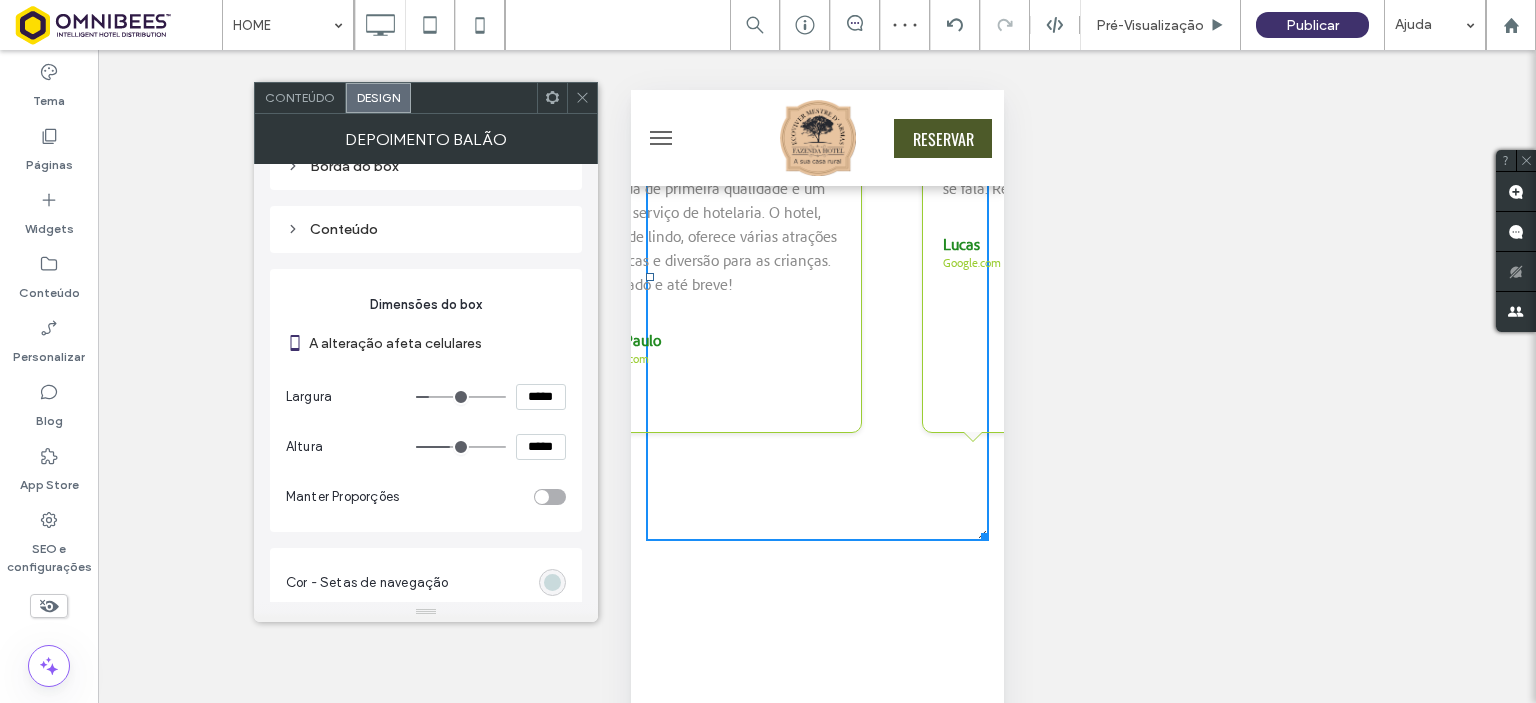 drag, startPoint x: 781, startPoint y: 400, endPoint x: 997, endPoint y: 391, distance: 216.18742 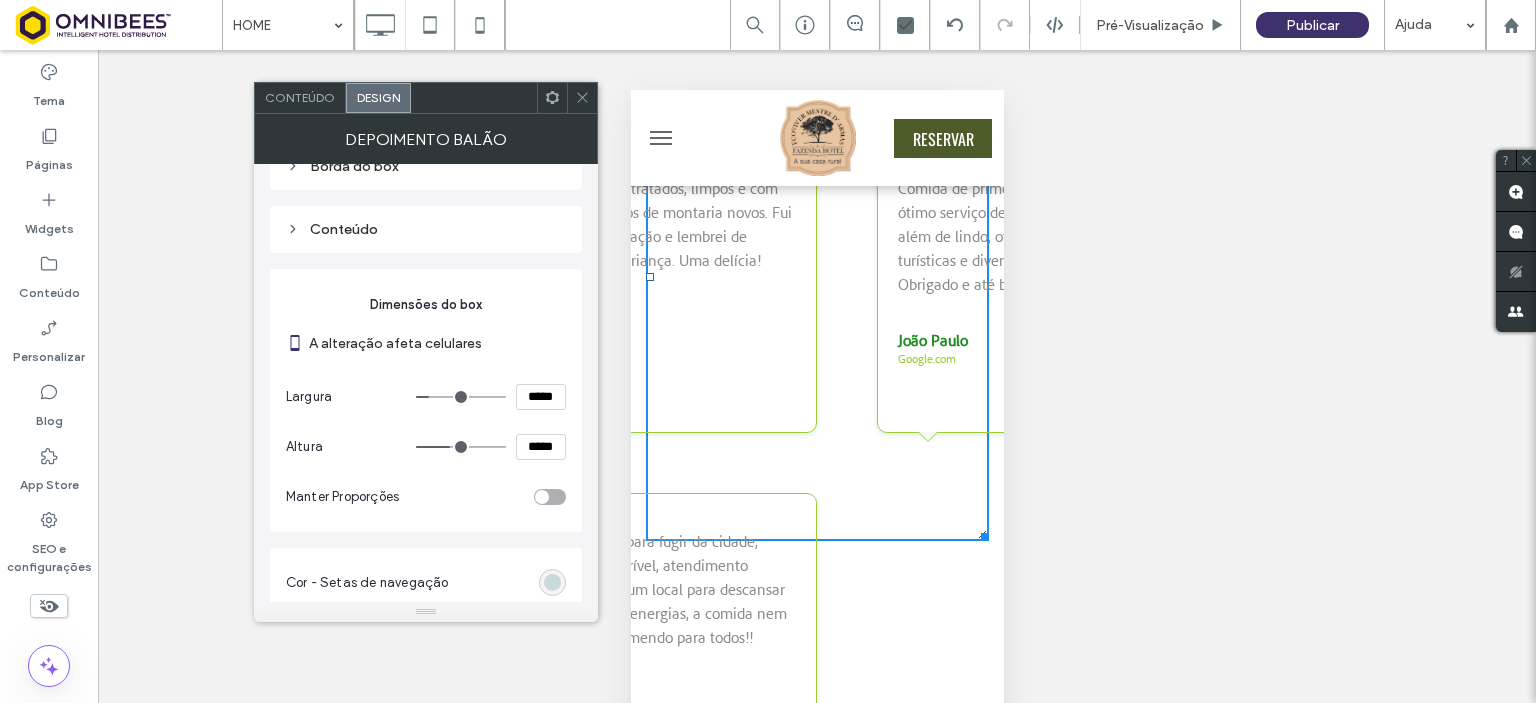 drag, startPoint x: 757, startPoint y: 358, endPoint x: 980, endPoint y: 341, distance: 223.64705 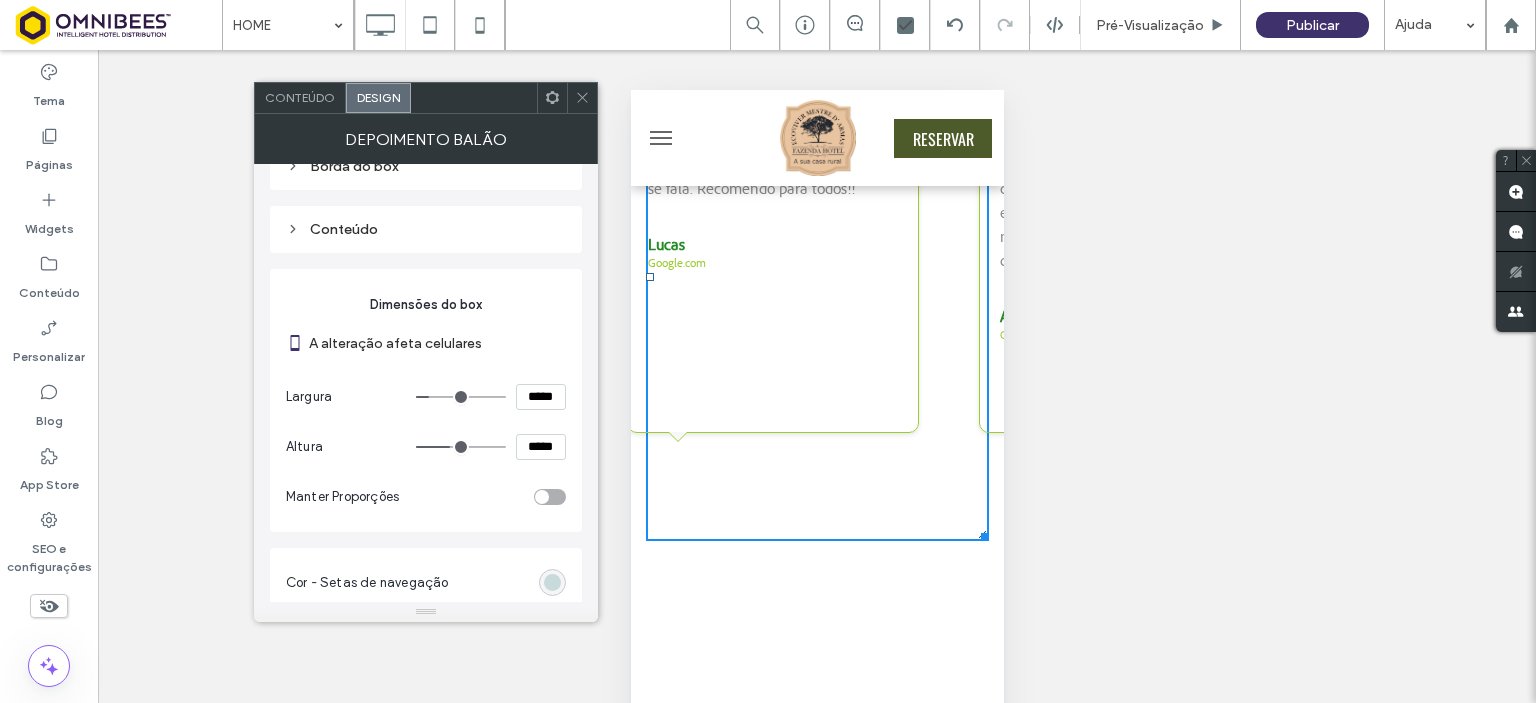 click on "*****" at bounding box center (541, 447) 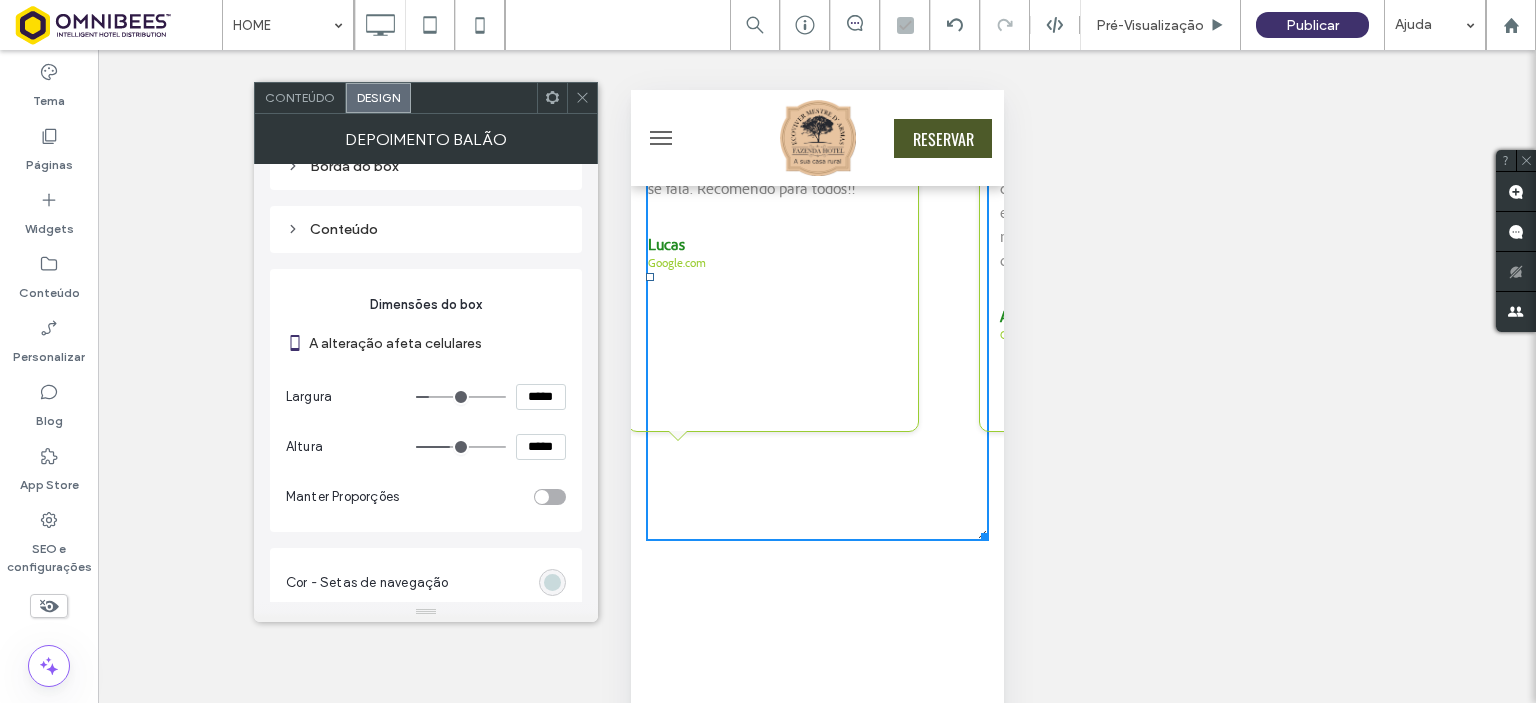type on "***" 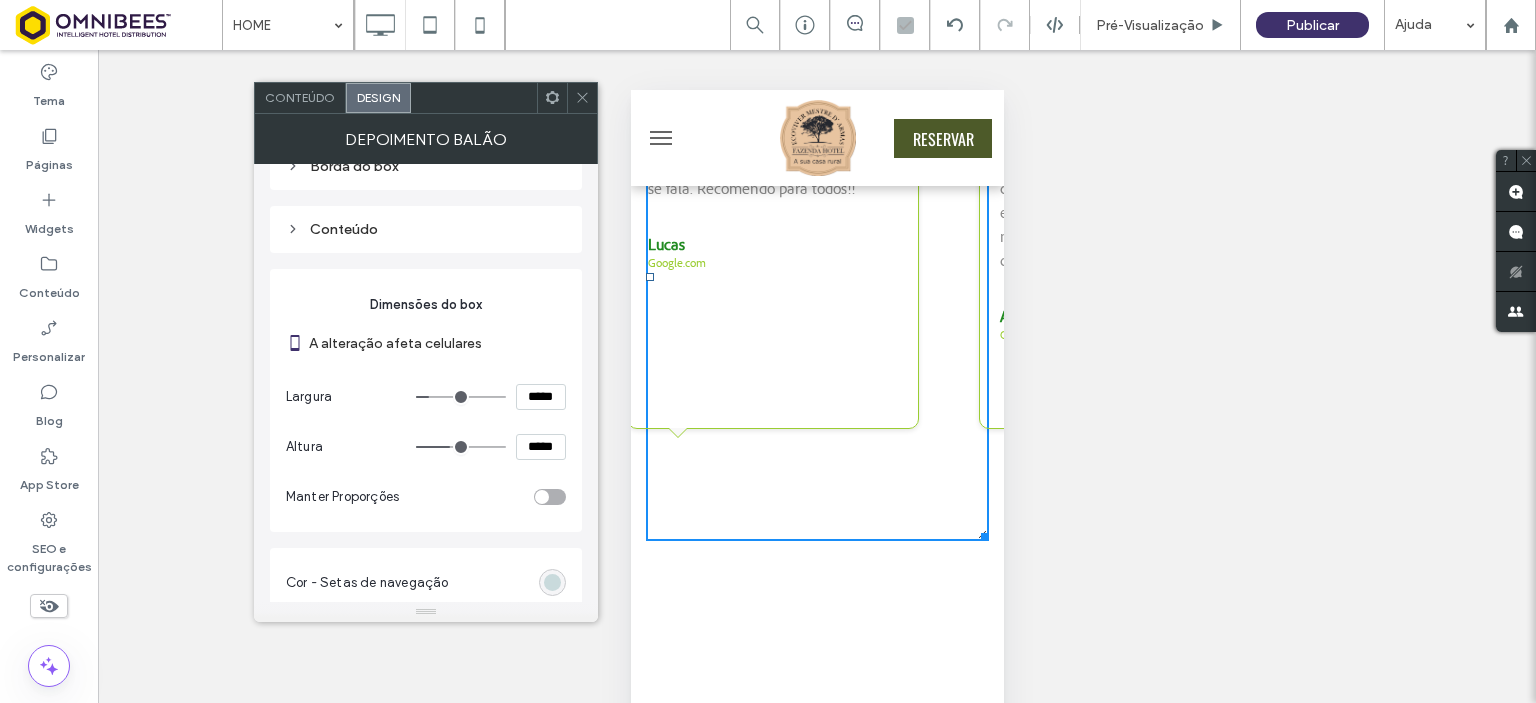 type on "***" 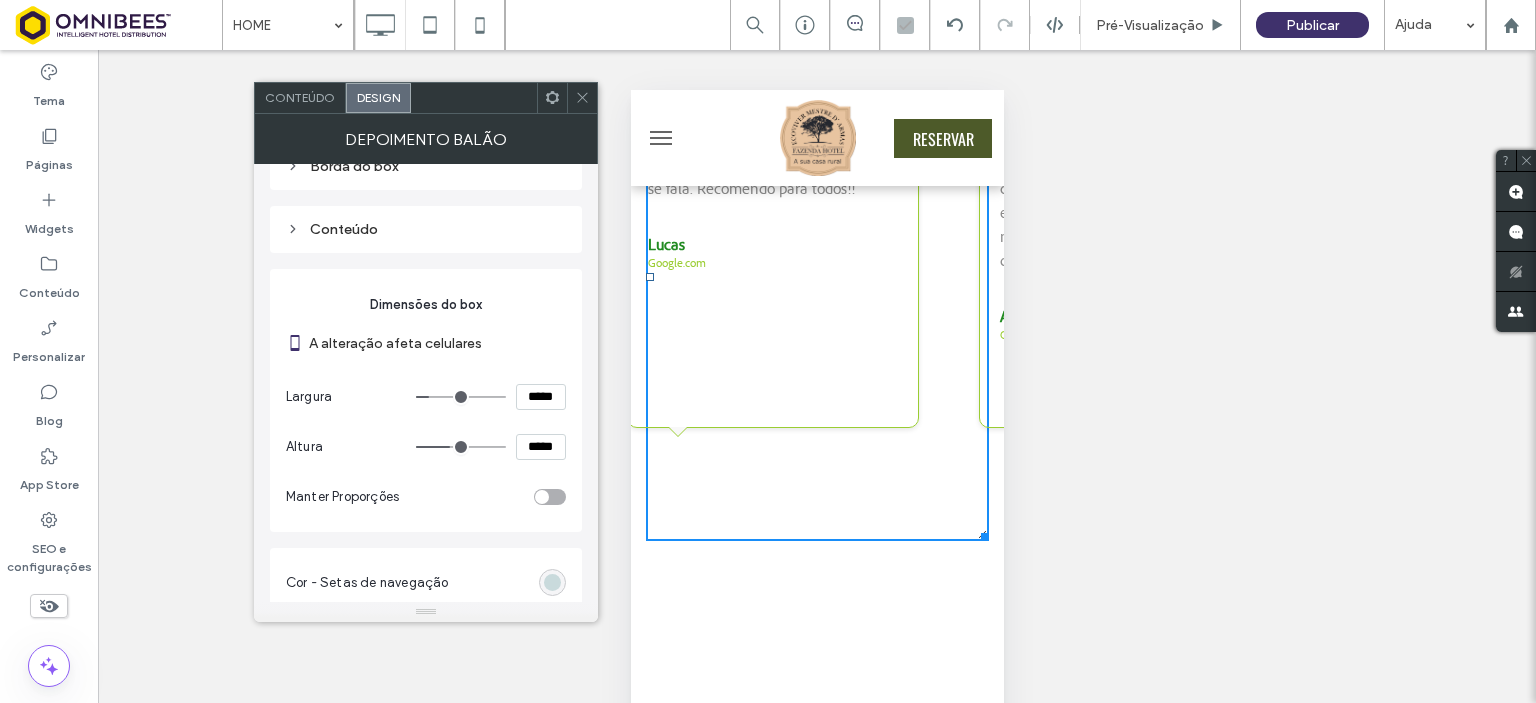 type on "***" 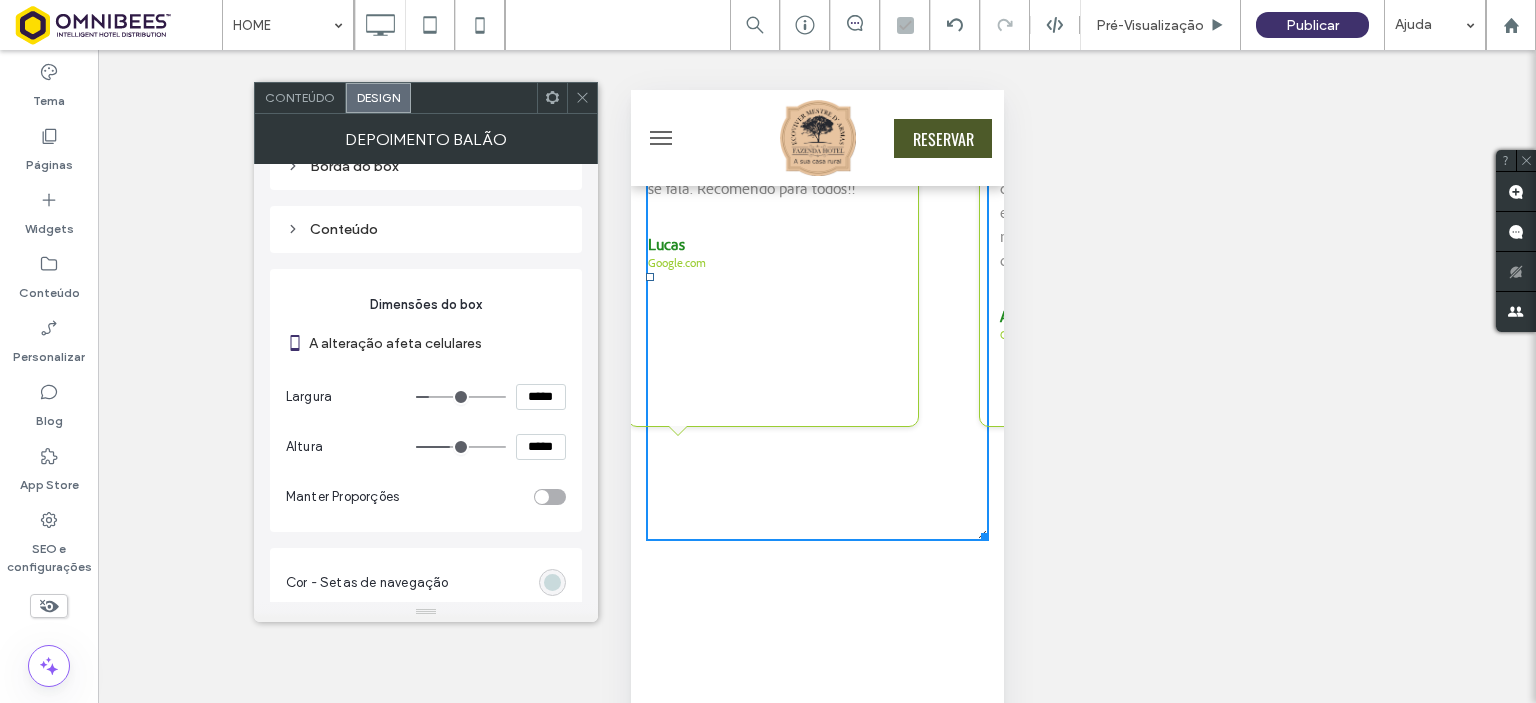 type on "***" 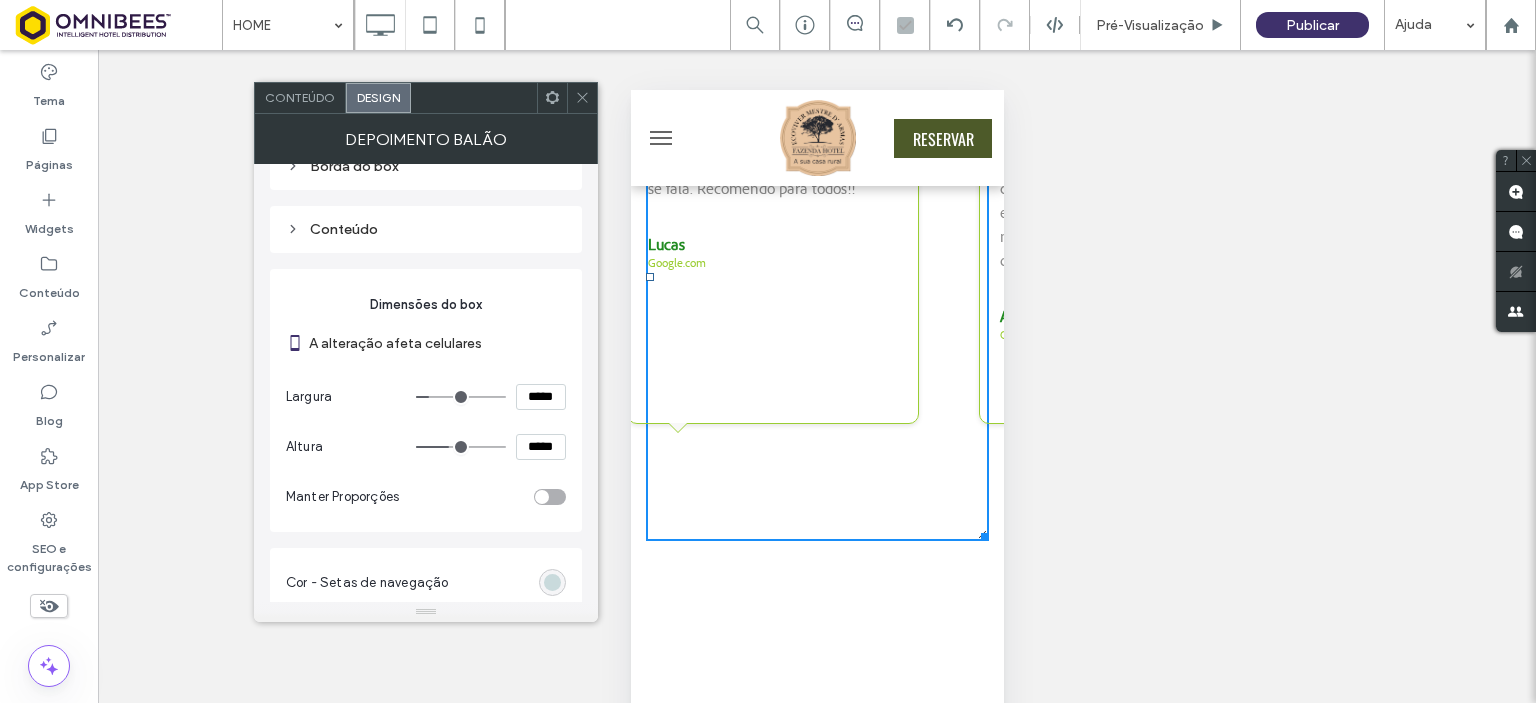 type on "***" 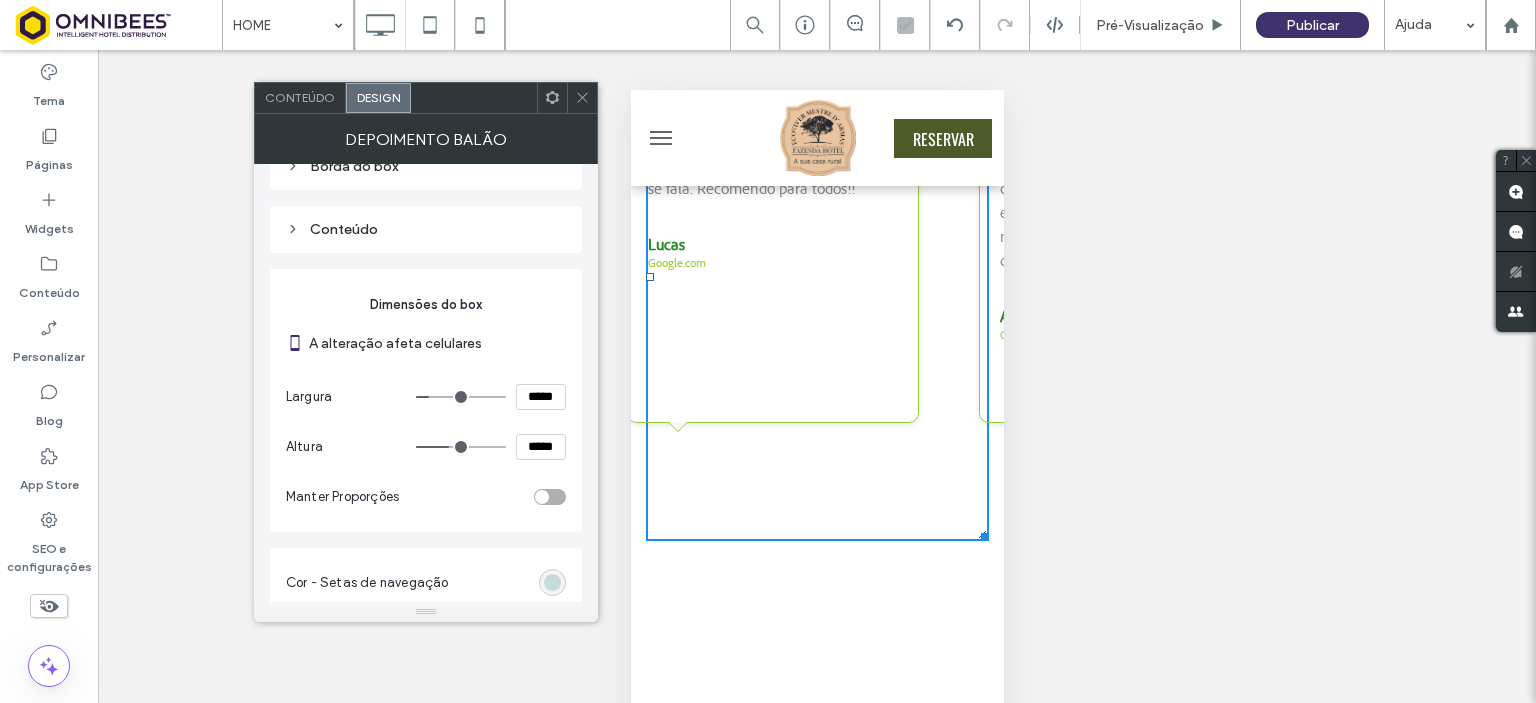 type on "***" 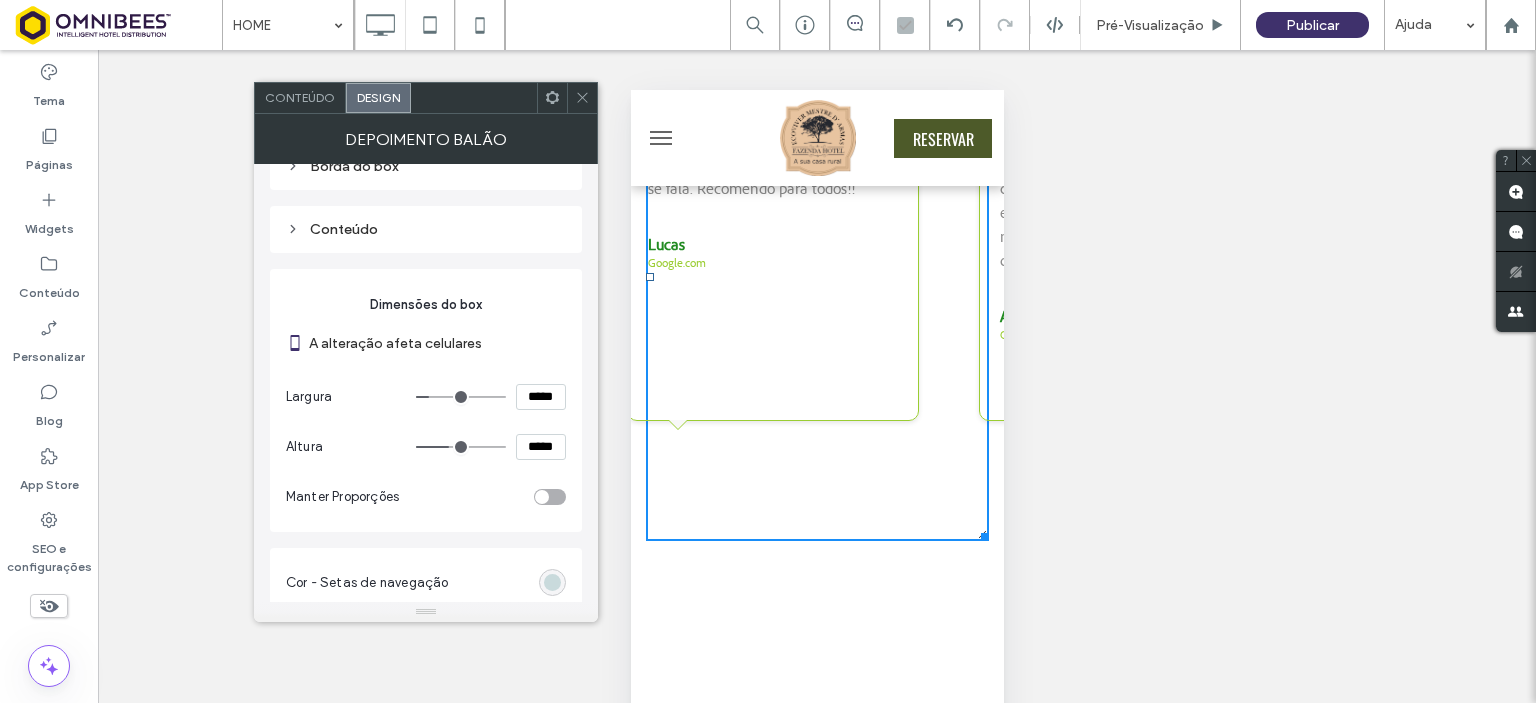 type on "*****" 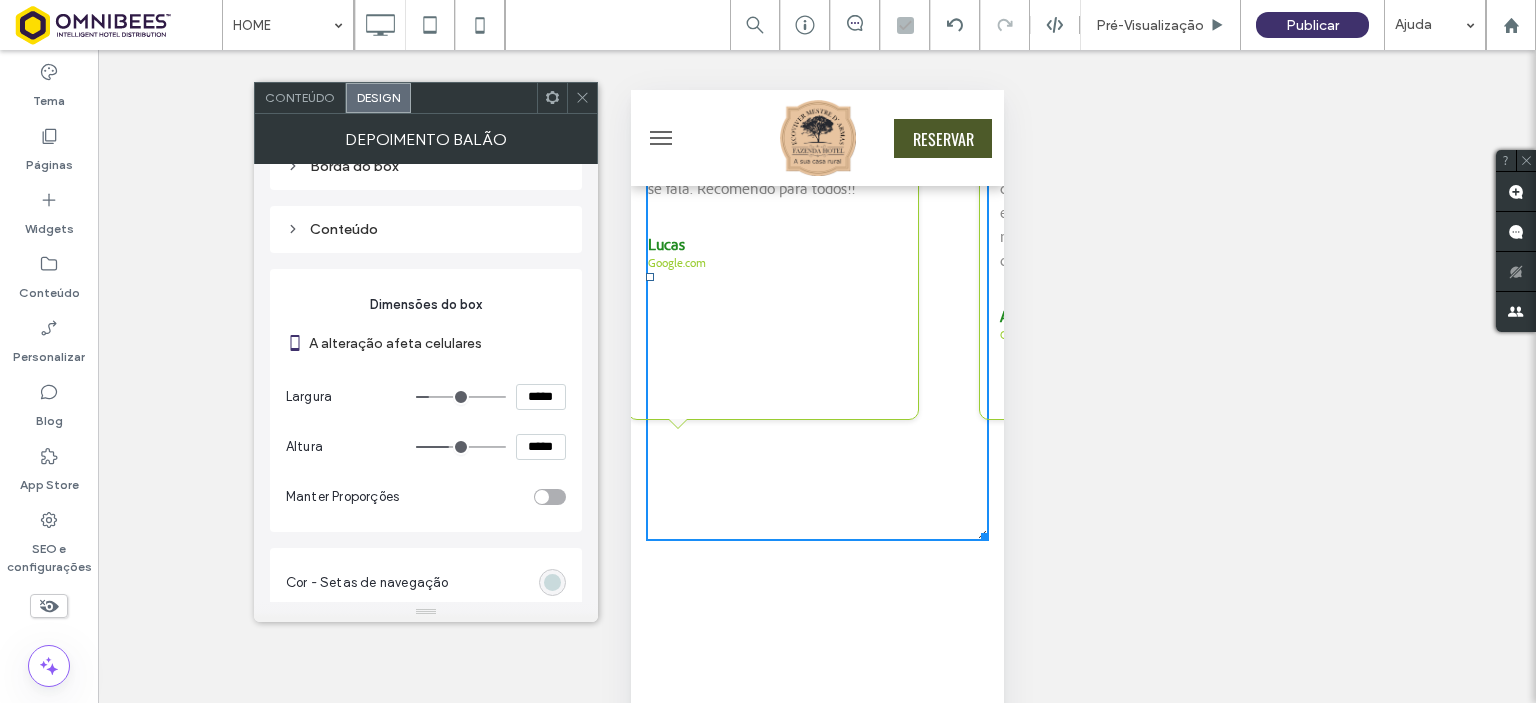 type on "***" 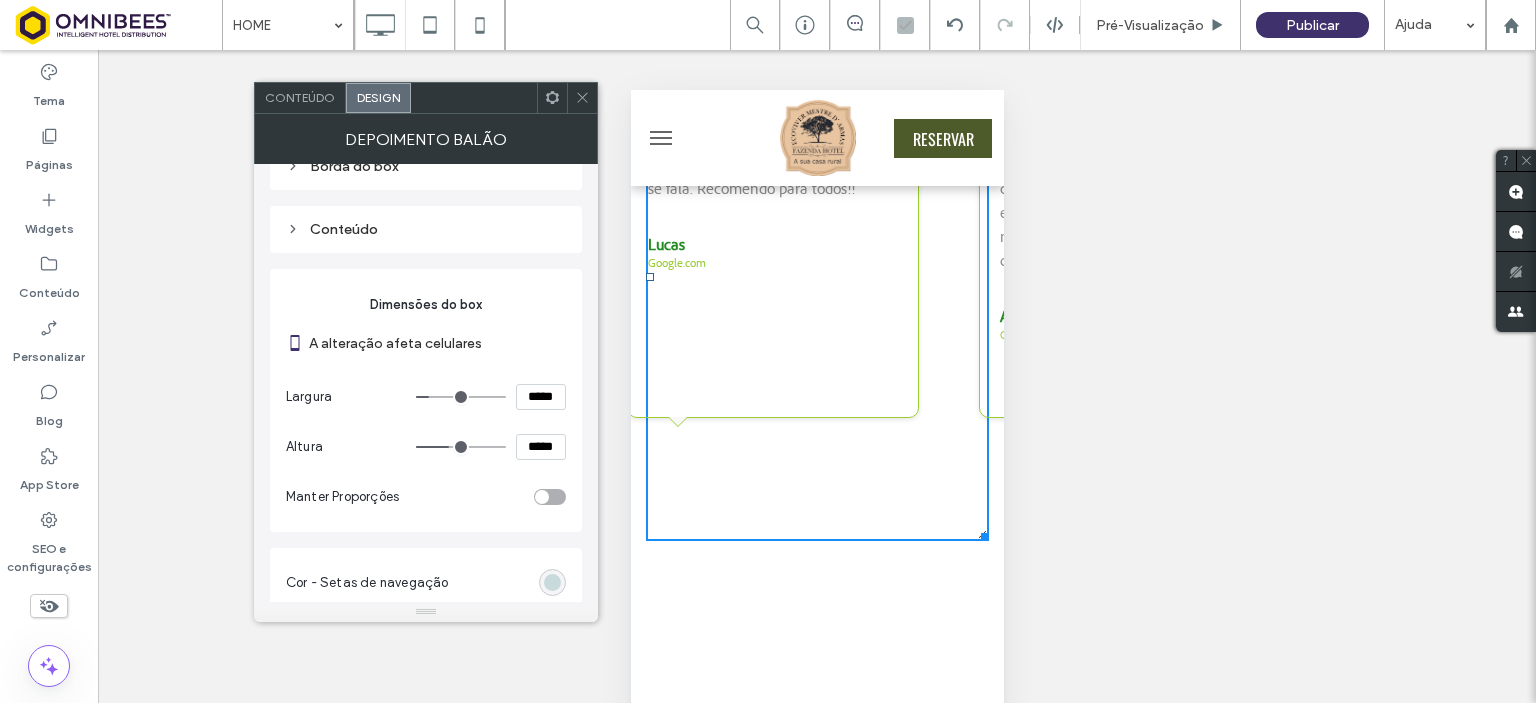 type on "*****" 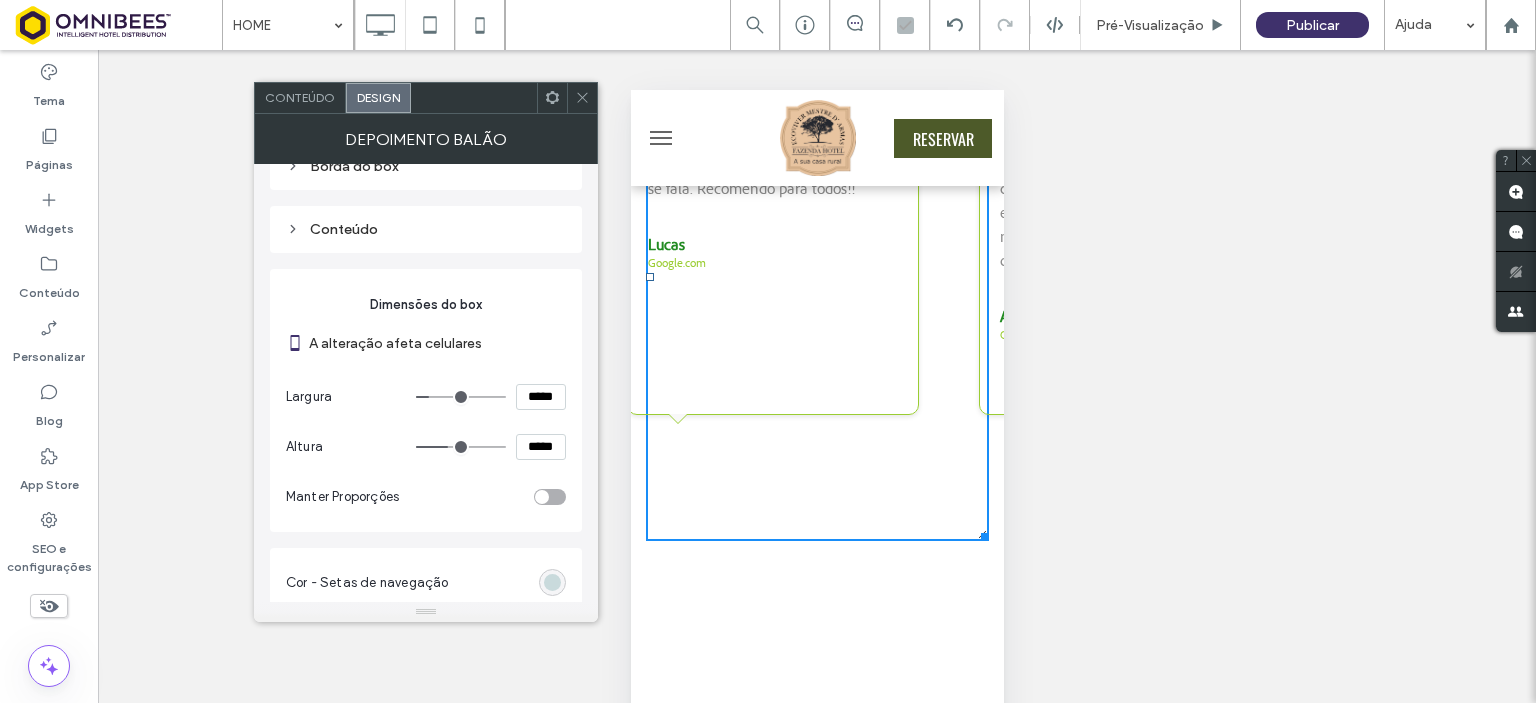 type on "***" 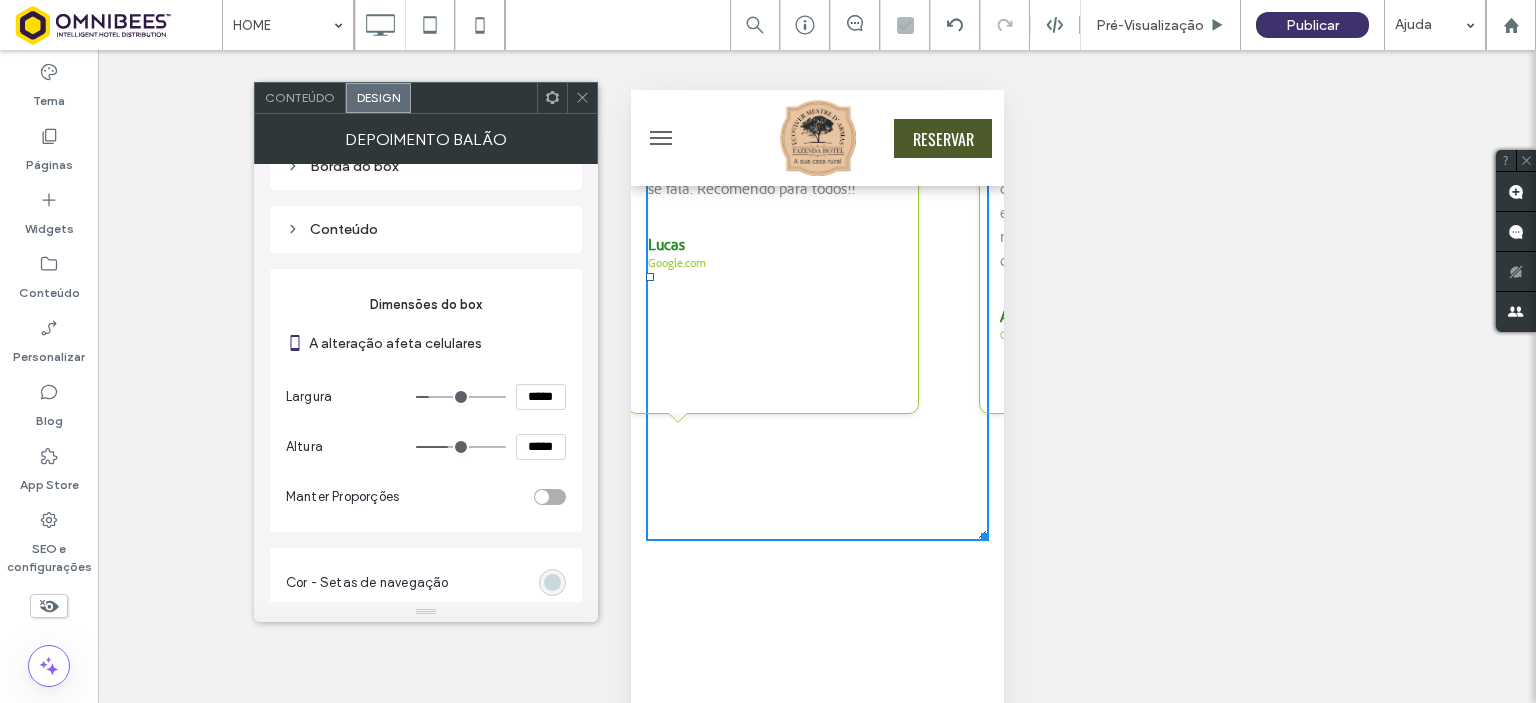 type on "***" 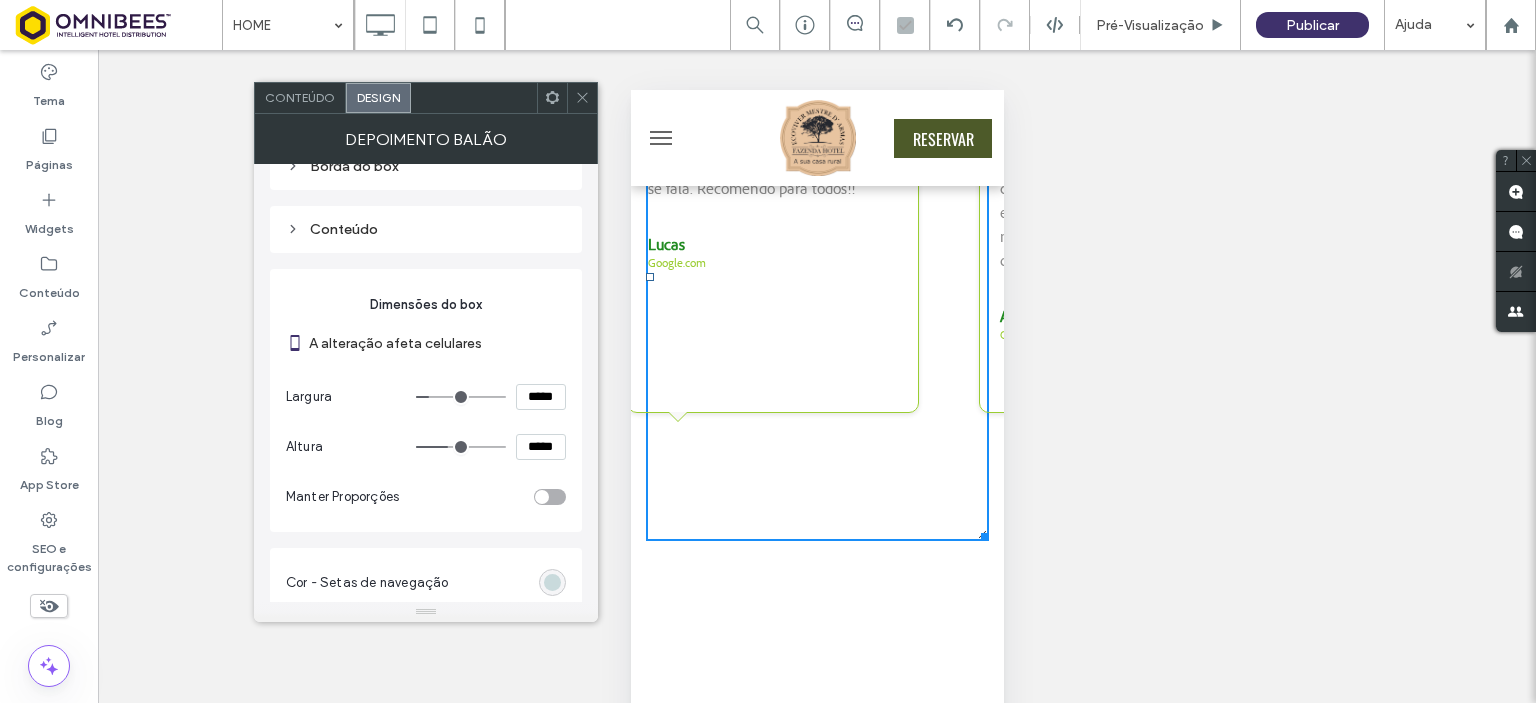 type on "***" 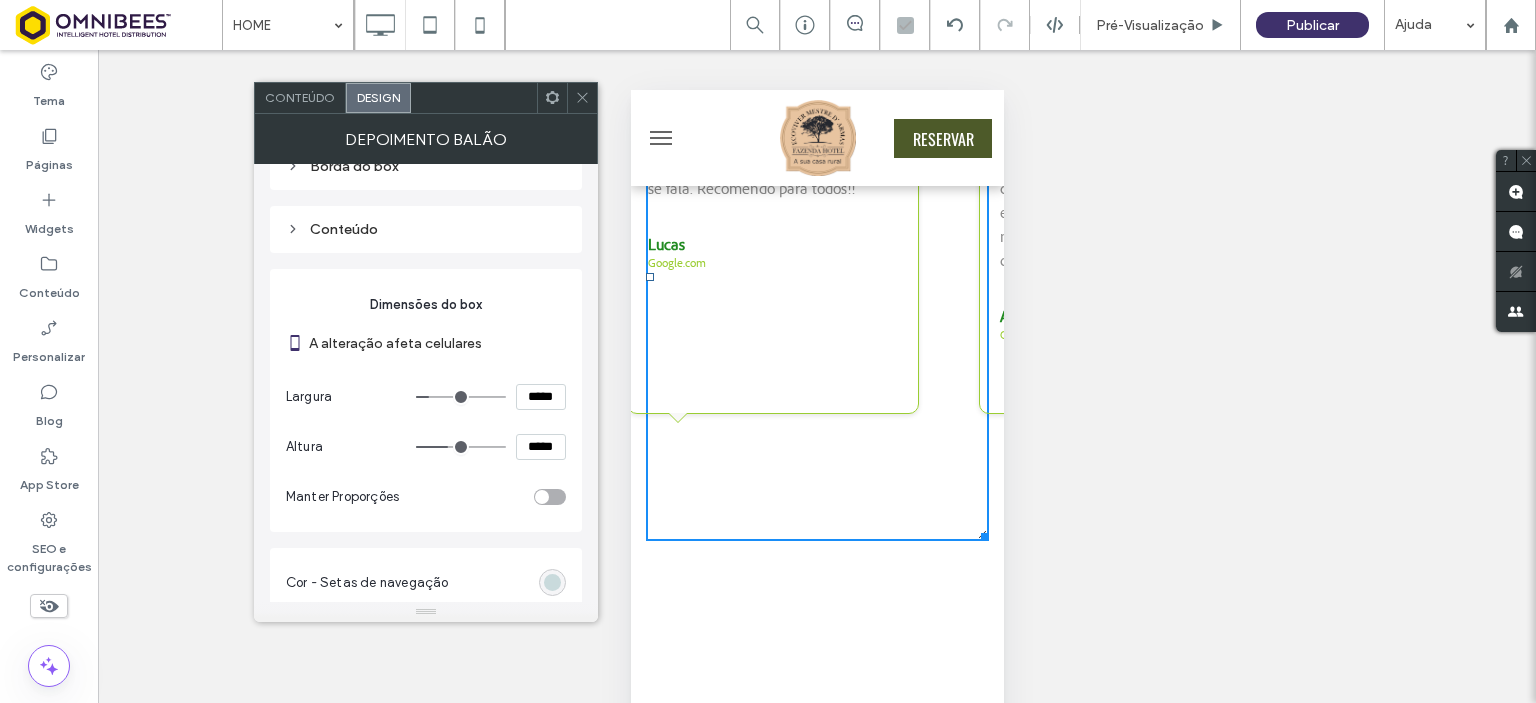 type on "***" 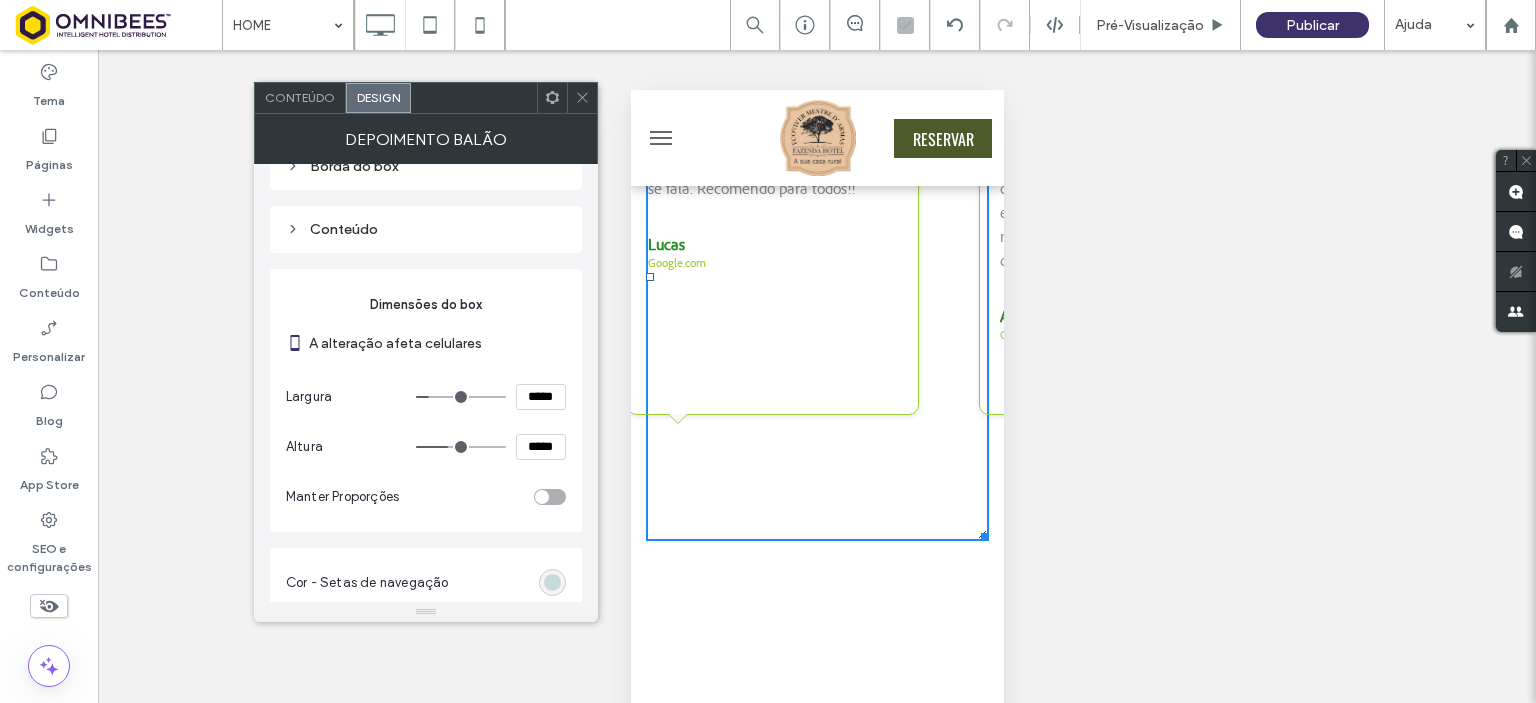 type on "***" 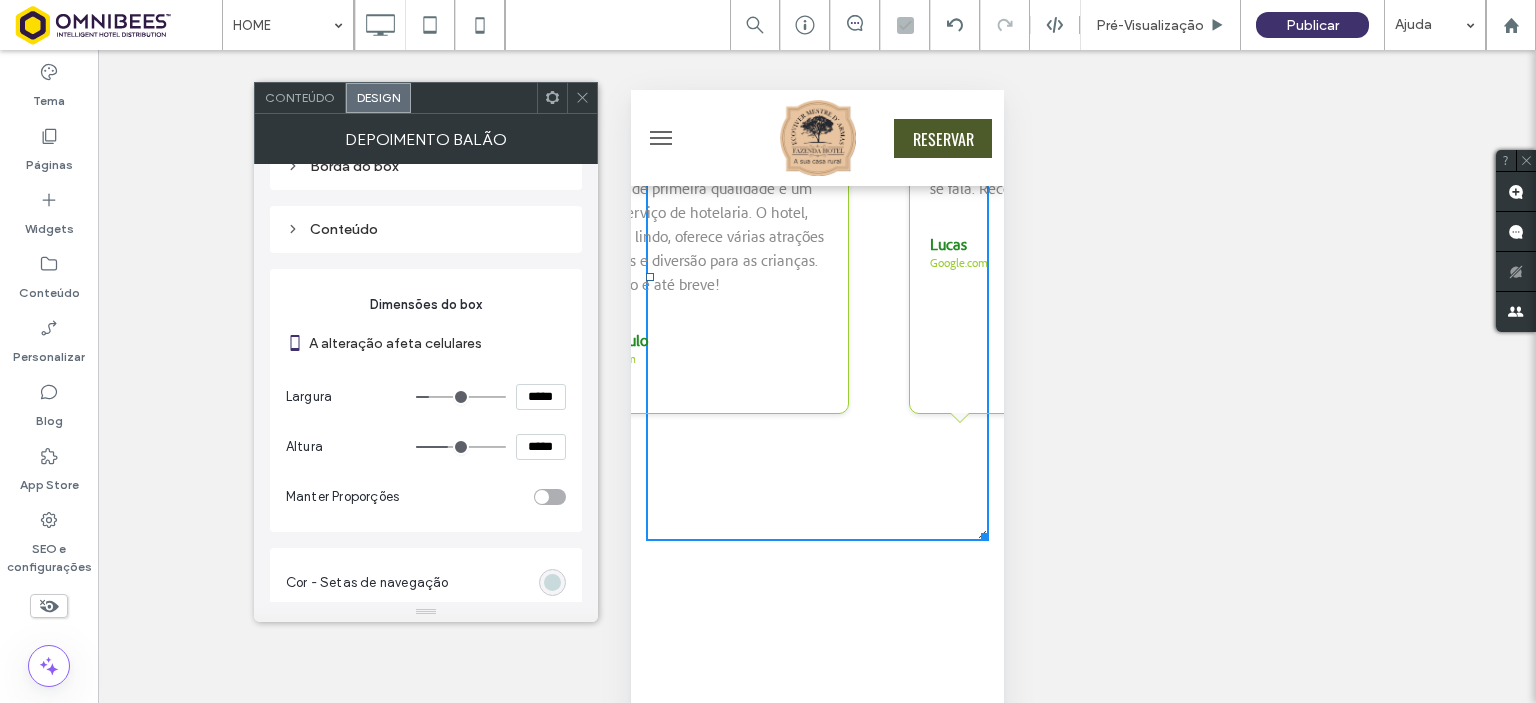 drag, startPoint x: 806, startPoint y: 385, endPoint x: 1068, endPoint y: 385, distance: 262 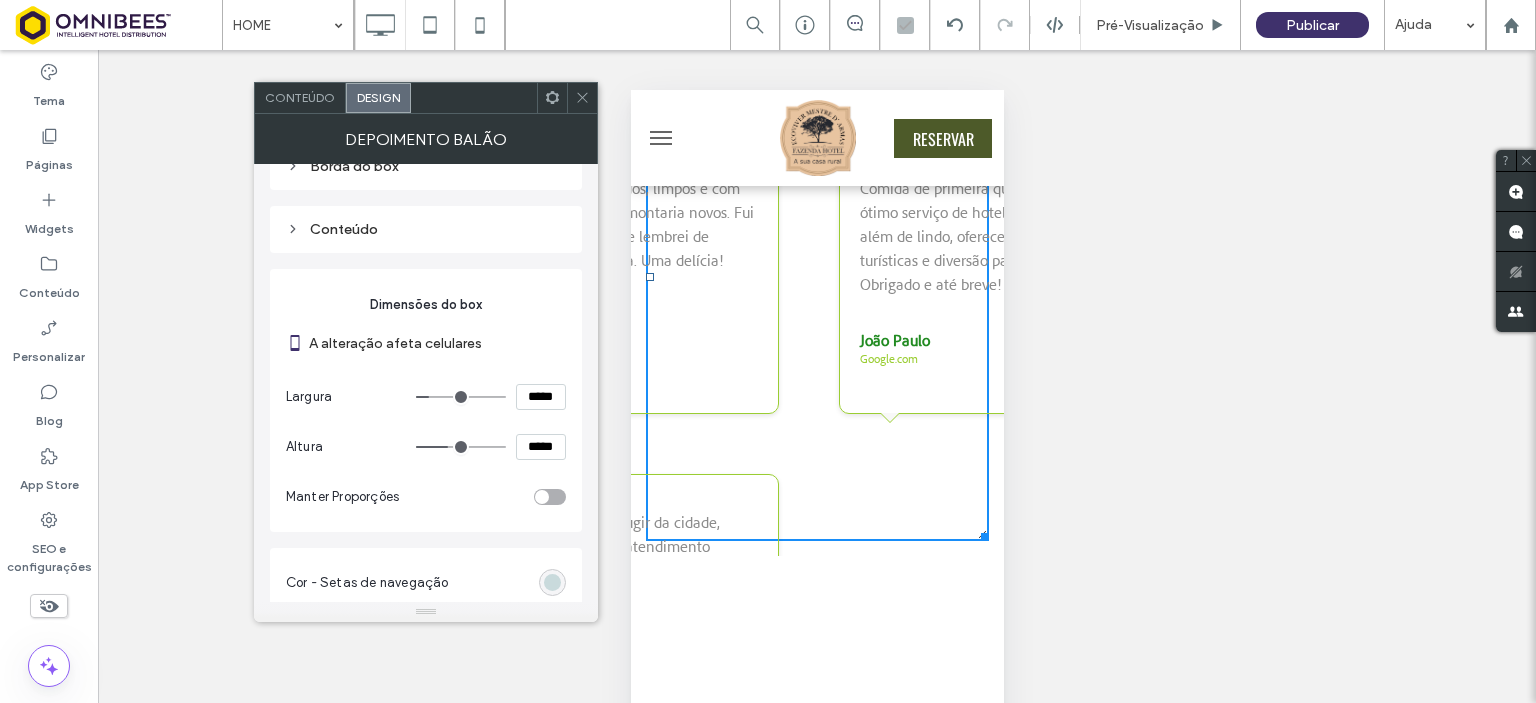 drag, startPoint x: 783, startPoint y: 393, endPoint x: 1148, endPoint y: 392, distance: 365.00137 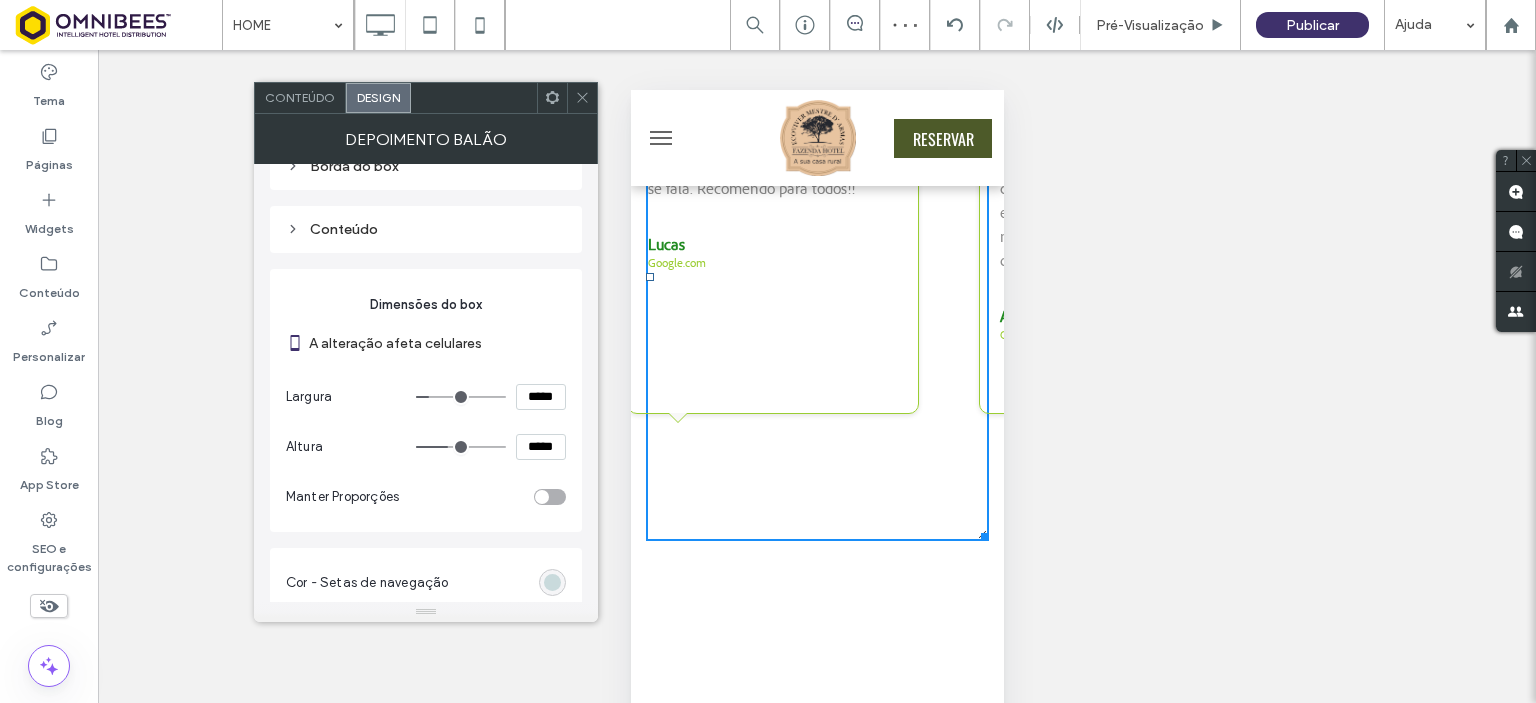 drag, startPoint x: 782, startPoint y: 395, endPoint x: 1630, endPoint y: 481, distance: 852.3497 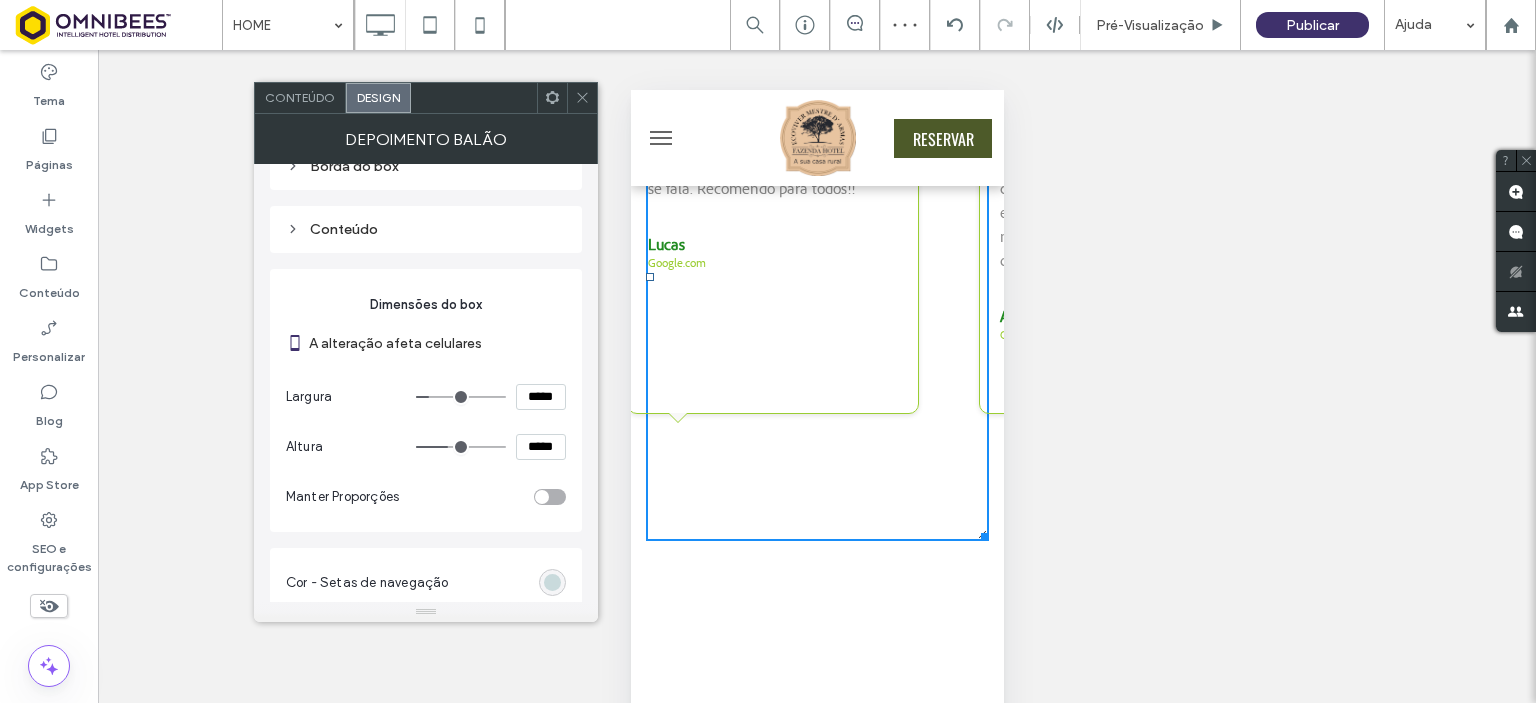 click on "Este site usa cookies para garantir que você obtenha a melhor experiência. Veja nossa   Política de Privacidade e Cookies. Eu Aceito
Click To Paste
HOME
SOBRE O HOTEL
QUARTOS
EVENTOS
ATRAÇÕES
GALERIA
CONTATO
POLITICA DE PRIVACIDADE E COOKIES
TERMOS E CONDIÇÕES
Click To Paste
([PHONE])
([PHONE])
([PHONE])
([PHONE])
[EMAIL]
[EMAIL]
RESERVAR
Click To Paste
CARDÁPIO
RESERVAR
cabeçalho" at bounding box center [816, -444] 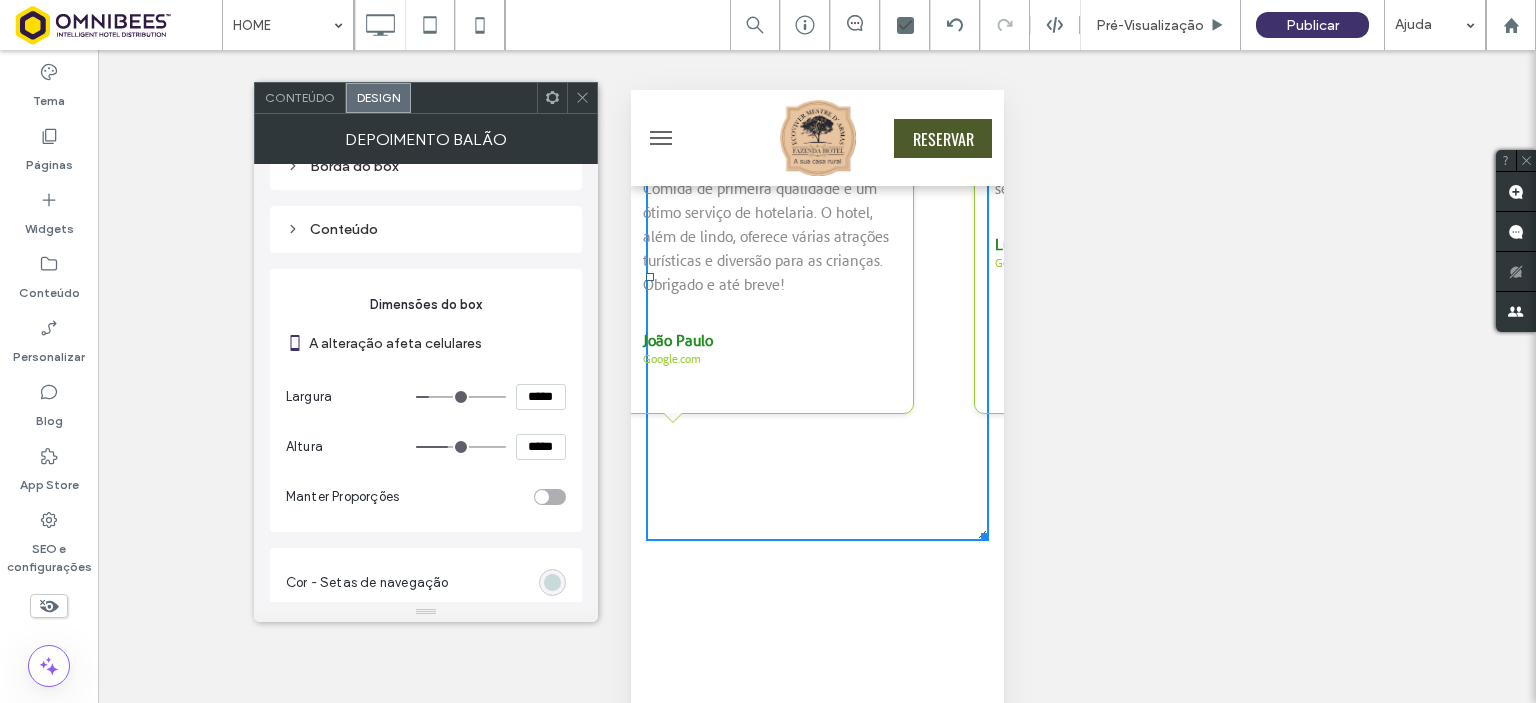 drag, startPoint x: 807, startPoint y: 380, endPoint x: 995, endPoint y: 388, distance: 188.17014 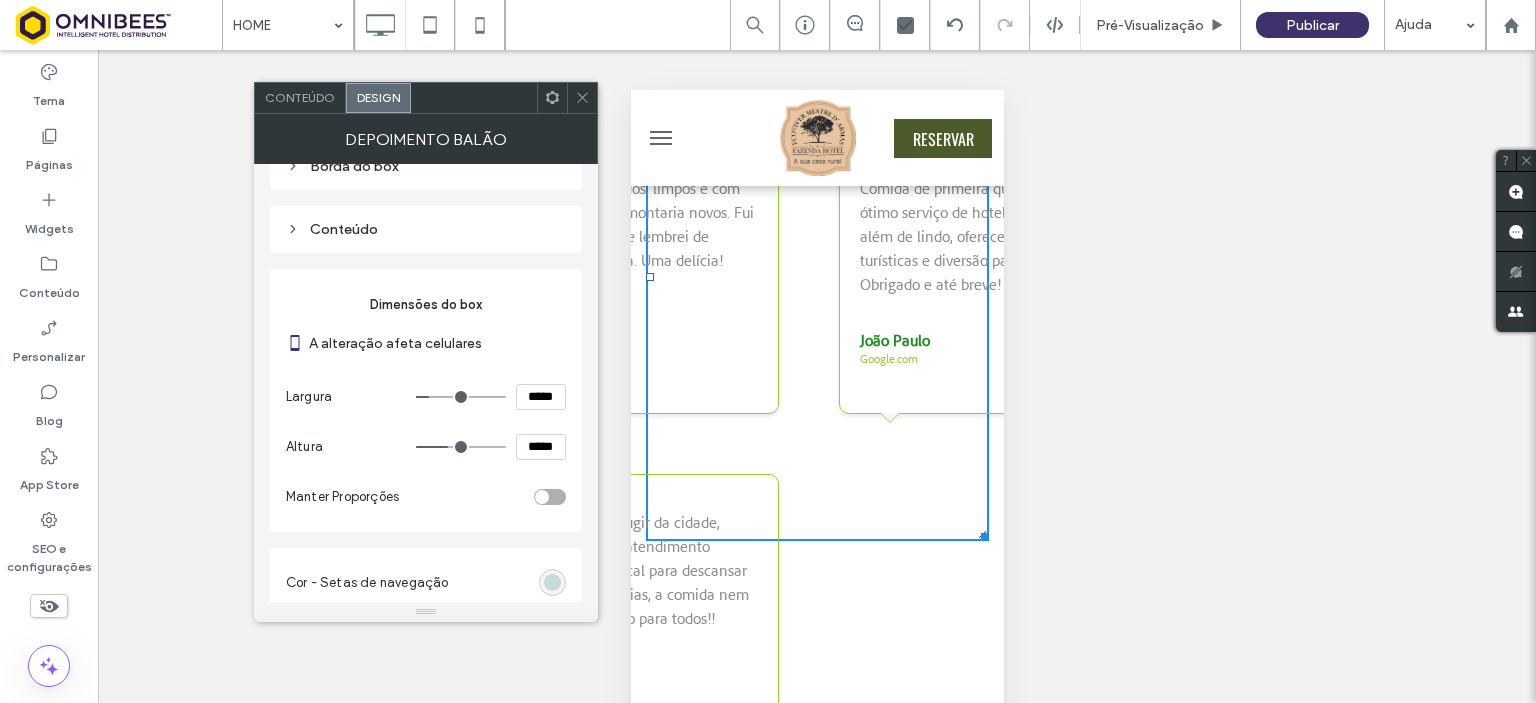 drag, startPoint x: 831, startPoint y: 392, endPoint x: 971, endPoint y: 392, distance: 140 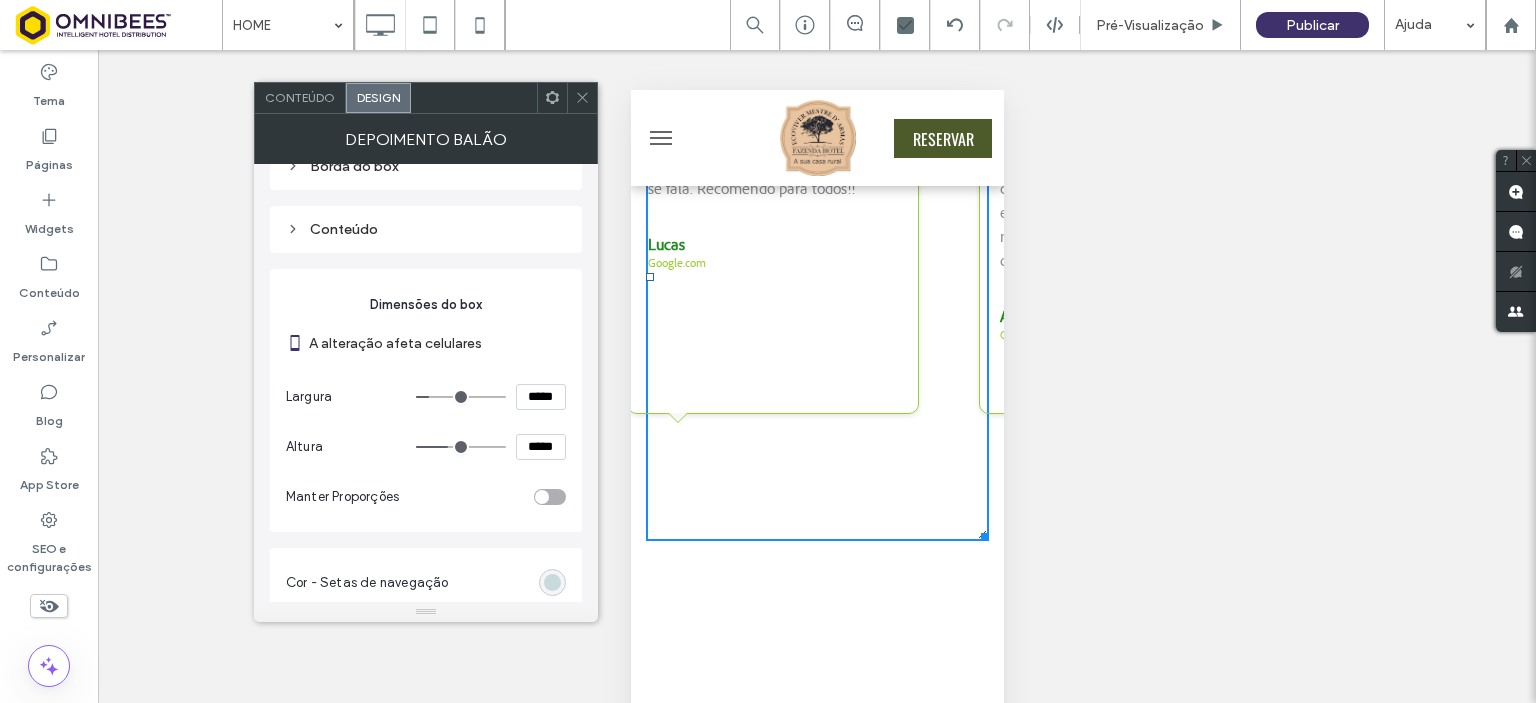 click 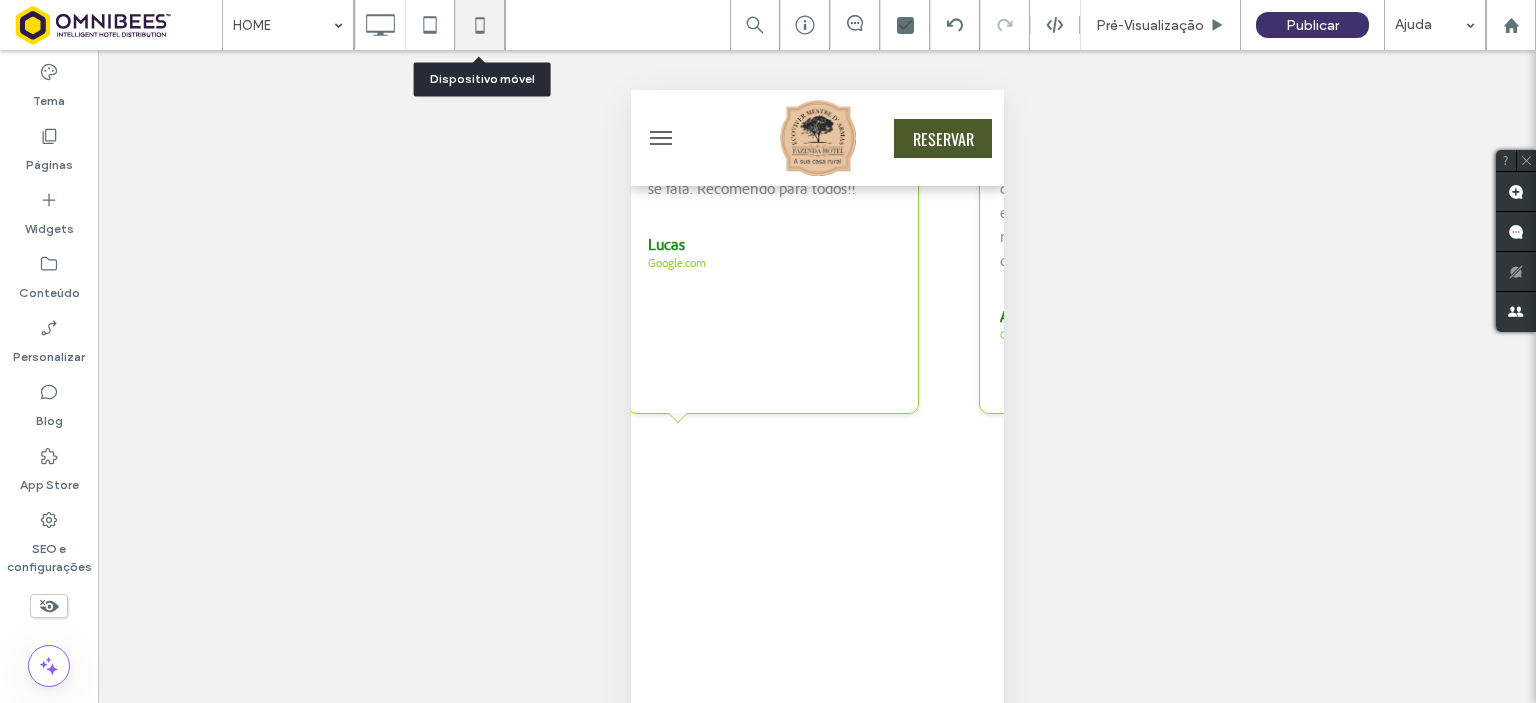 click 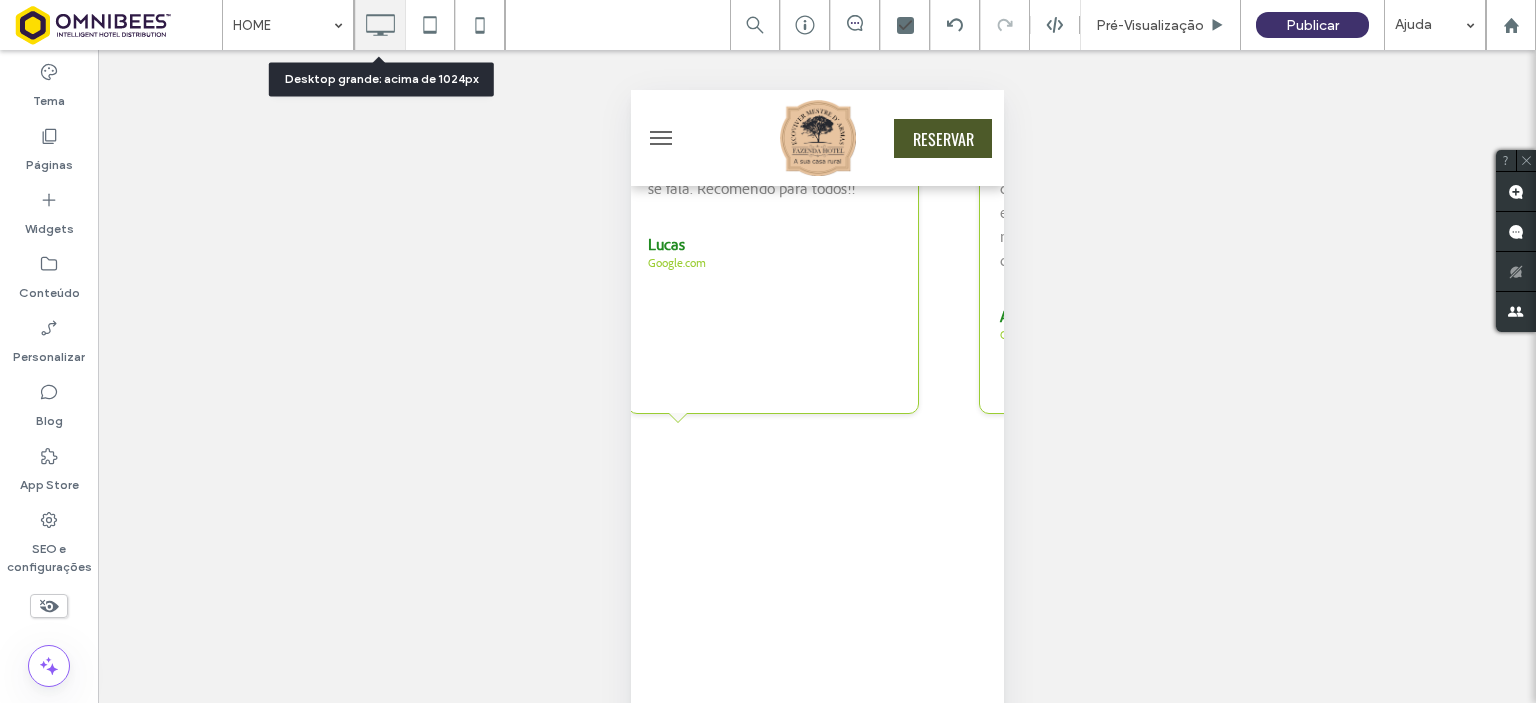 click at bounding box center [380, 25] 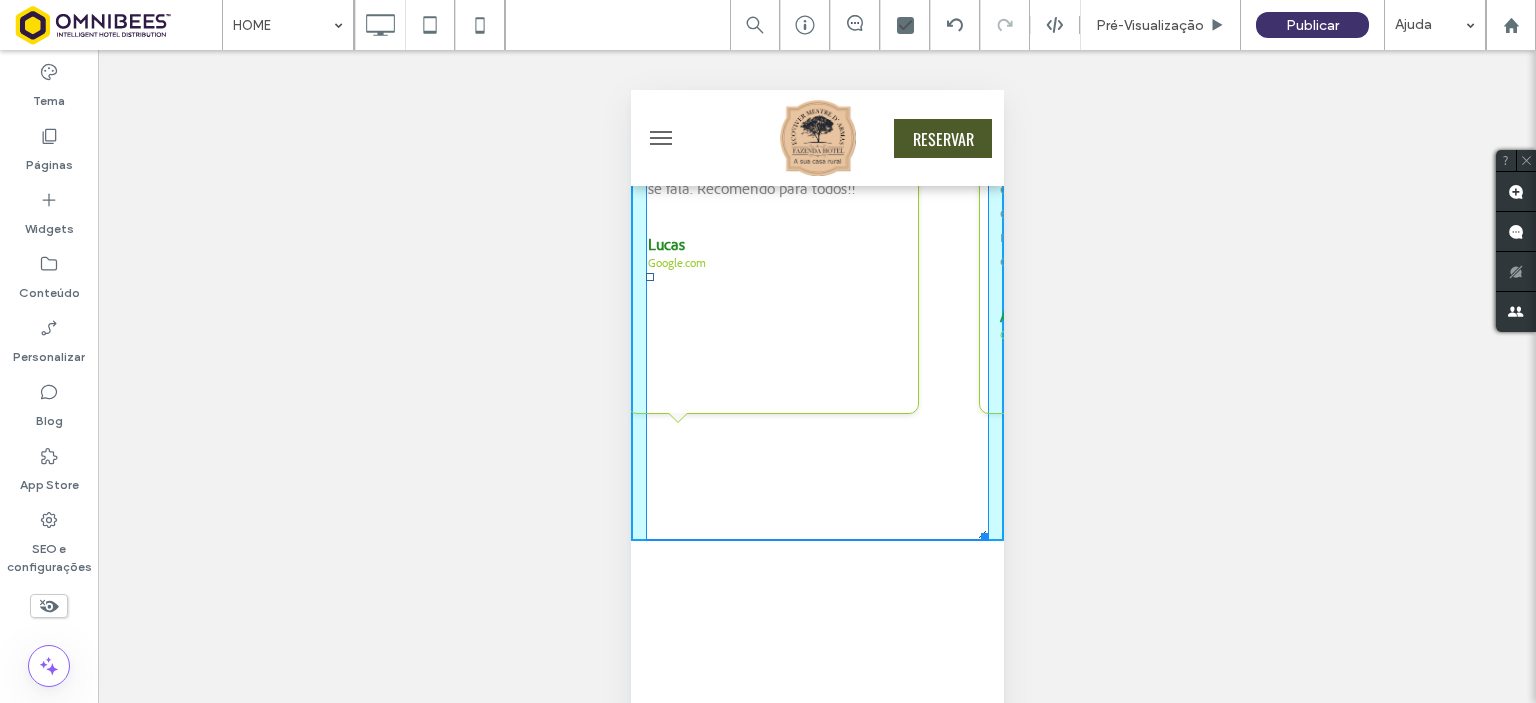 drag, startPoint x: 963, startPoint y: 559, endPoint x: 1573, endPoint y: 636, distance: 614.84064 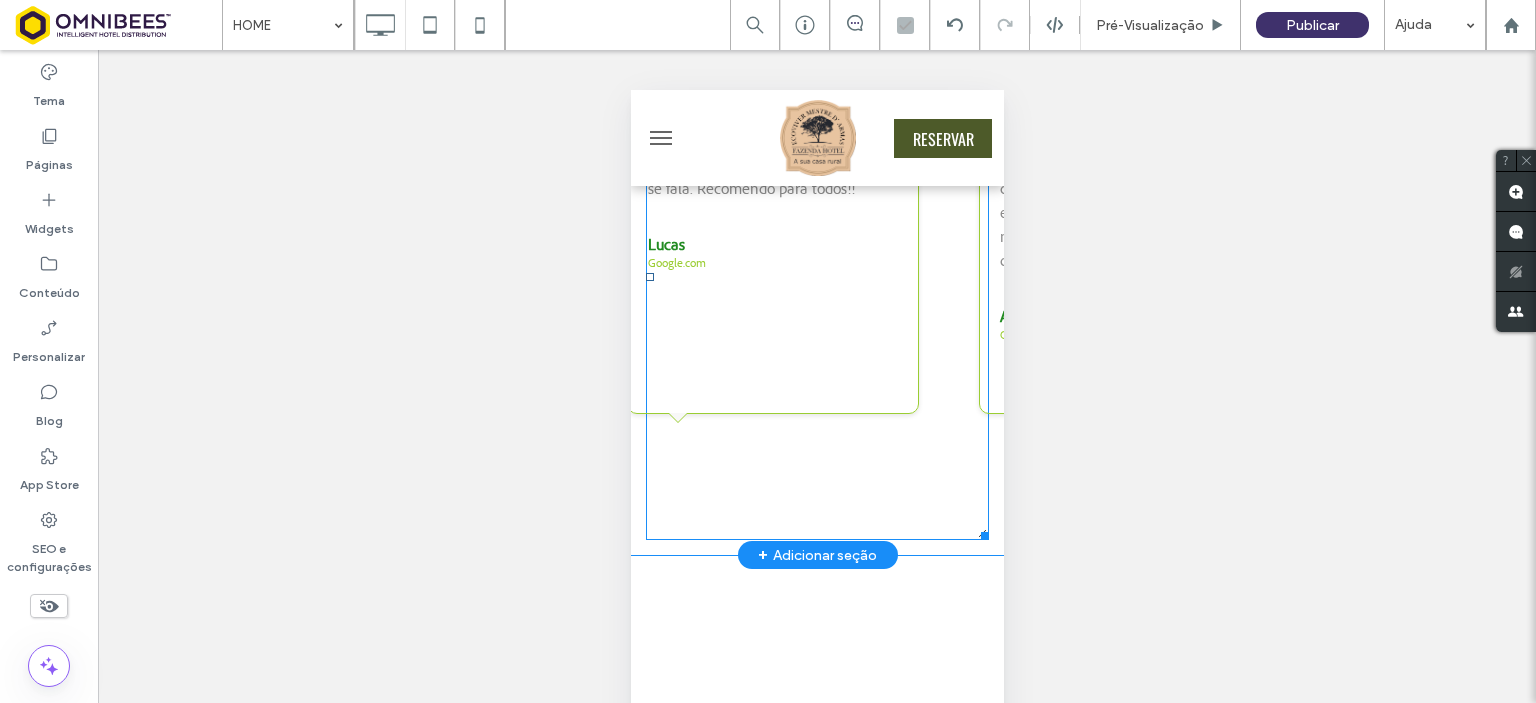 click at bounding box center [816, 277] 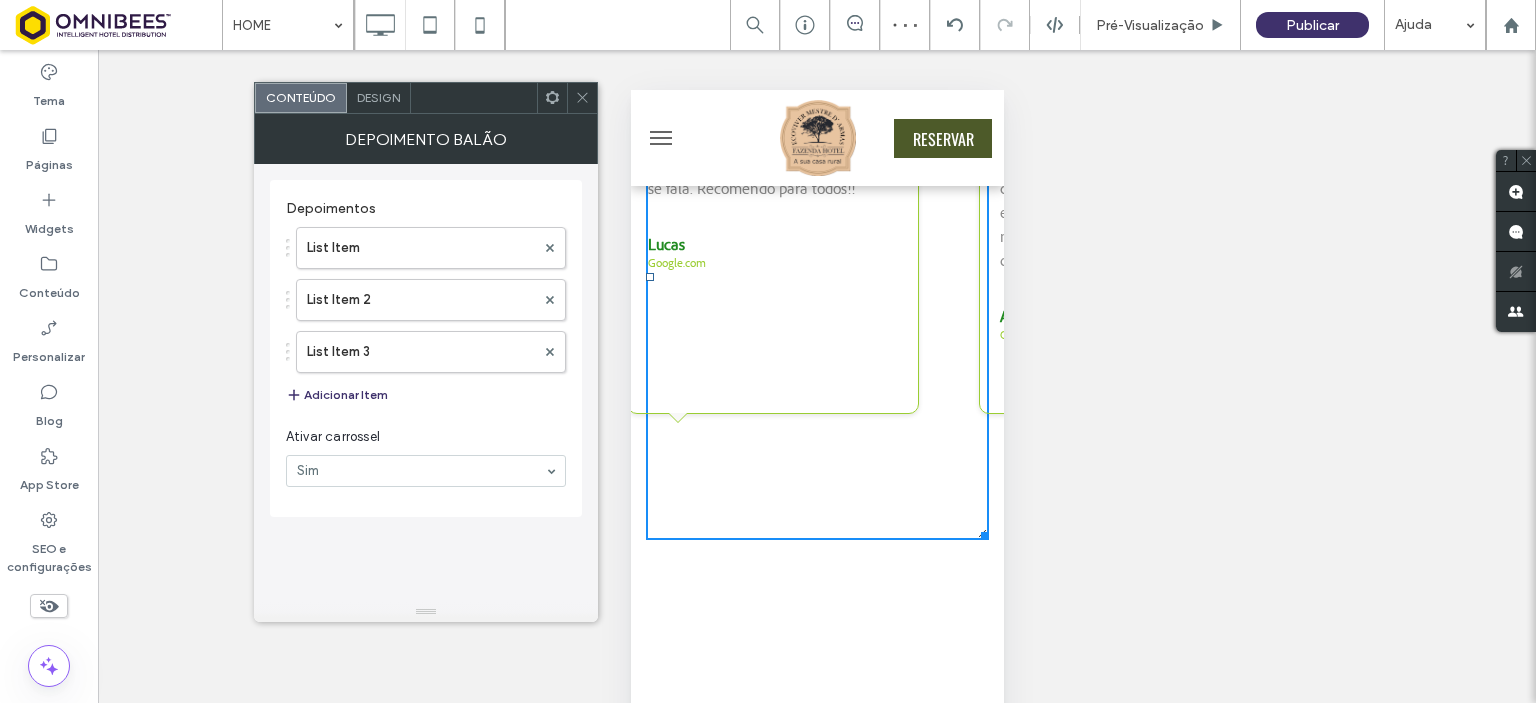 click on "Design" at bounding box center (378, 97) 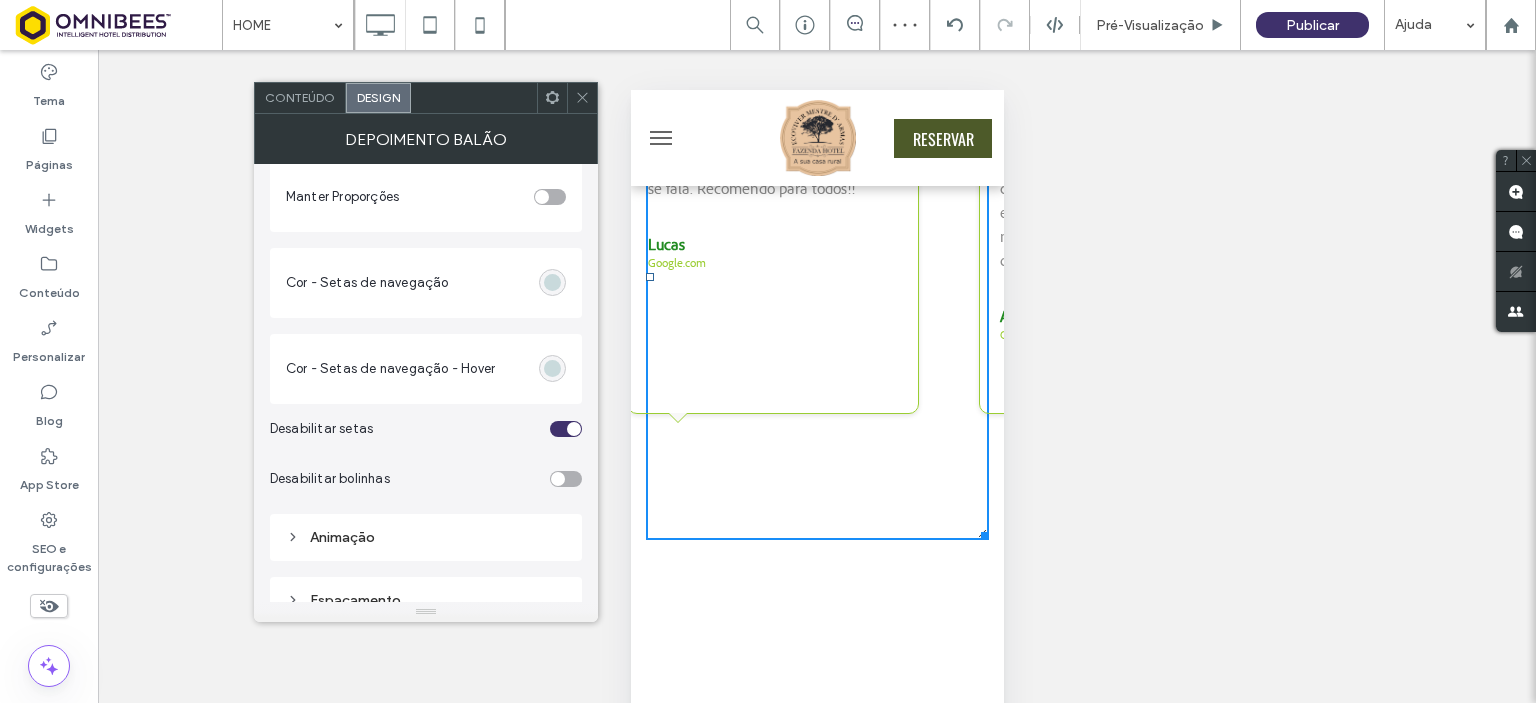 scroll, scrollTop: 420, scrollLeft: 0, axis: vertical 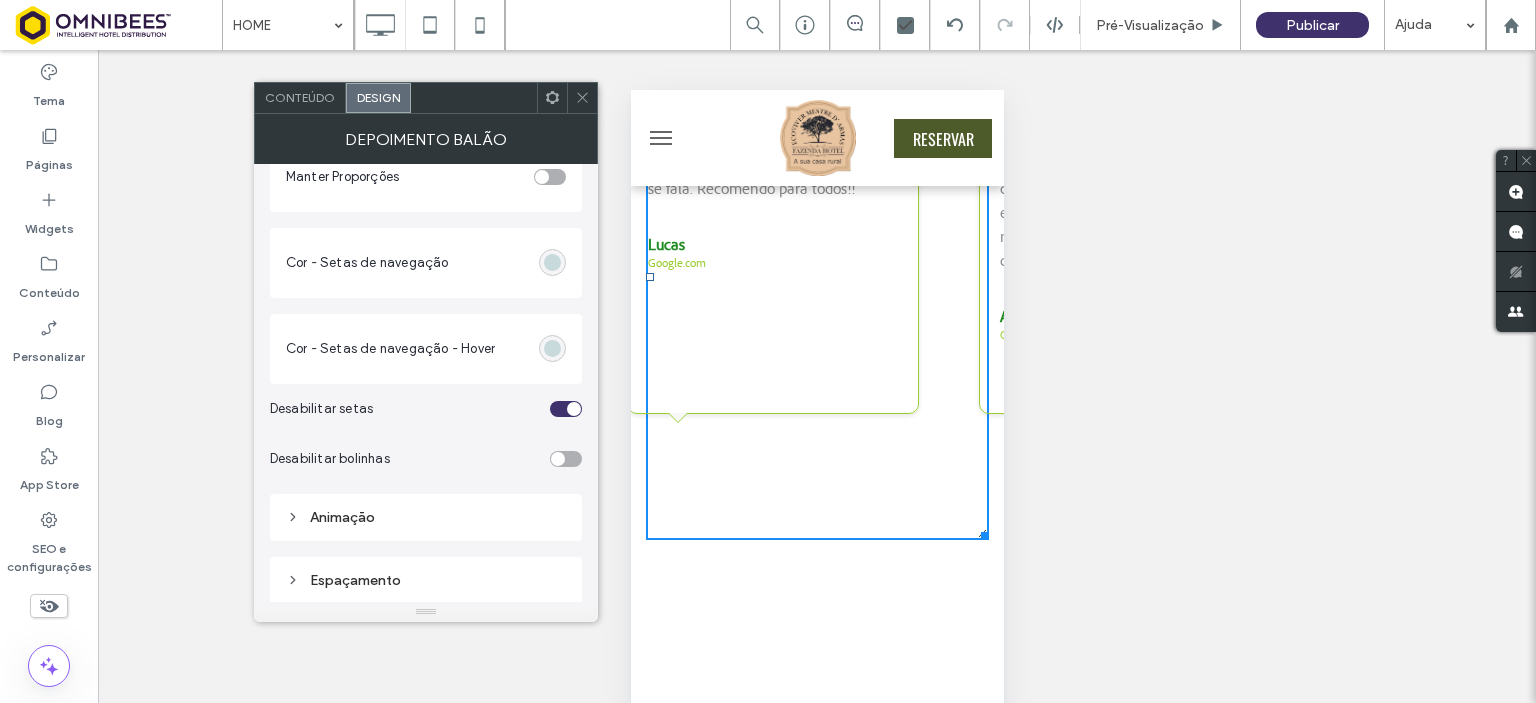 click at bounding box center (566, 459) 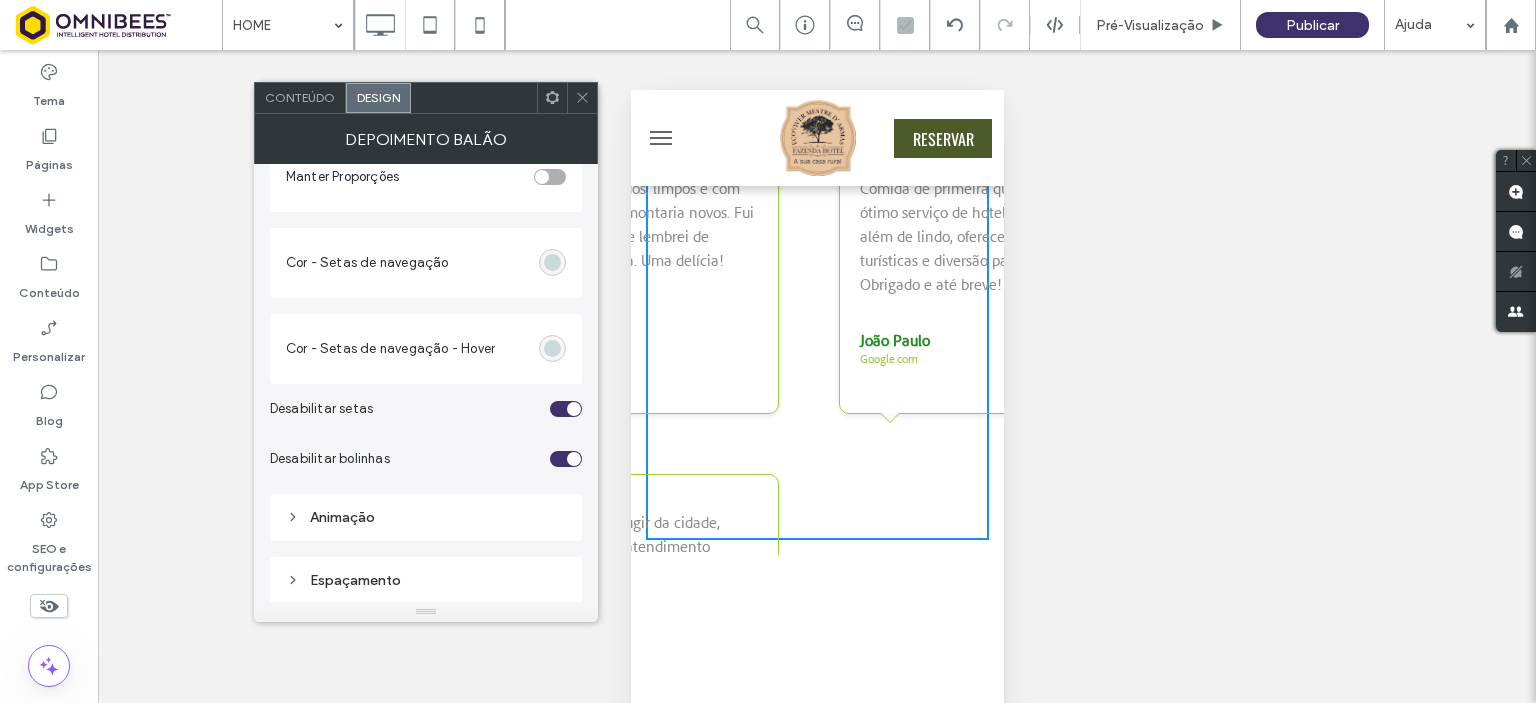 click at bounding box center (566, 459) 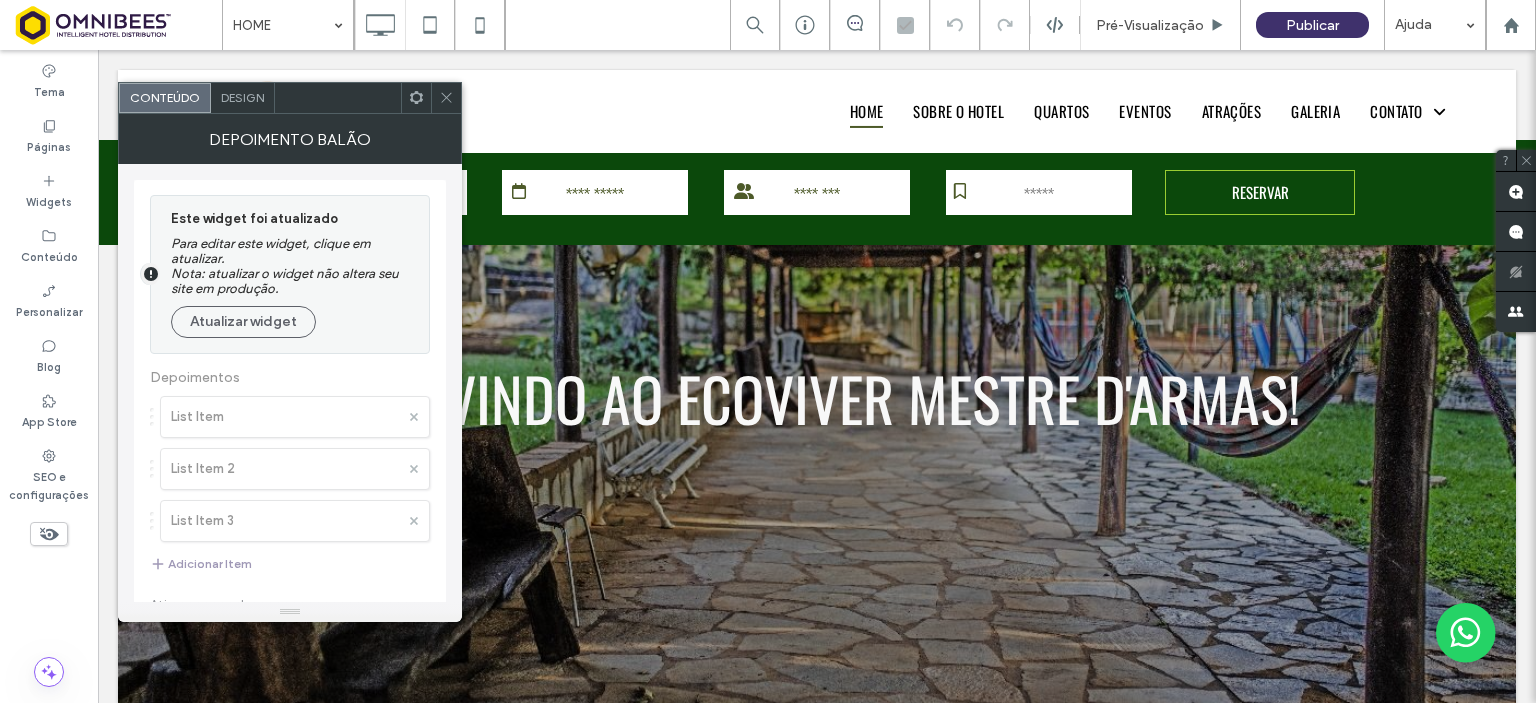 scroll, scrollTop: 3900, scrollLeft: 0, axis: vertical 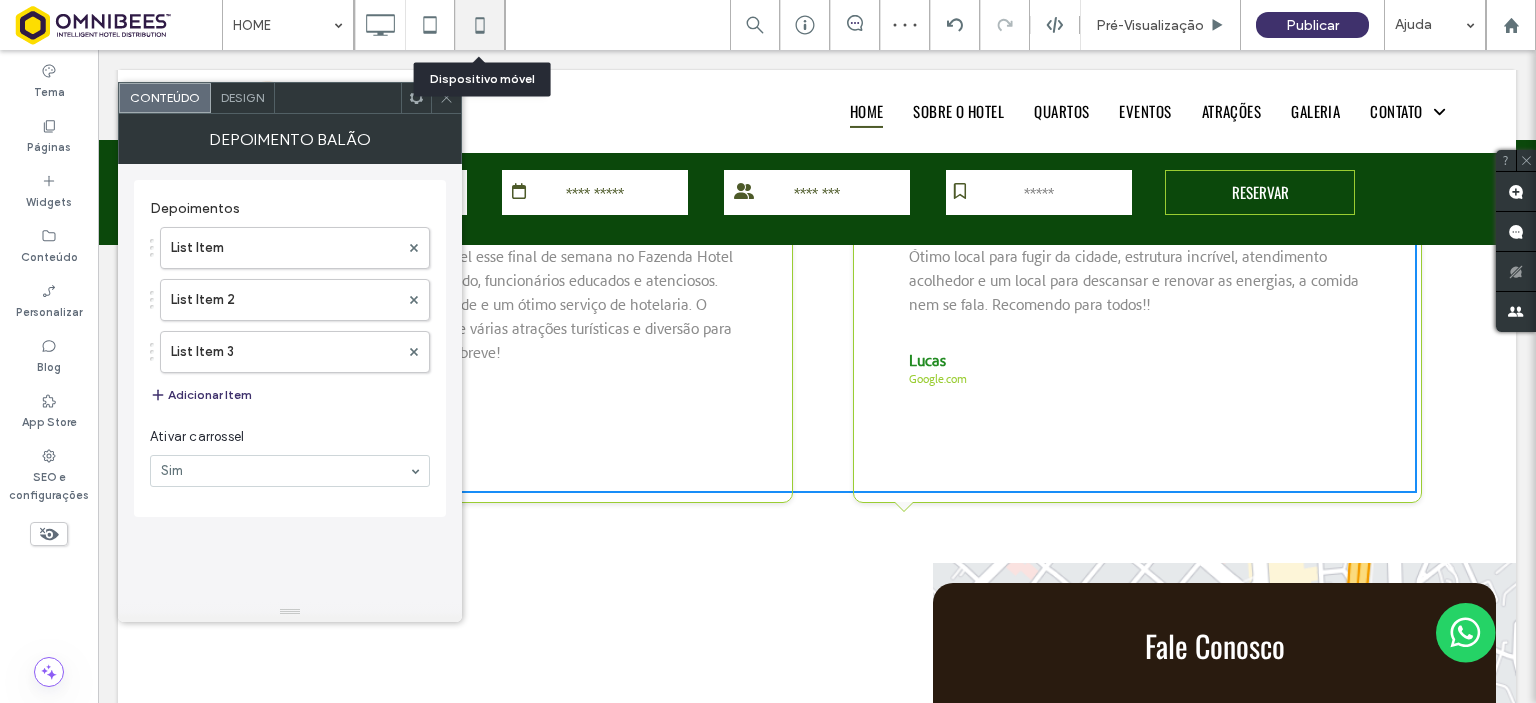 click 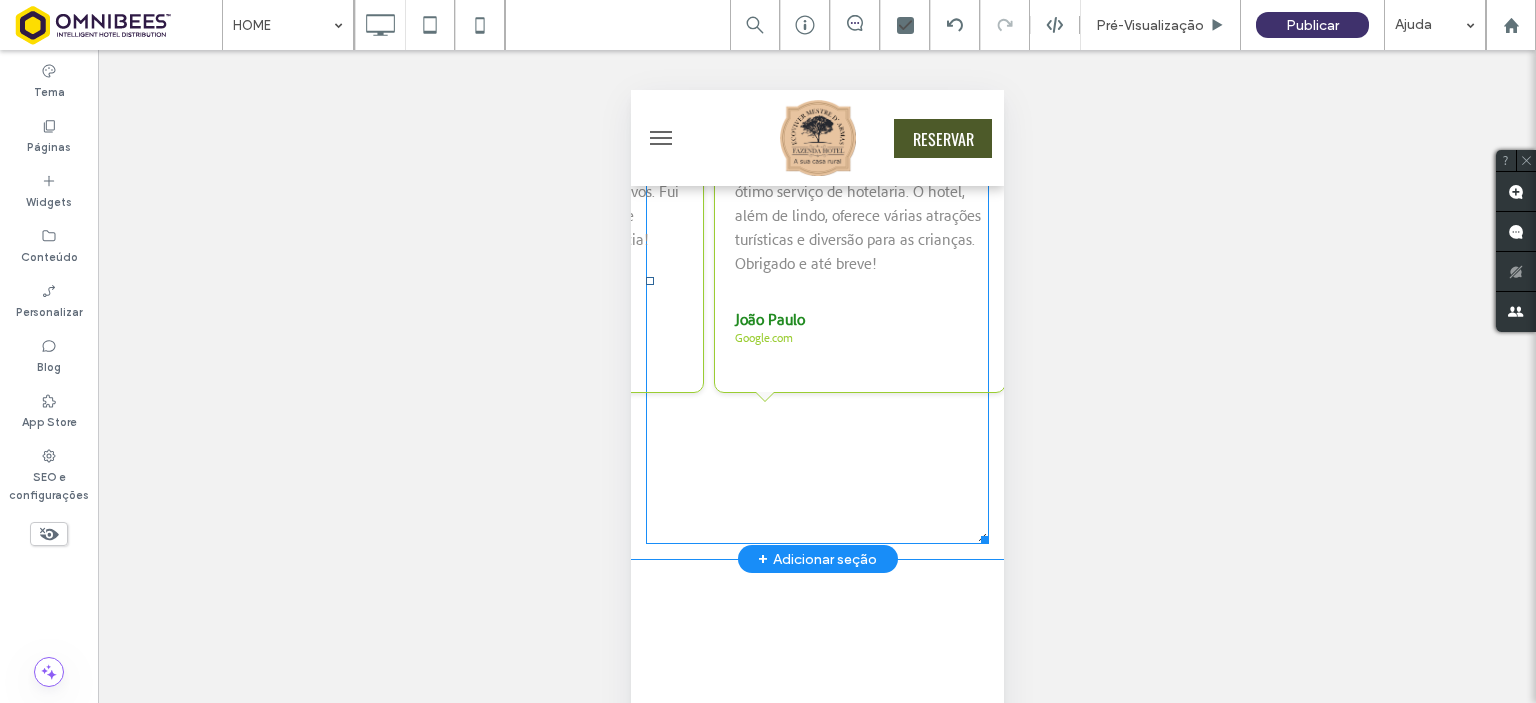 scroll, scrollTop: 3400, scrollLeft: 0, axis: vertical 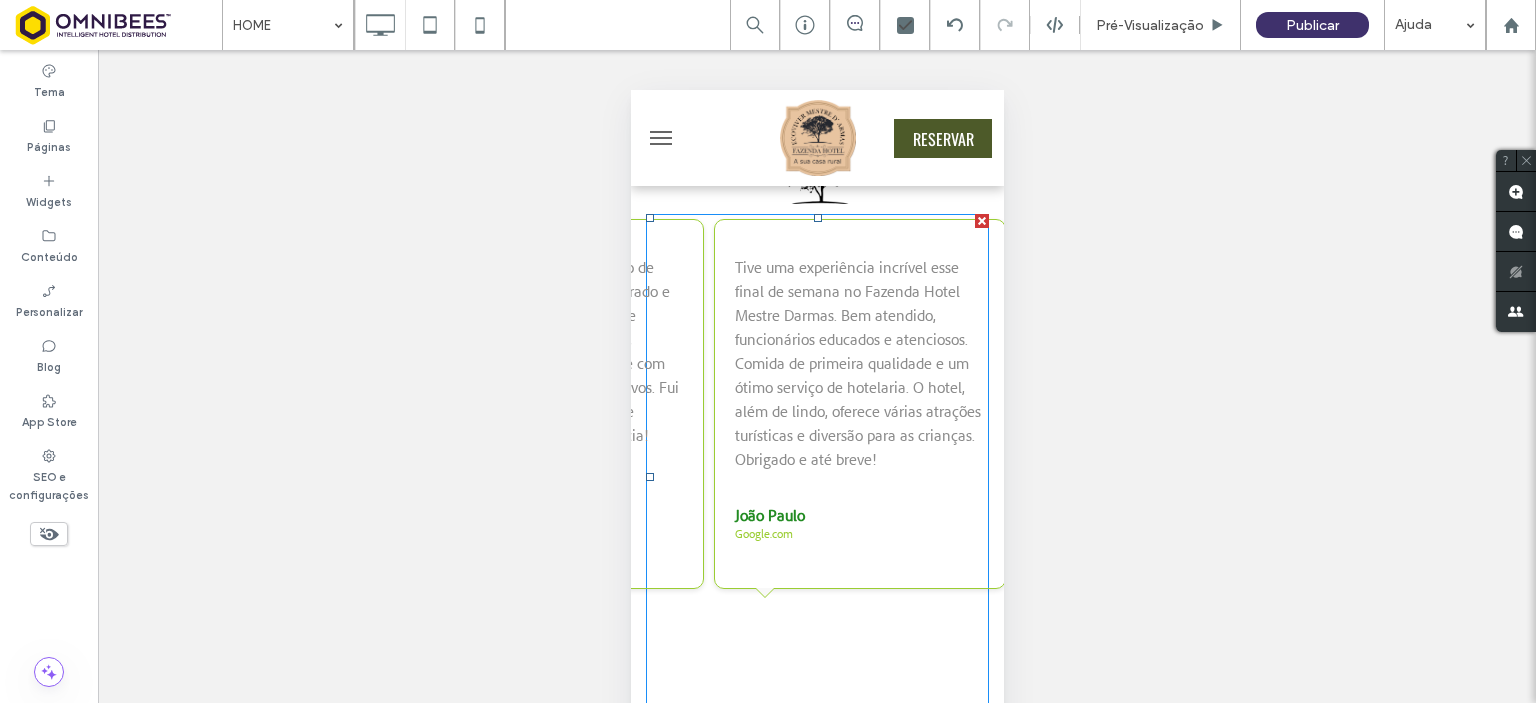 click at bounding box center (816, 477) 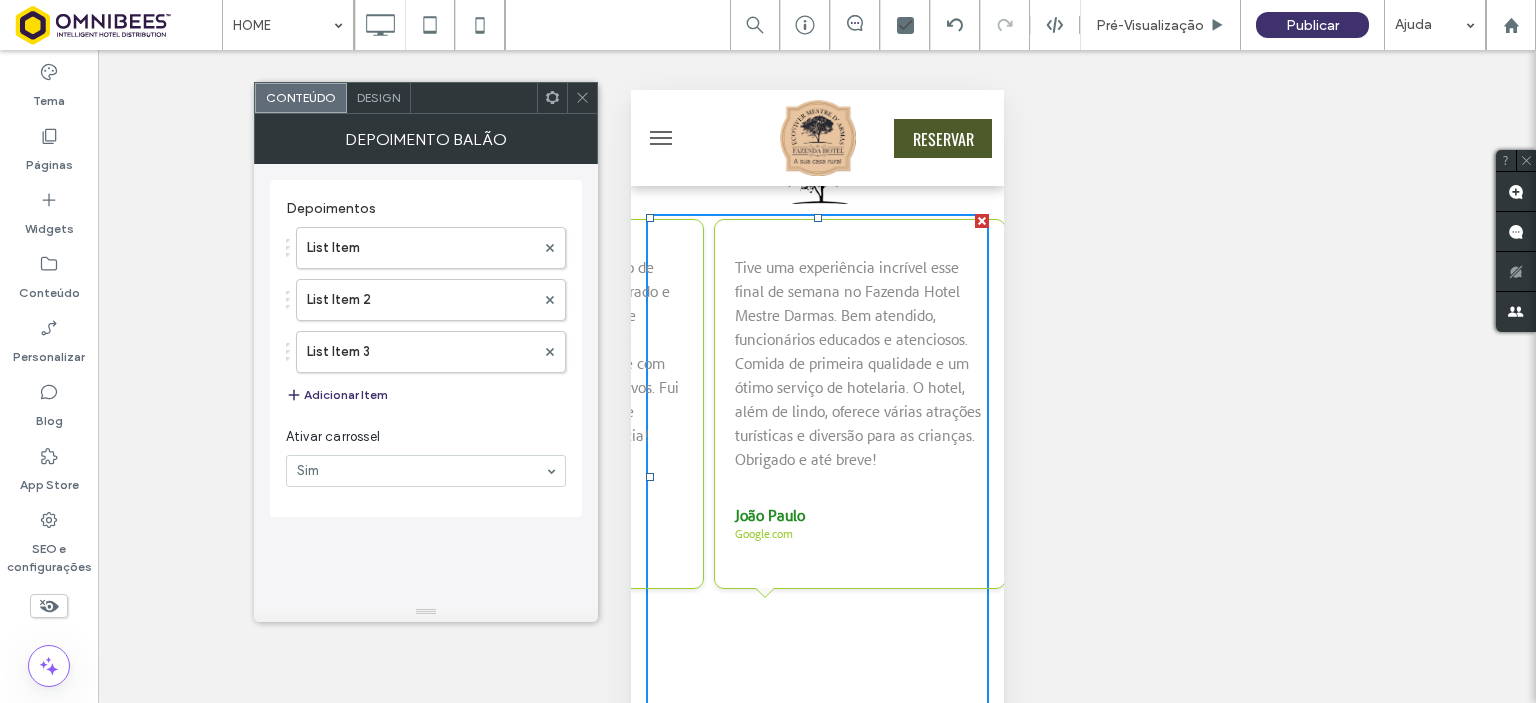 click 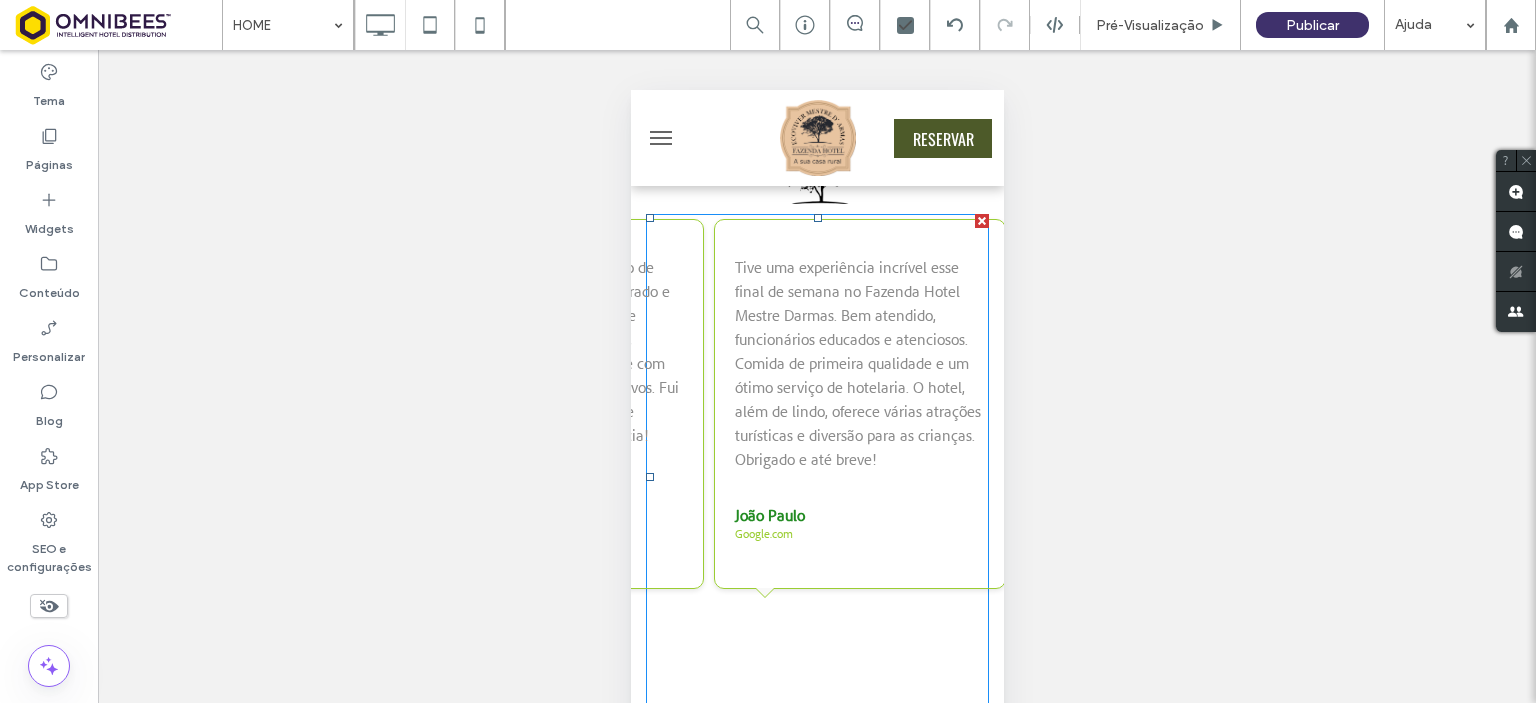 click at bounding box center (816, 477) 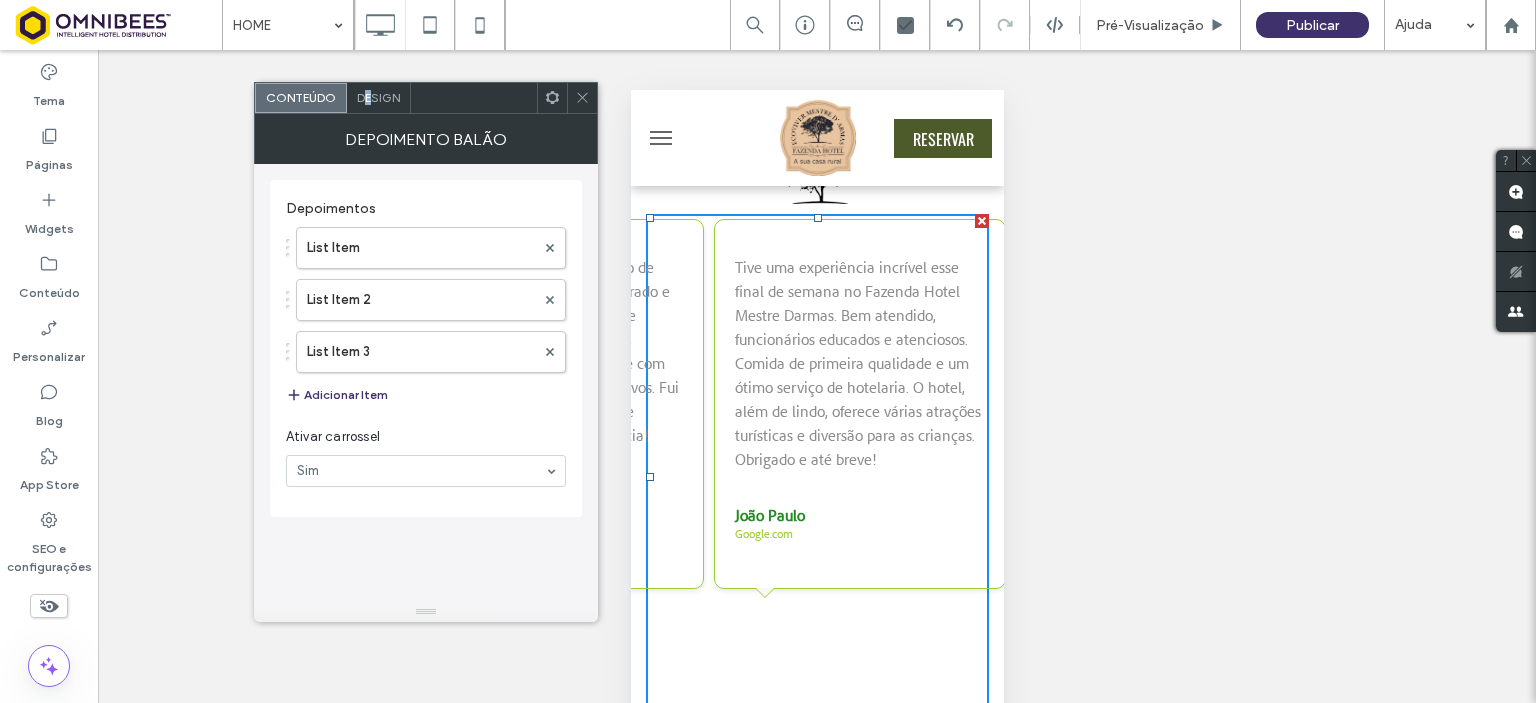 click on "Design" at bounding box center (378, 97) 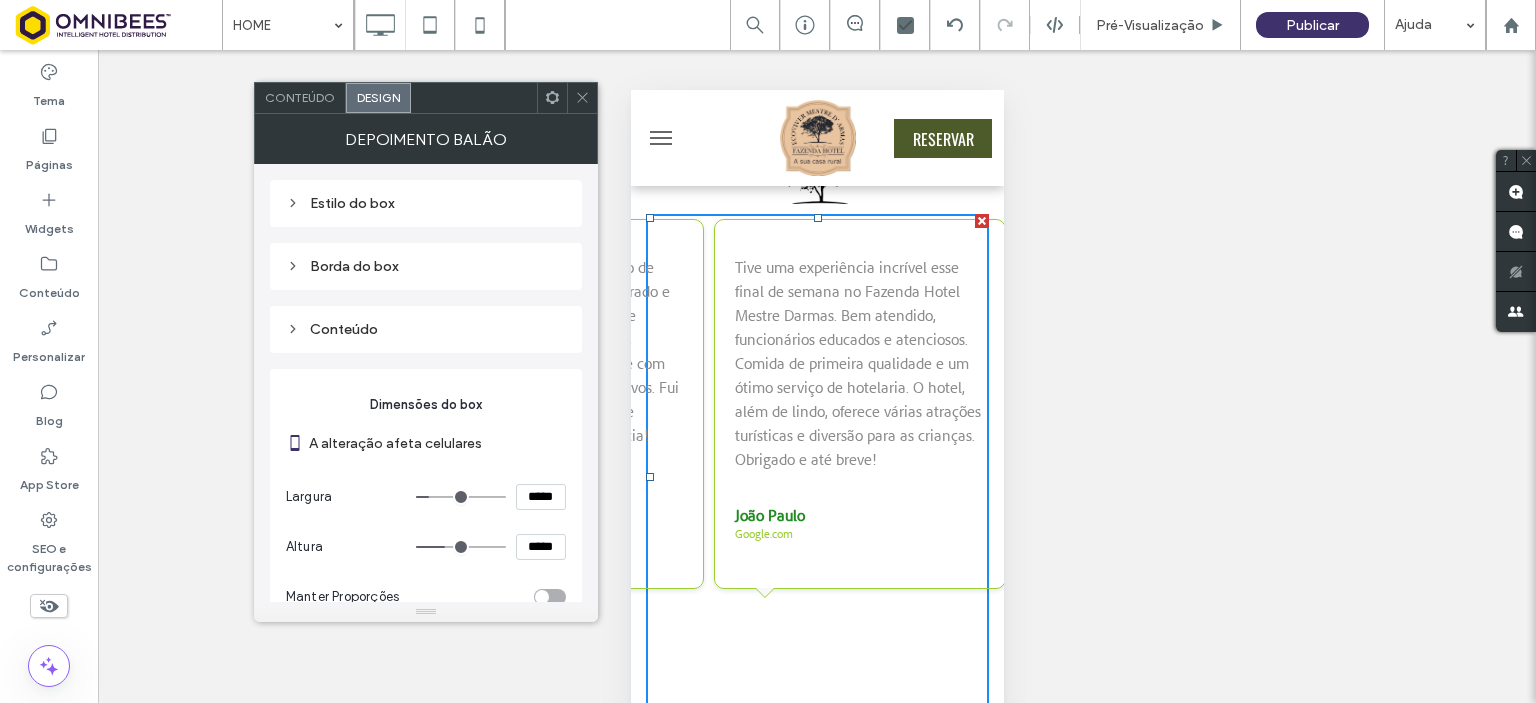 drag, startPoint x: 543, startPoint y: 496, endPoint x: 512, endPoint y: 496, distance: 31 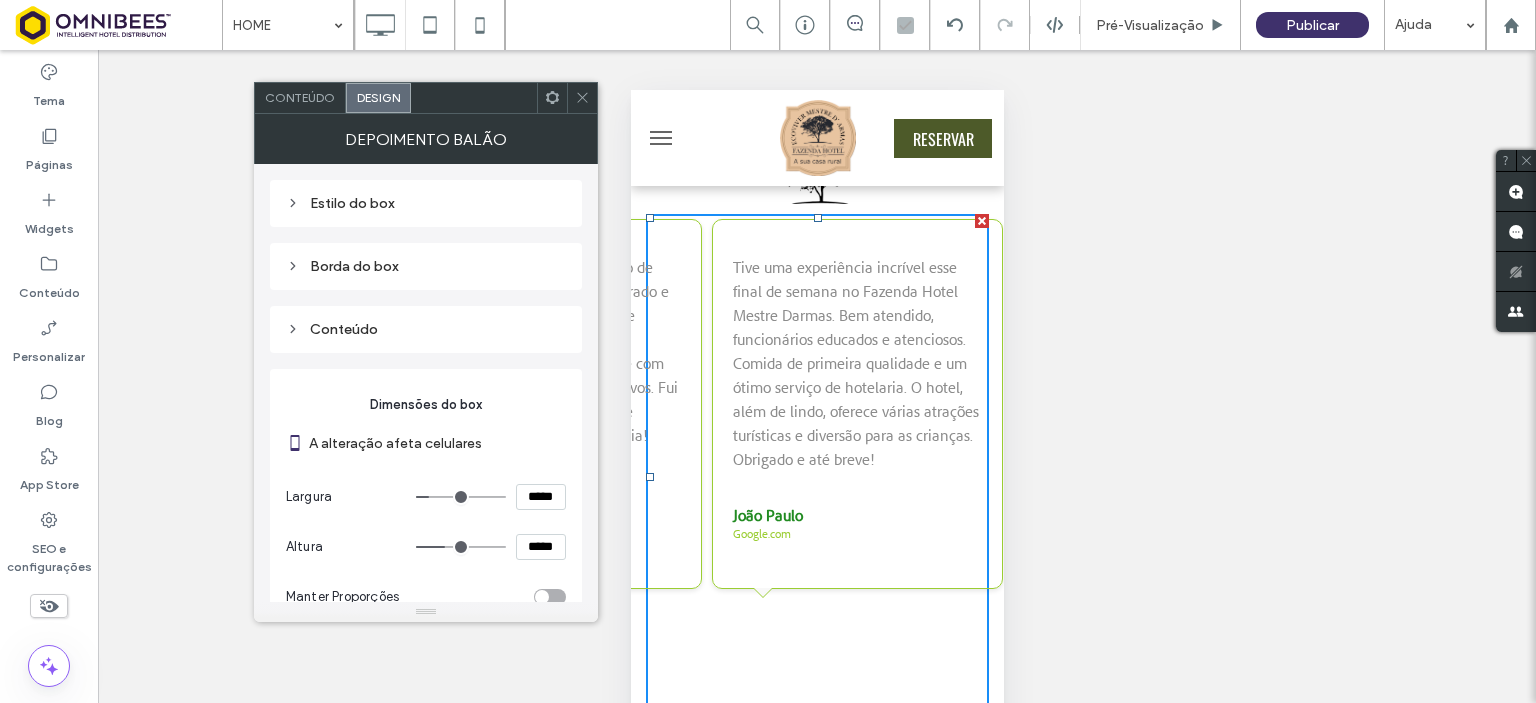 type on "*****" 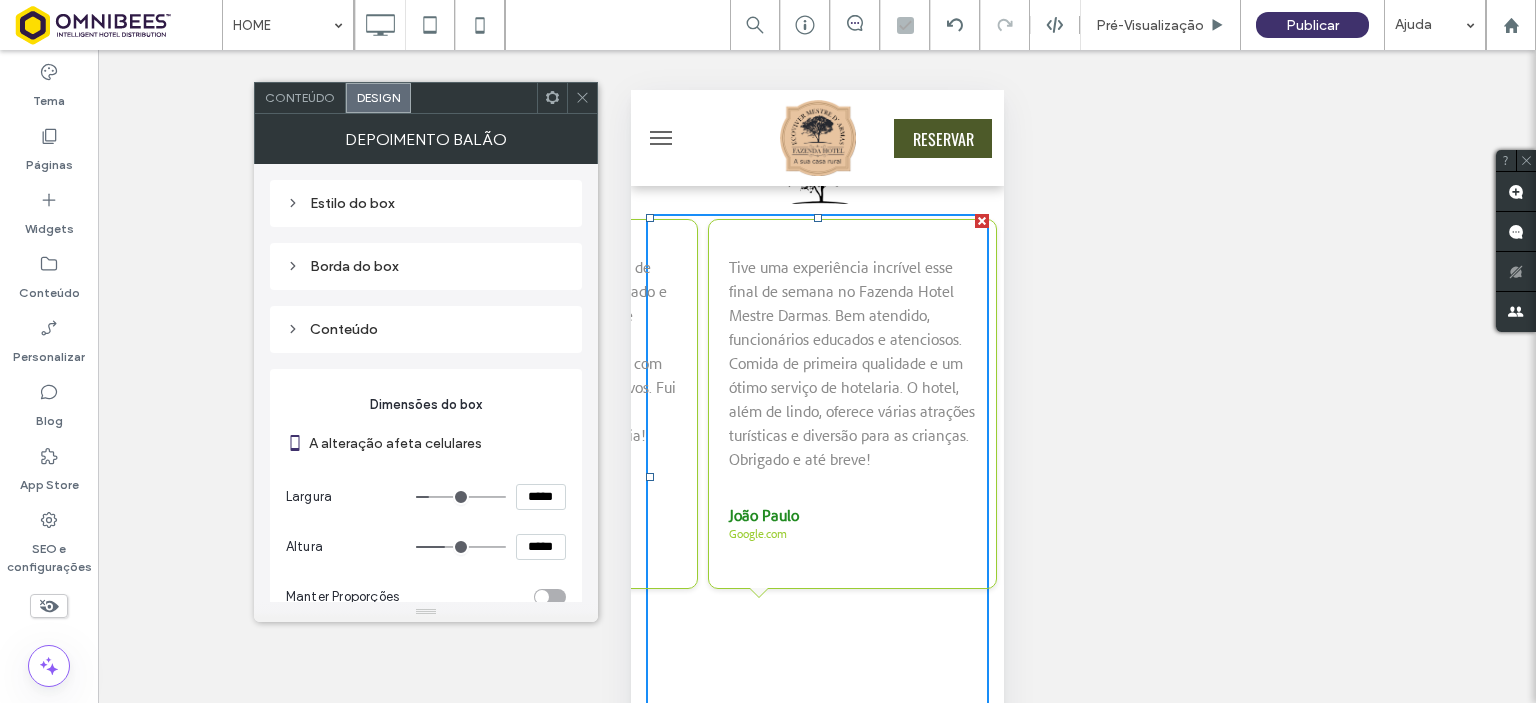 type on "***" 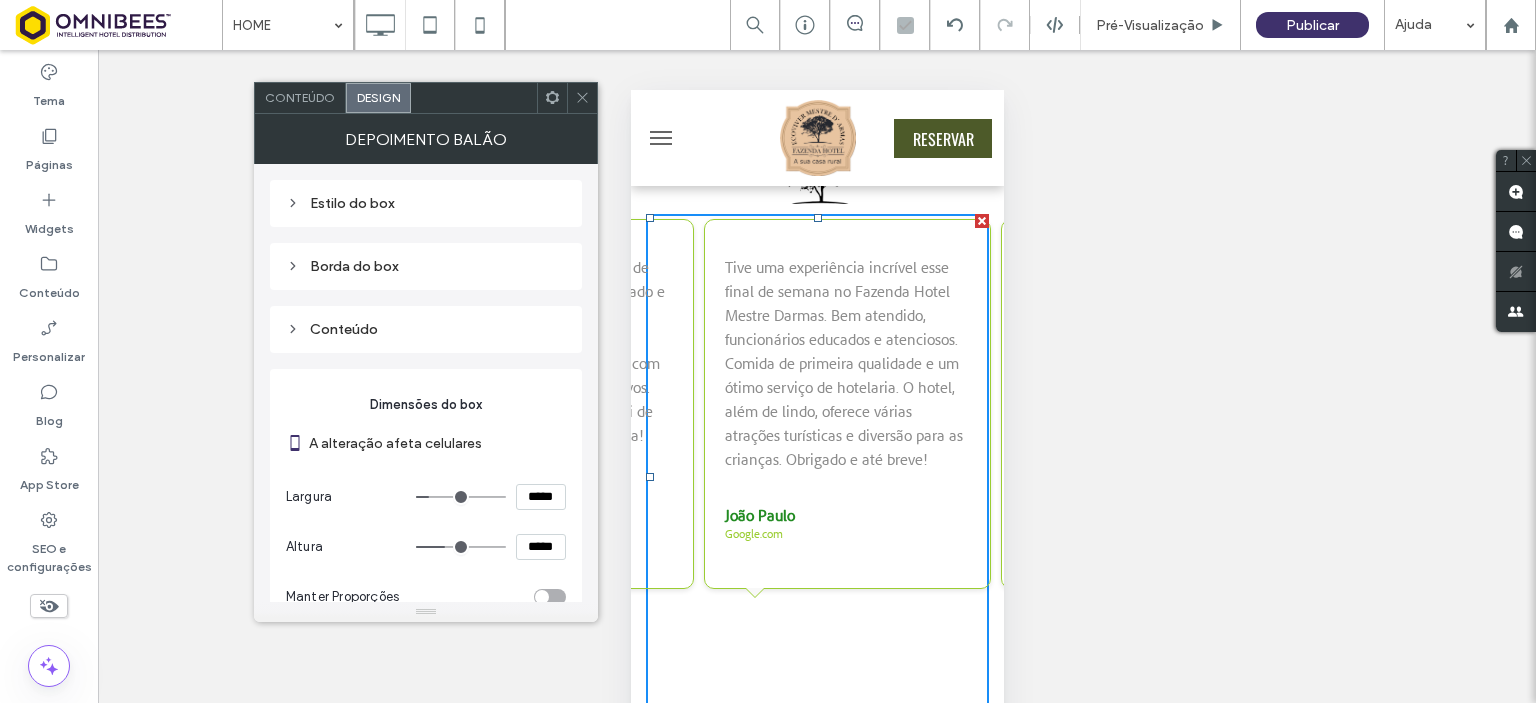 type on "***" 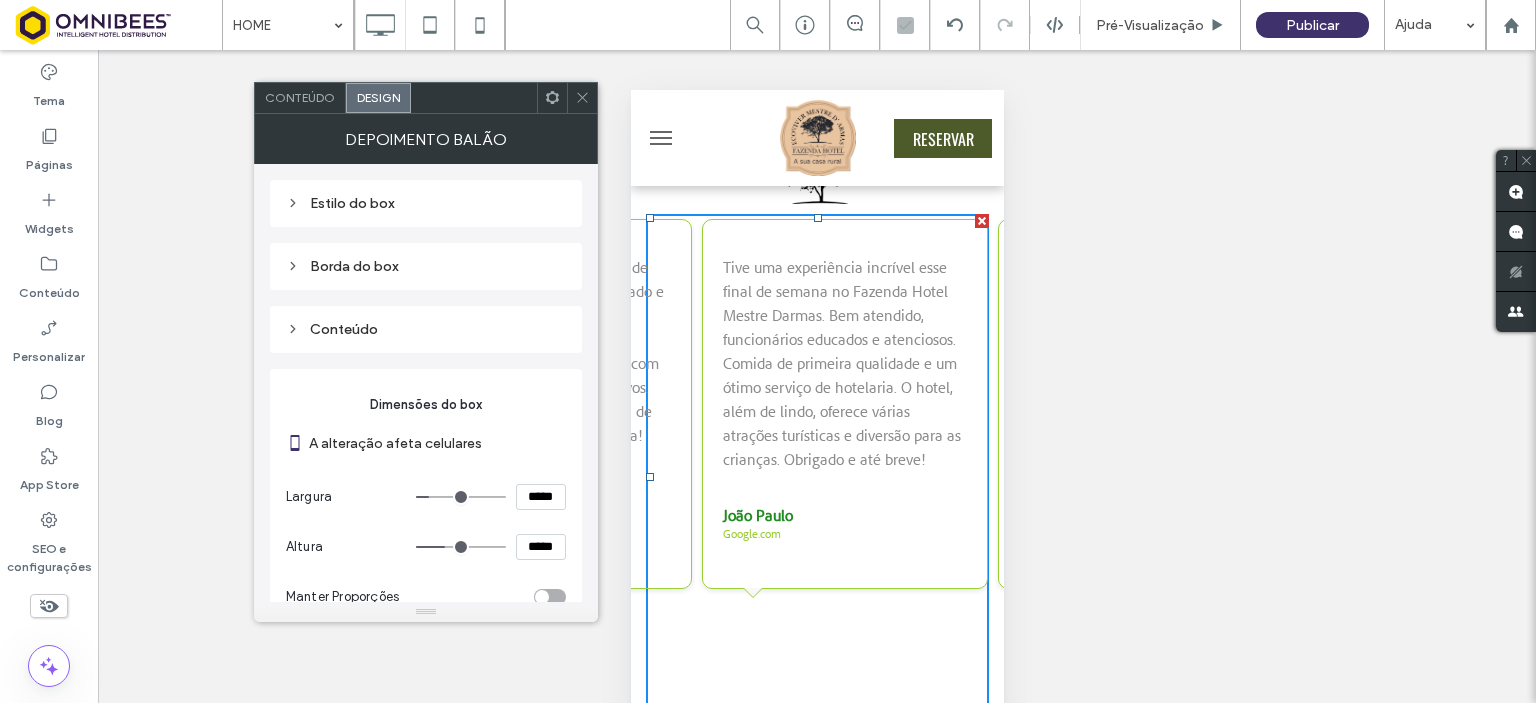type on "*****" 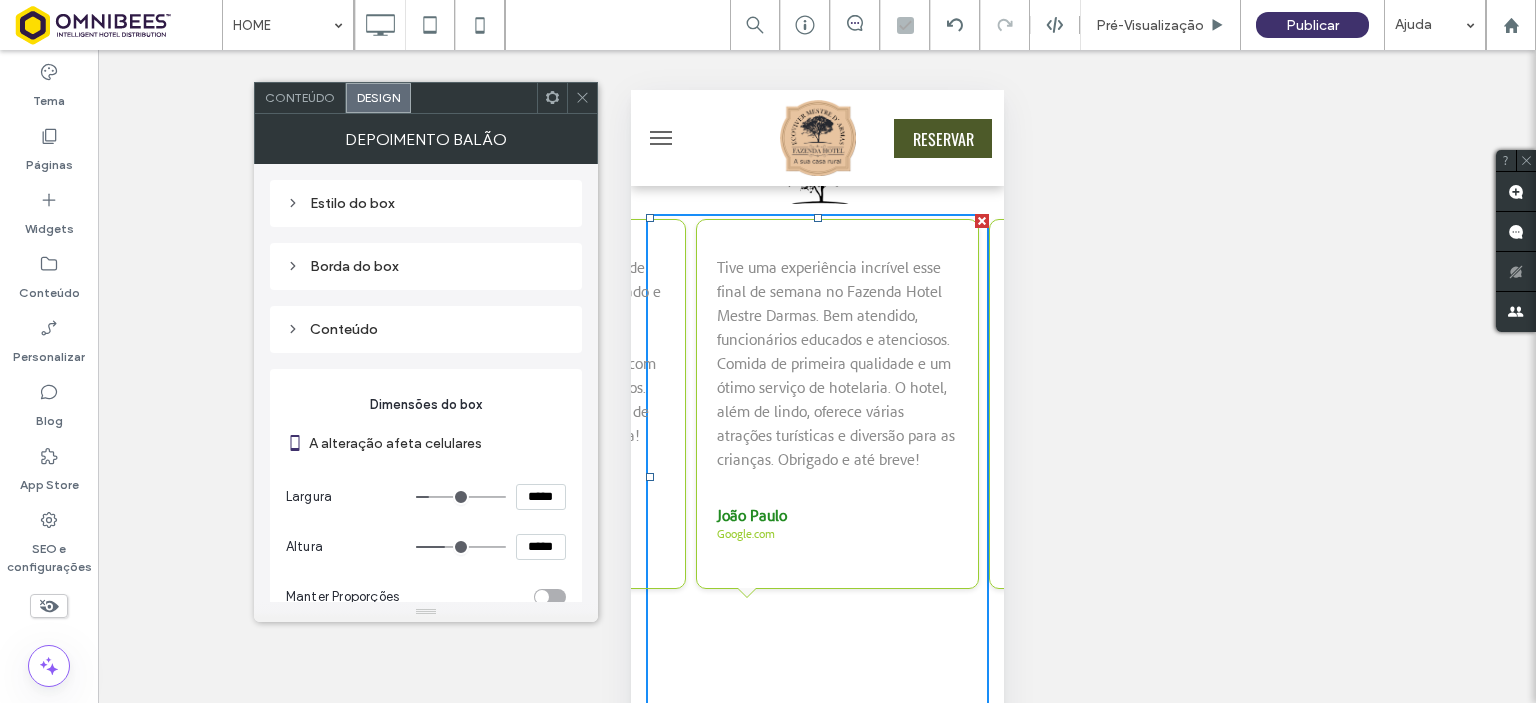 type on "***" 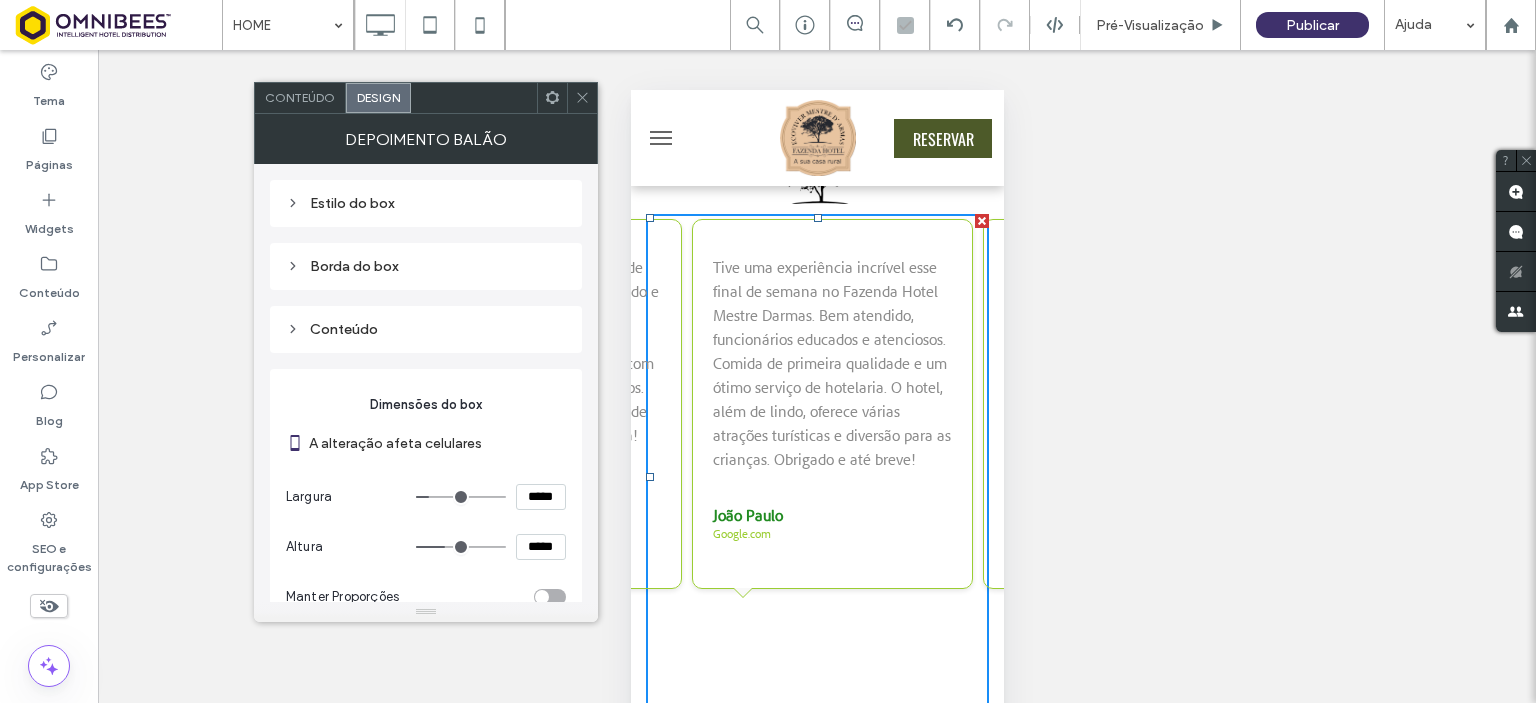 type on "***" 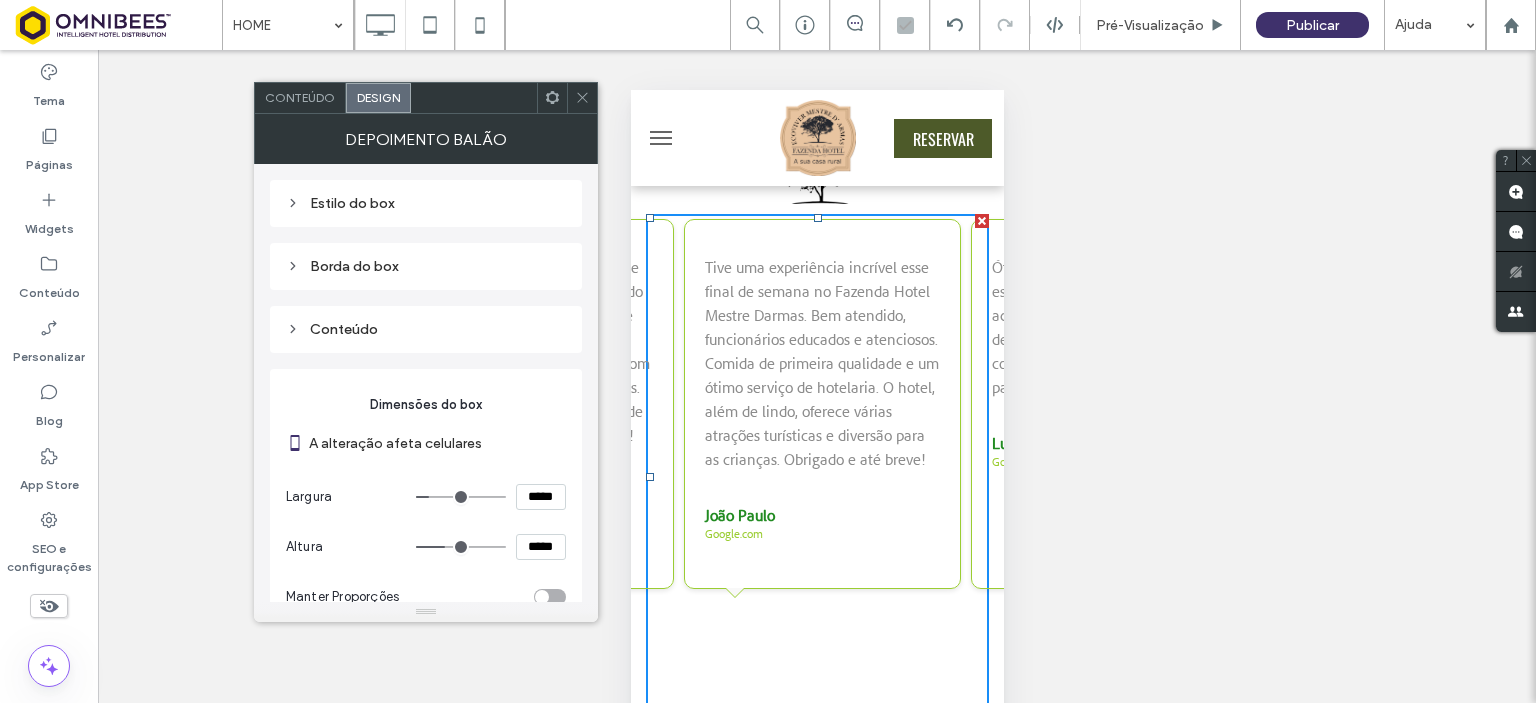 type on "***" 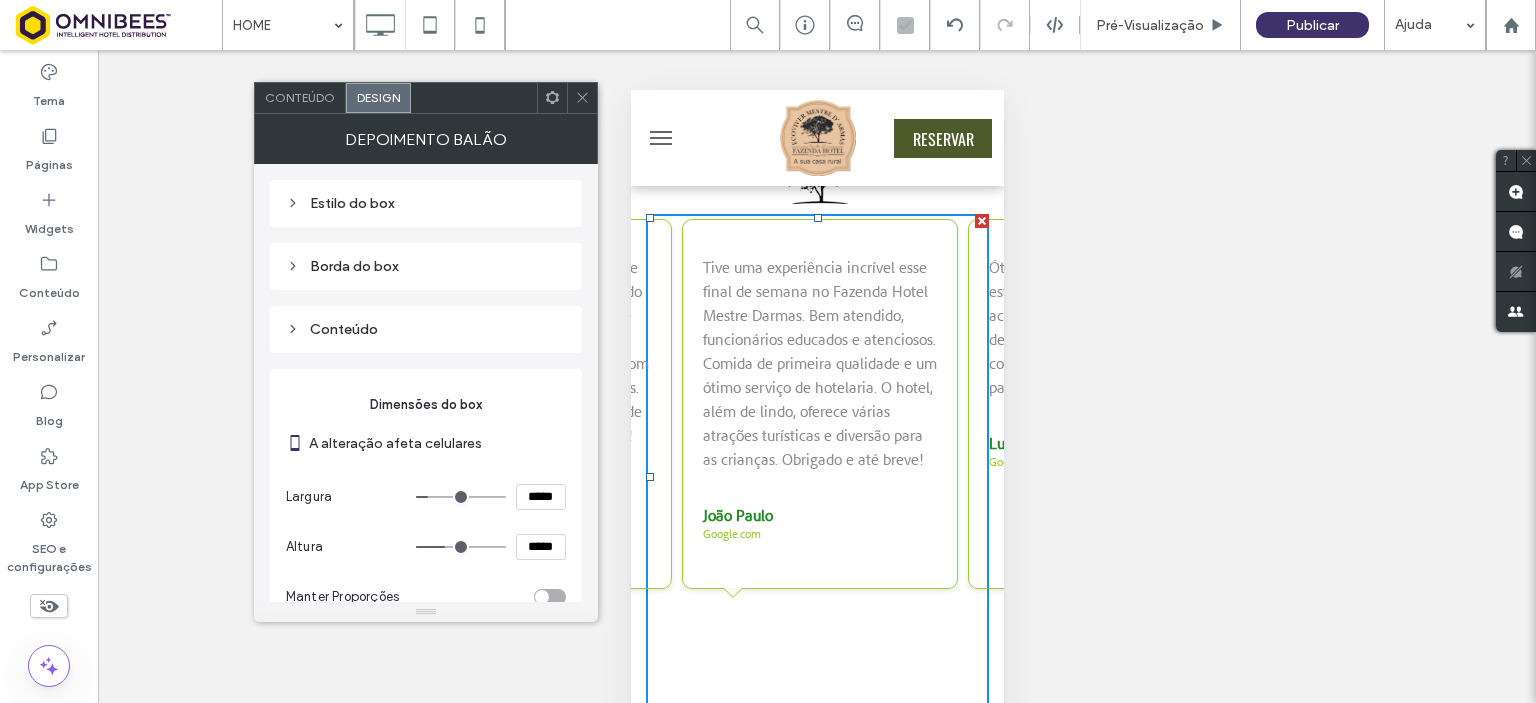 type on "***" 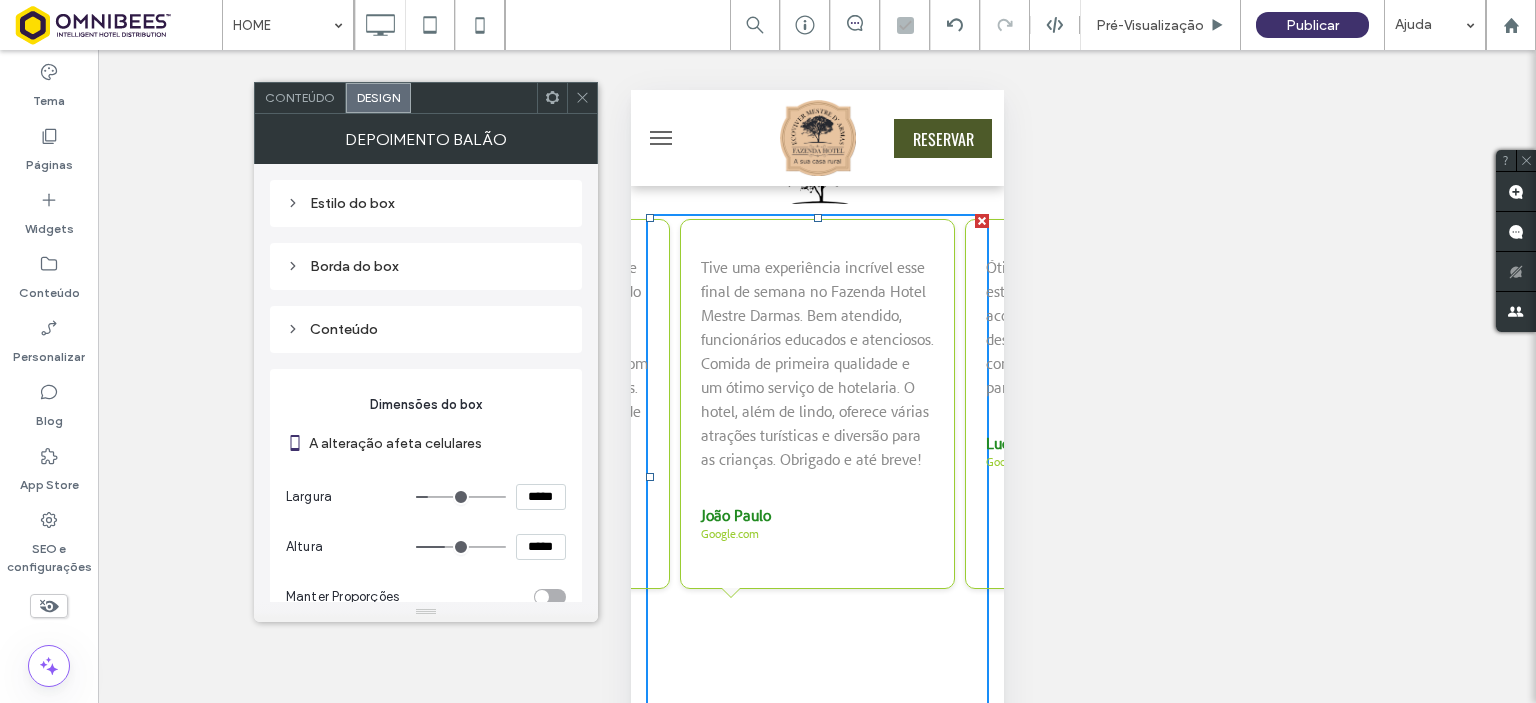 type on "***" 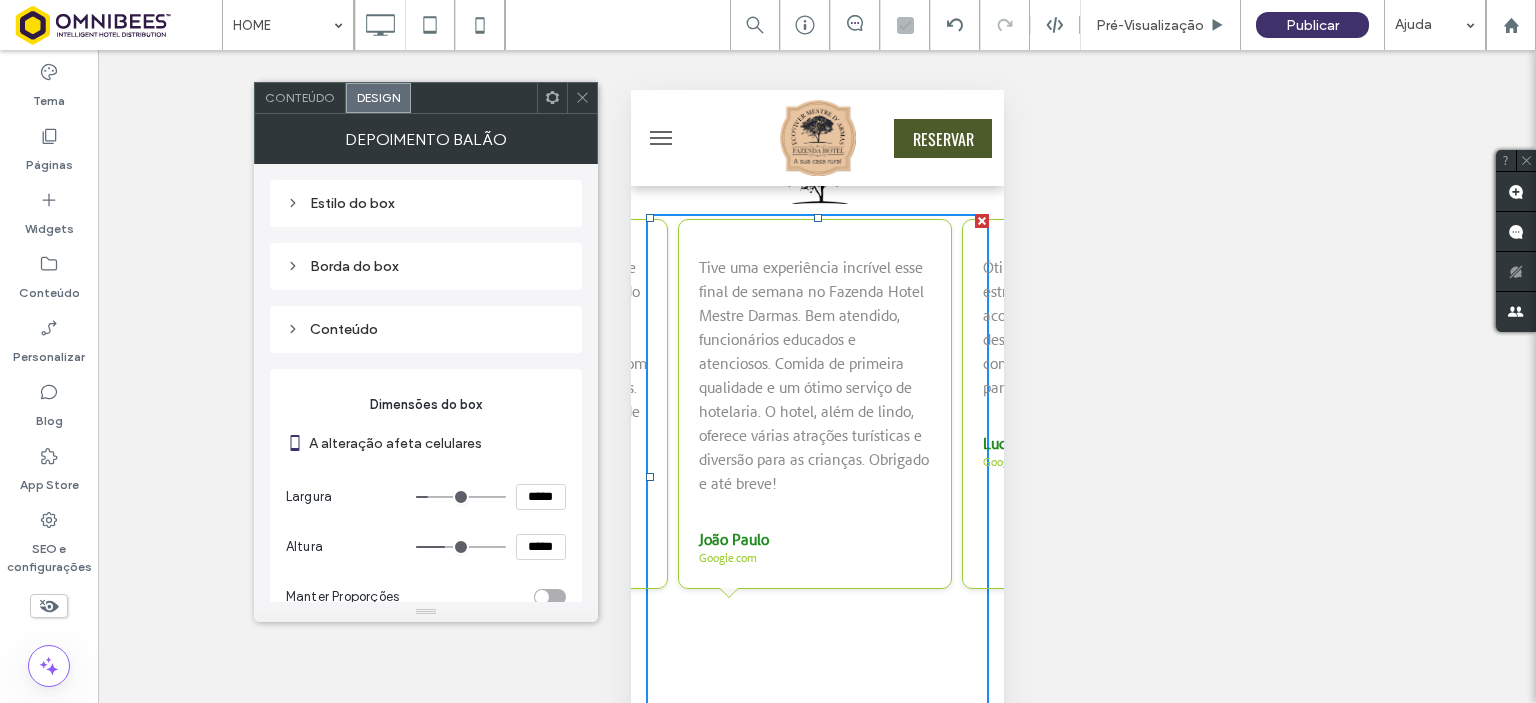type on "***" 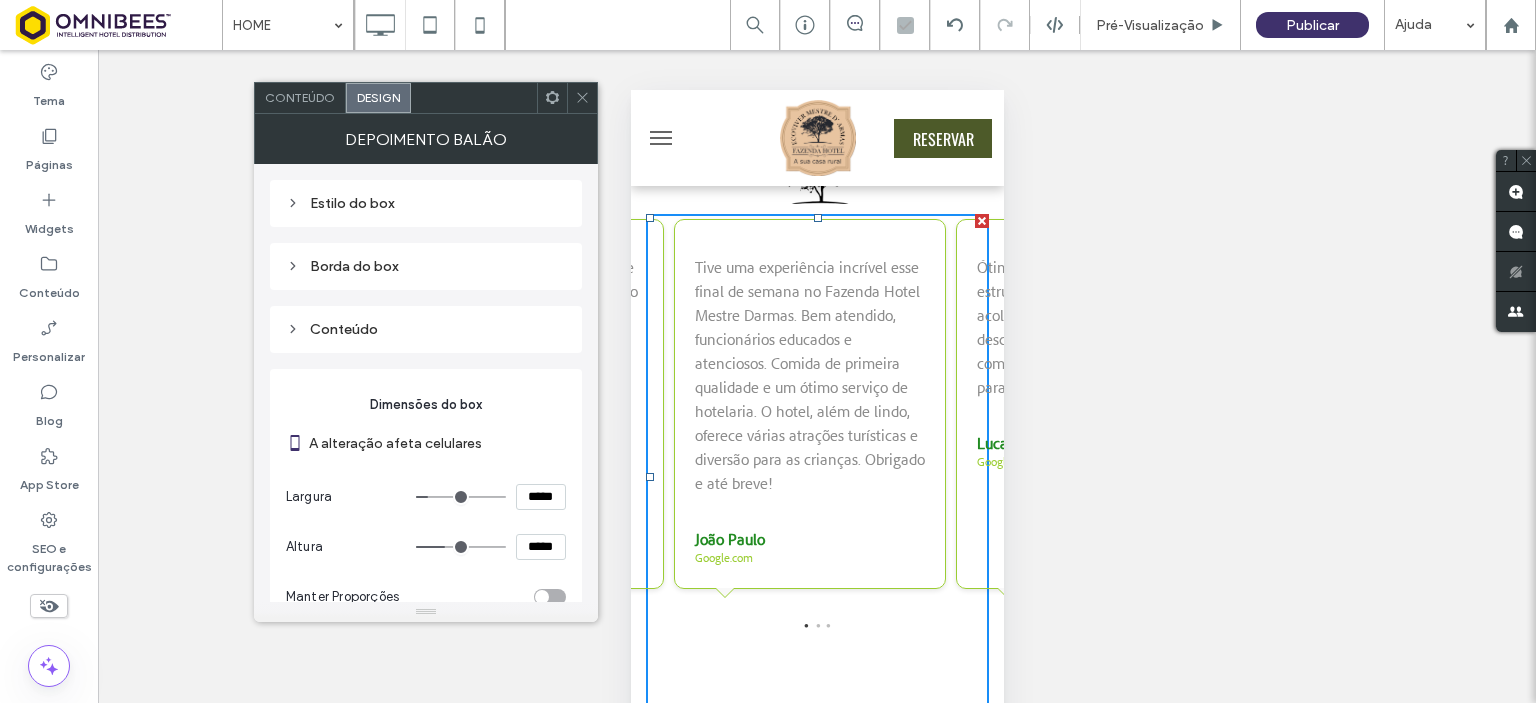 type on "***" 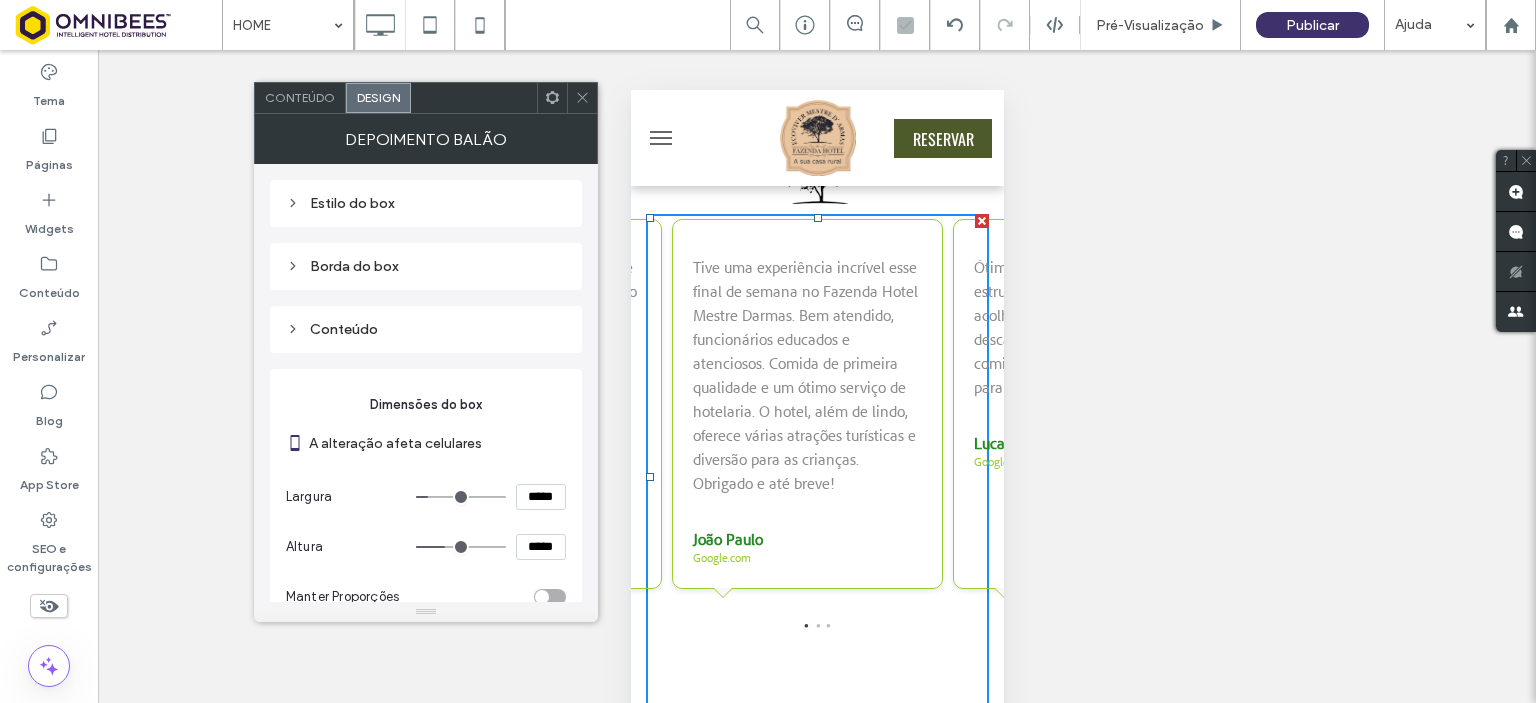 type on "***" 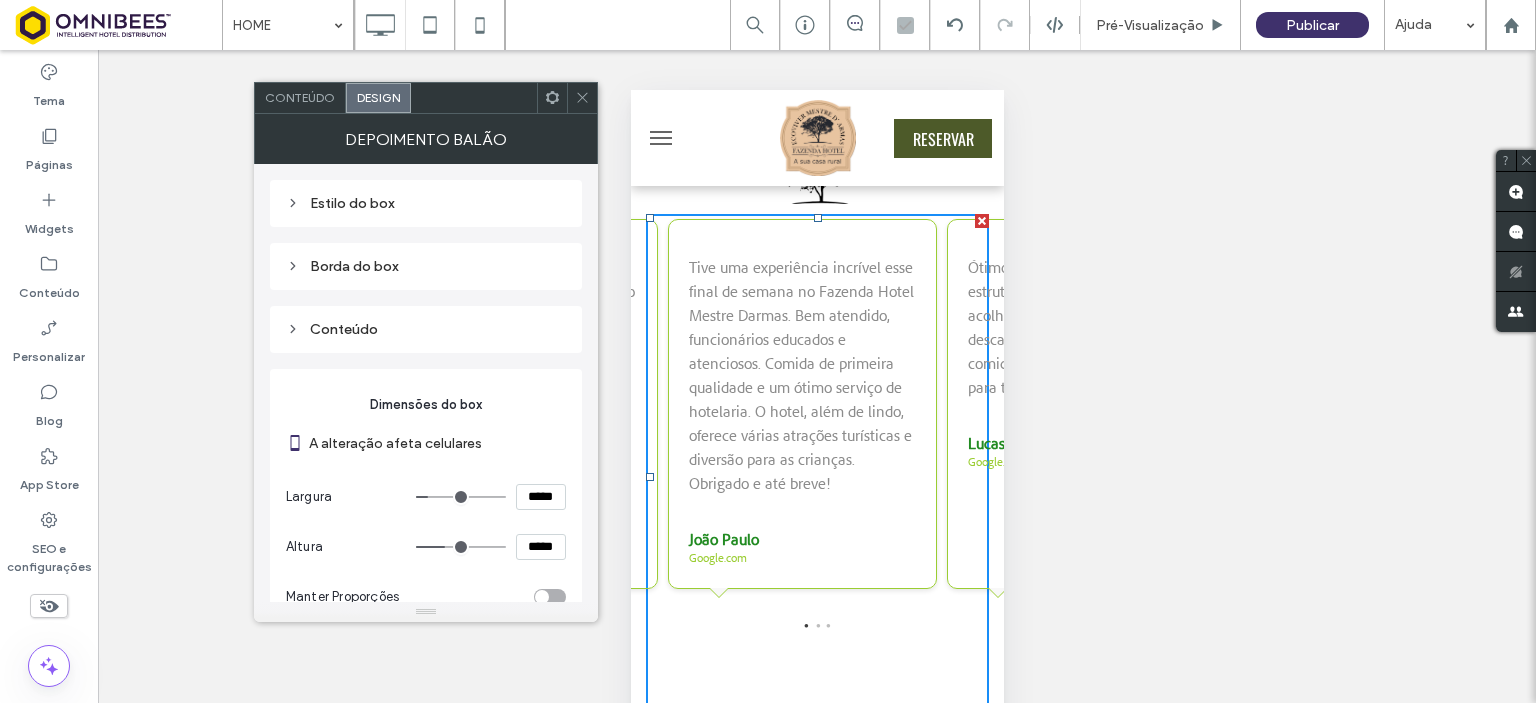 type on "***" 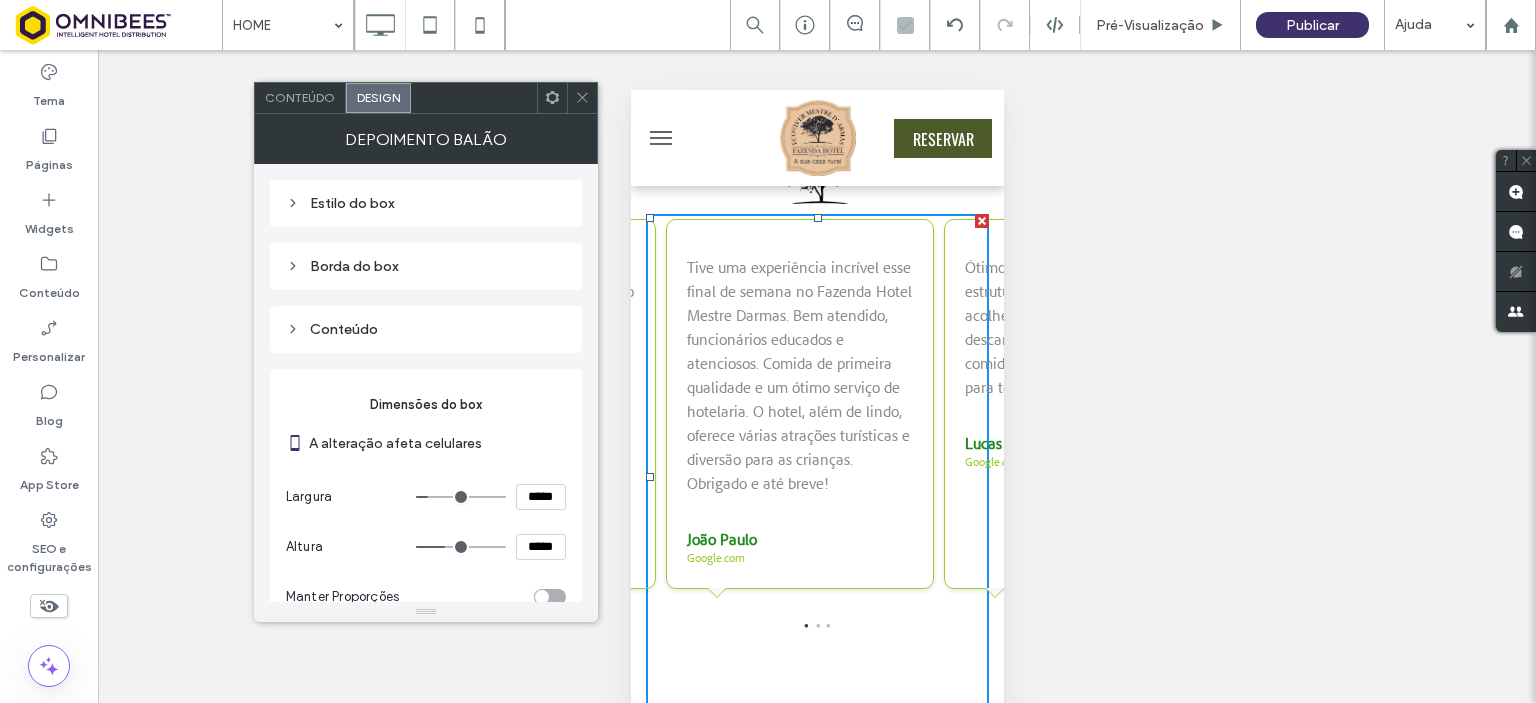 type on "***" 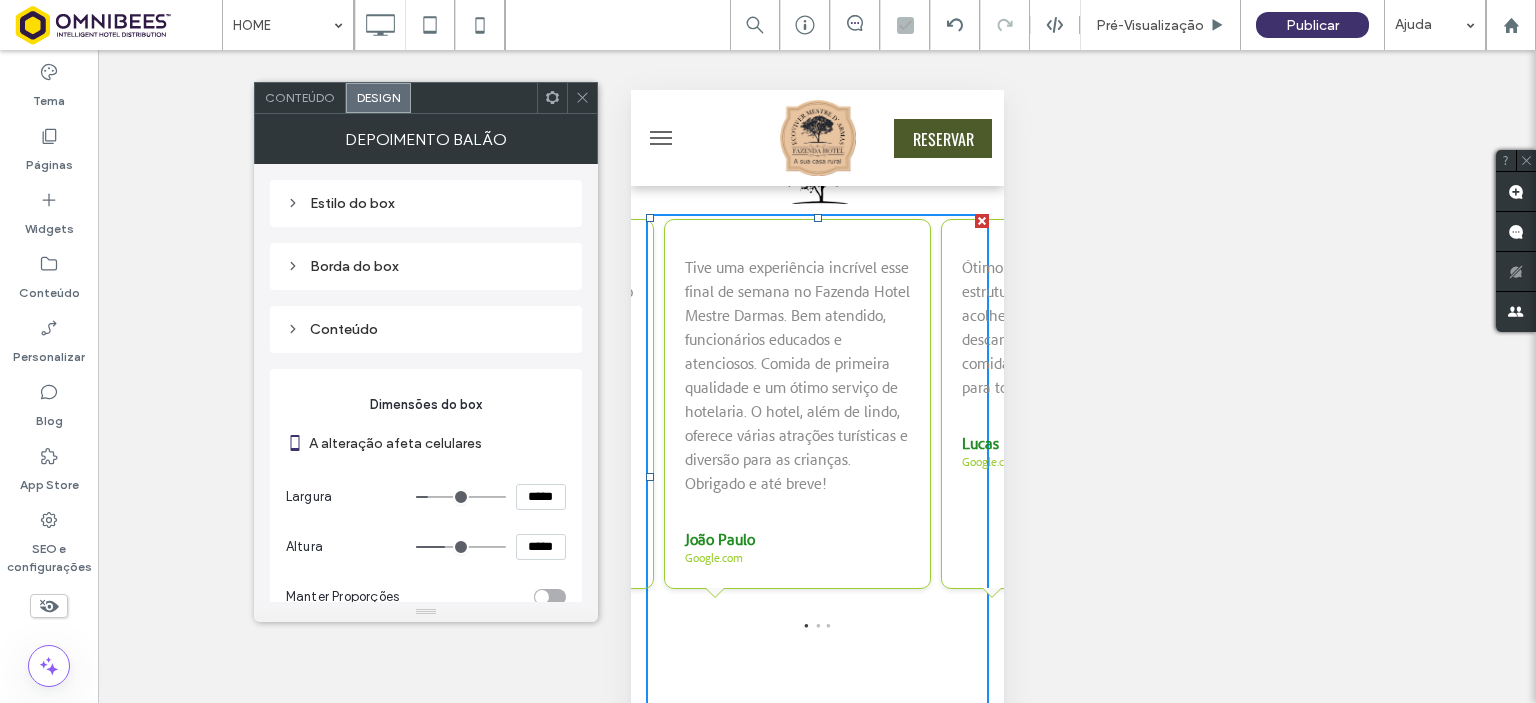type on "***" 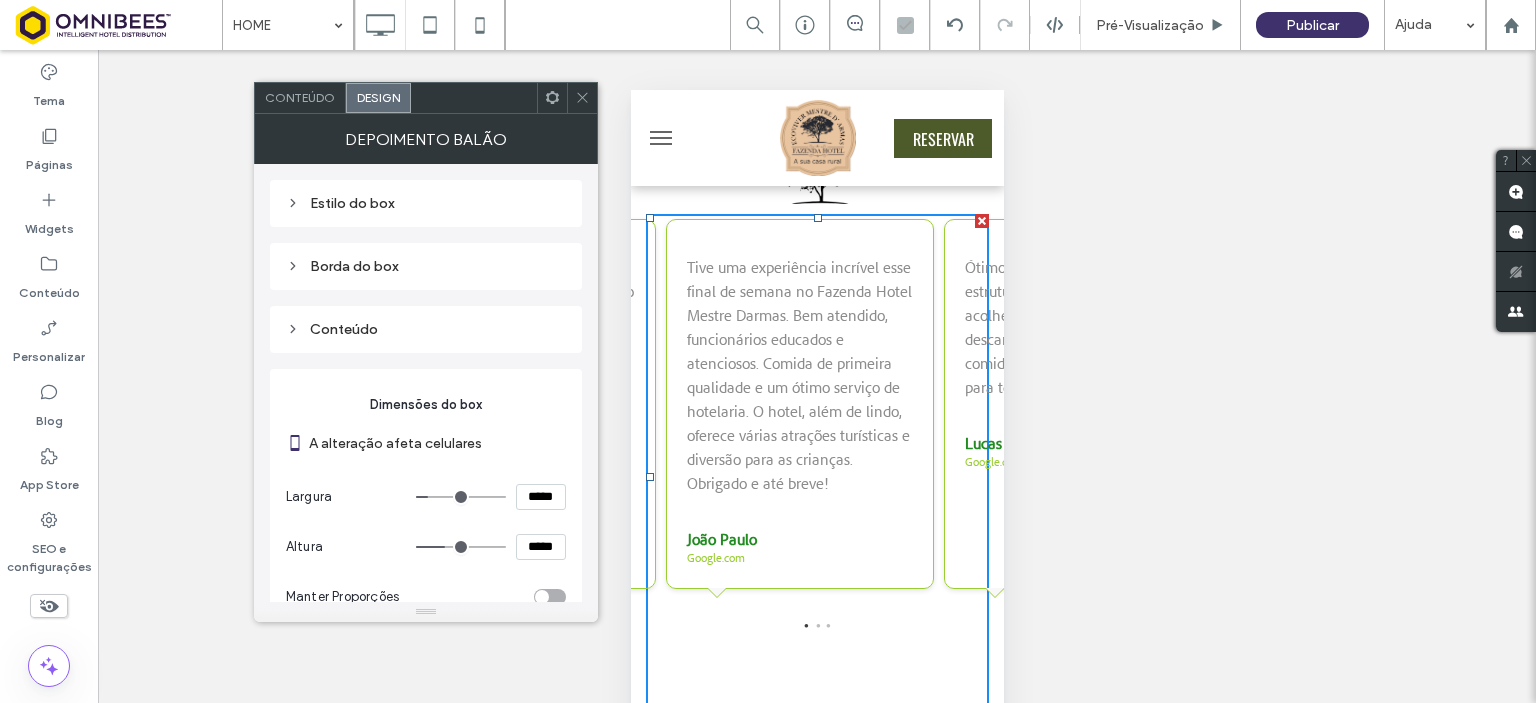 type on "***" 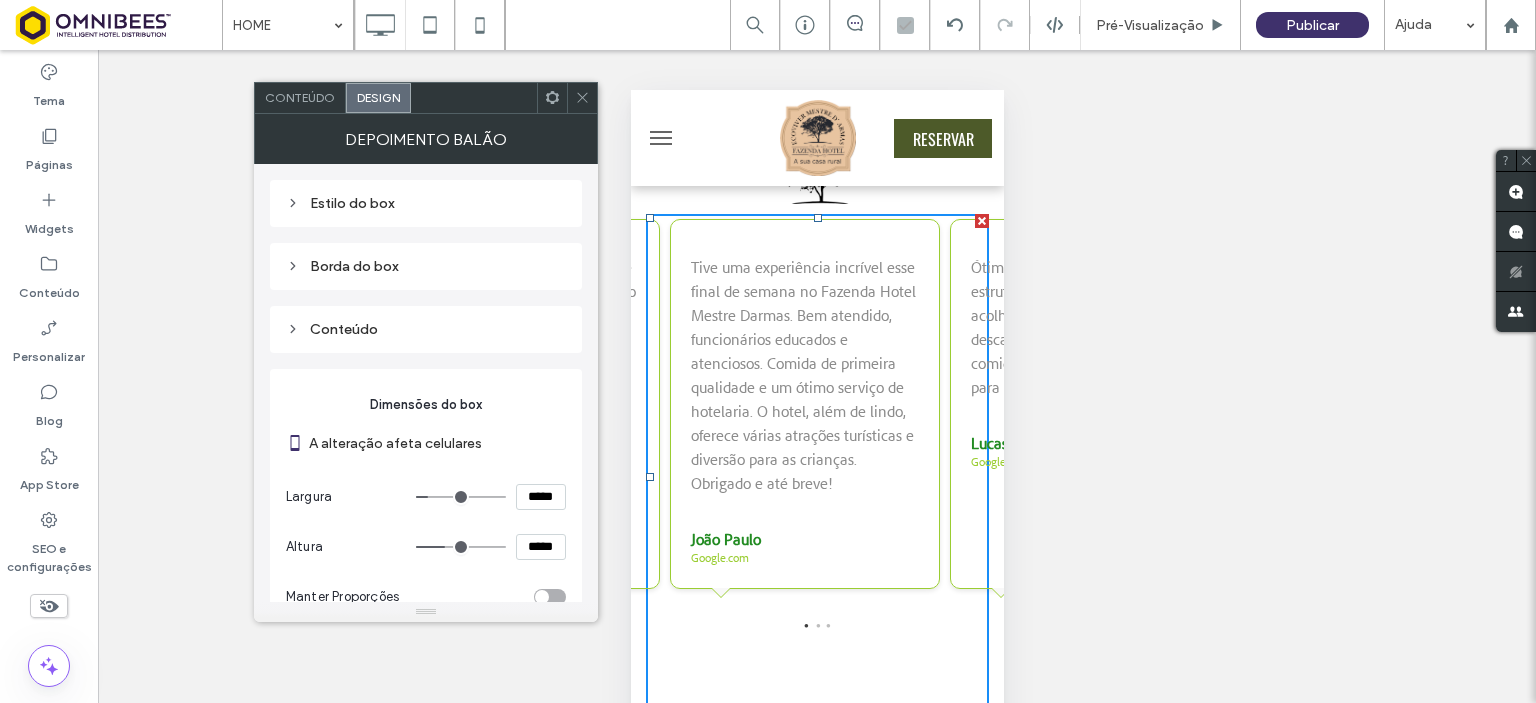 type on "***" 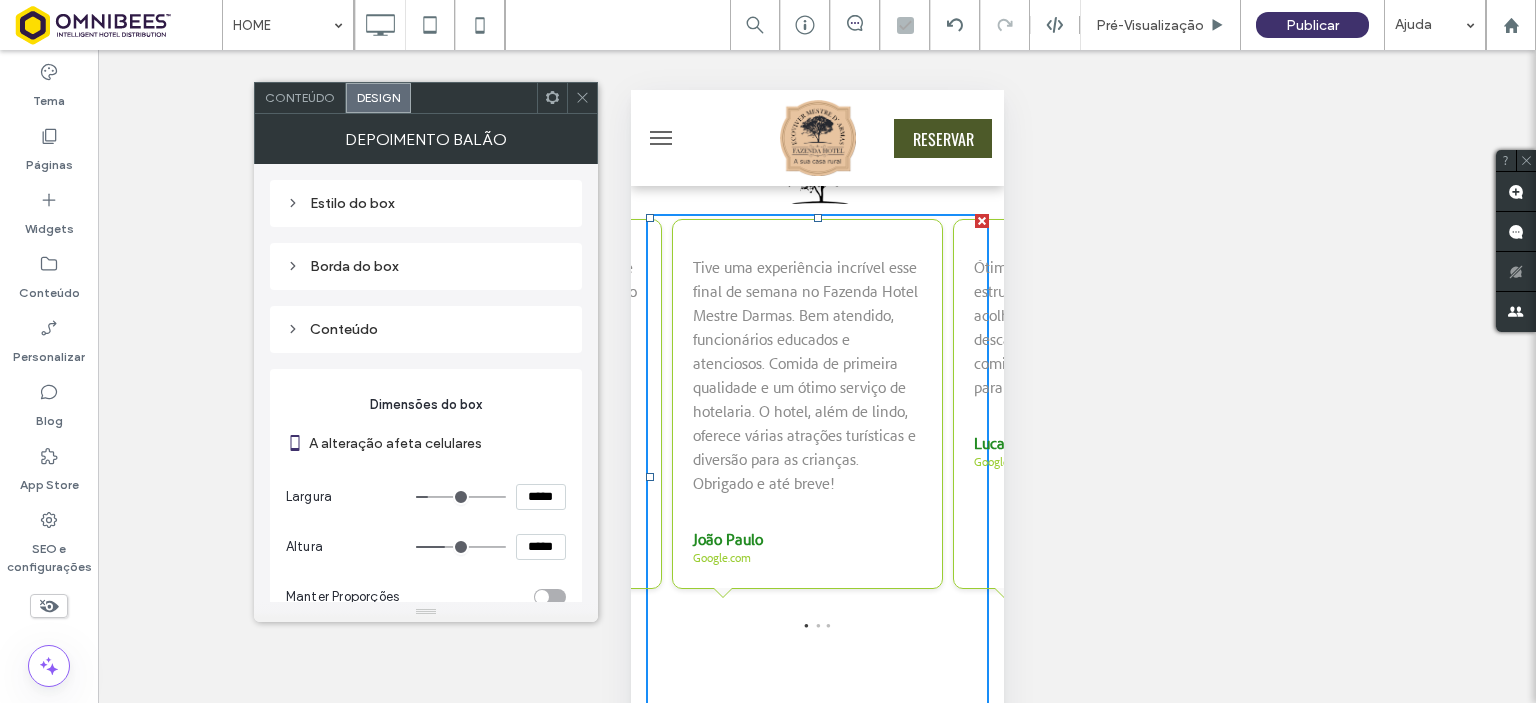 type on "***" 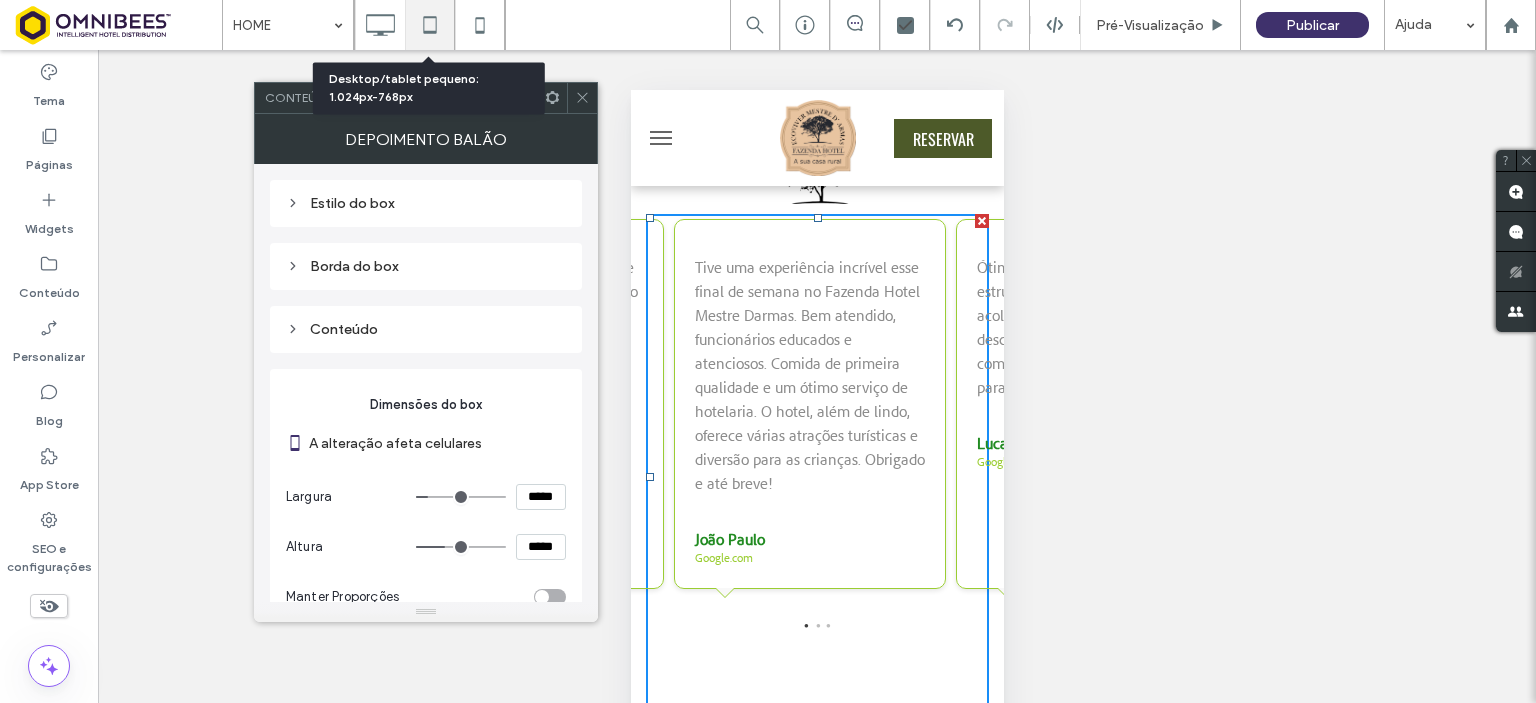 click 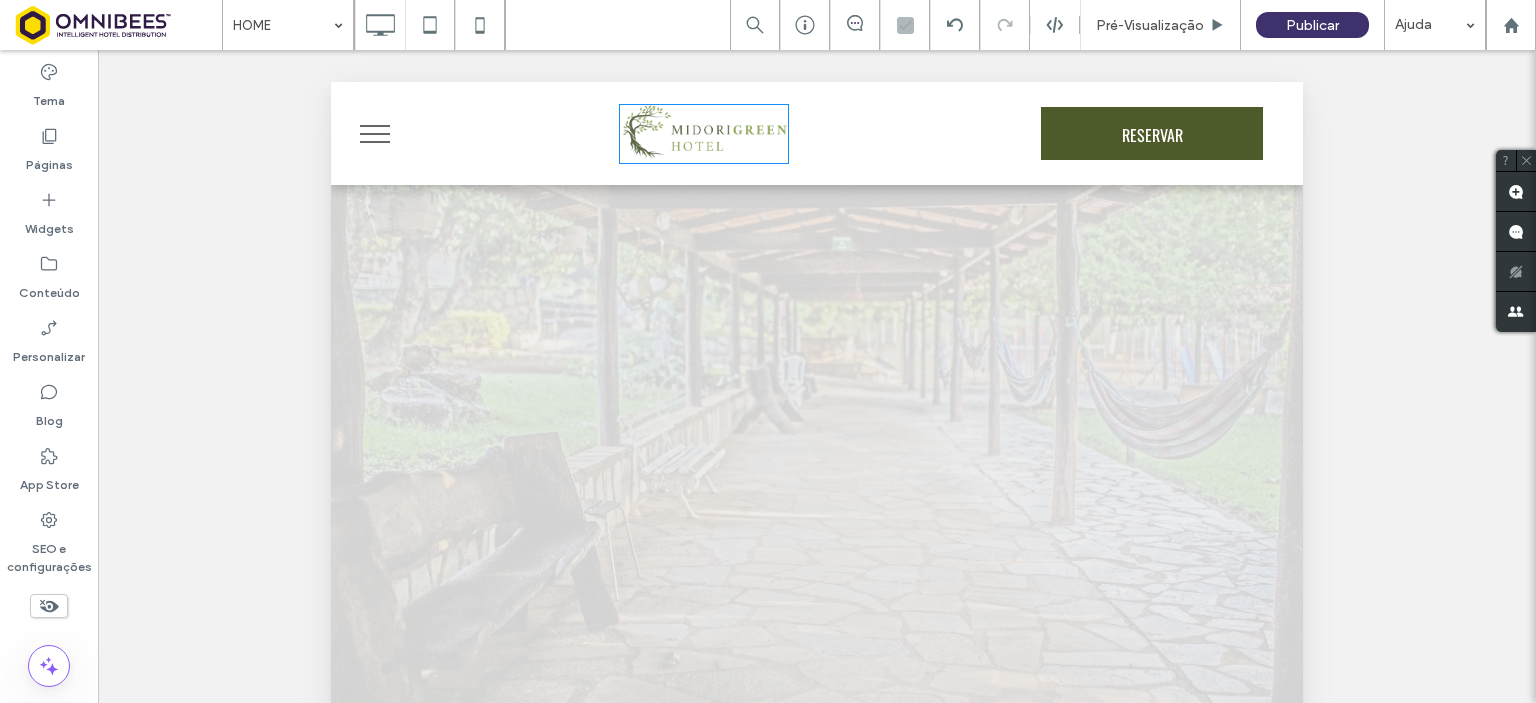 scroll, scrollTop: 0, scrollLeft: 0, axis: both 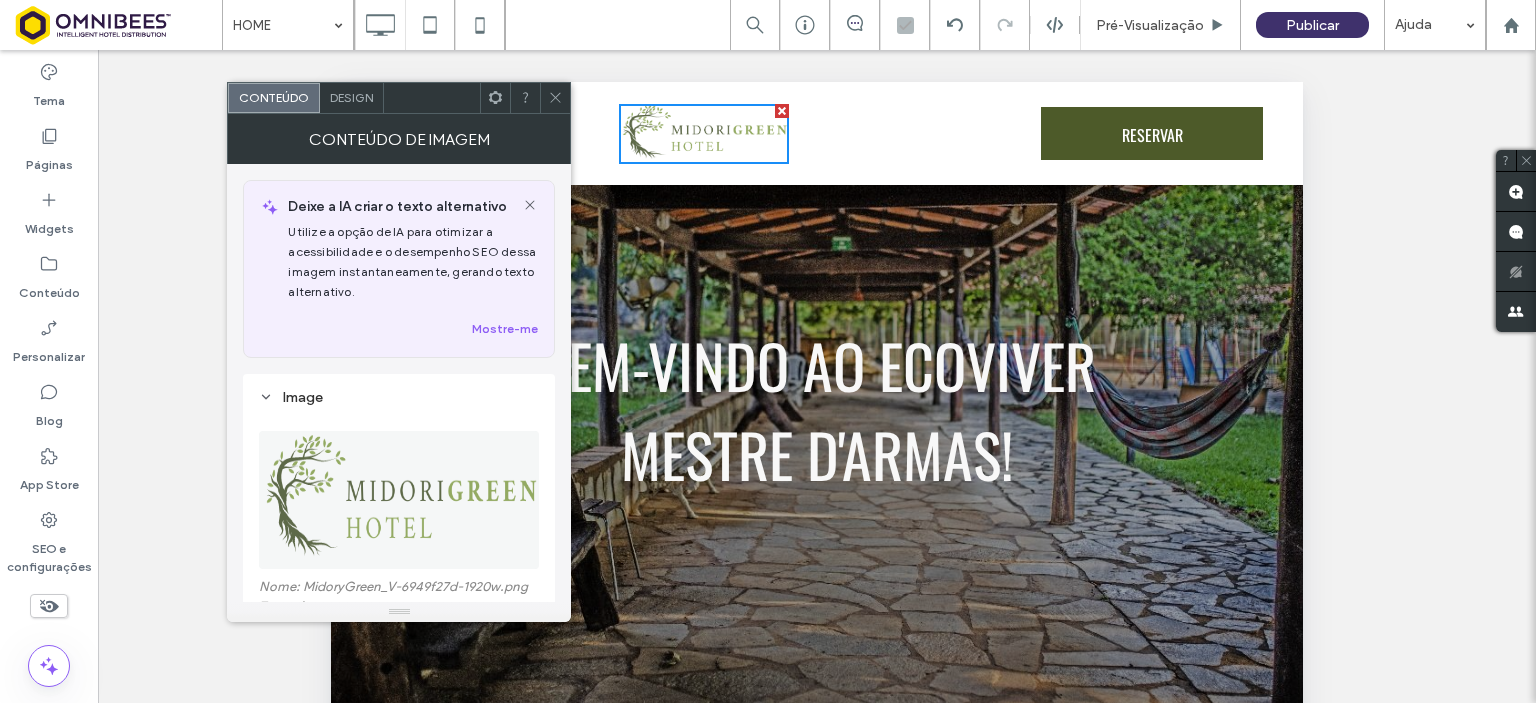 click at bounding box center (400, 500) 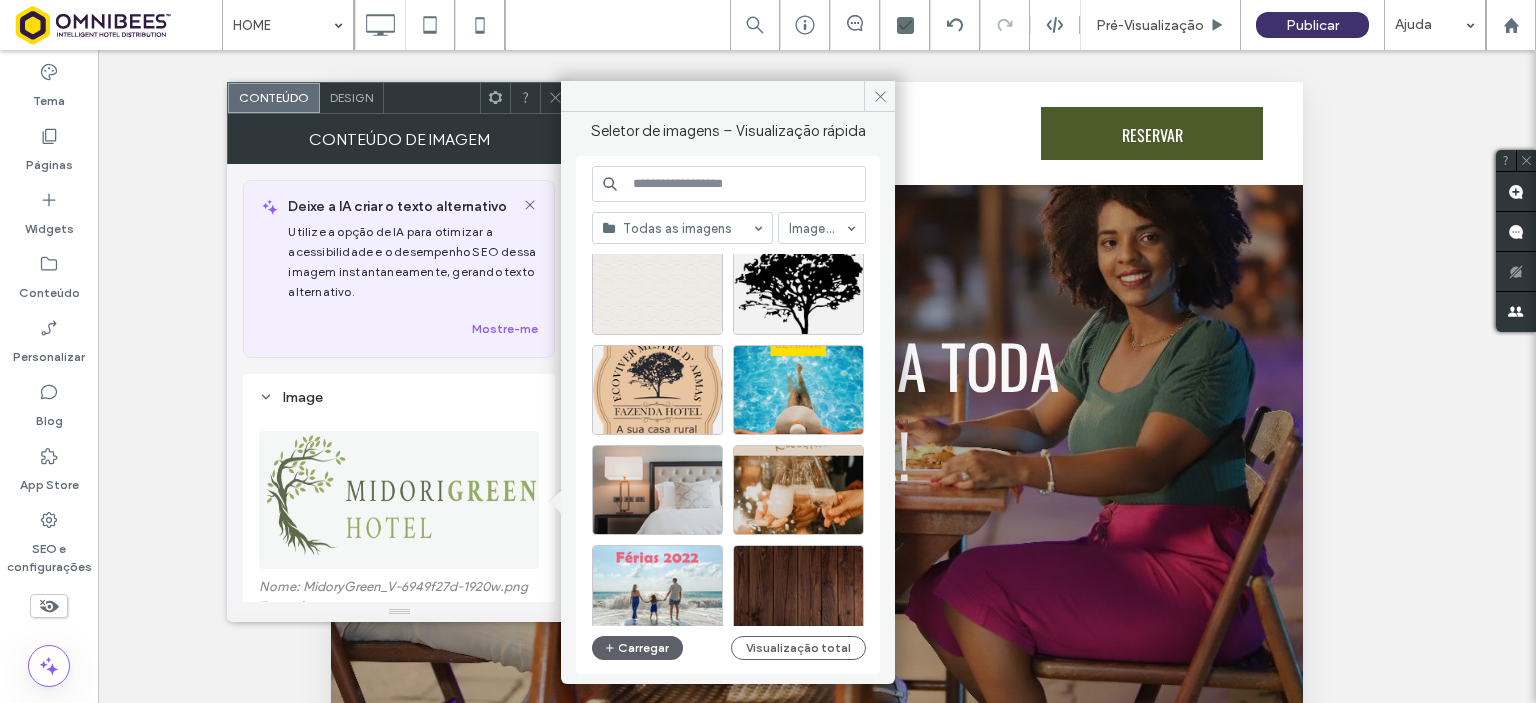 scroll, scrollTop: 7576, scrollLeft: 0, axis: vertical 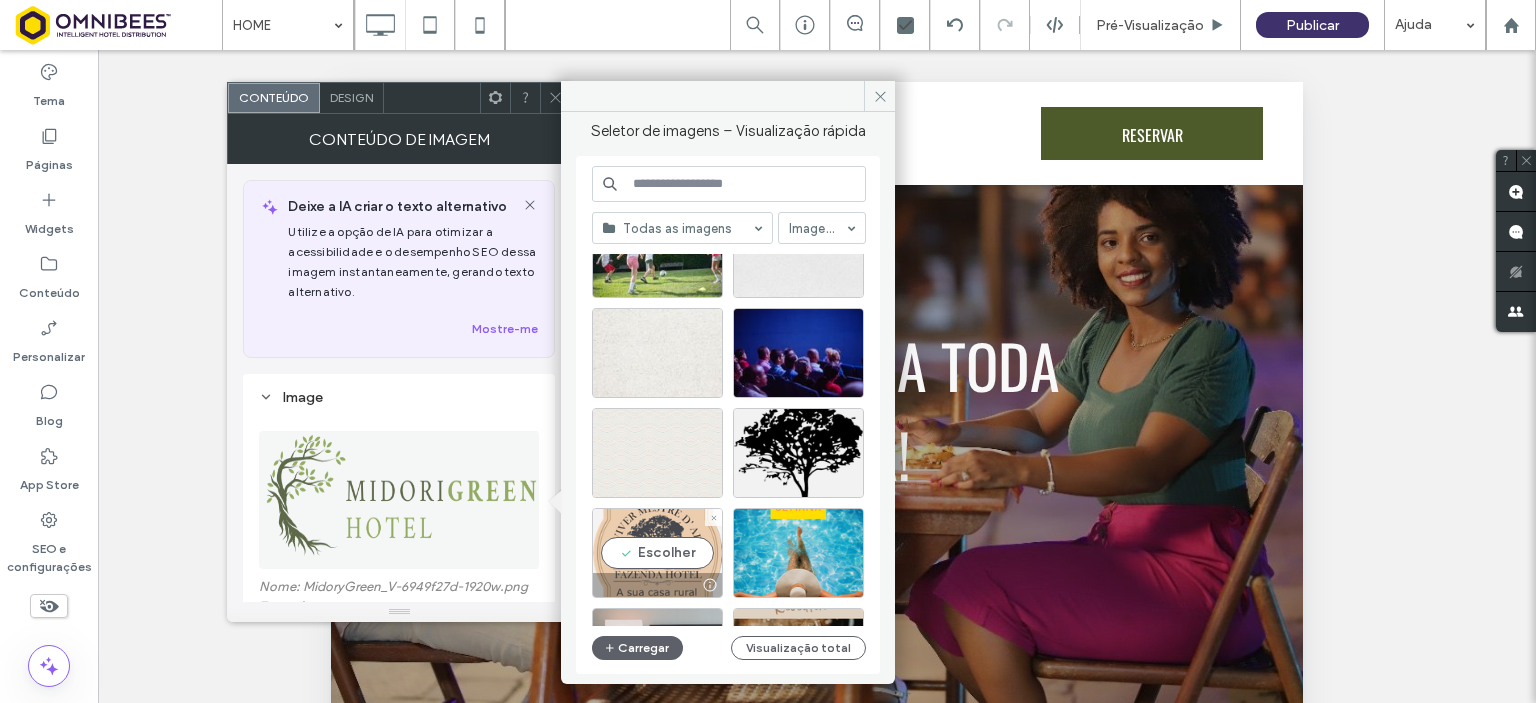 drag, startPoint x: 665, startPoint y: 544, endPoint x: 352, endPoint y: 466, distance: 322.57248 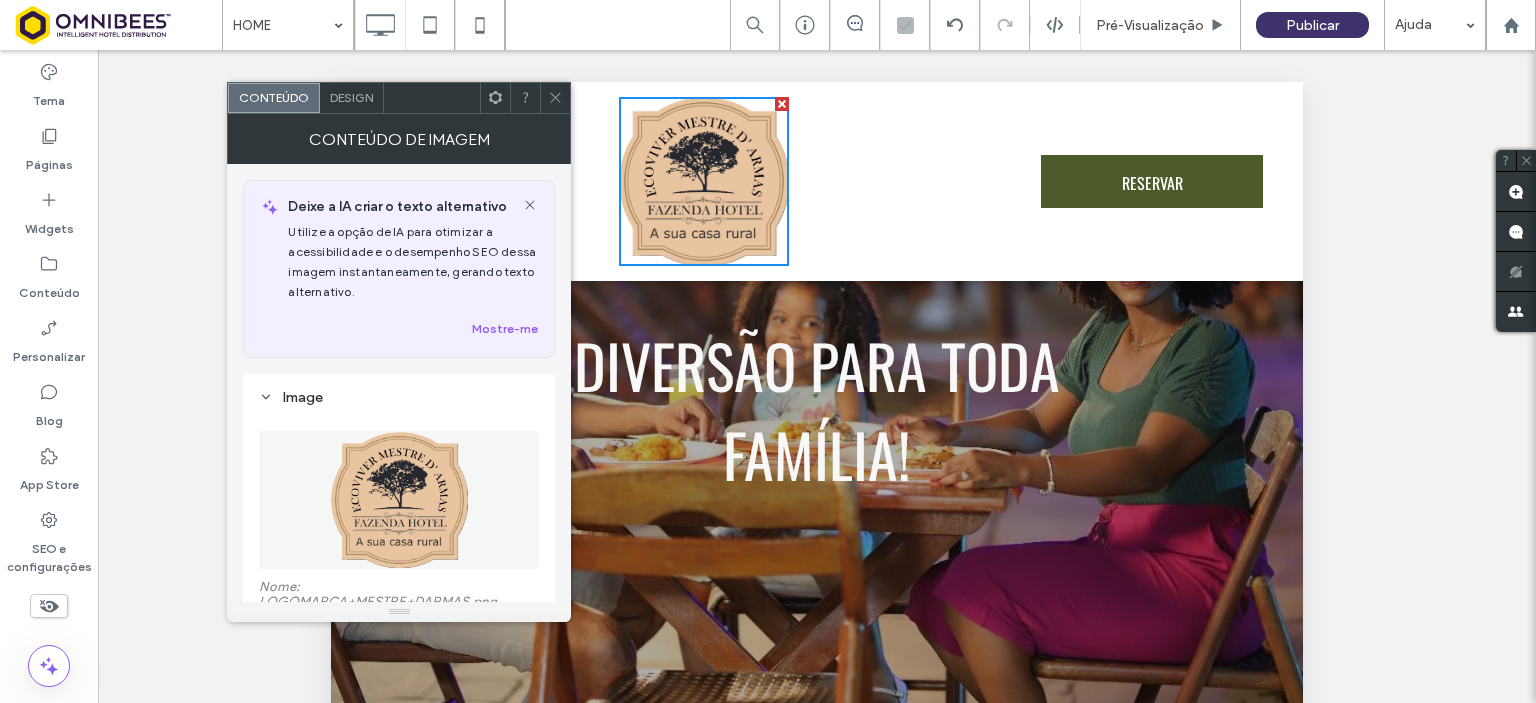 click 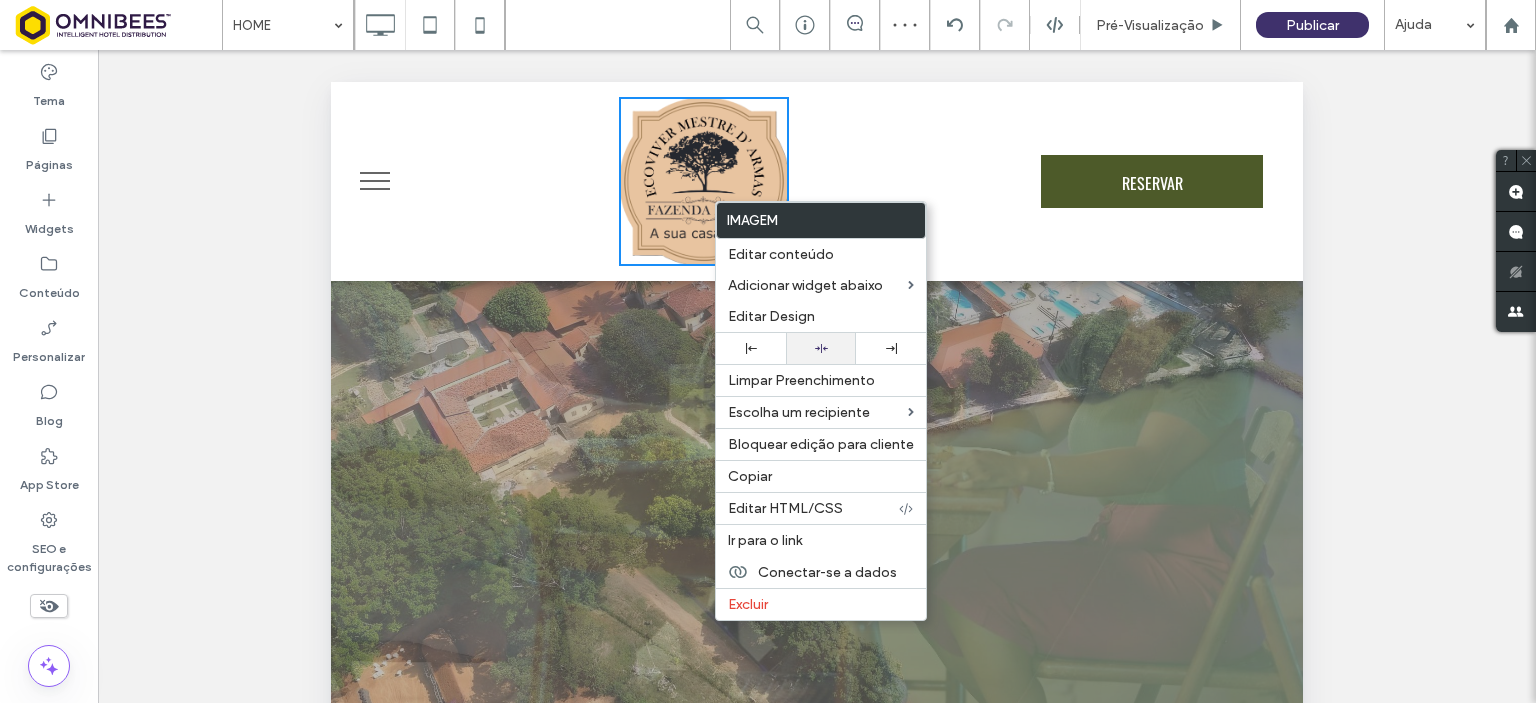 click 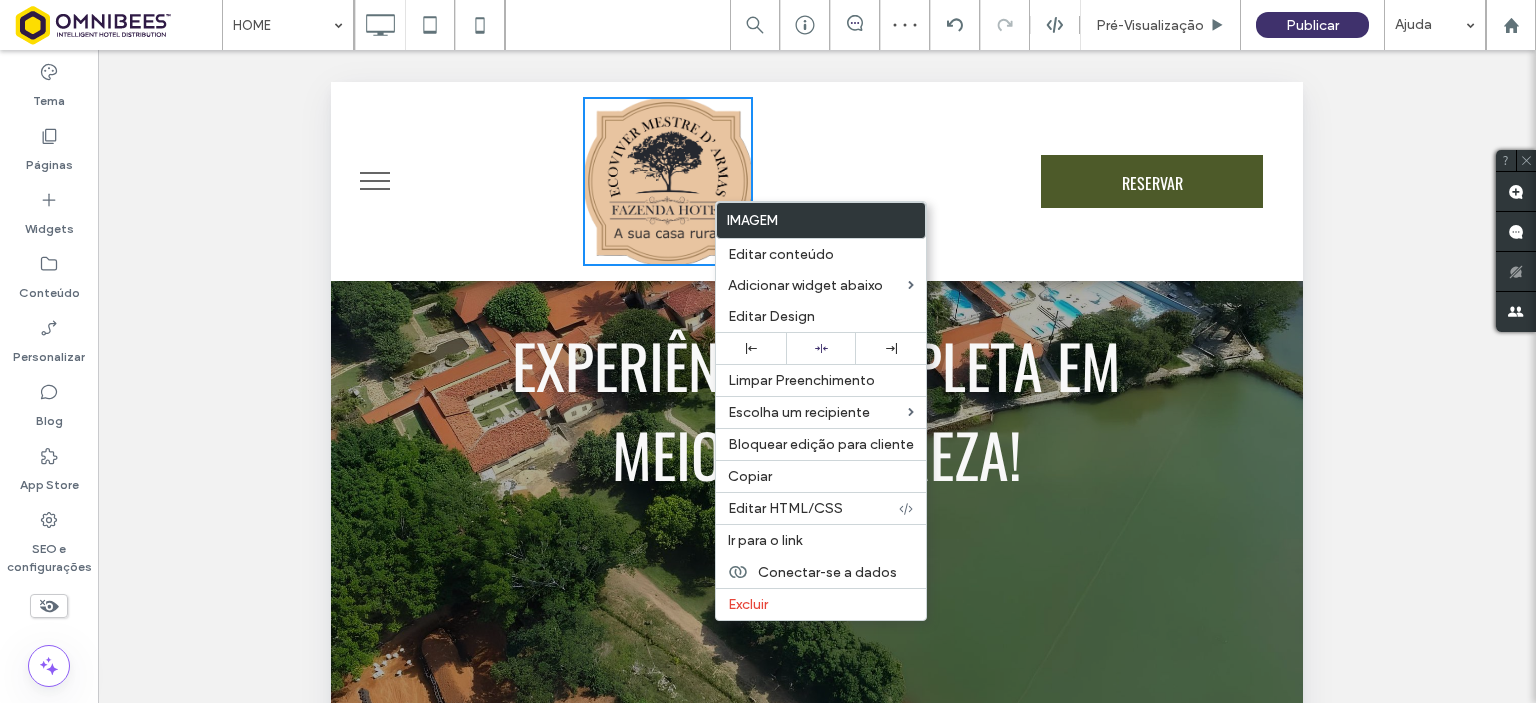 click at bounding box center (668, 181) 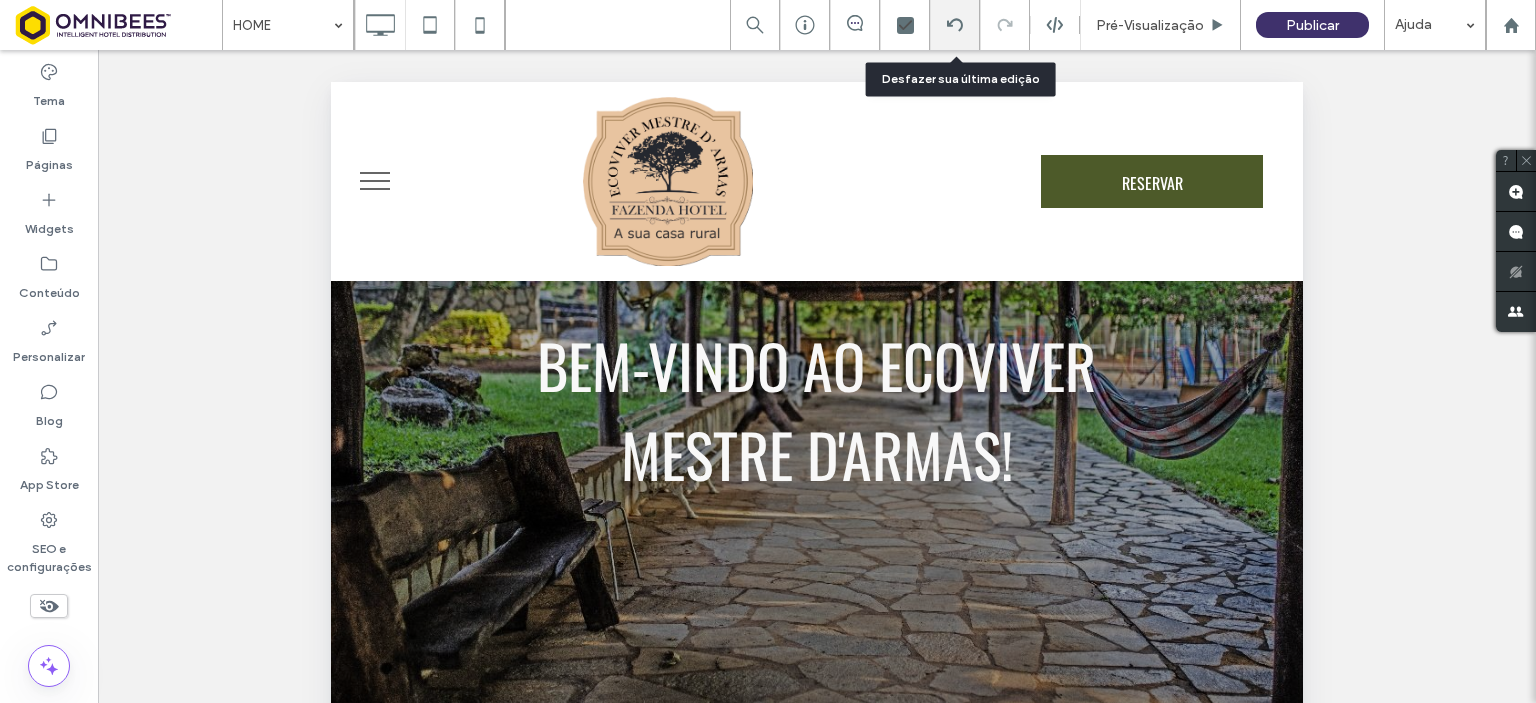 click at bounding box center [955, 25] 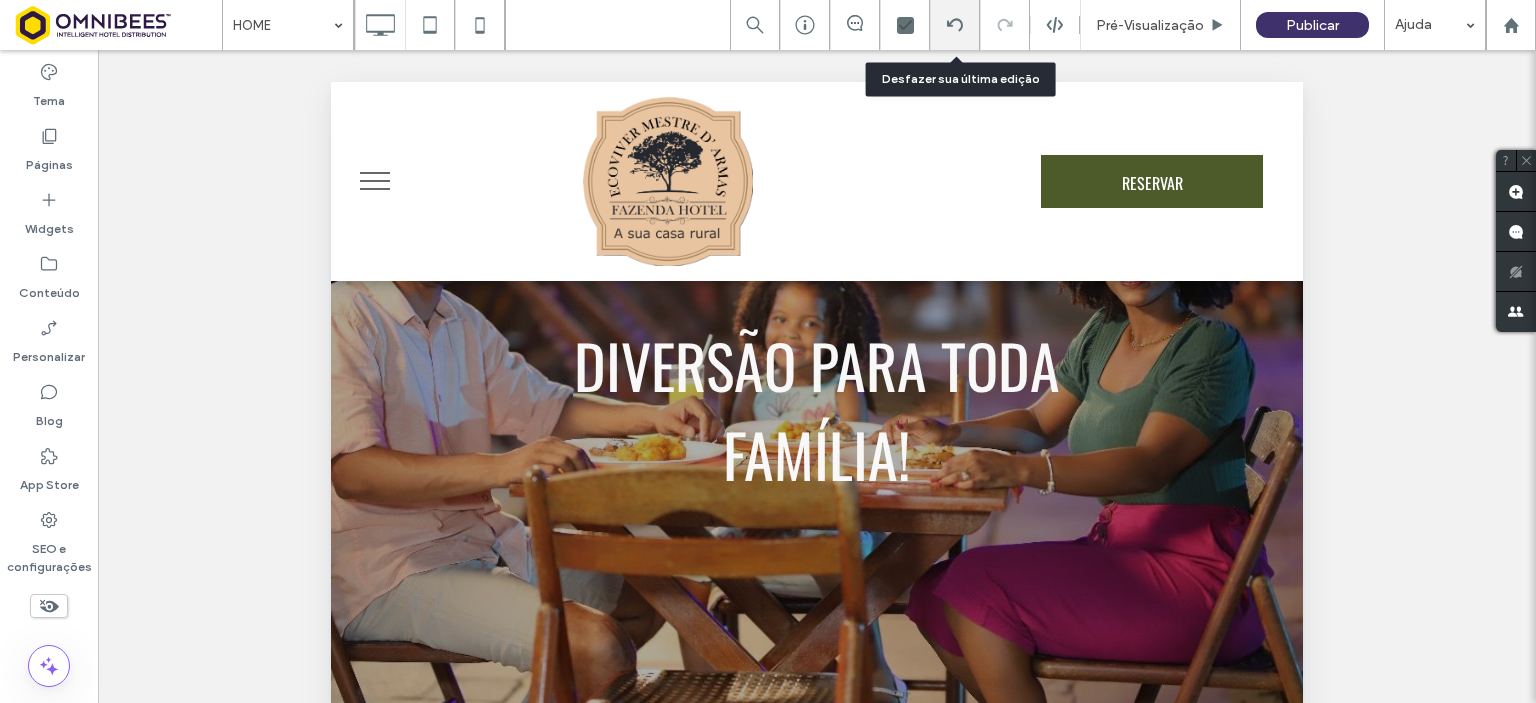 click 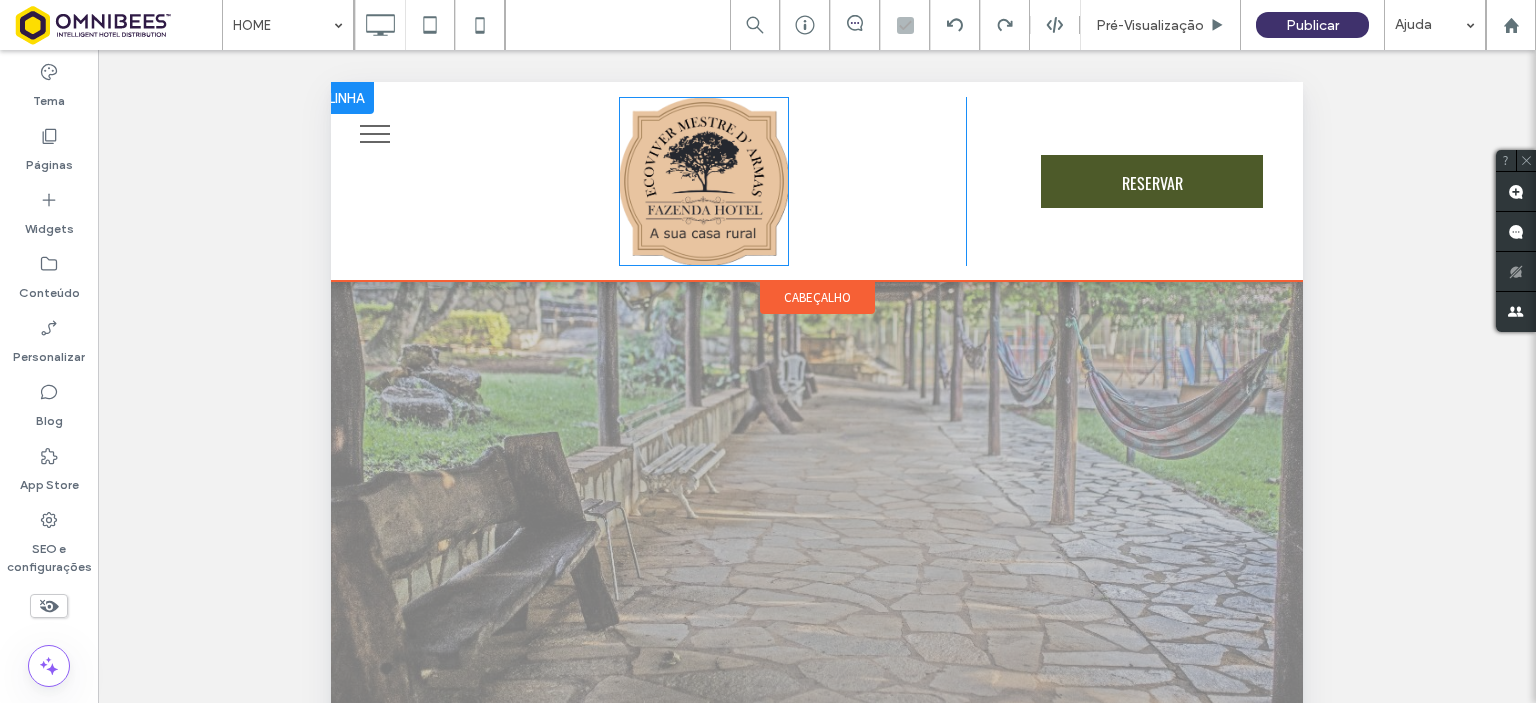 scroll, scrollTop: 0, scrollLeft: 0, axis: both 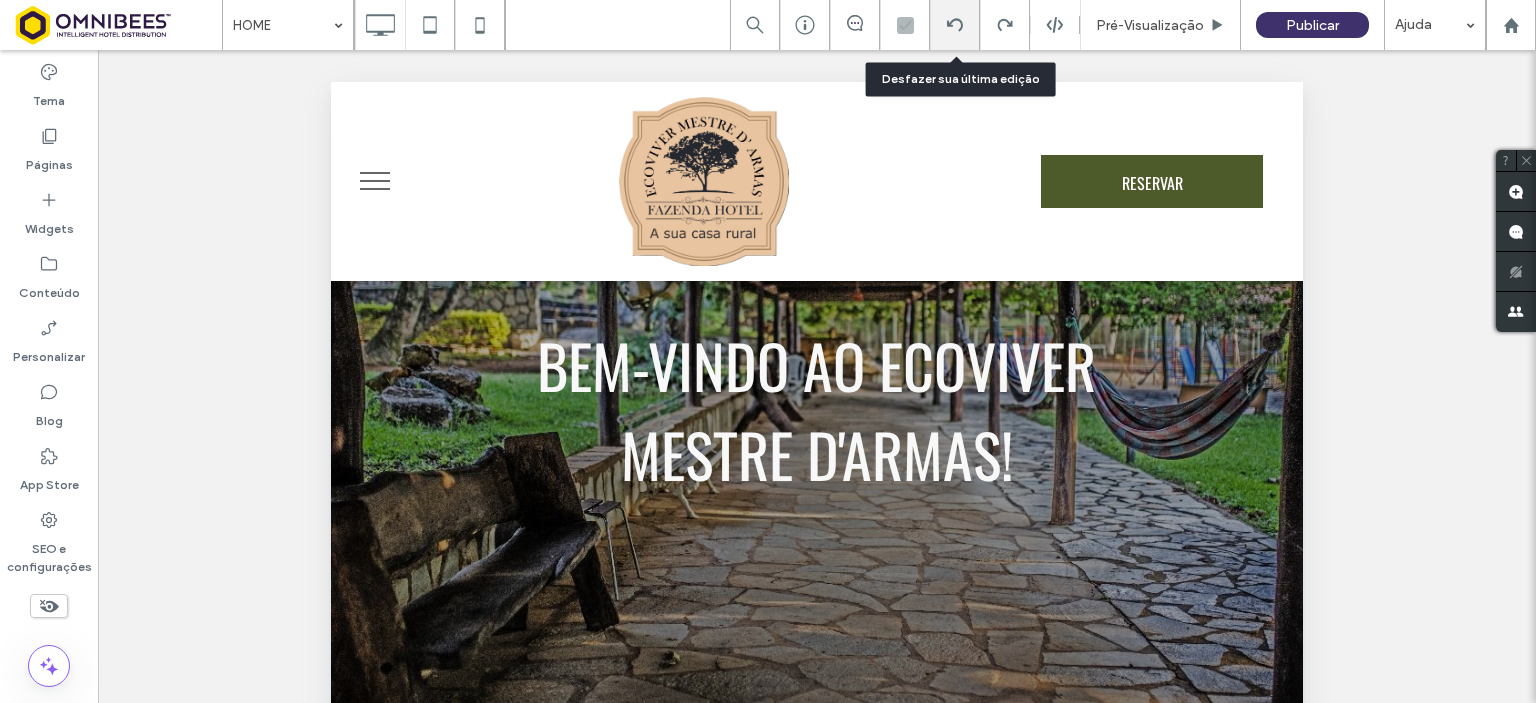 click 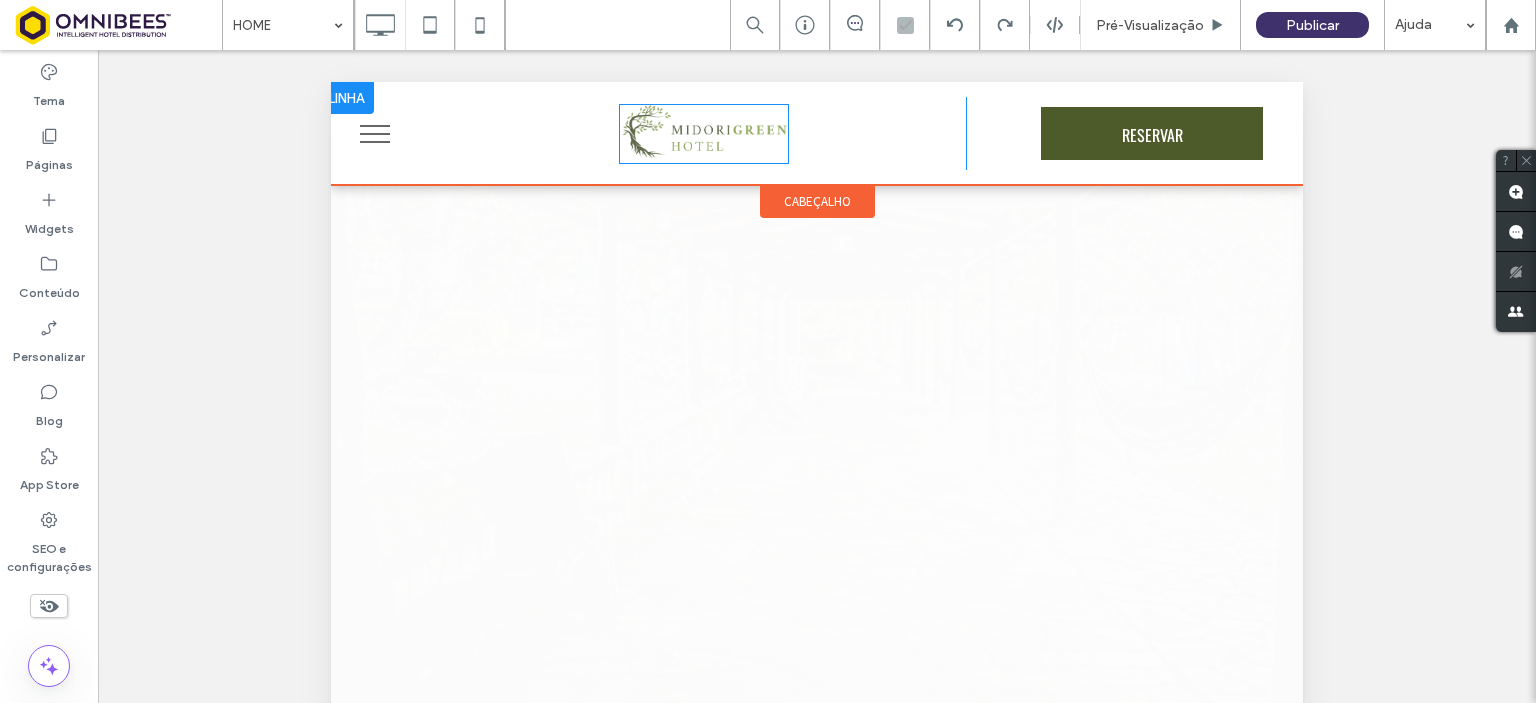 scroll, scrollTop: 0, scrollLeft: 0, axis: both 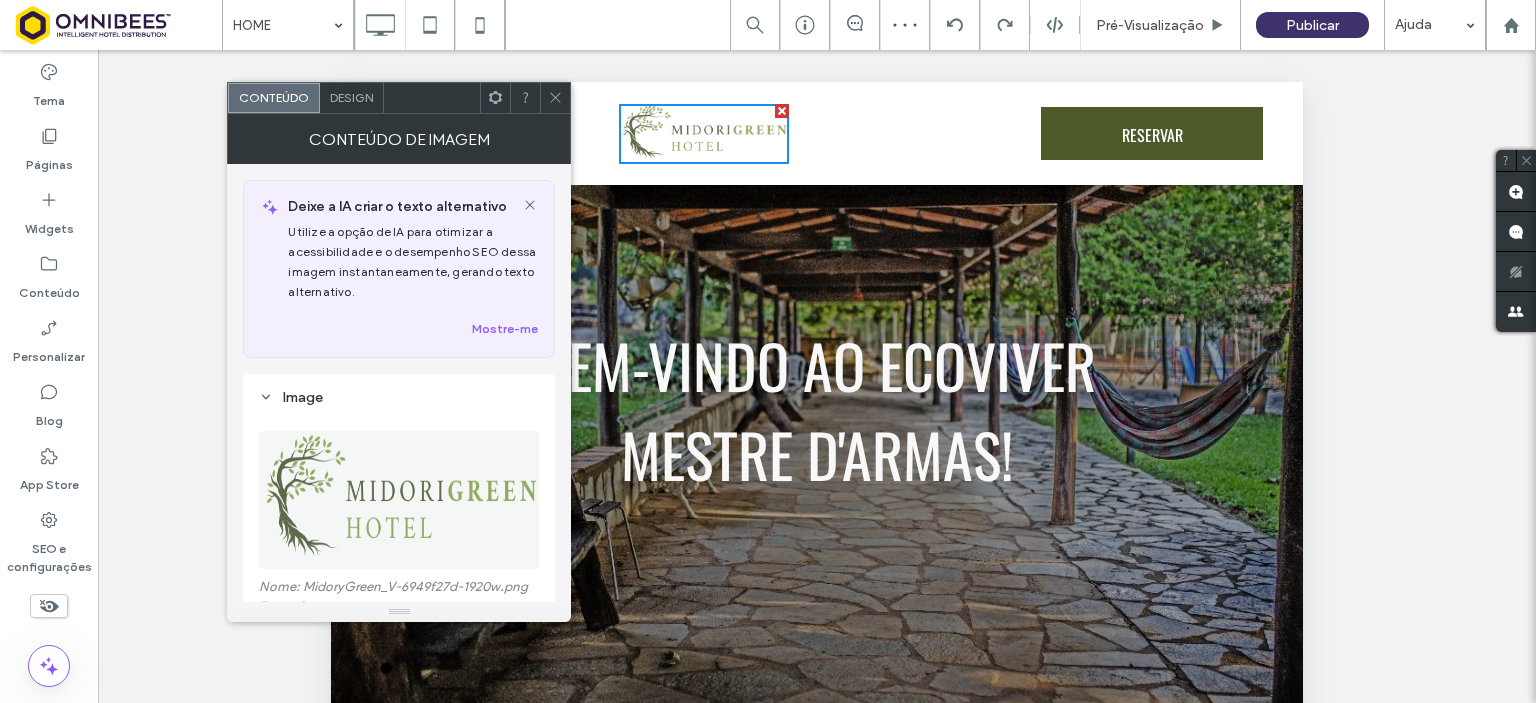 click at bounding box center (400, 500) 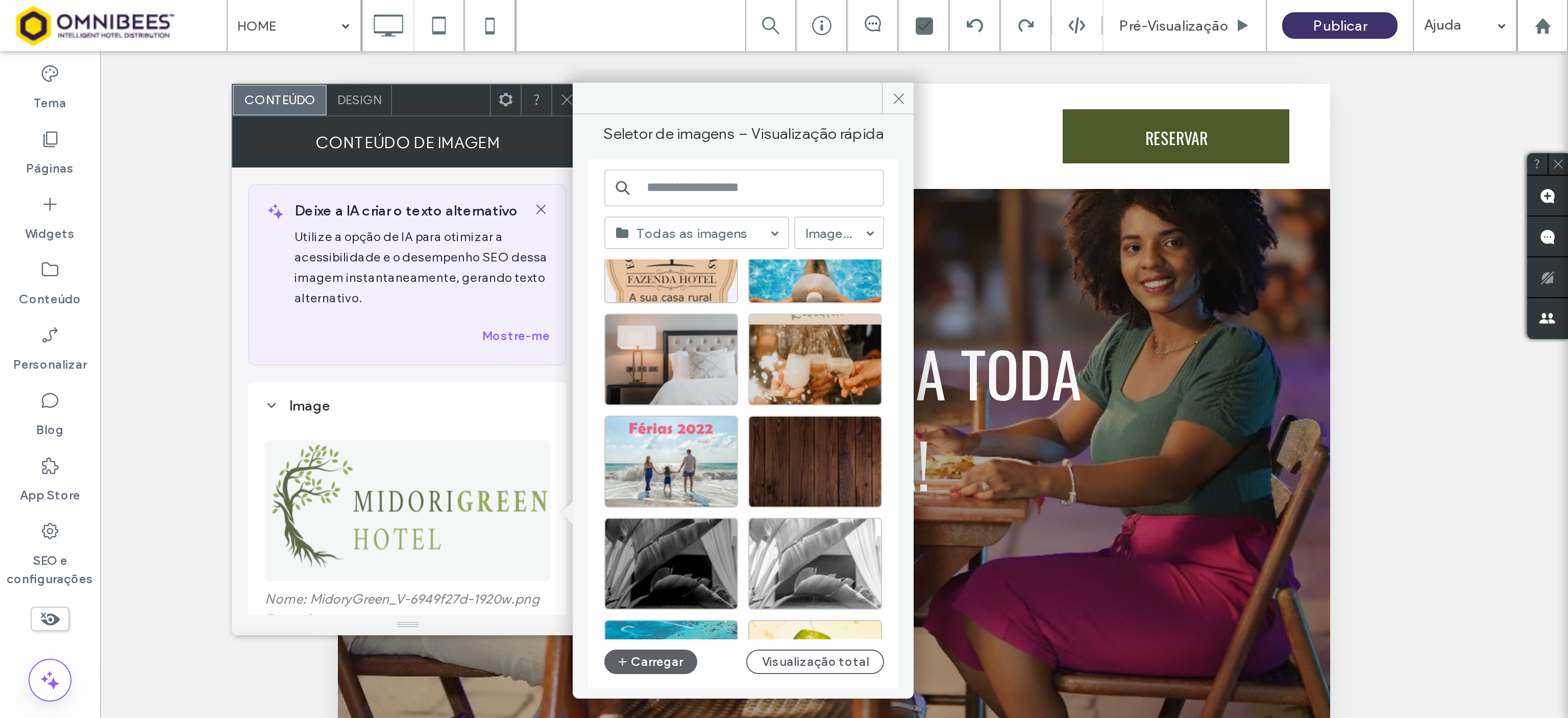 scroll, scrollTop: 3971, scrollLeft: 0, axis: vertical 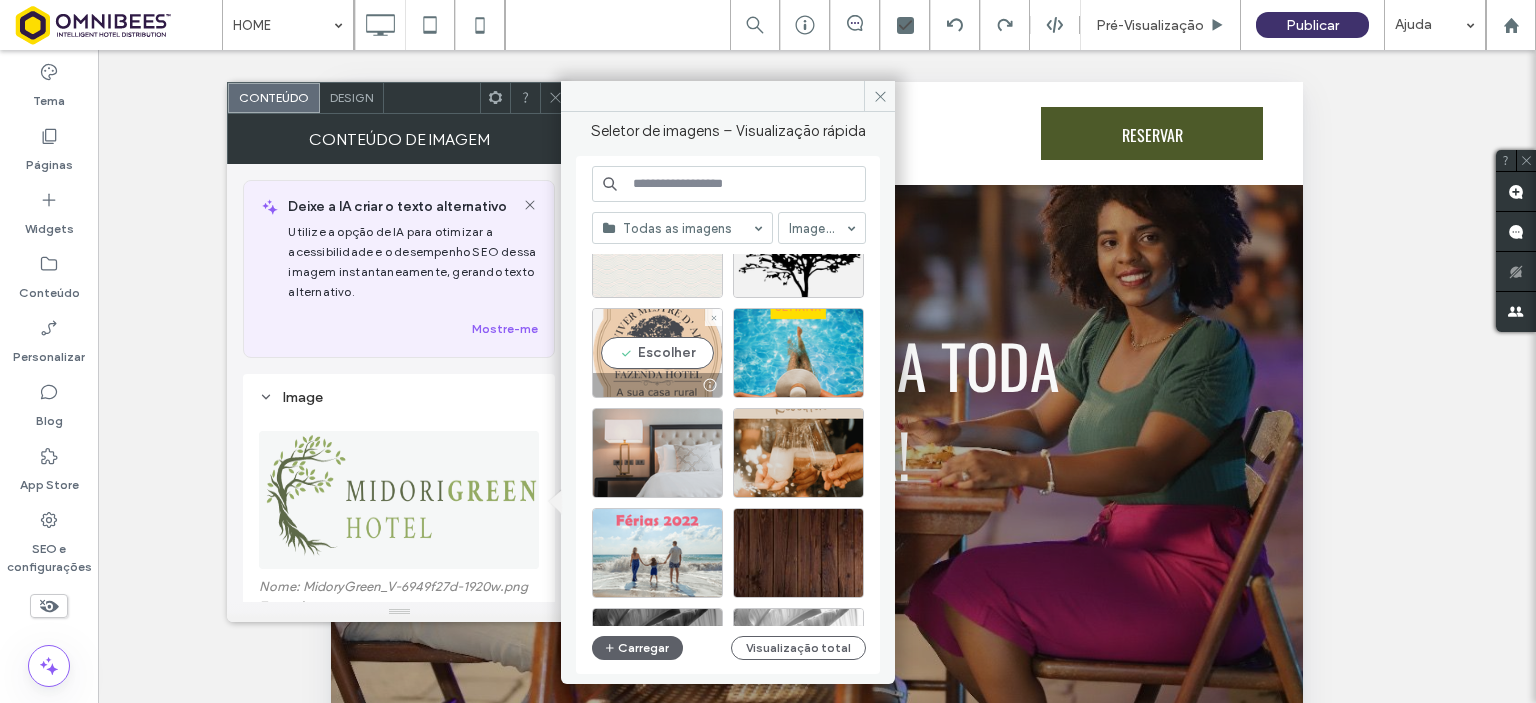 click on "Escolher" at bounding box center (657, 353) 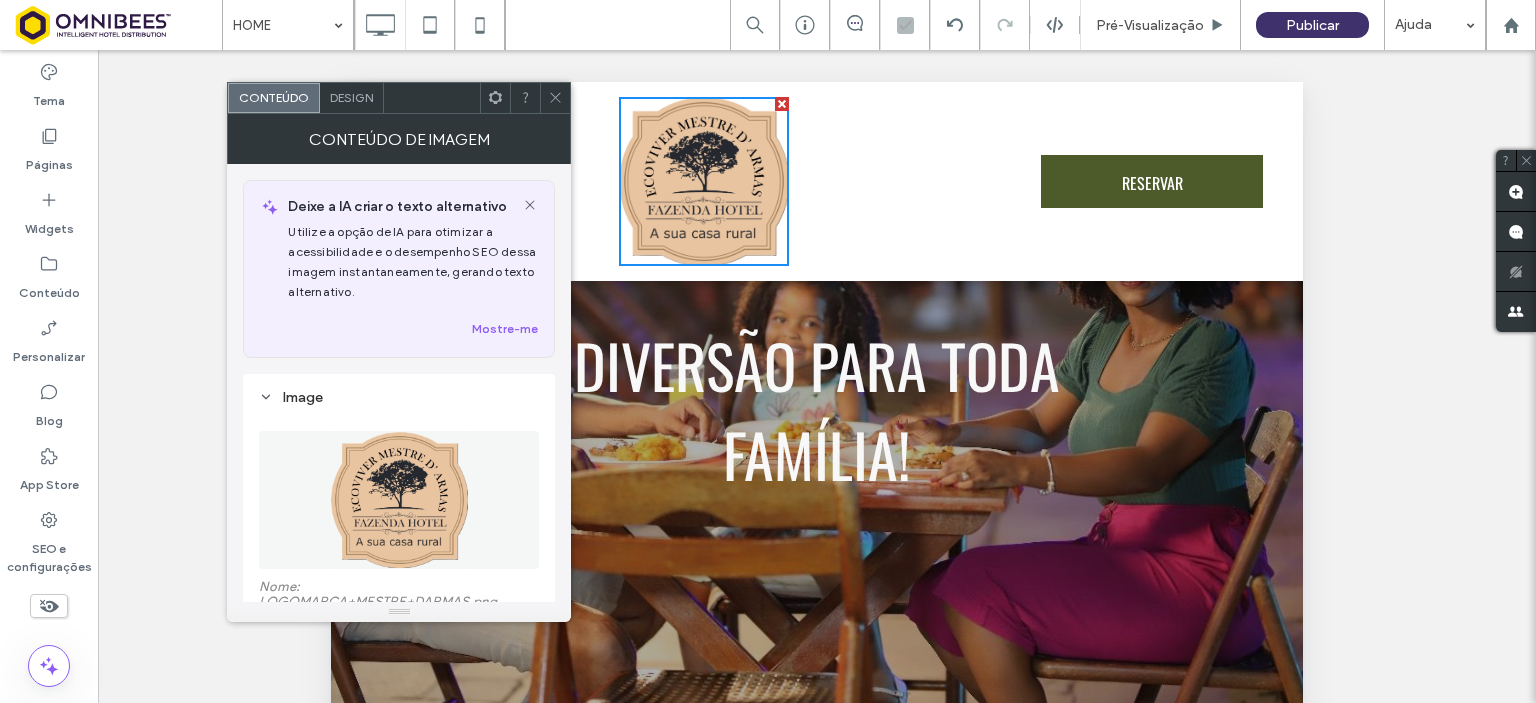 click 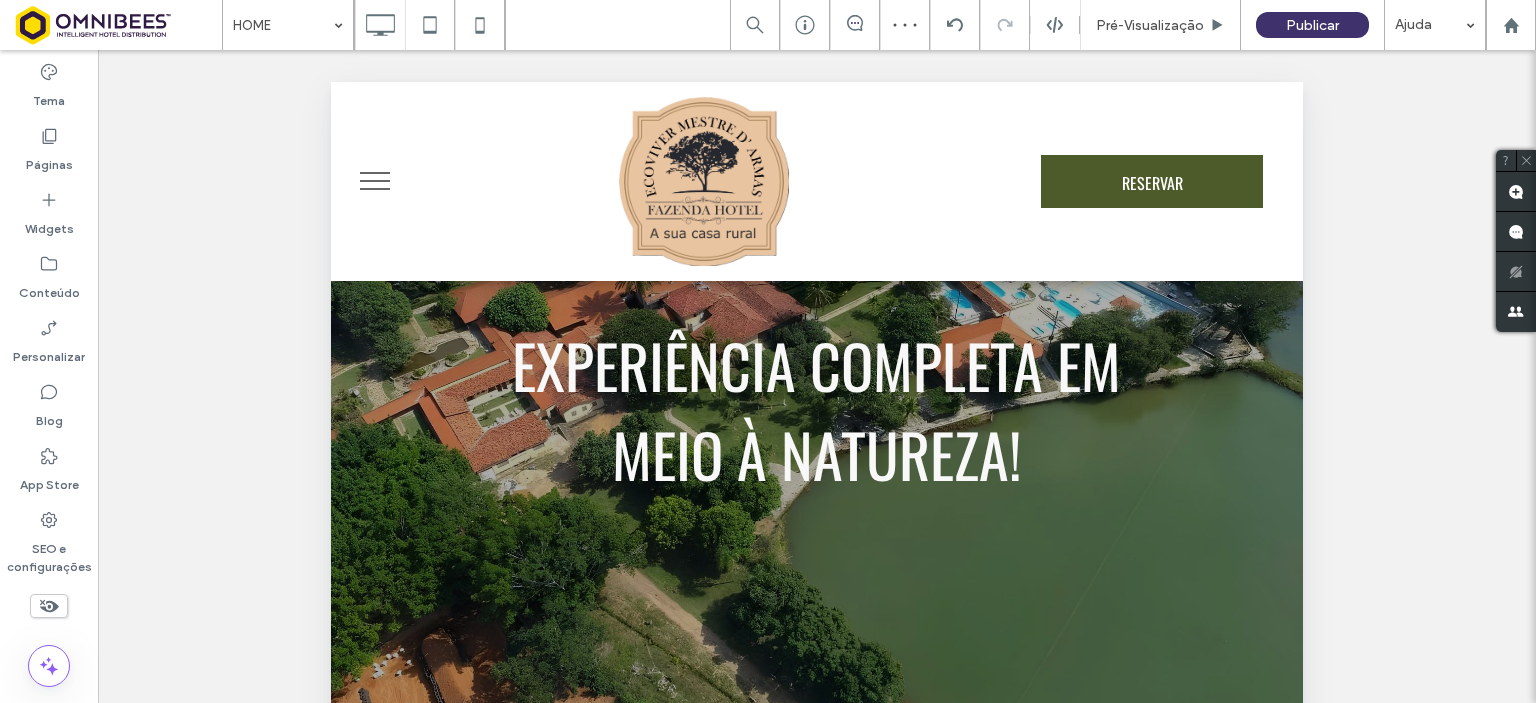 click at bounding box center [375, 181] 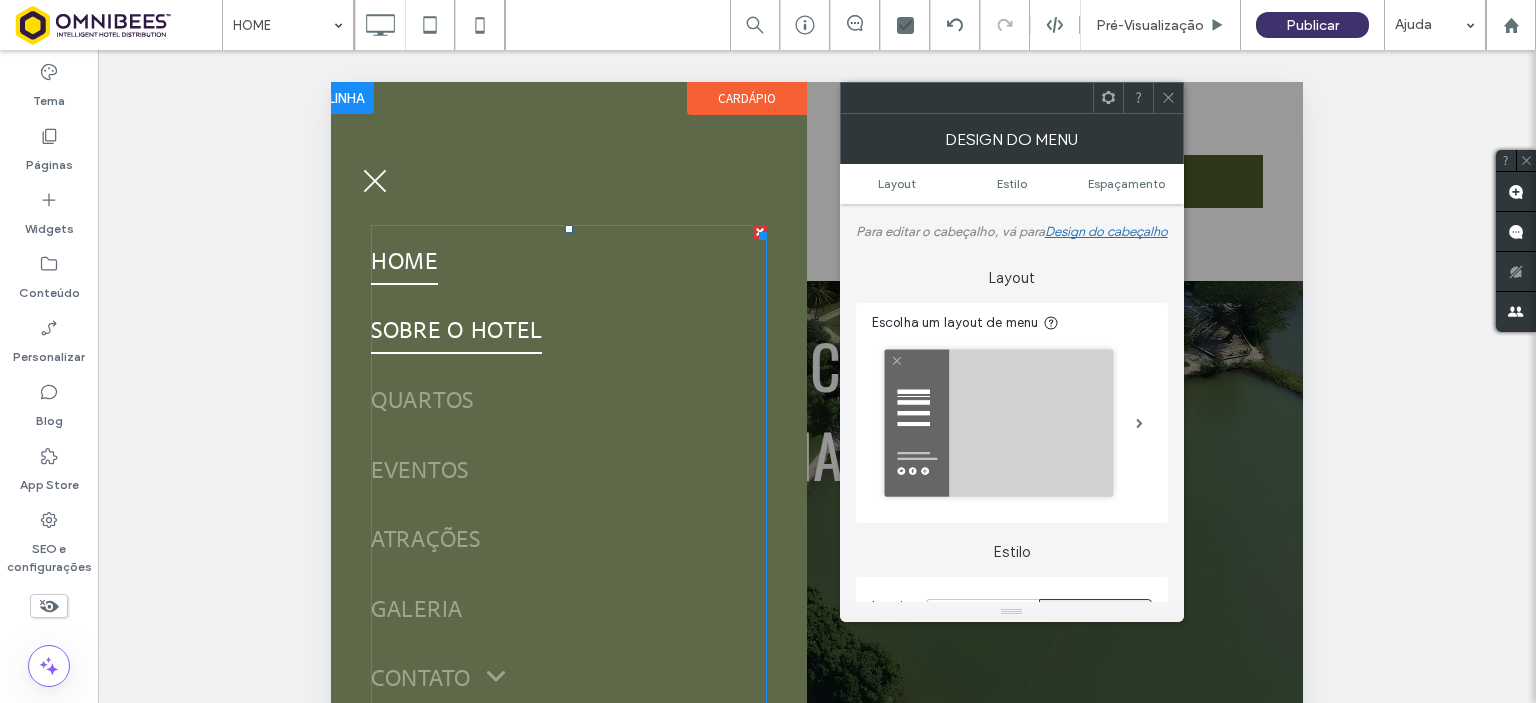 type 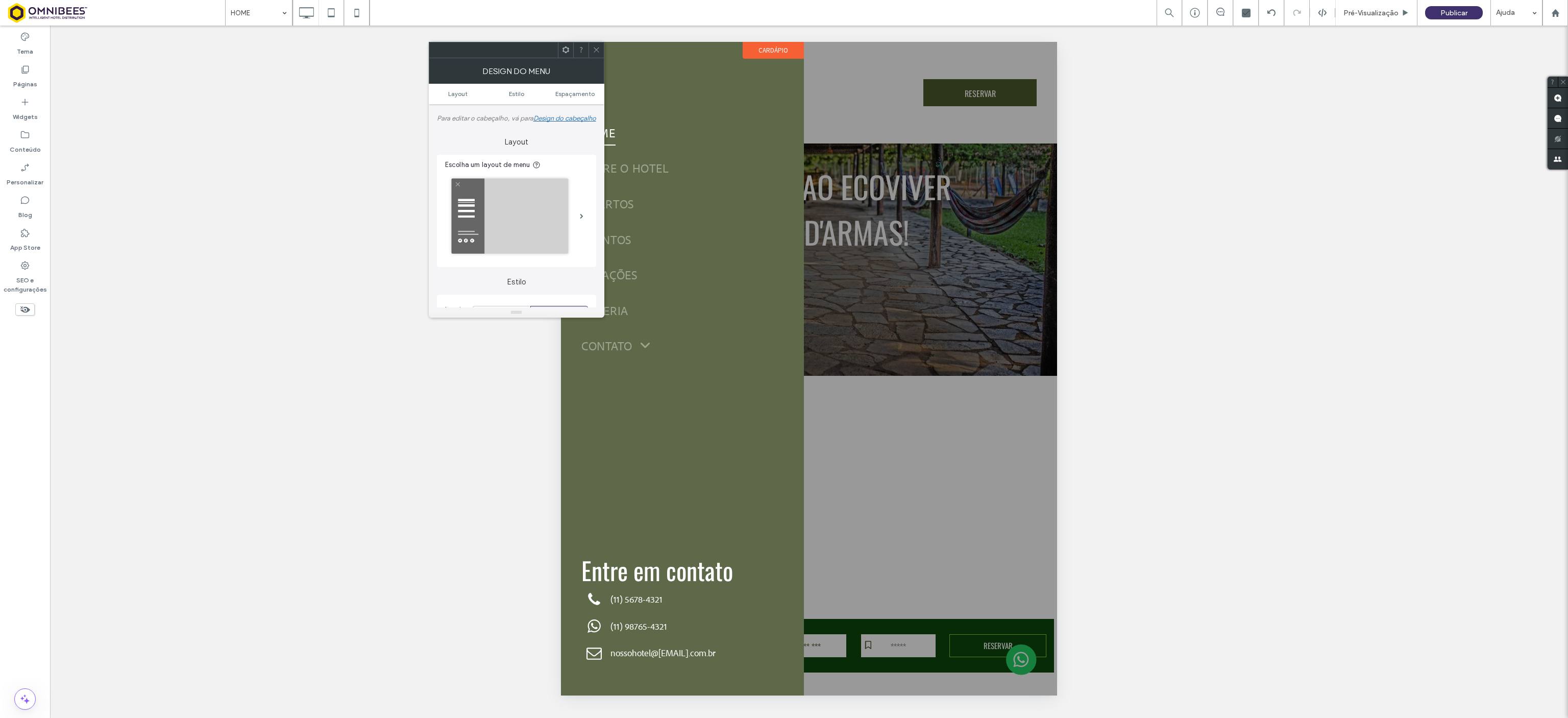 click at bounding box center [809, 369] 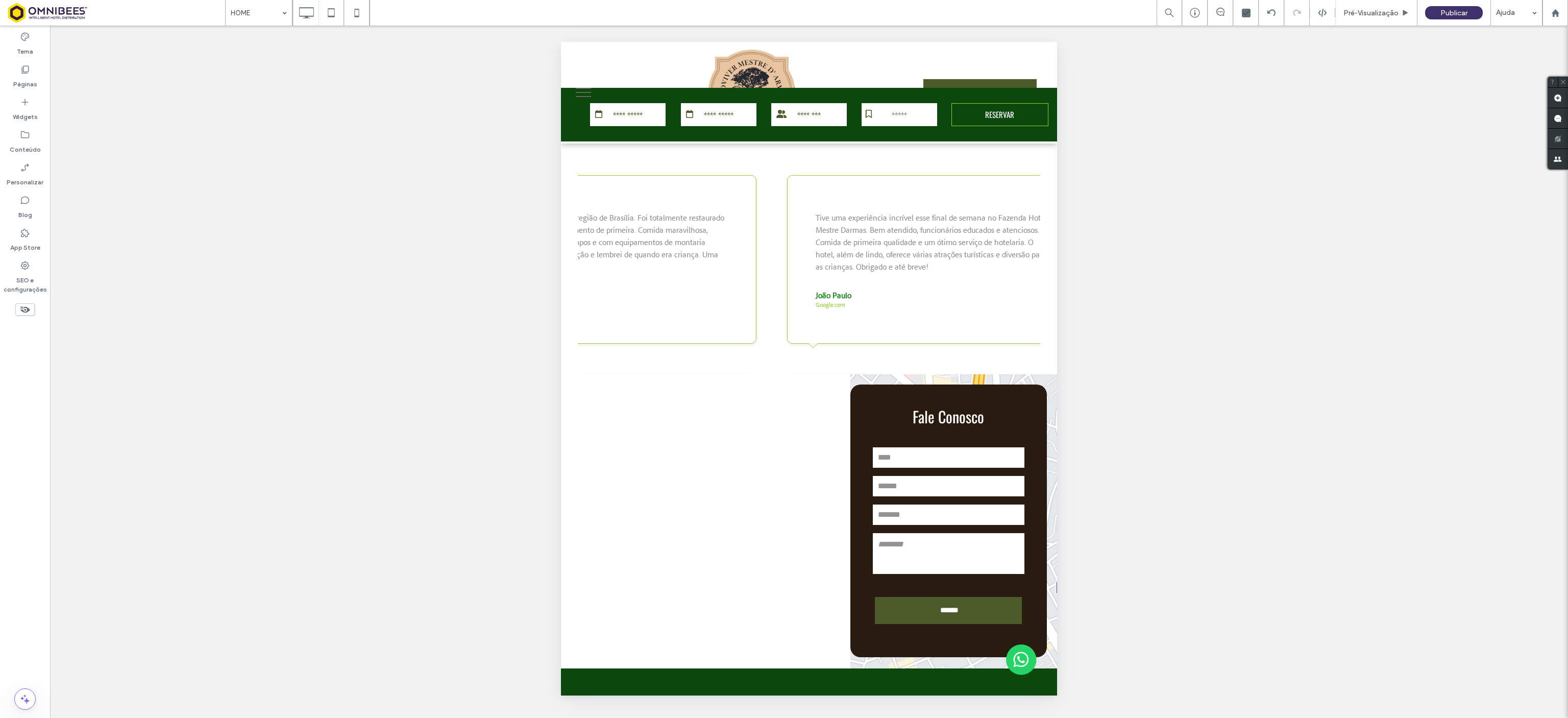 scroll, scrollTop: 2484, scrollLeft: 0, axis: vertical 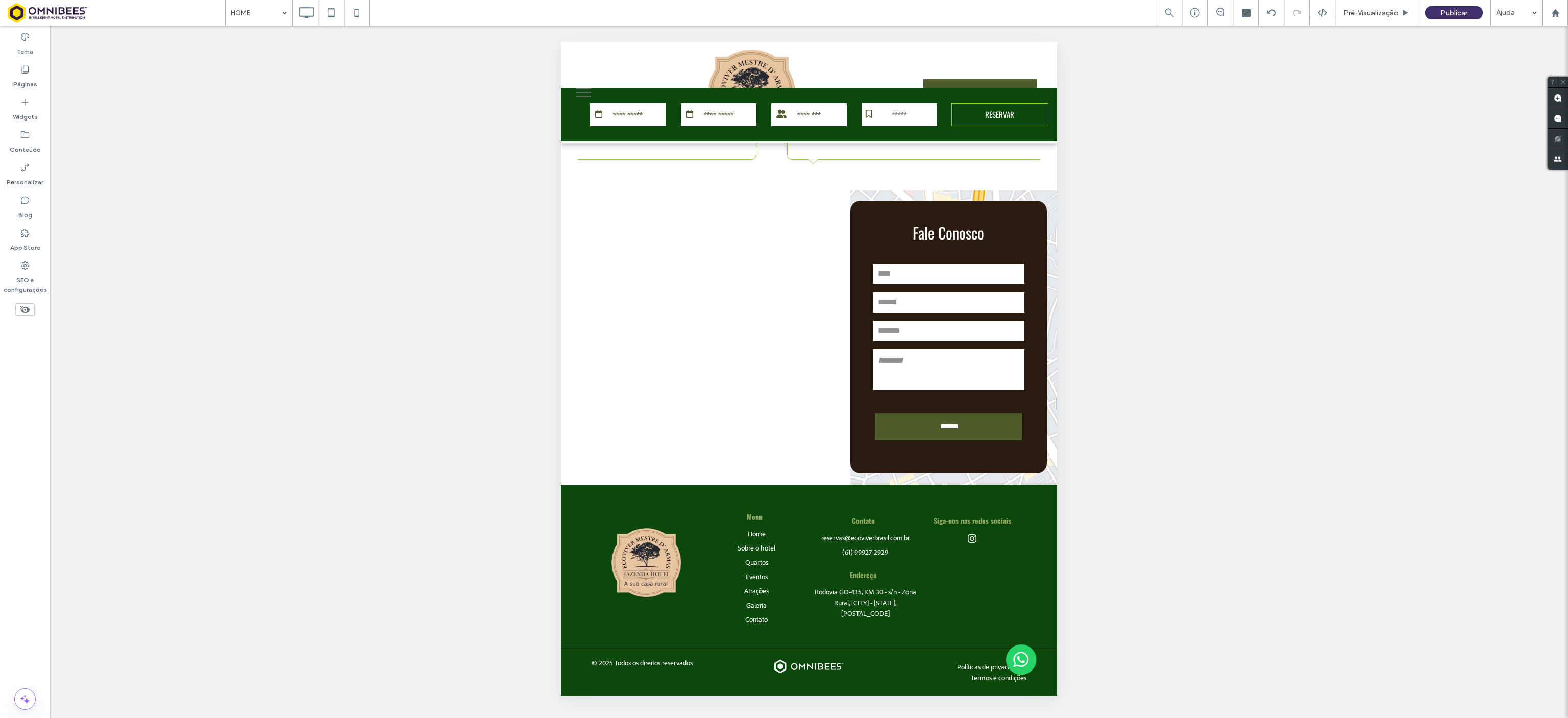 drag, startPoint x: 1050, startPoint y: 183, endPoint x: 1586, endPoint y: 748, distance: 778.7946 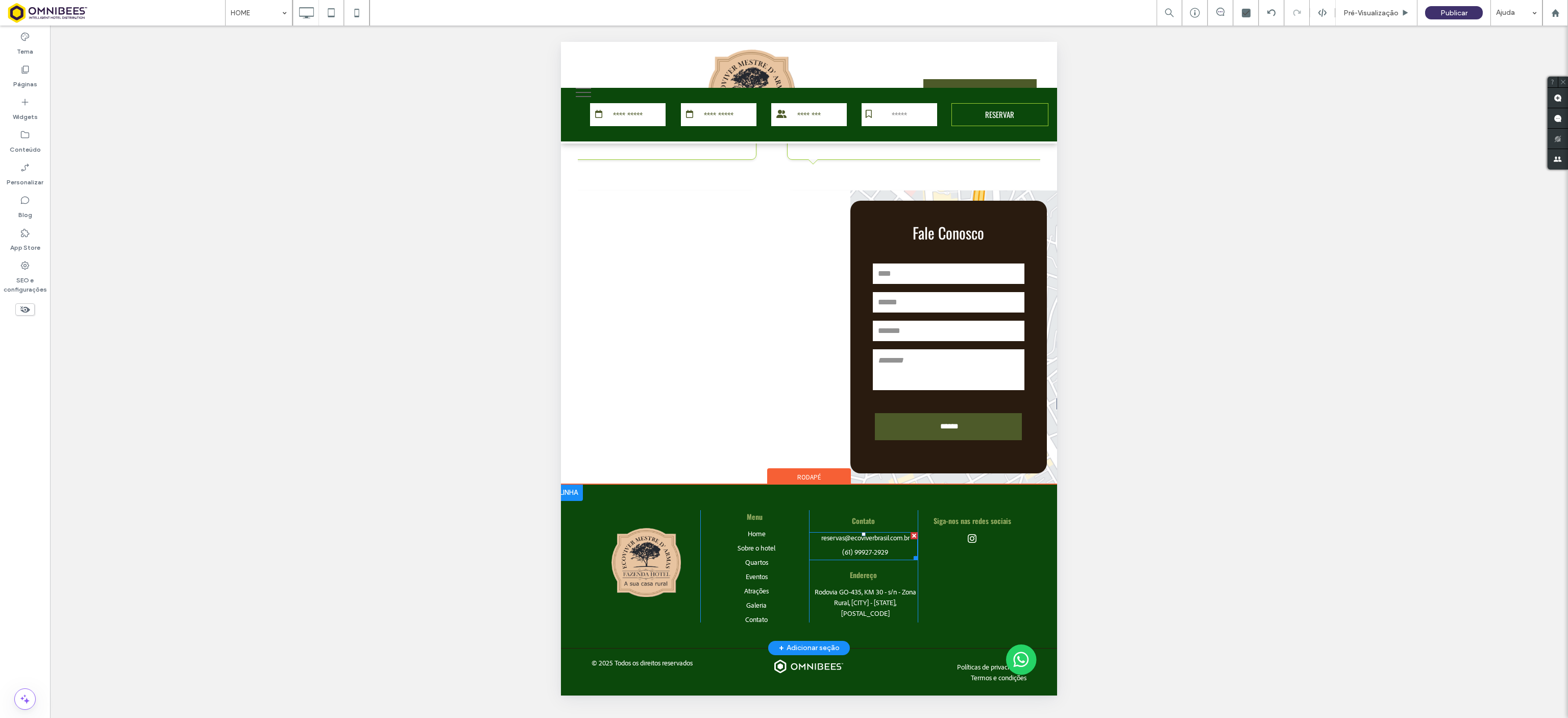 click at bounding box center [863, 546] 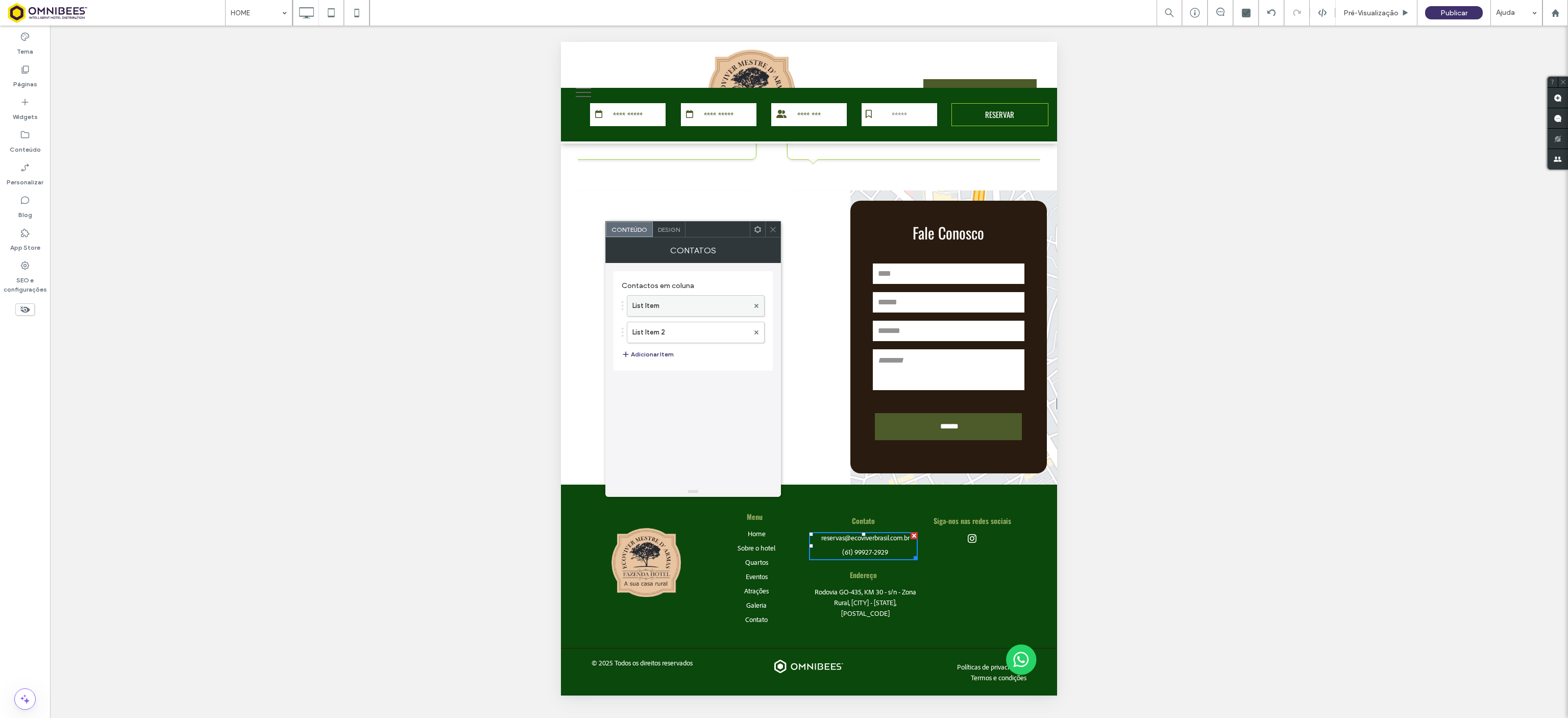 click on "List Item" at bounding box center [691, 306] 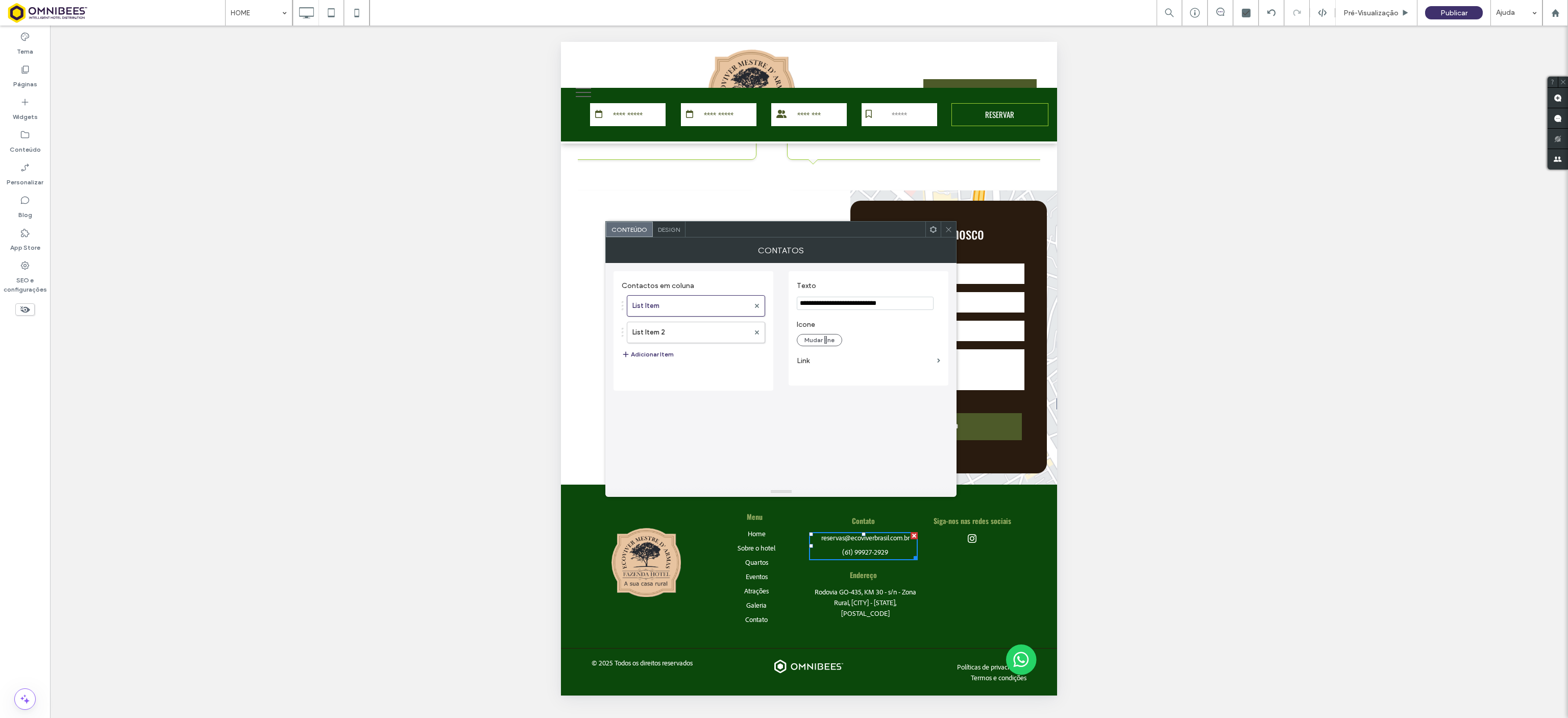 click on "**********" at bounding box center (865, 303) 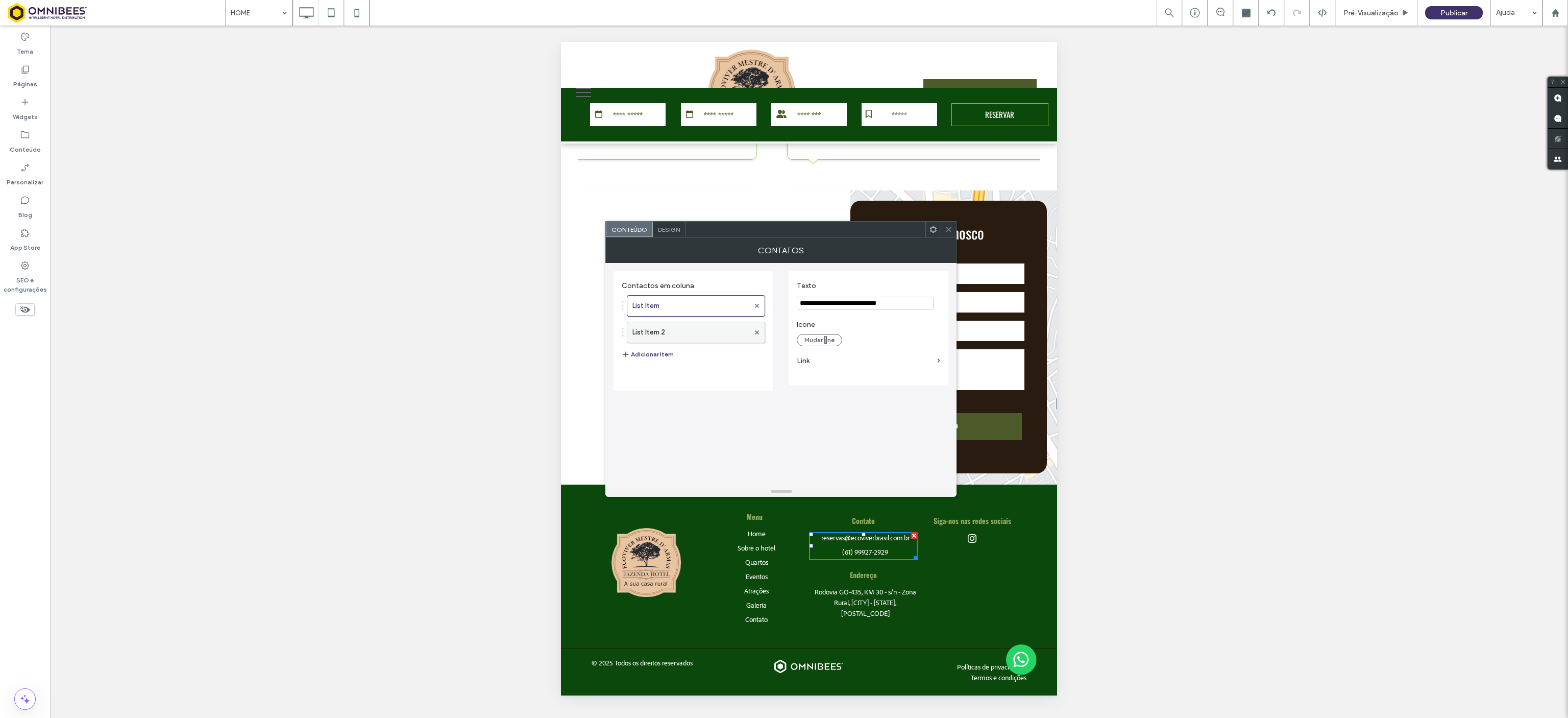 click on "List Item 2" at bounding box center [691, 332] 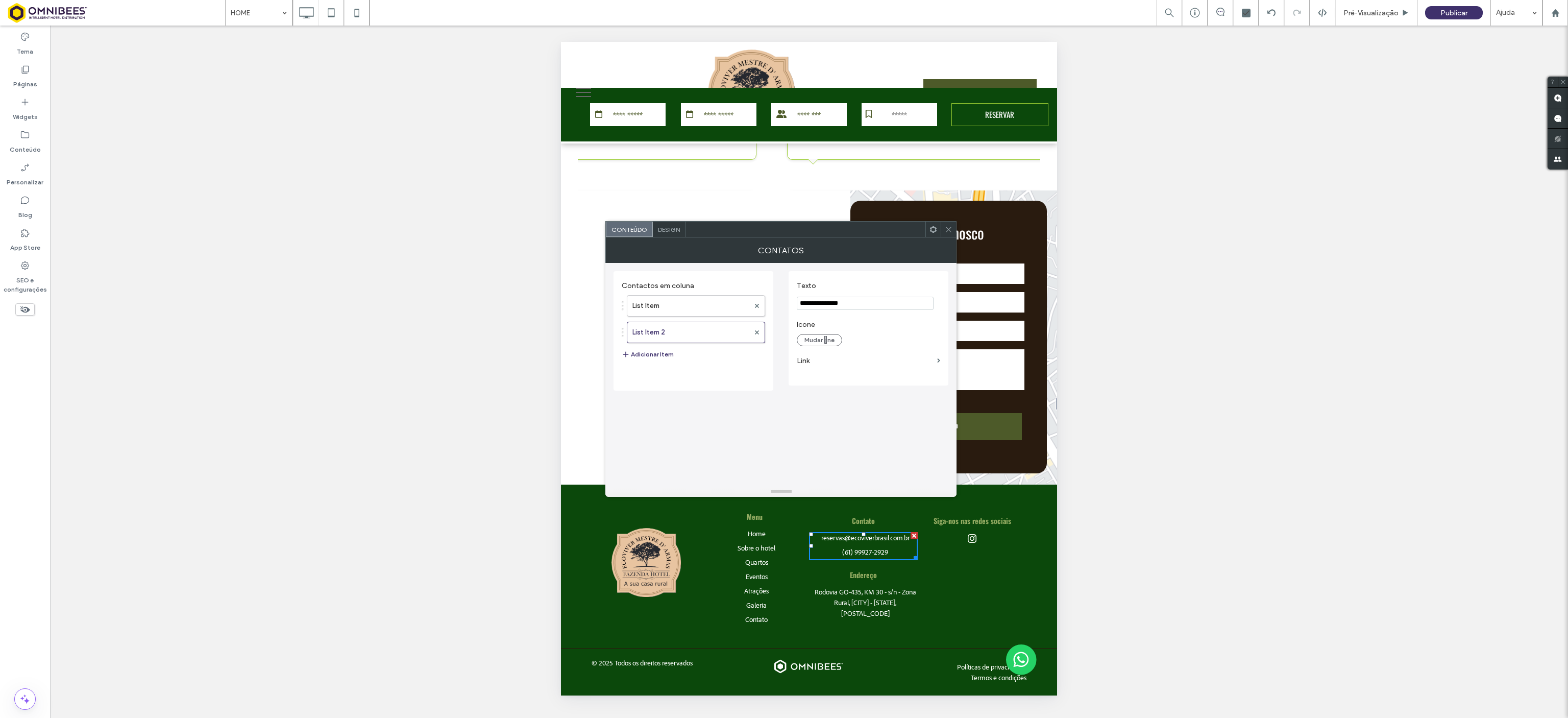 click on "**********" at bounding box center [865, 303] 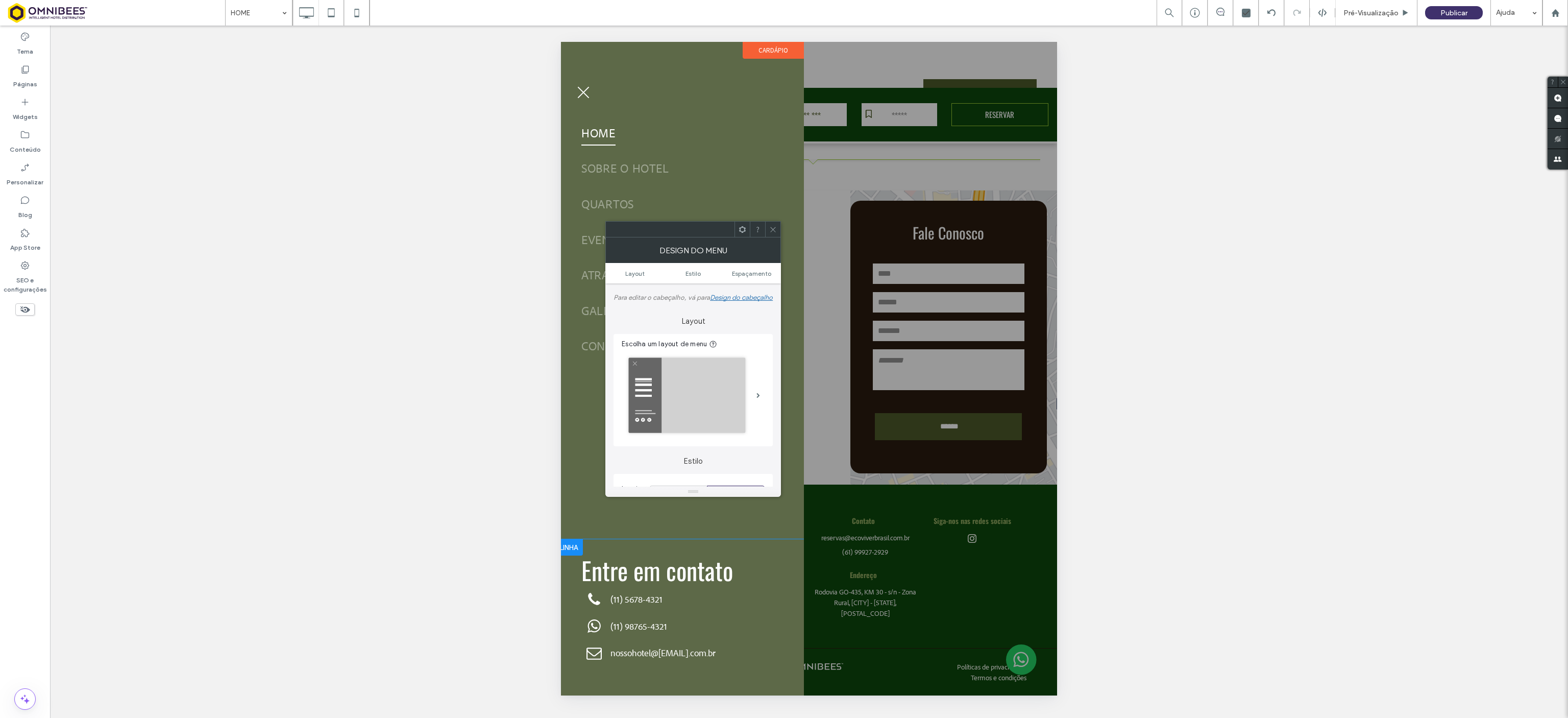 click at bounding box center [682, 632] 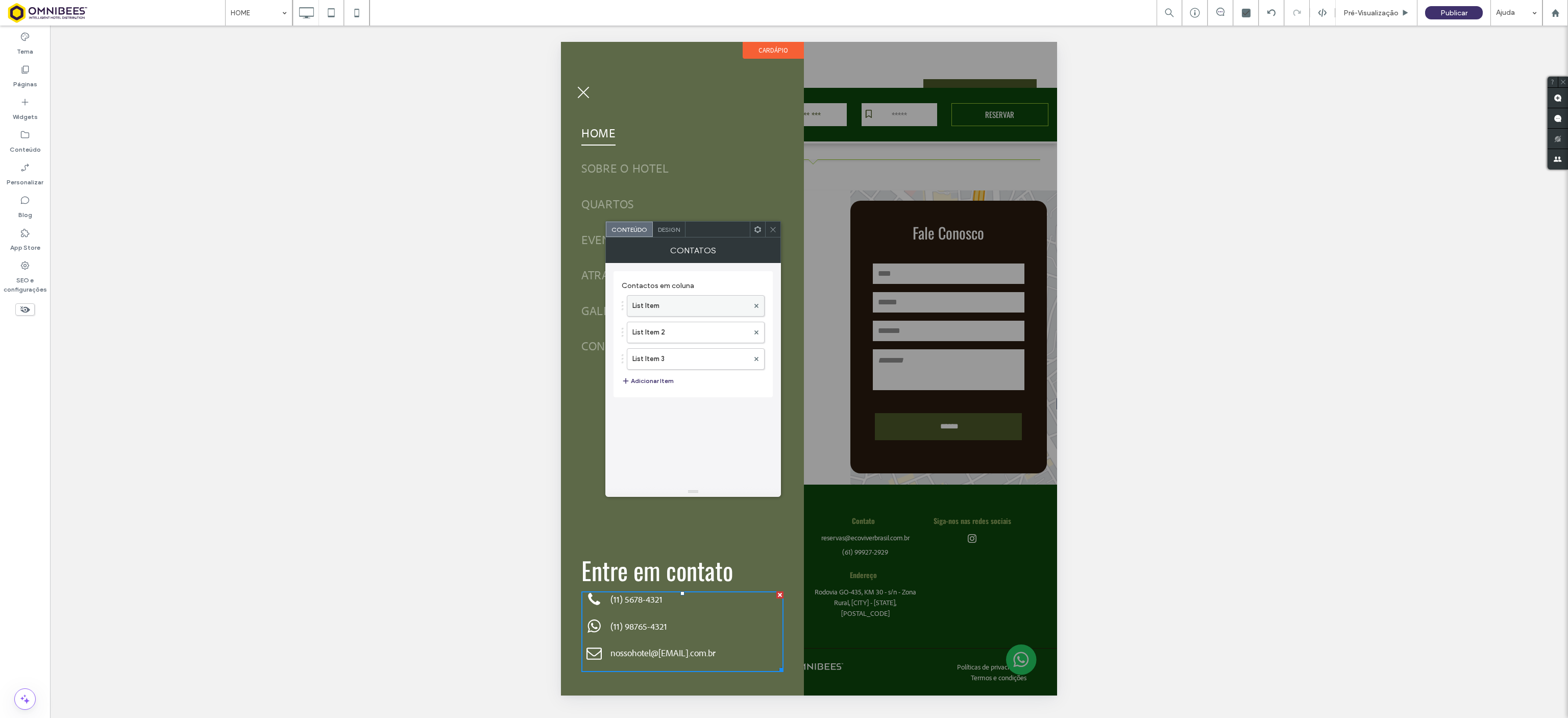 click on "List Item" at bounding box center [691, 306] 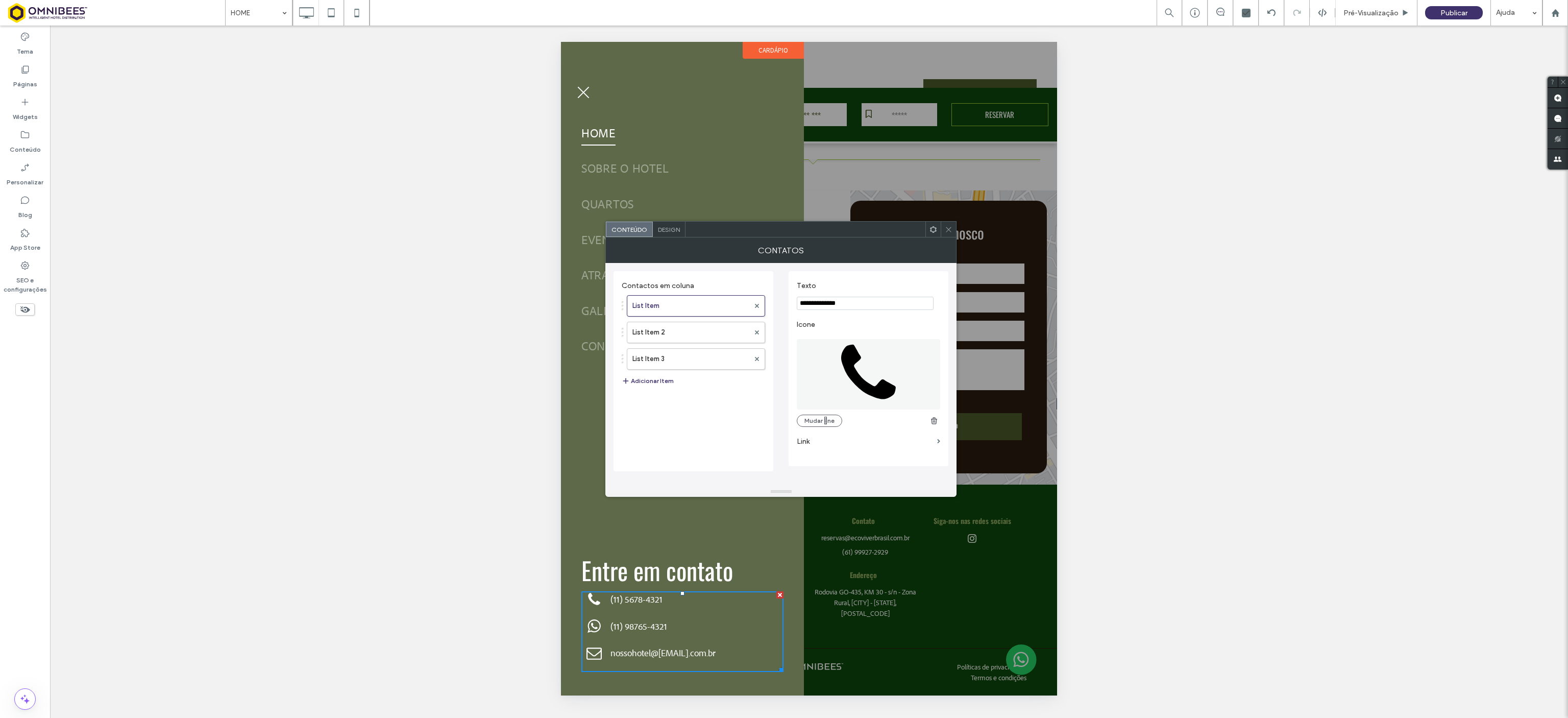 click on "**********" at bounding box center (868, 296) 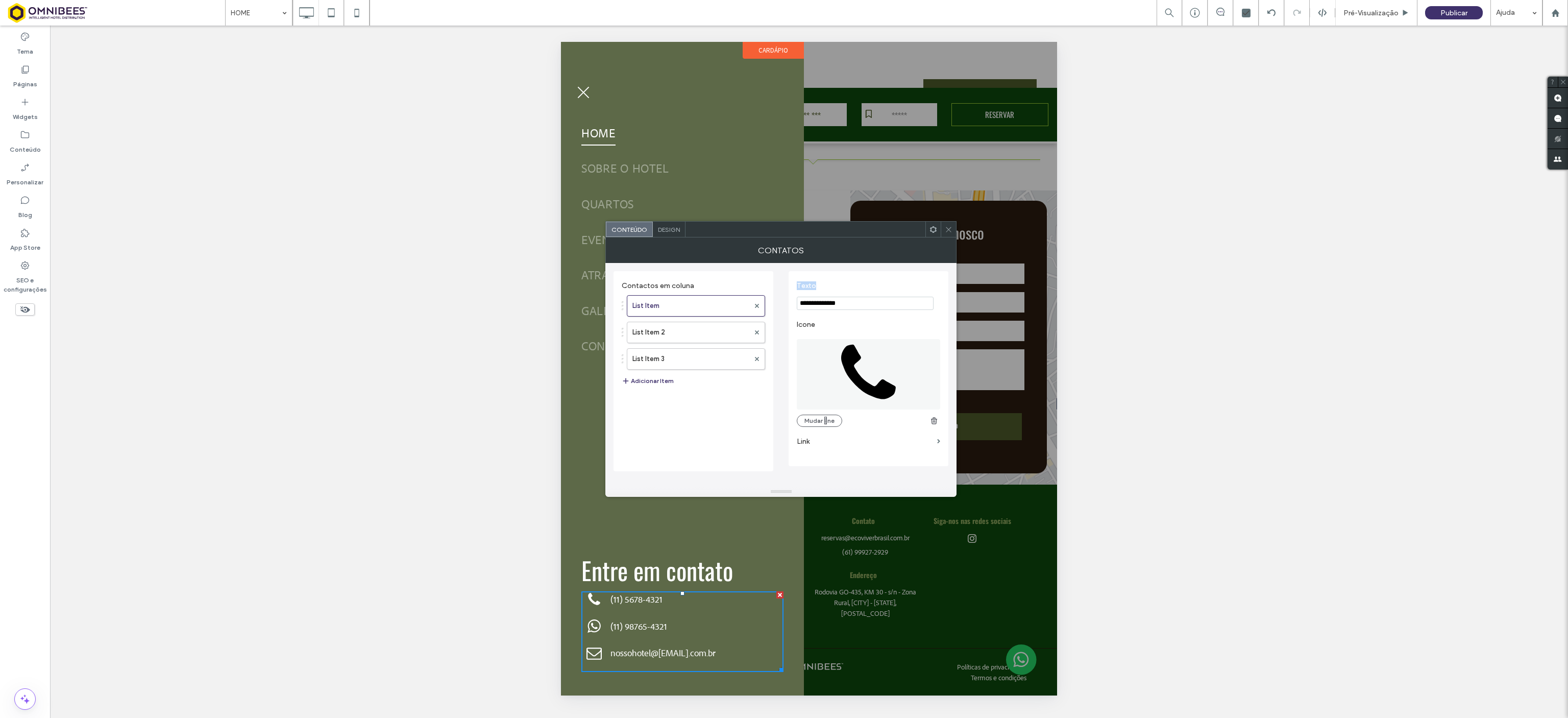 click on "**********" at bounding box center (868, 296) 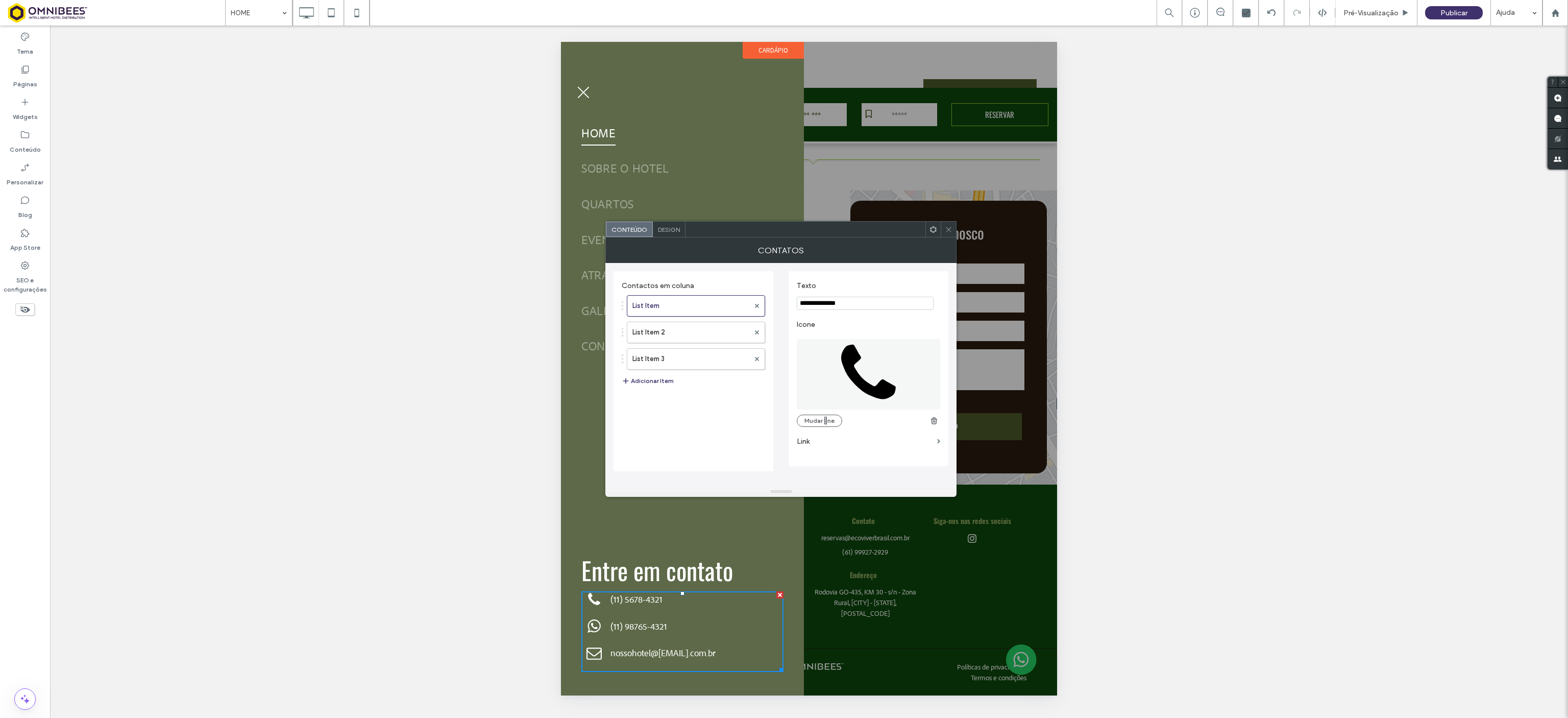 click on "**********" at bounding box center [865, 303] 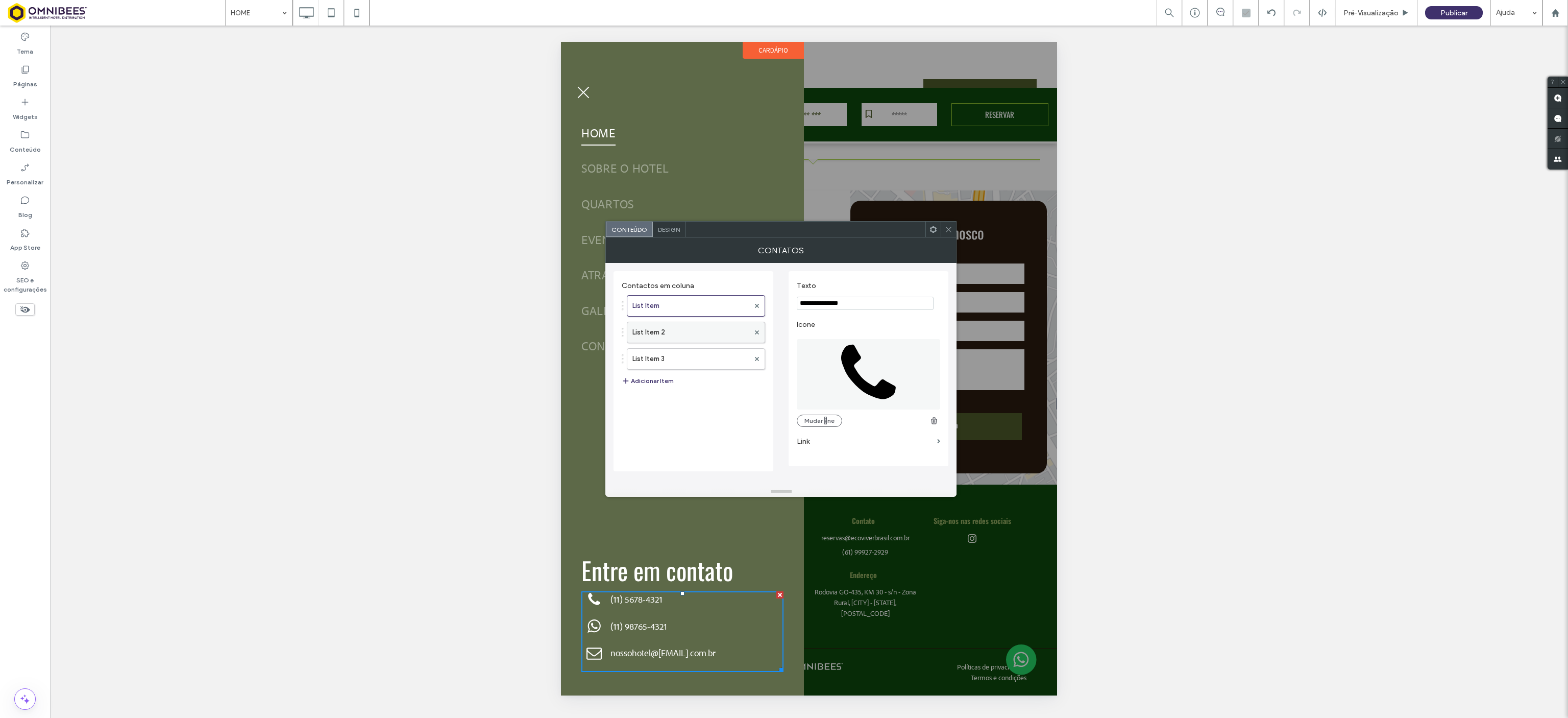 type on "**********" 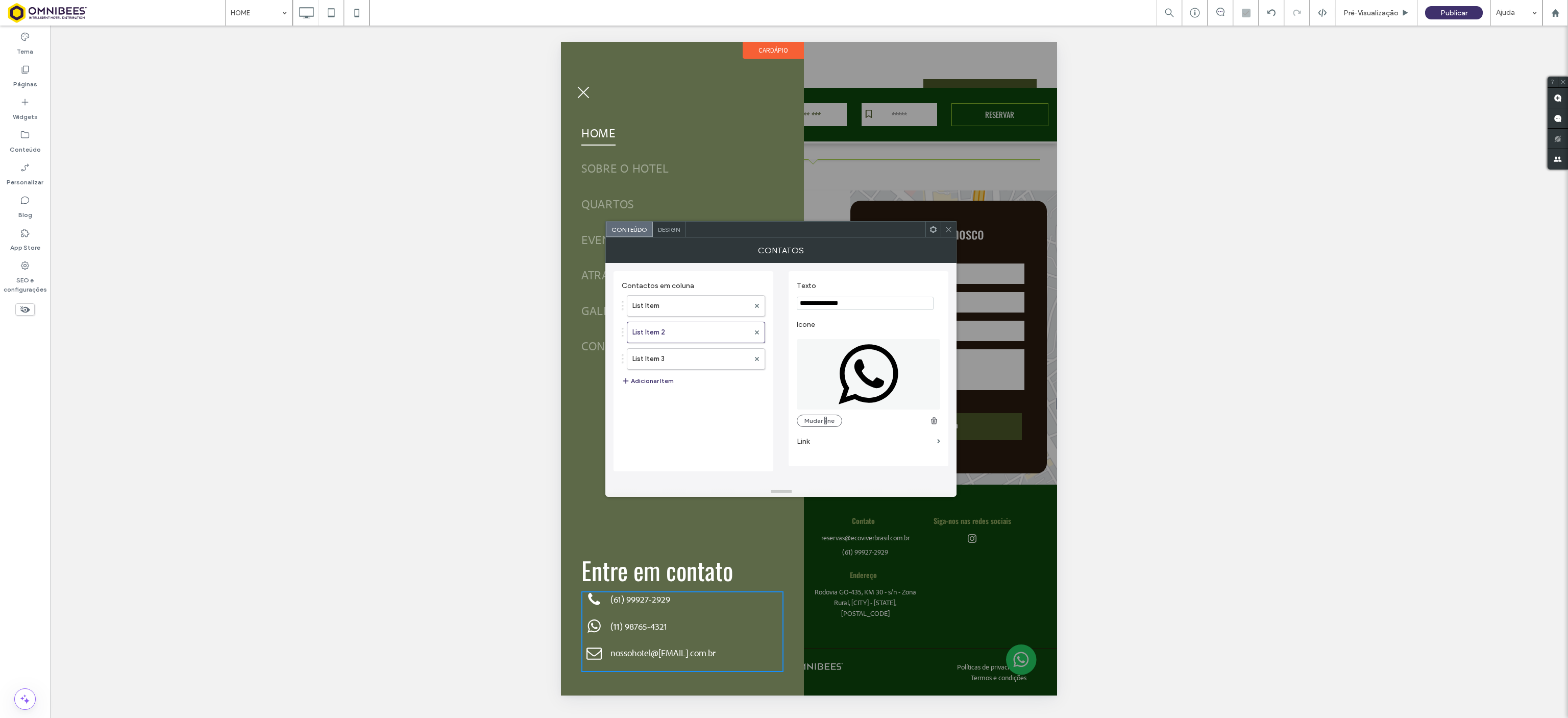 click on "**********" at bounding box center (865, 303) 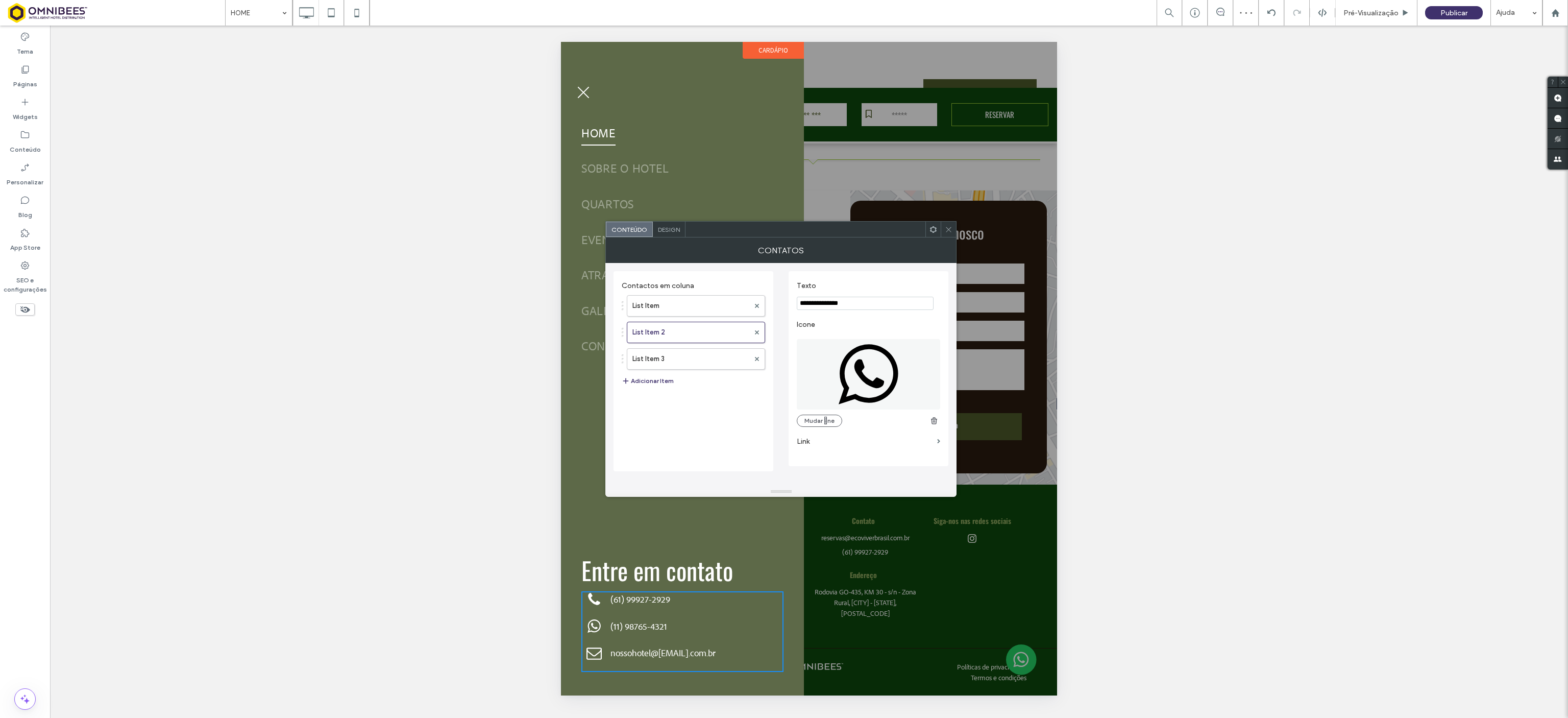 paste 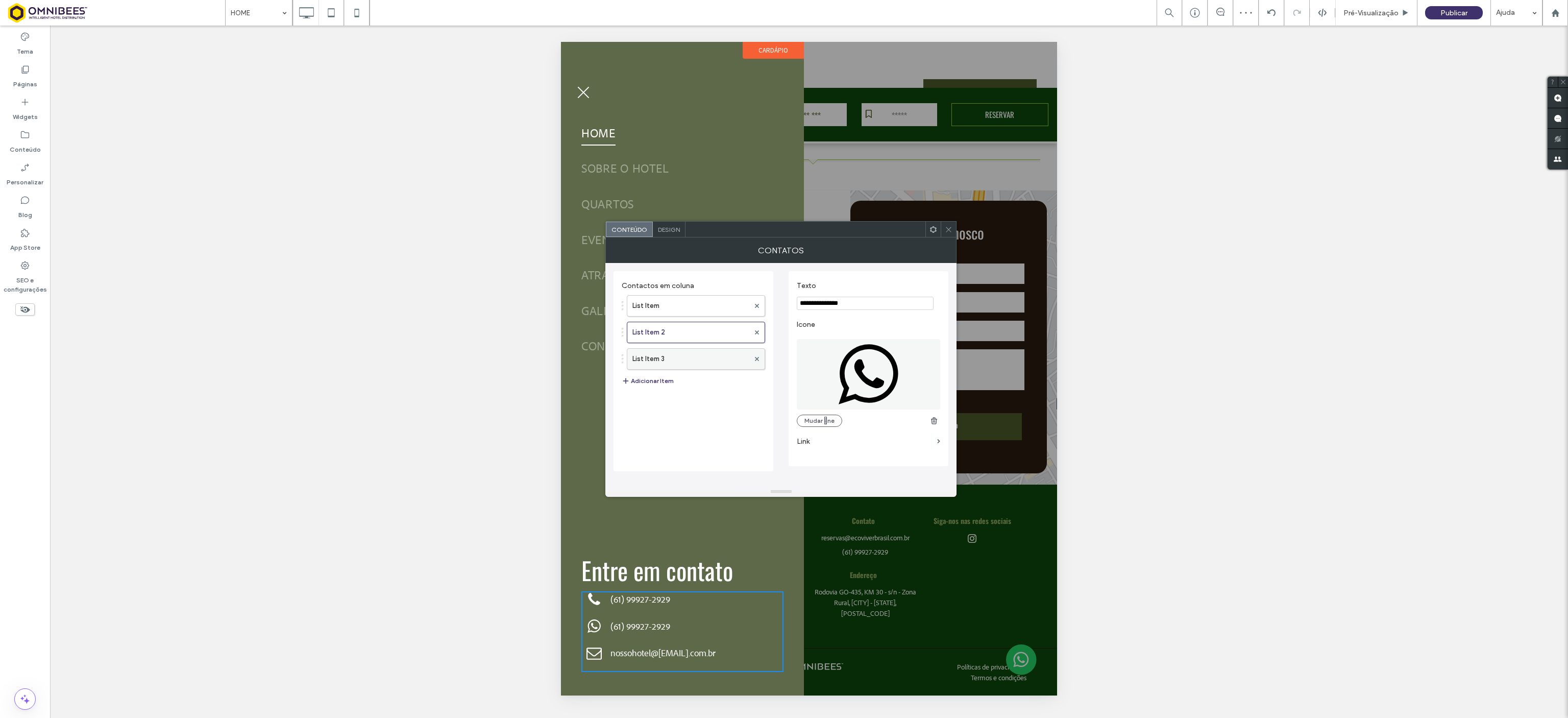 type on "**********" 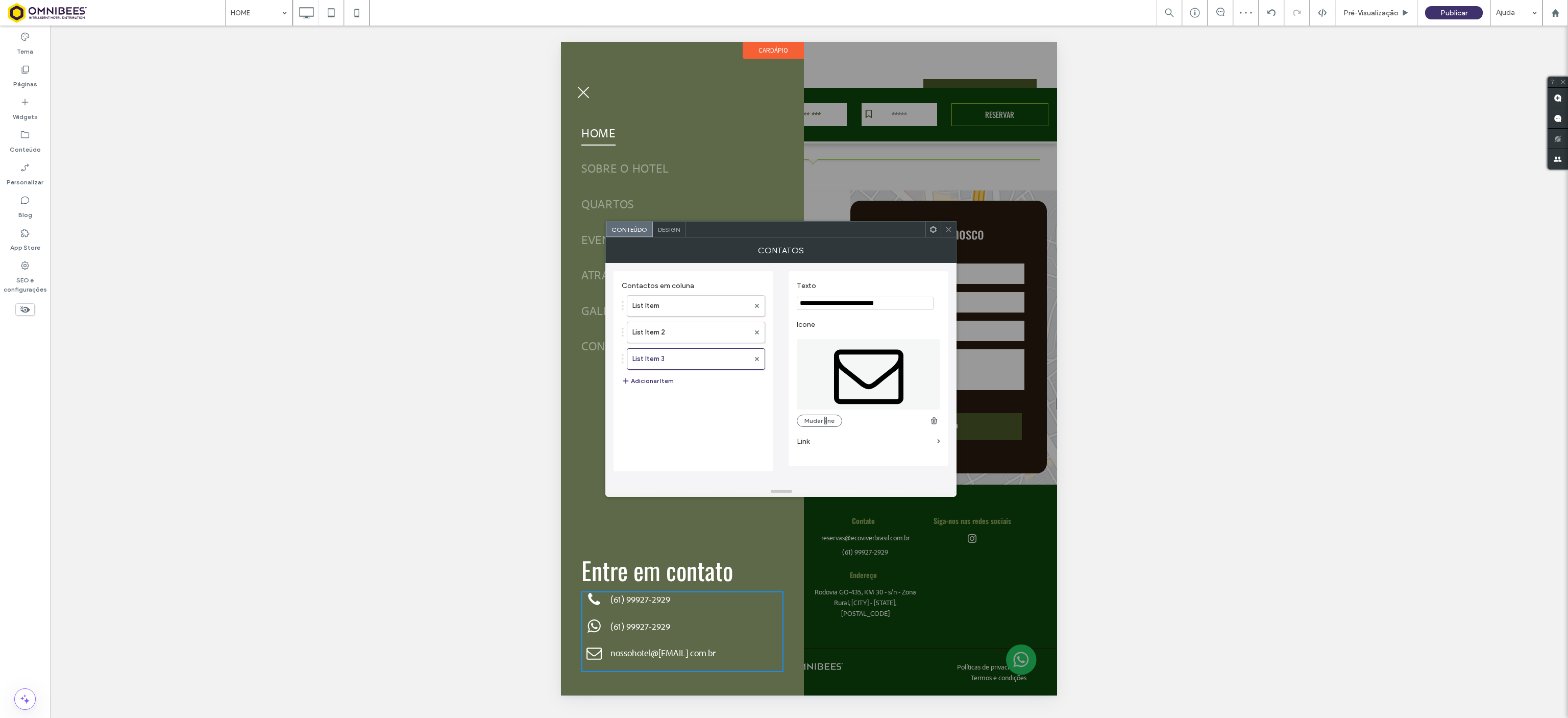 click on "**********" at bounding box center (865, 303) 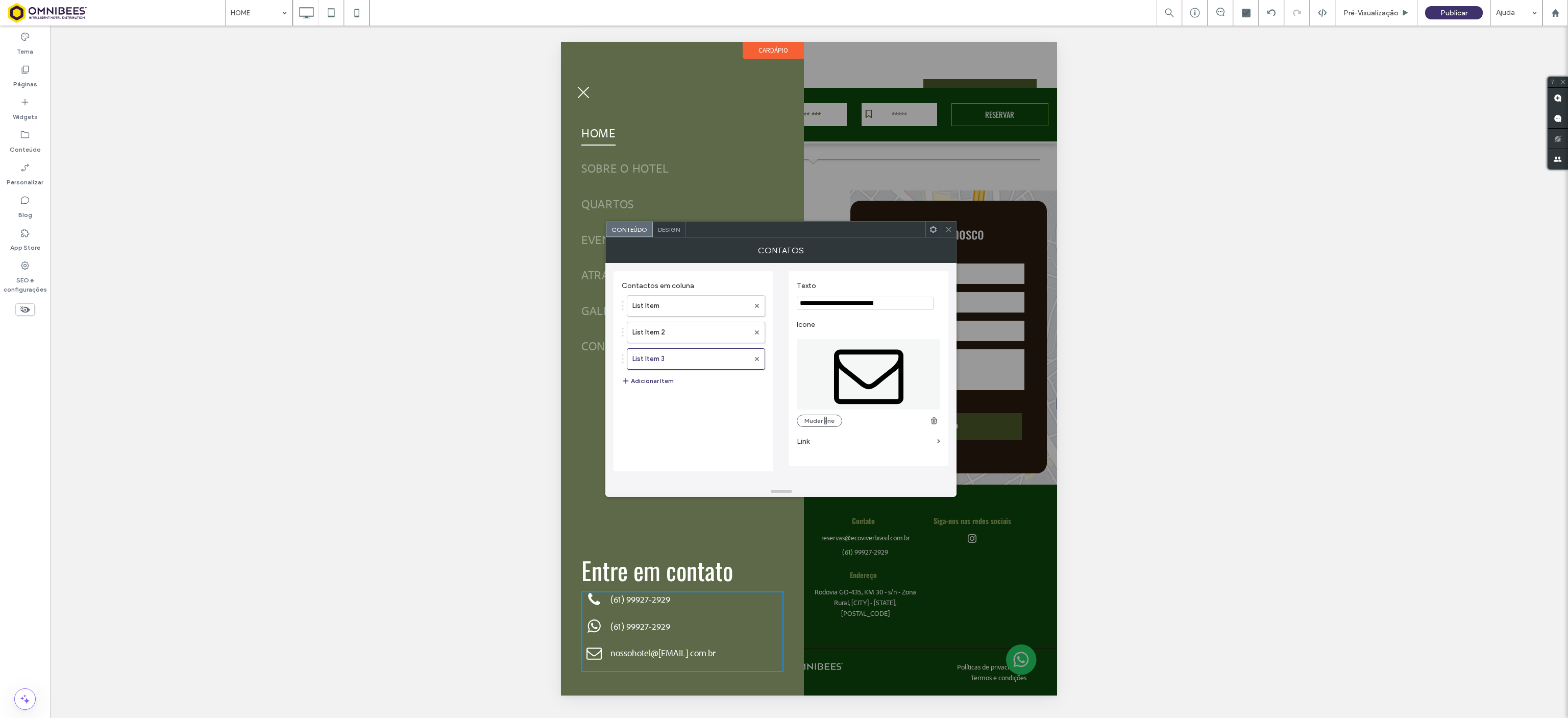 paste on "*" 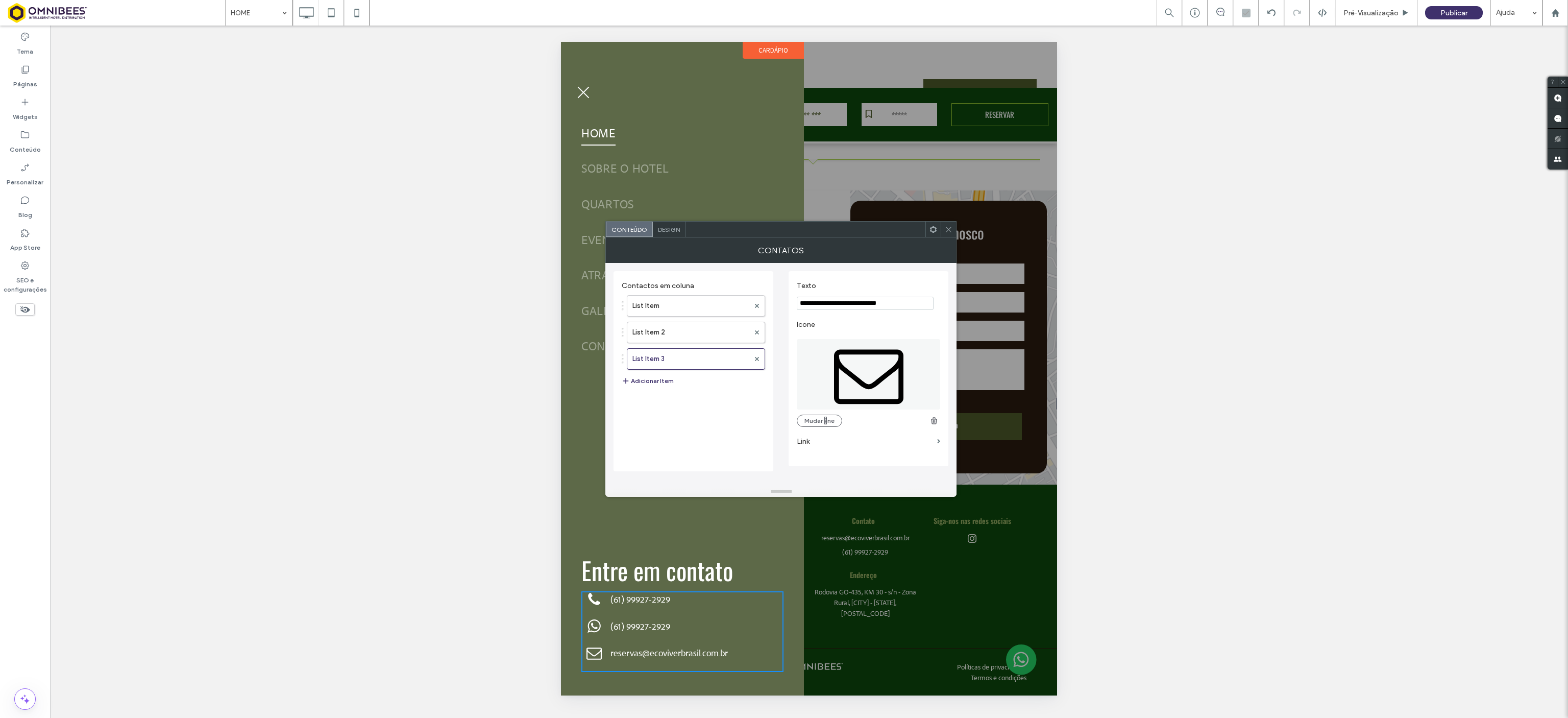 type on "**********" 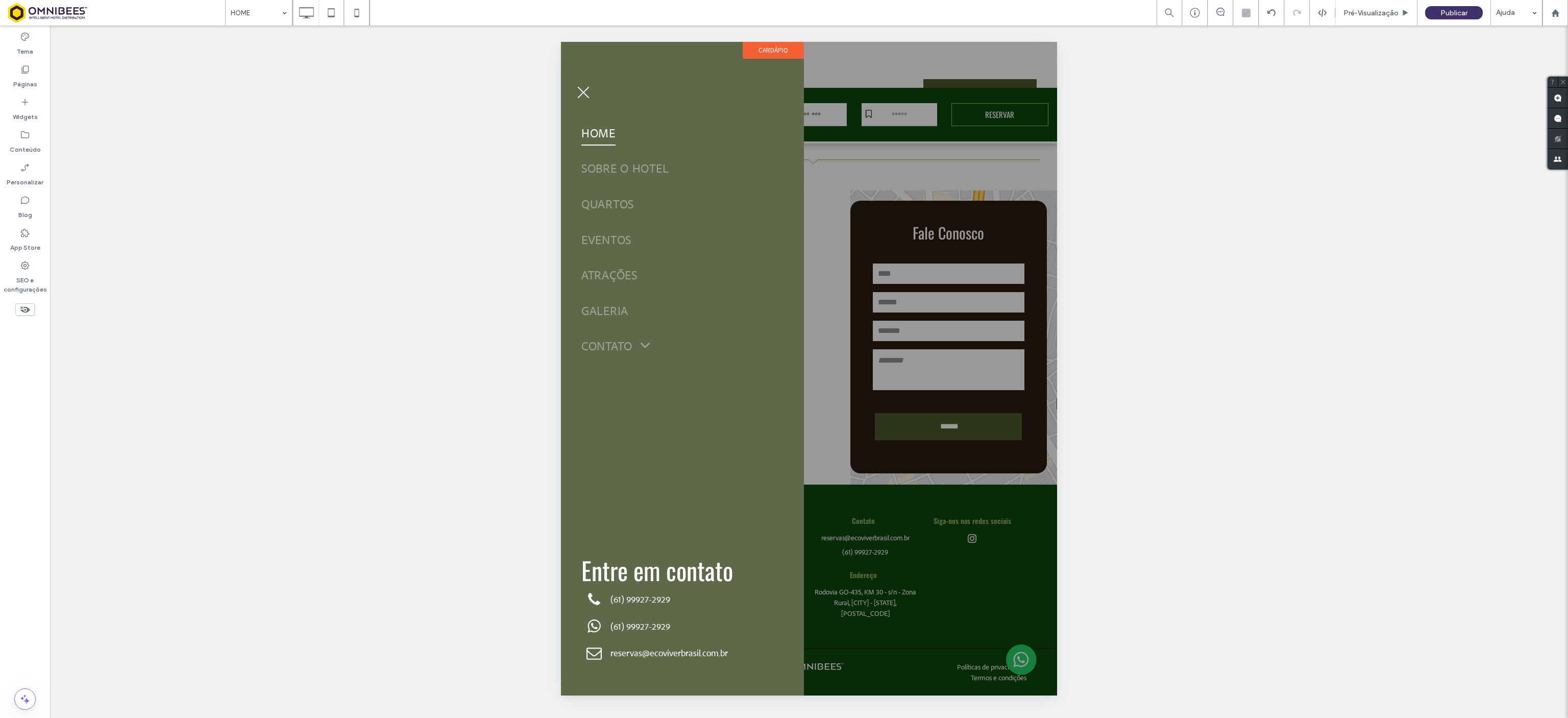 click at bounding box center [583, 92] 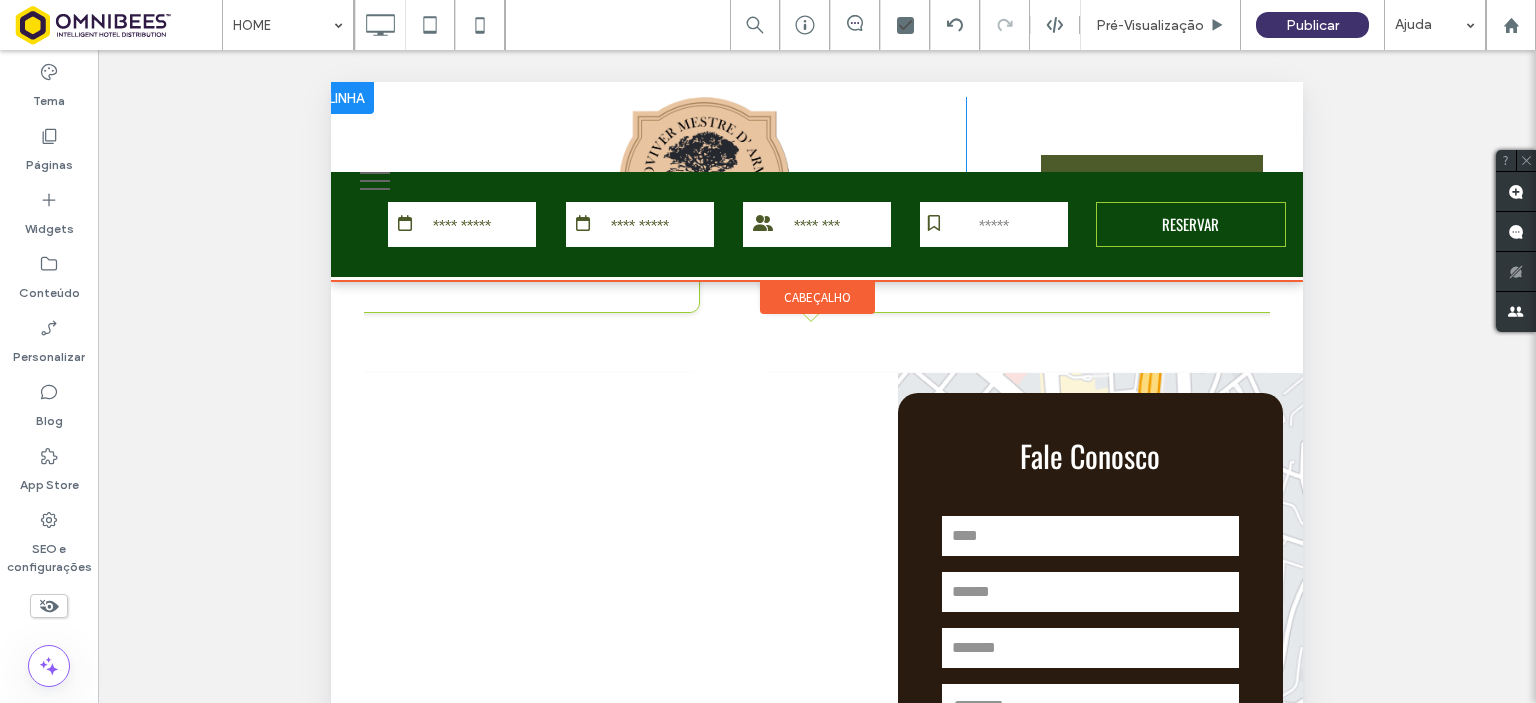 scroll, scrollTop: 4840, scrollLeft: 0, axis: vertical 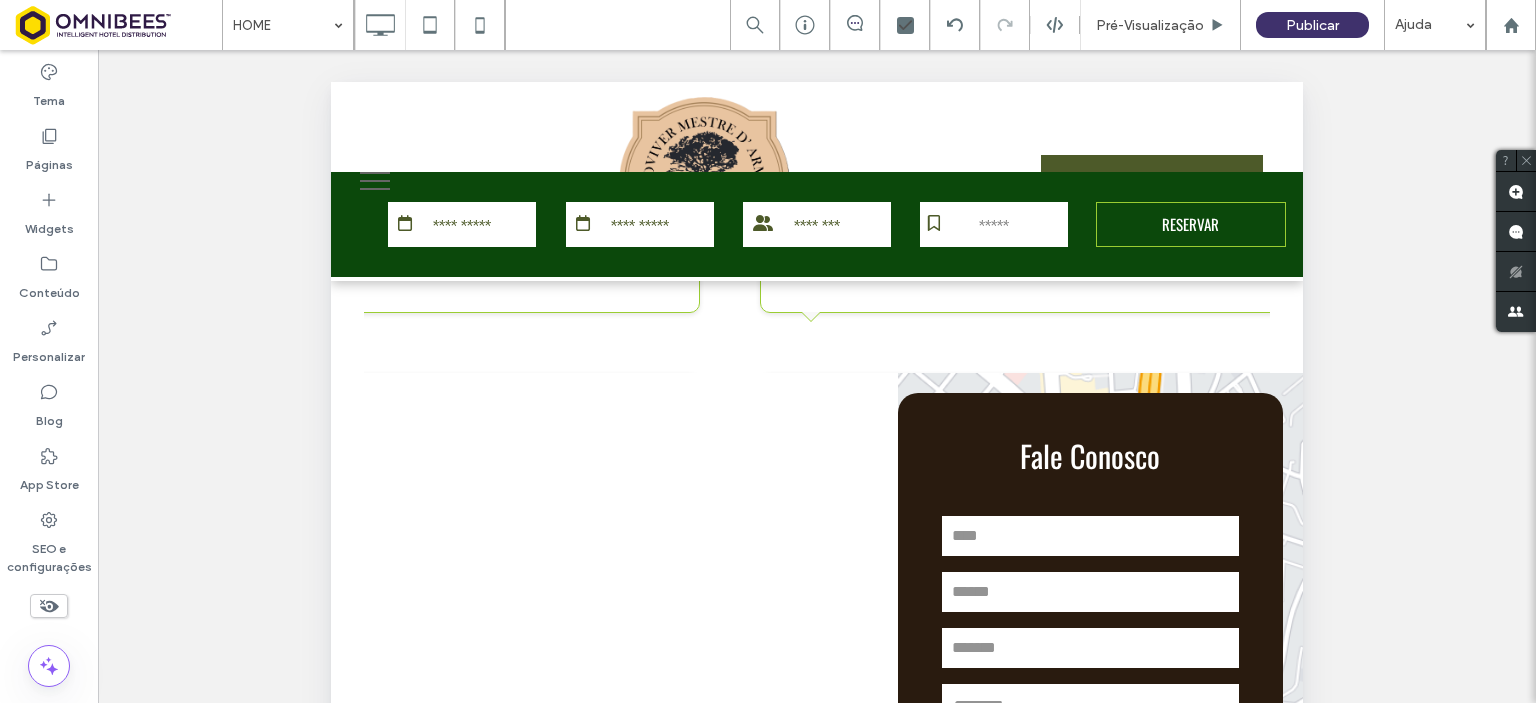 click on "Reexibir?
Sim
Reexibir?
Sim
Reexibir?
Sim
Reexibir?
Sim
Reexibir?
Sim
Reexibir?
Sim
Reexibir?
Sim
Reexibir?
Sim
Reexibir?
Sim" at bounding box center (817, 401) 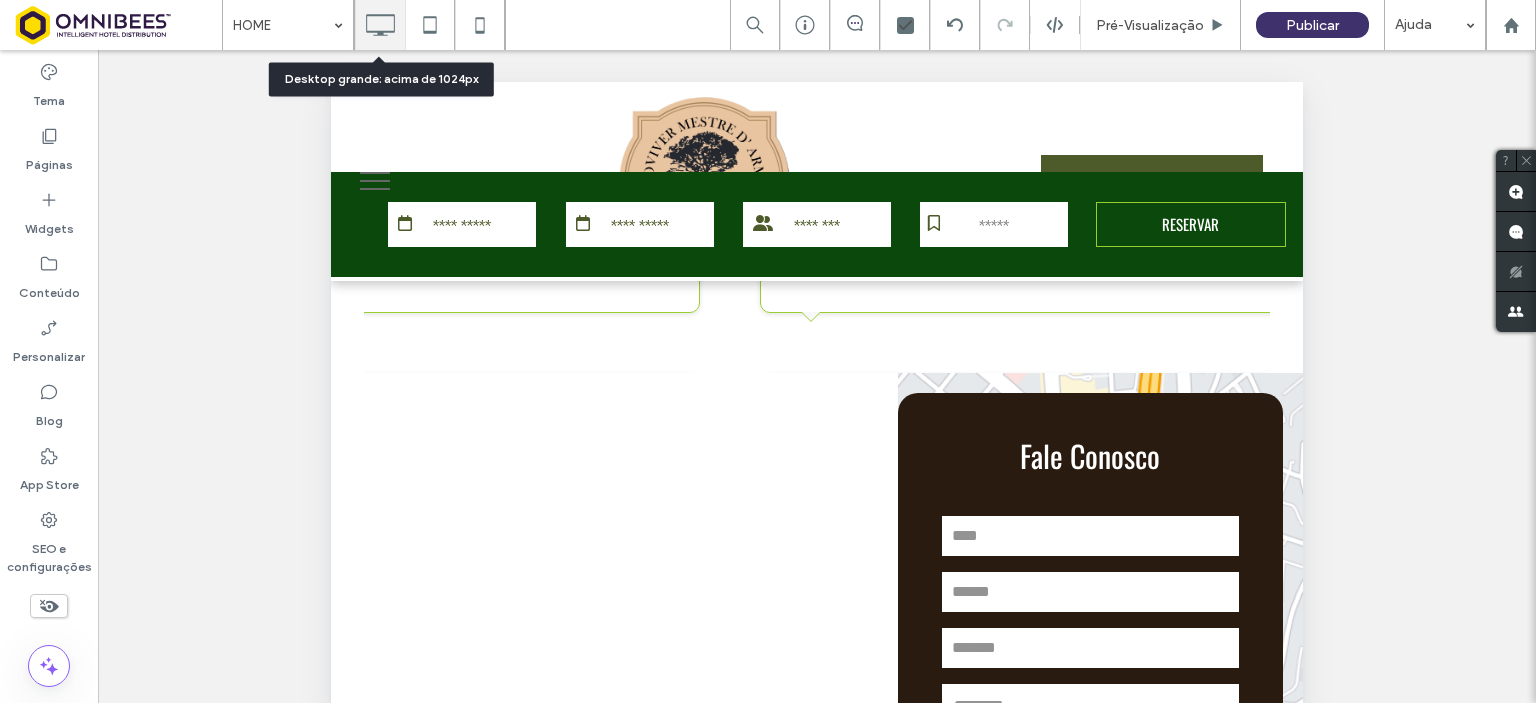 click 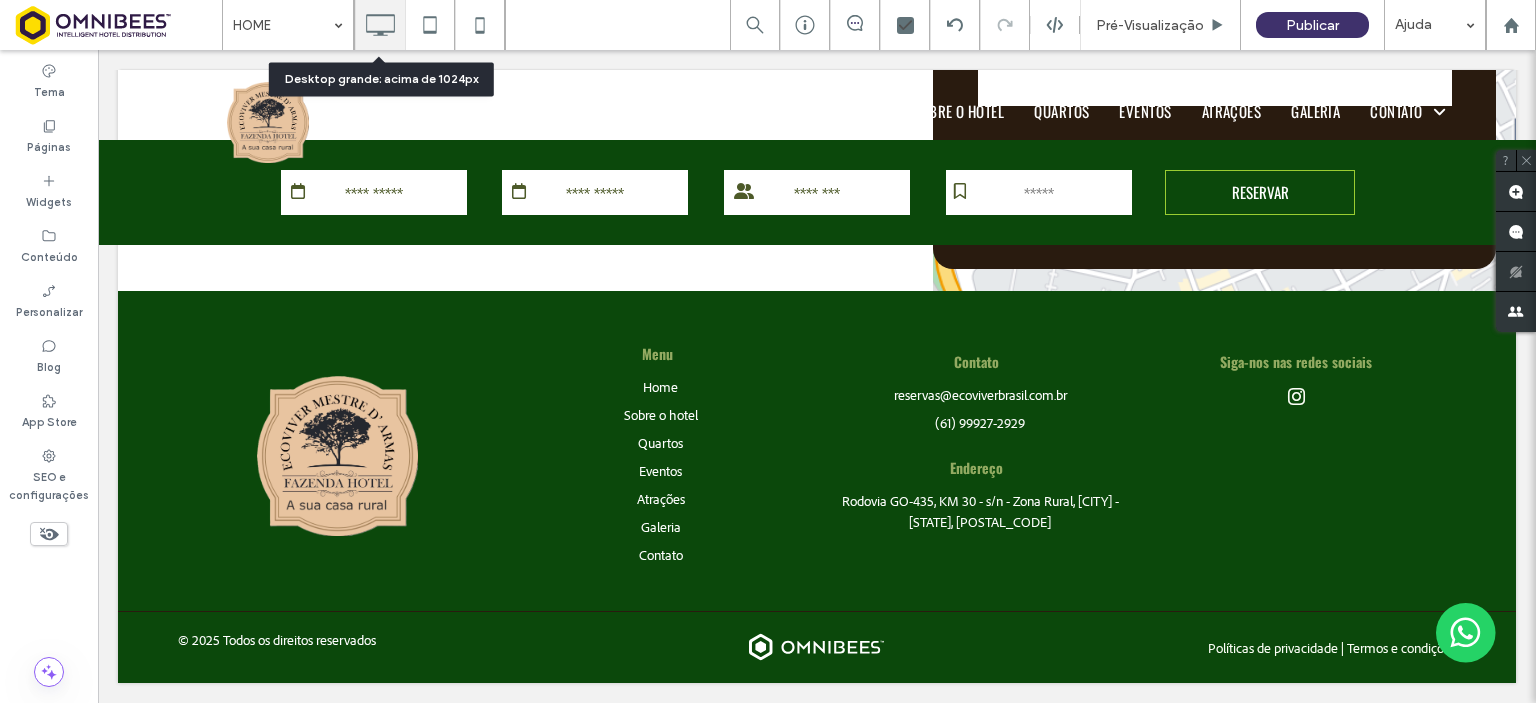 scroll, scrollTop: 4747, scrollLeft: 0, axis: vertical 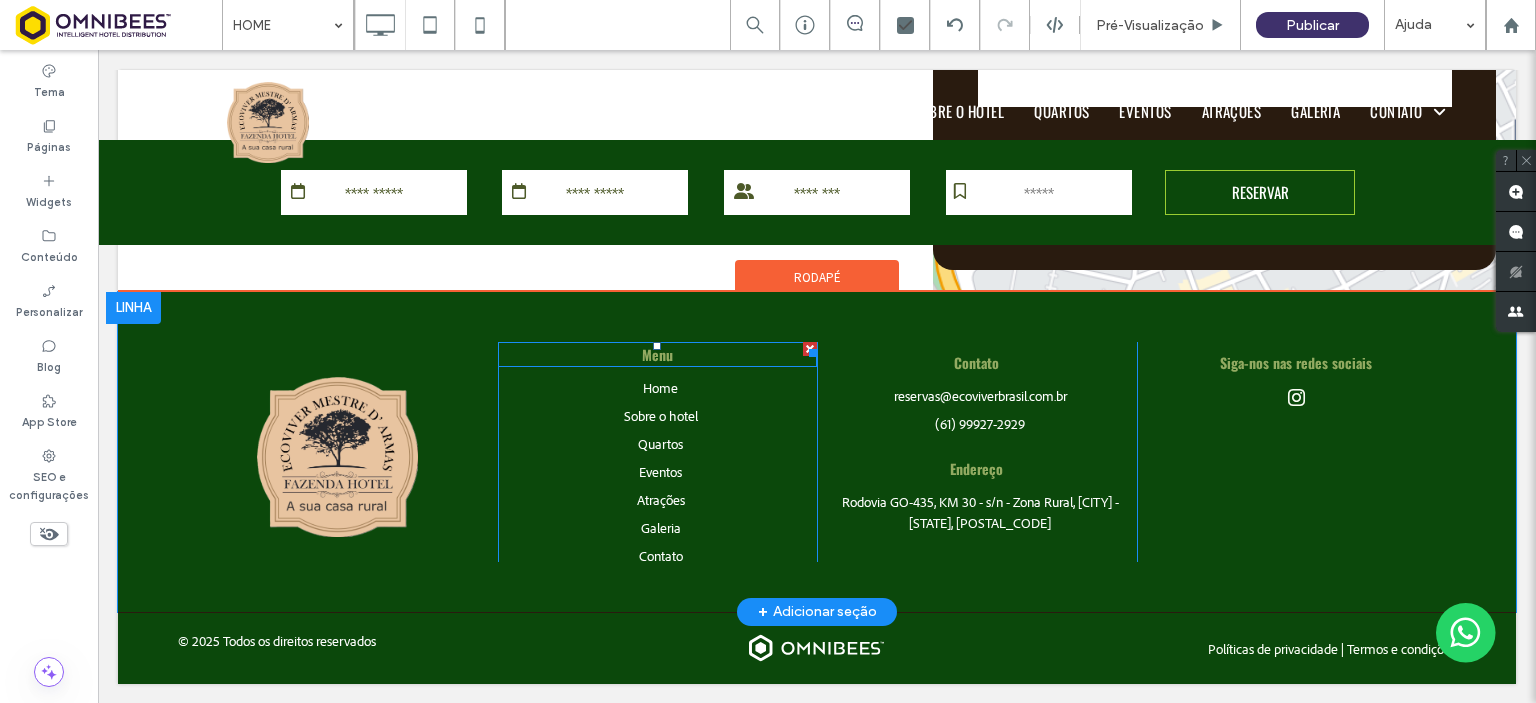 click on "Menu" at bounding box center [657, 354] 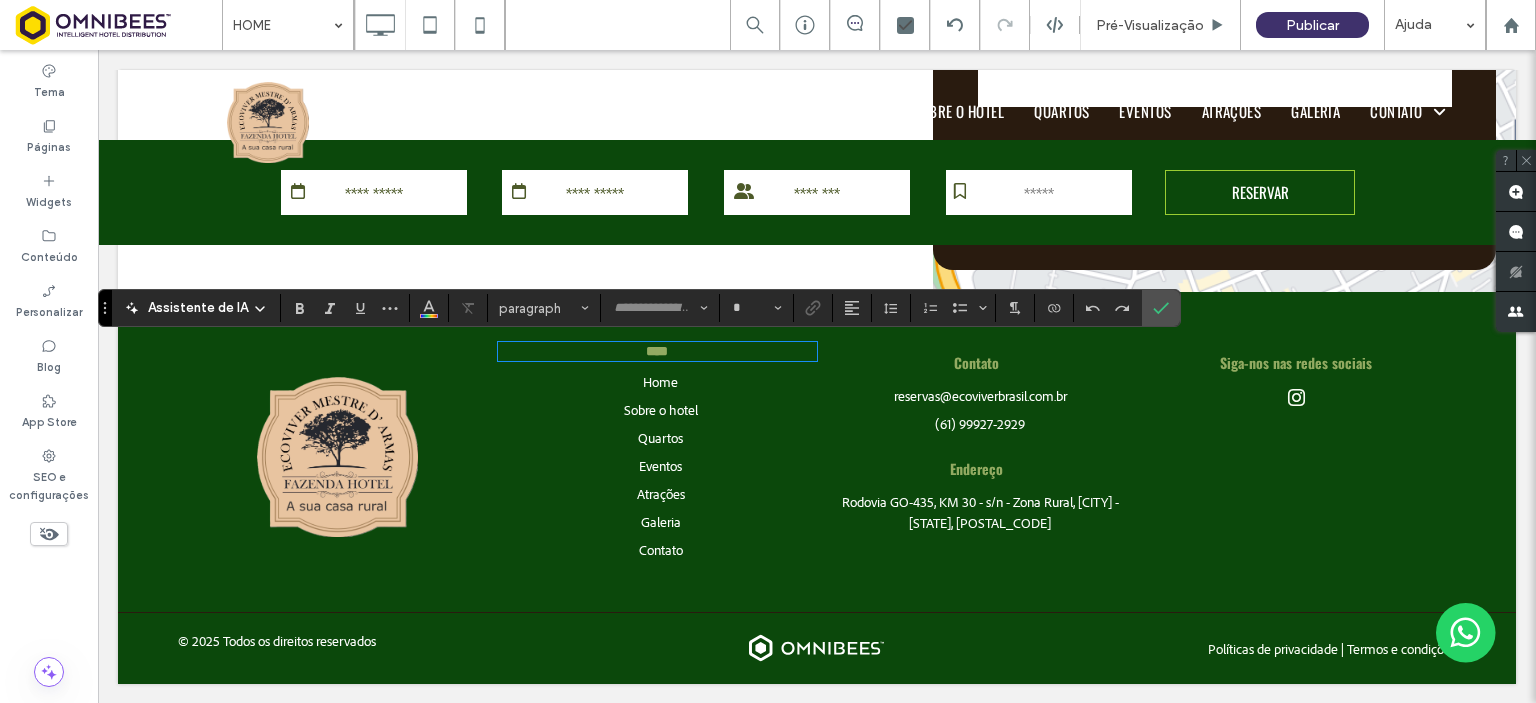 type on "******" 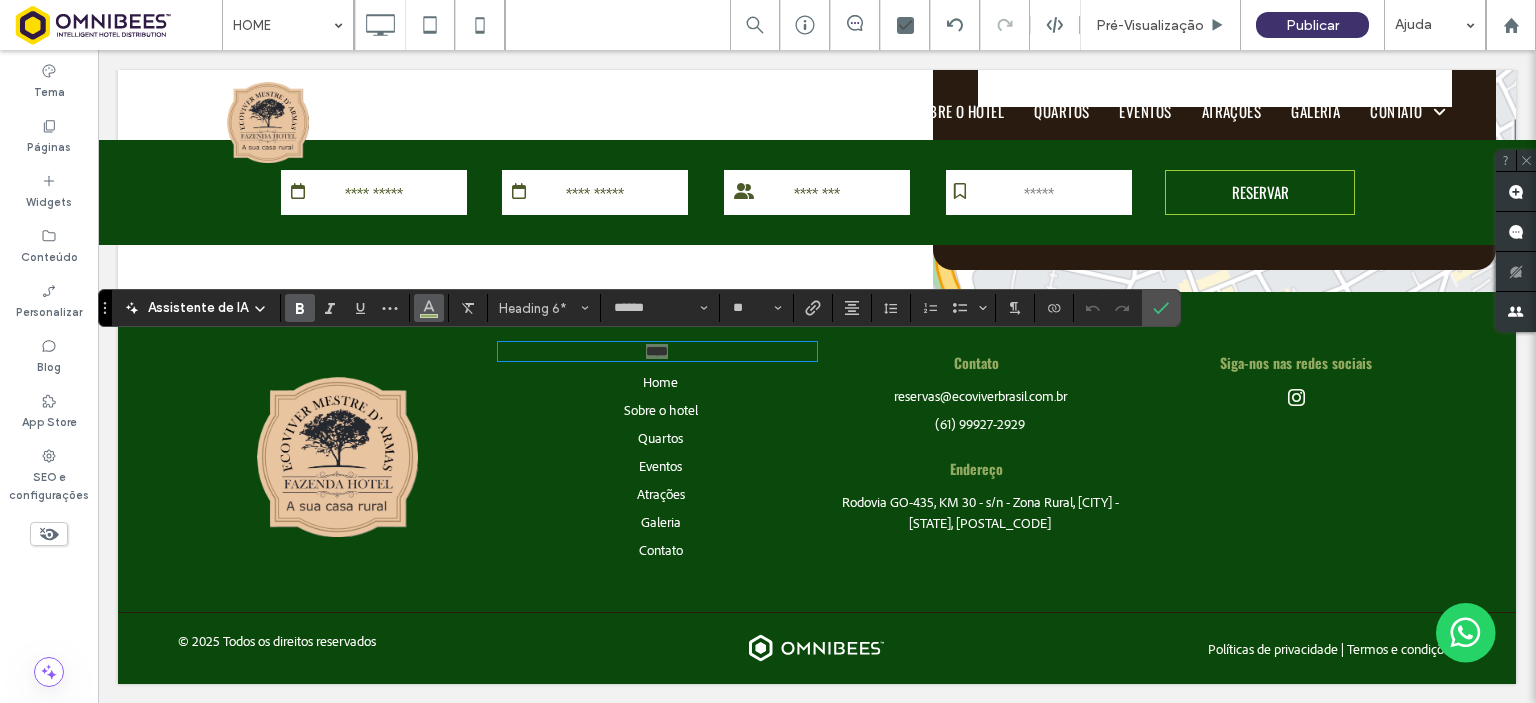 click 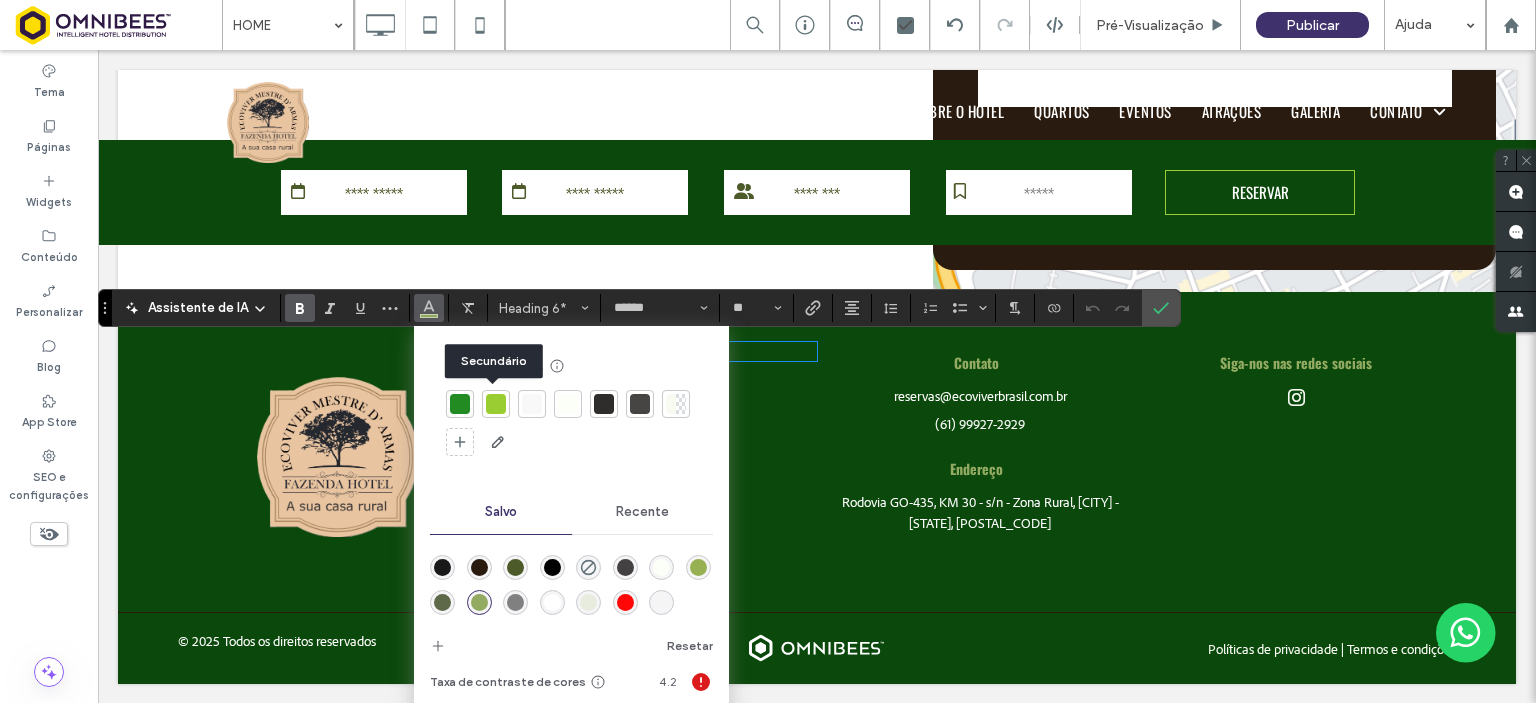 click at bounding box center (496, 404) 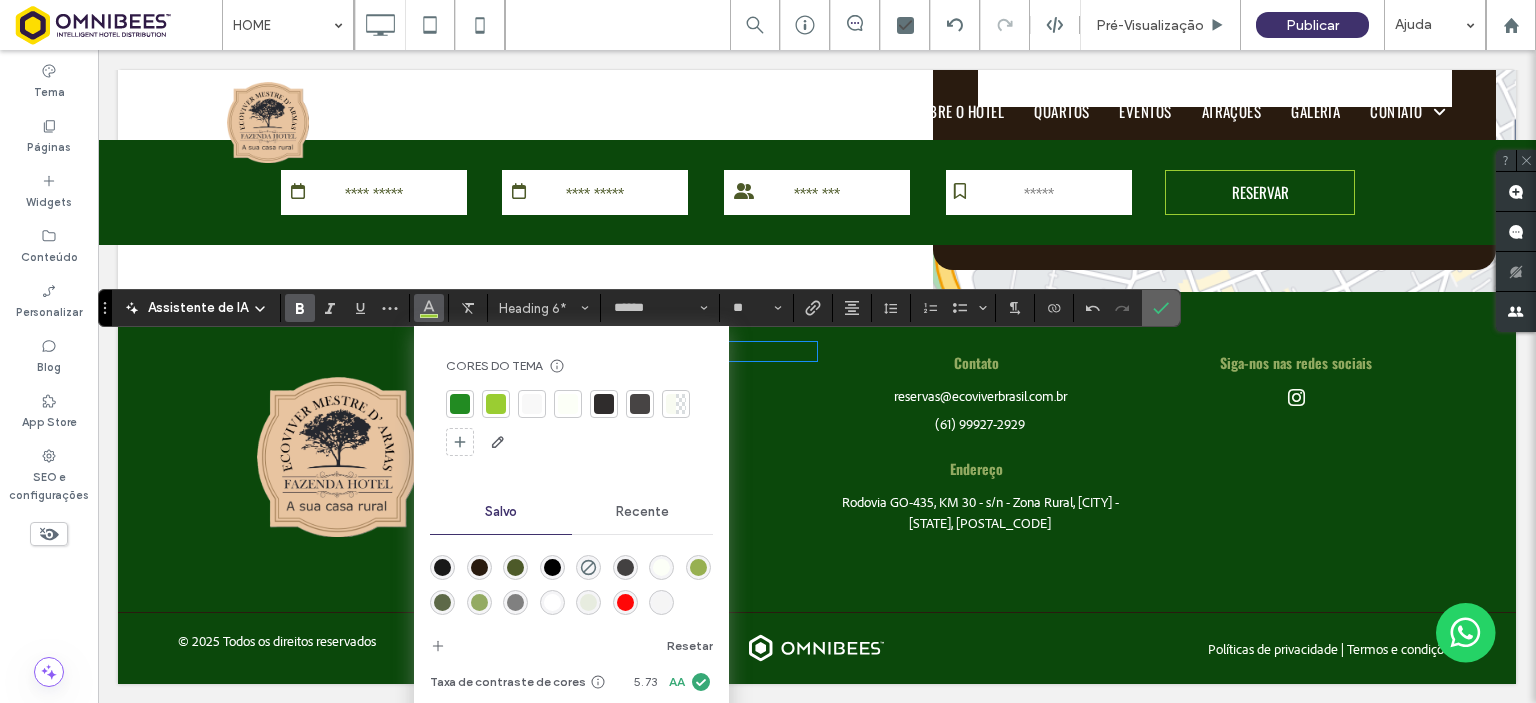 click at bounding box center (1161, 308) 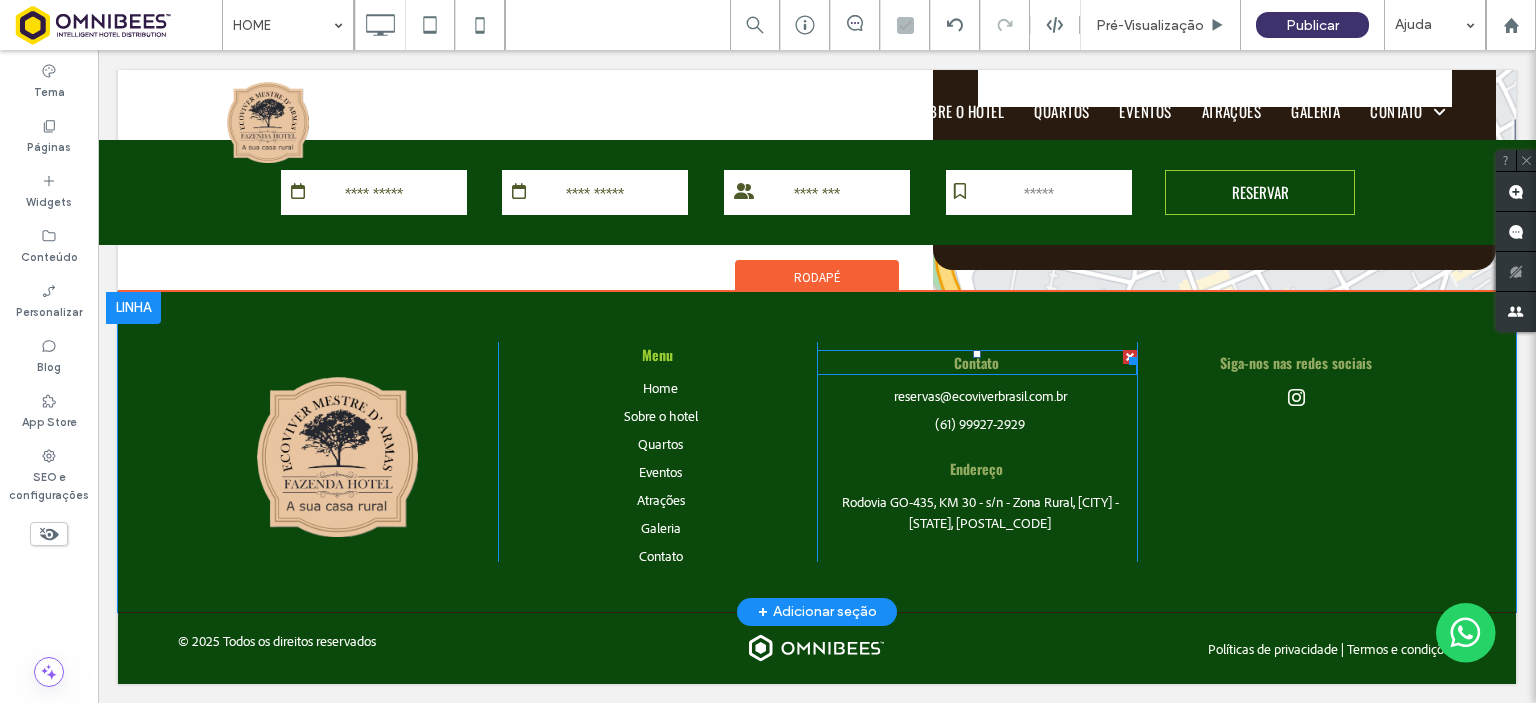 click at bounding box center [977, 354] 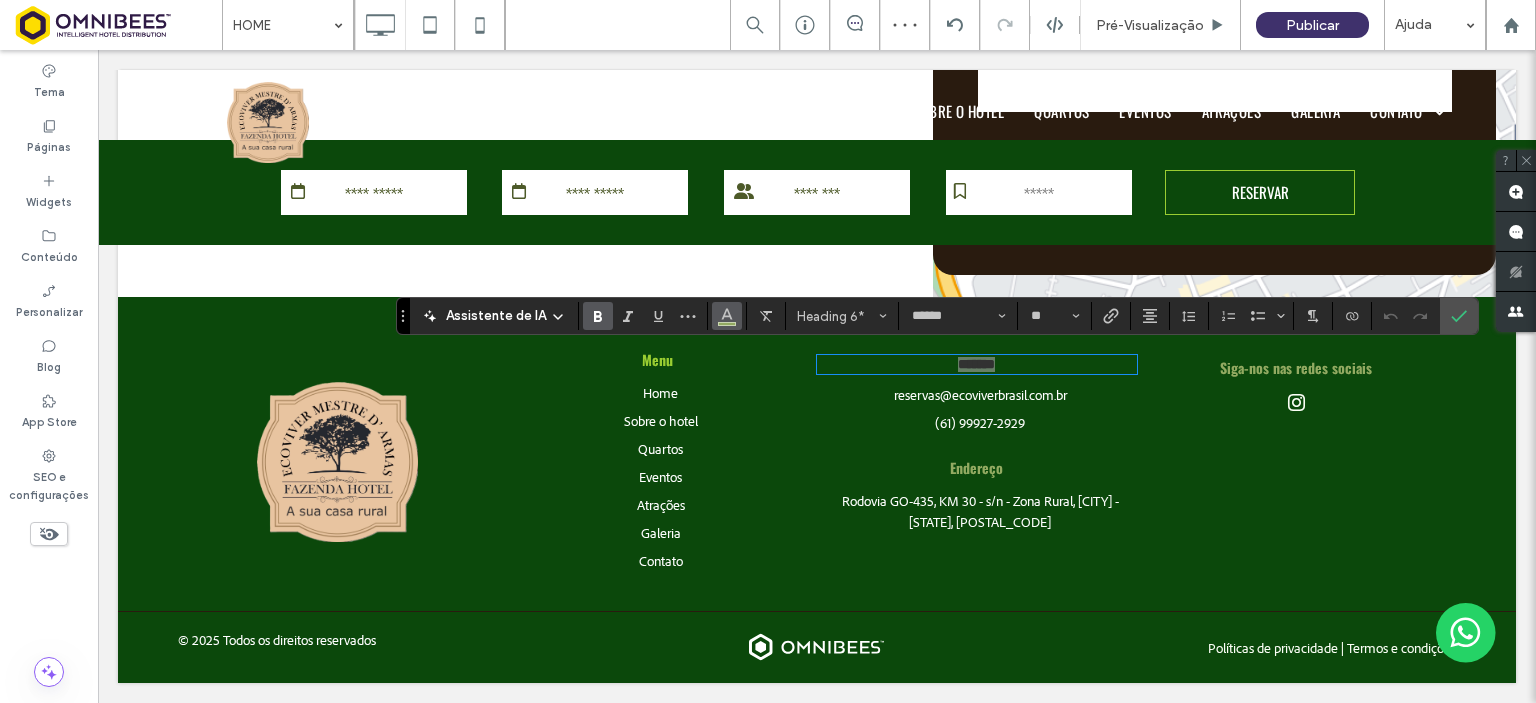 click 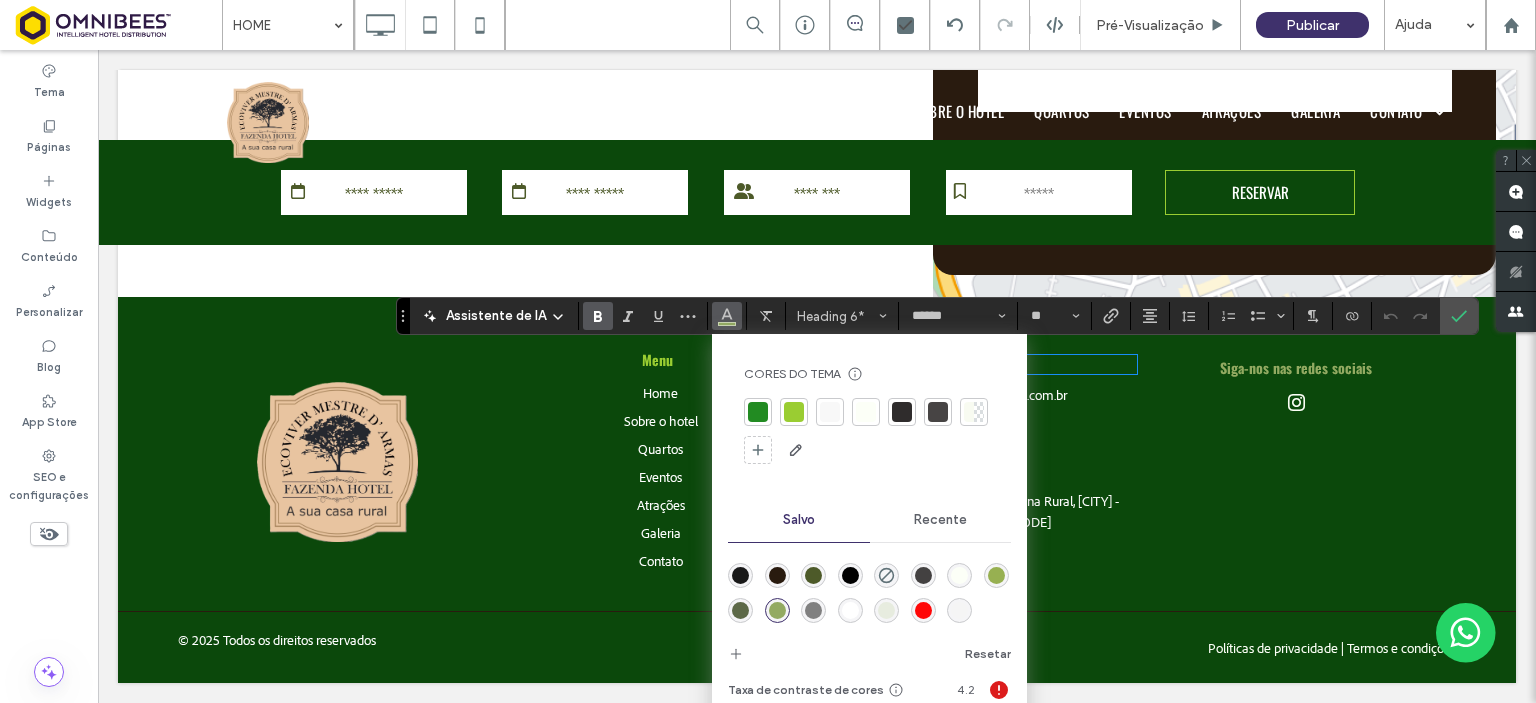 click at bounding box center [794, 412] 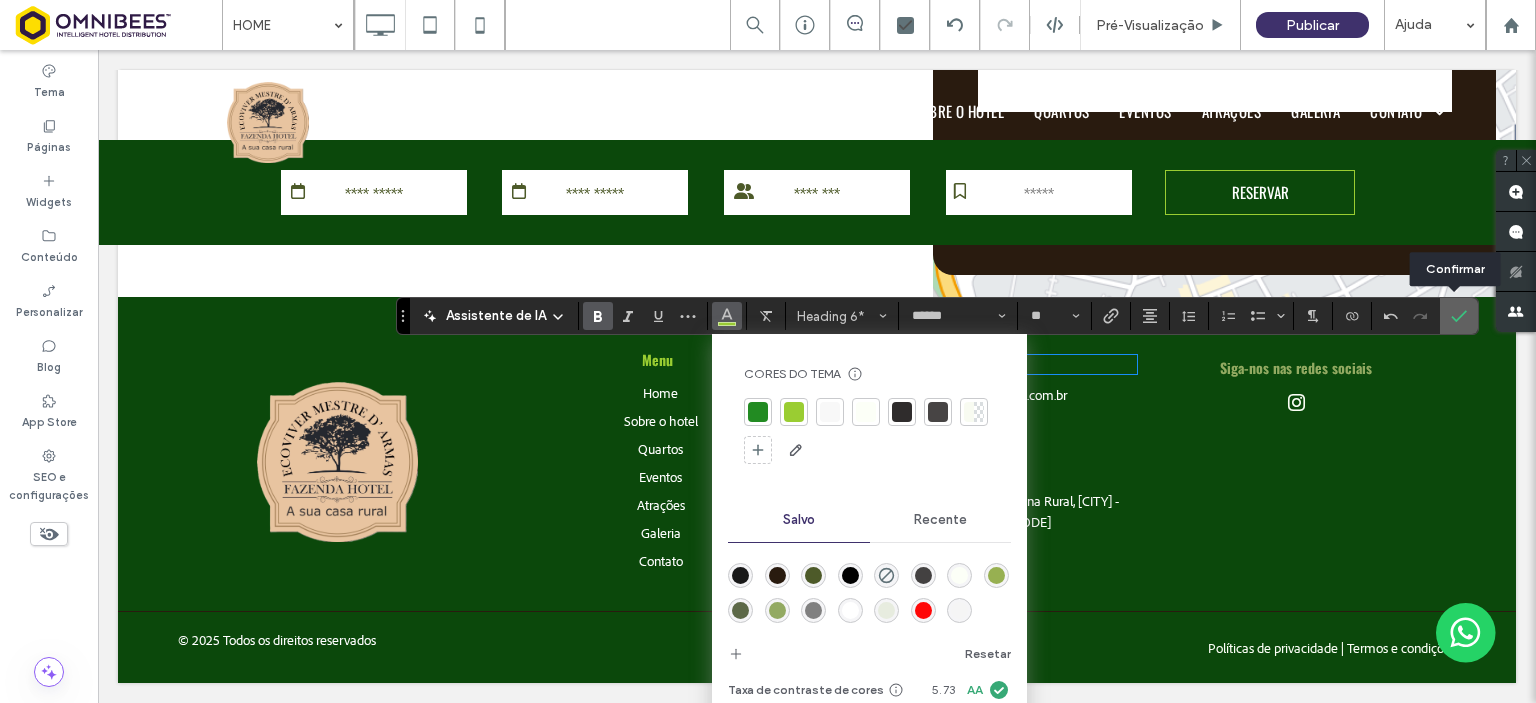 click 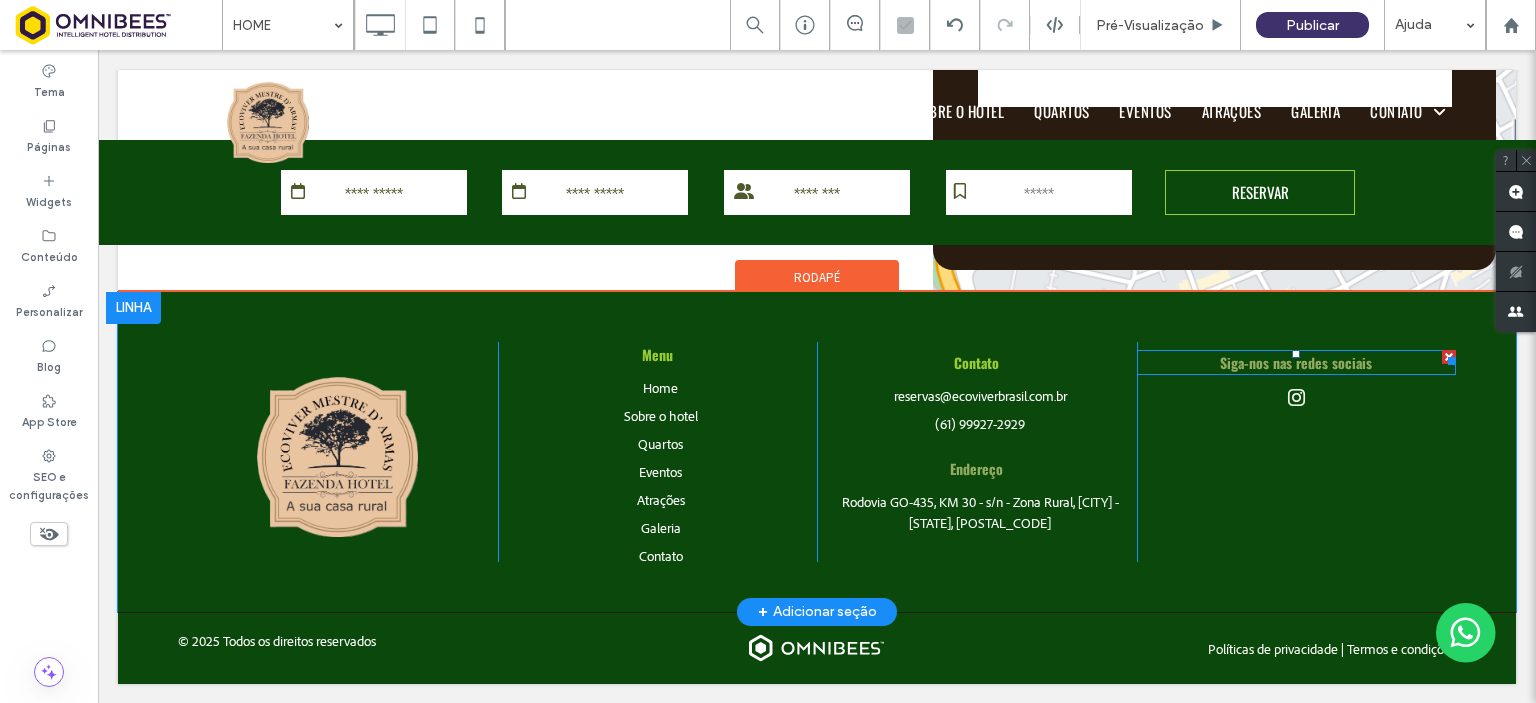 click on "Siga-nos nas redes sociais" at bounding box center [1296, 362] 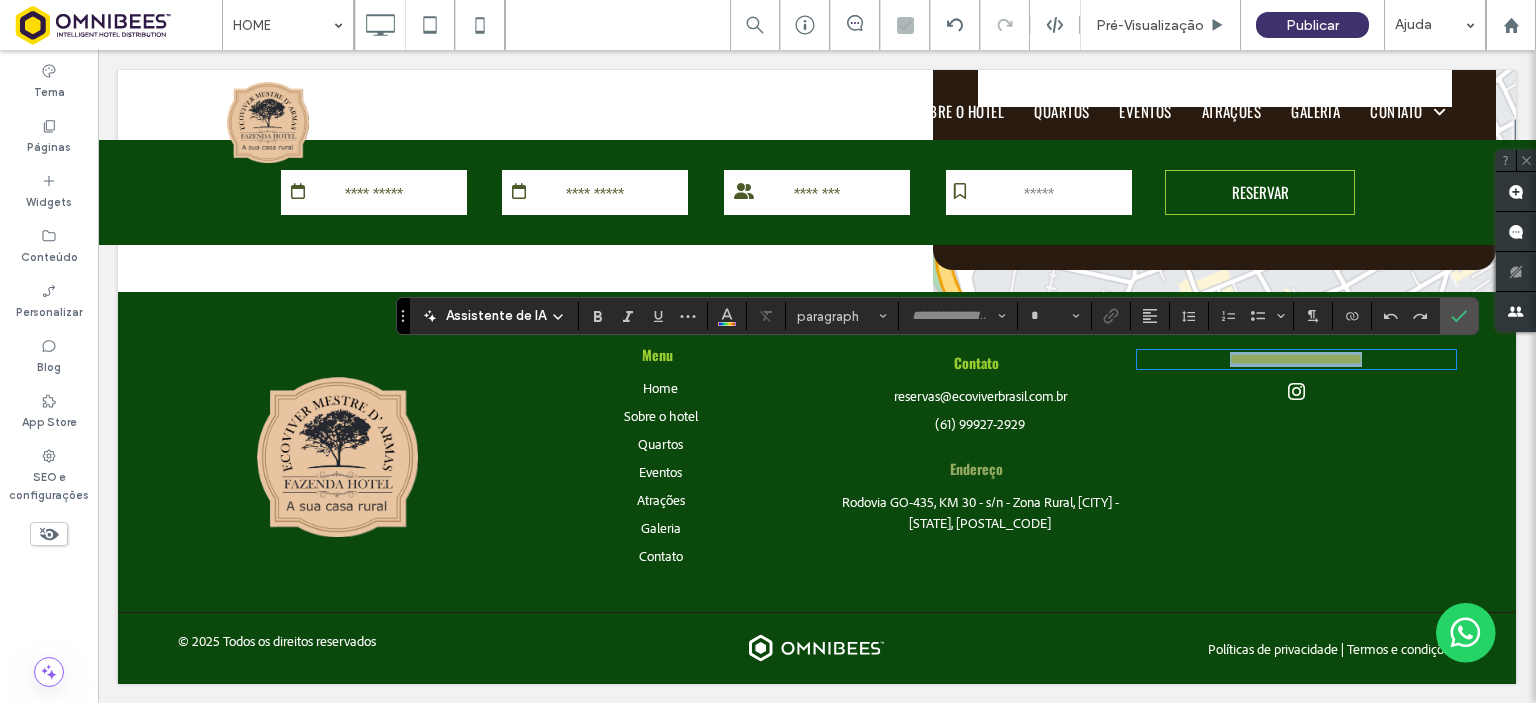 type on "******" 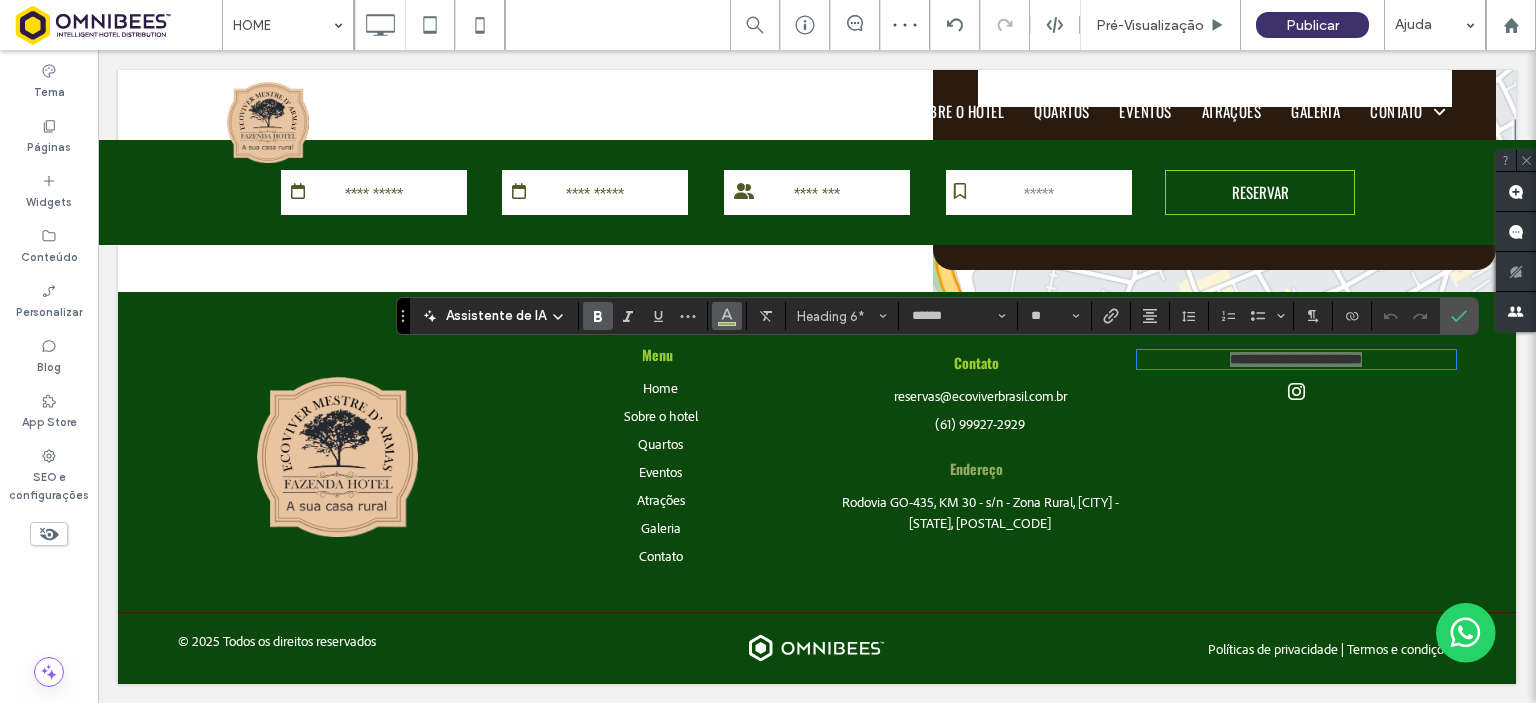 click at bounding box center [727, 316] 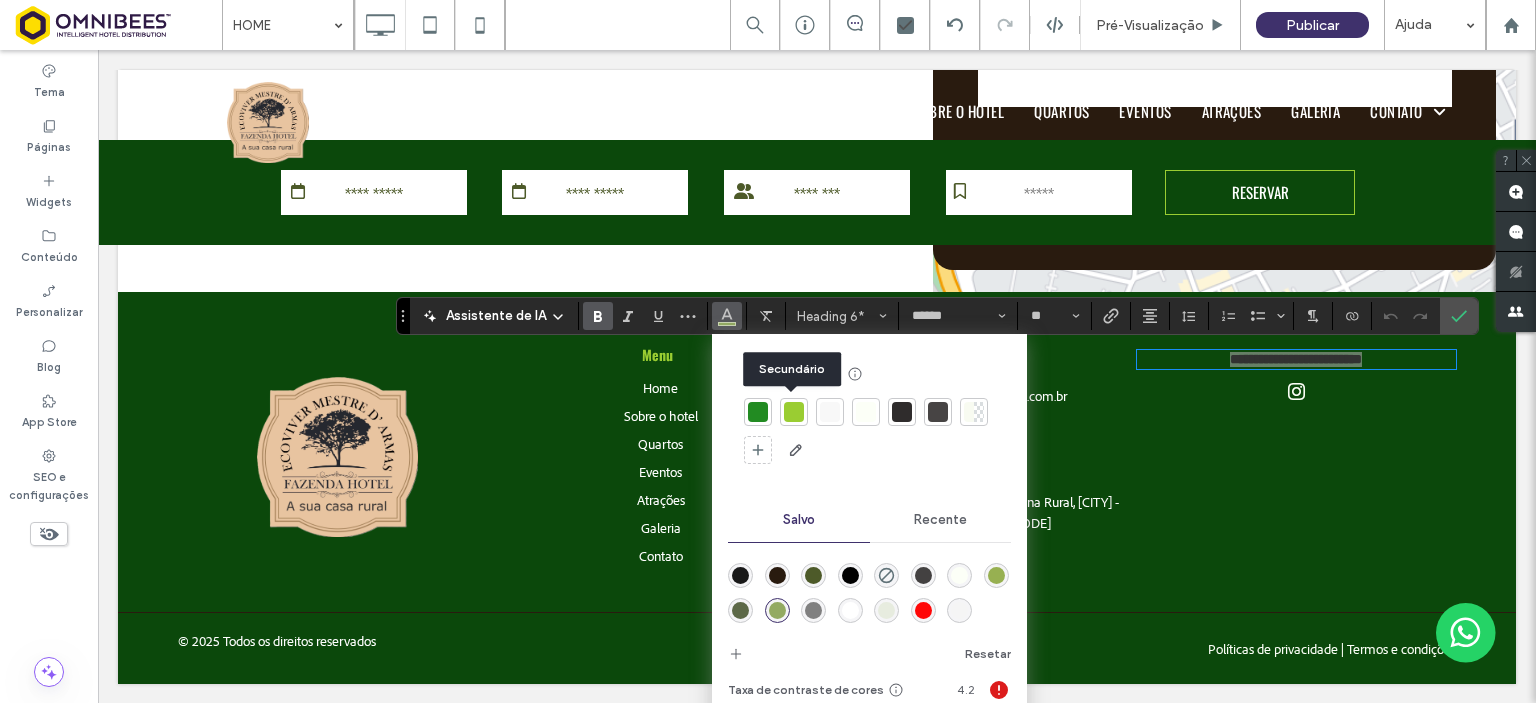 click at bounding box center (794, 412) 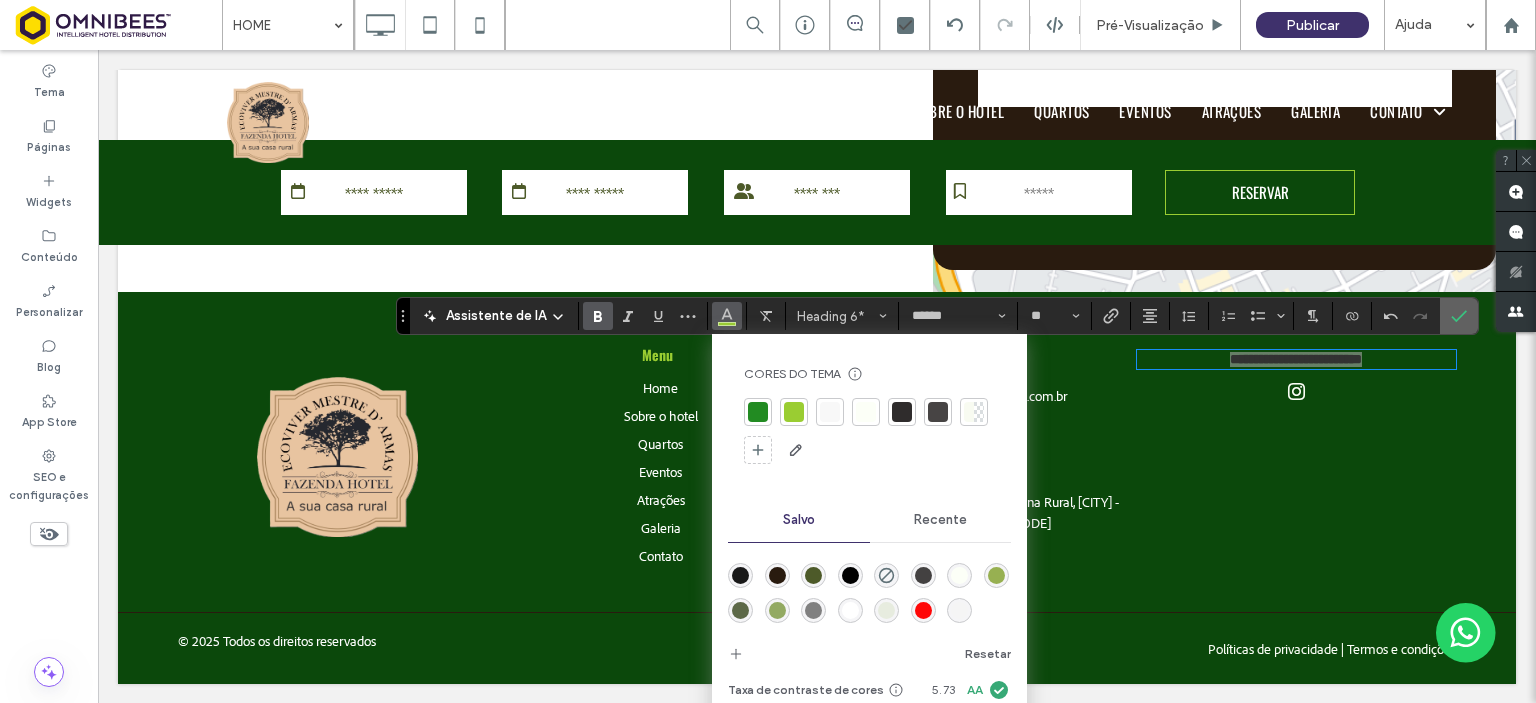 click 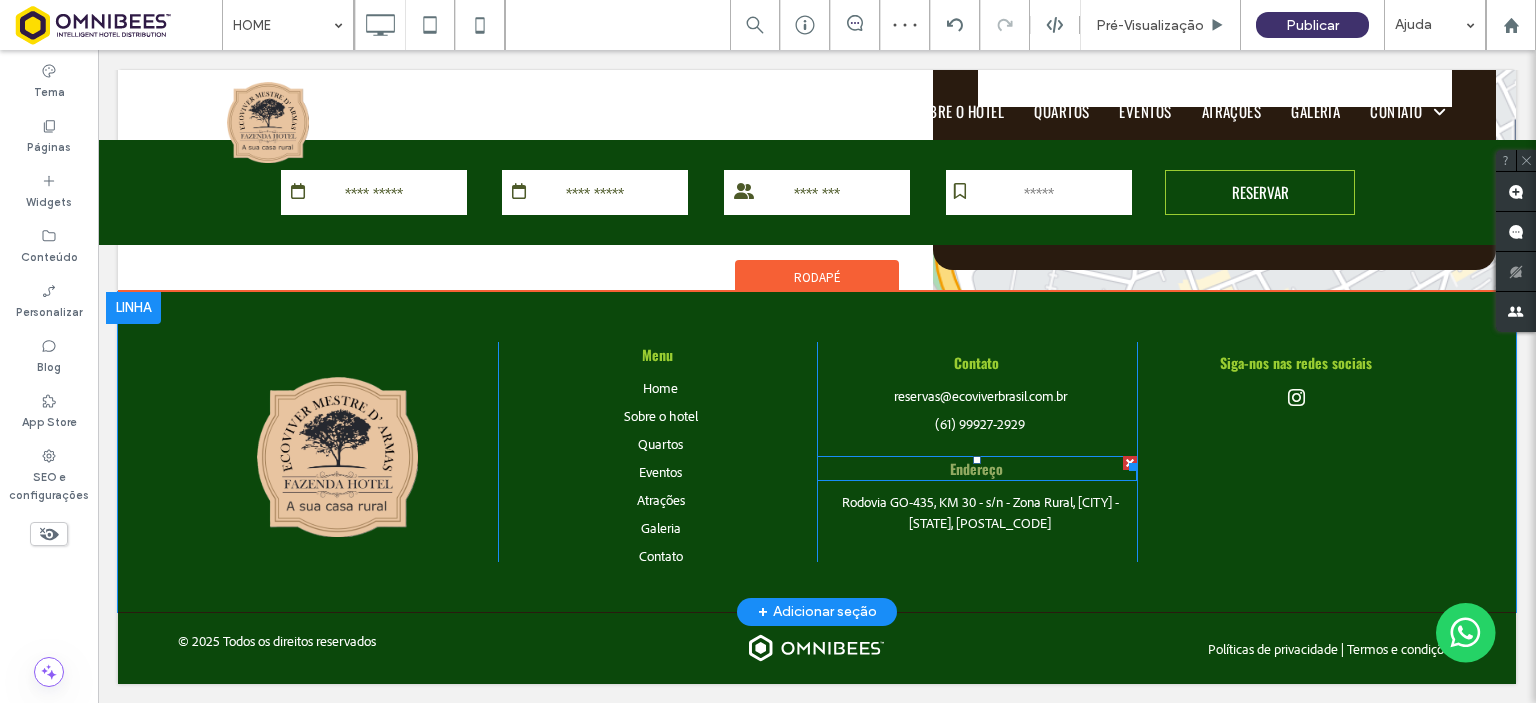 click on "Endereço" at bounding box center (976, 468) 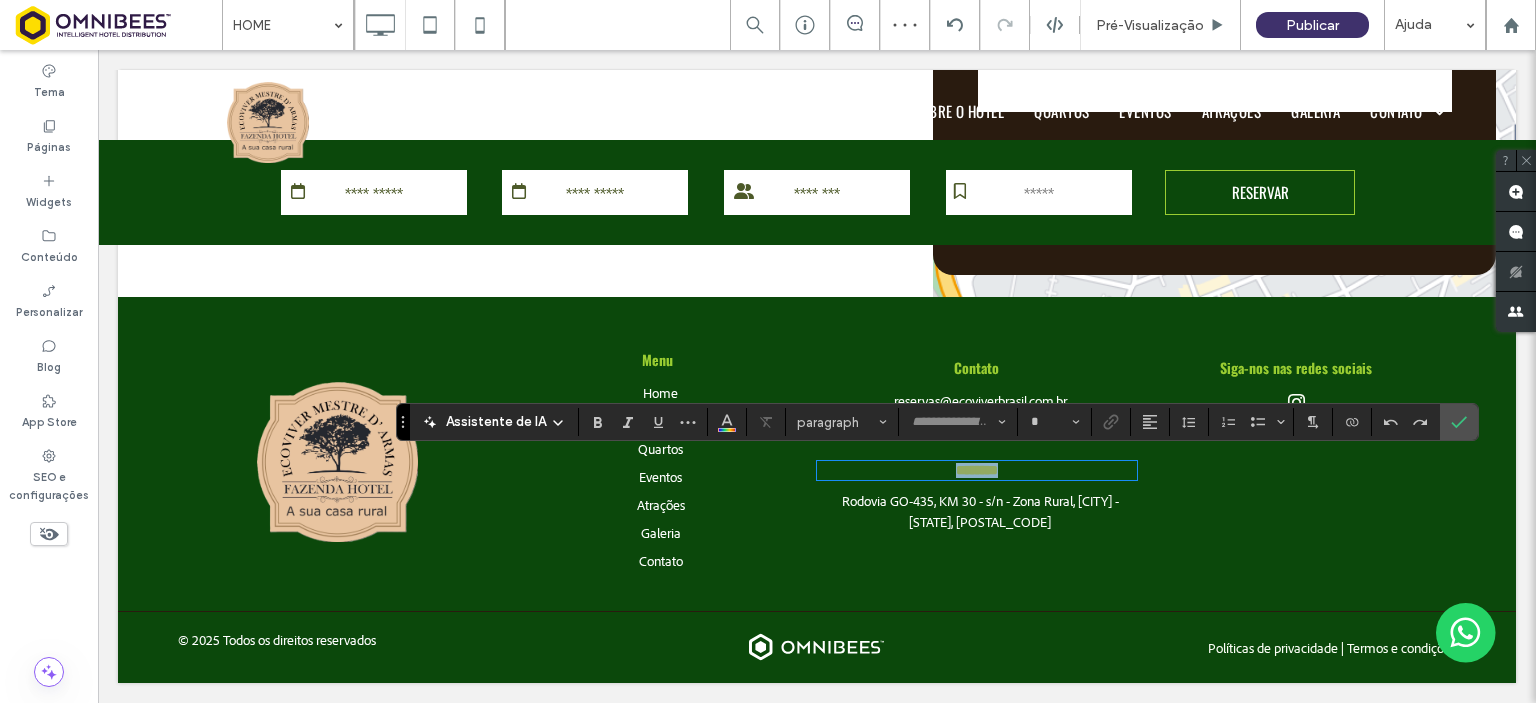 type on "******" 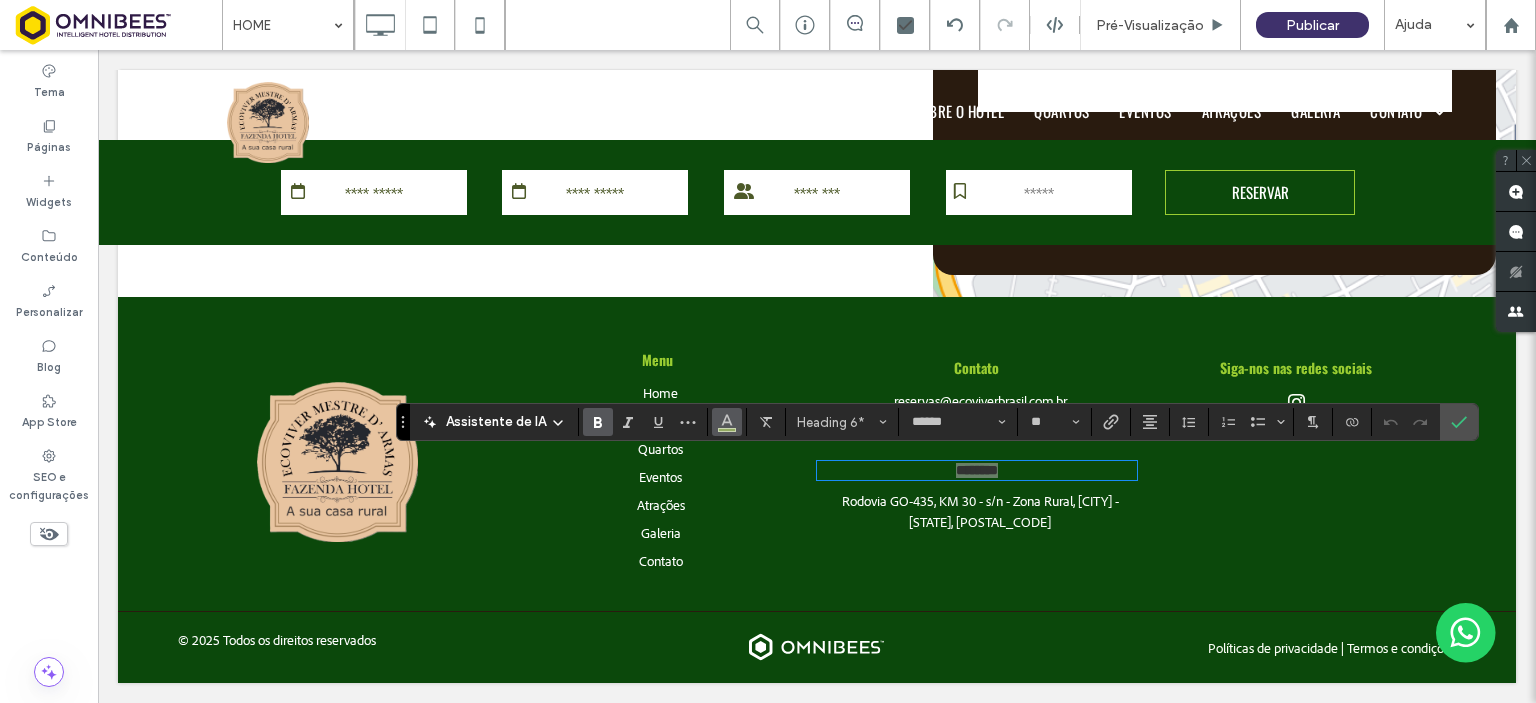 click 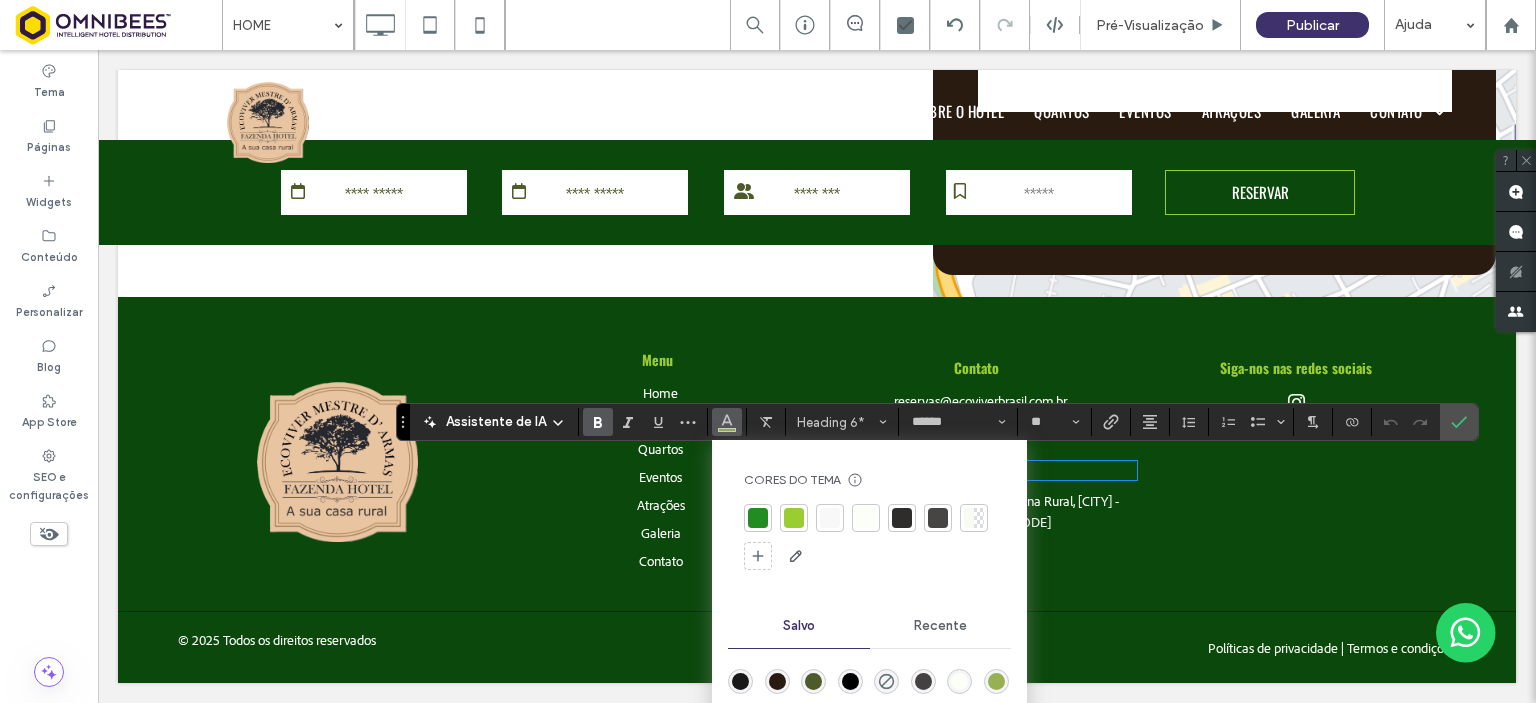 click at bounding box center [794, 518] 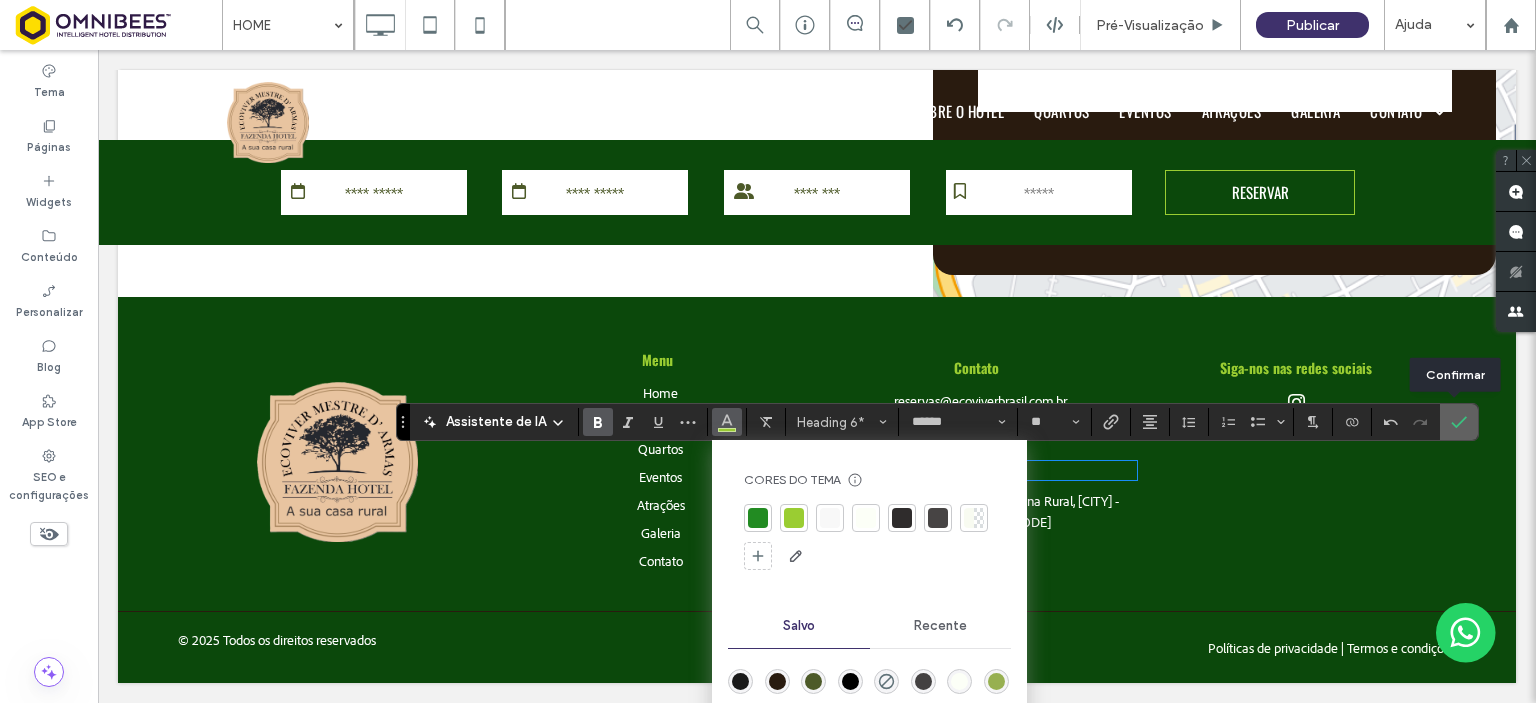 click at bounding box center [1459, 422] 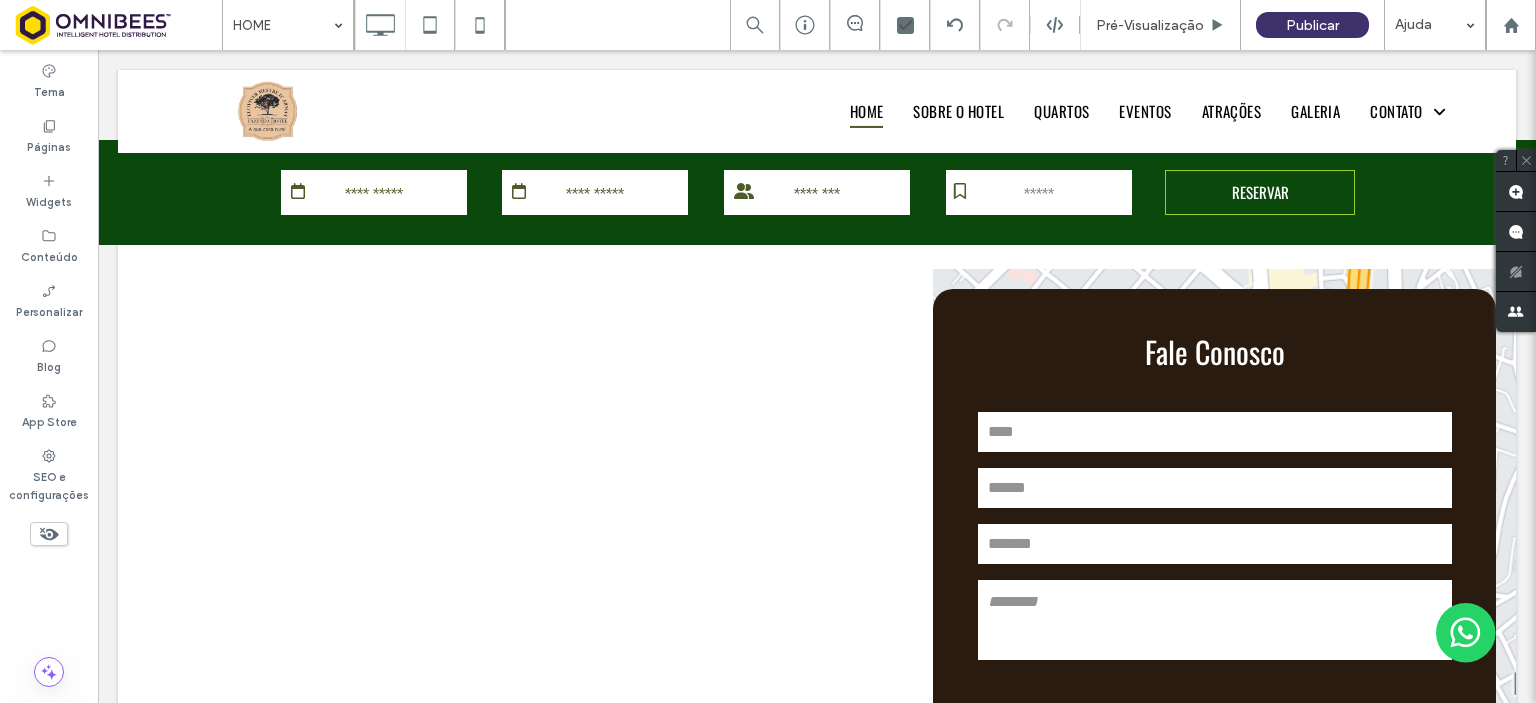 scroll, scrollTop: 4186, scrollLeft: 0, axis: vertical 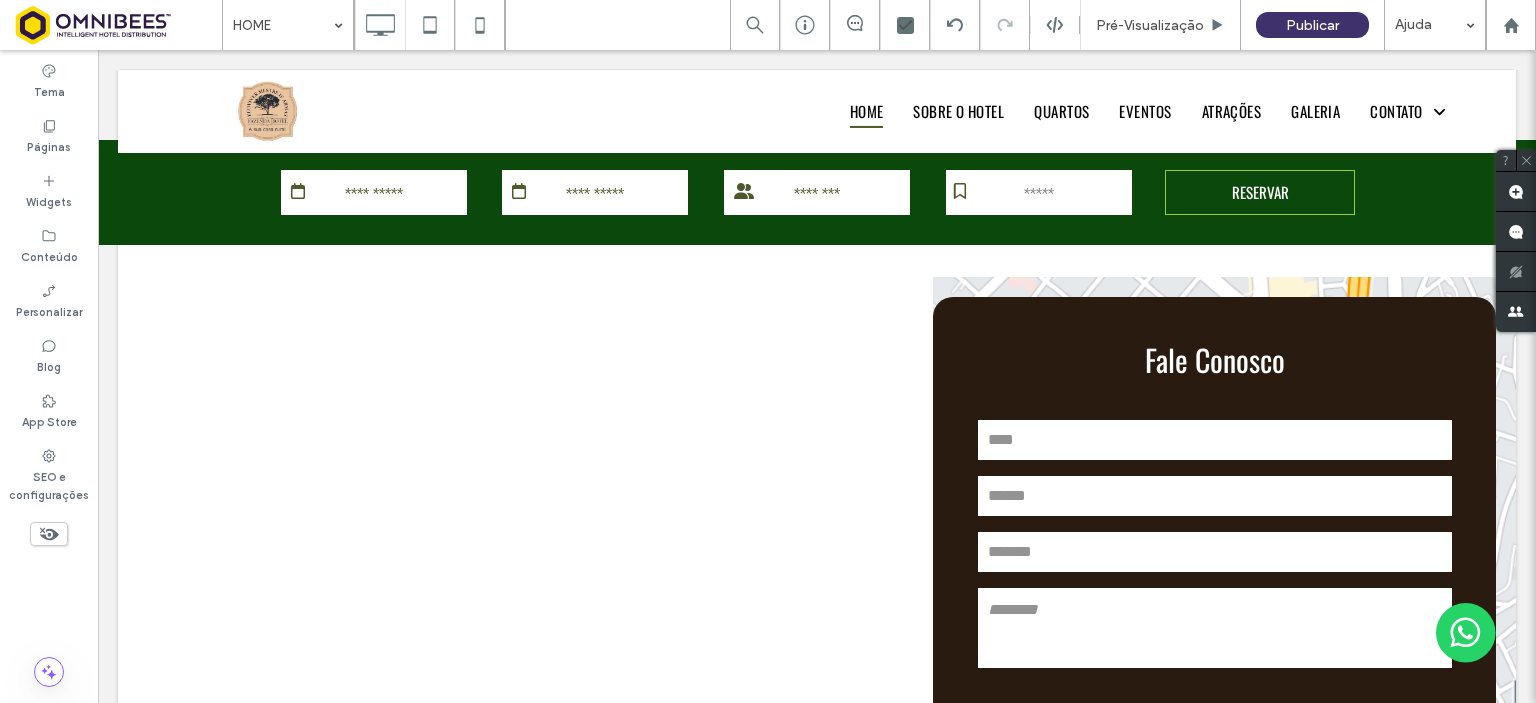 click on "**********" at bounding box center (817, 192) 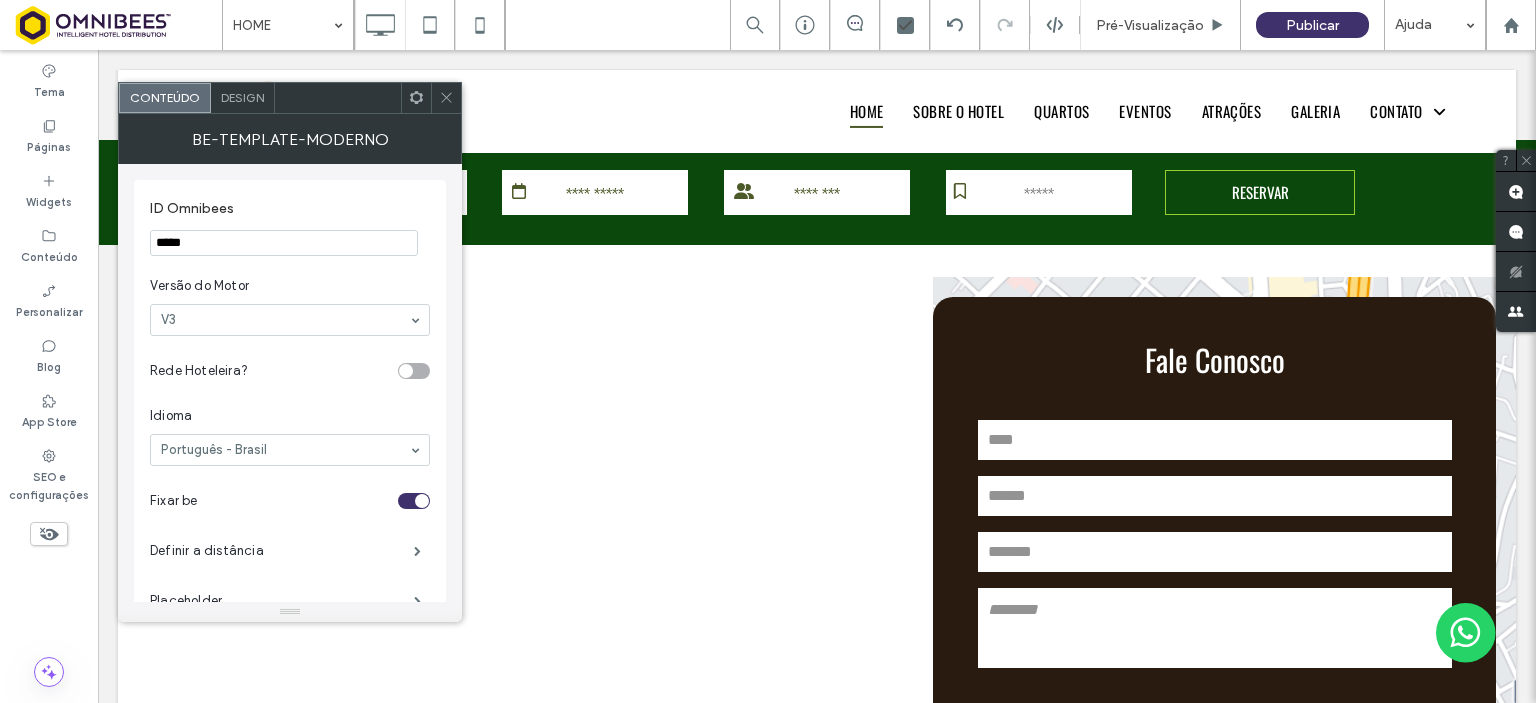 click on "Design" at bounding box center [242, 97] 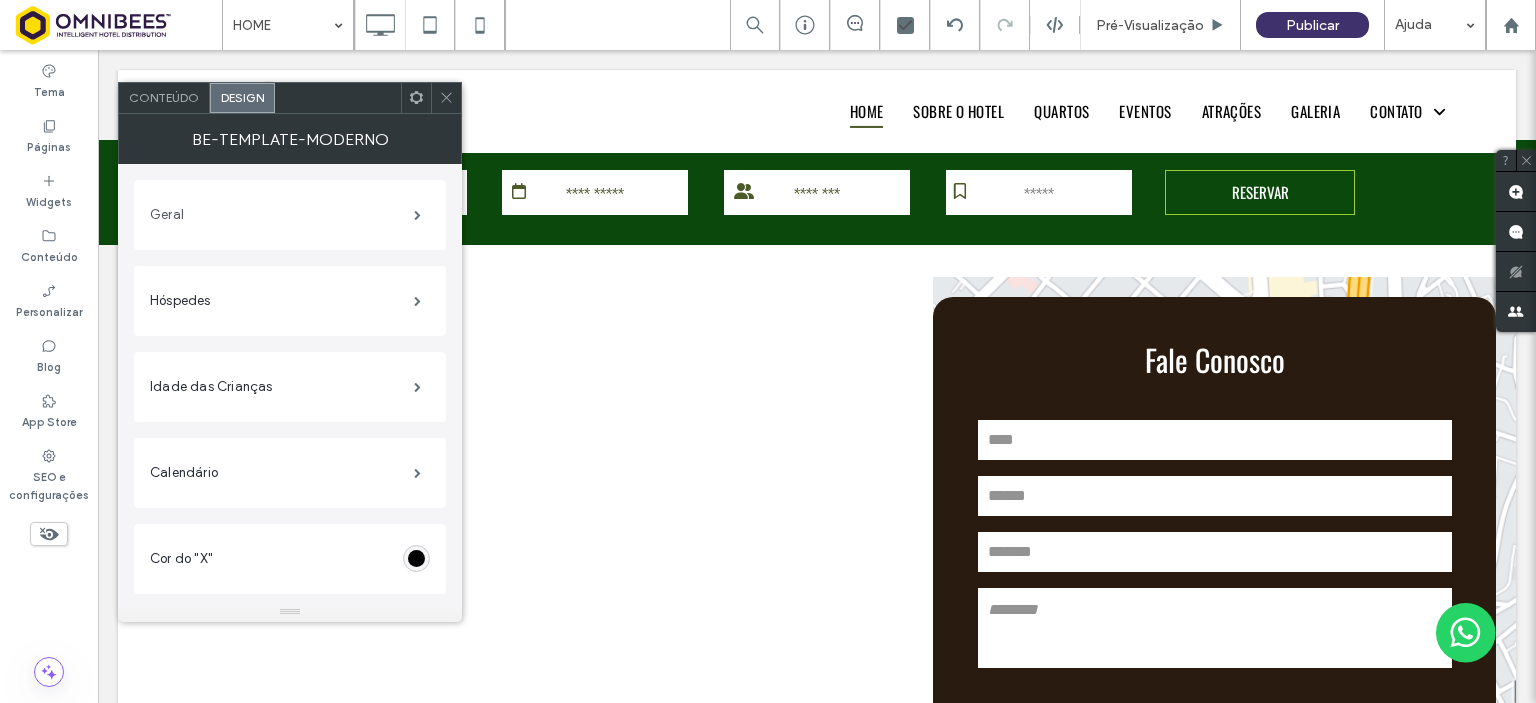 click on "Geral" at bounding box center (282, 215) 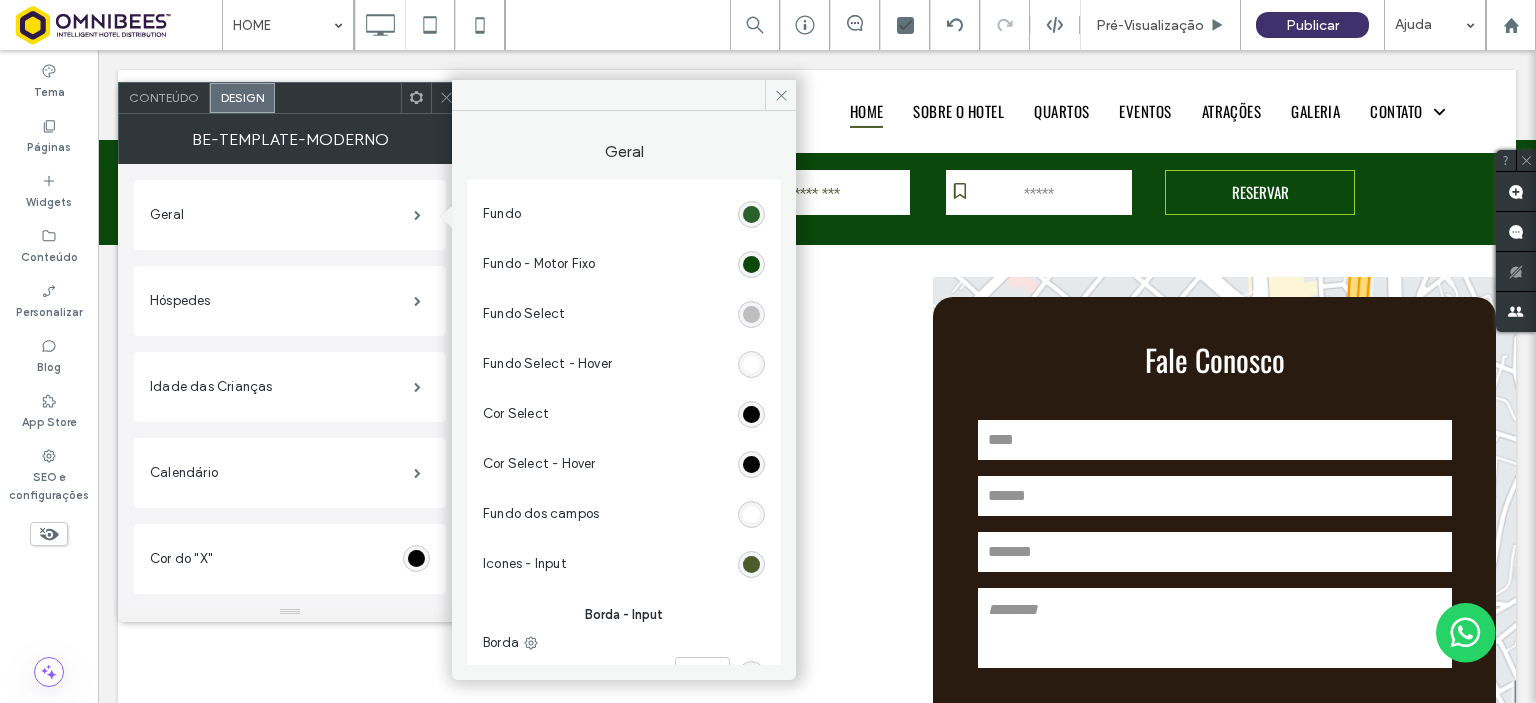 click at bounding box center (751, 214) 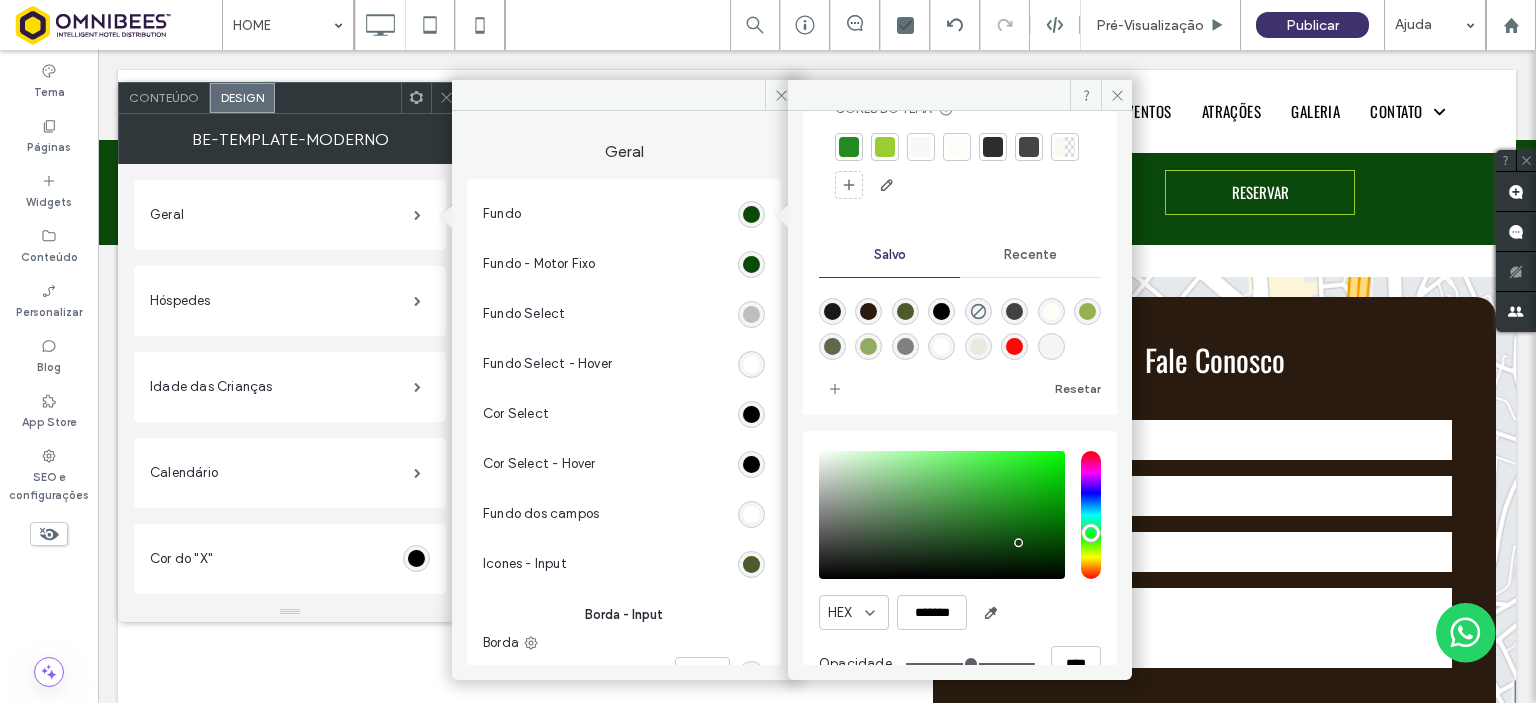 scroll, scrollTop: 108, scrollLeft: 0, axis: vertical 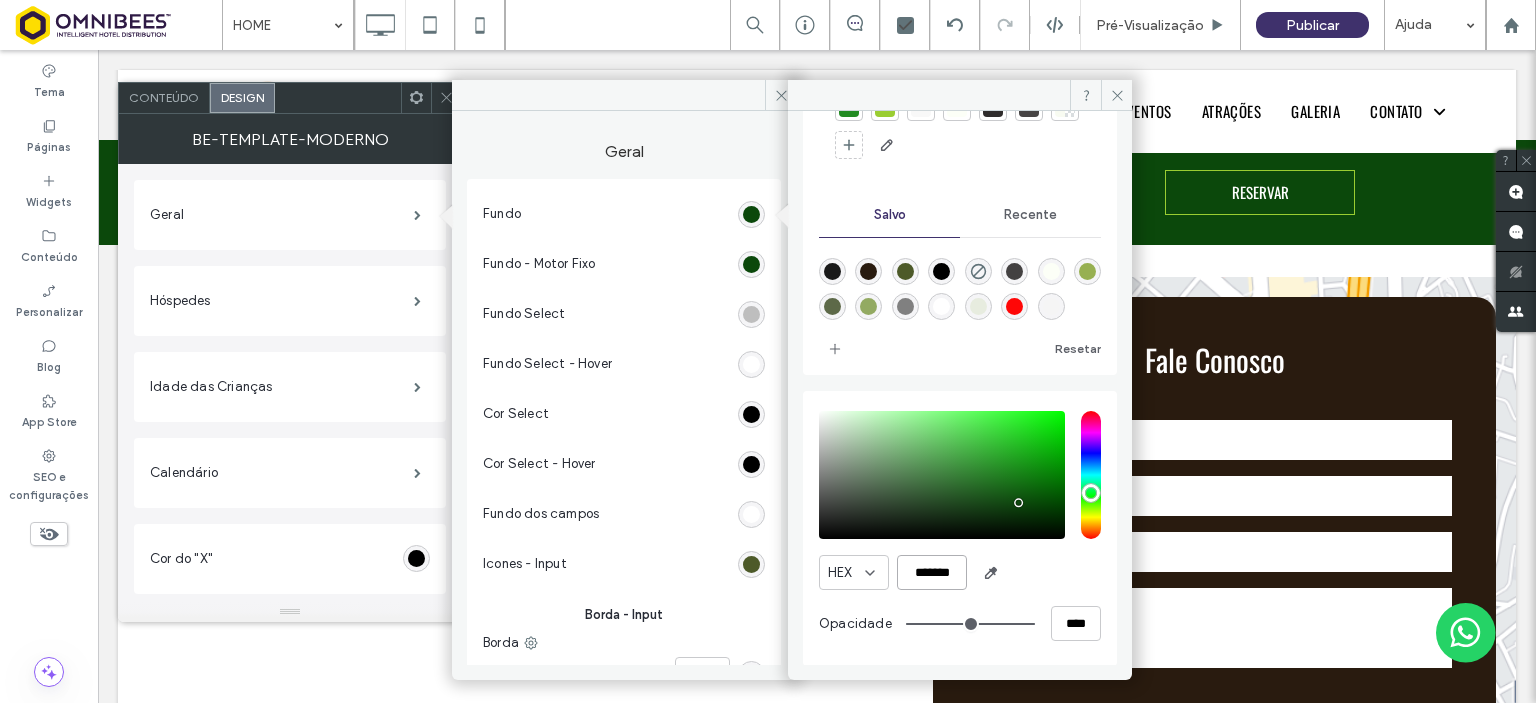 click on "*******" at bounding box center [932, 572] 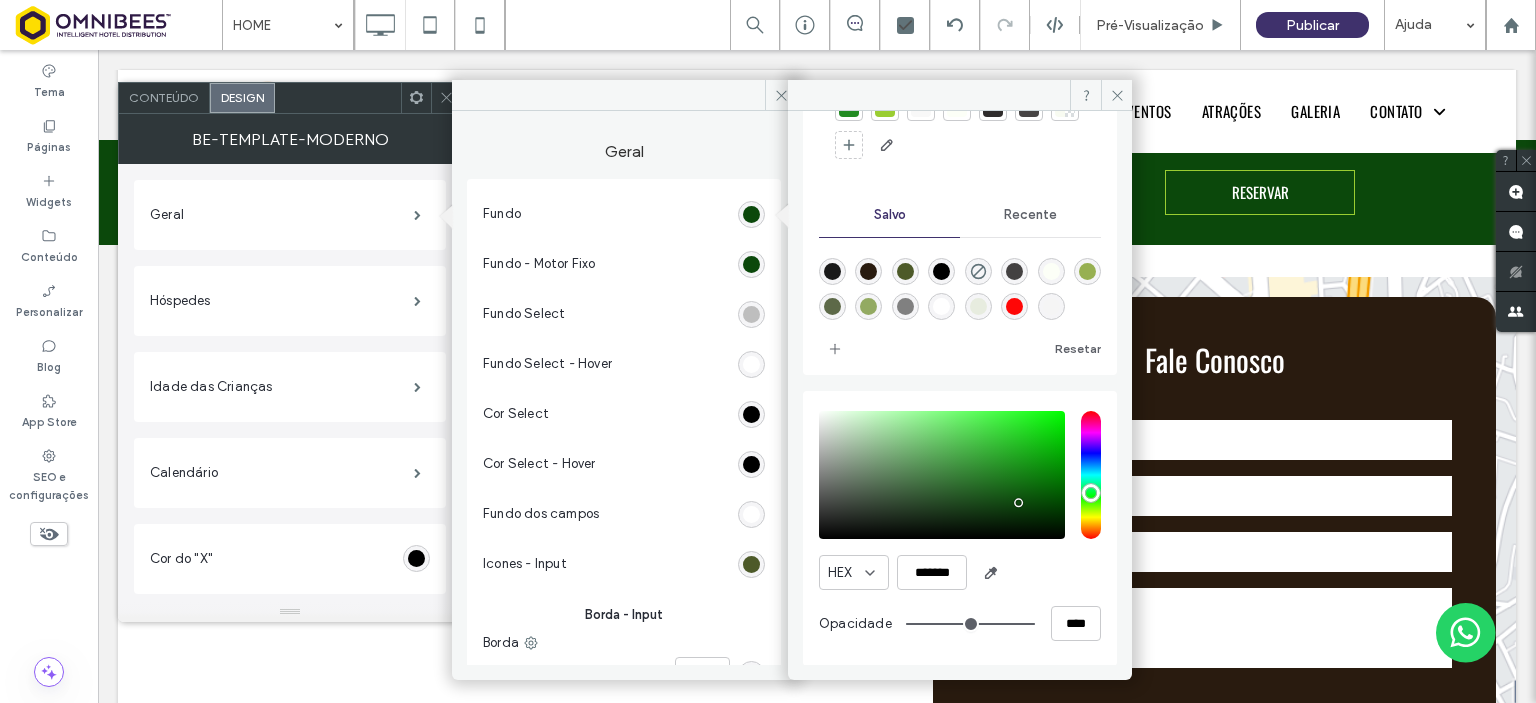 click 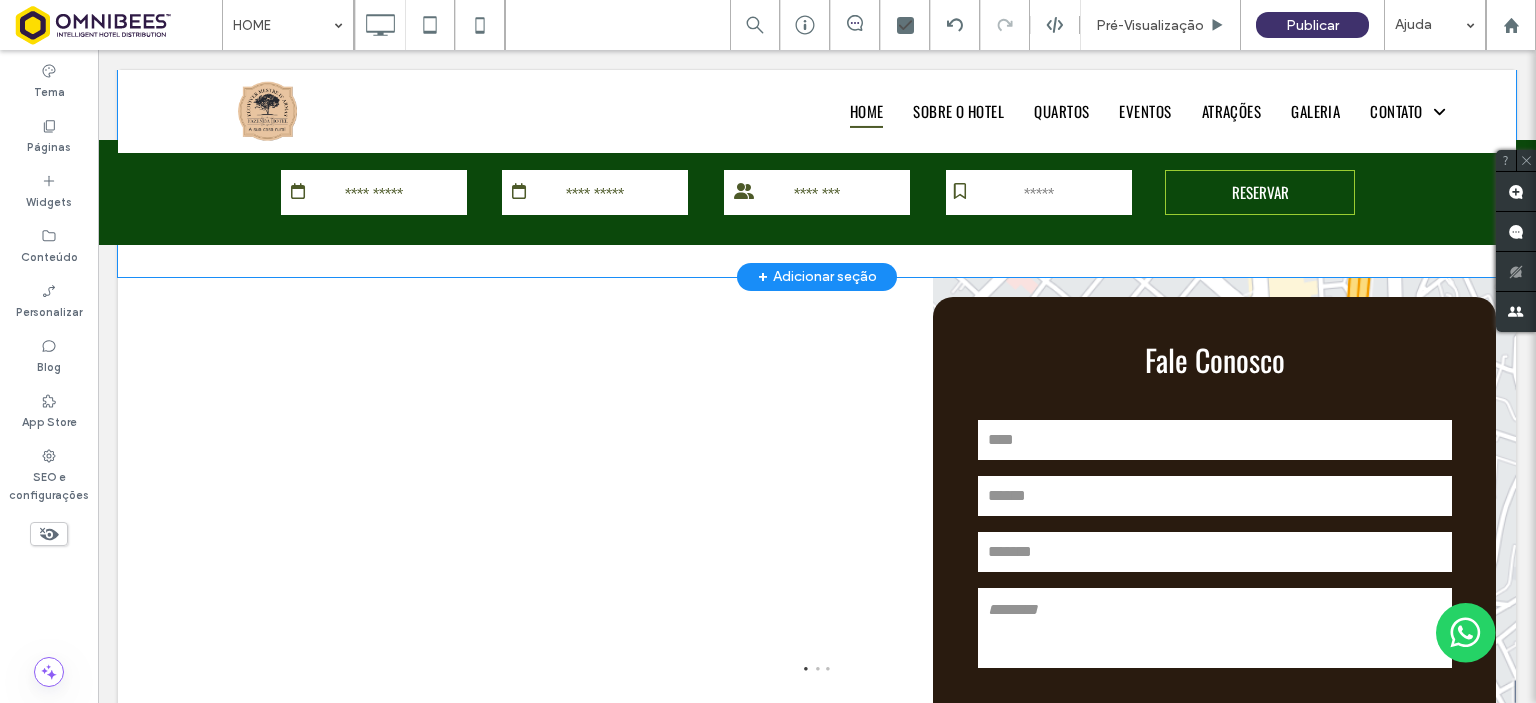 click on "Ótimo local para fugir da cidade, estrutura incrível, atendimento acolhedor e um local para descansar e renovar as energias, a comida nem se fala. Recomendo para todos!!
Lucas
Google.com
O melhor Hotel rural da região de Brasília. Foi totalmente restaurado e conta com um atendimento de primeira. Comida maravilhosa, cavalos bem tratados, limpos e com equipamentos de montaria novos. Fui na reinauguração e lembrei de quando era criança. Uma delícia!
André
Google.com
Tive uma experiência incrível esse final de semana no Fazenda Hotel Mestre Darmas. Bem atendido, funcionários educados e atenciosos. Comida de primeira qualidade e um ótimo serviço de hotelaria. O hotel, além de lindo, oferece várias atrações turísticas e diversão para as crianças. Obrigado e até breve!
João Paulo
Google.com
Lucas
Google.com
André" at bounding box center [1130, 257] 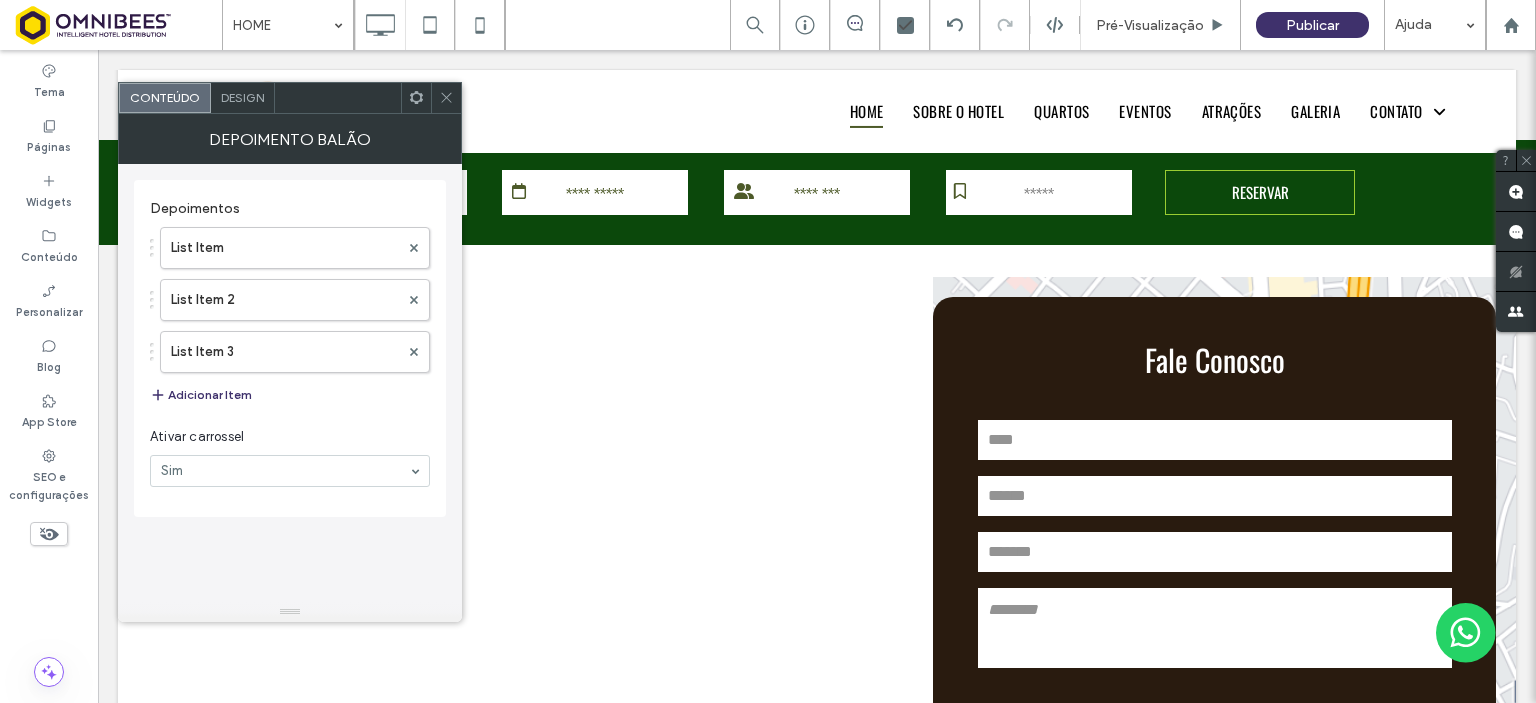 click on "Design" at bounding box center [242, 97] 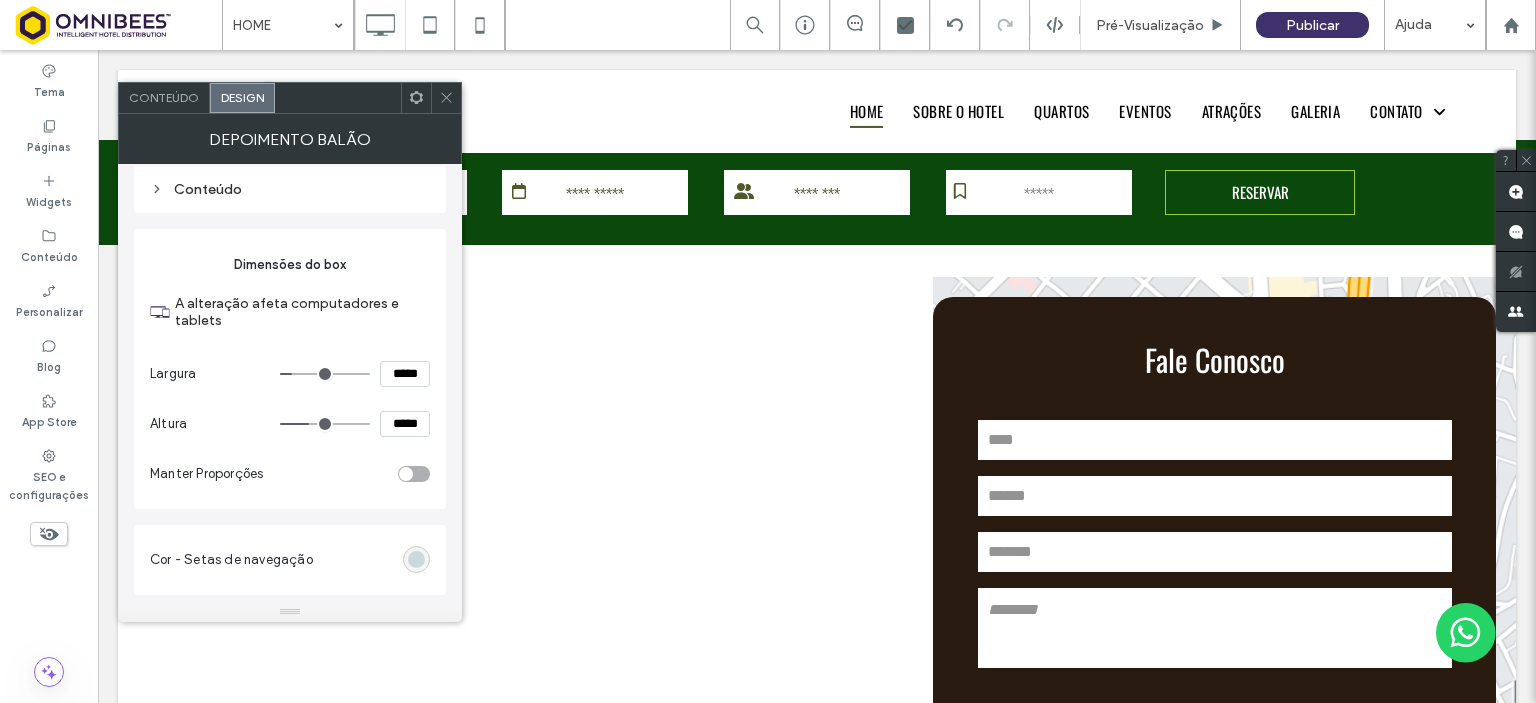 scroll, scrollTop: 192, scrollLeft: 0, axis: vertical 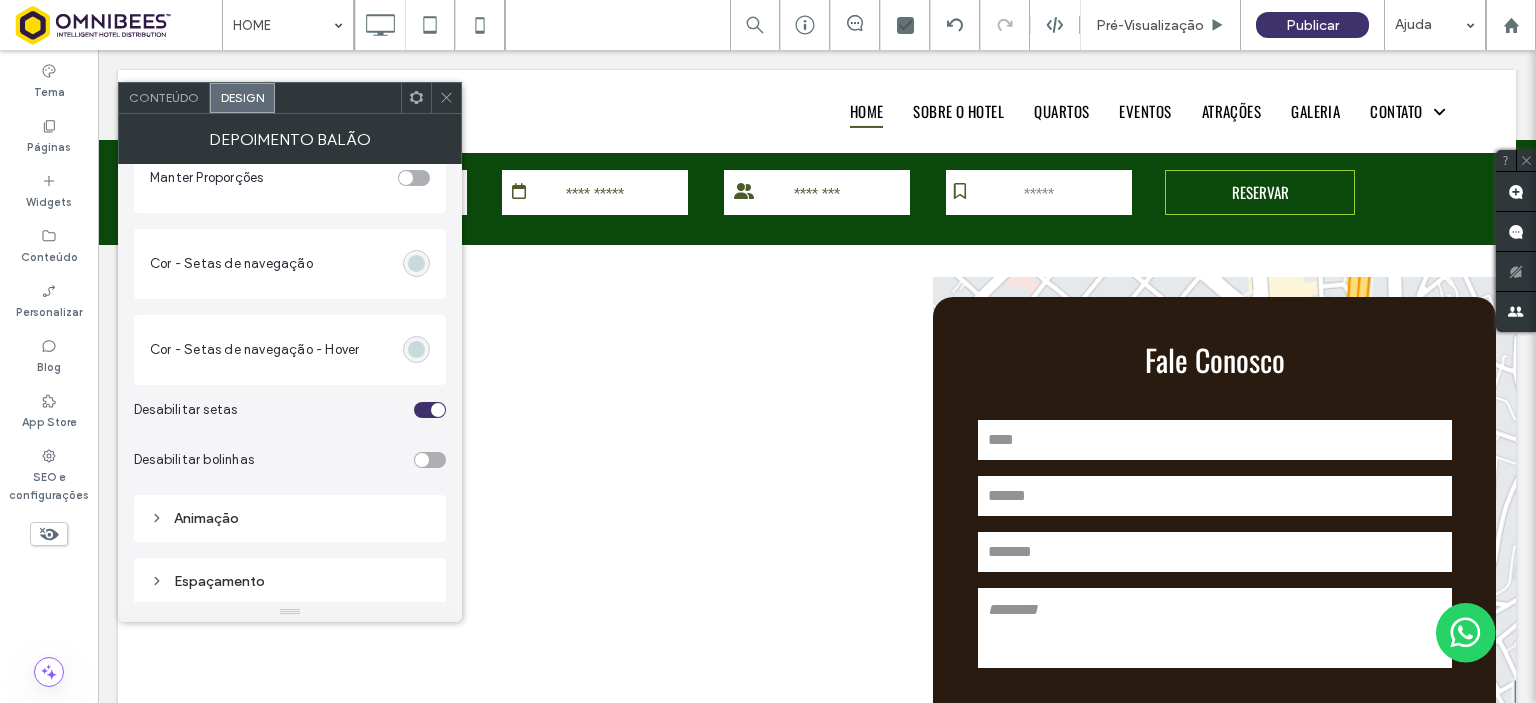 drag, startPoint x: 458, startPoint y: 402, endPoint x: 368, endPoint y: 576, distance: 195.89793 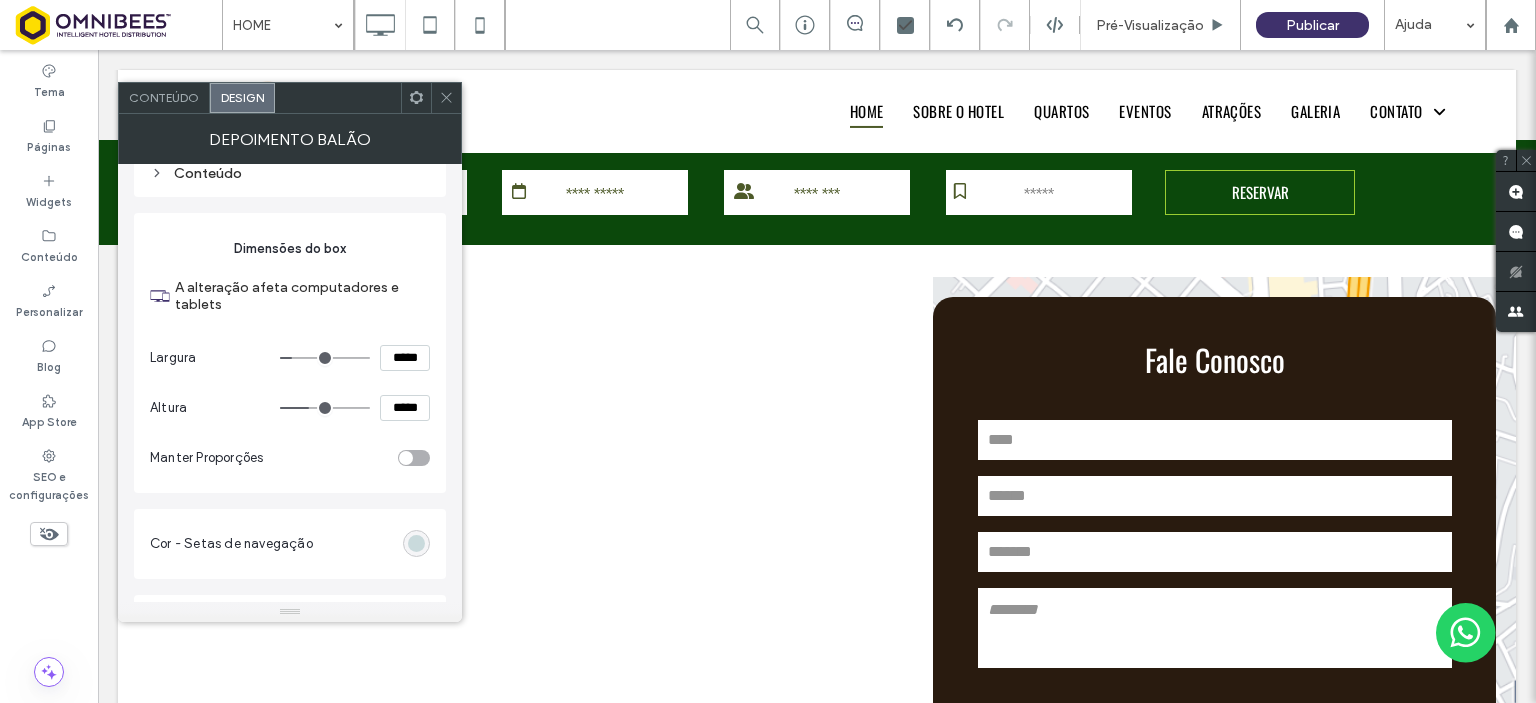 scroll, scrollTop: 0, scrollLeft: 0, axis: both 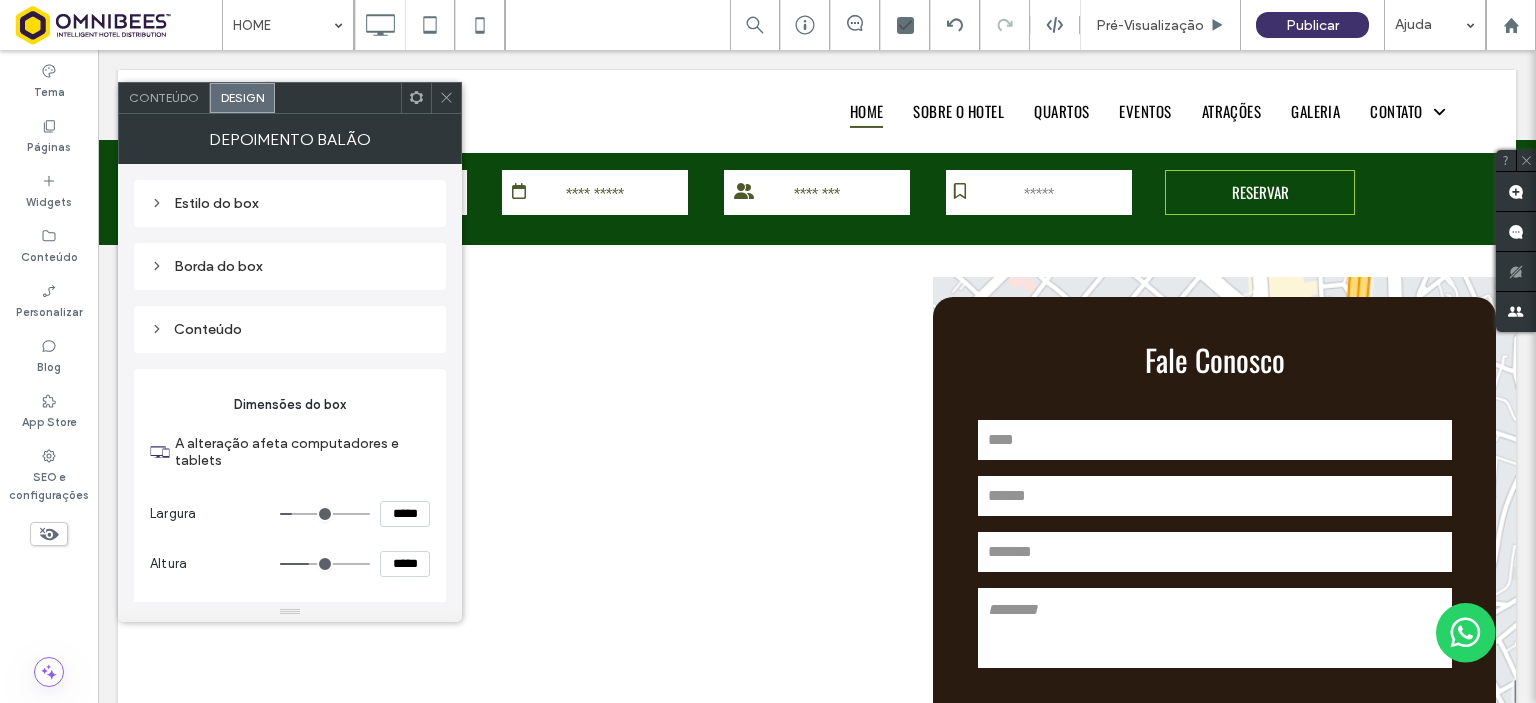 click on "Conteúdo" at bounding box center [290, 329] 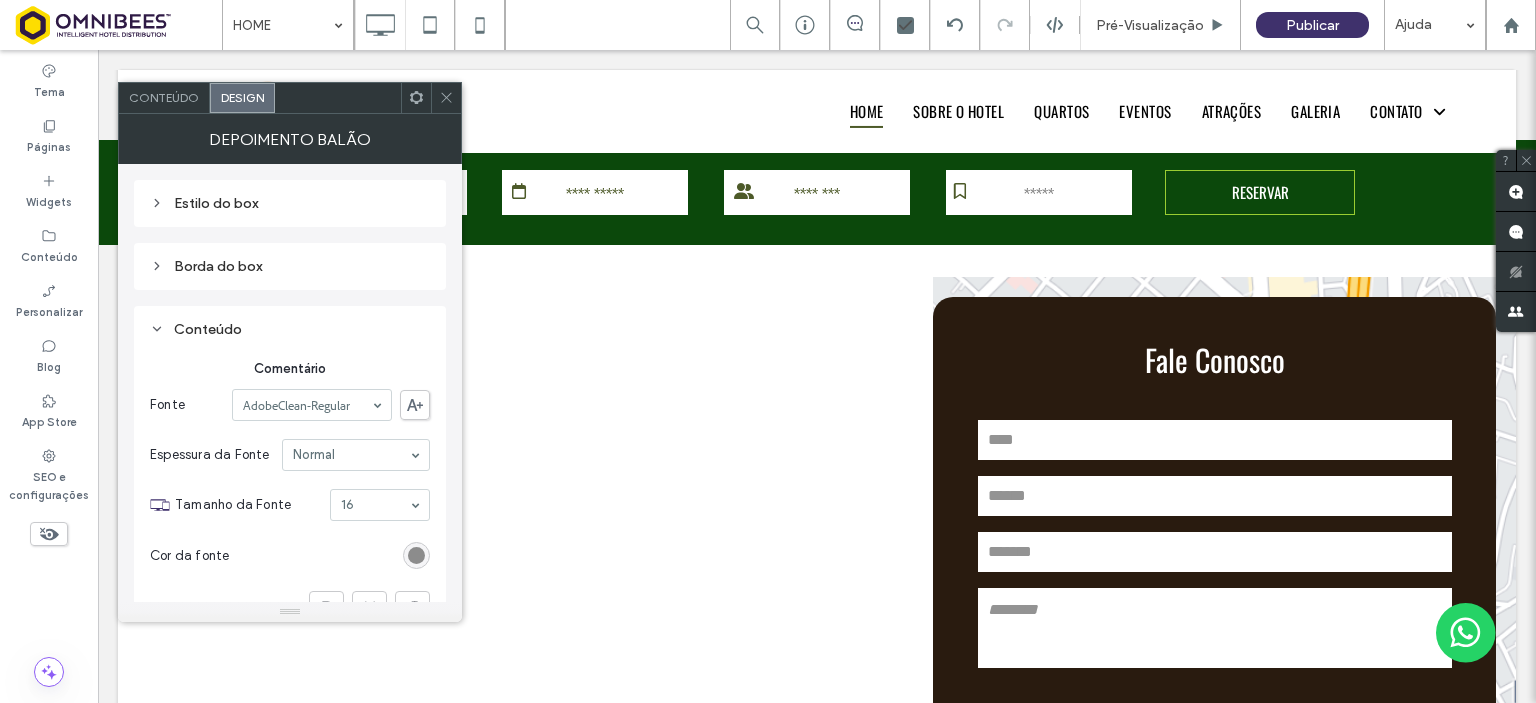 click on "Conteúdo" at bounding box center [290, 329] 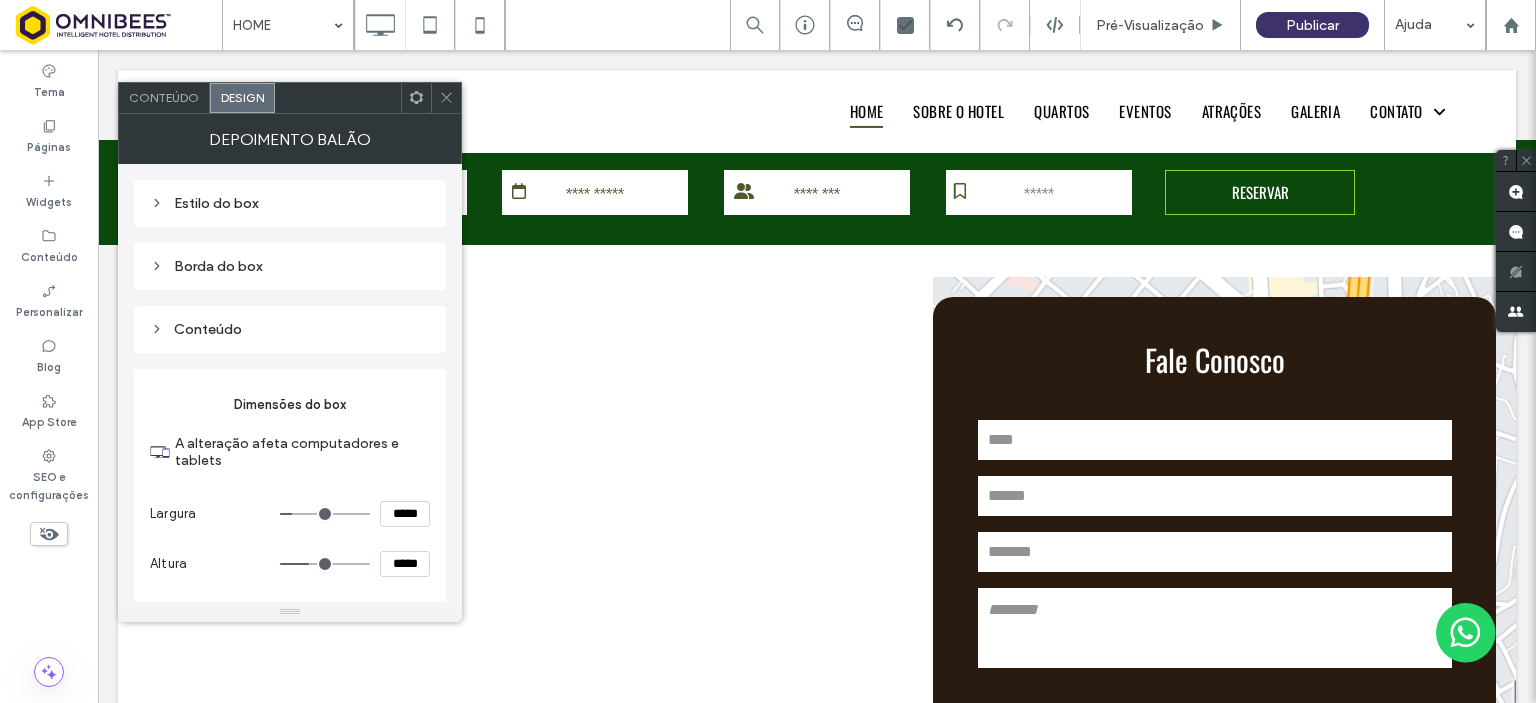 click on "Estilo do box" at bounding box center (290, 203) 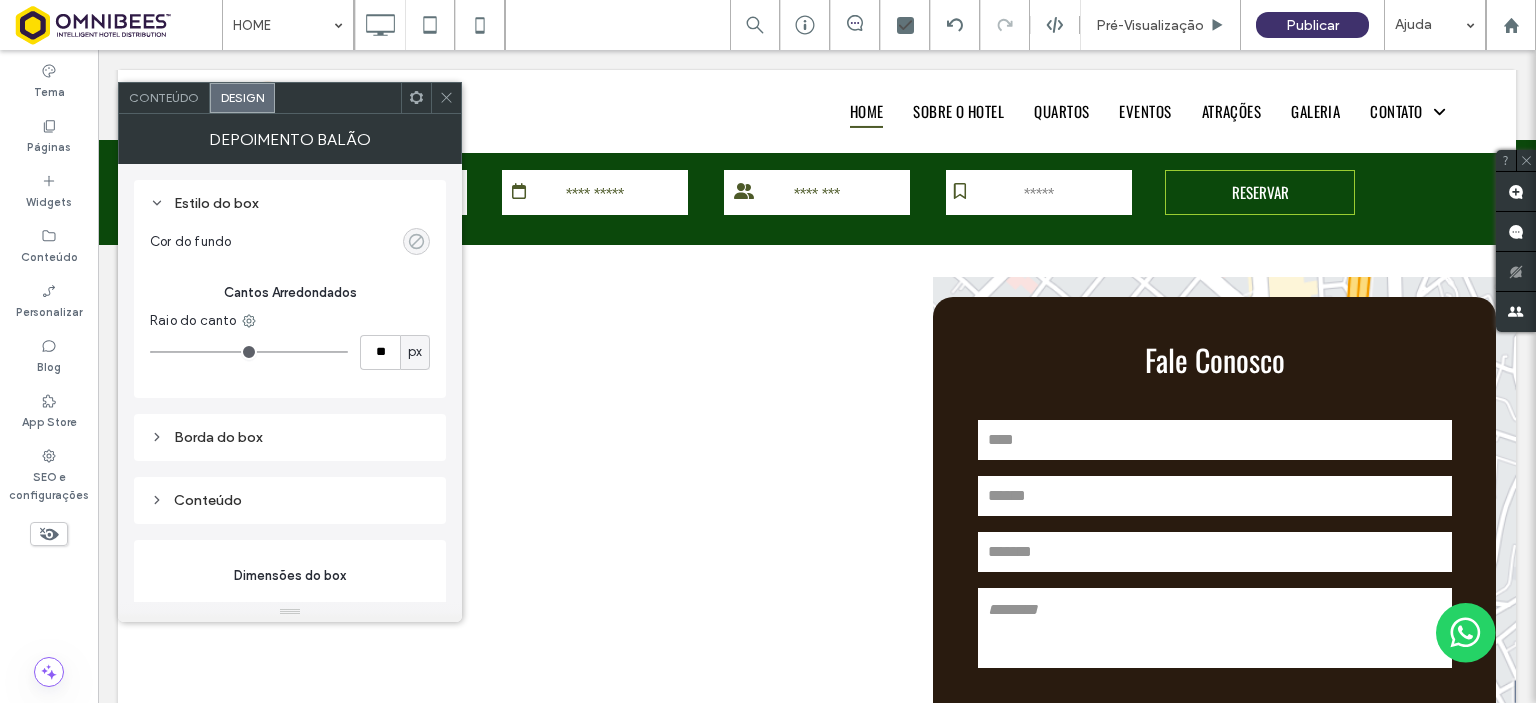 click at bounding box center (416, 241) 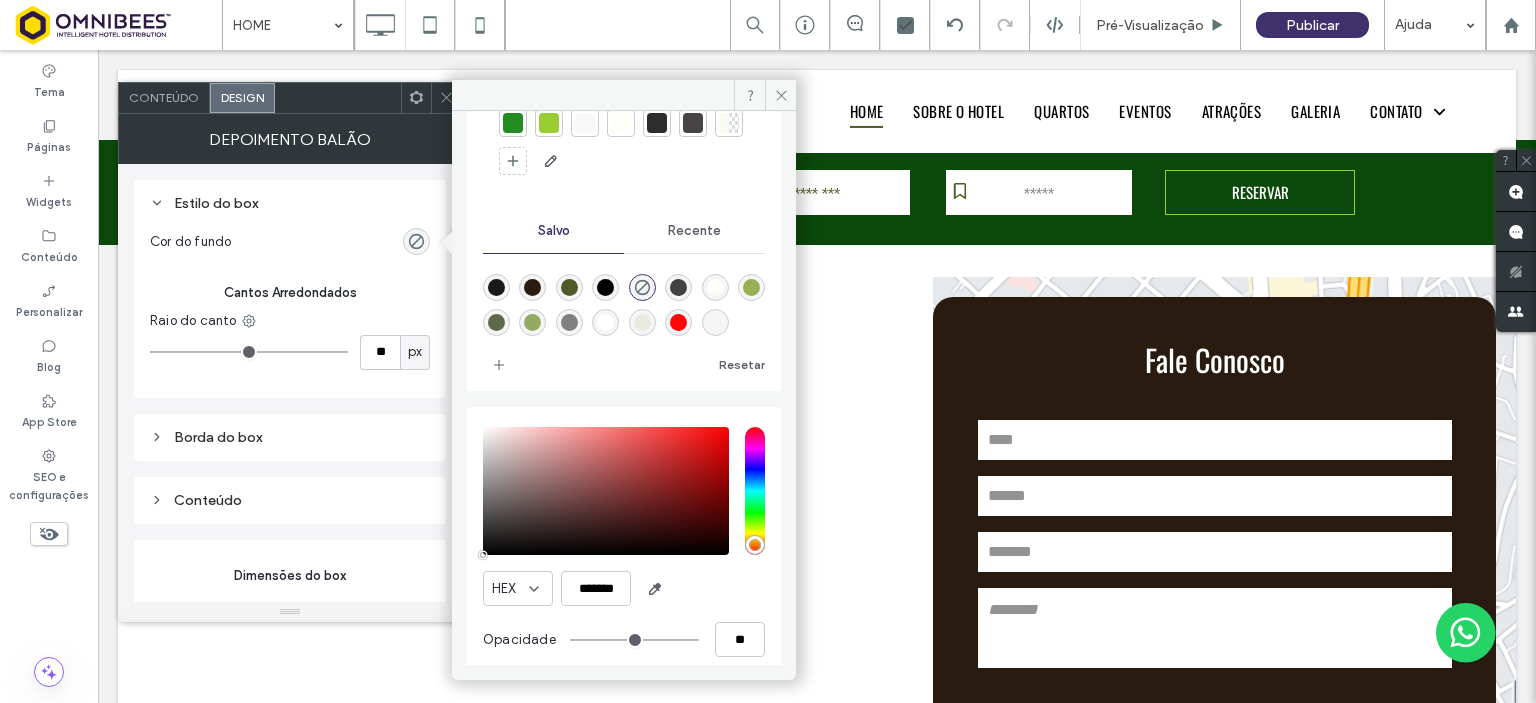 scroll, scrollTop: 108, scrollLeft: 0, axis: vertical 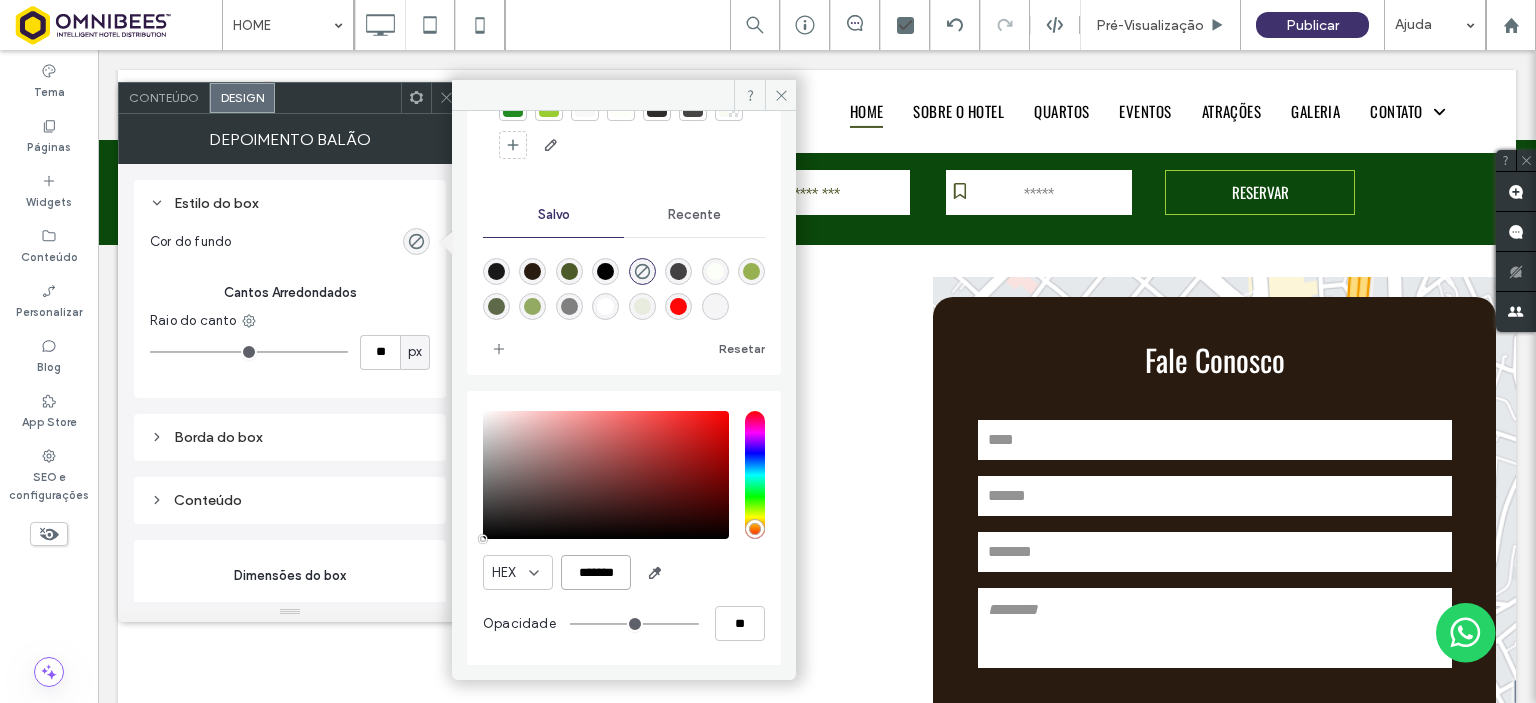 click on "*******" at bounding box center (596, 572) 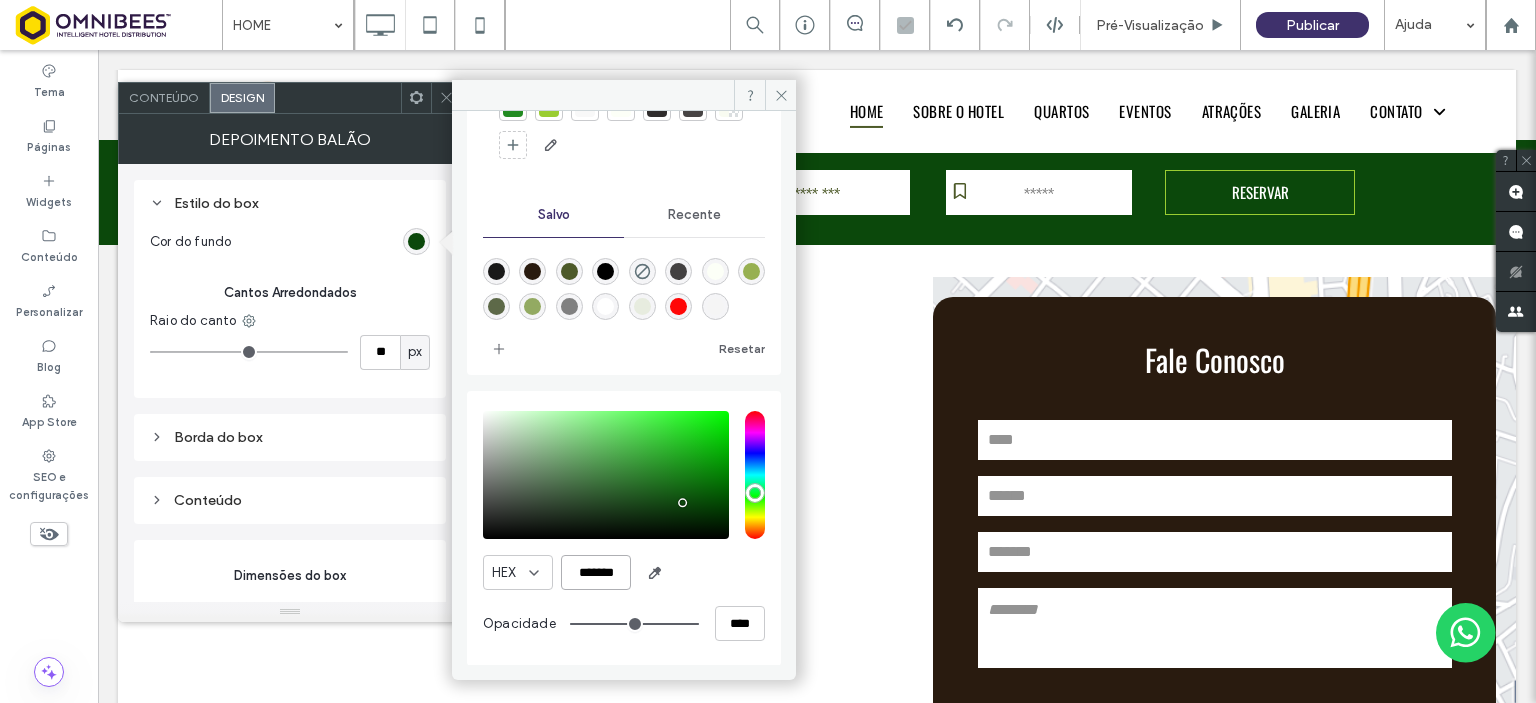 type on "***" 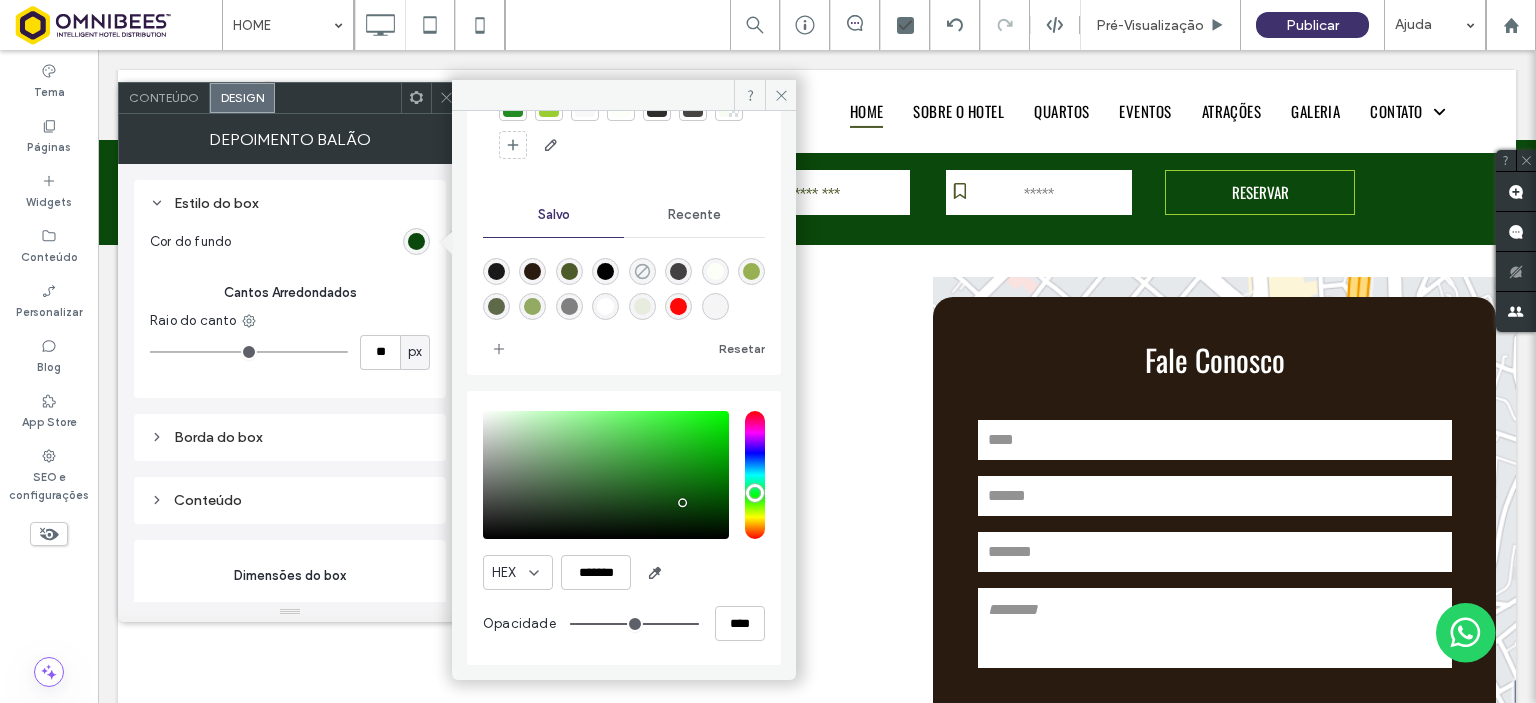 scroll, scrollTop: 0, scrollLeft: 0, axis: both 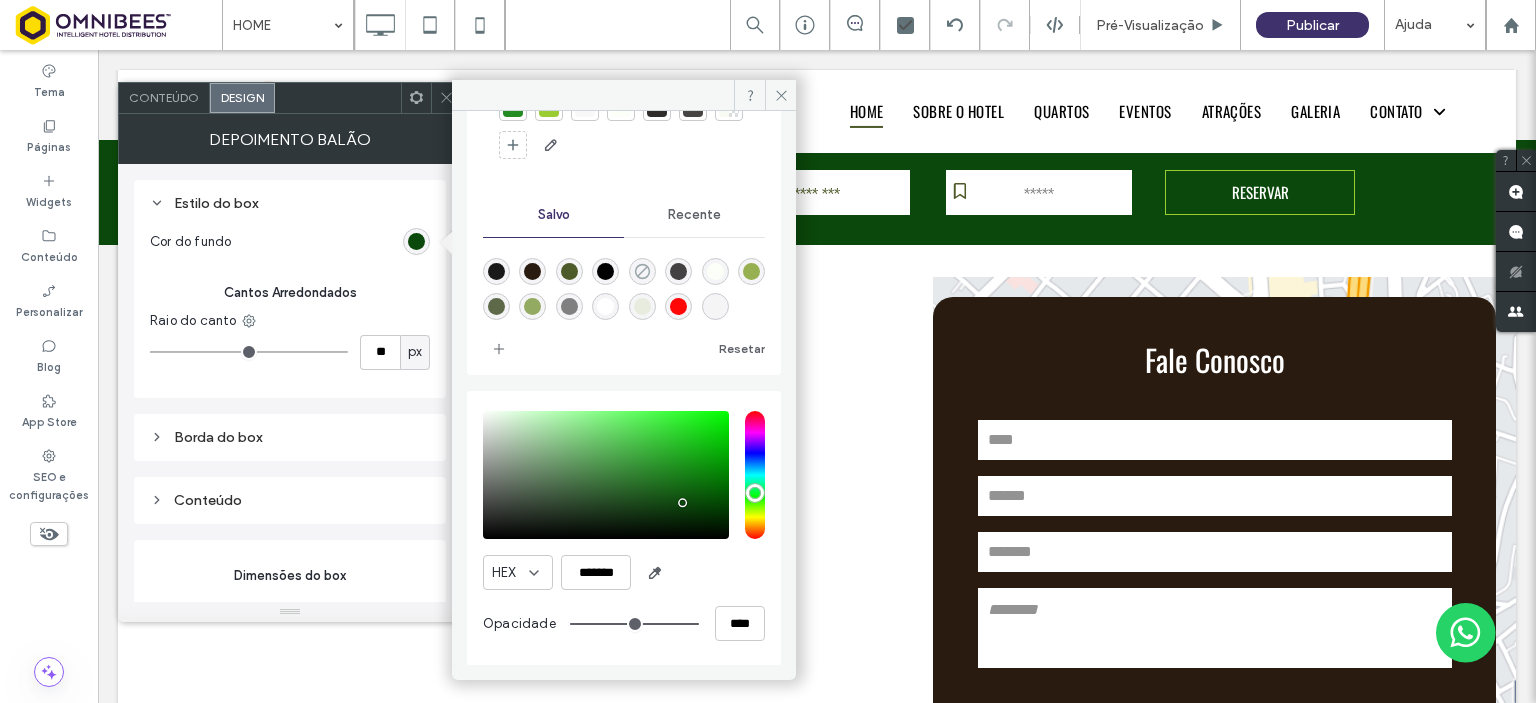 type on "*******" 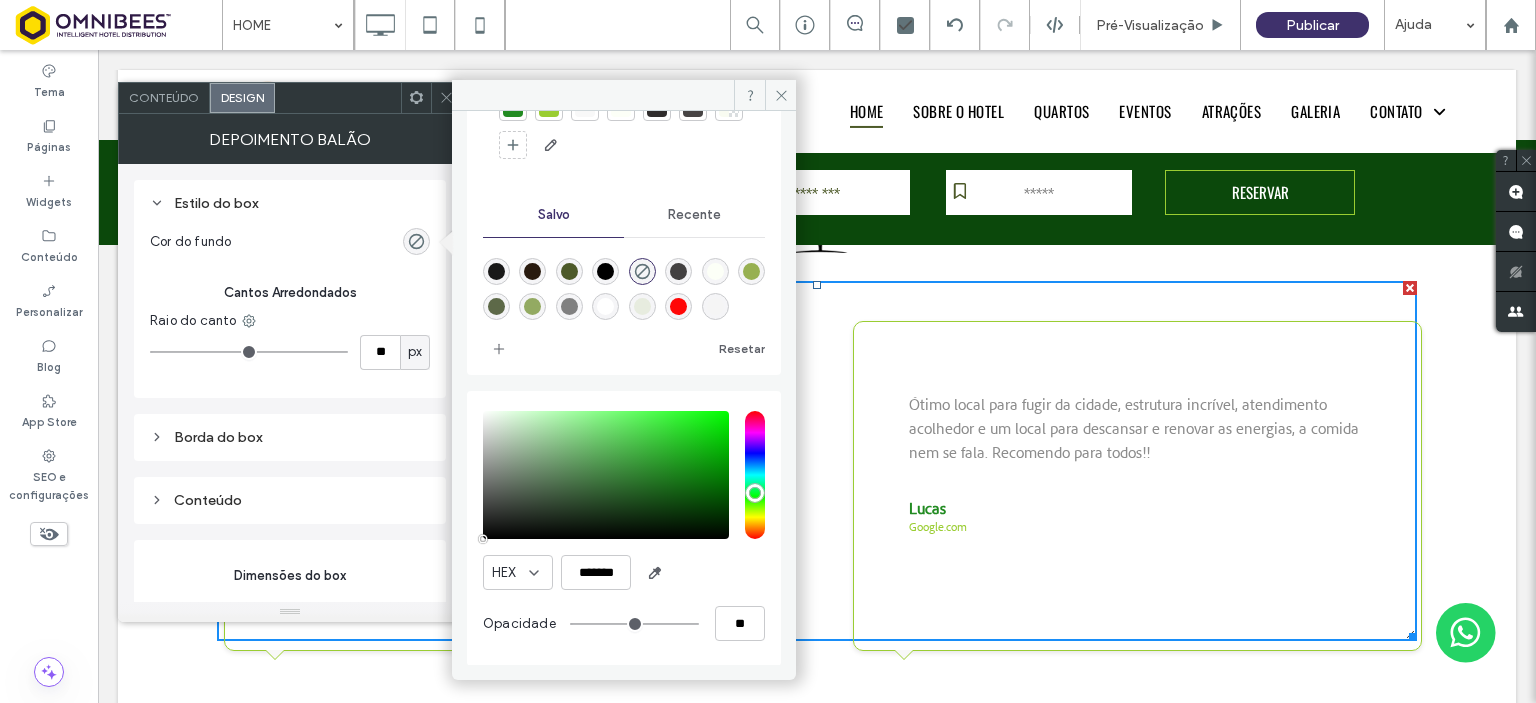 scroll, scrollTop: 3830, scrollLeft: 0, axis: vertical 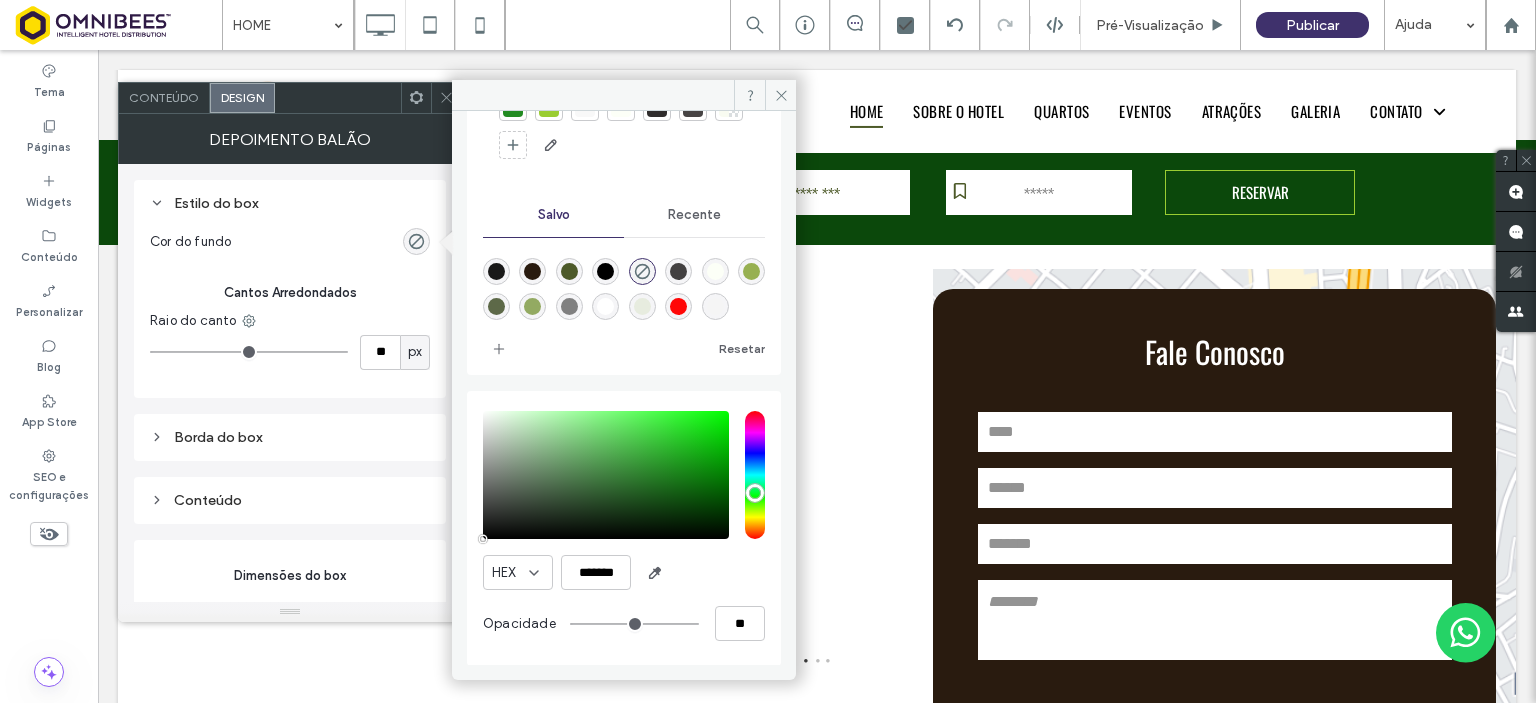 click on "Ótimo local para fugir da cidade, estrutura incrível, atendimento acolhedor e um local para descansar e renovar as energias, a comida nem se fala. Recomendo para todos!!
Lucas
Google.com
O melhor Hotel rural da região de Brasília. Foi totalmente restaurado e conta com um atendimento de primeira. Comida maravilhosa, cavalos bem tratados, limpos e com equipamentos de montaria novos. Fui na reinauguração e lembrei de quando era criança. Uma delícia!
André
Google.com
Tive uma experiência incrível esse final de semana no Fazenda Hotel Mestre Darmas. Bem atendido, funcionários educados e atenciosos. Comida de primeira qualidade e um ótimo serviço de hotelaria. O hotel, além de lindo, oferece várias atrações turísticas e diversão para as crianças. Obrigado e até breve!
João Paulo
Google.com
Lucas
Google.com
André" at bounding box center (1130, 249) 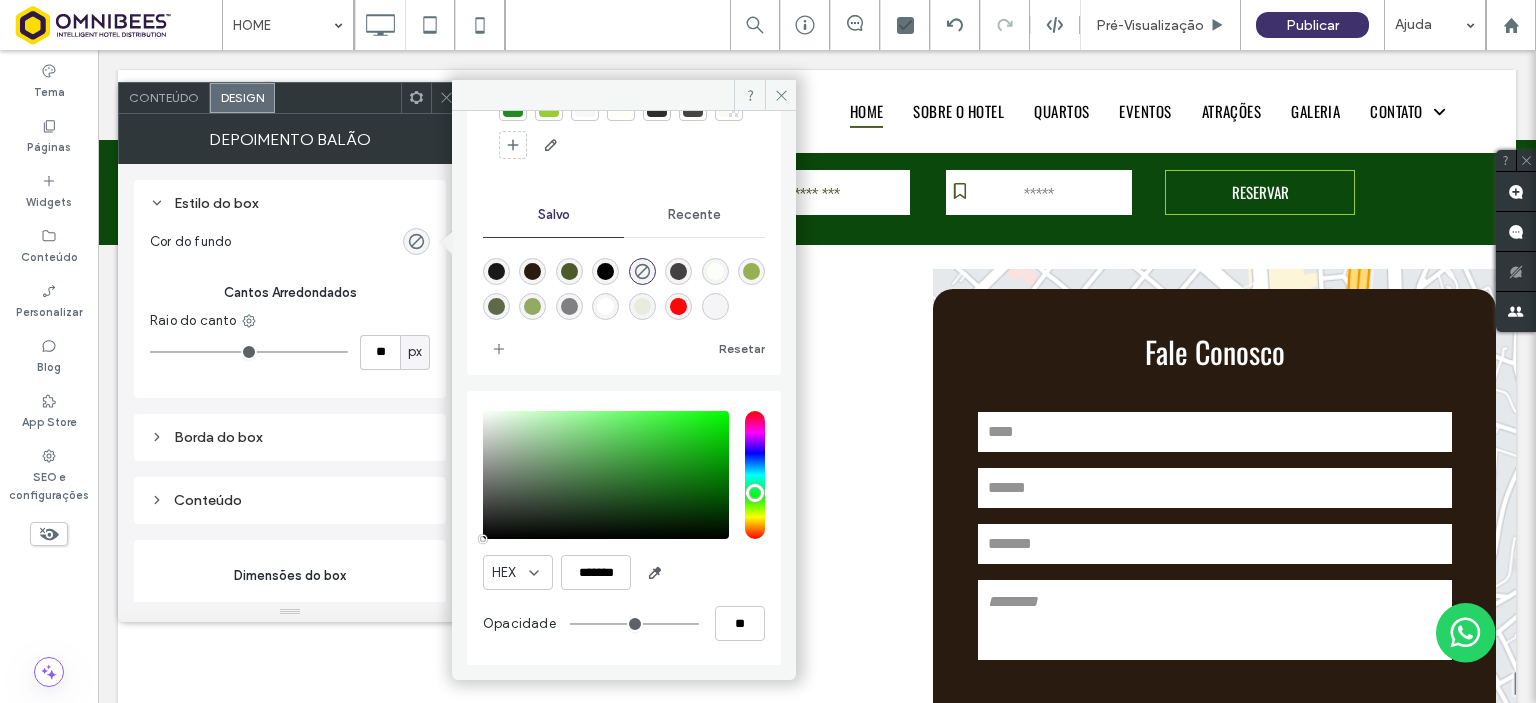click 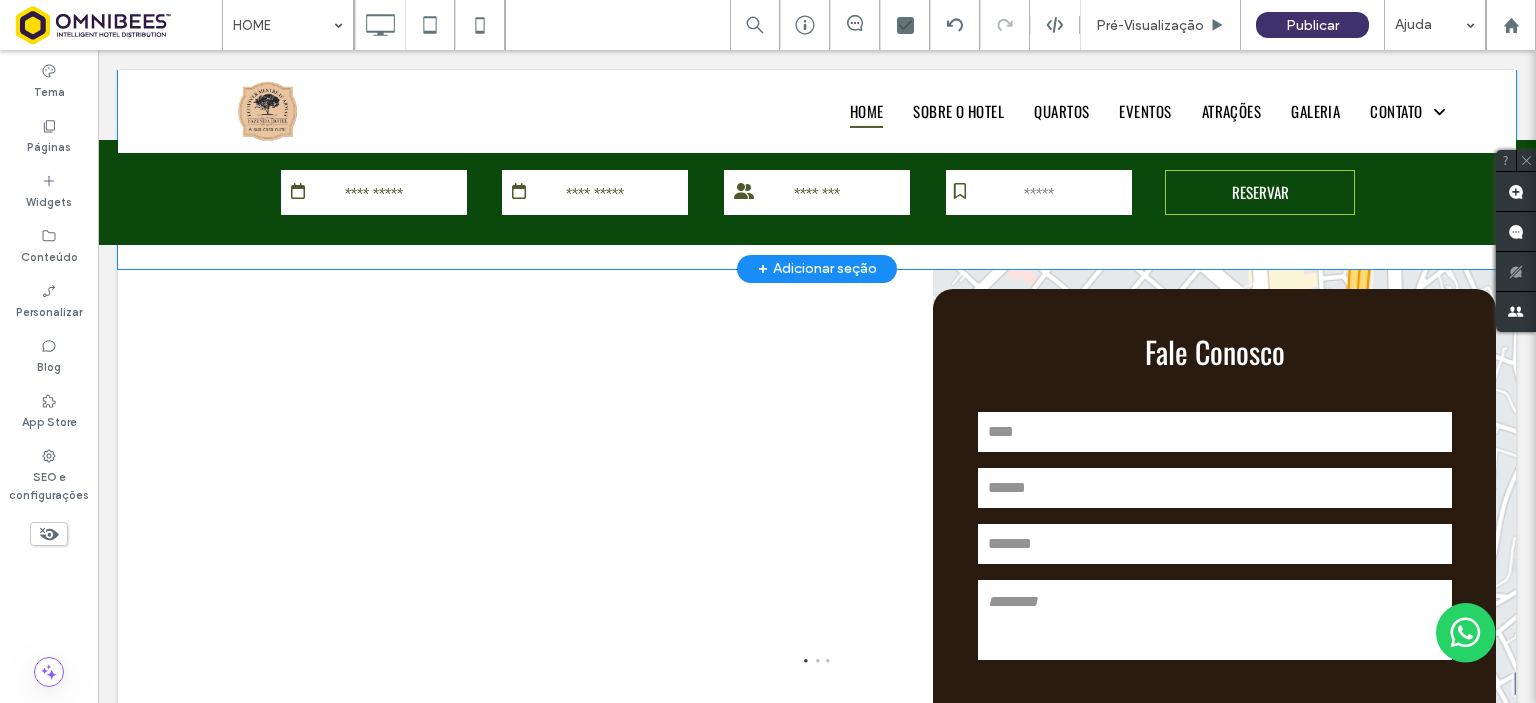 click on "Ótimo local para fugir da cidade, estrutura incrível, atendimento acolhedor e um local para descansar e renovar as energias, a comida nem se fala. Recomendo para todos!!
Lucas
Google.com
O melhor Hotel rural da região de Brasília. Foi totalmente restaurado e conta com um atendimento de primeira. Comida maravilhosa, cavalos bem tratados, limpos e com equipamentos de montaria novos. Fui na reinauguração e lembrei de quando era criança. Uma delícia!
André
Google.com
Tive uma experiência incrível esse final de semana no Fazenda Hotel Mestre Darmas. Bem atendido, funcionários educados e atenciosos. Comida de primeira qualidade e um ótimo serviço de hotelaria. O hotel, além de lindo, oferece várias atrações turísticas e diversão para as crianças. Obrigado e até breve!
João Paulo
Google.com
Lucas
Google.com
André" at bounding box center [1130, 249] 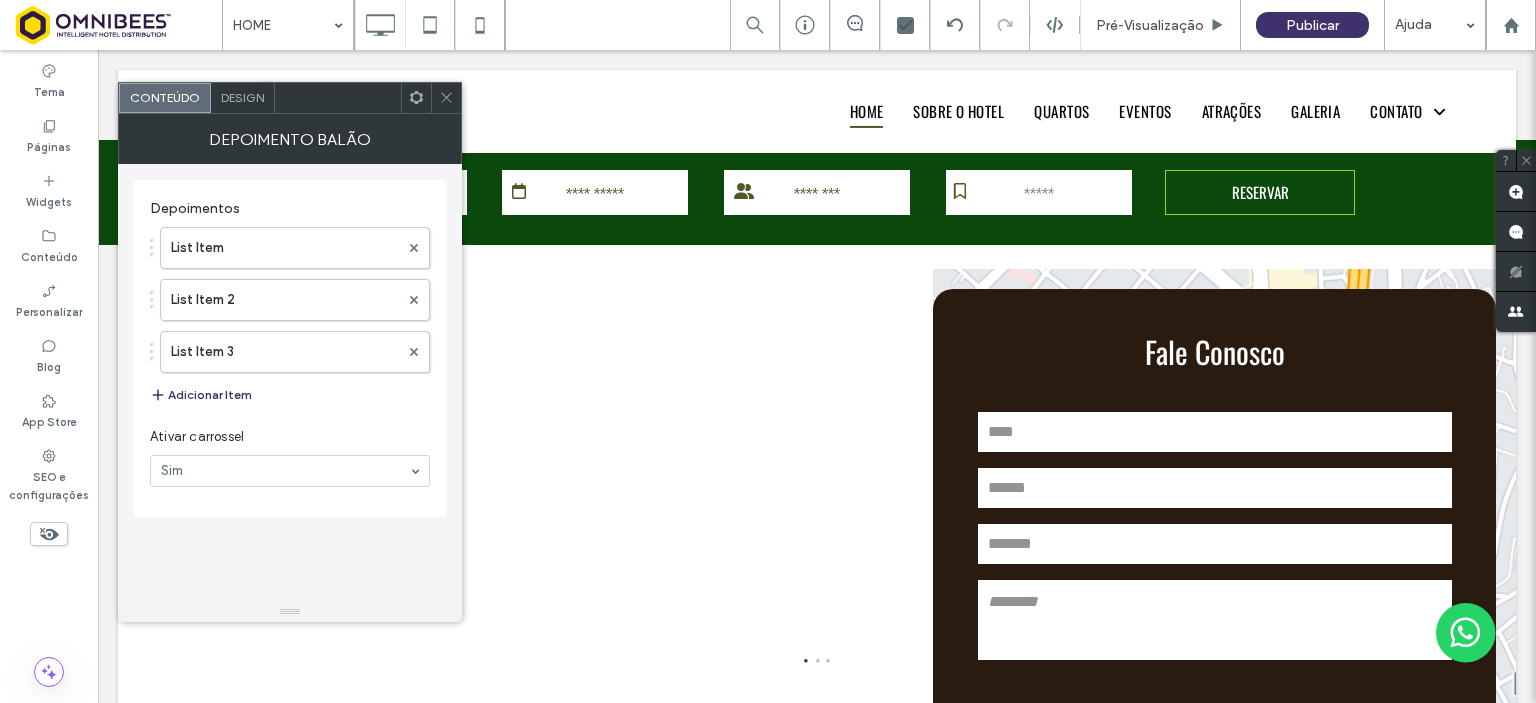 click on "Ótimo local para fugir da cidade, estrutura incrível, atendimento acolhedor e um local para descansar e renovar as energias, a comida nem se fala. Recomendo para todos!!
Lucas
Google.com
O melhor Hotel rural da região de Brasília. Foi totalmente restaurado e conta com um atendimento de primeira. Comida maravilhosa, cavalos bem tratados, limpos e com equipamentos de montaria novos. Fui na reinauguração e lembrei de quando era criança. Uma delícia!
André
Google.com
Tive uma experiência incrível esse final de semana no Fazenda Hotel Mestre Darmas. Bem atendido, funcionários educados e atenciosos. Comida de primeira qualidade e um ótimo serviço de hotelaria. O hotel, além de lindo, oferece várias atrações turísticas e diversão para as crianças. Obrigado e até breve!
João Paulo
Google.com
Lucas
Google.com
André" at bounding box center [1130, 249] 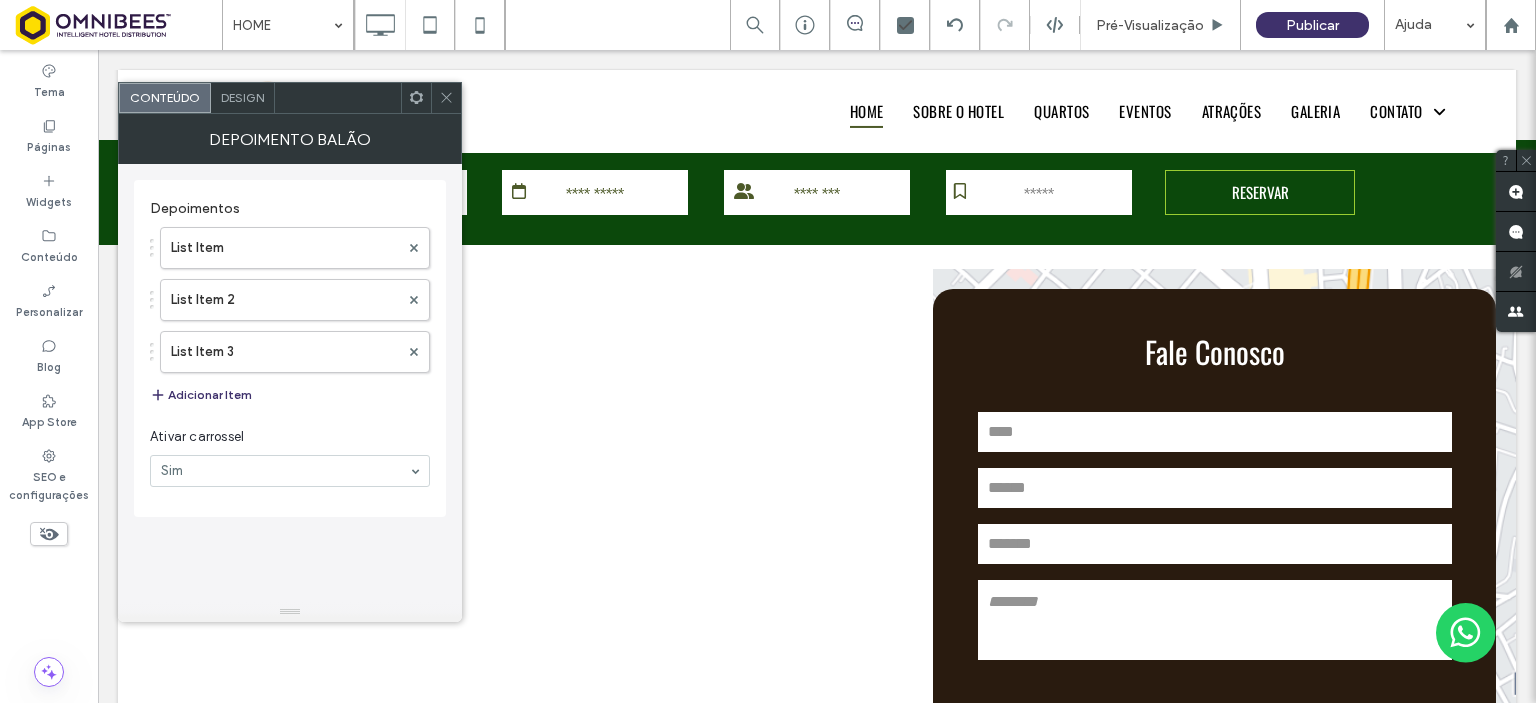 click 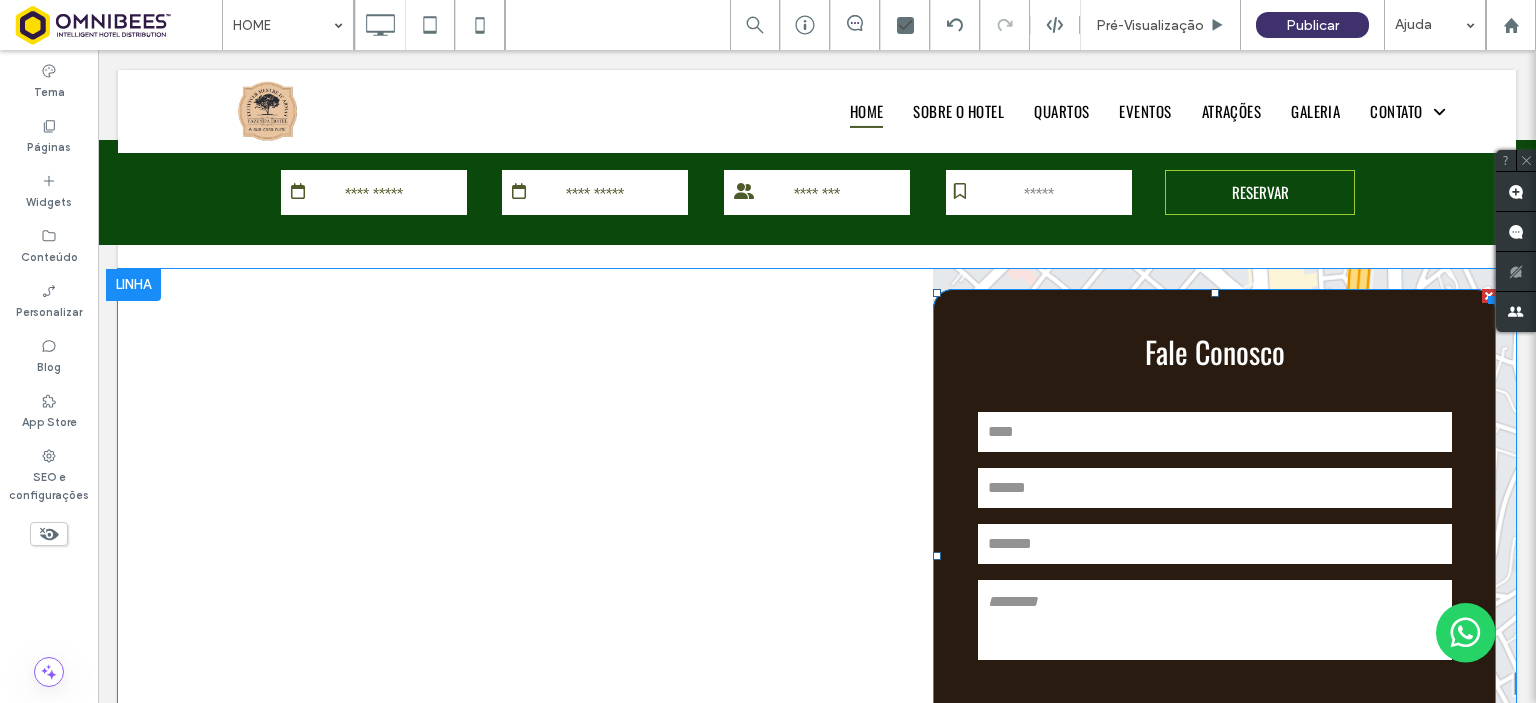 click on "Nome:
E-mail:
Assunto:
Mensagem:
******" at bounding box center (1214, 589) 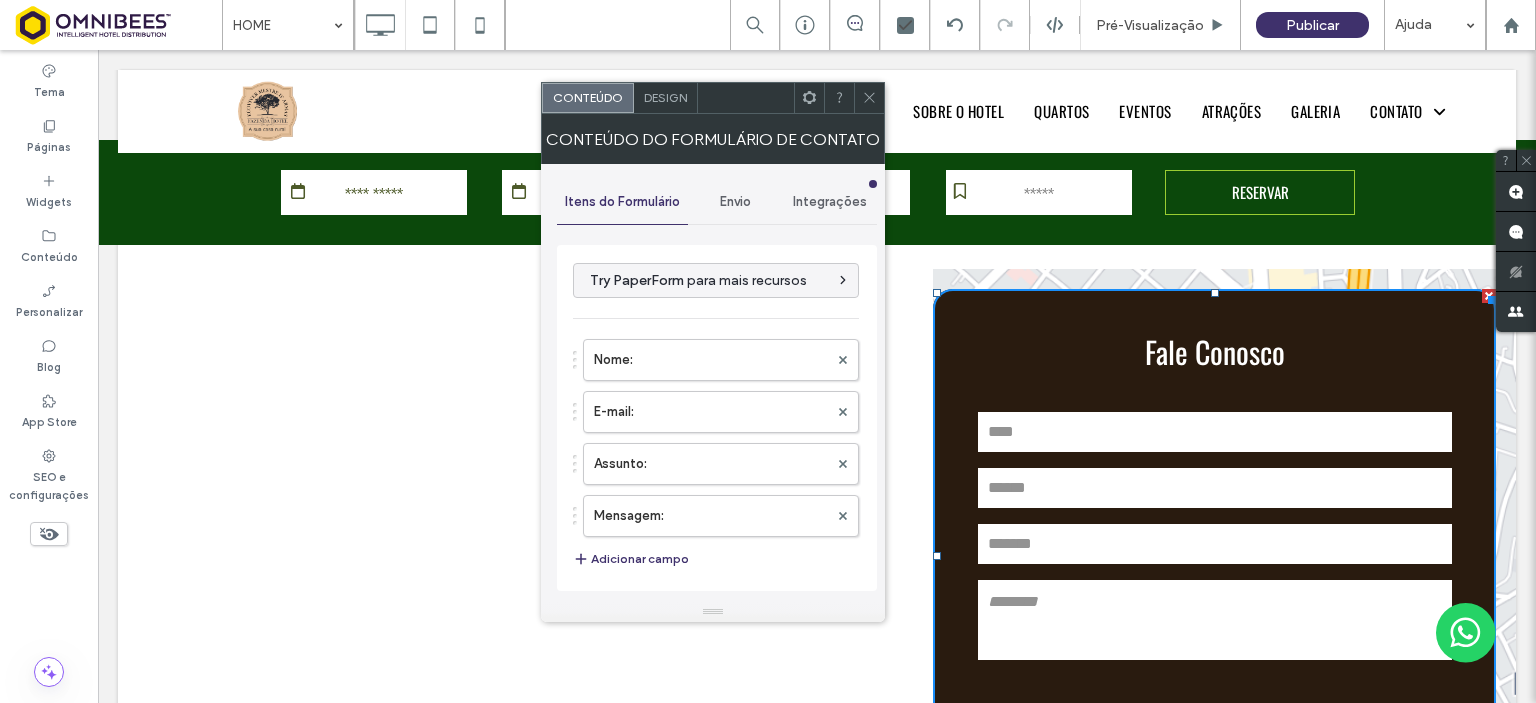 click on "Design" at bounding box center [665, 97] 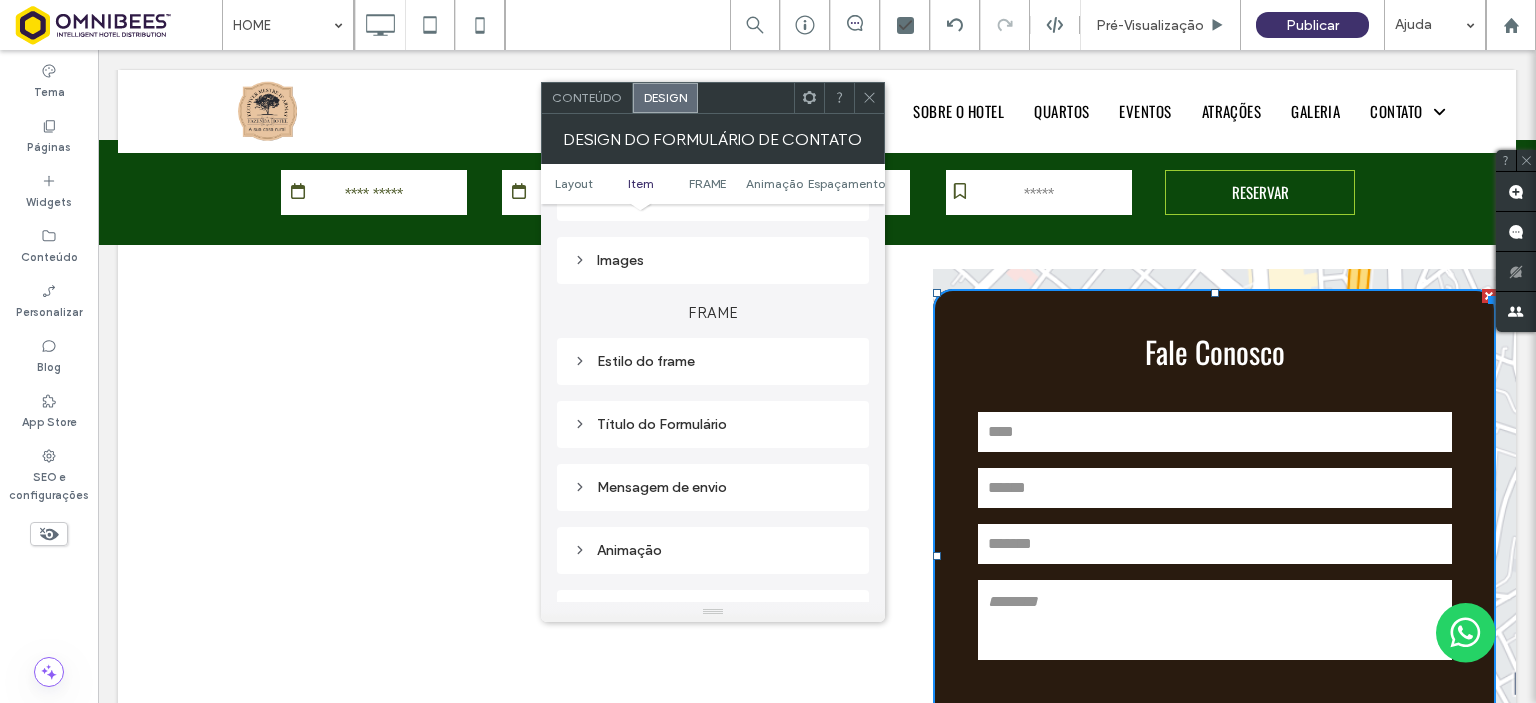 scroll, scrollTop: 480, scrollLeft: 0, axis: vertical 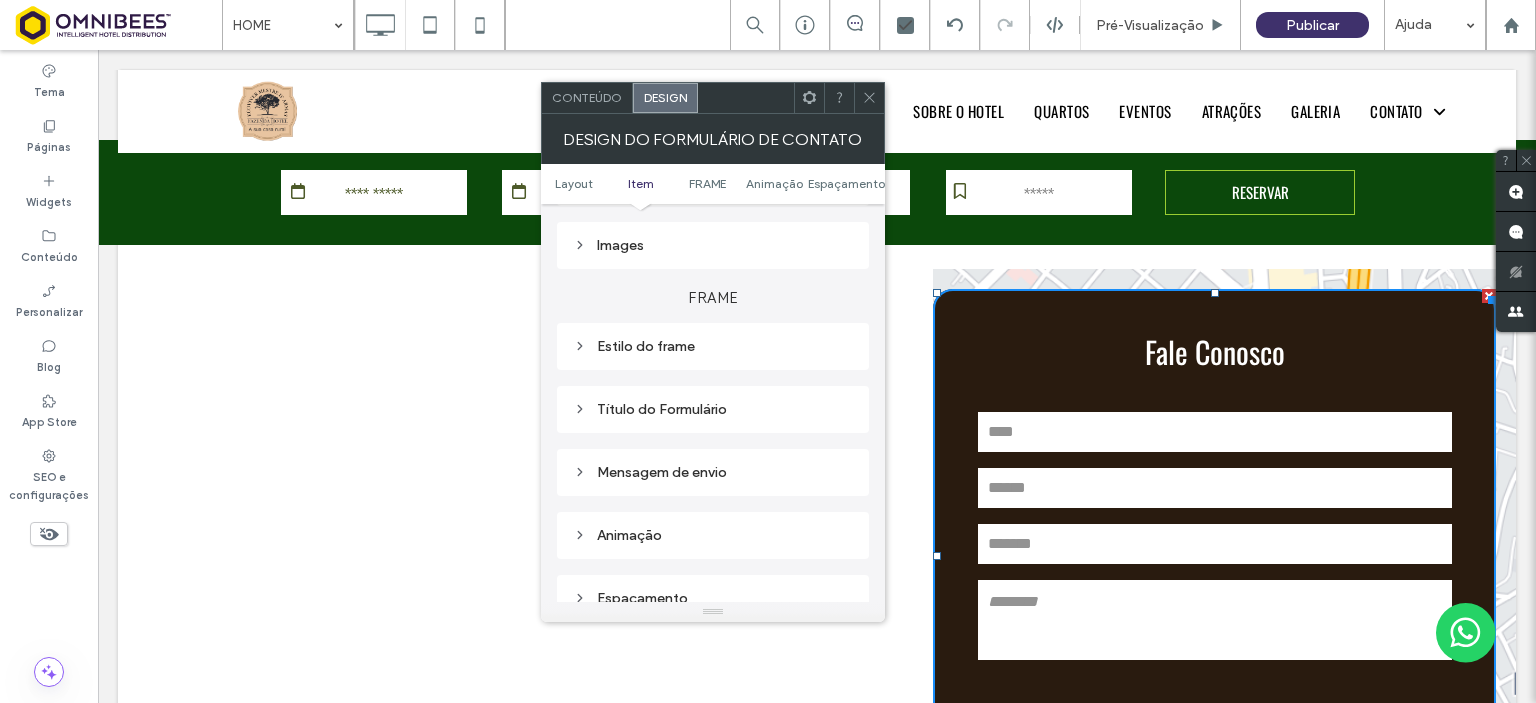 click on "Estilo do frame" at bounding box center (713, 346) 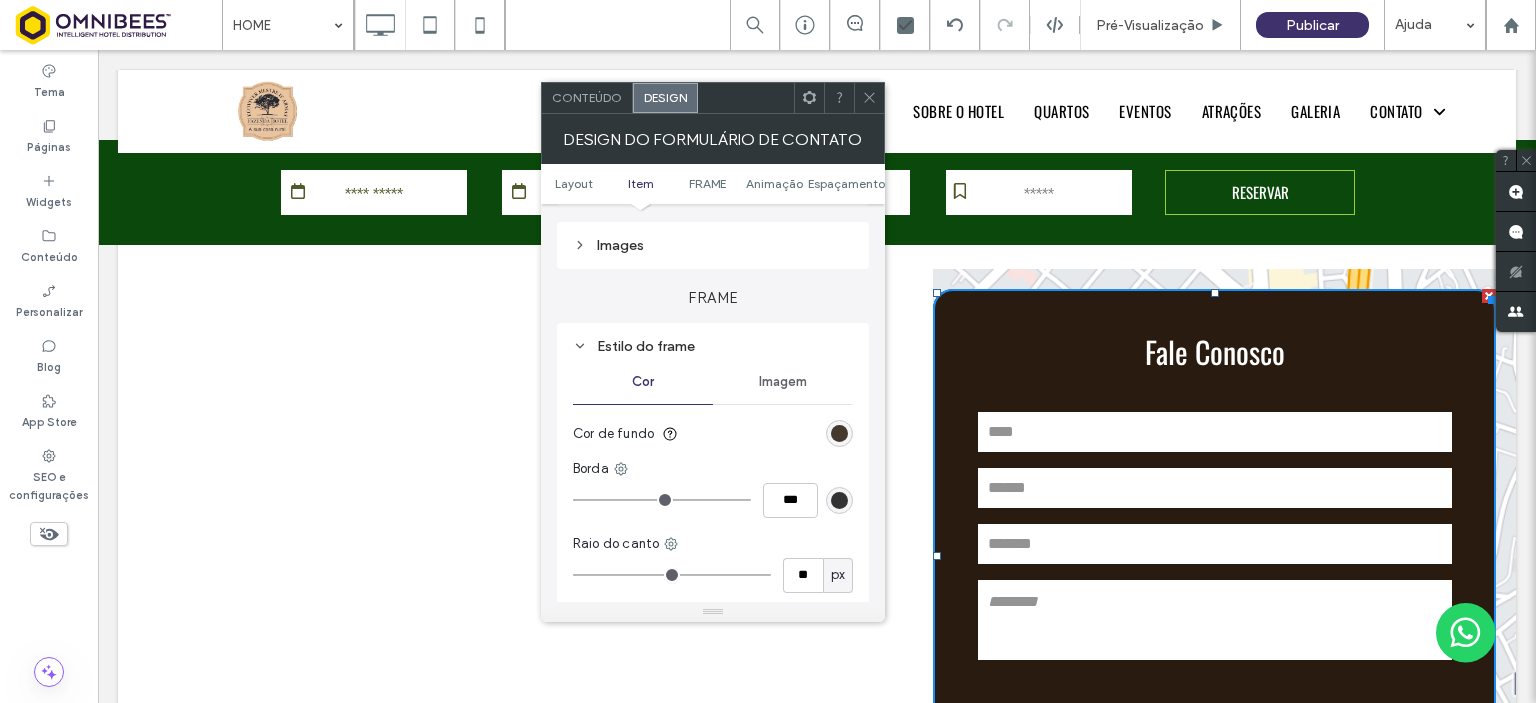 click at bounding box center [839, 433] 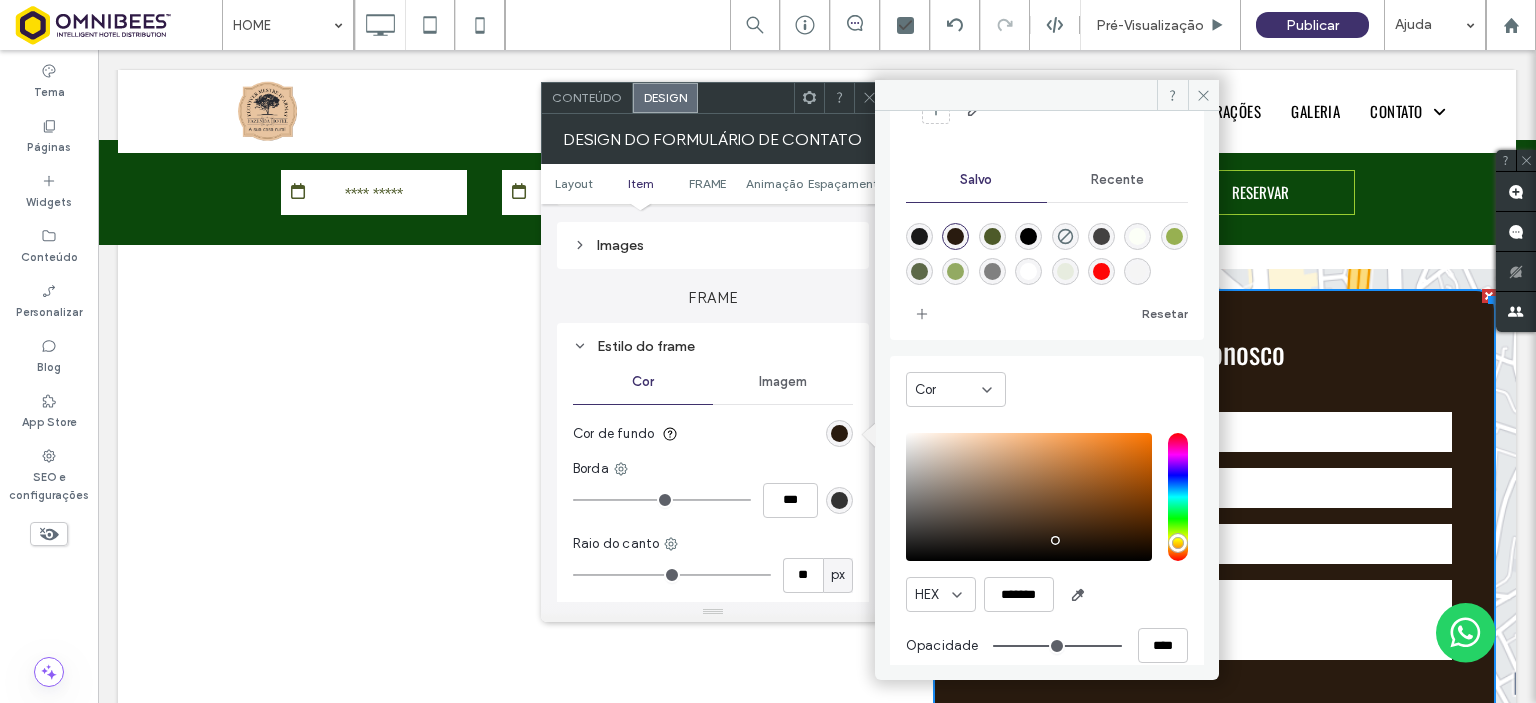 scroll, scrollTop: 145, scrollLeft: 0, axis: vertical 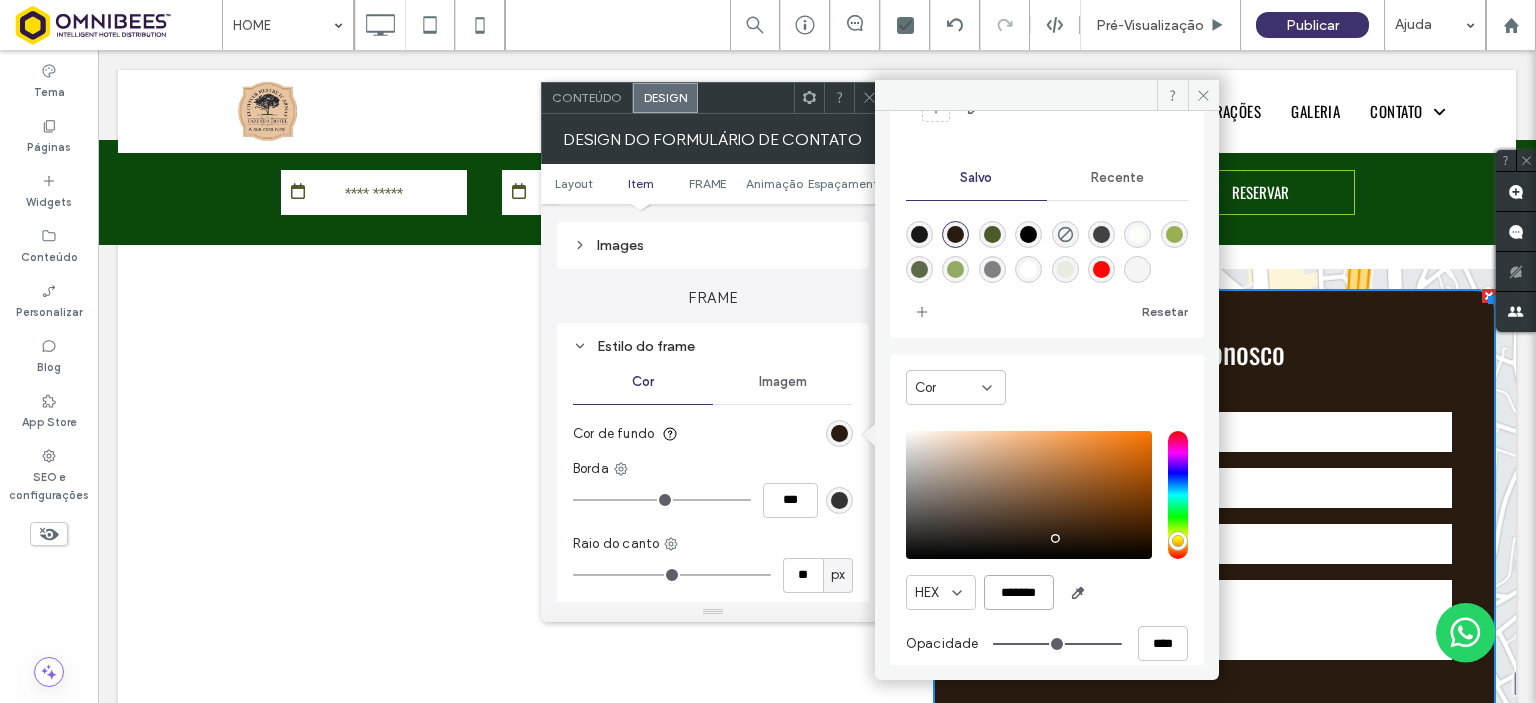 click on "*******" at bounding box center (1019, 592) 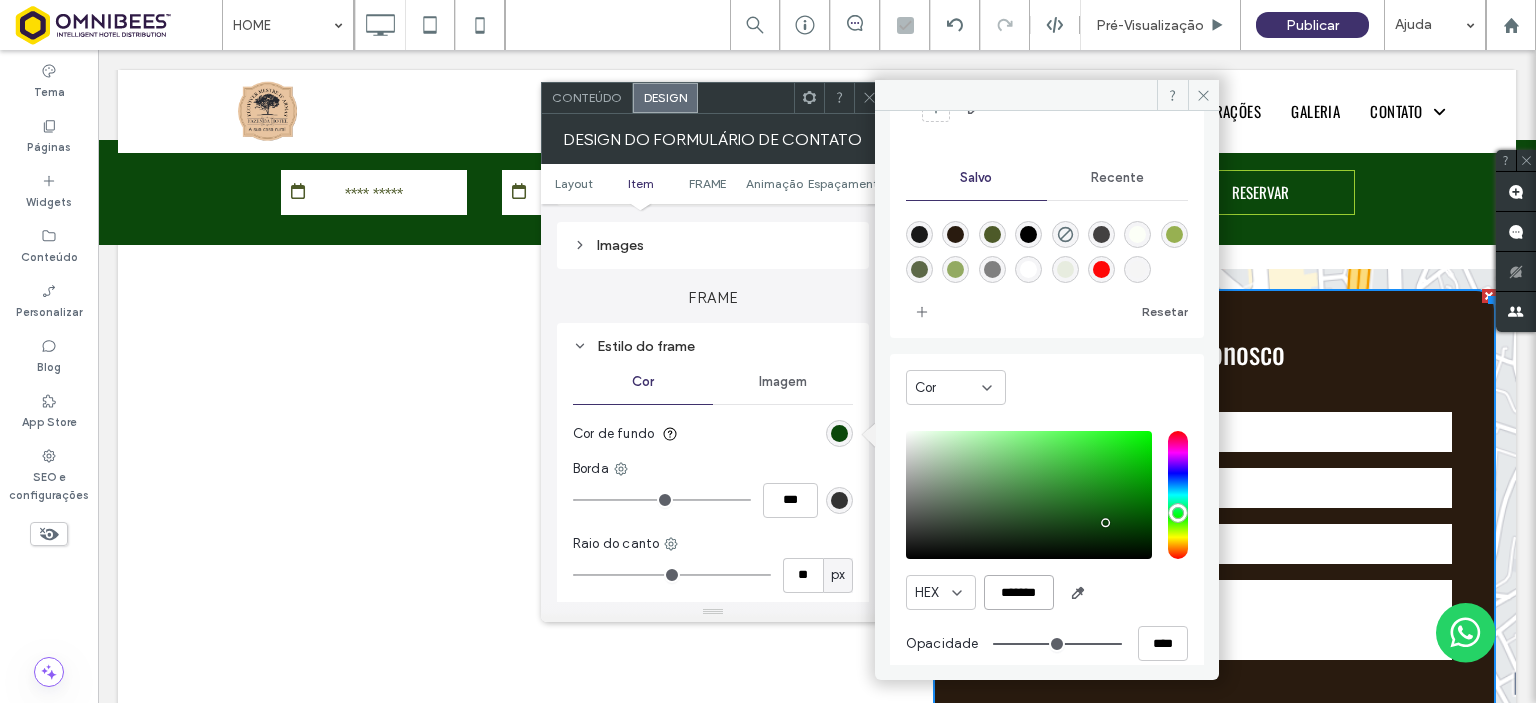 scroll, scrollTop: 0, scrollLeft: 1, axis: horizontal 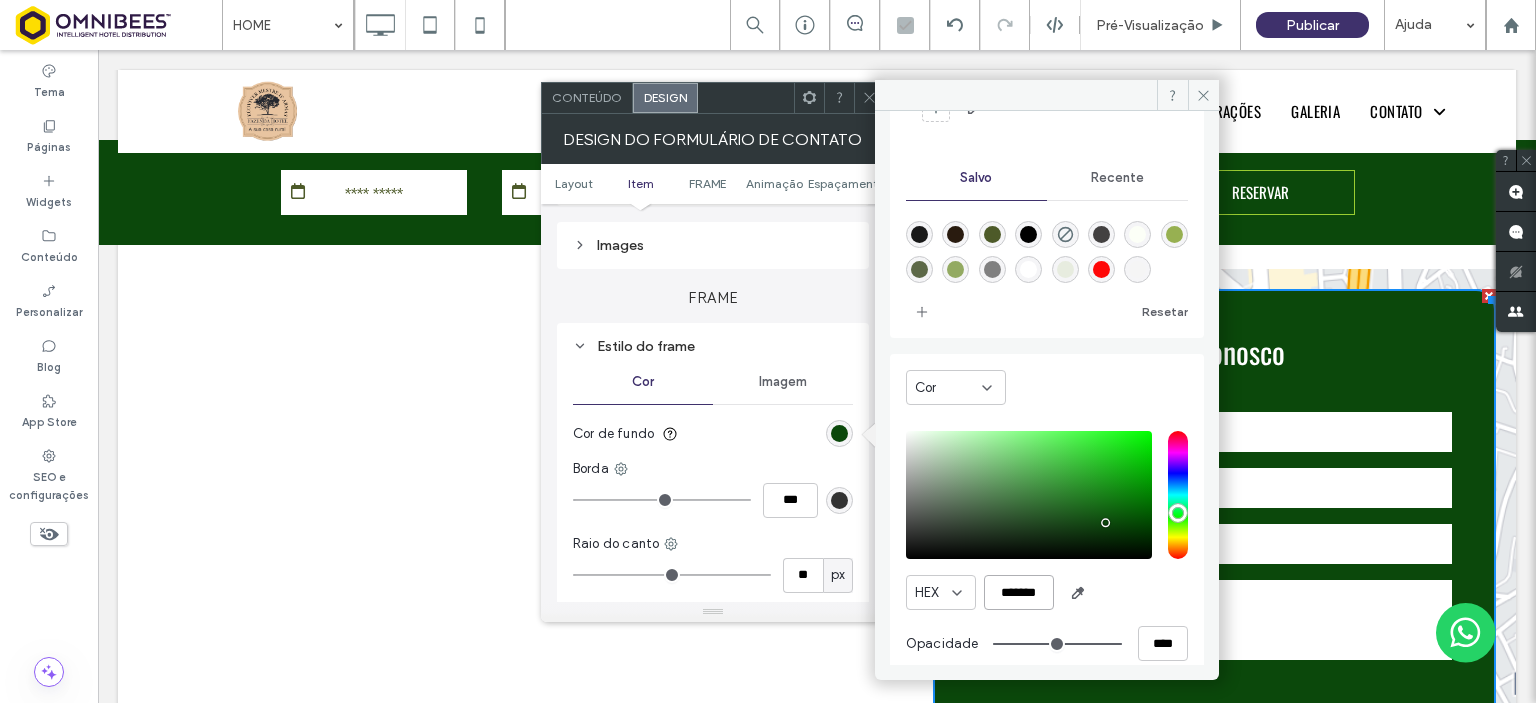 type on "*******" 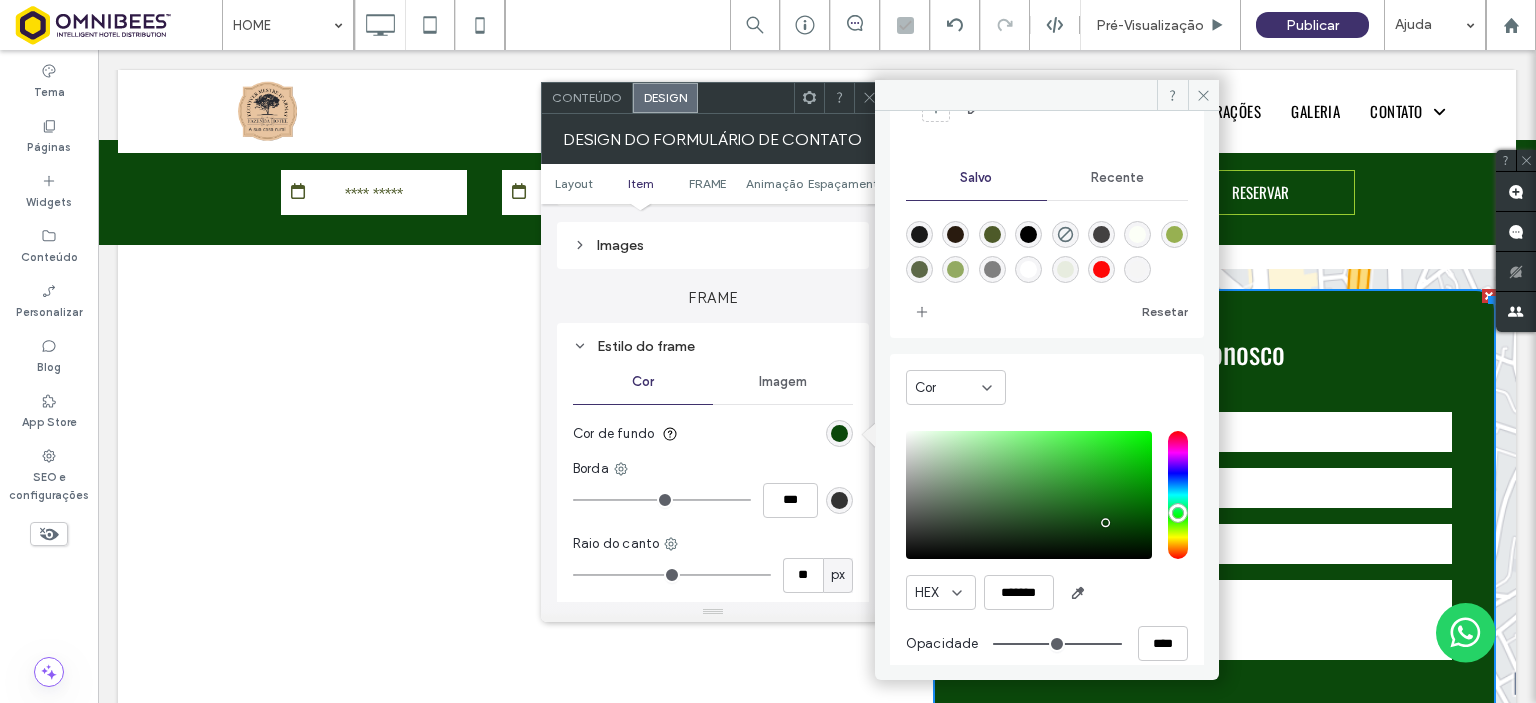scroll, scrollTop: 0, scrollLeft: 0, axis: both 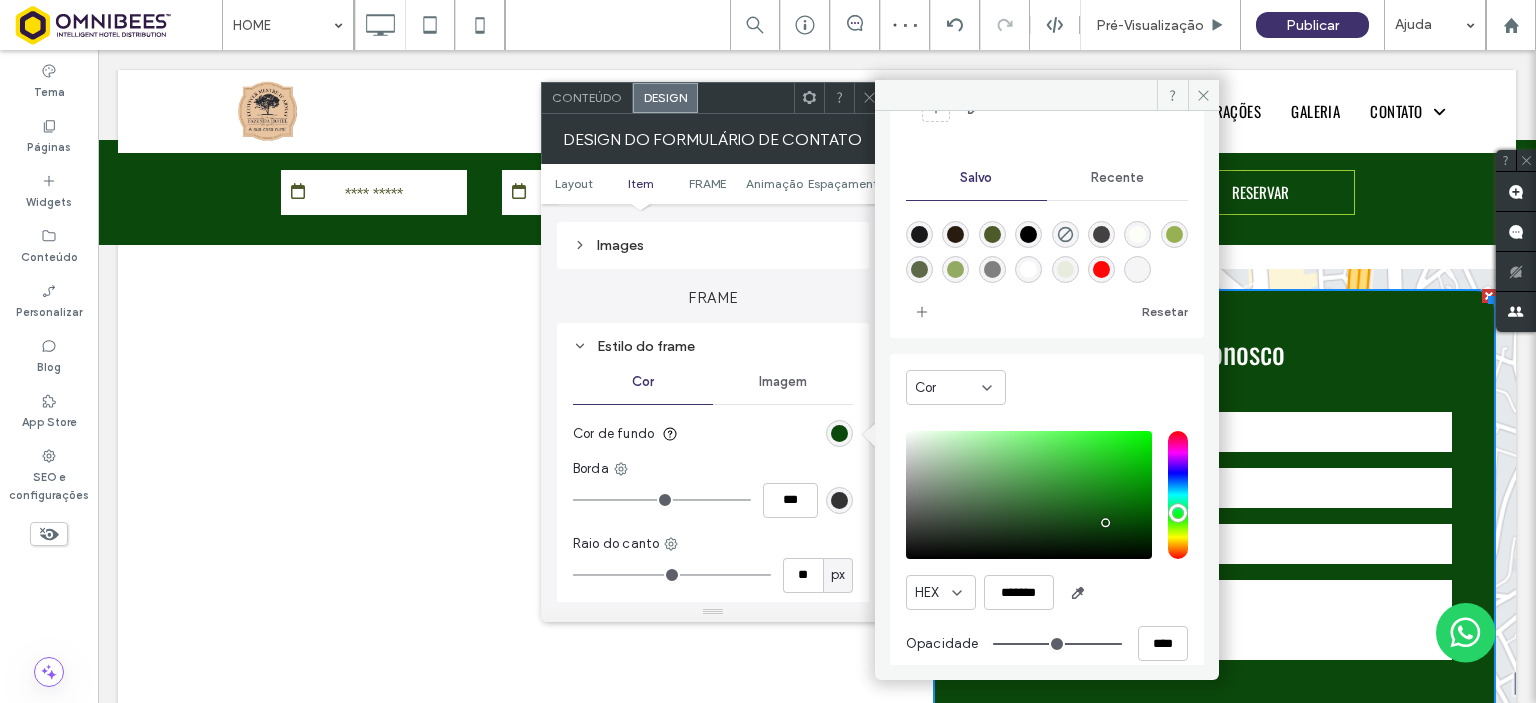 click 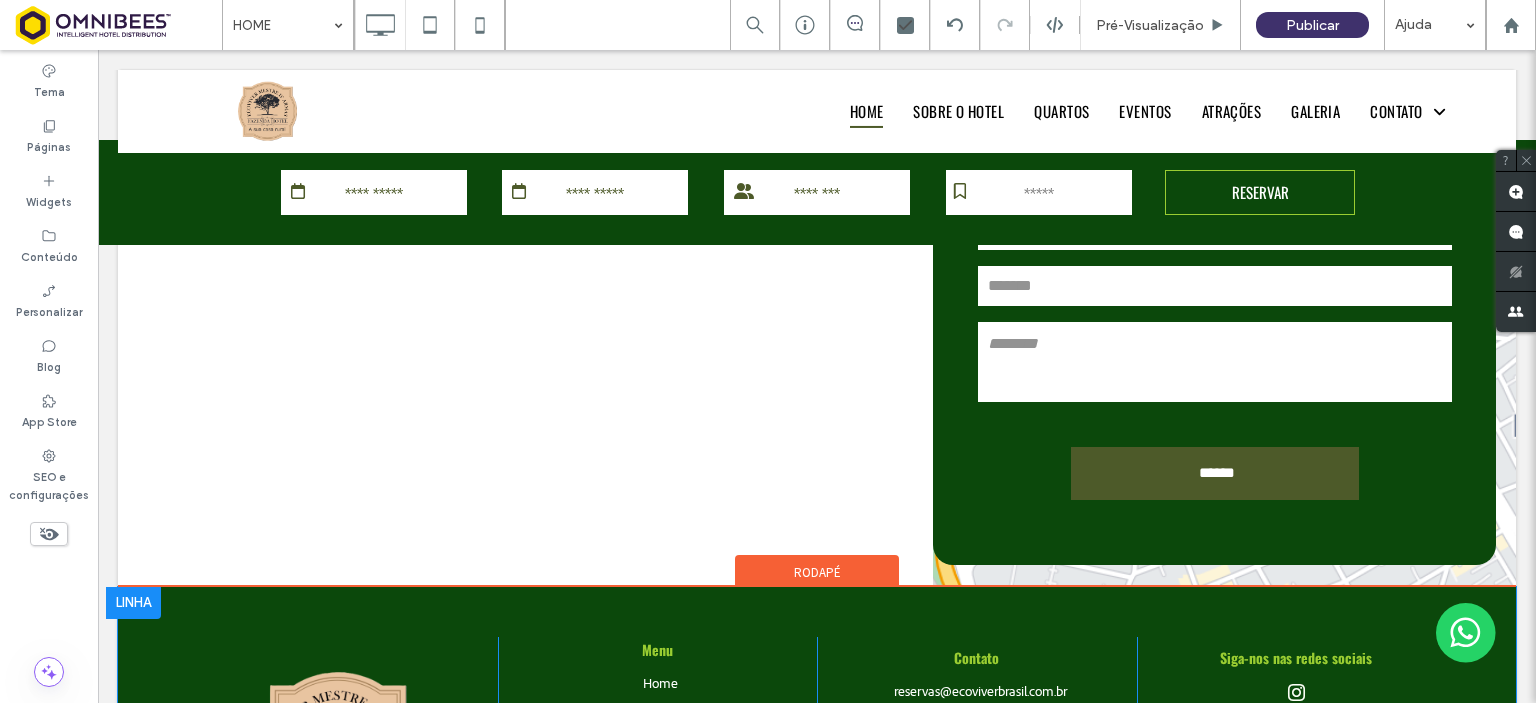 scroll, scrollTop: 4376, scrollLeft: 0, axis: vertical 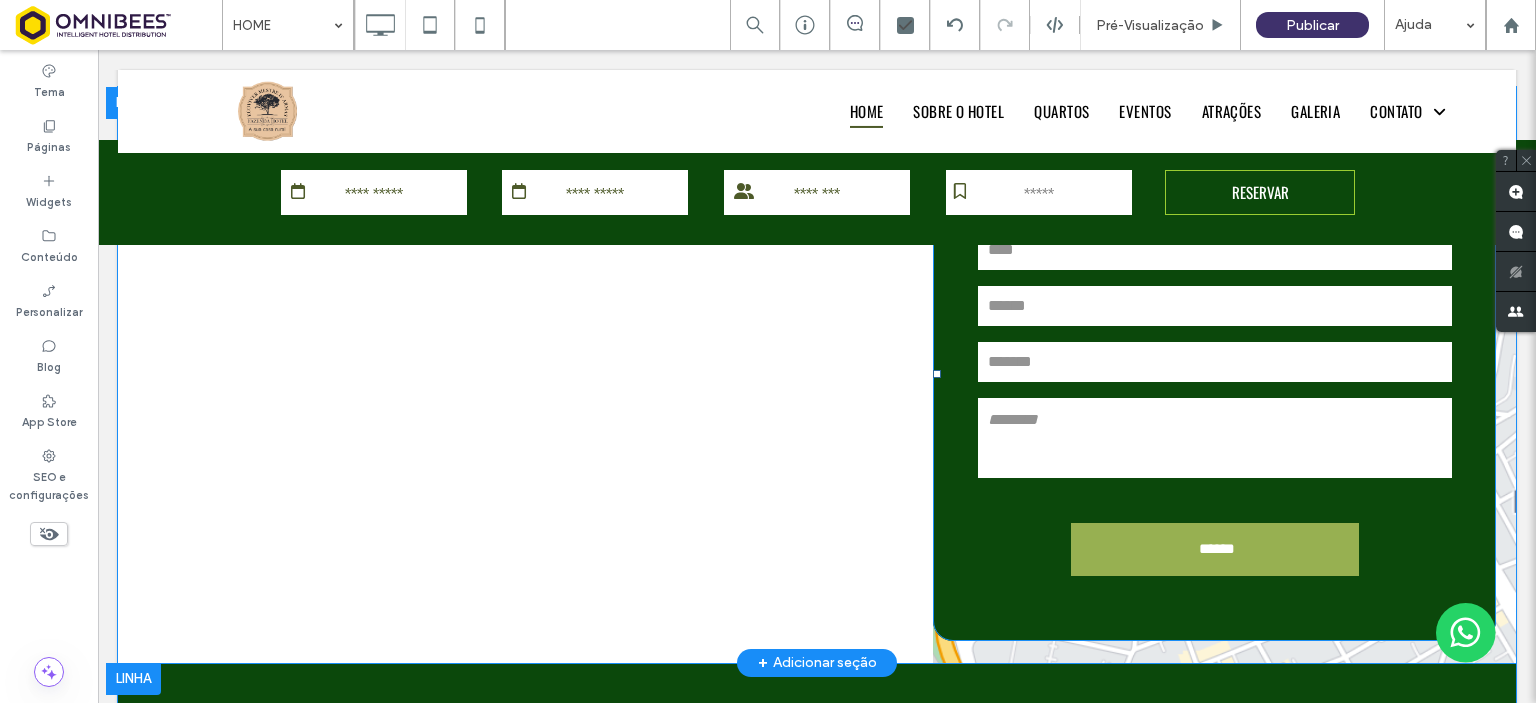 click on "******" at bounding box center (1216, 549) 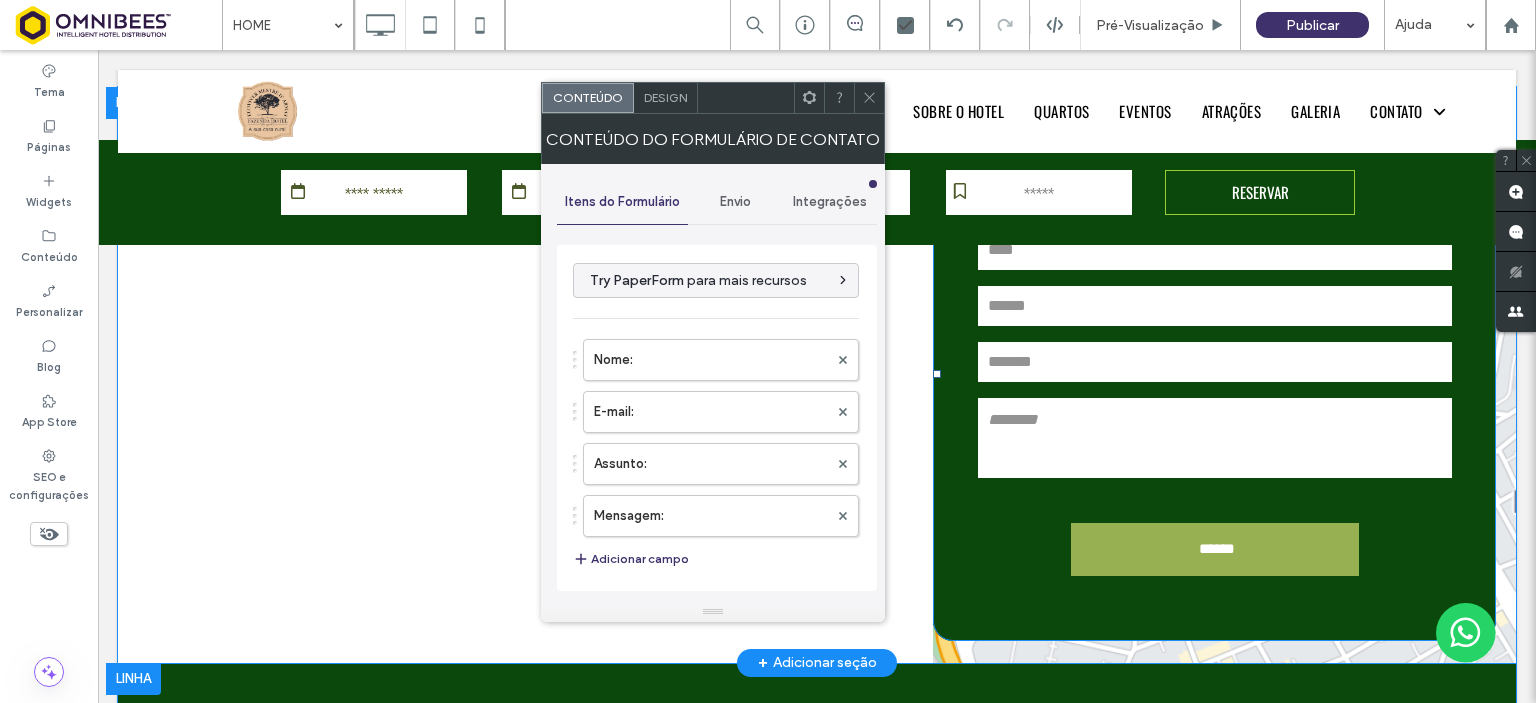 type on "******" 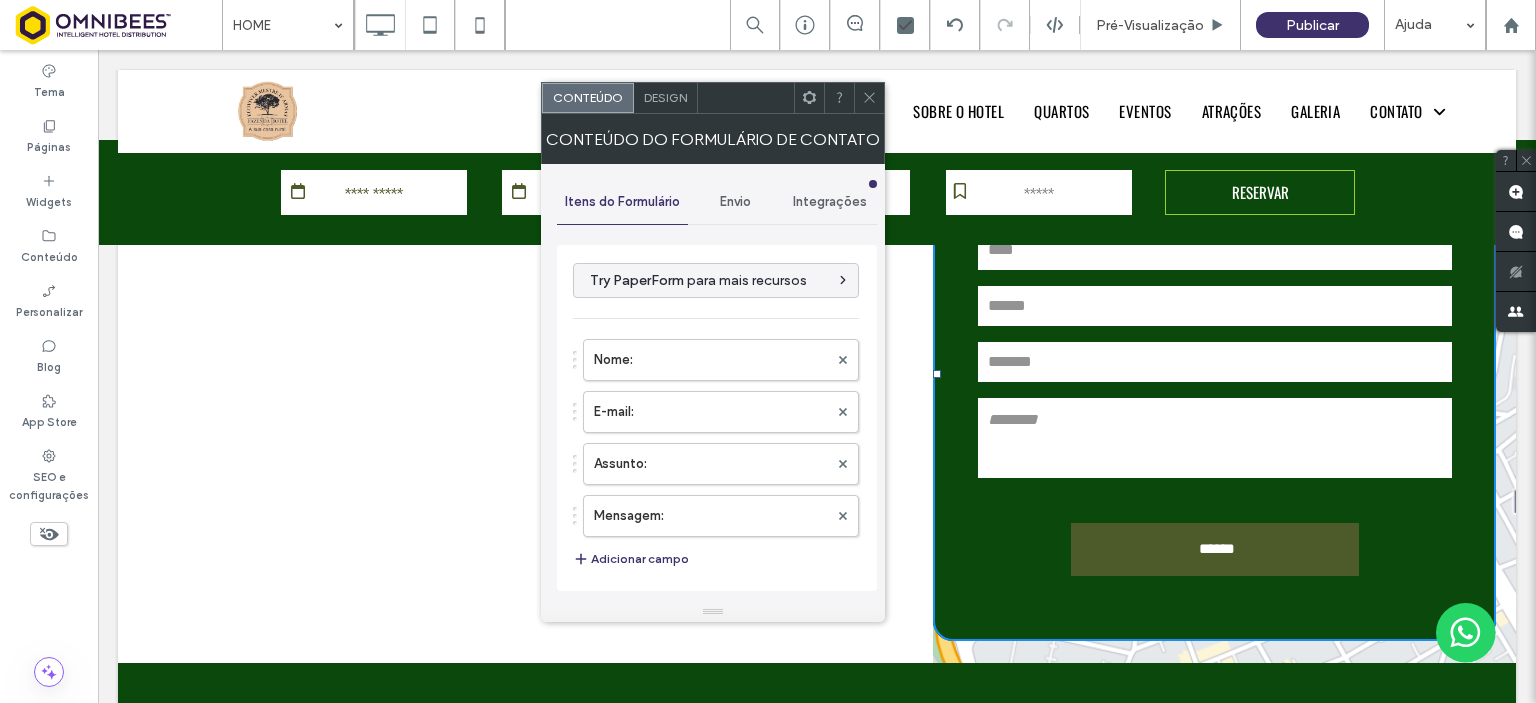 click on "Design" at bounding box center [665, 97] 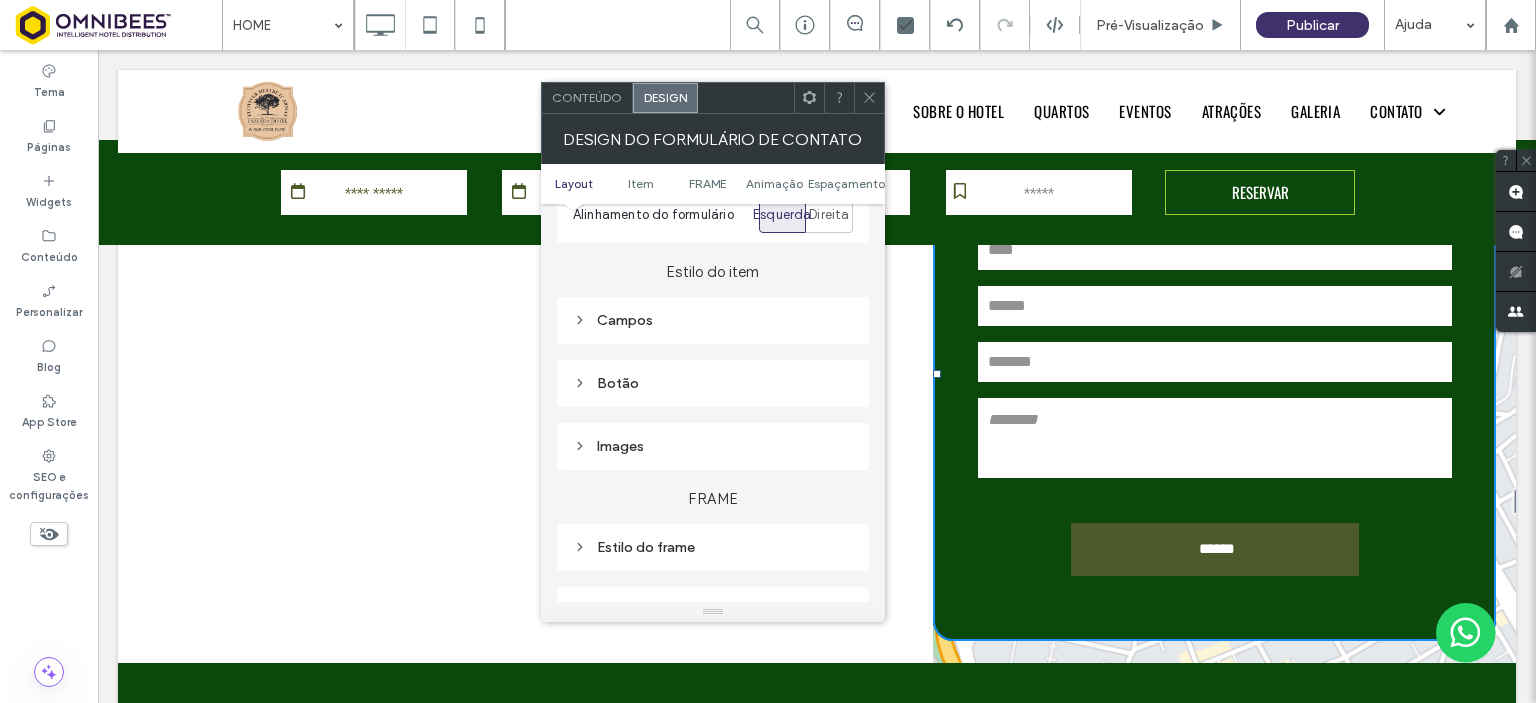 scroll, scrollTop: 287, scrollLeft: 0, axis: vertical 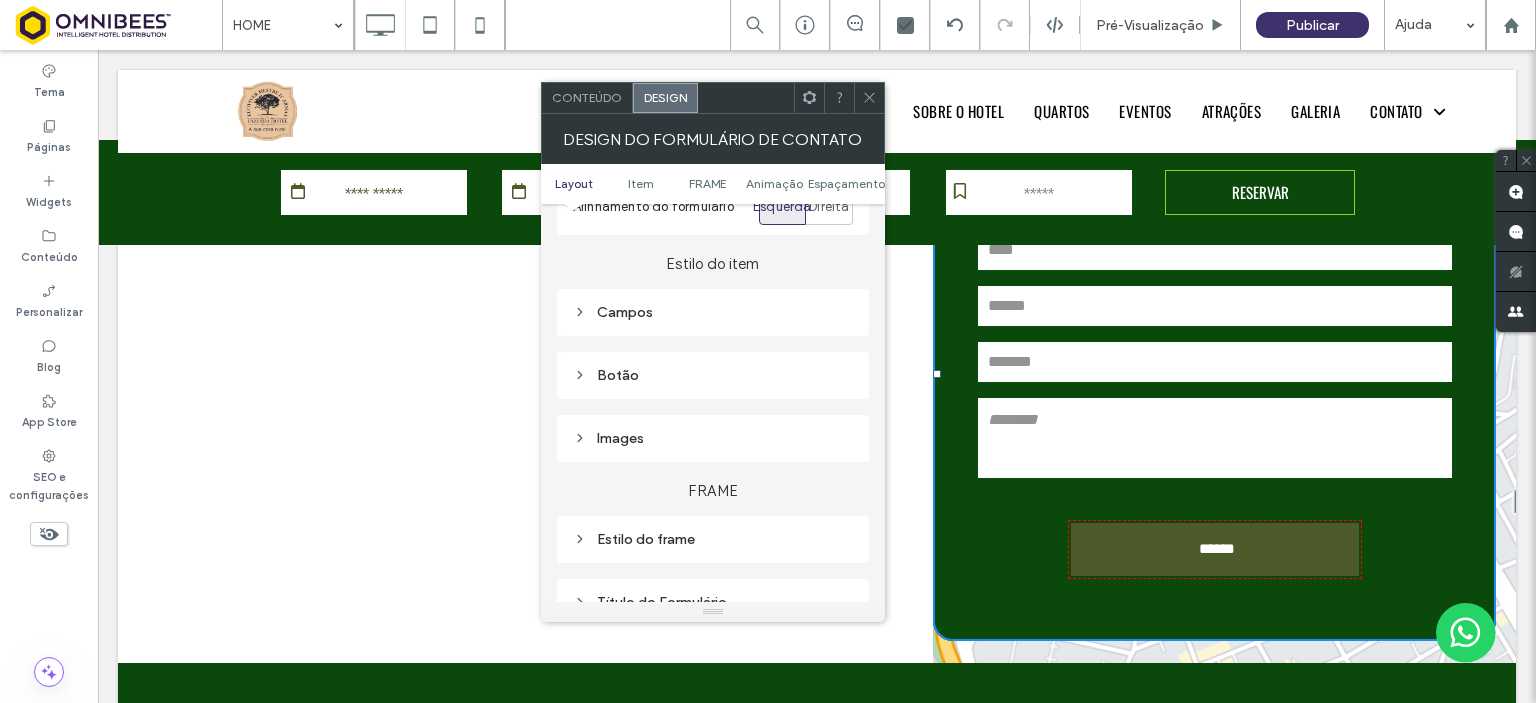 click on "Botão" at bounding box center (713, 375) 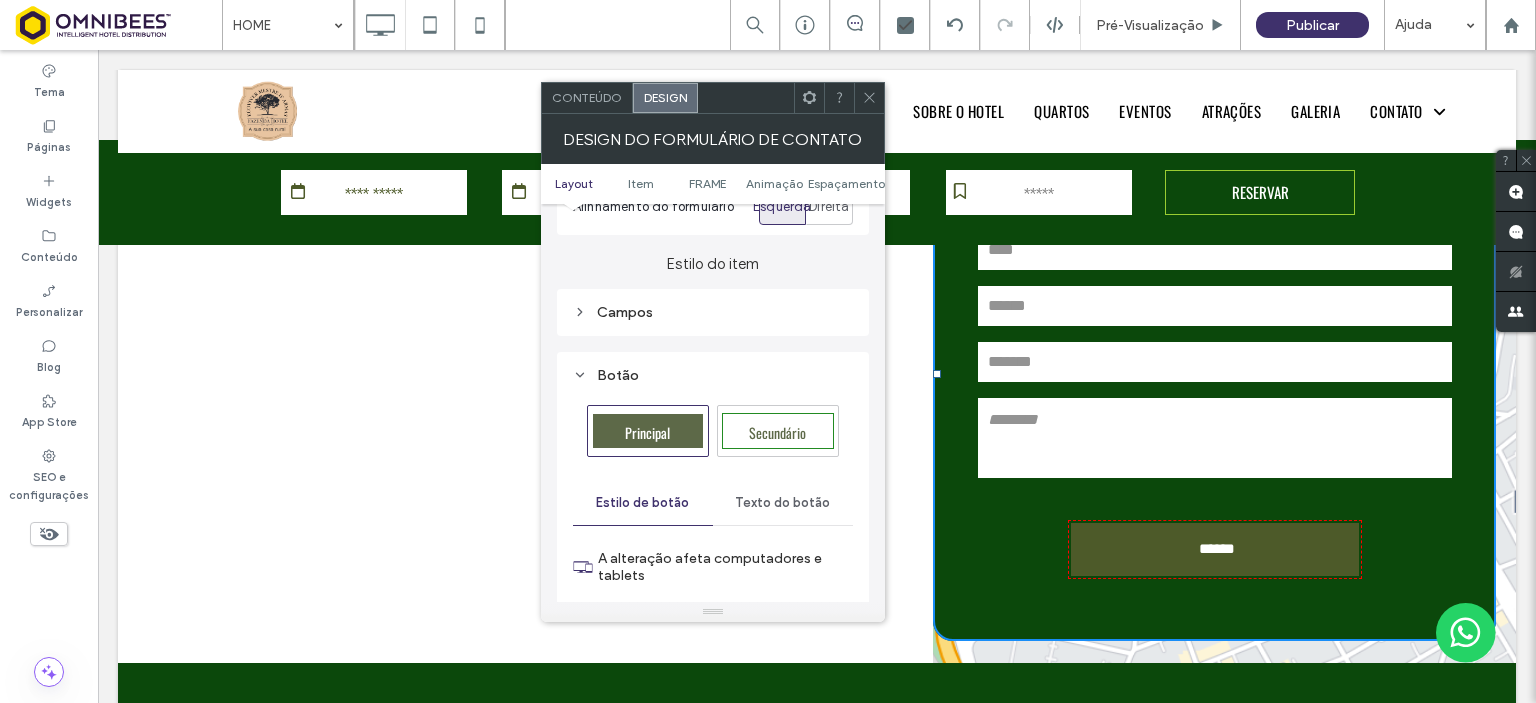 click on "Secundário" at bounding box center (777, 431) 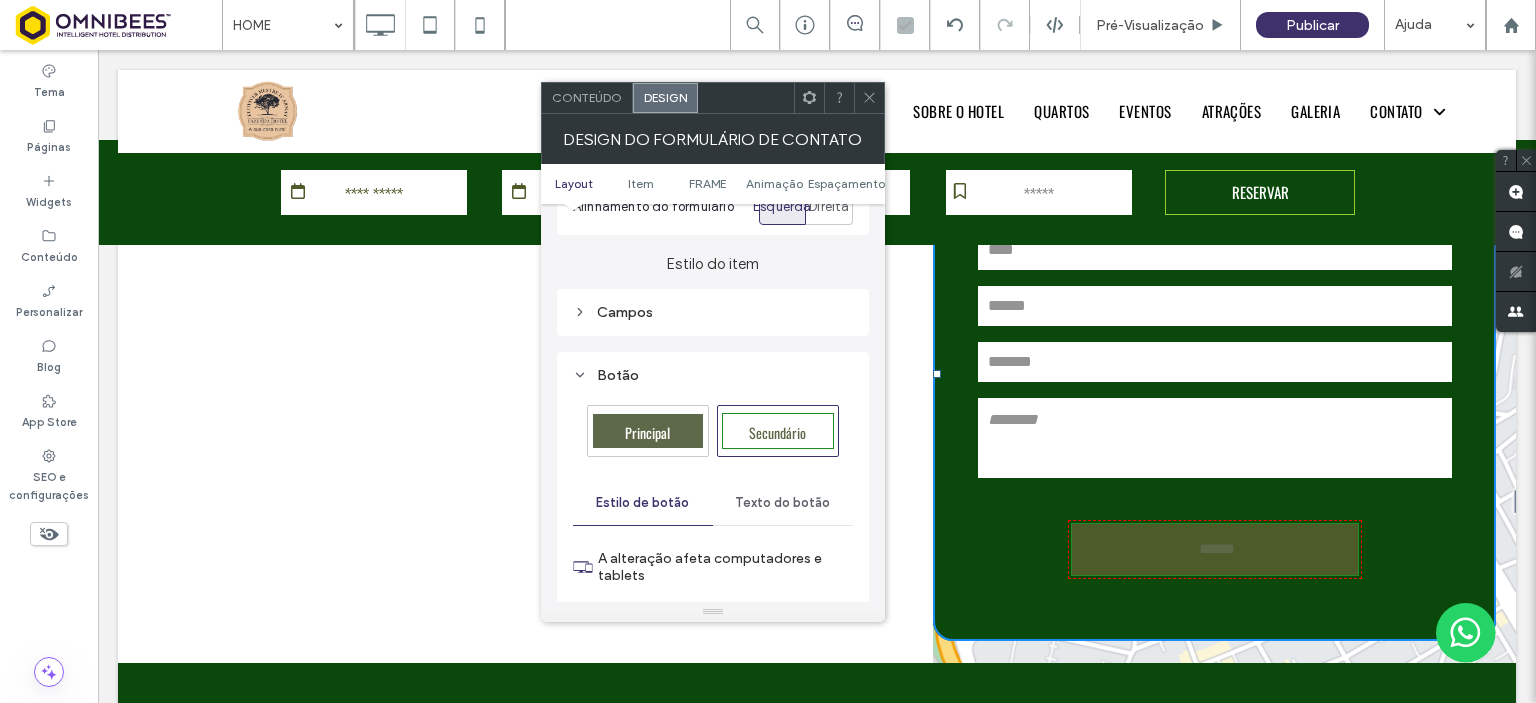 type on "*" 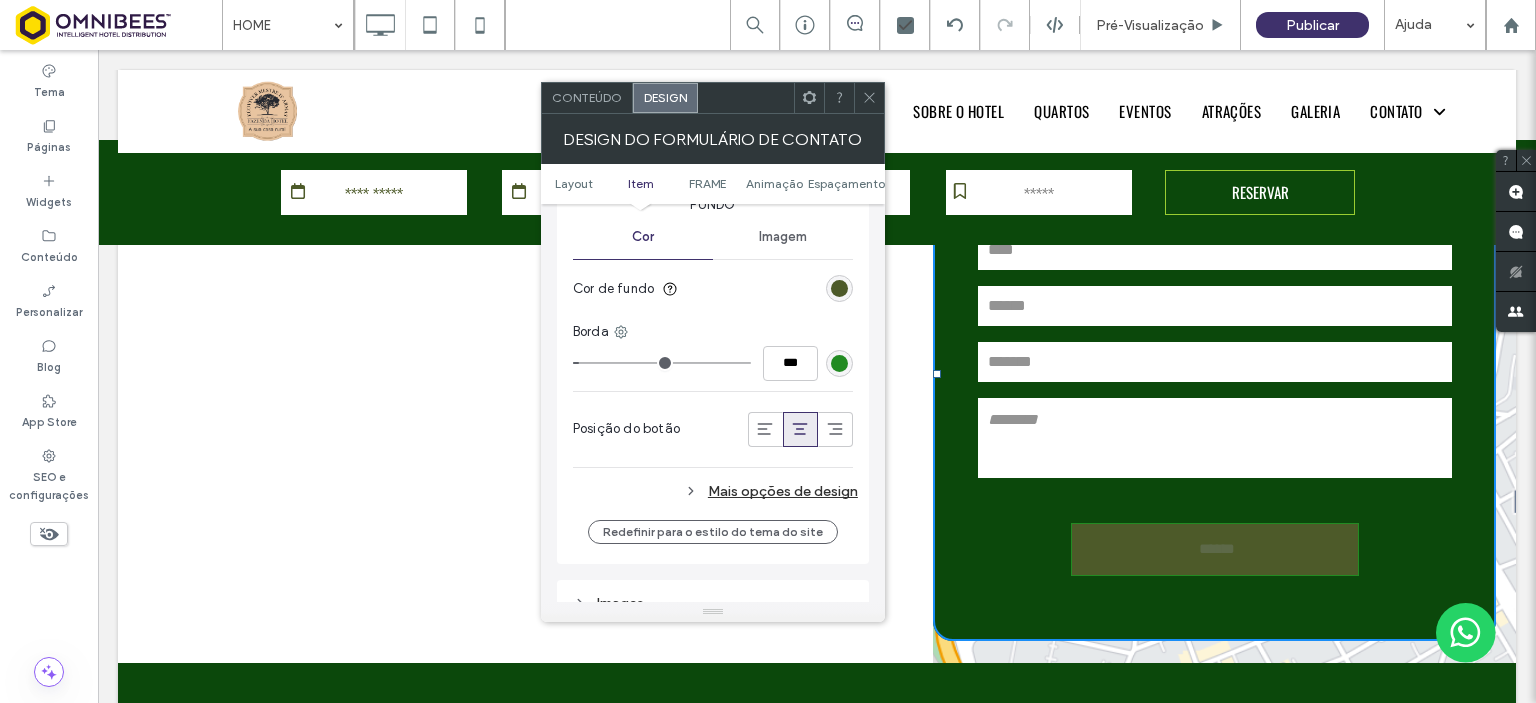 scroll, scrollTop: 880, scrollLeft: 0, axis: vertical 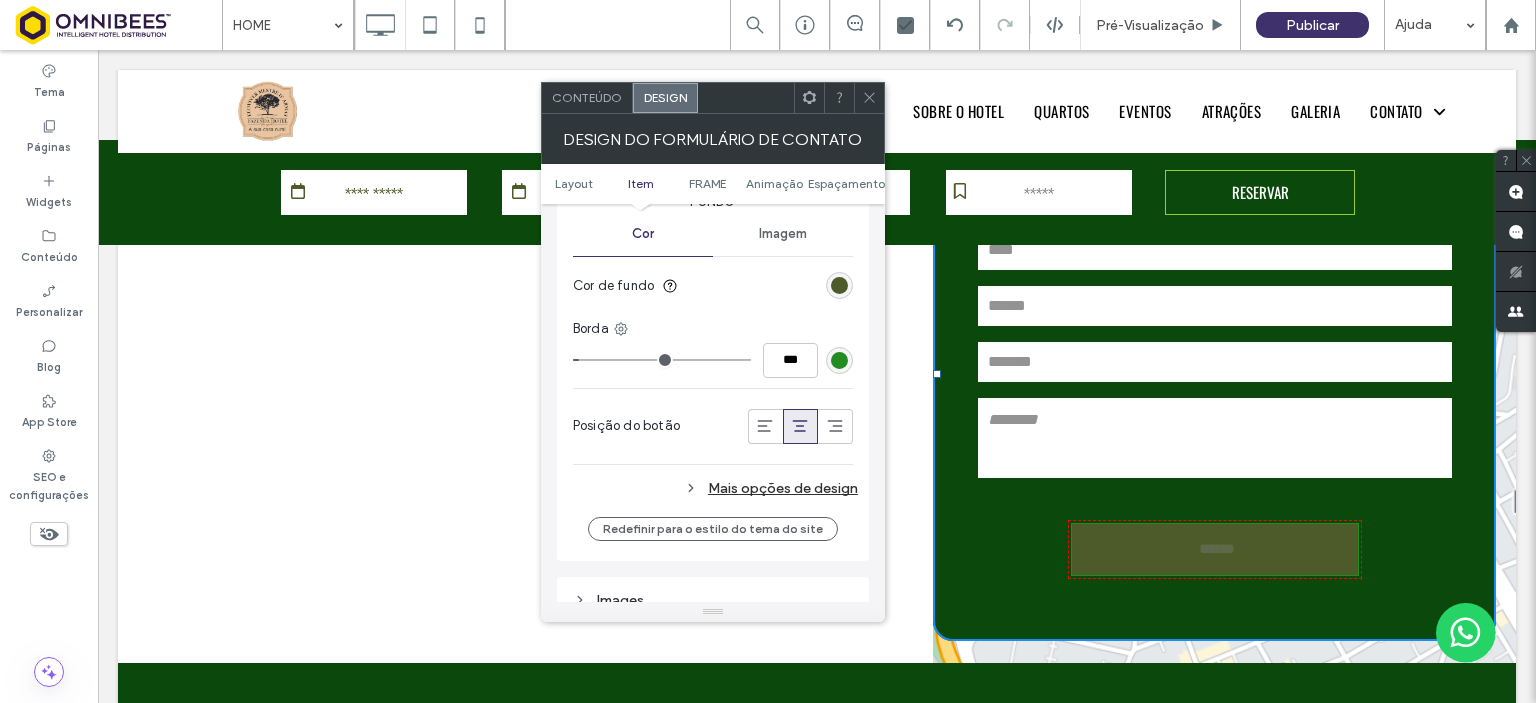 click at bounding box center (839, 360) 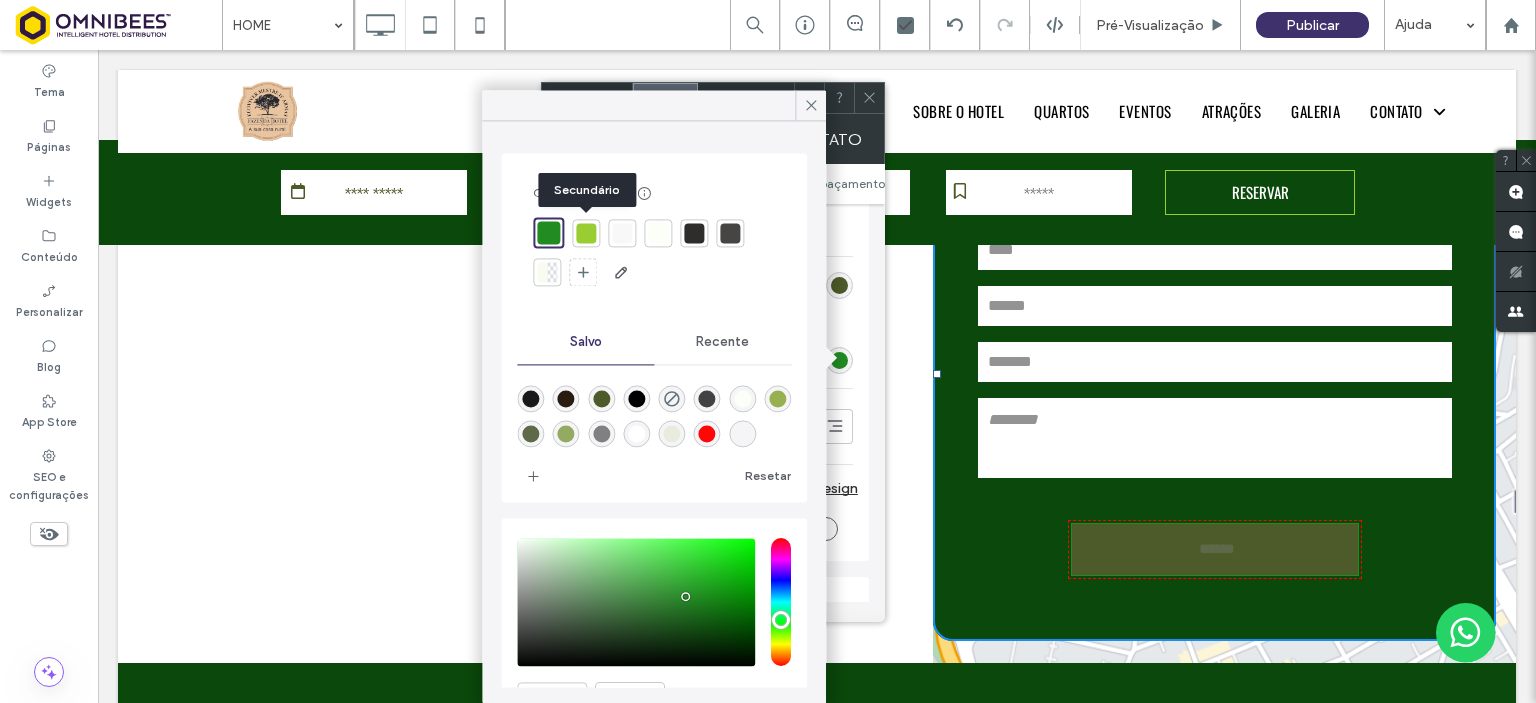 click at bounding box center (586, 233) 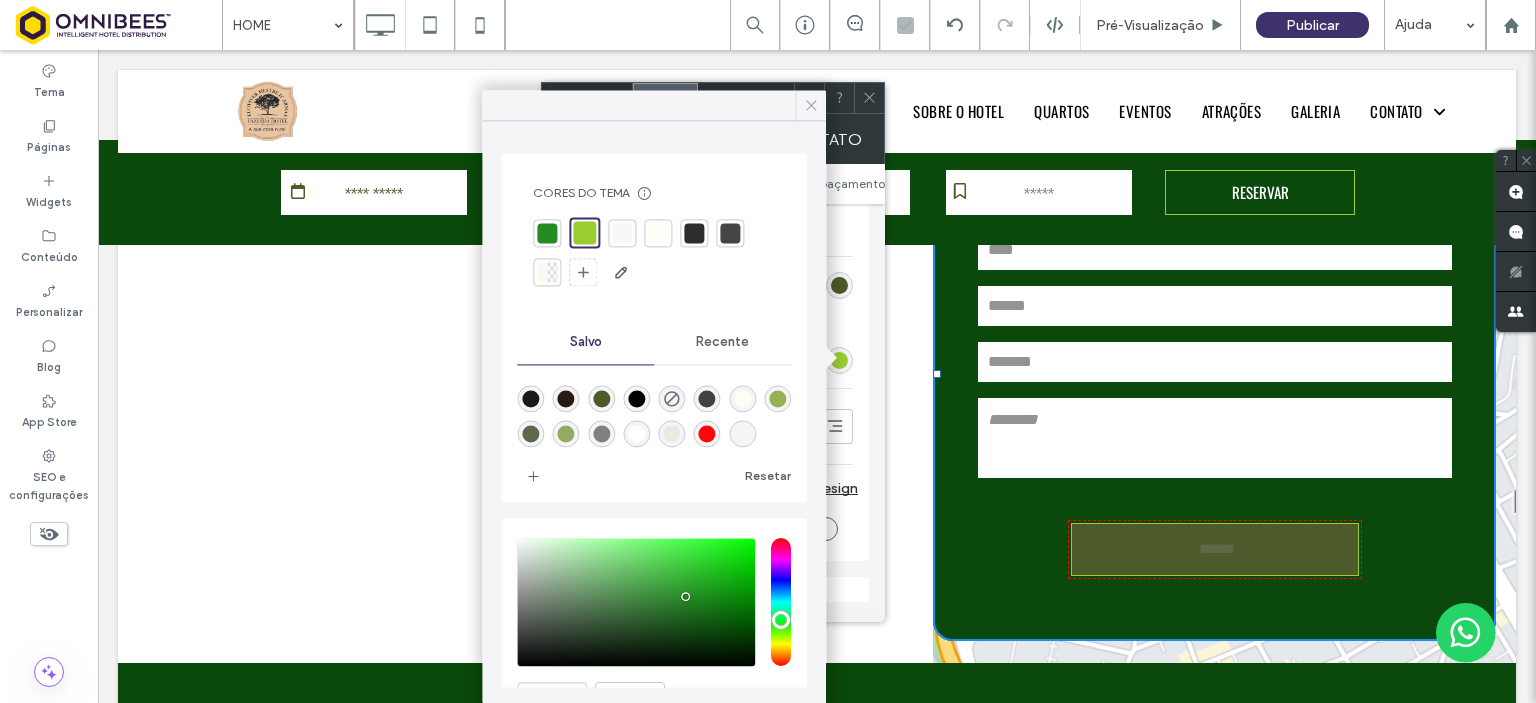 click 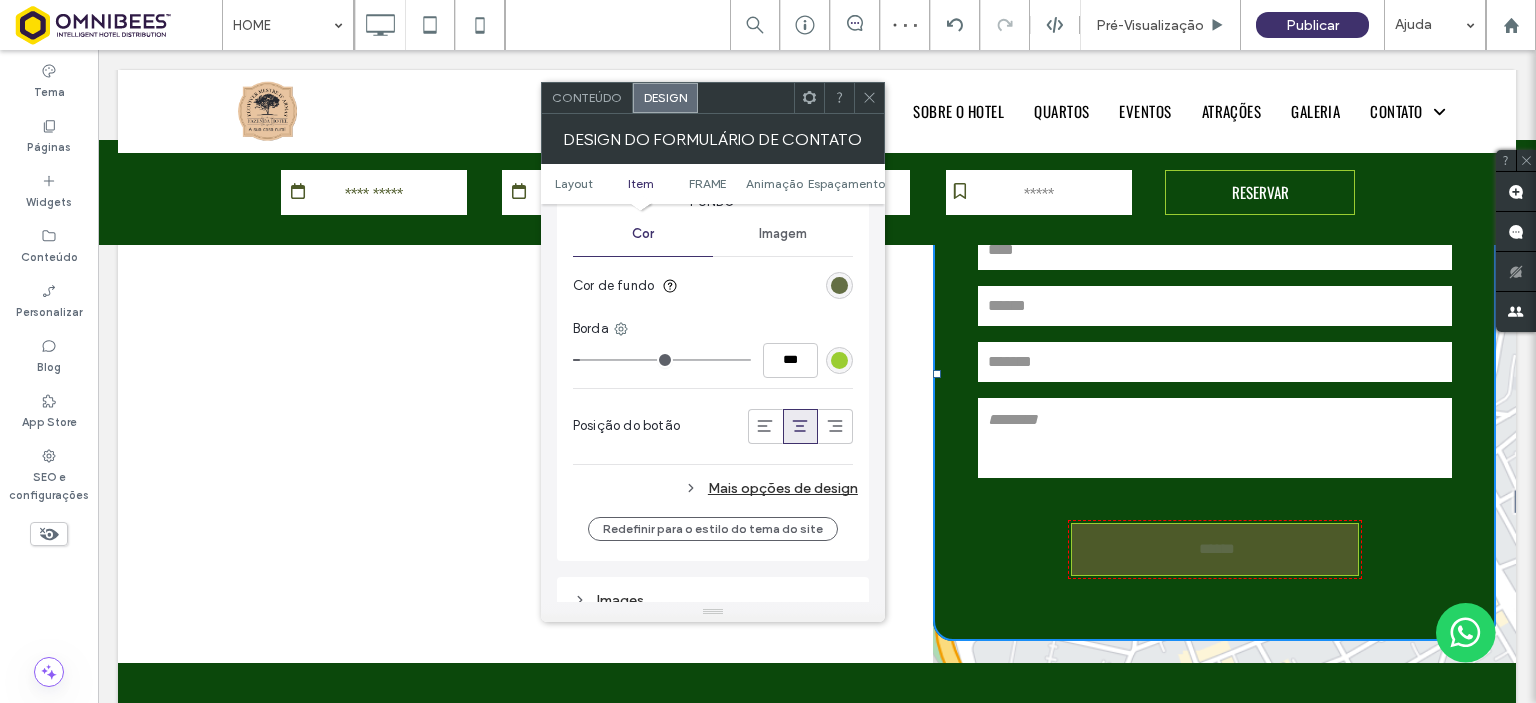 click at bounding box center [839, 285] 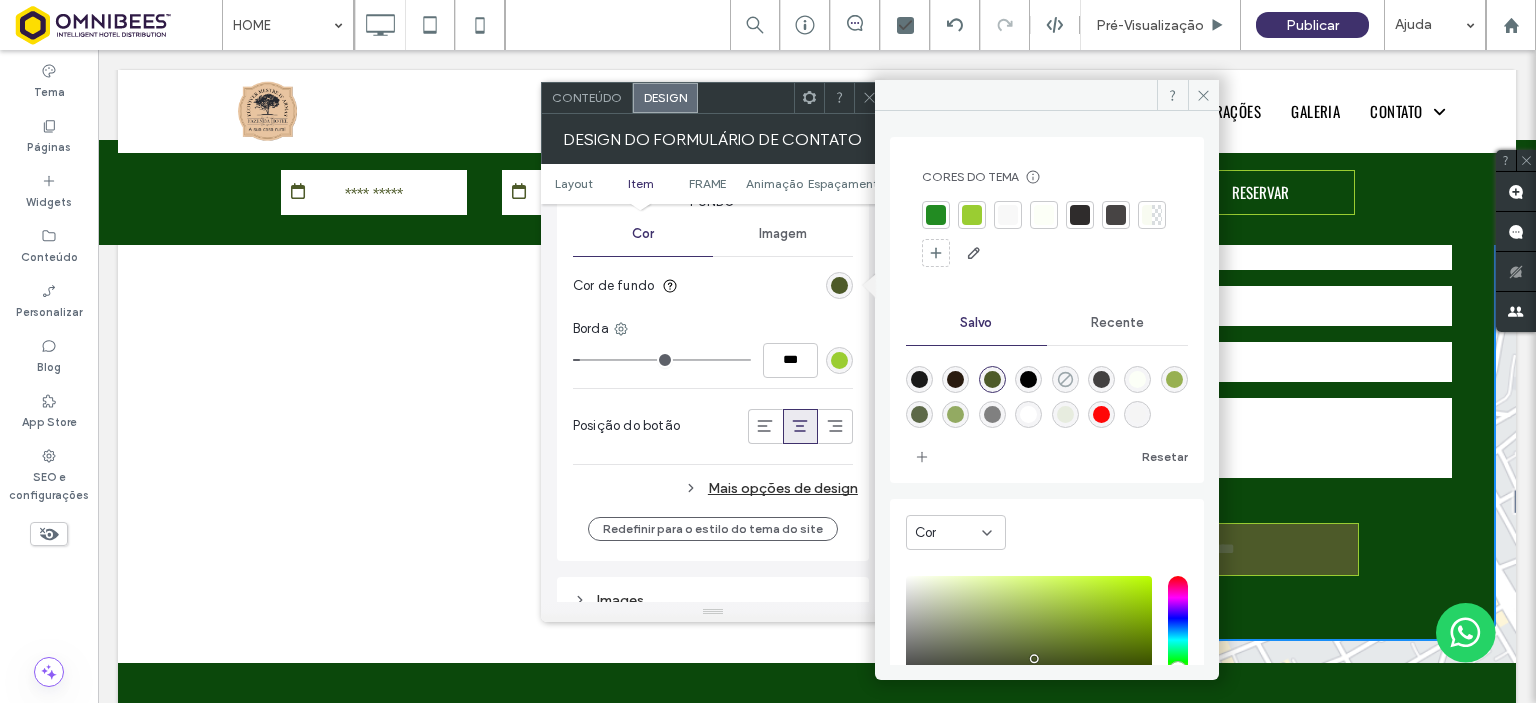 click 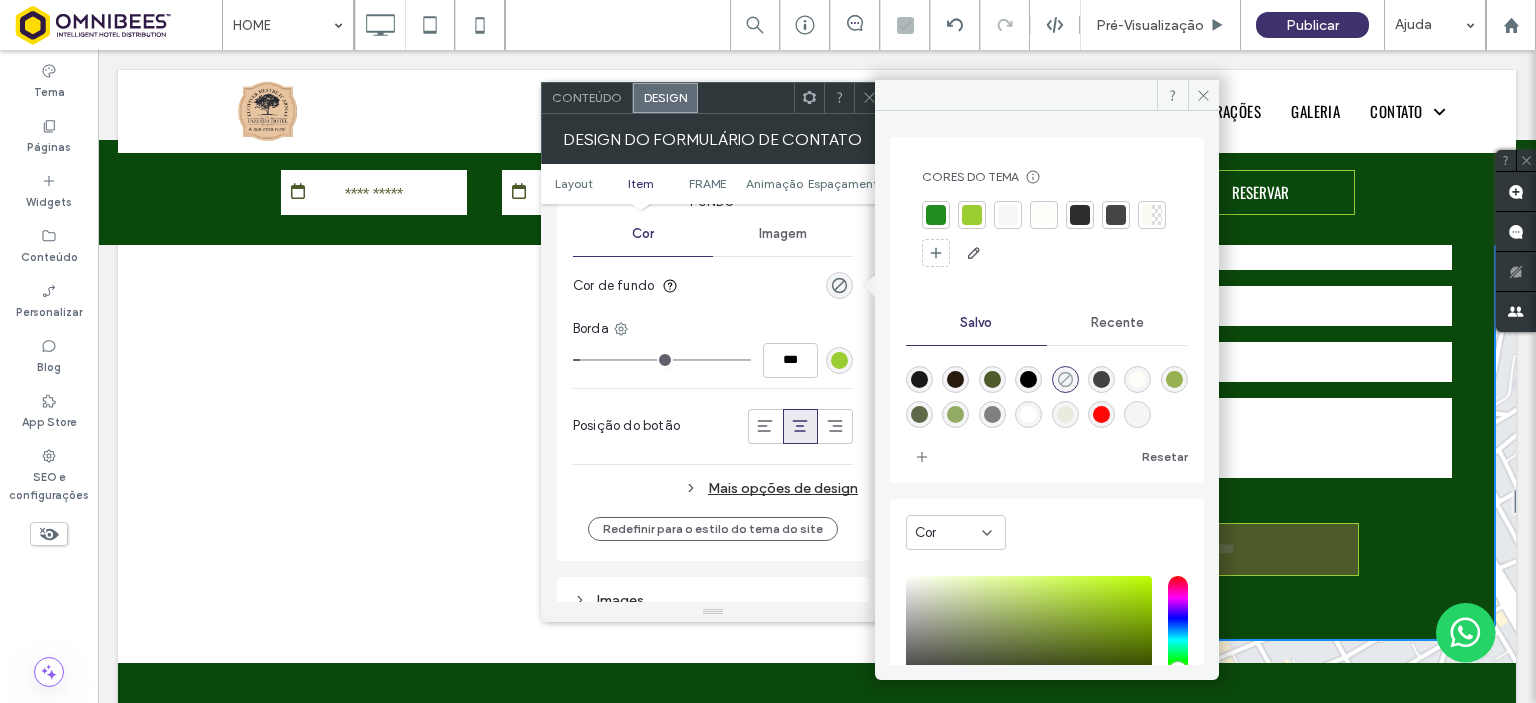 type on "*******" 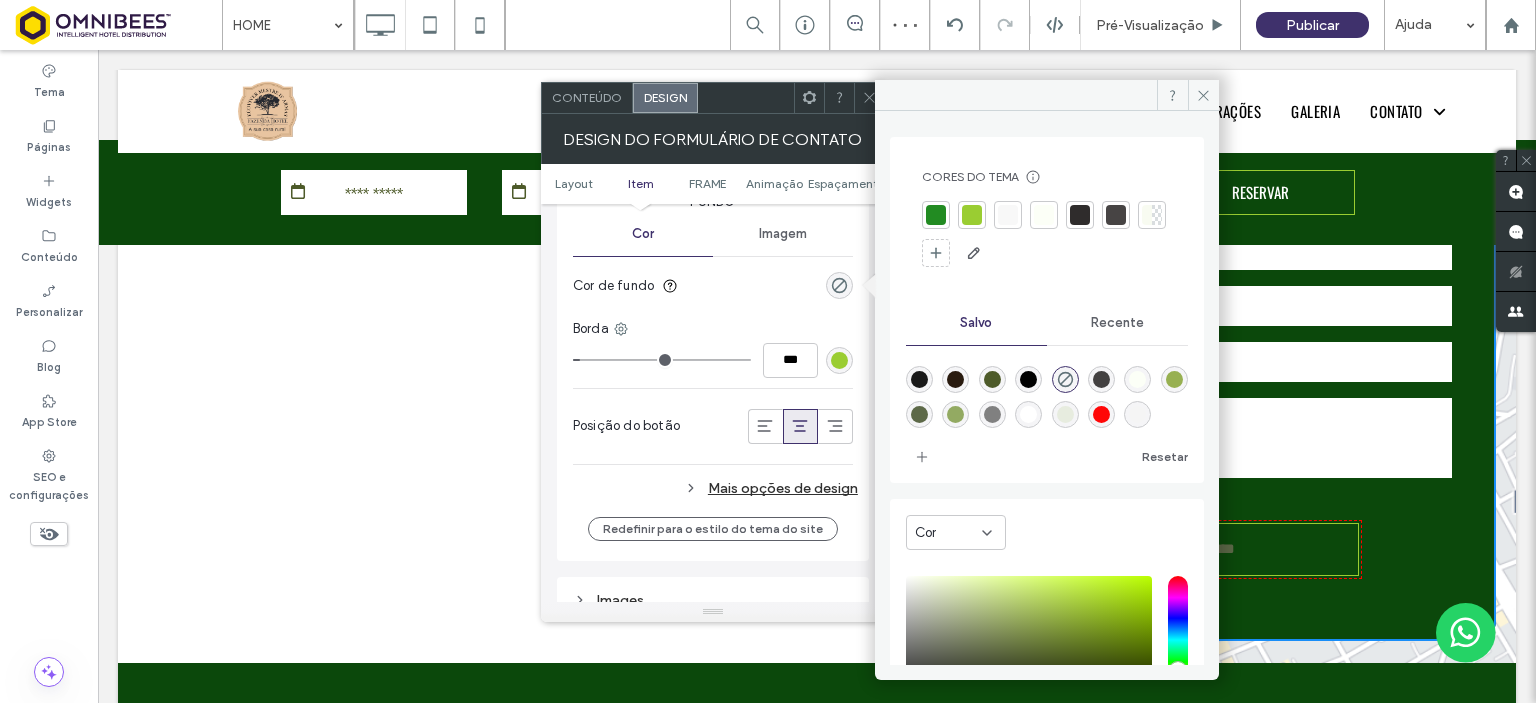 click on "Cor de fundo" at bounding box center [713, 286] 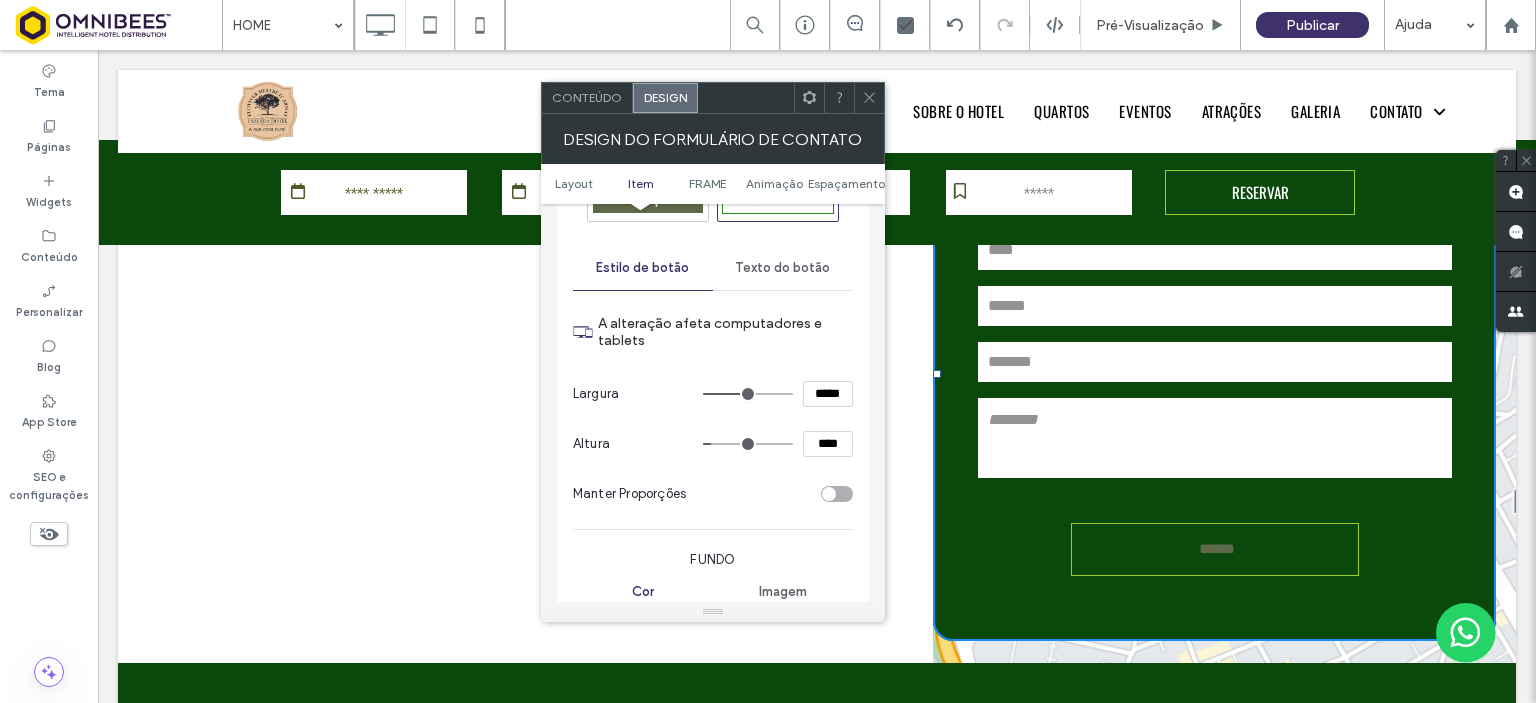 scroll, scrollTop: 494, scrollLeft: 0, axis: vertical 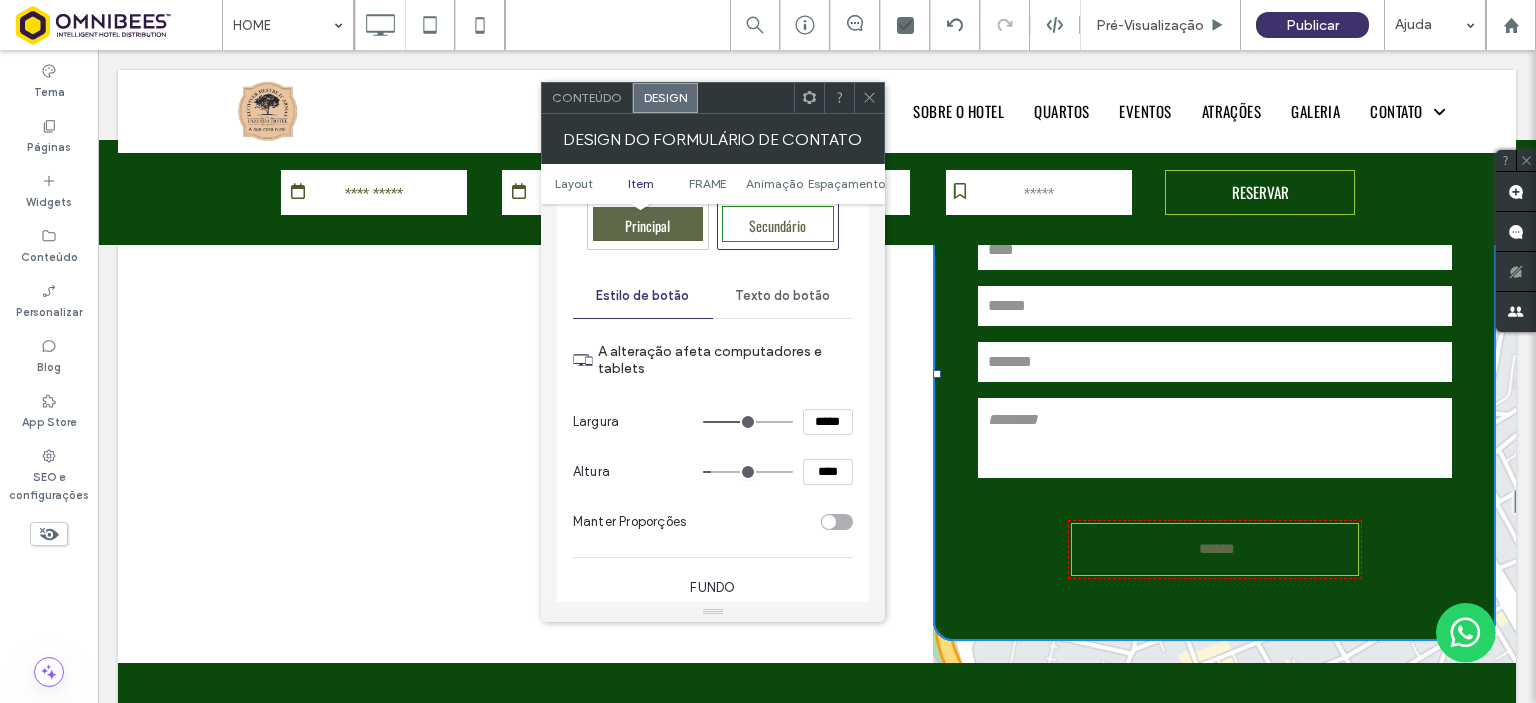 click on "Texto do botão" at bounding box center [782, 296] 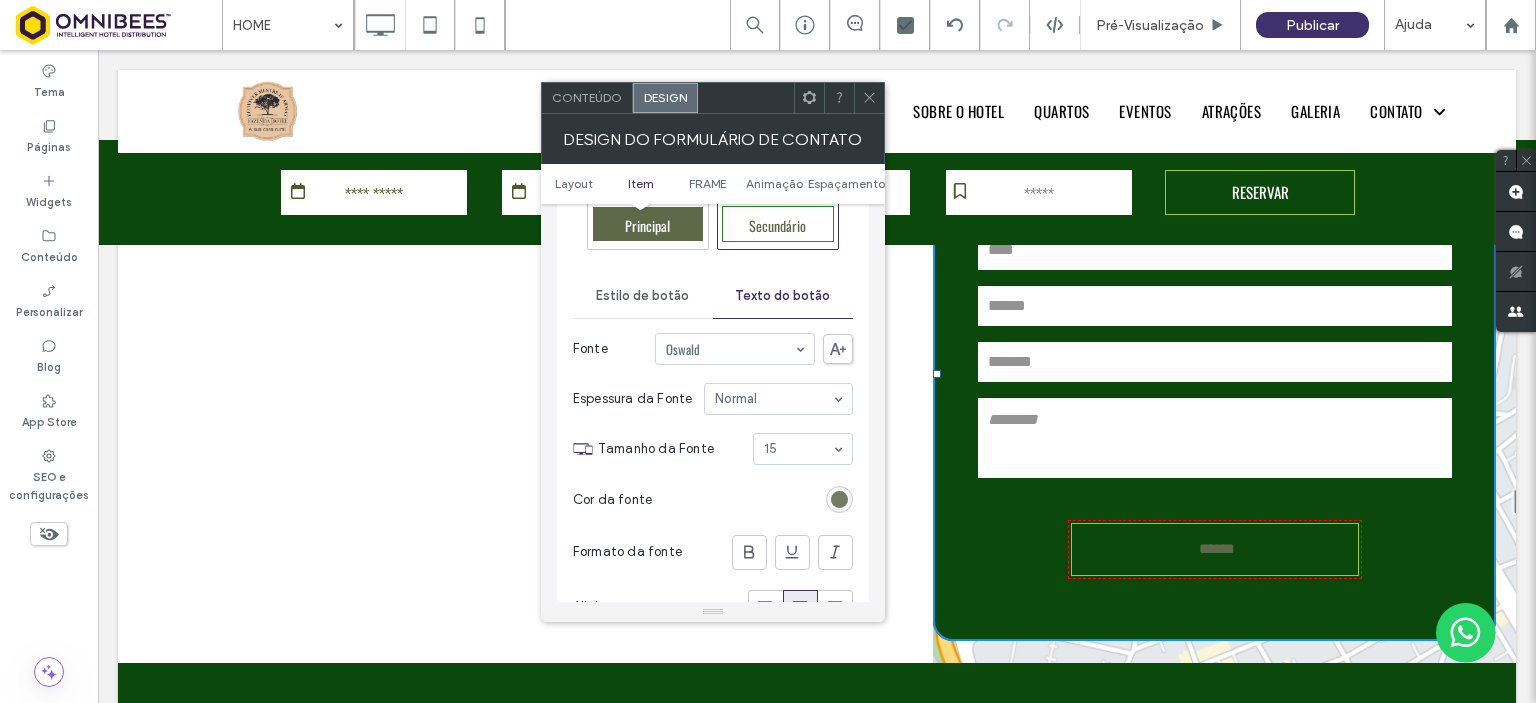 click at bounding box center [839, 499] 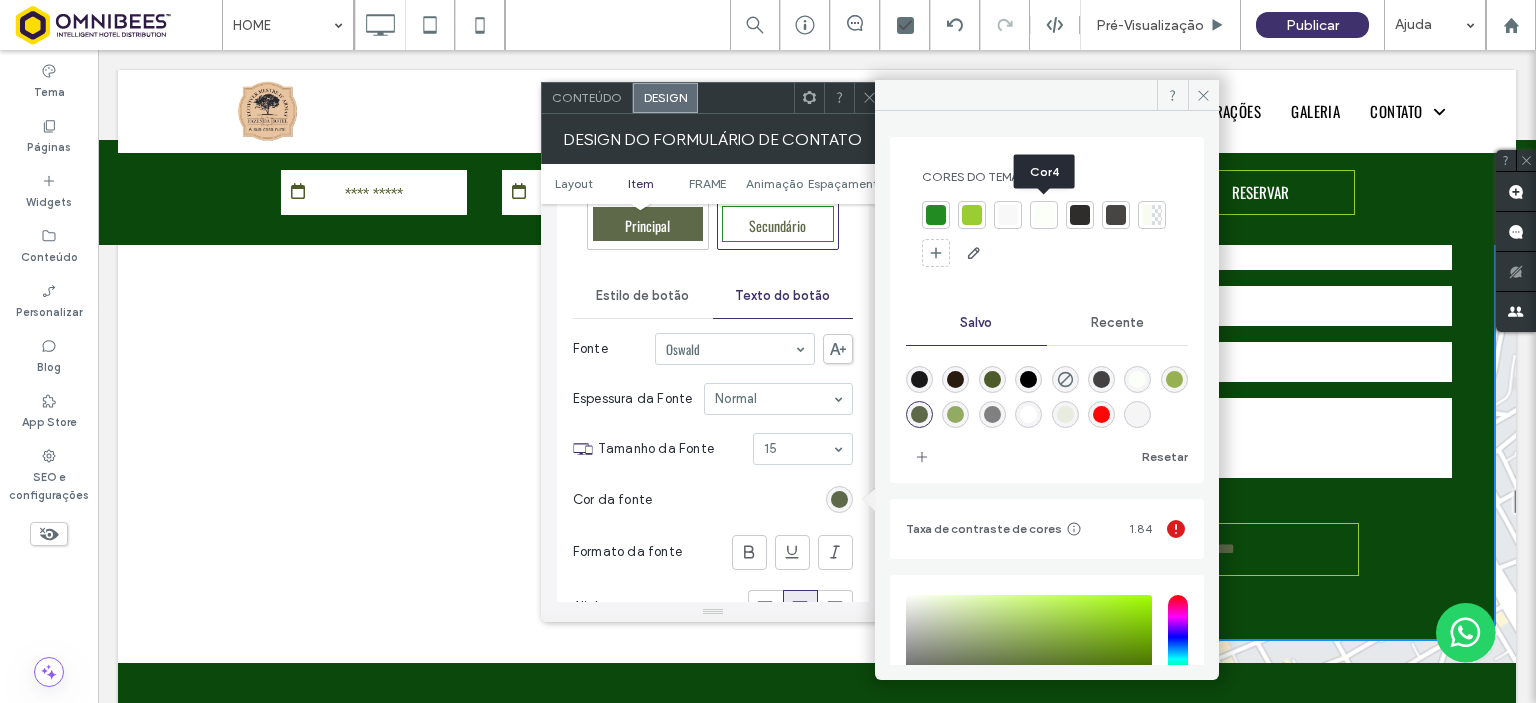 click at bounding box center (1044, 215) 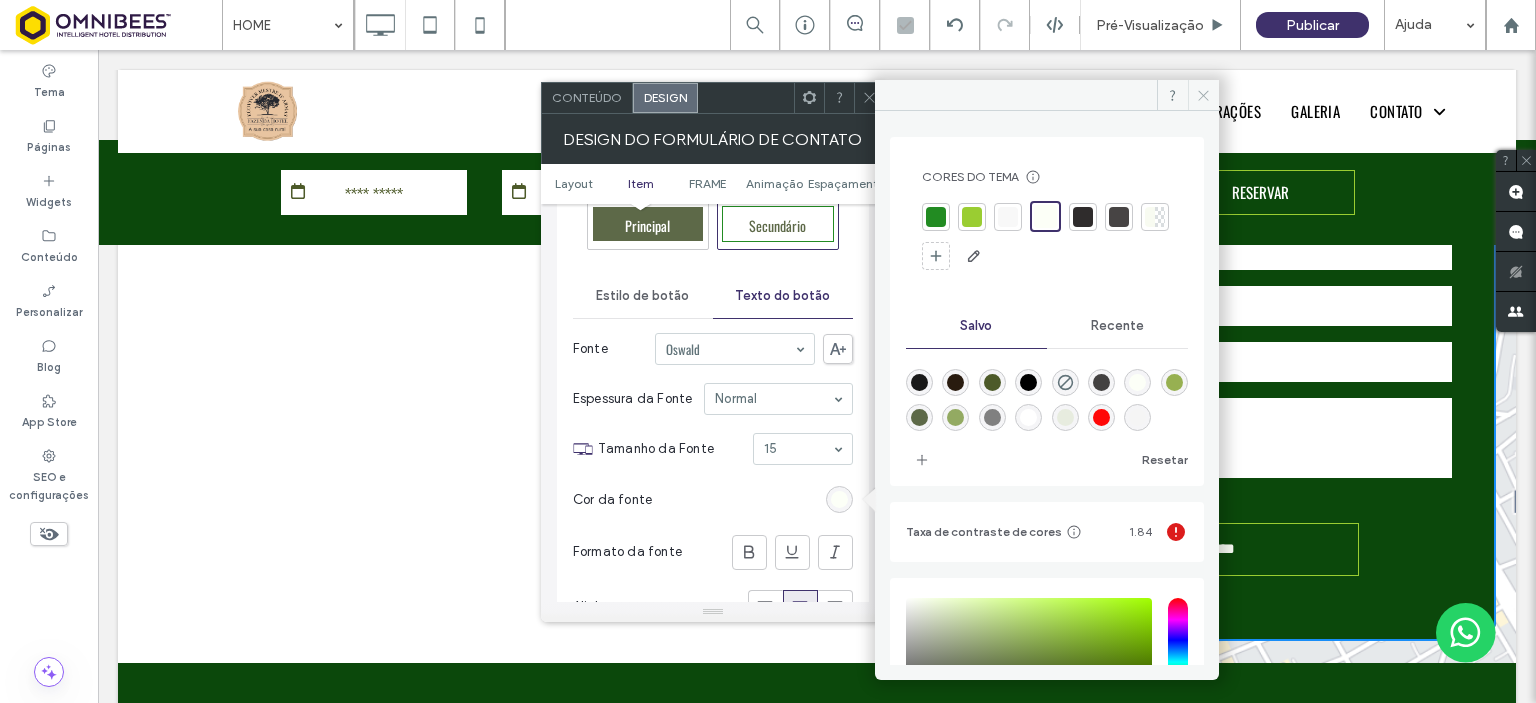 click 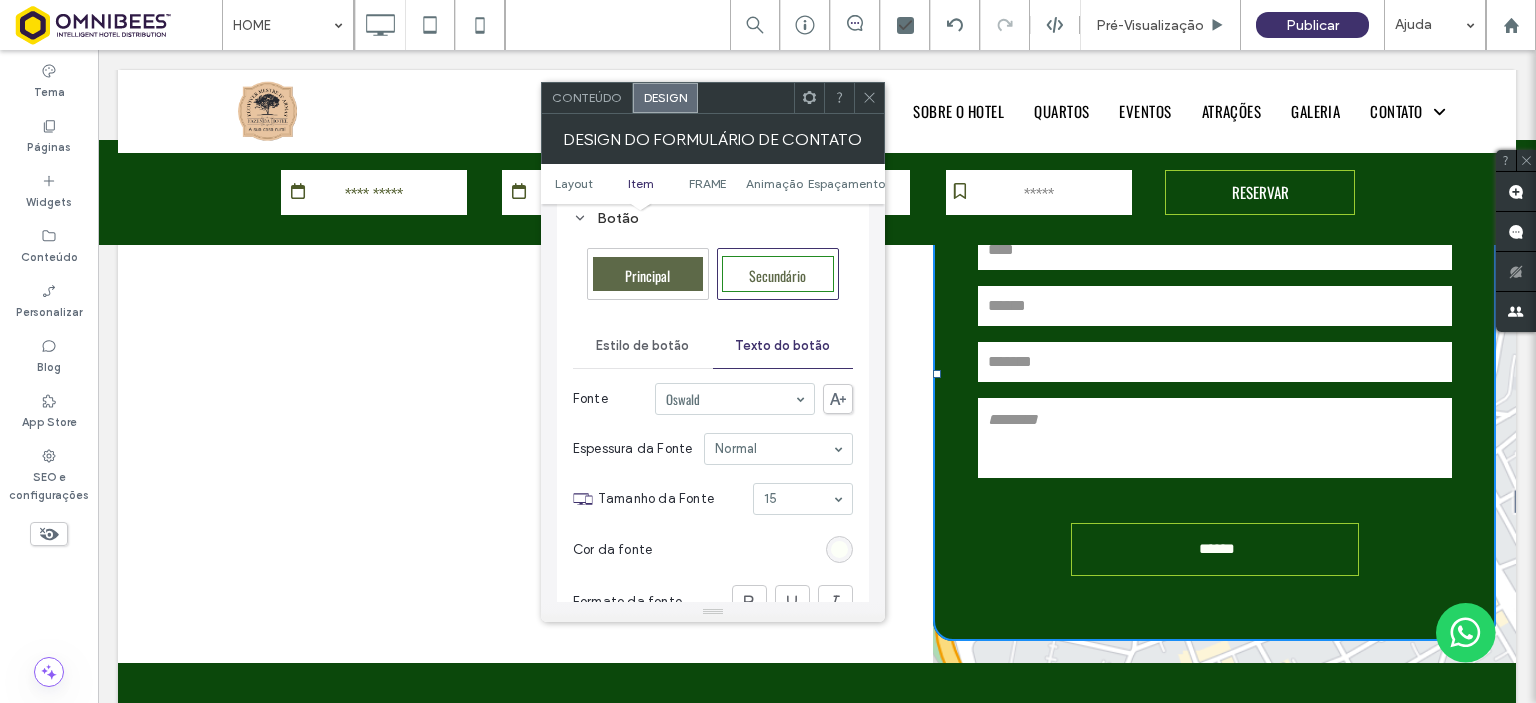 scroll, scrollTop: 423, scrollLeft: 0, axis: vertical 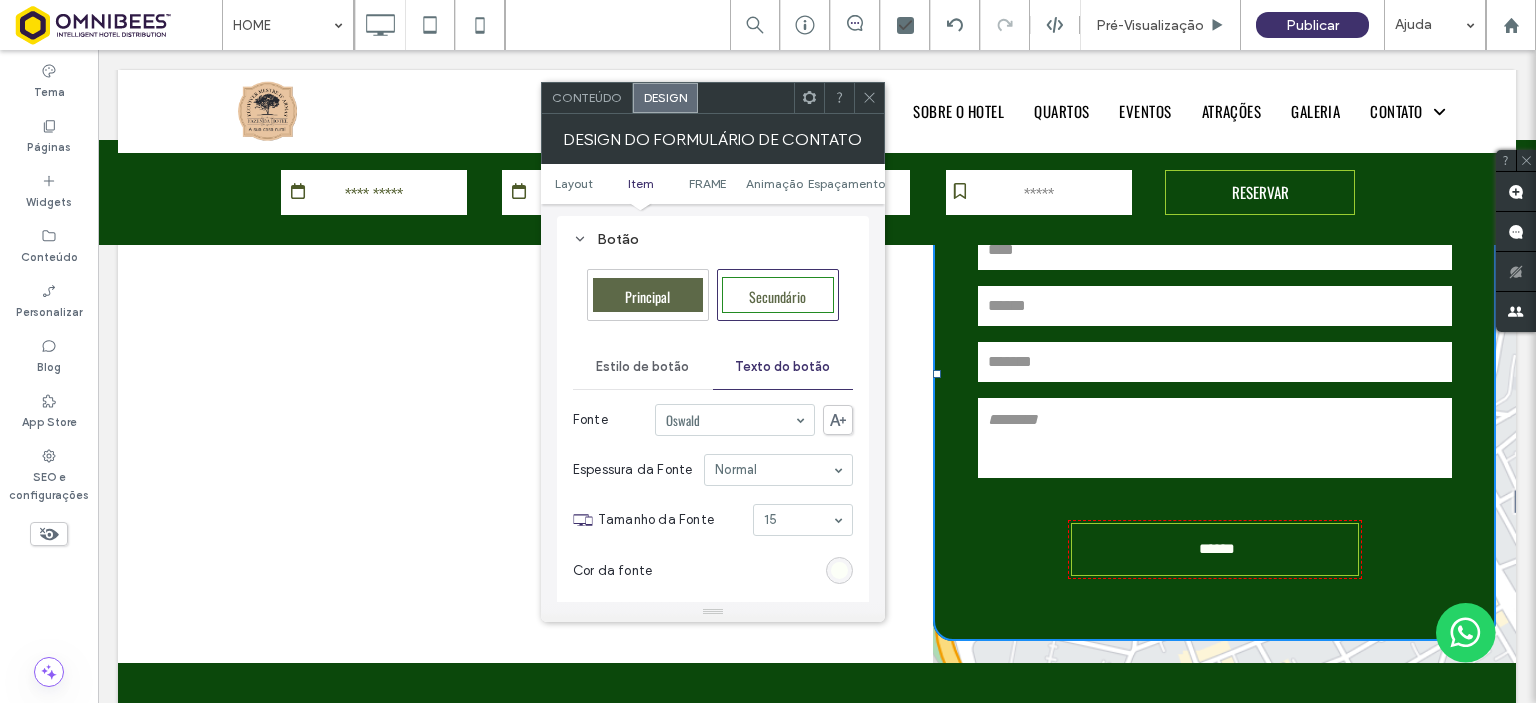 click on "Estilo de botão" at bounding box center [642, 367] 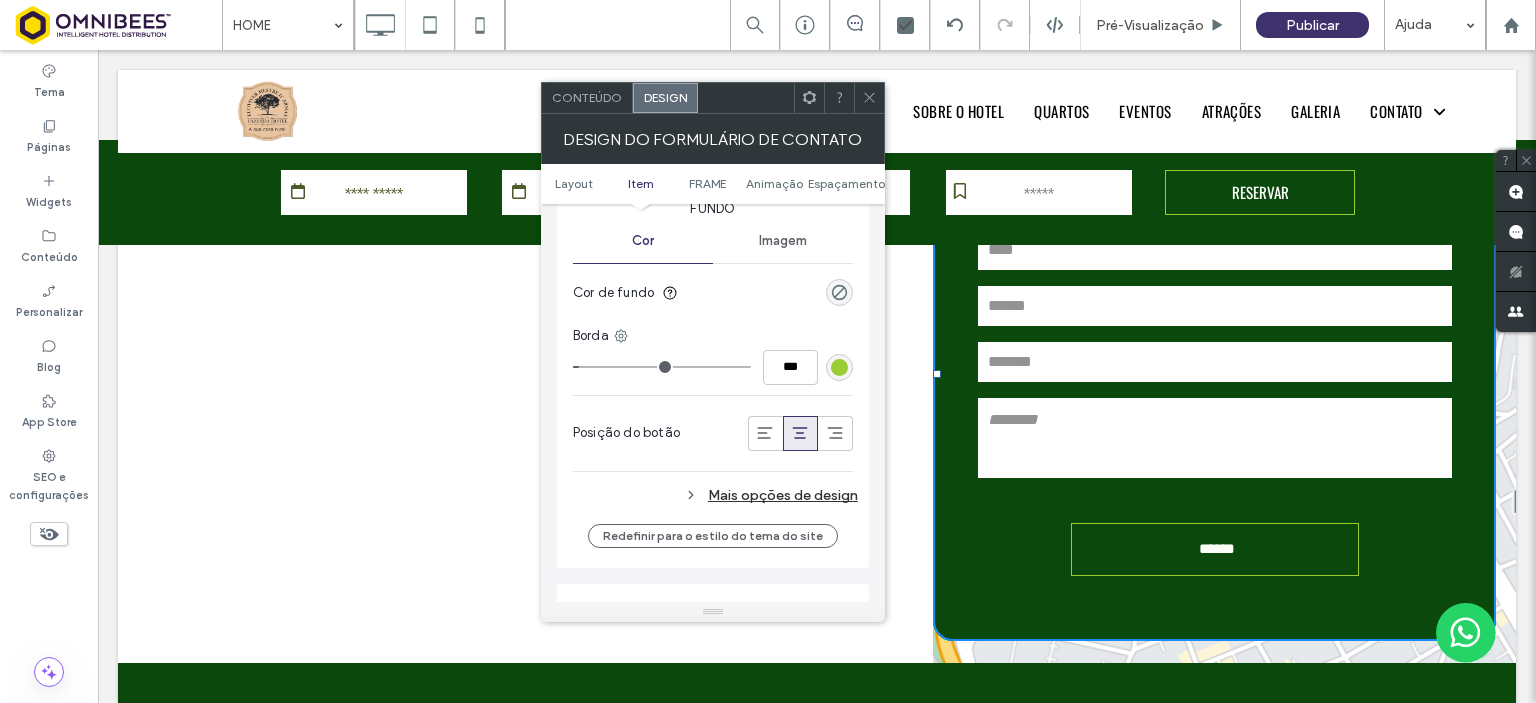 scroll, scrollTop: 909, scrollLeft: 0, axis: vertical 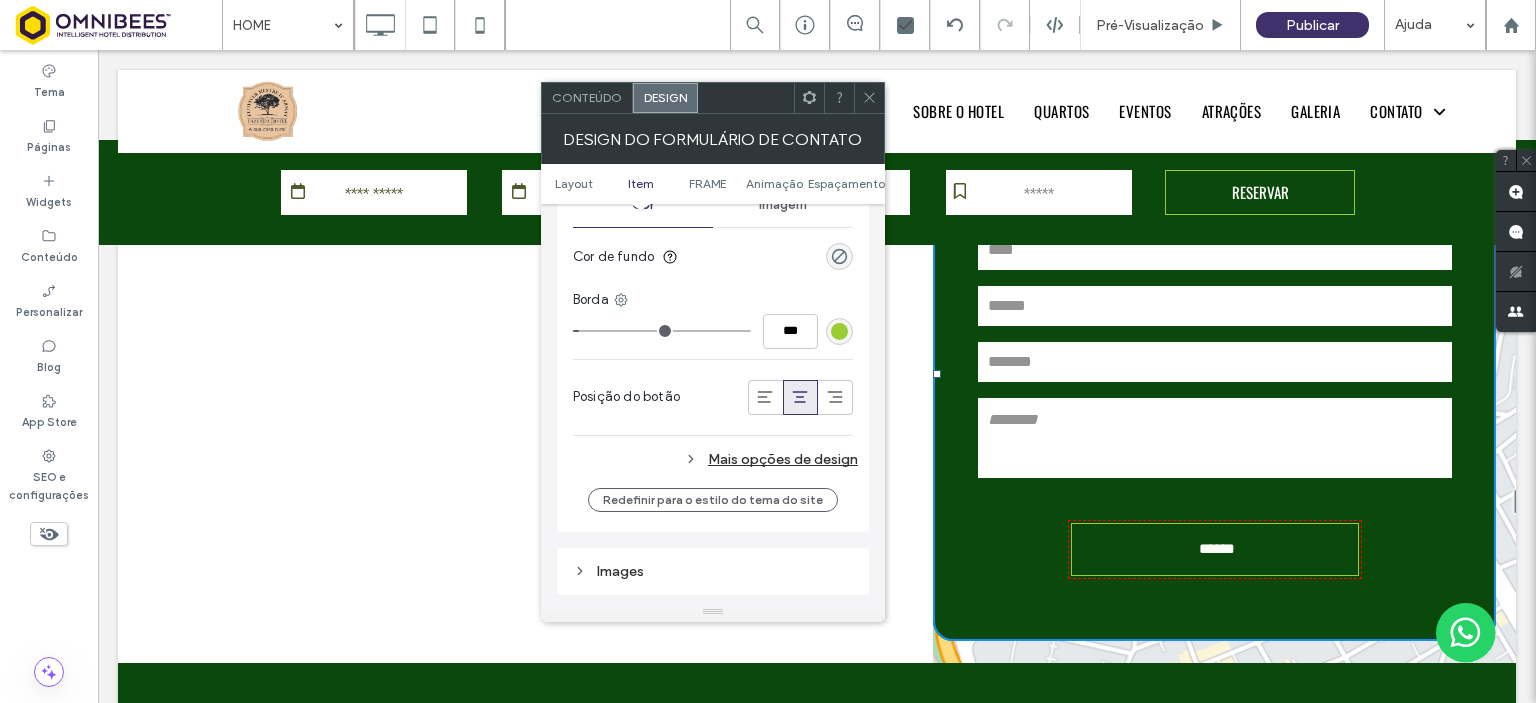 click on "Mais opções de design" at bounding box center (715, 459) 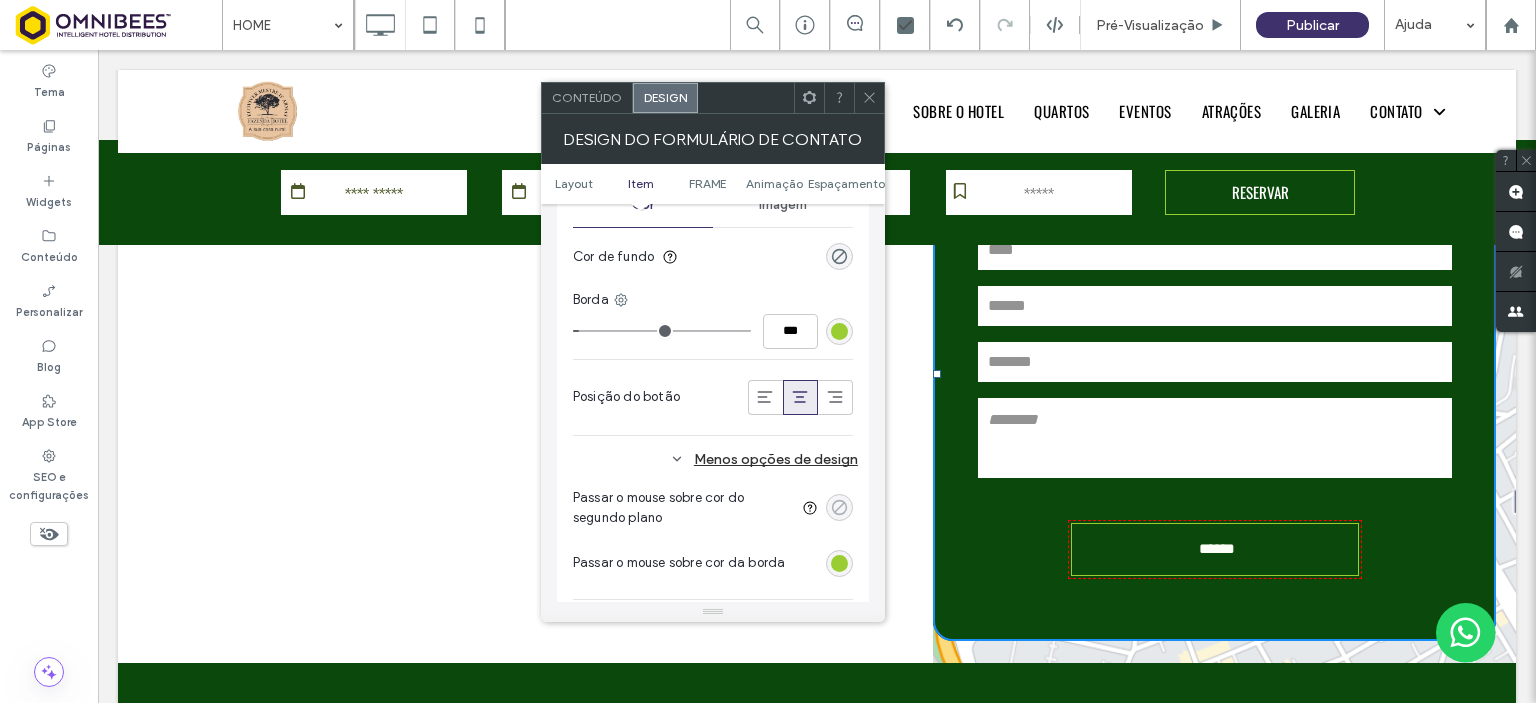 click at bounding box center [839, 507] 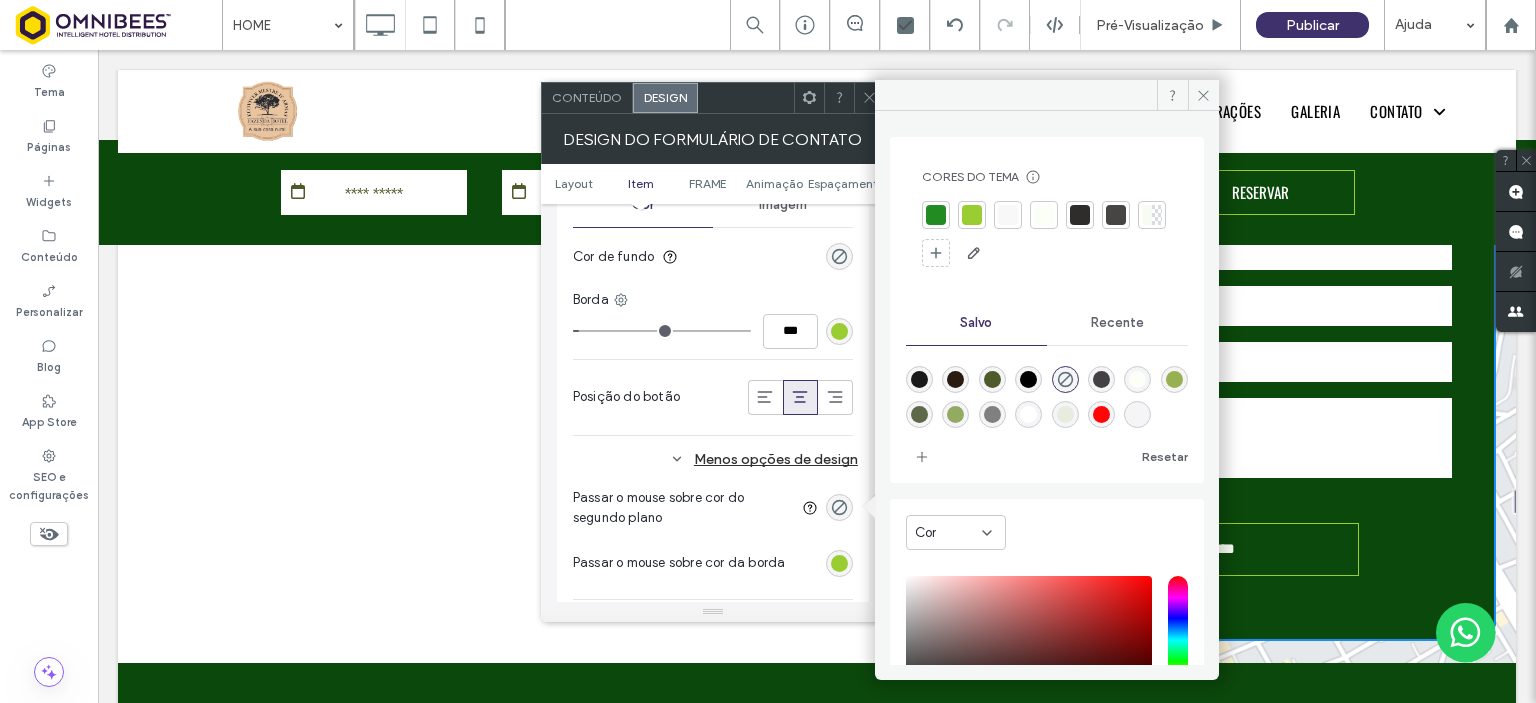 click at bounding box center [1174, 379] 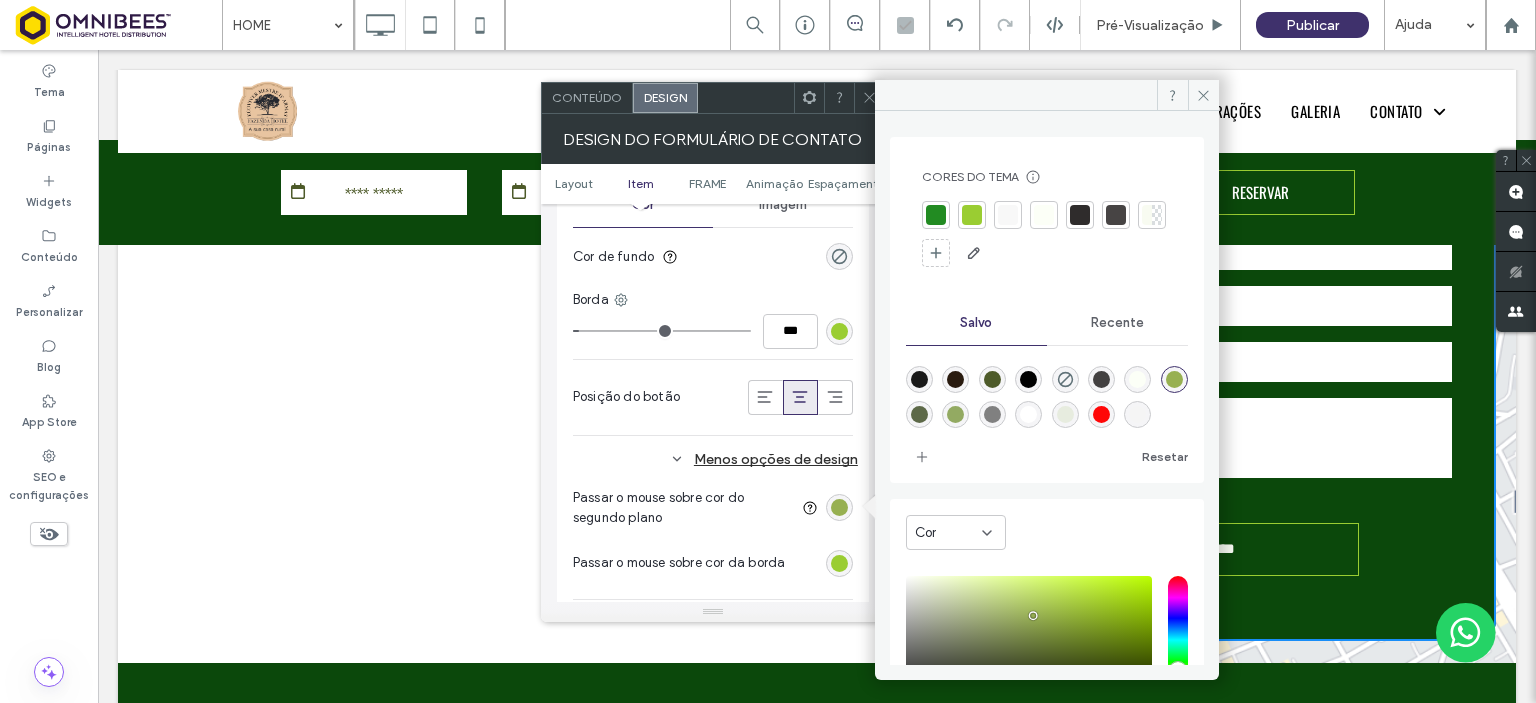 type on "*******" 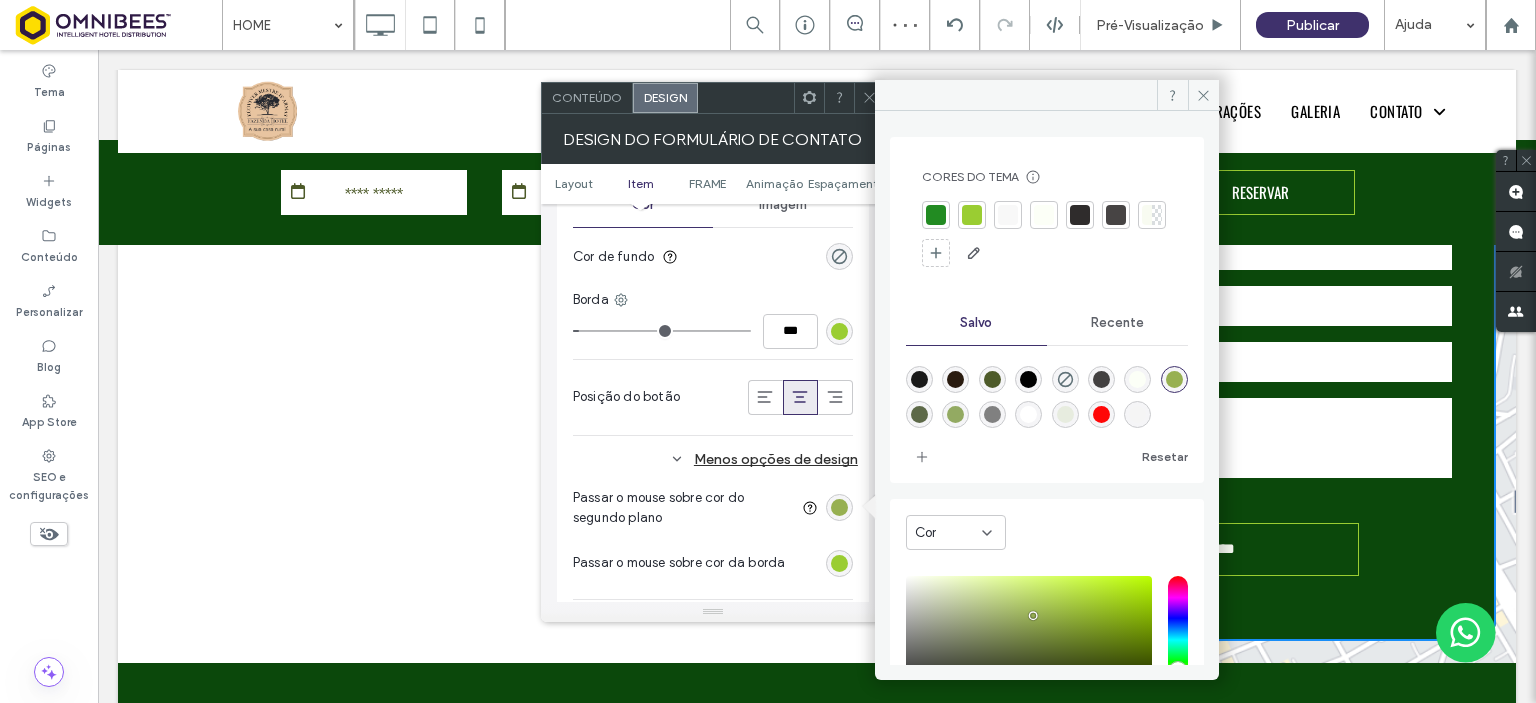 click 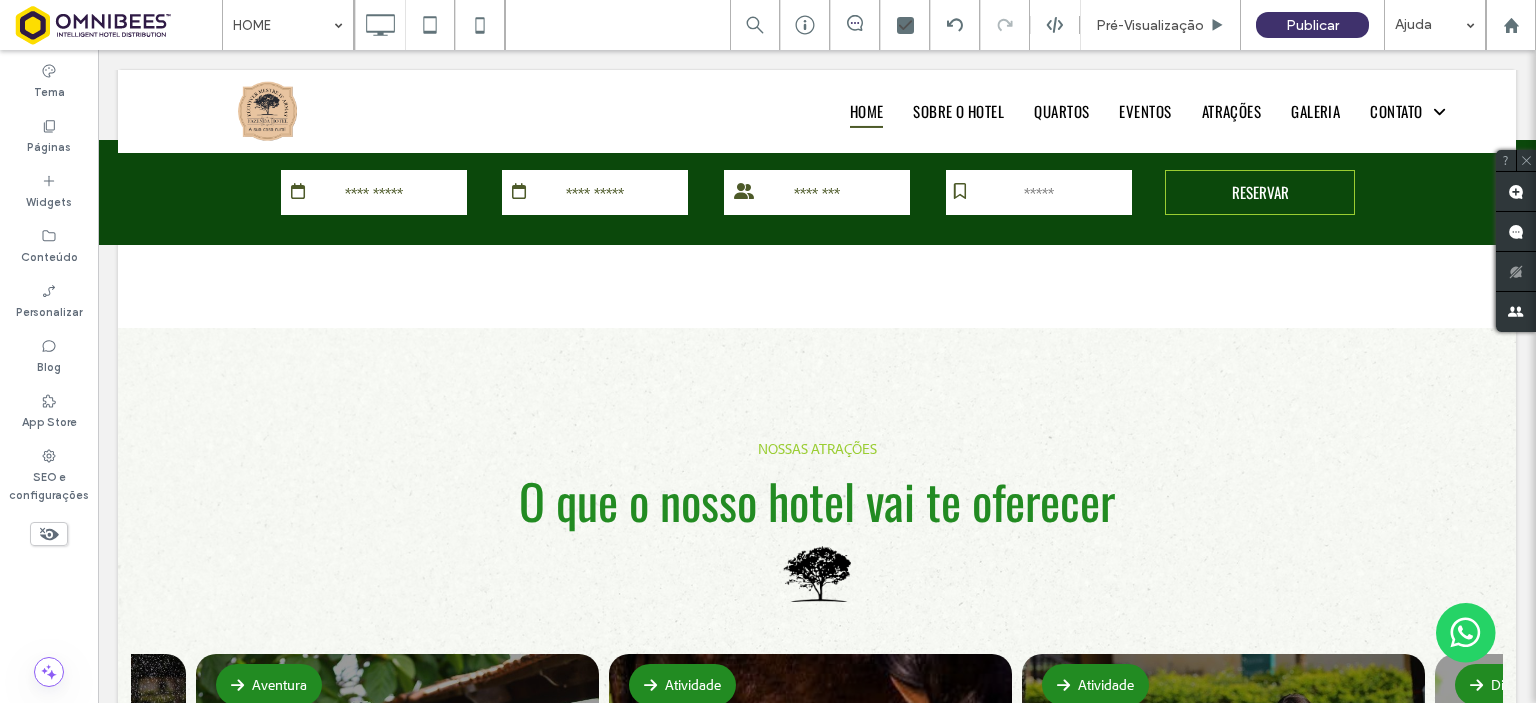 scroll, scrollTop: 0, scrollLeft: 0, axis: both 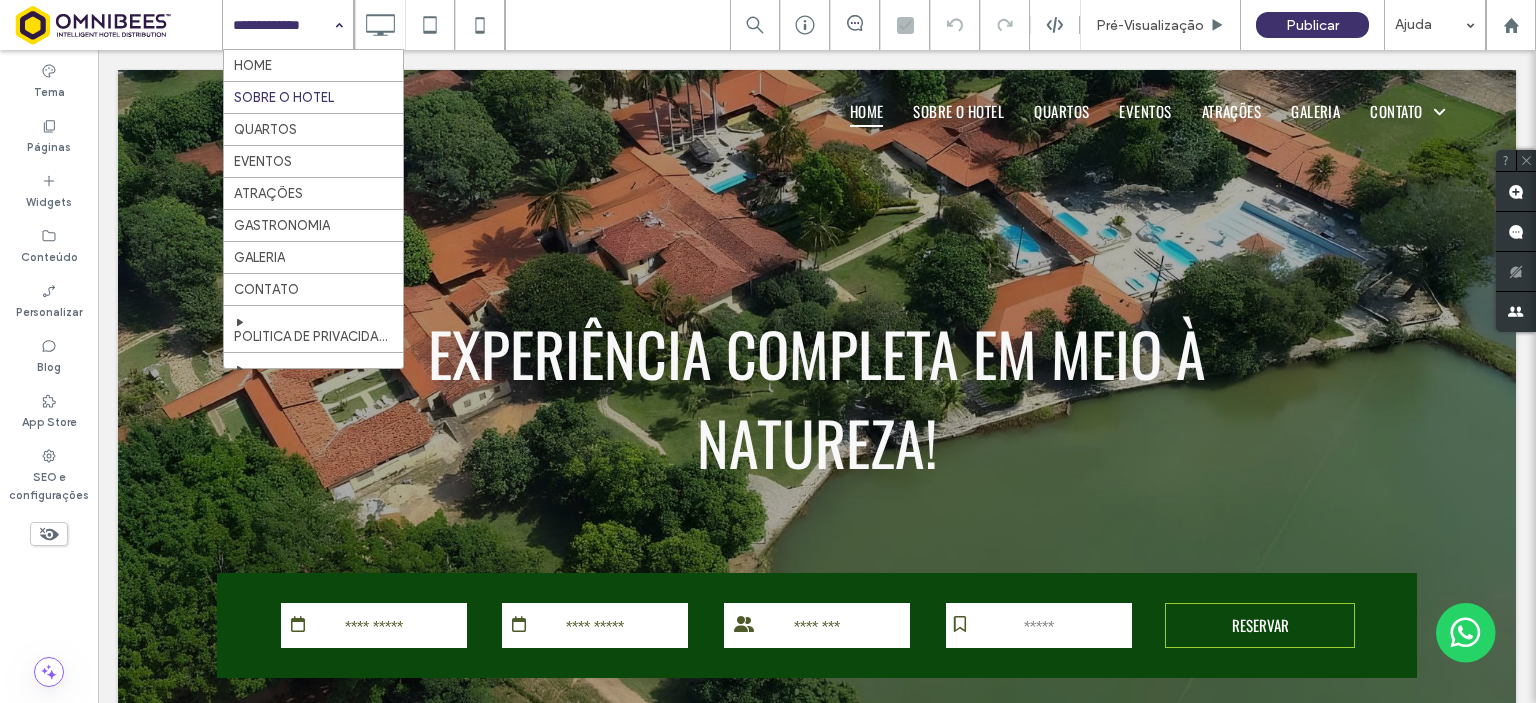 click at bounding box center [283, 25] 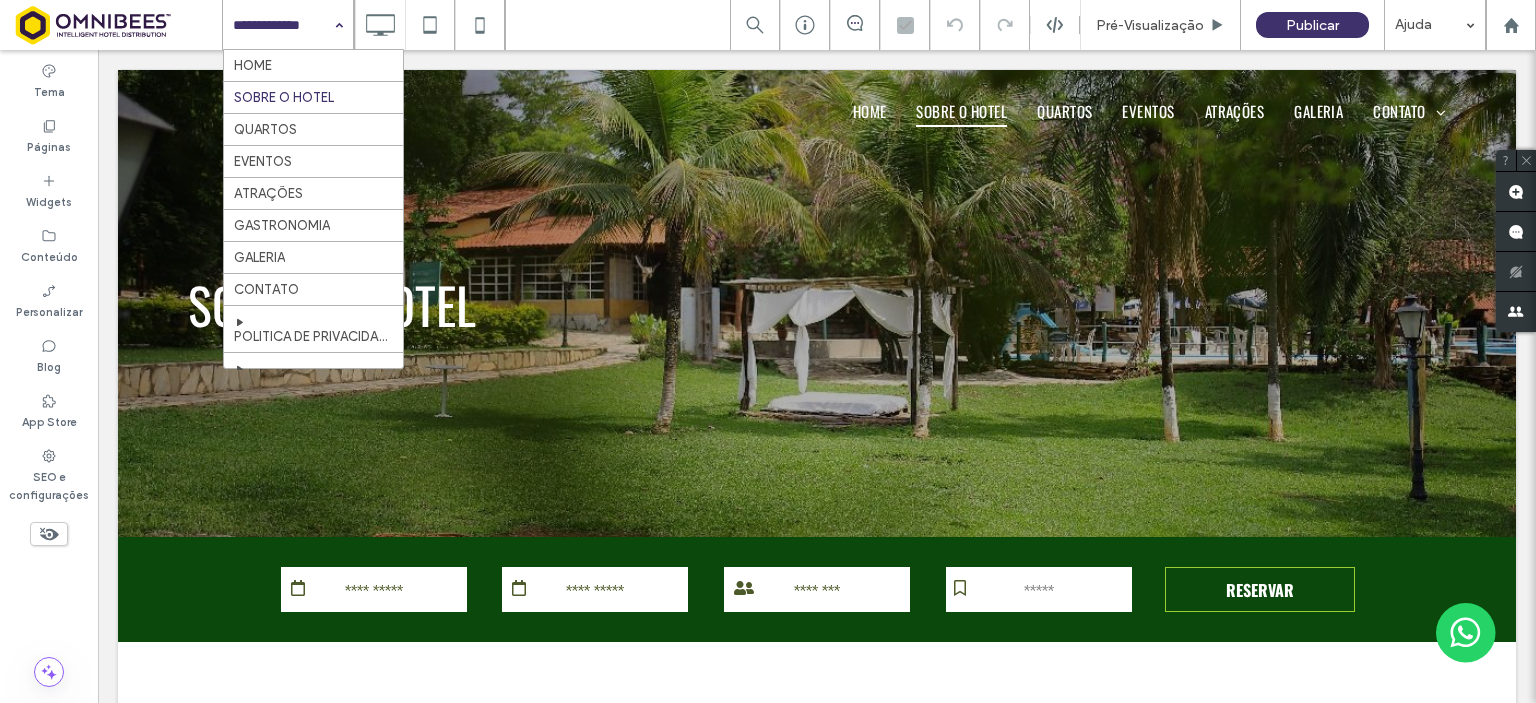 scroll, scrollTop: 0, scrollLeft: 0, axis: both 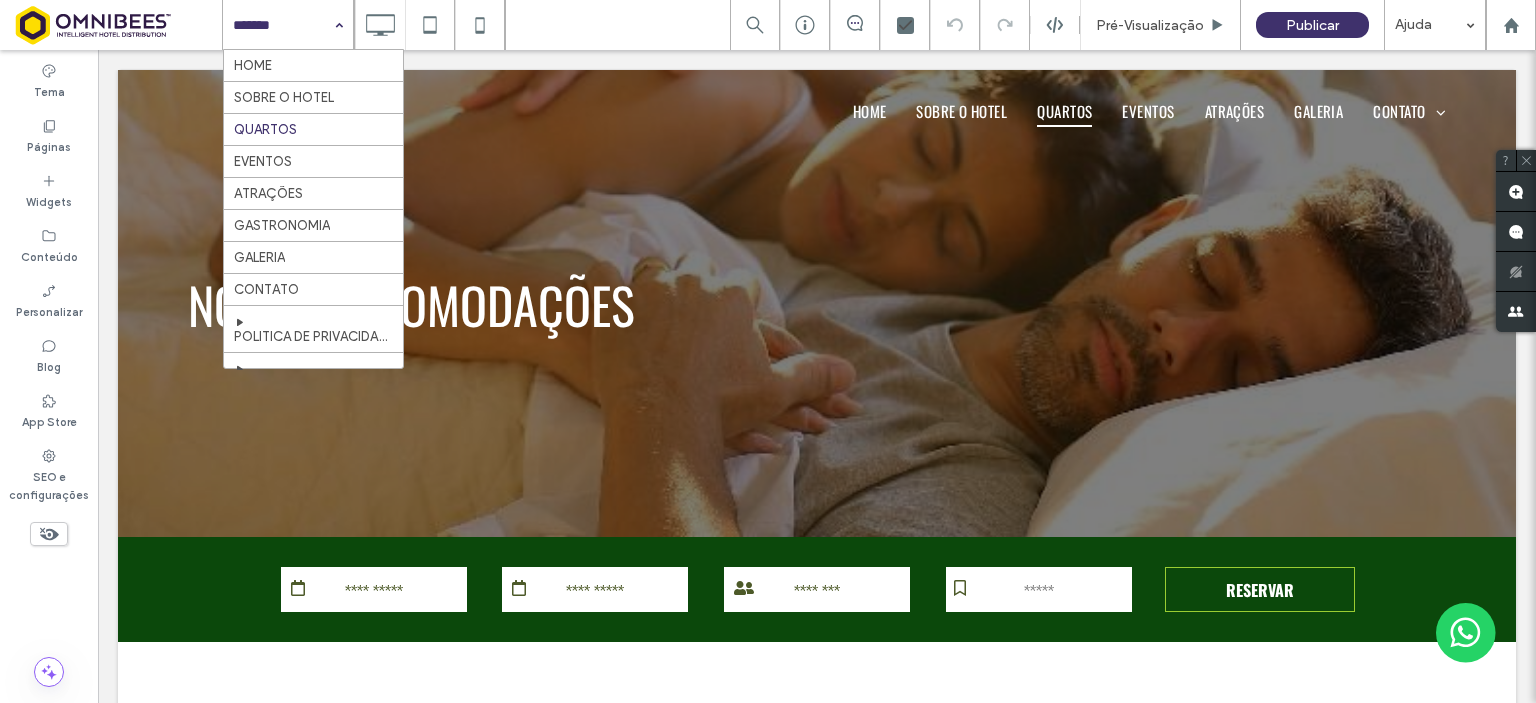 click at bounding box center (283, 25) 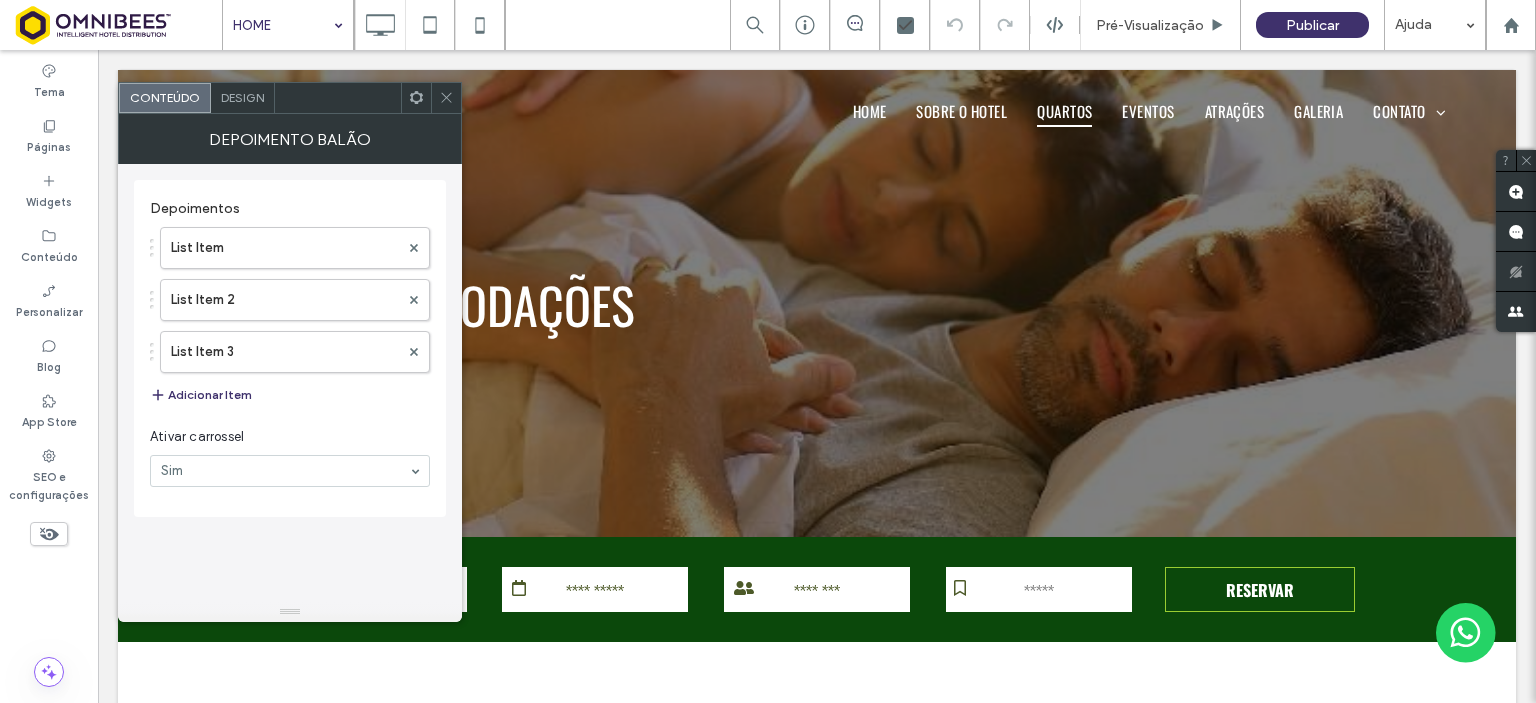 click on "Design" at bounding box center (242, 97) 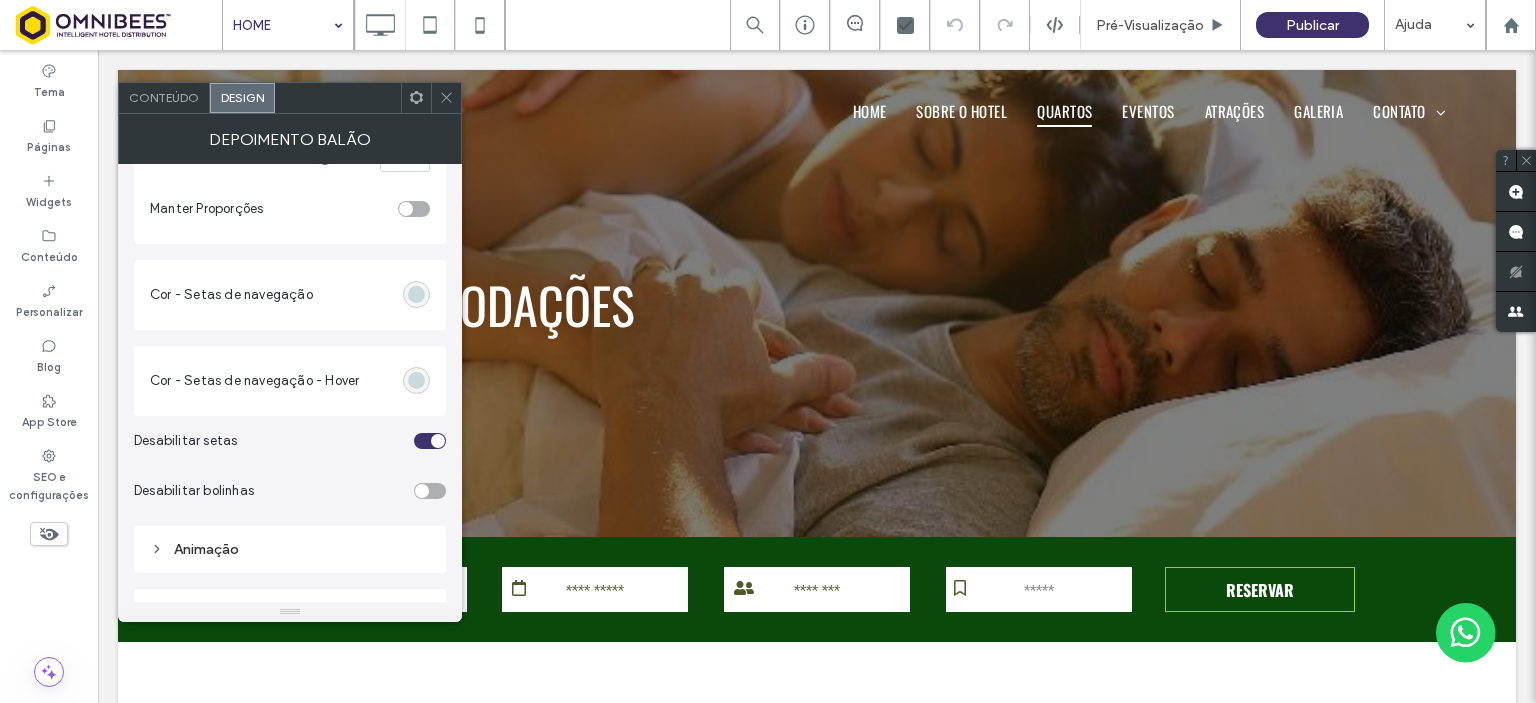 scroll, scrollTop: 436, scrollLeft: 0, axis: vertical 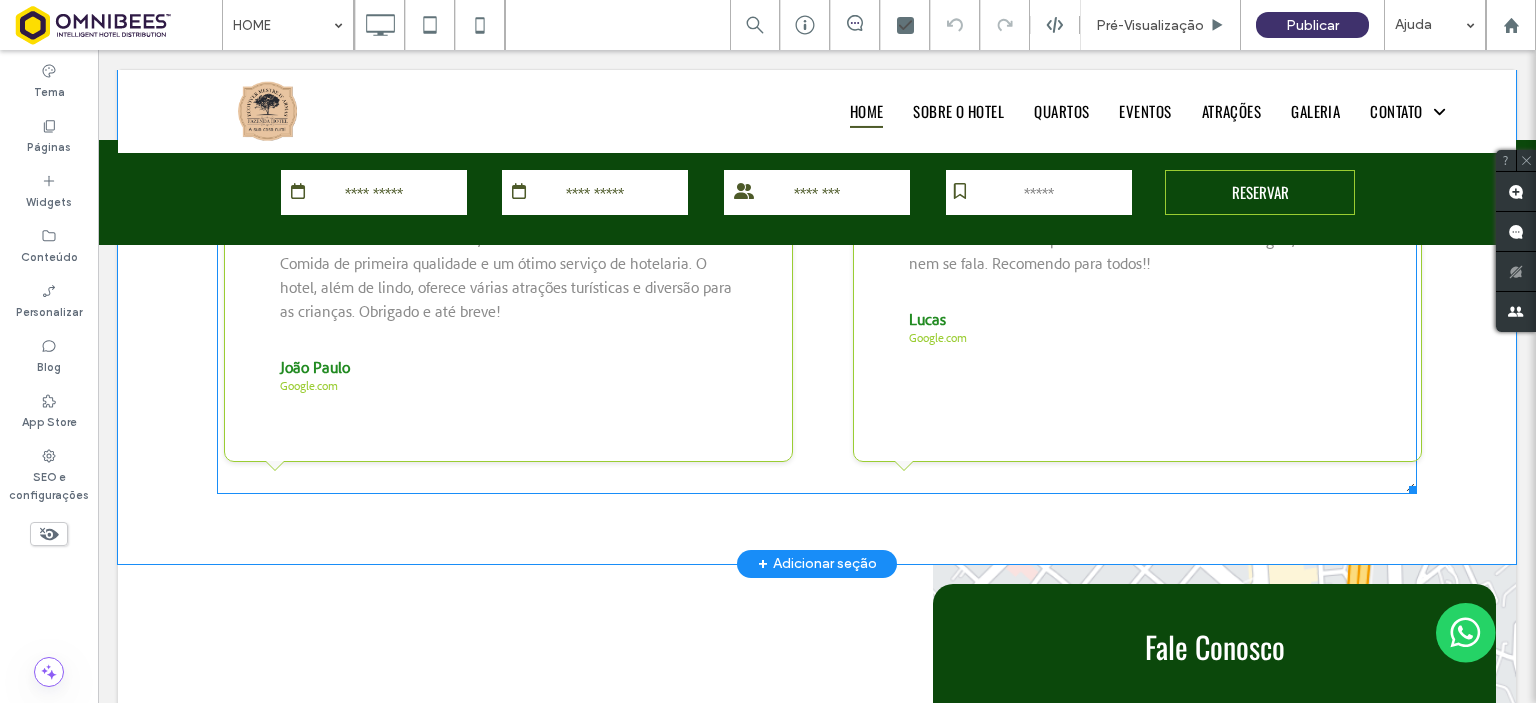 click at bounding box center [817, 293] 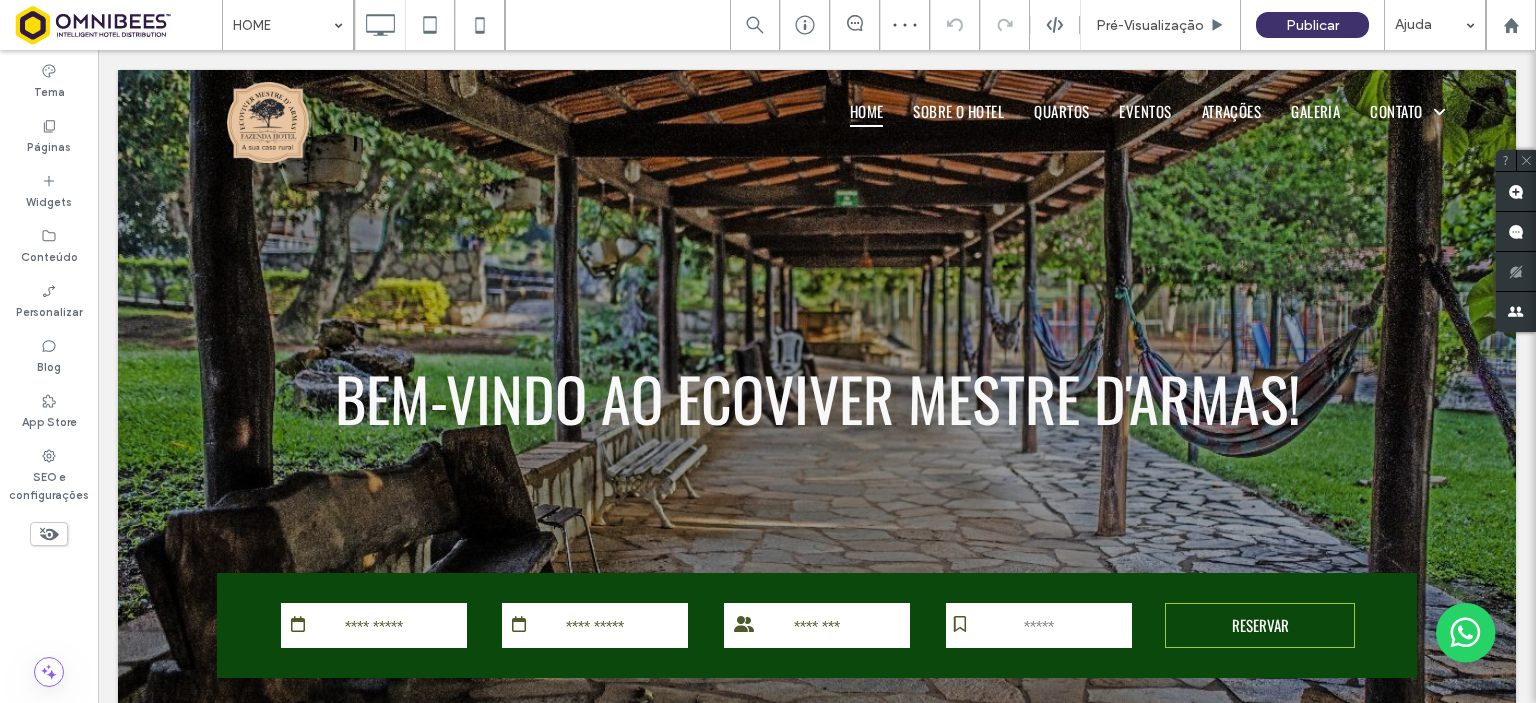 scroll, scrollTop: 0, scrollLeft: 0, axis: both 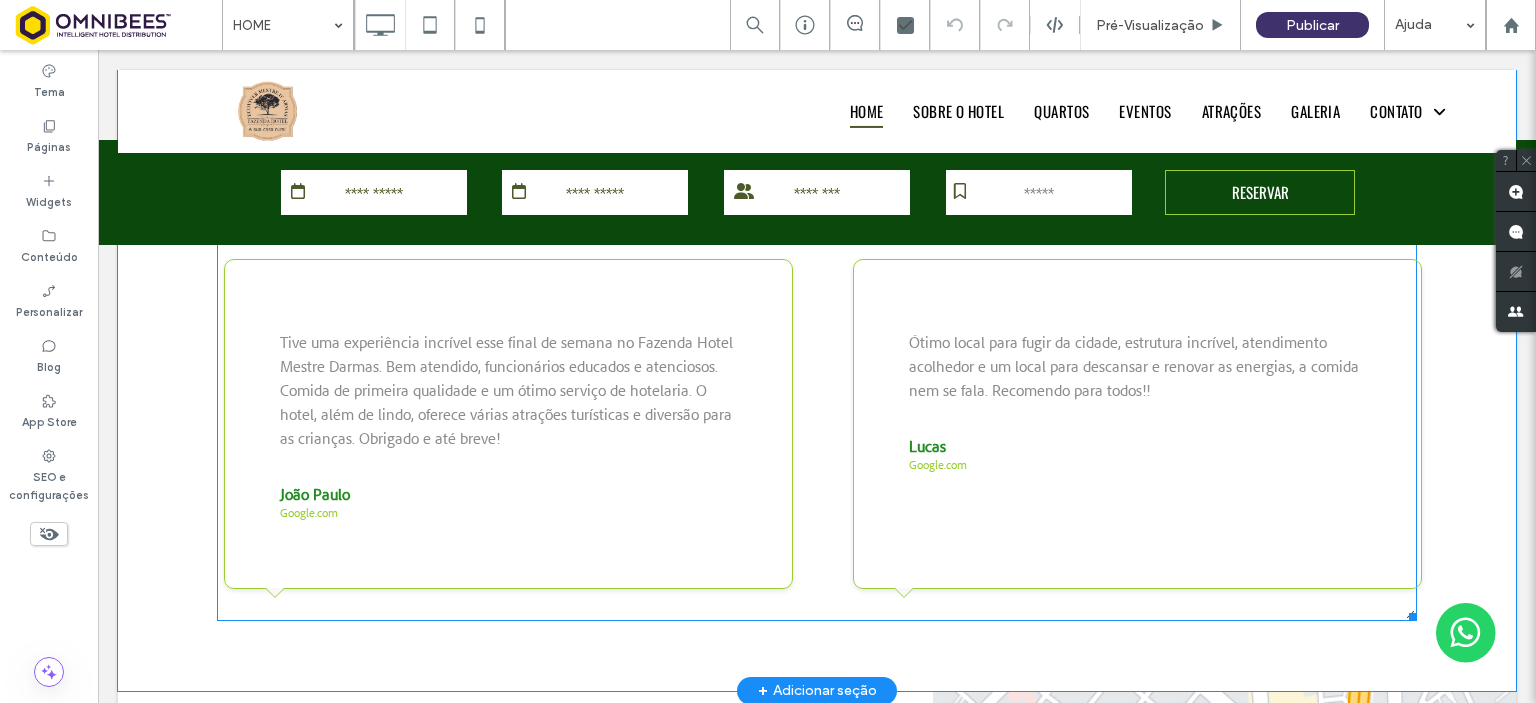 click at bounding box center (817, 420) 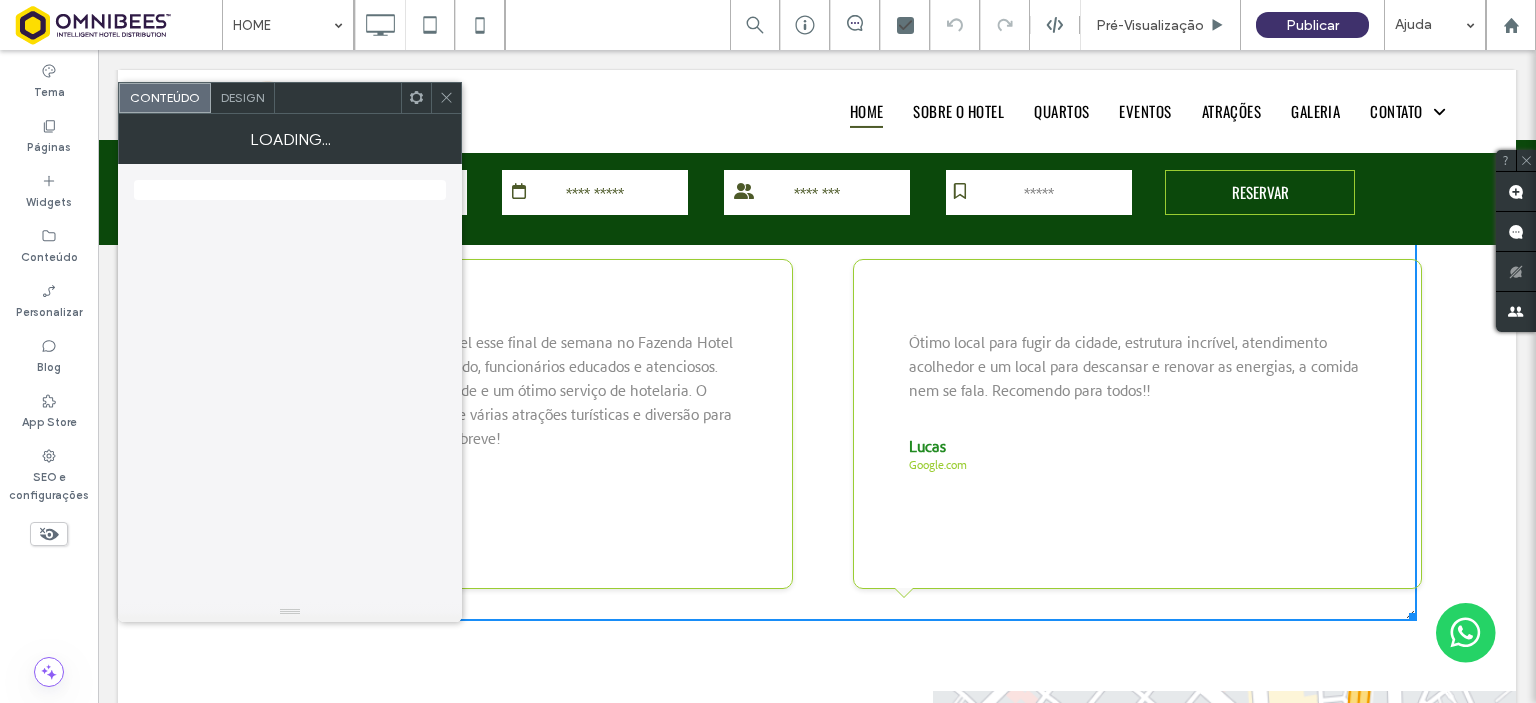 click on "Loading..." at bounding box center (290, 139) 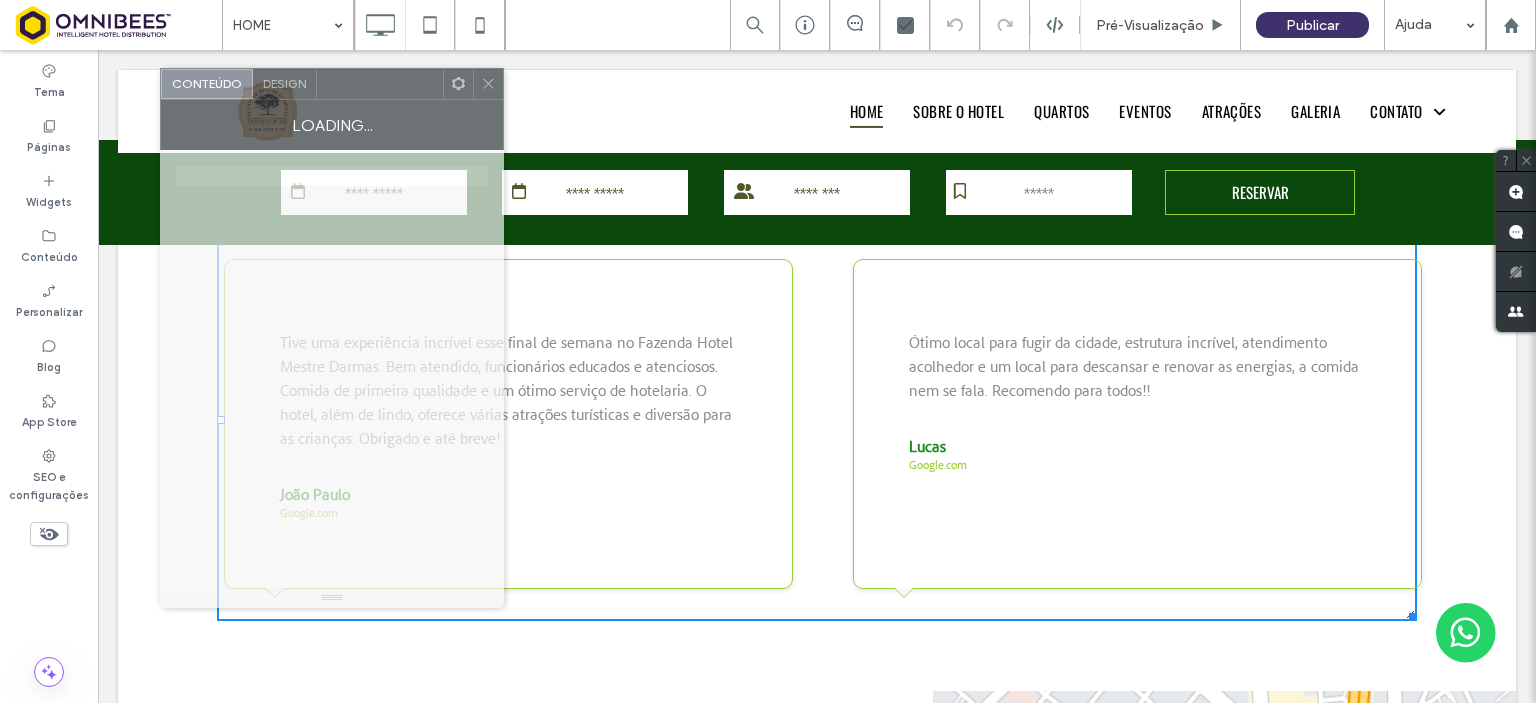 drag, startPoint x: 324, startPoint y: 112, endPoint x: 365, endPoint y: 98, distance: 43.32436 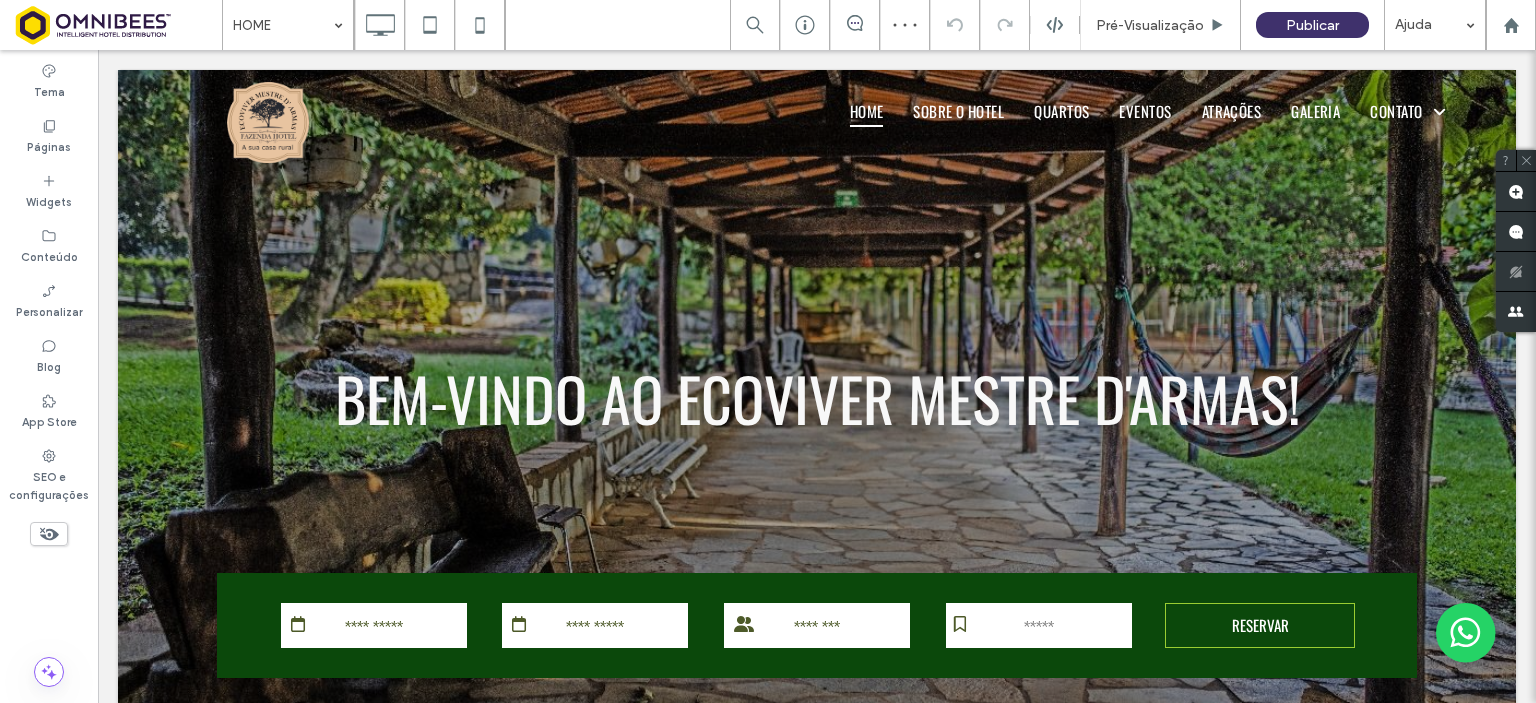 scroll, scrollTop: 0, scrollLeft: 0, axis: both 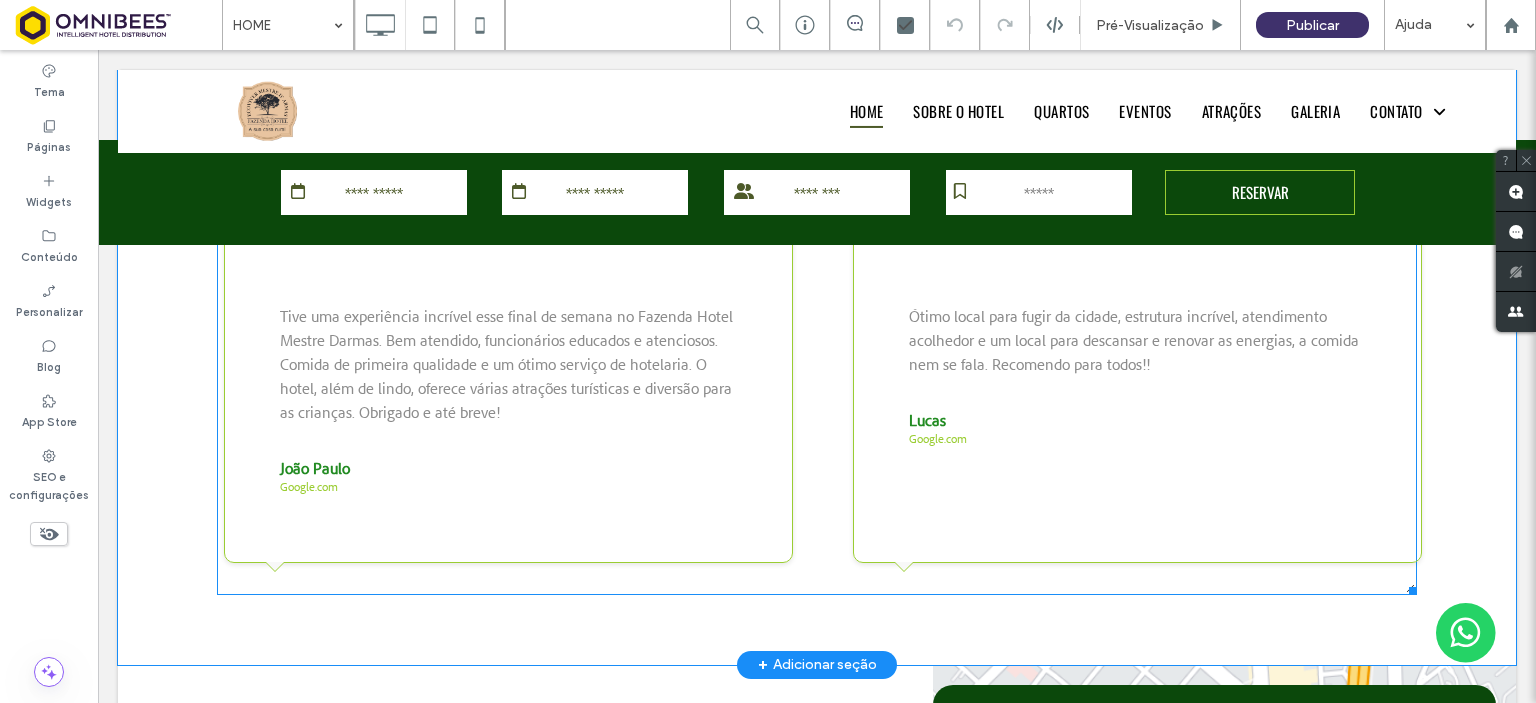 click at bounding box center [817, 394] 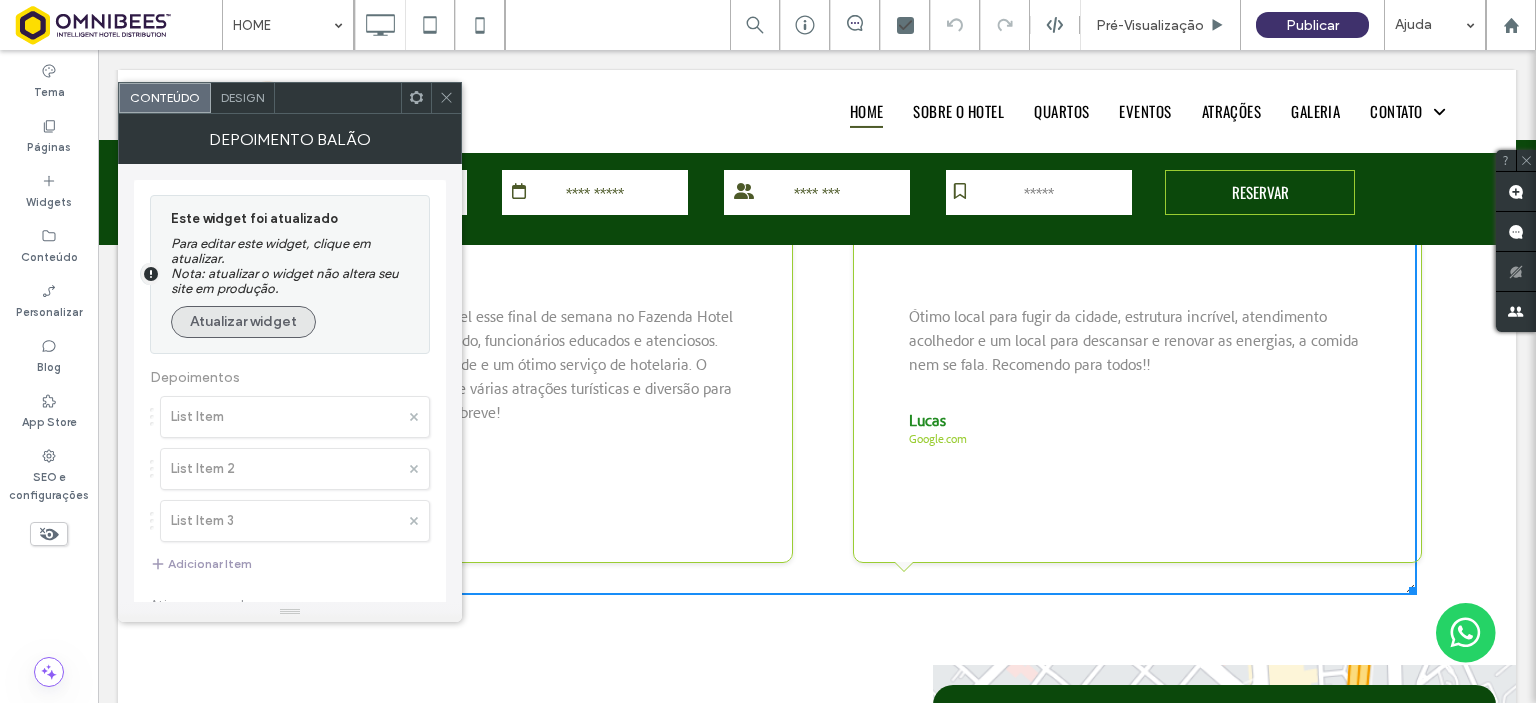 click on "Atualizar widget" at bounding box center [243, 322] 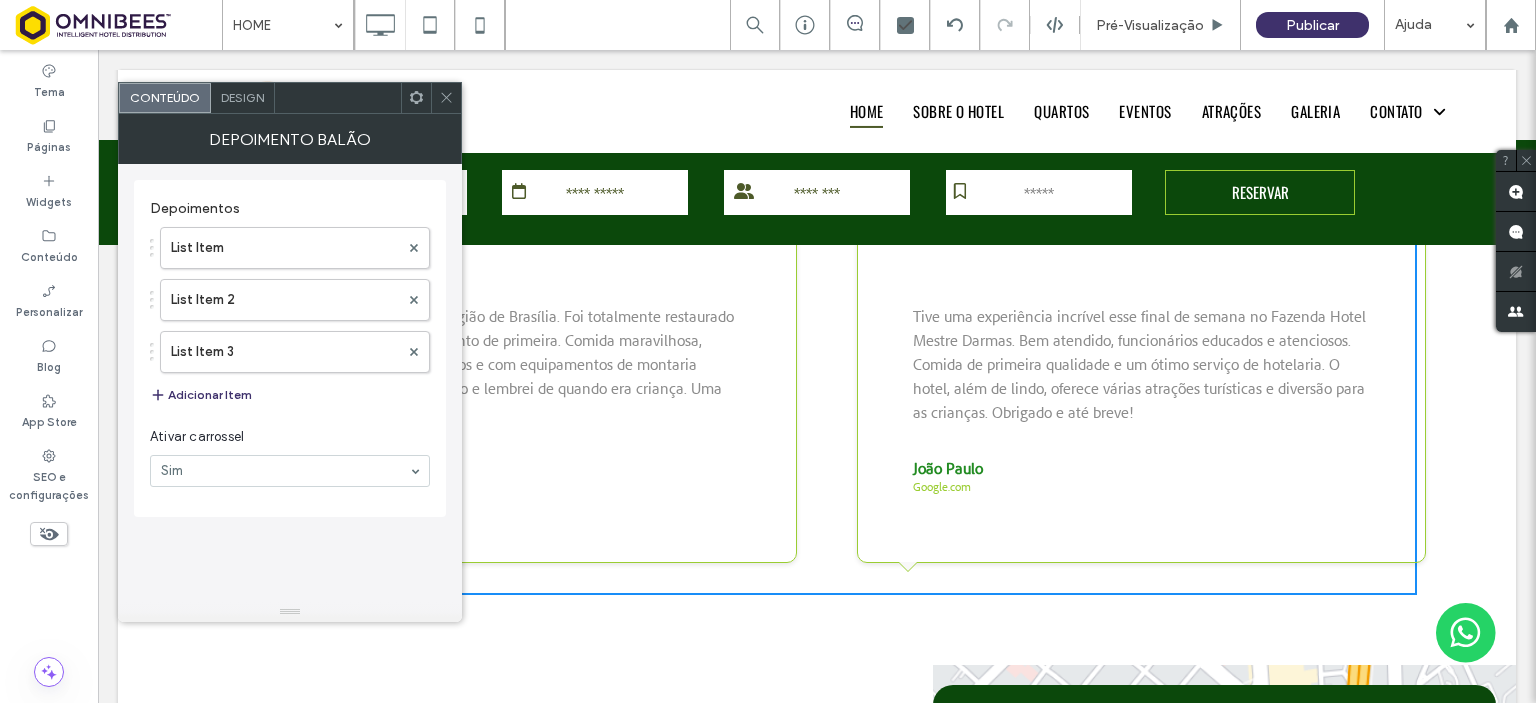 click on "Design" at bounding box center [242, 97] 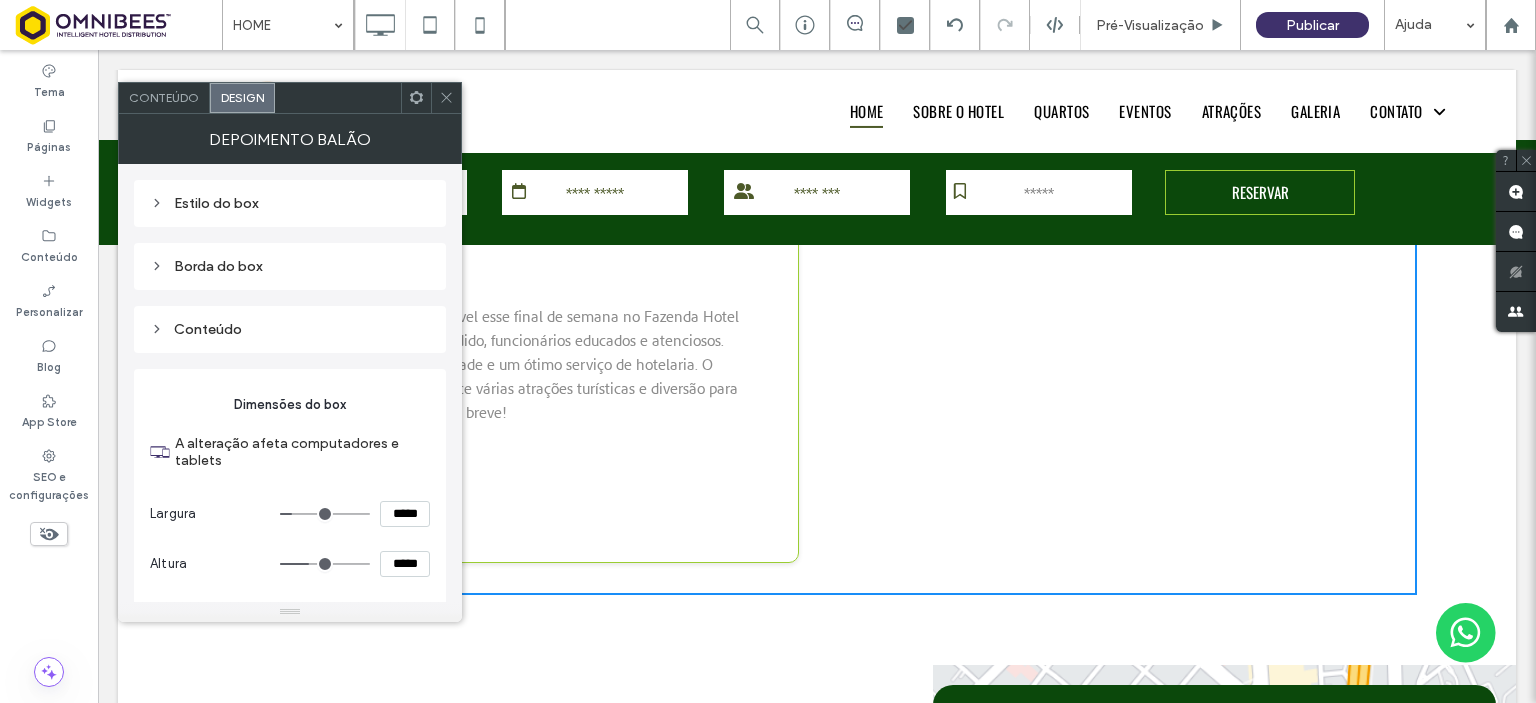 click on "Estilo do box" at bounding box center [290, 203] 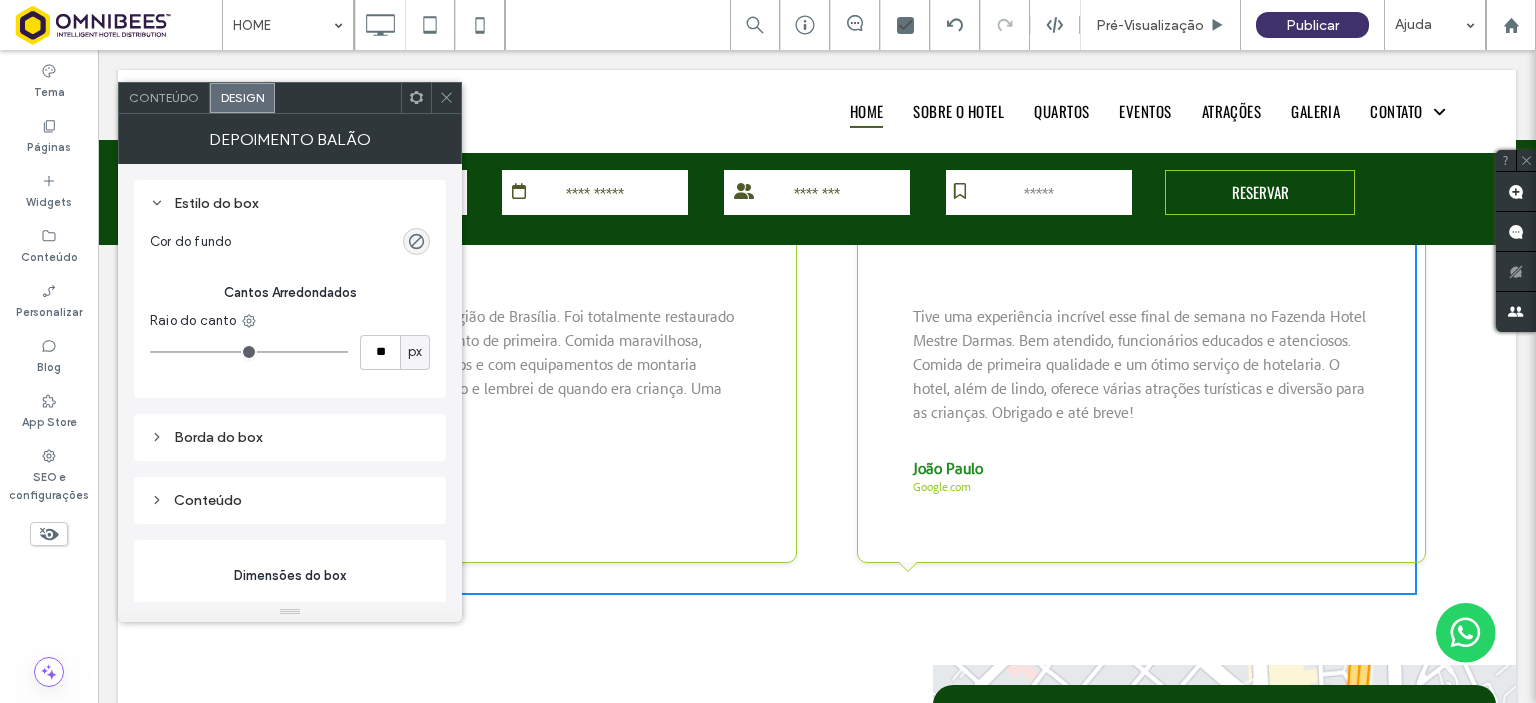 click on "Estilo do box" at bounding box center [290, 203] 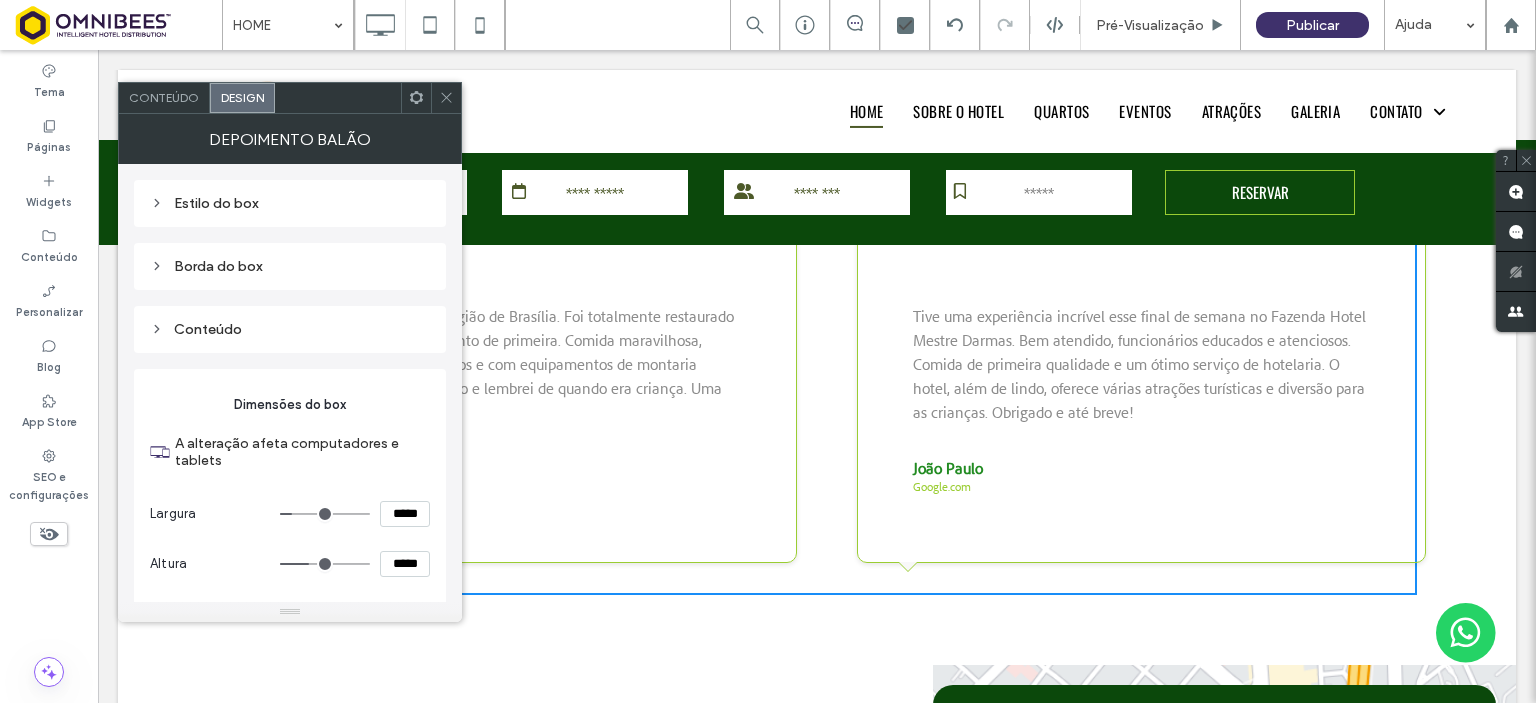 click on "Borda do box" at bounding box center [290, 266] 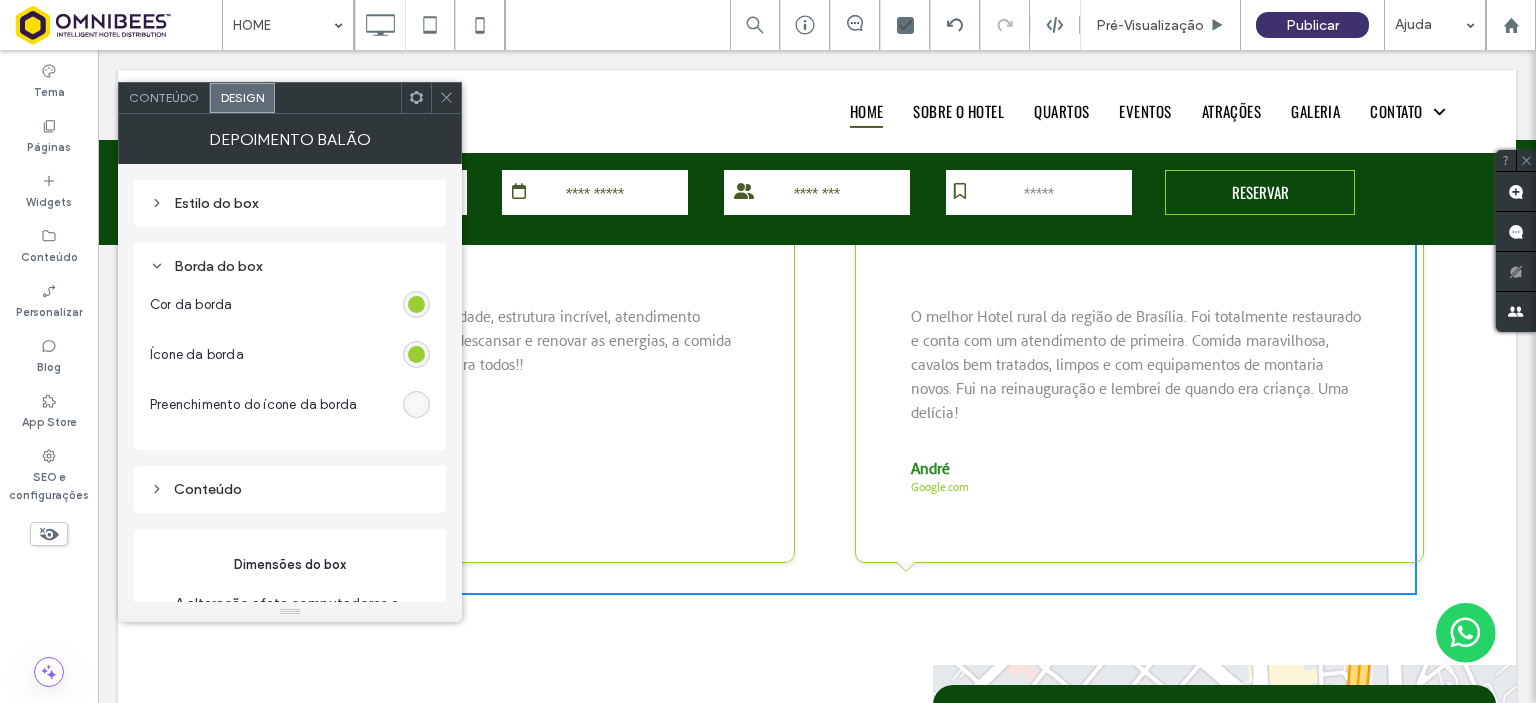 click on "Borda do box" at bounding box center (290, 266) 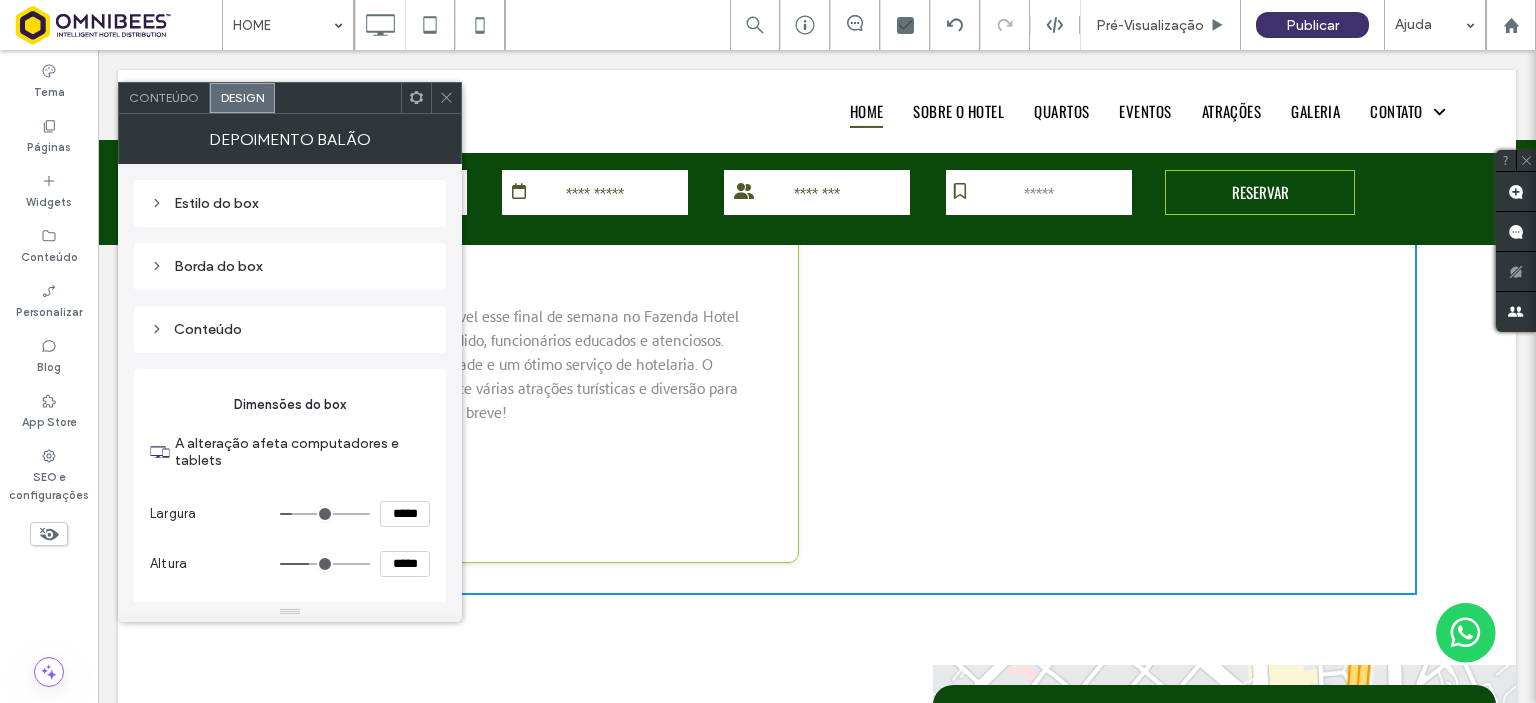 click on "Conteúdo" at bounding box center [290, 329] 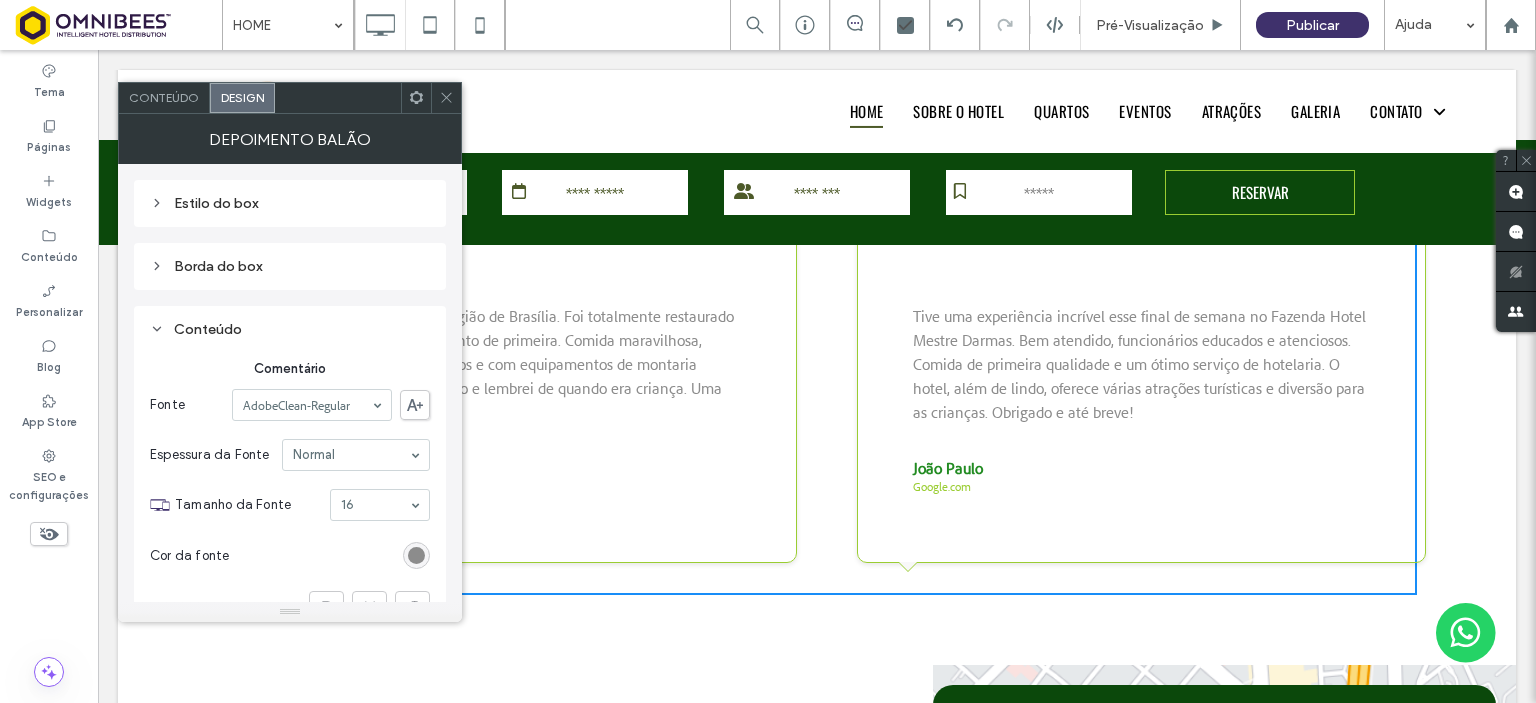 click on "Conteúdo" at bounding box center (290, 329) 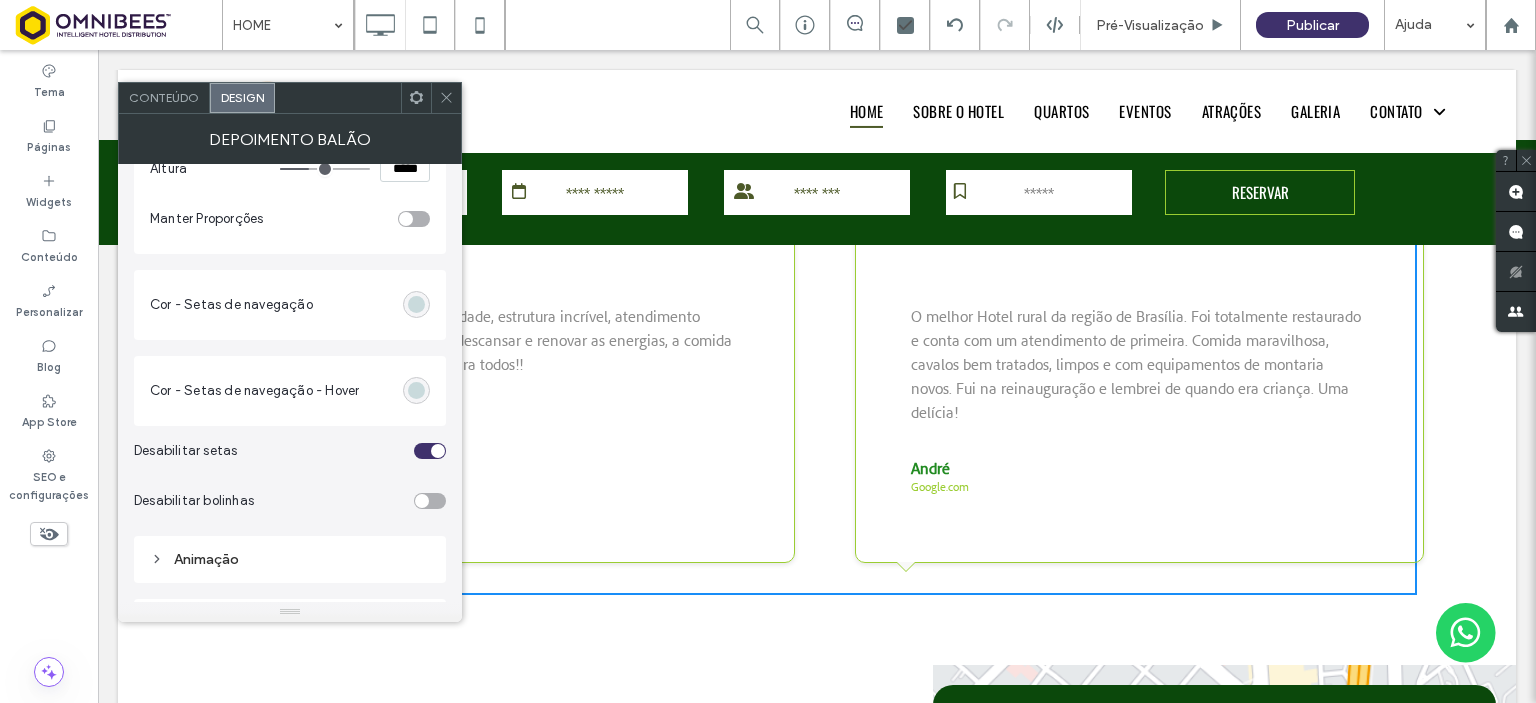 scroll, scrollTop: 436, scrollLeft: 0, axis: vertical 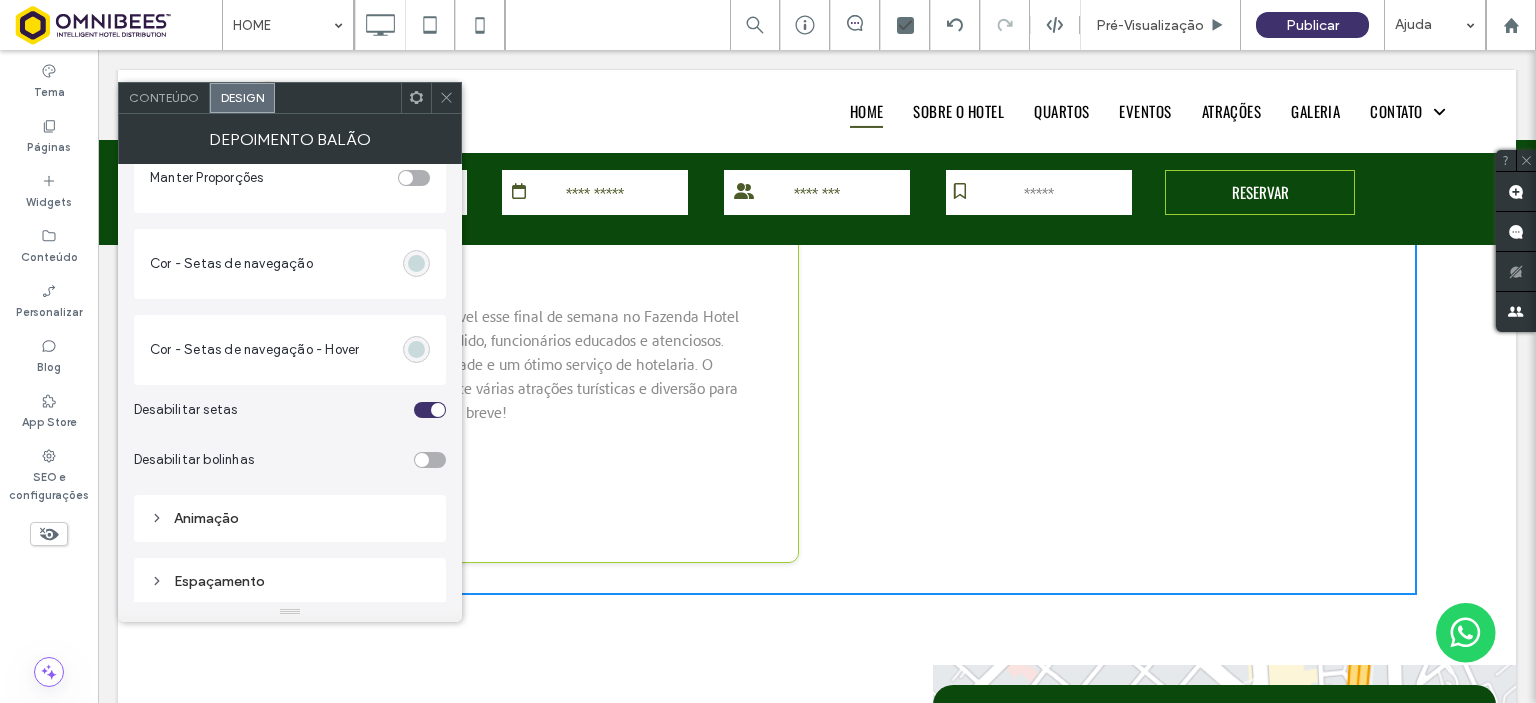 drag, startPoint x: 457, startPoint y: 275, endPoint x: 381, endPoint y: 512, distance: 248.88753 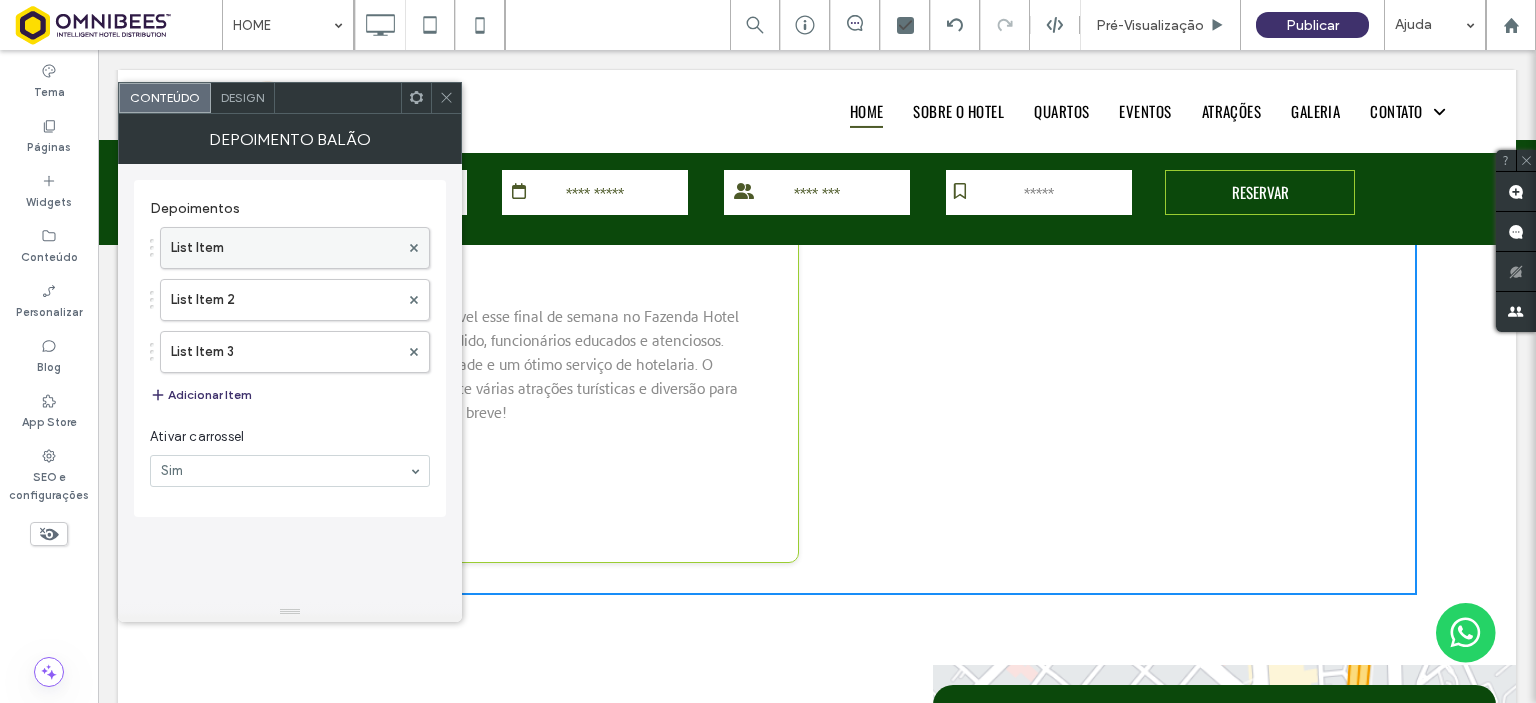 click on "List Item" at bounding box center (285, 248) 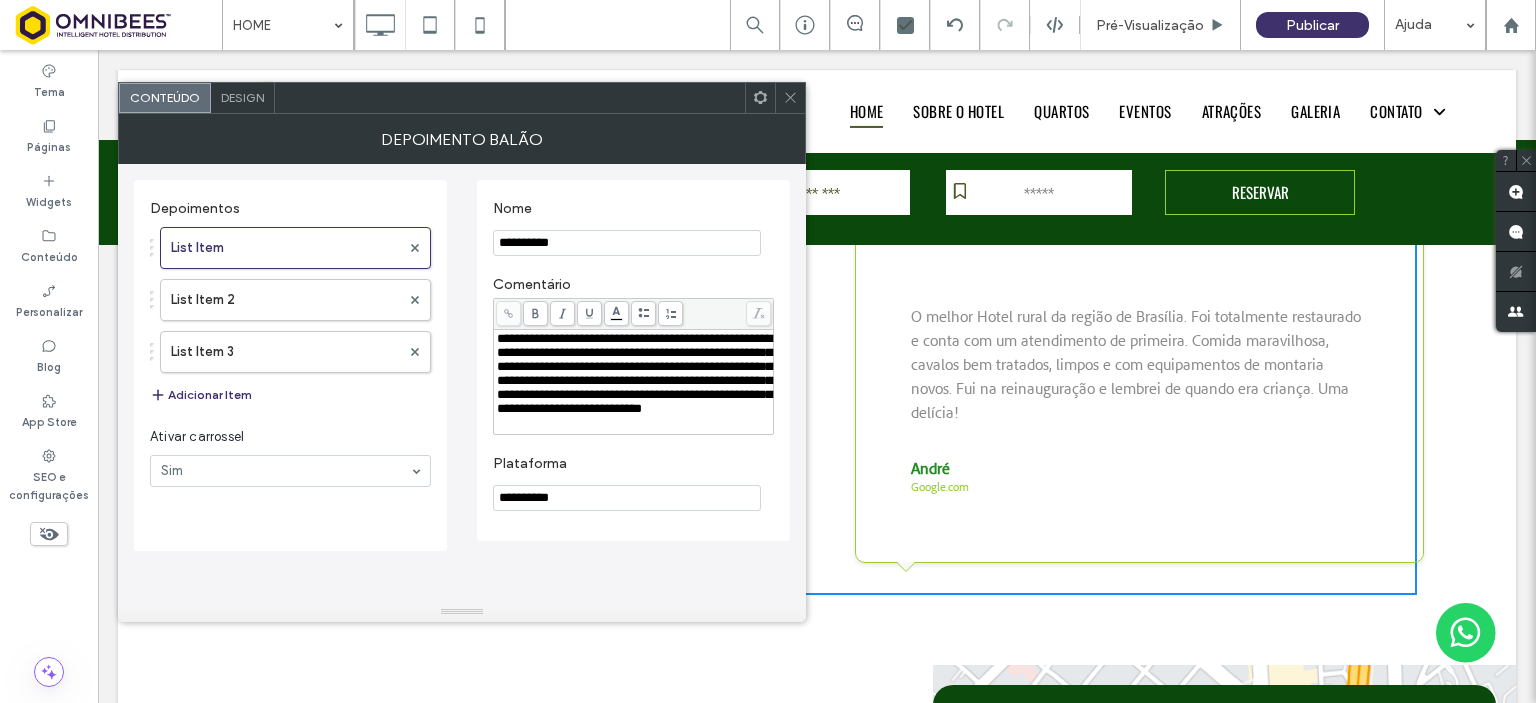 click on "Depoimentos List Item  List Item 2 List Item 3 Adicionar Item Ativar carrossel Sim" at bounding box center [290, 365] 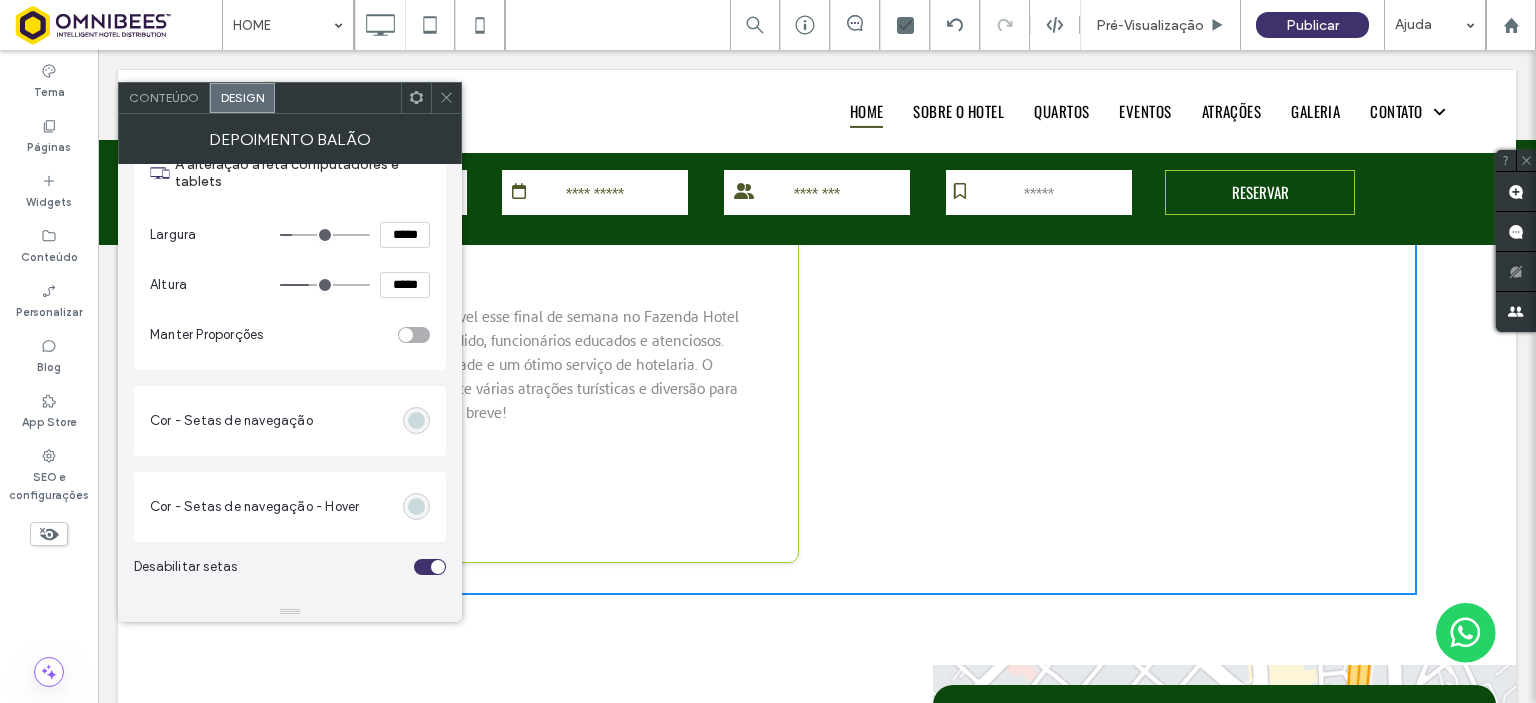 scroll, scrollTop: 436, scrollLeft: 0, axis: vertical 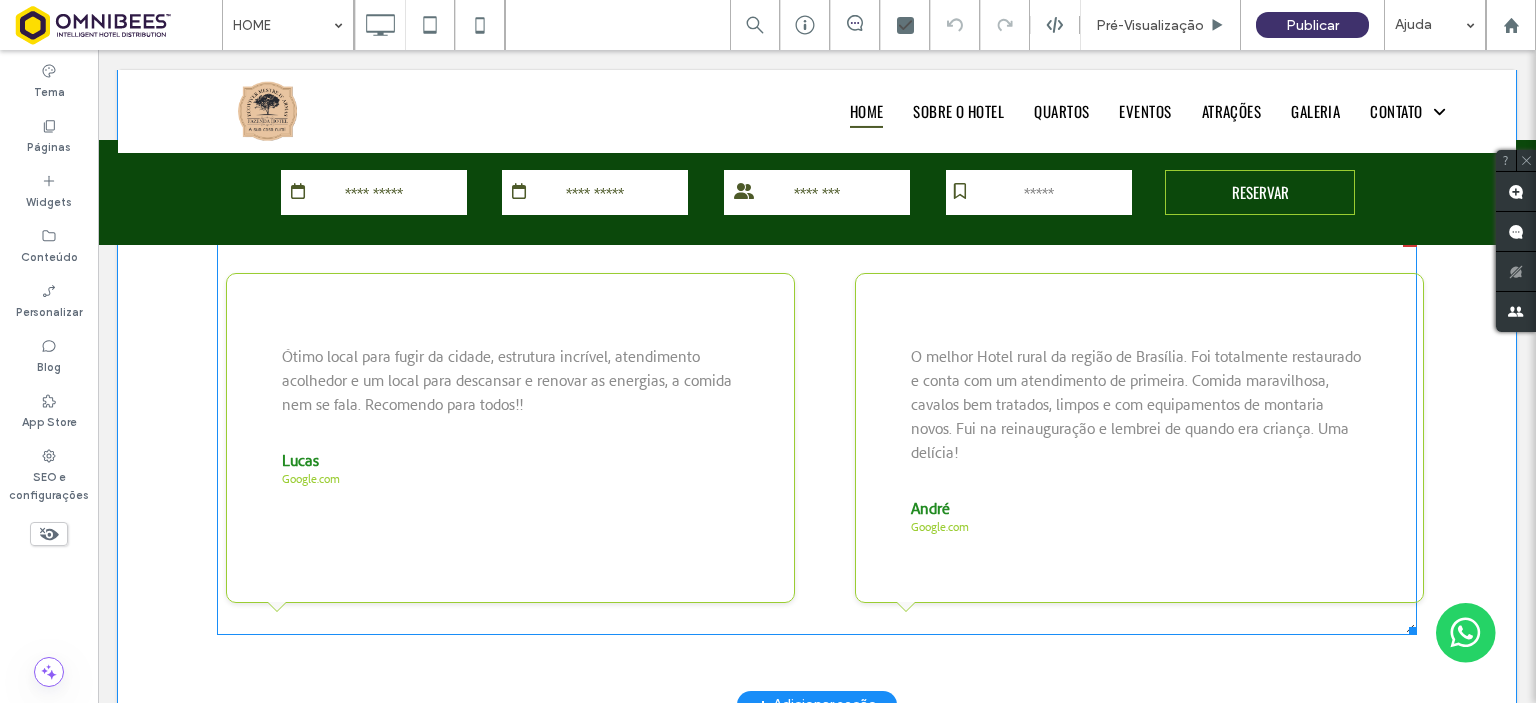 click at bounding box center (817, 434) 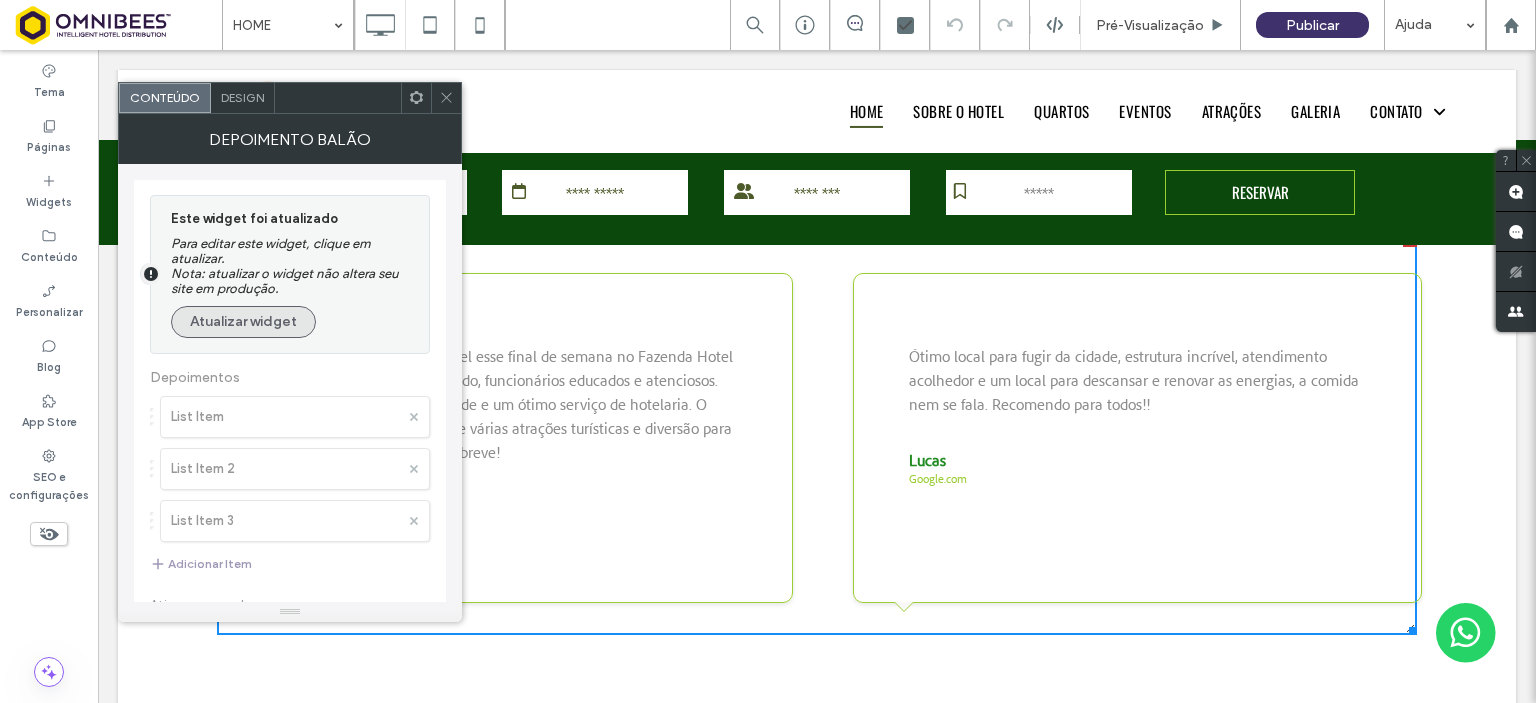 click on "Atualizar widget" at bounding box center (243, 322) 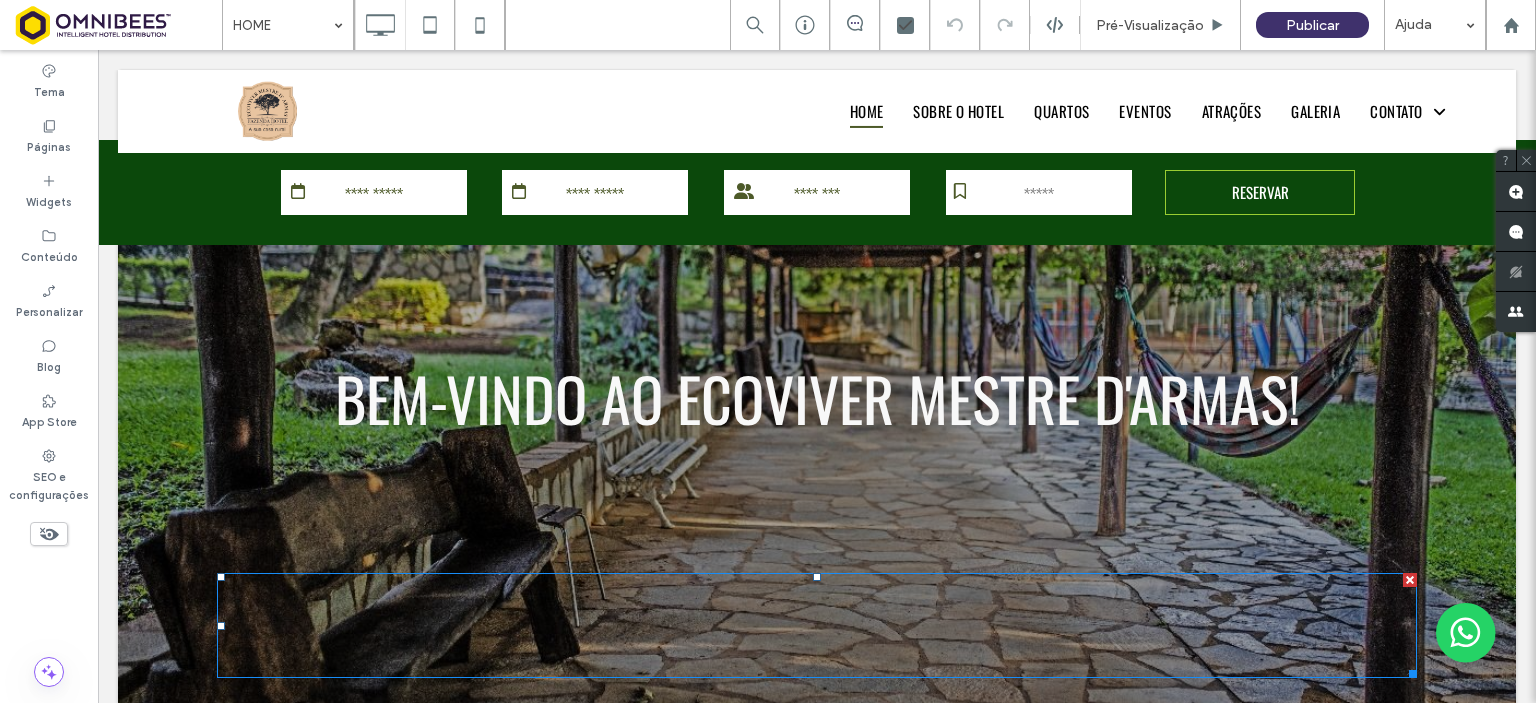 scroll, scrollTop: 1040, scrollLeft: 0, axis: vertical 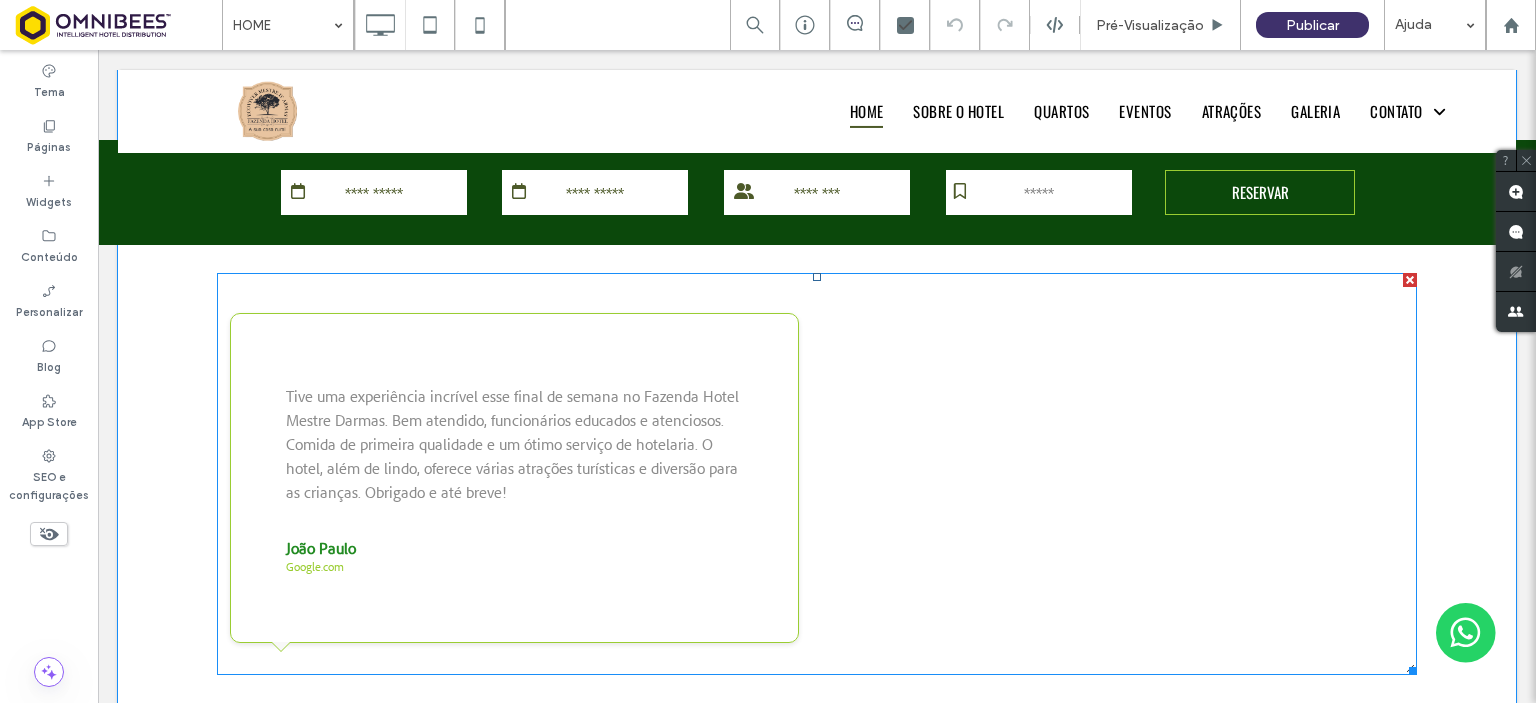 click at bounding box center [817, 474] 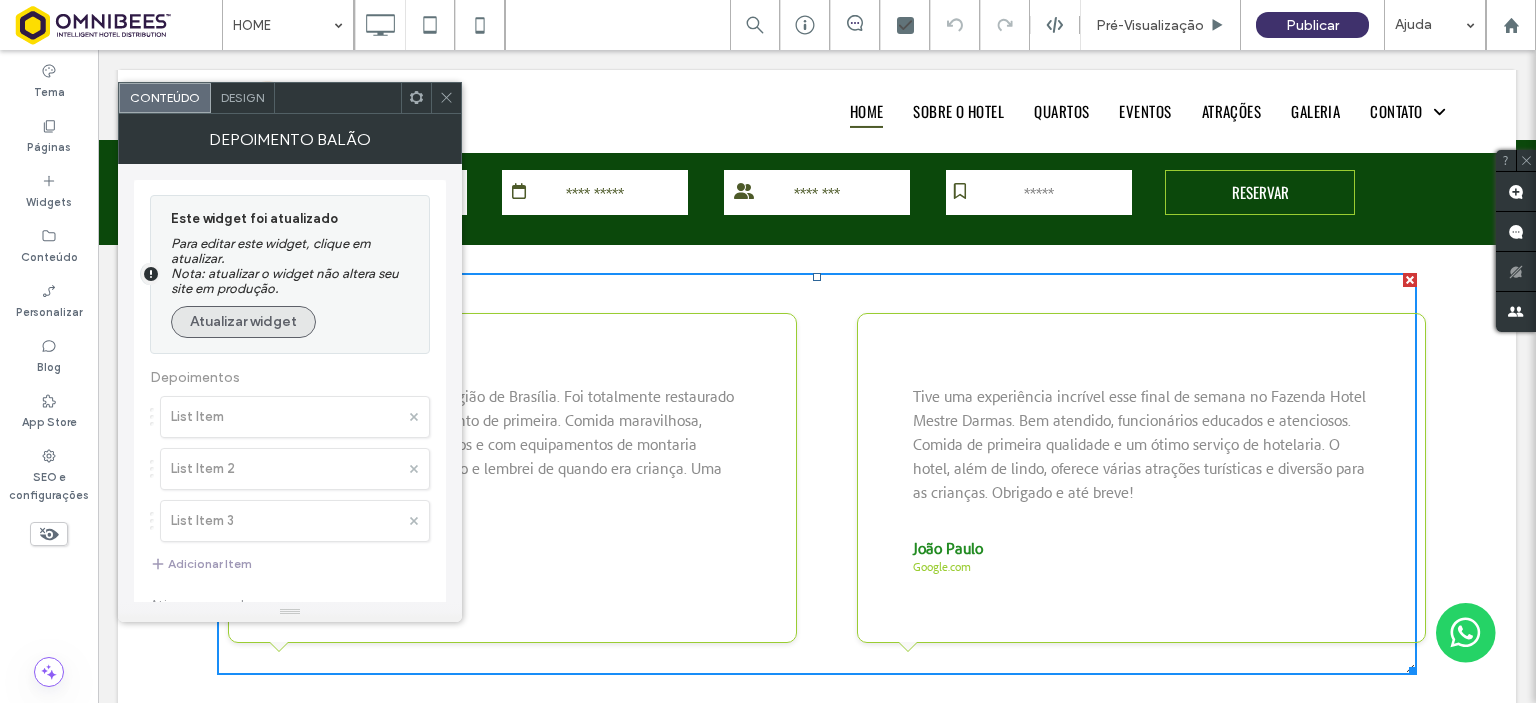 click on "Atualizar widget" at bounding box center [243, 322] 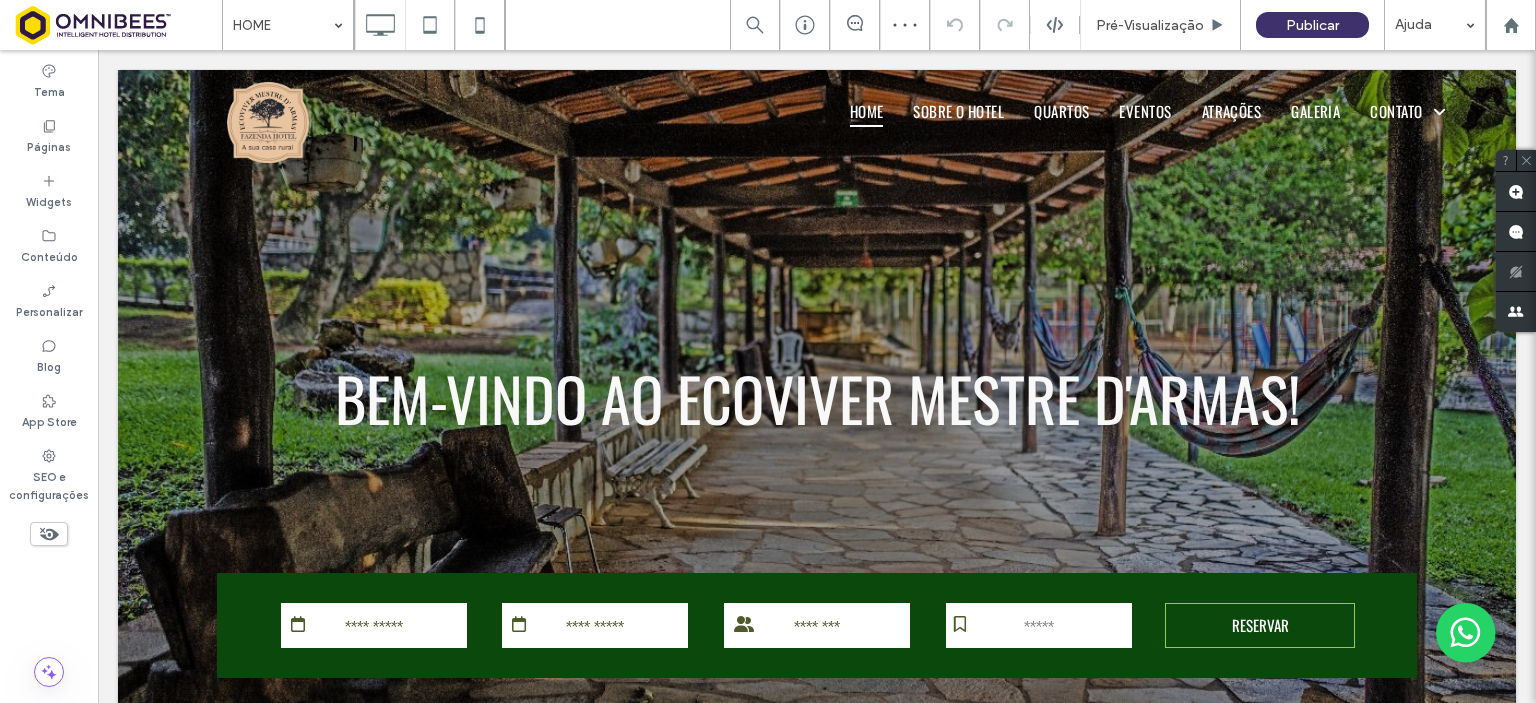 scroll, scrollTop: 0, scrollLeft: 0, axis: both 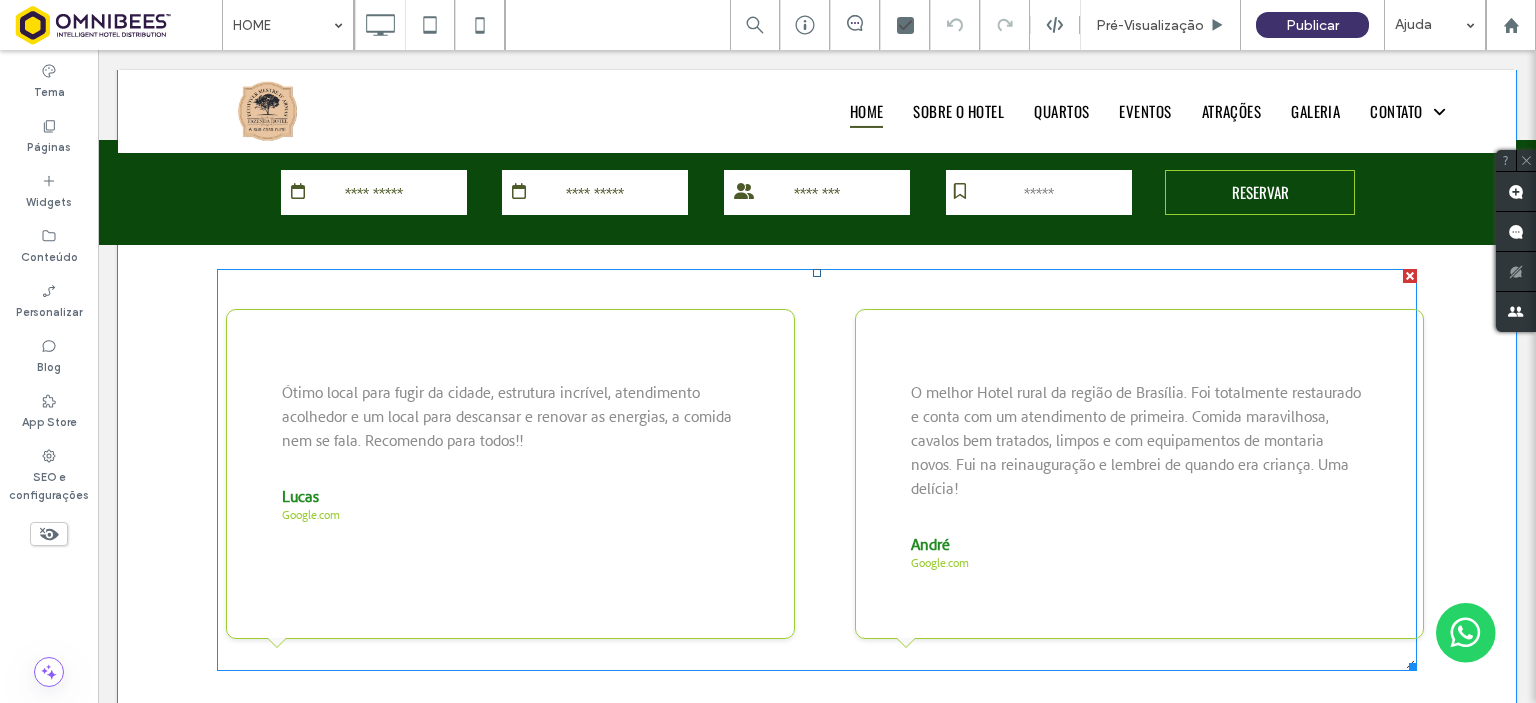click at bounding box center (817, 470) 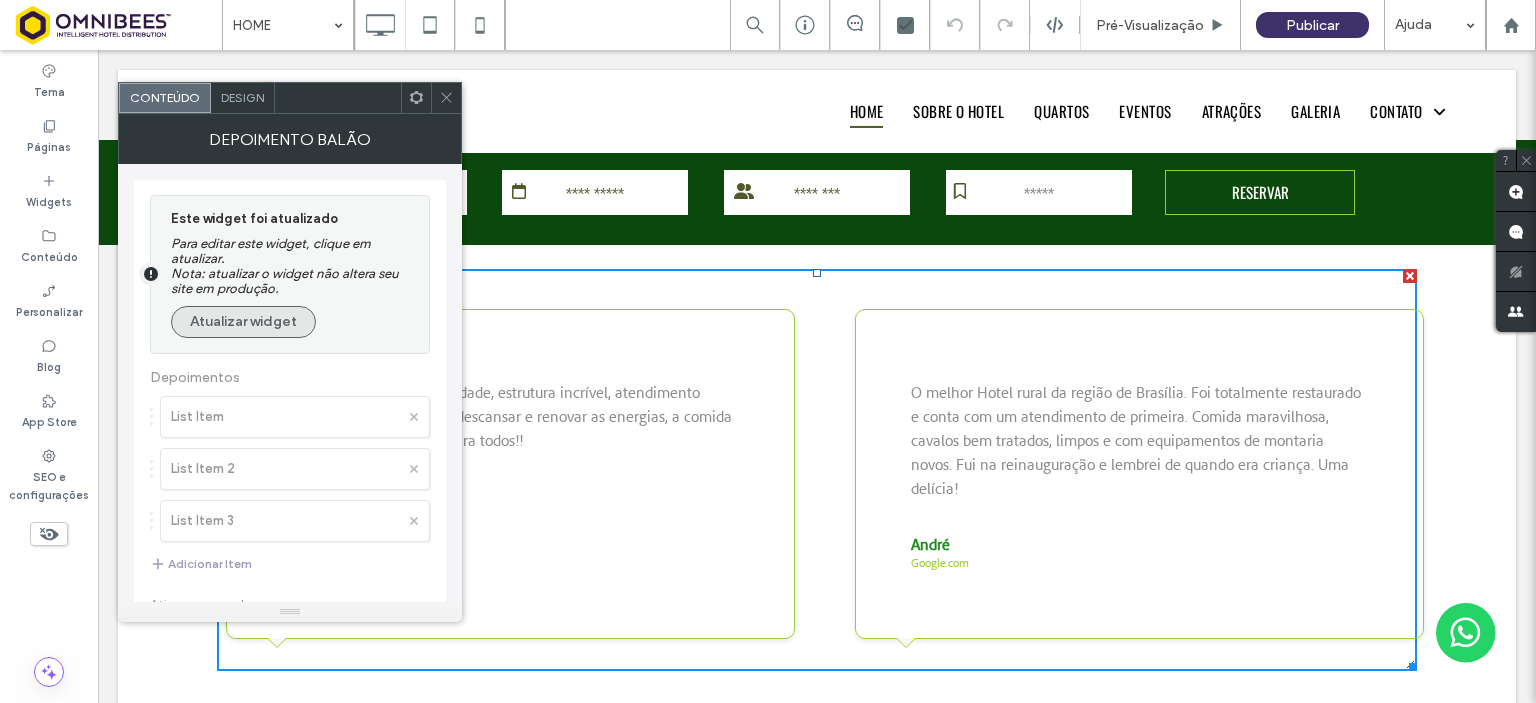 click on "Atualizar widget" at bounding box center (243, 322) 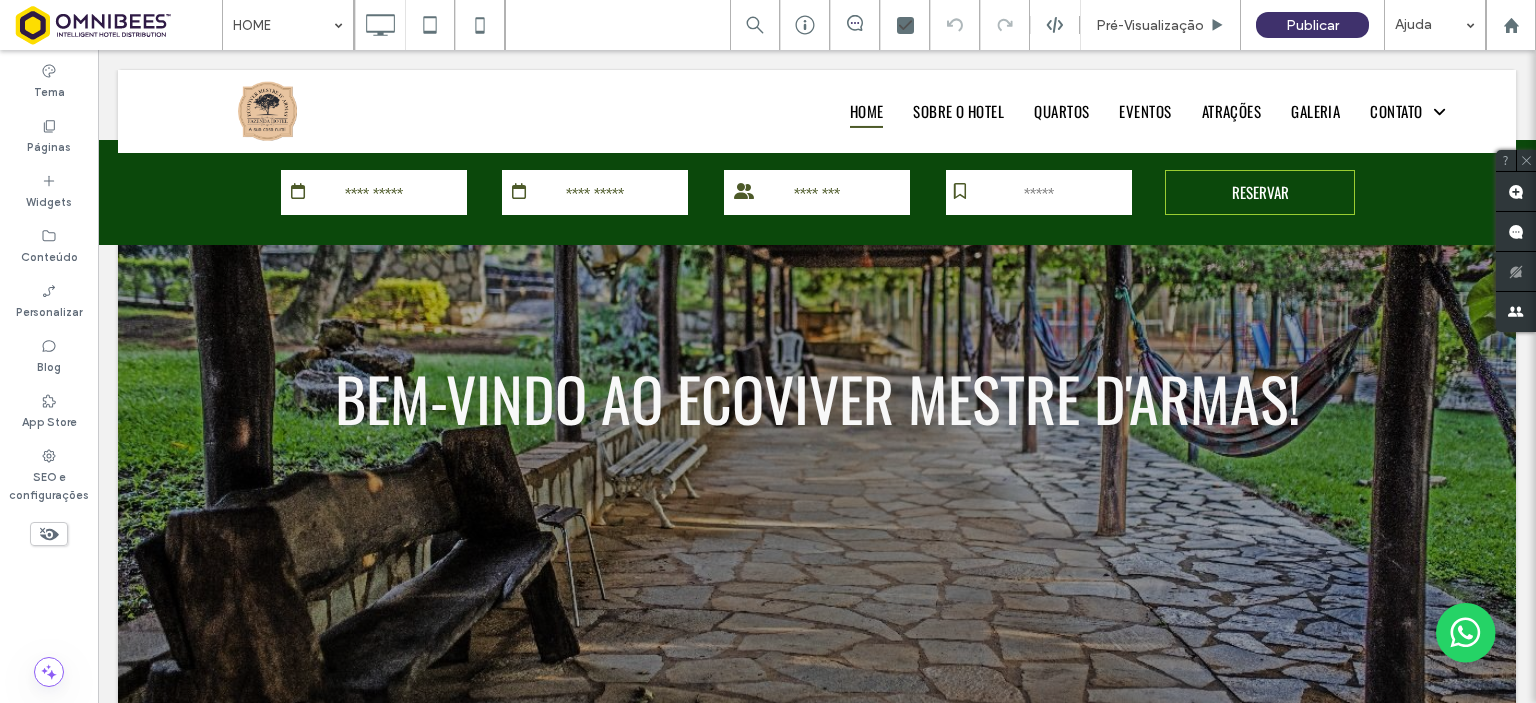 scroll, scrollTop: 3899, scrollLeft: 0, axis: vertical 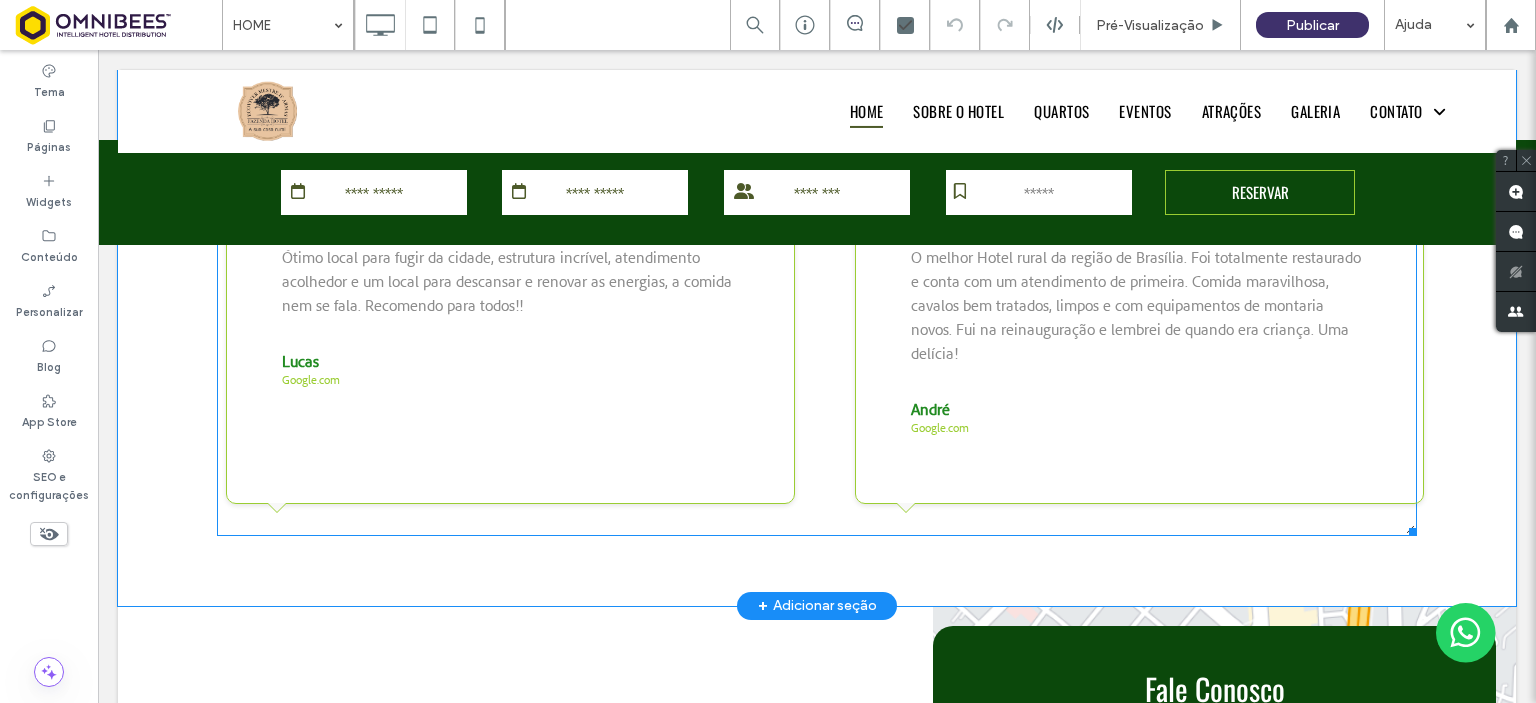 click at bounding box center (817, 335) 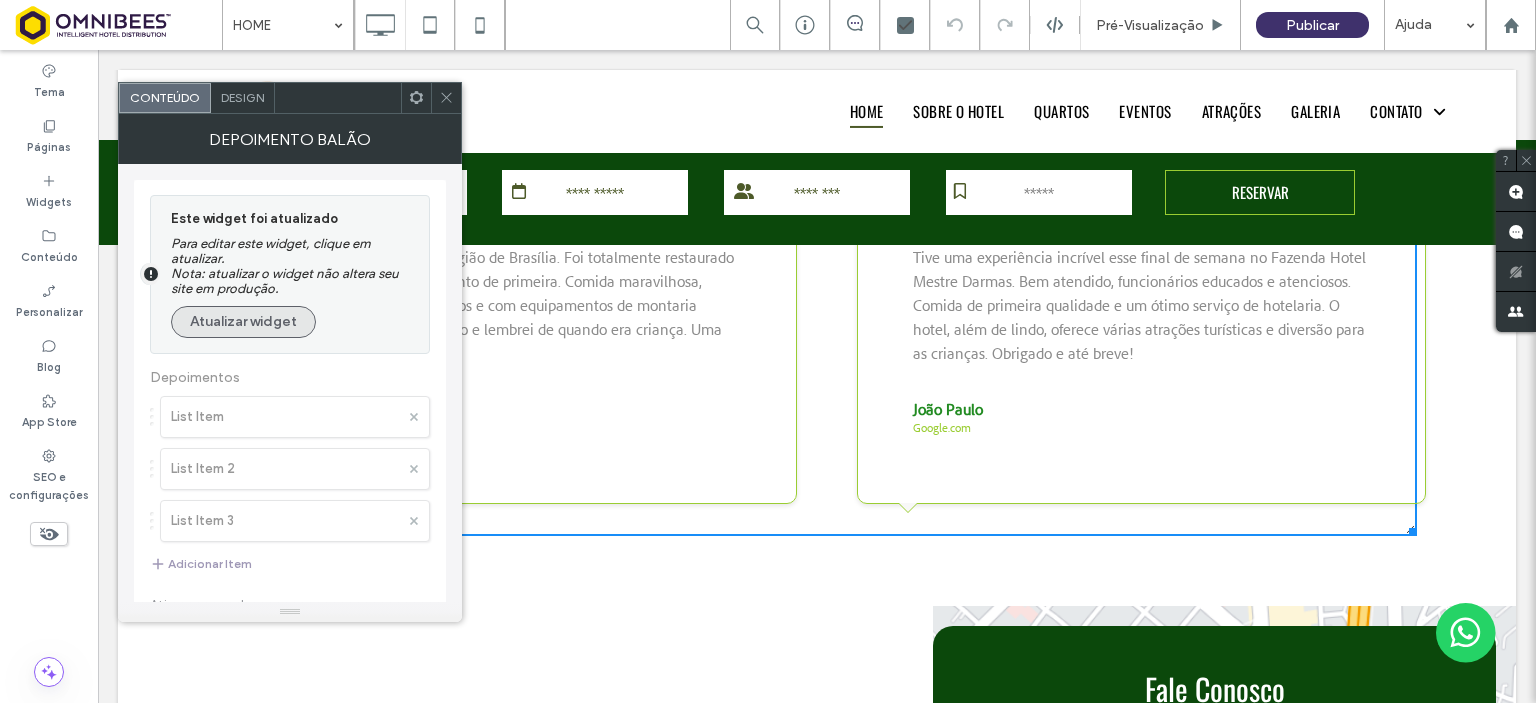 click on "Atualizar widget" at bounding box center (243, 322) 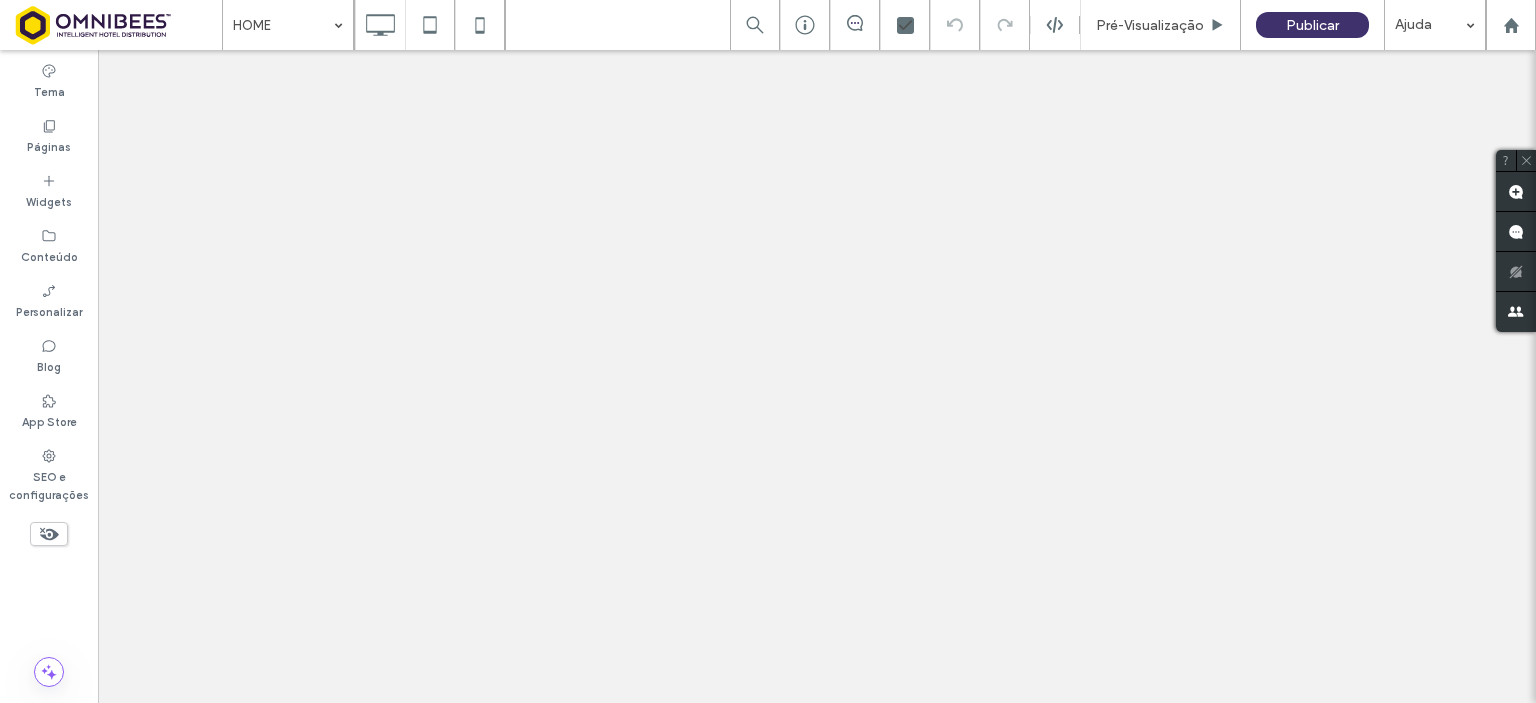 scroll, scrollTop: 0, scrollLeft: 0, axis: both 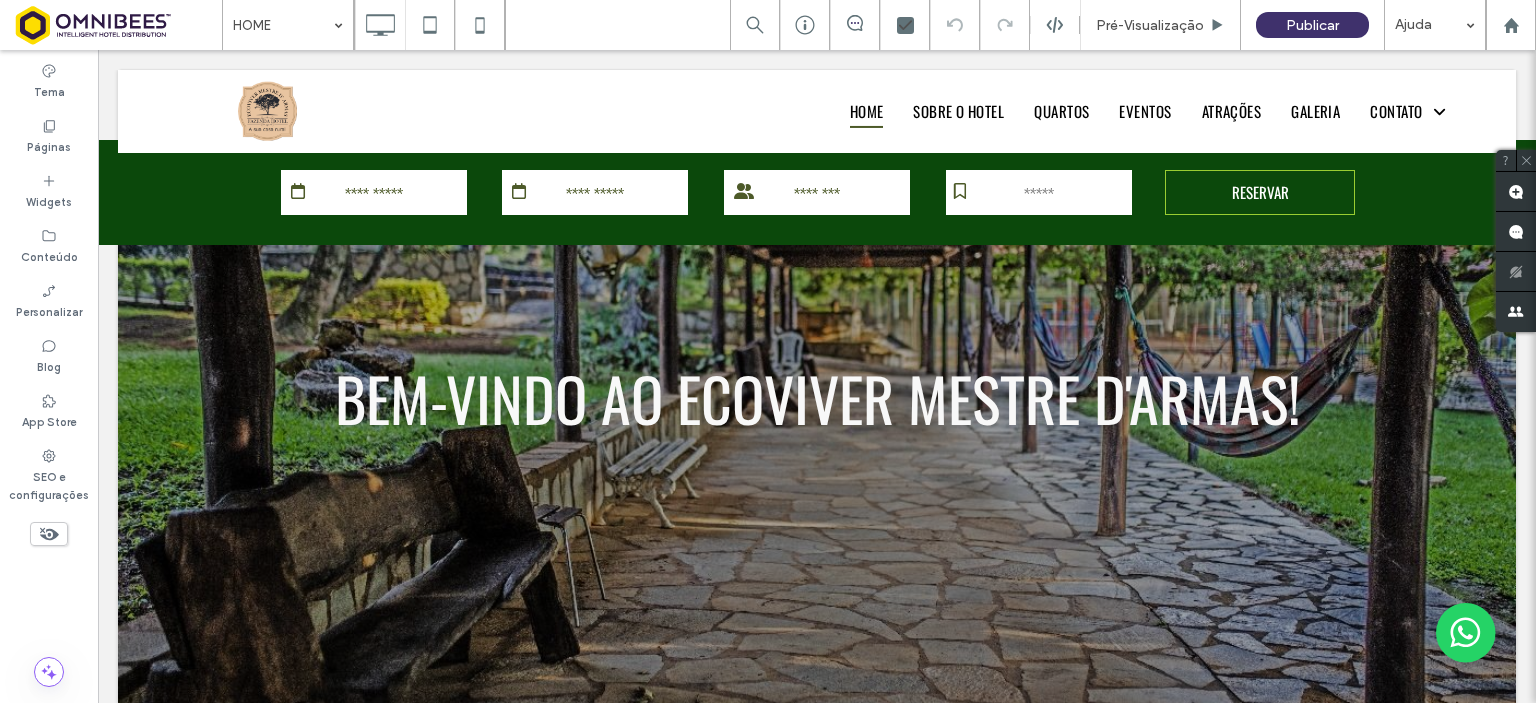 click at bounding box center [217, 4033] 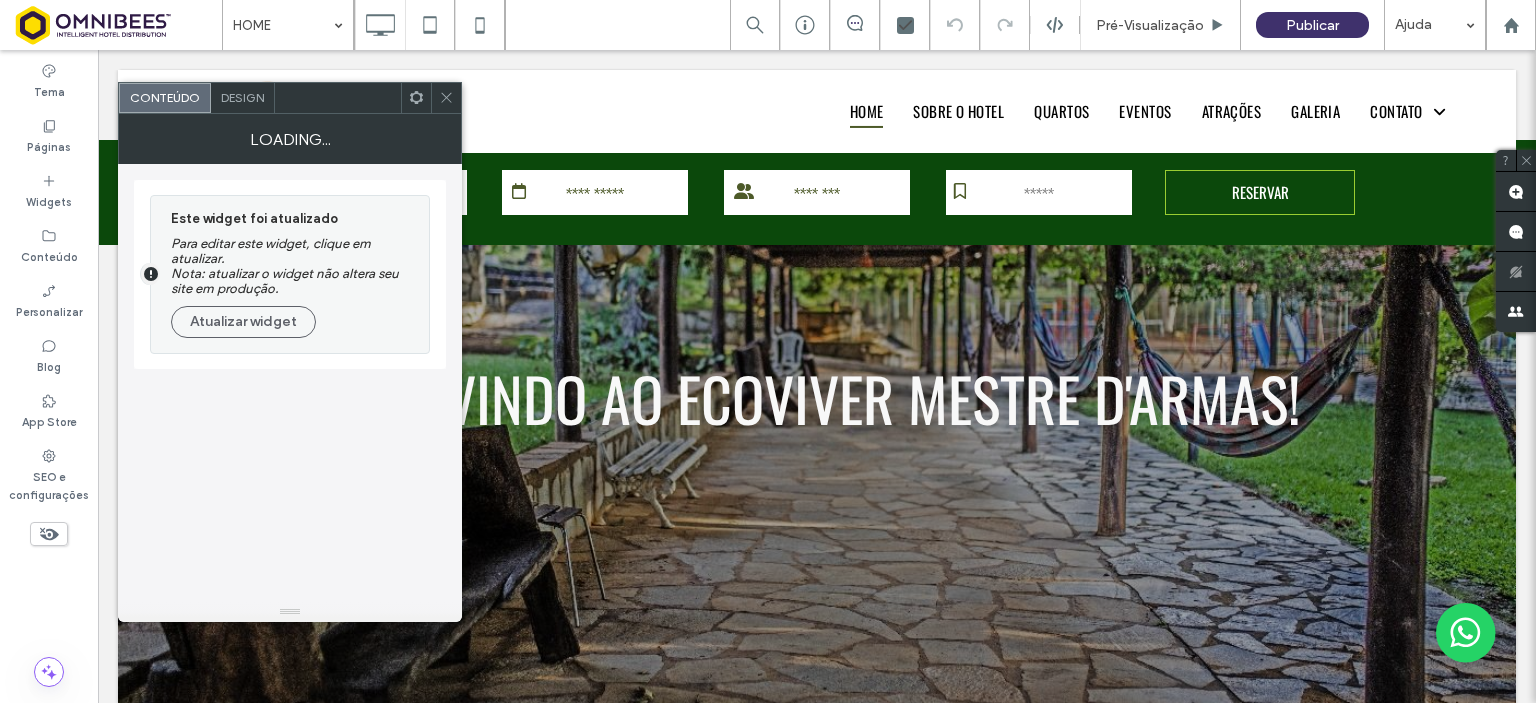 scroll, scrollTop: 3600, scrollLeft: 0, axis: vertical 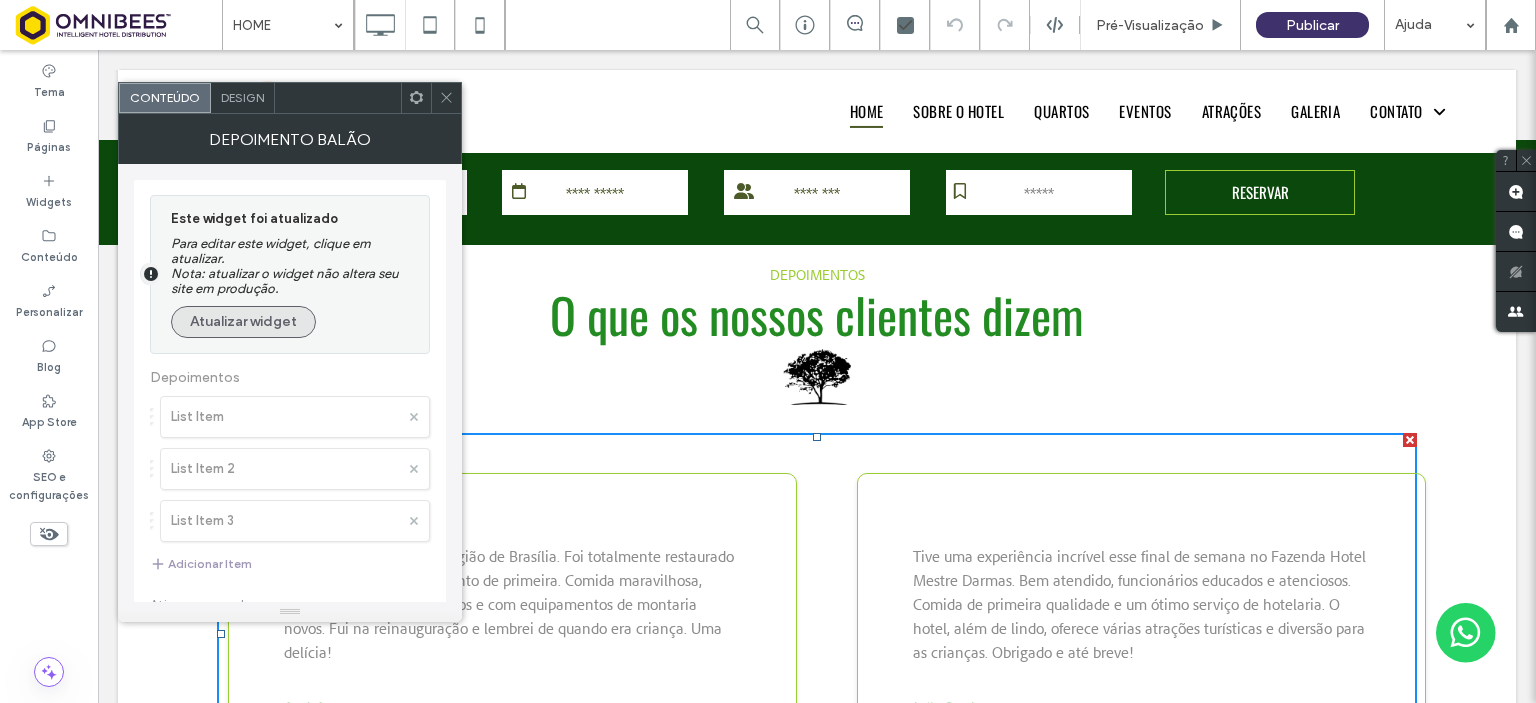 click on "Atualizar widget" at bounding box center (243, 322) 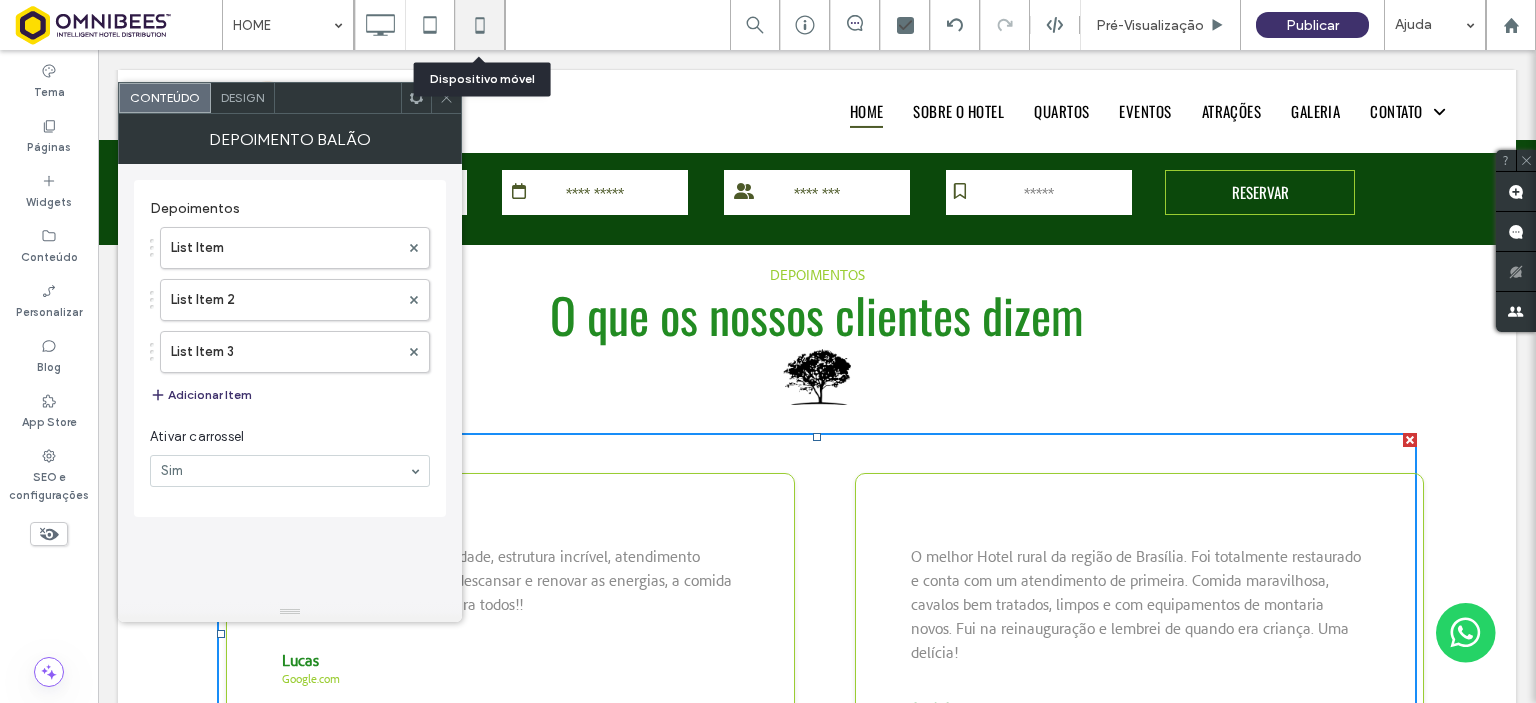 click 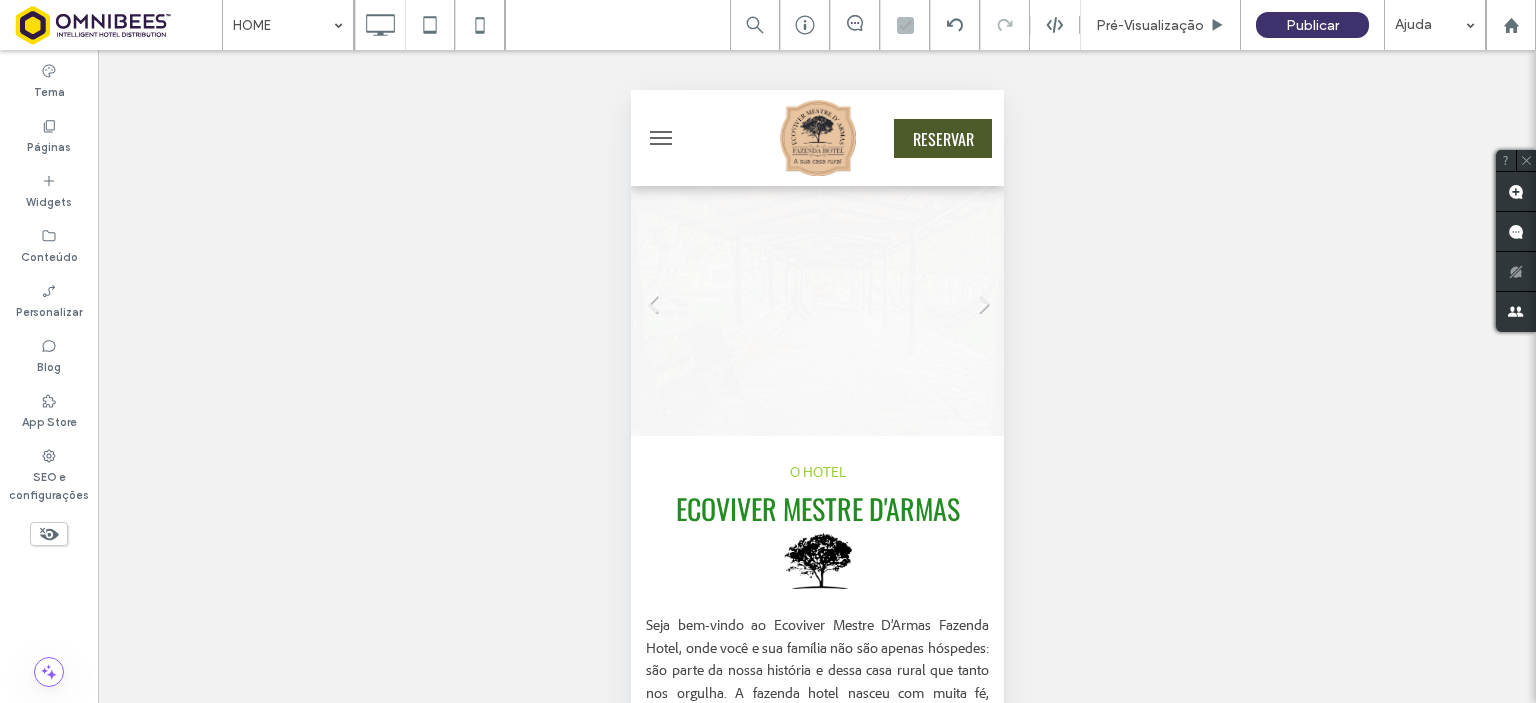 scroll, scrollTop: 0, scrollLeft: 0, axis: both 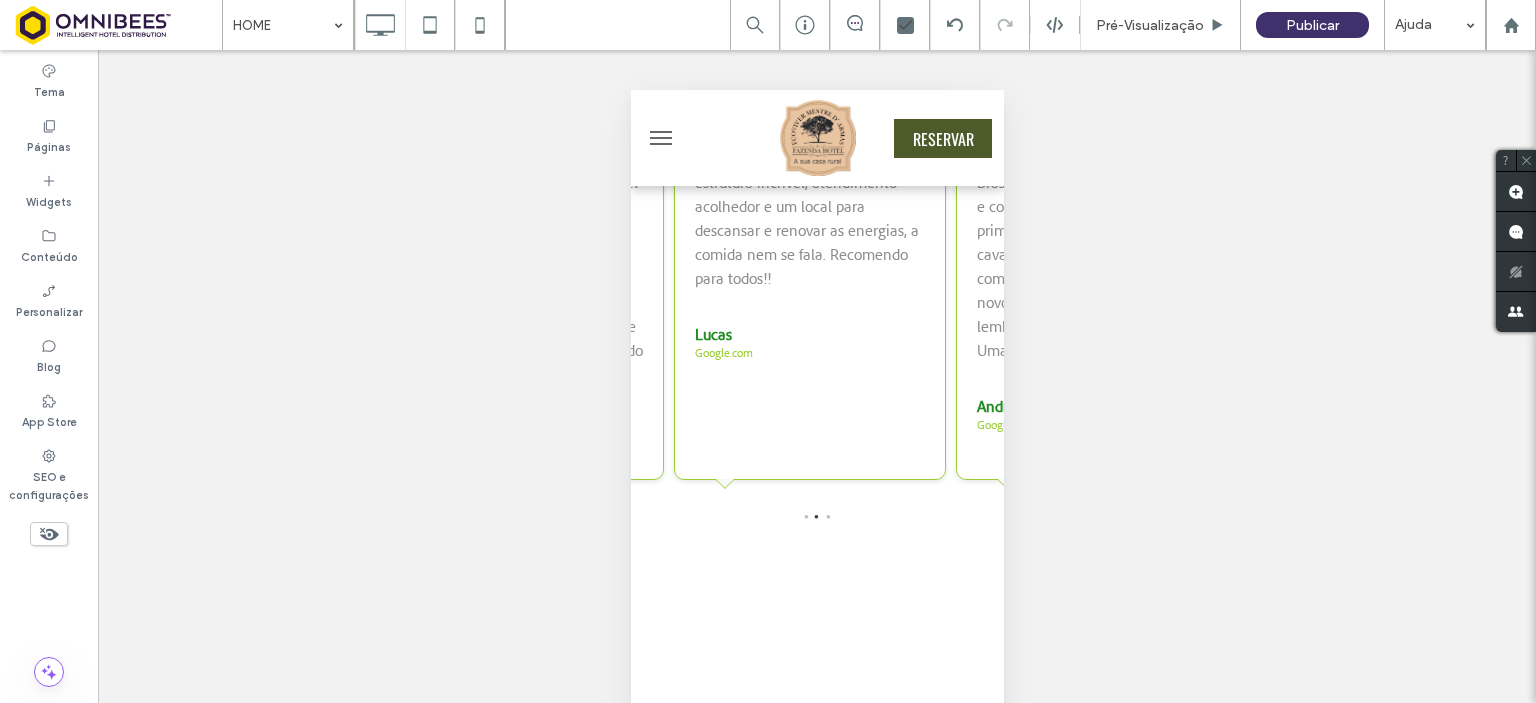 drag, startPoint x: 995, startPoint y: 182, endPoint x: 1644, endPoint y: 686, distance: 821.7159 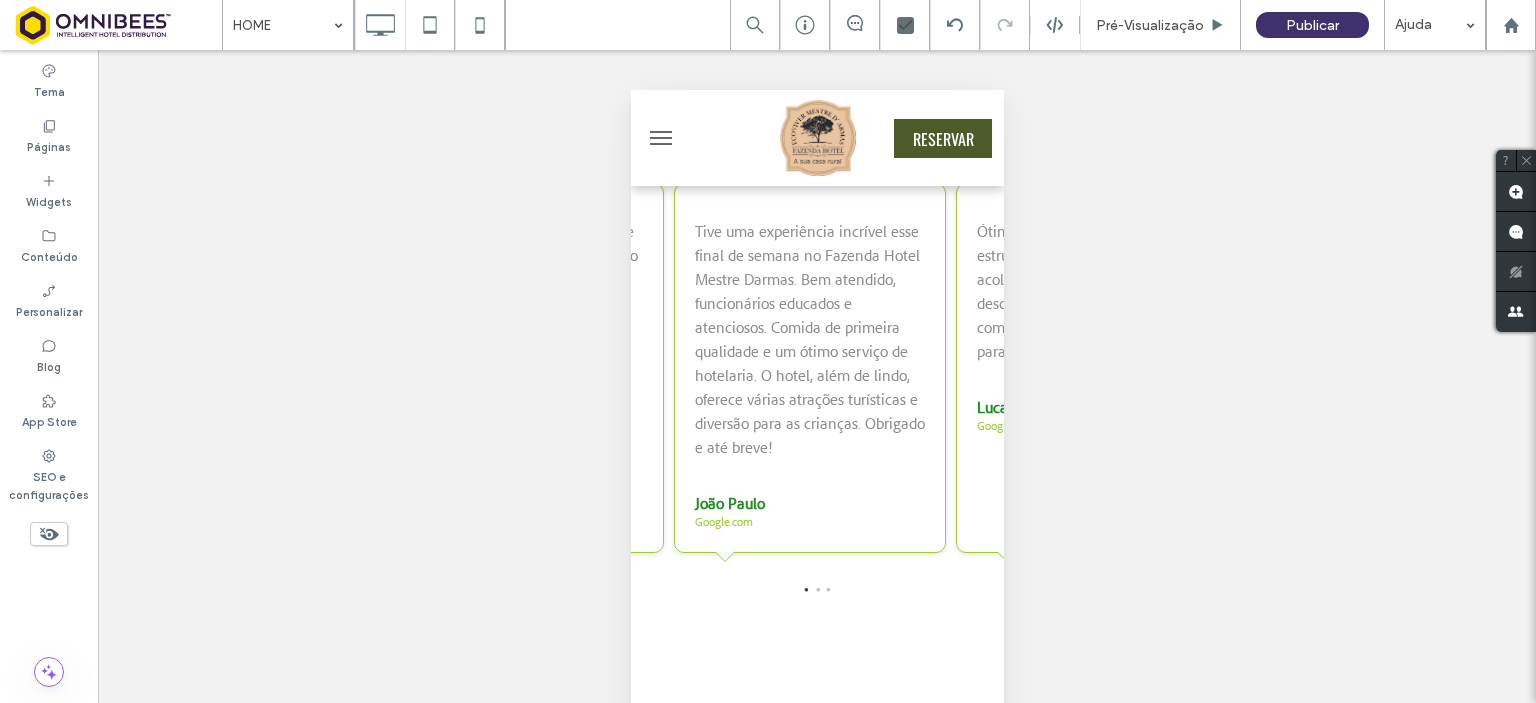 scroll, scrollTop: 3449, scrollLeft: 0, axis: vertical 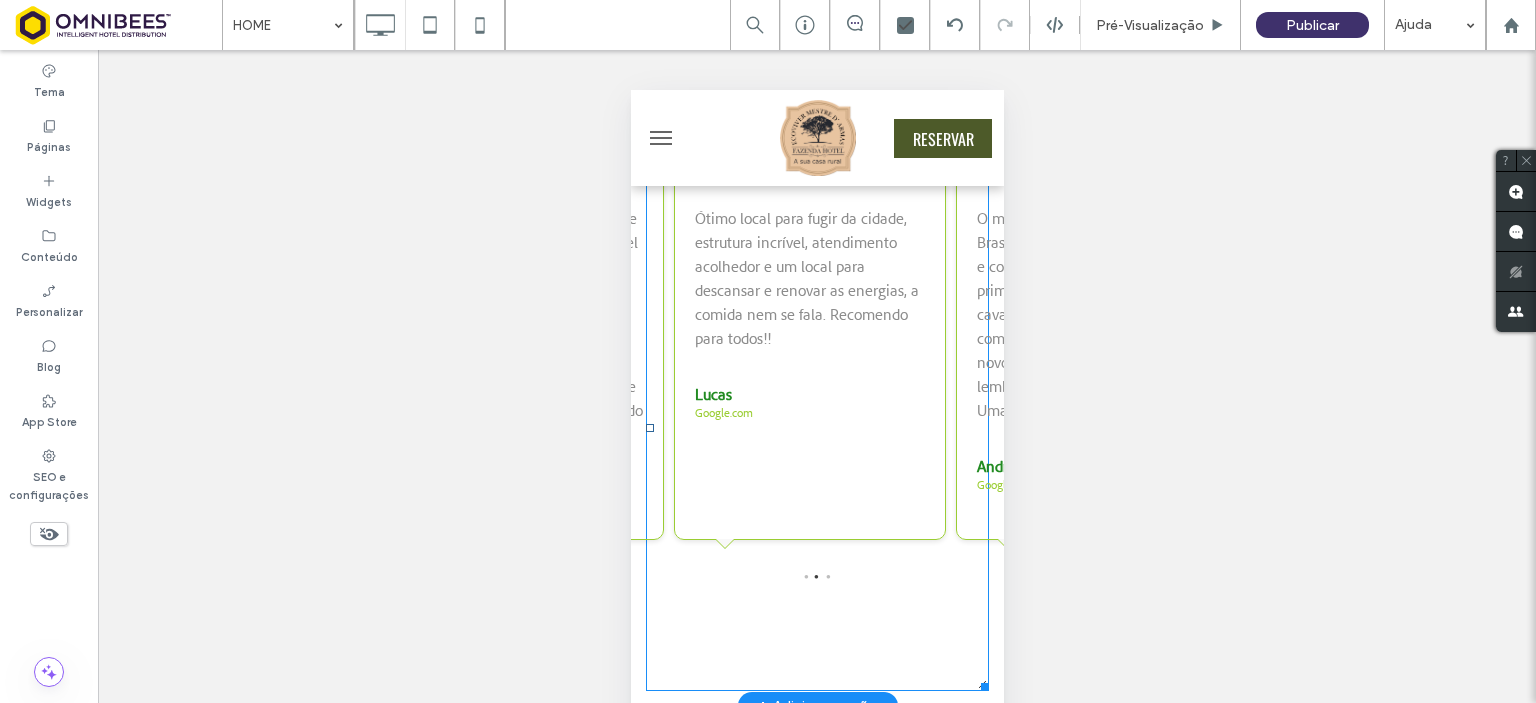 drag, startPoint x: 939, startPoint y: 423, endPoint x: 848, endPoint y: 433, distance: 91.5478 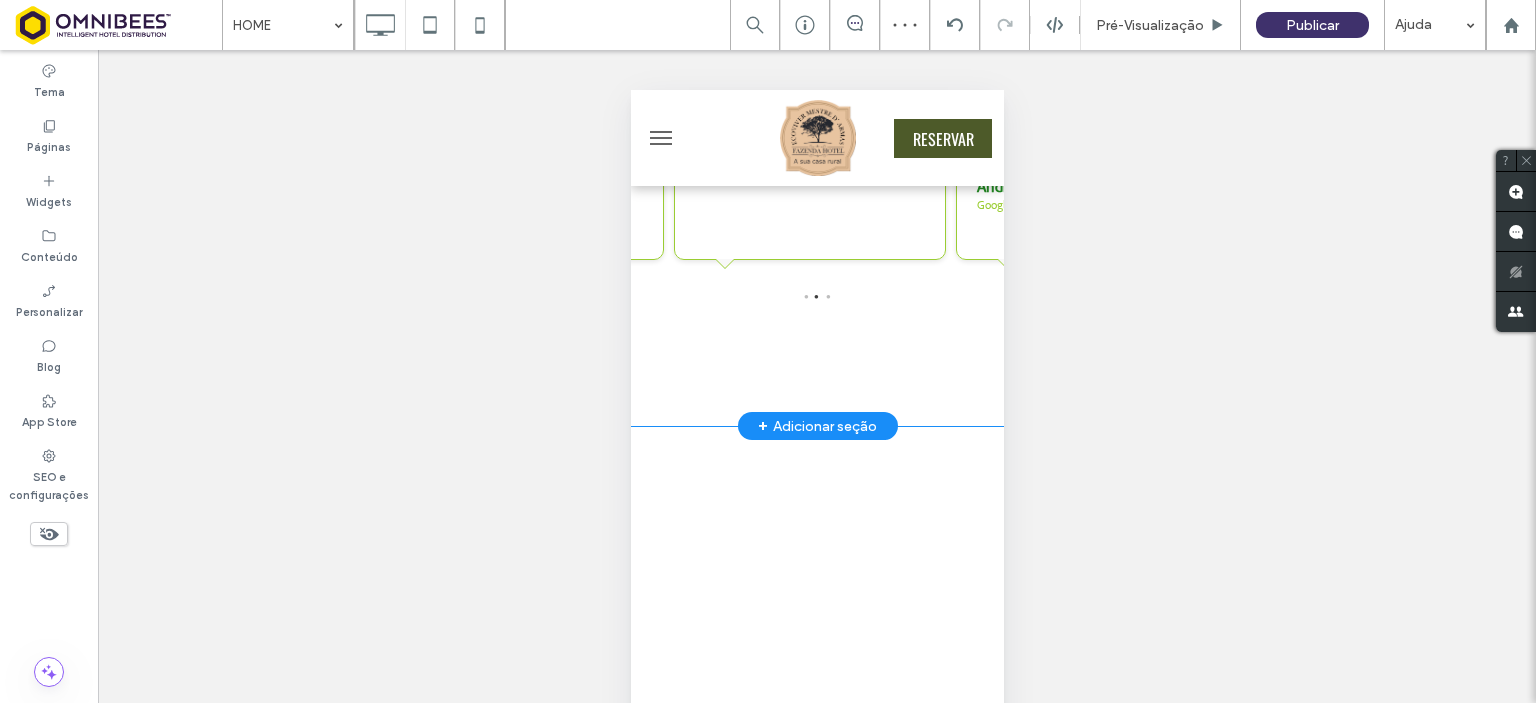 scroll, scrollTop: 3723, scrollLeft: 0, axis: vertical 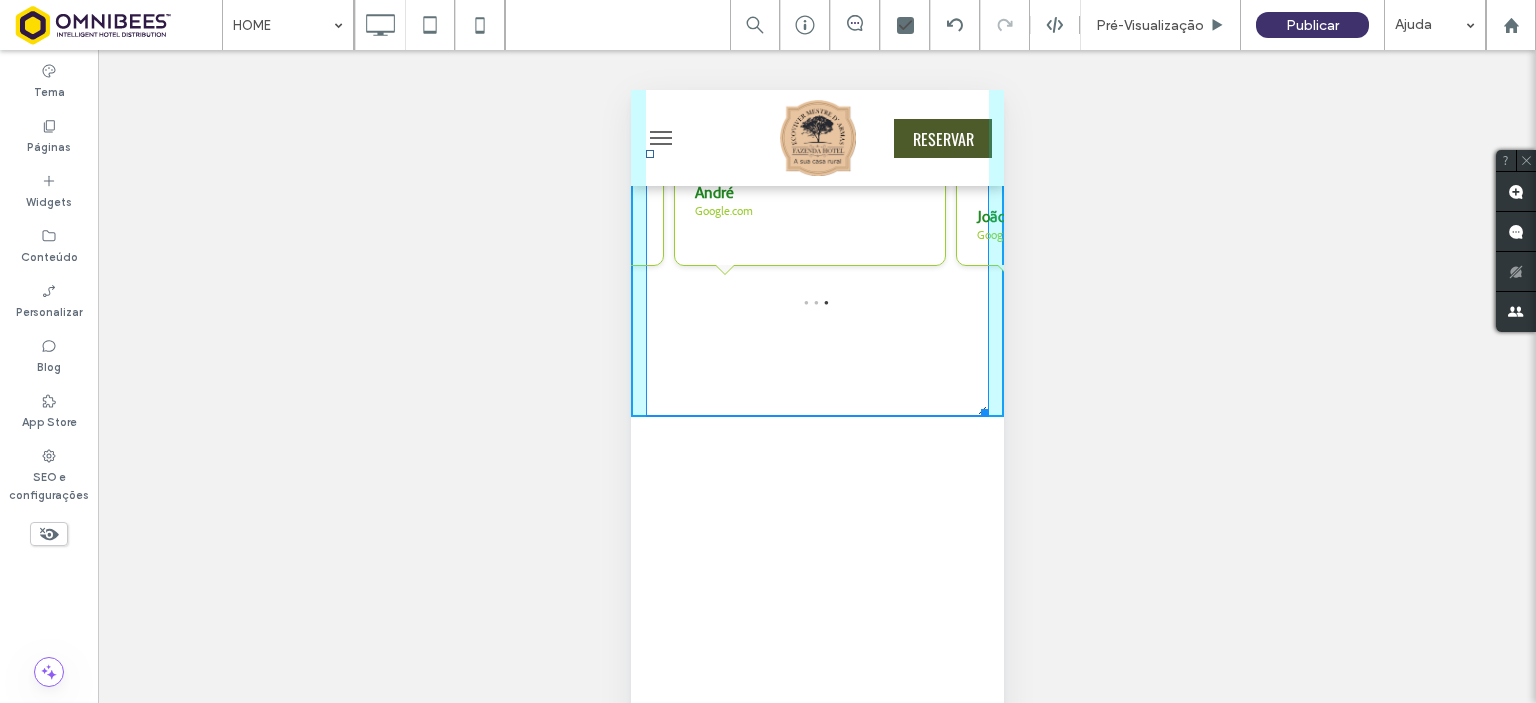 drag, startPoint x: 968, startPoint y: 432, endPoint x: 1615, endPoint y: 426, distance: 647.02783 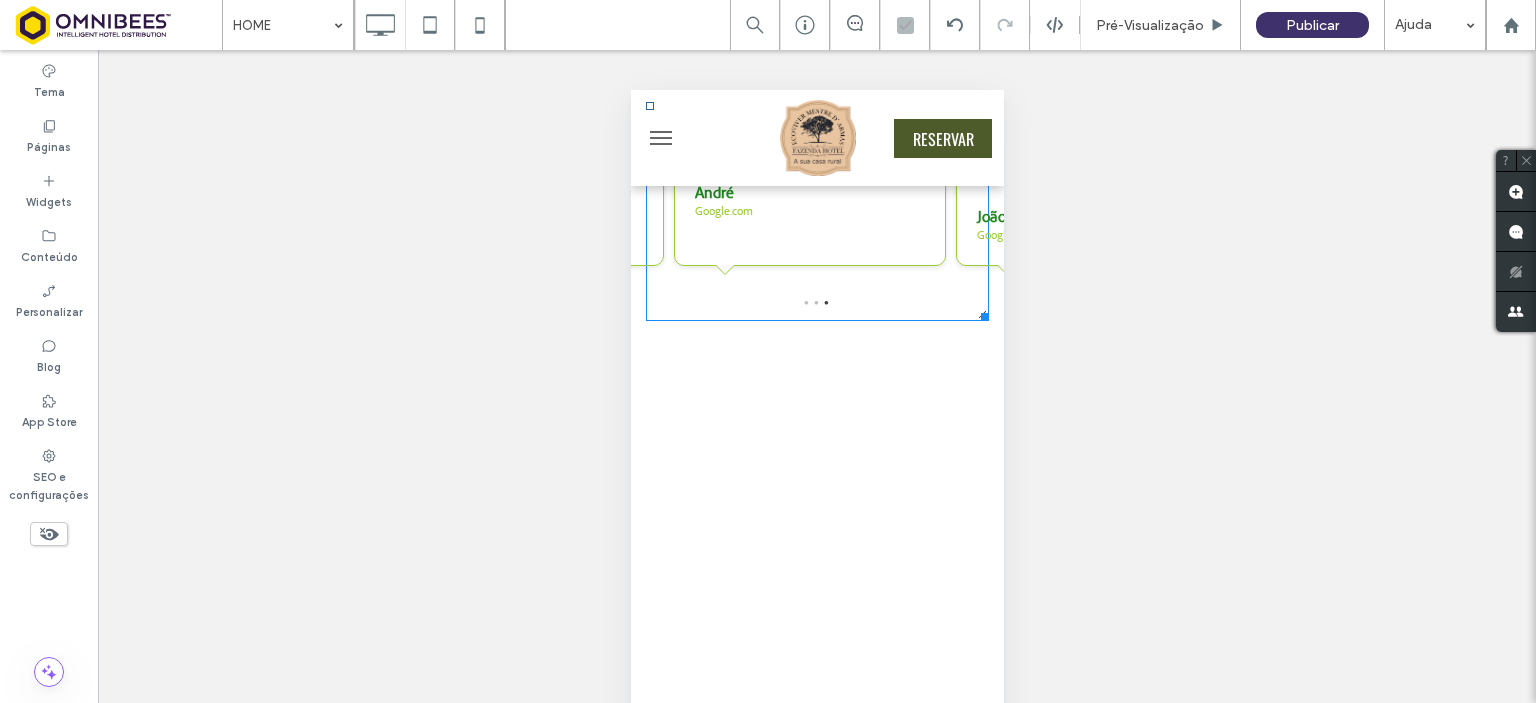 click on "Reexibir?
Sim
Reexibir?
Sim
Reexibir?
Sim
Reexibir?
Sim
Reexibir?
Sim" at bounding box center (817, 401) 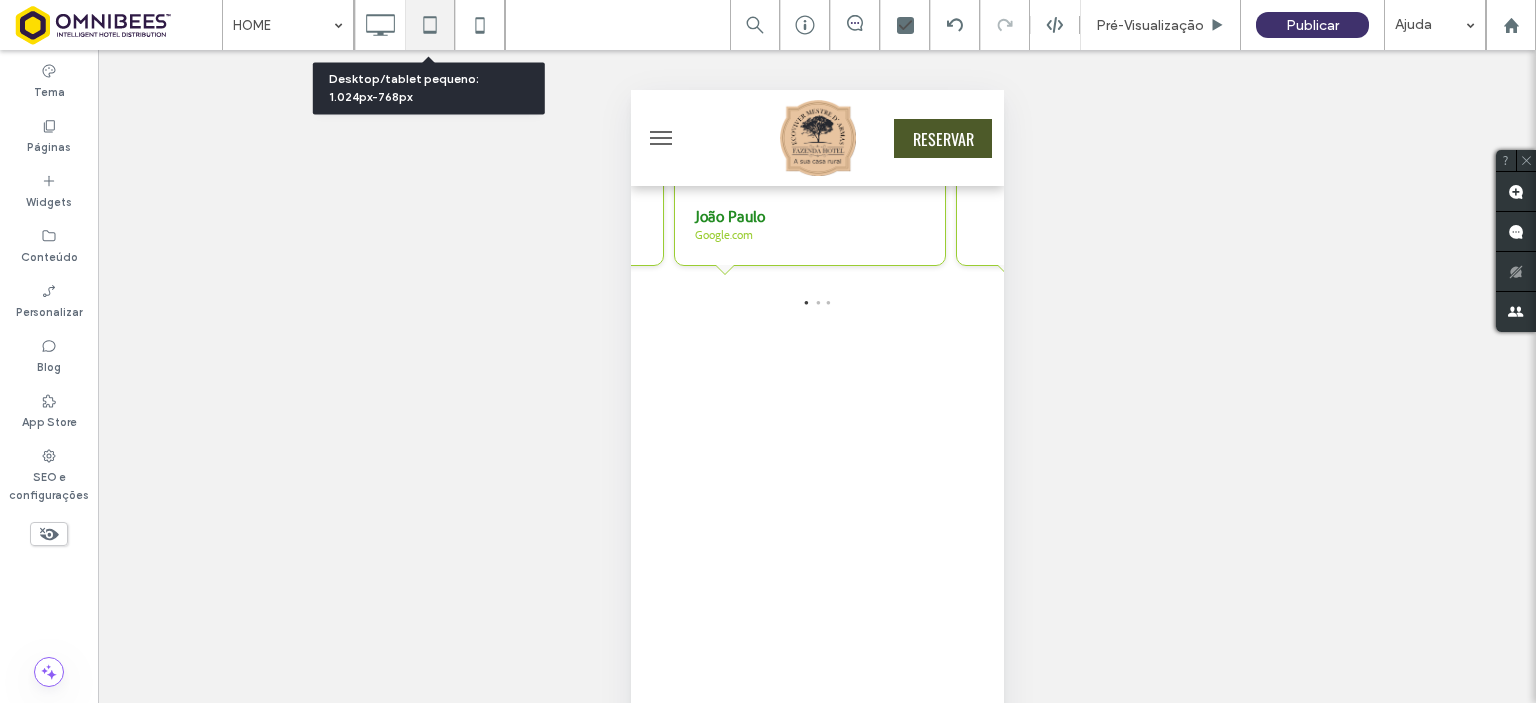 click 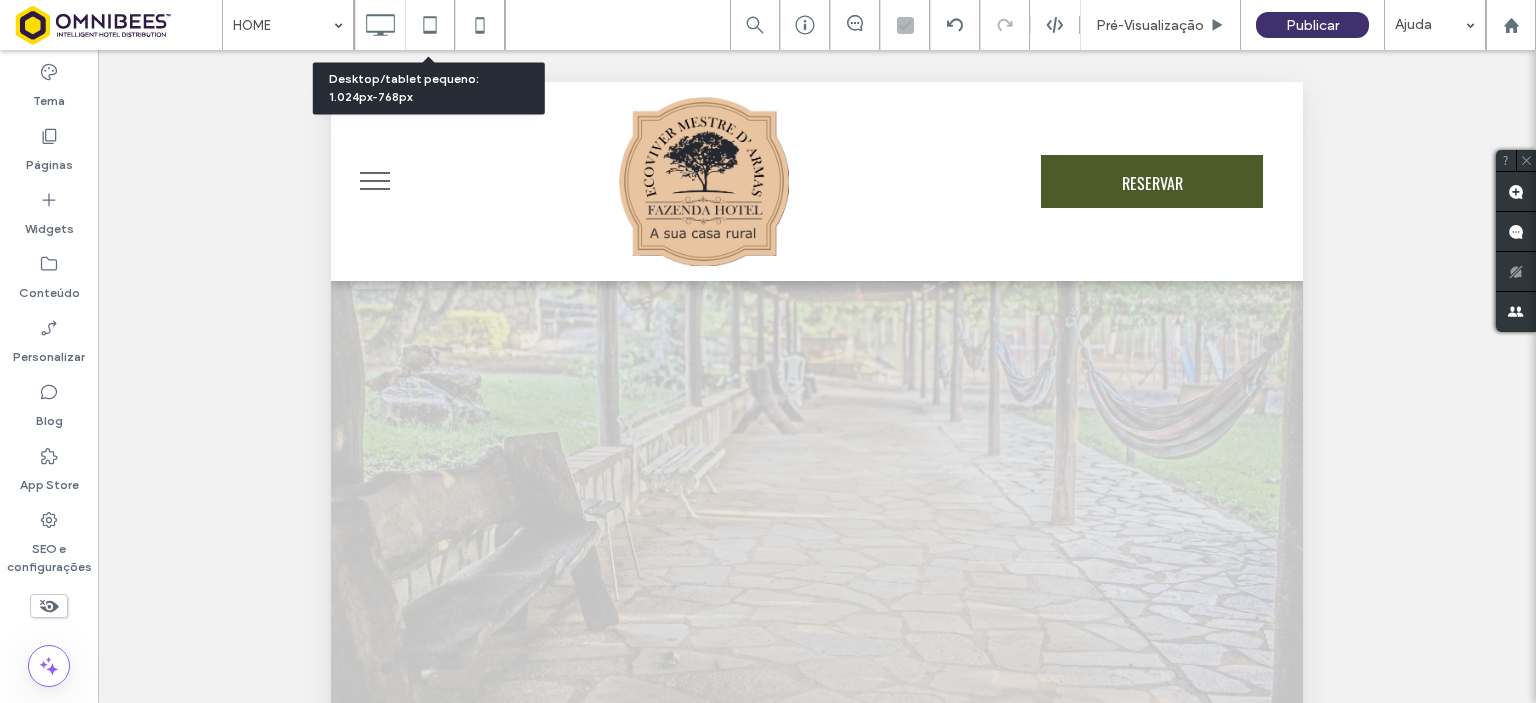 scroll, scrollTop: 0, scrollLeft: 0, axis: both 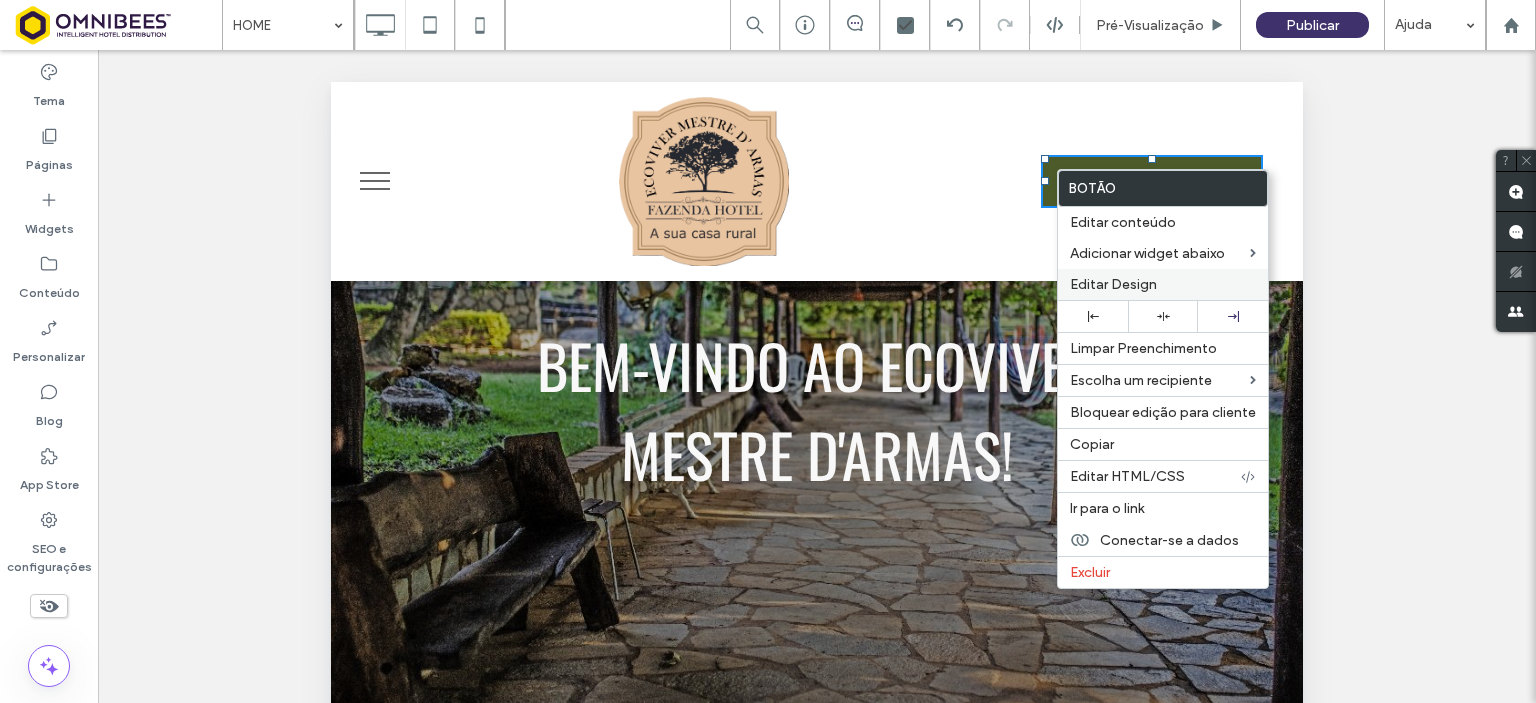 click on "Editar Design" at bounding box center (1113, 284) 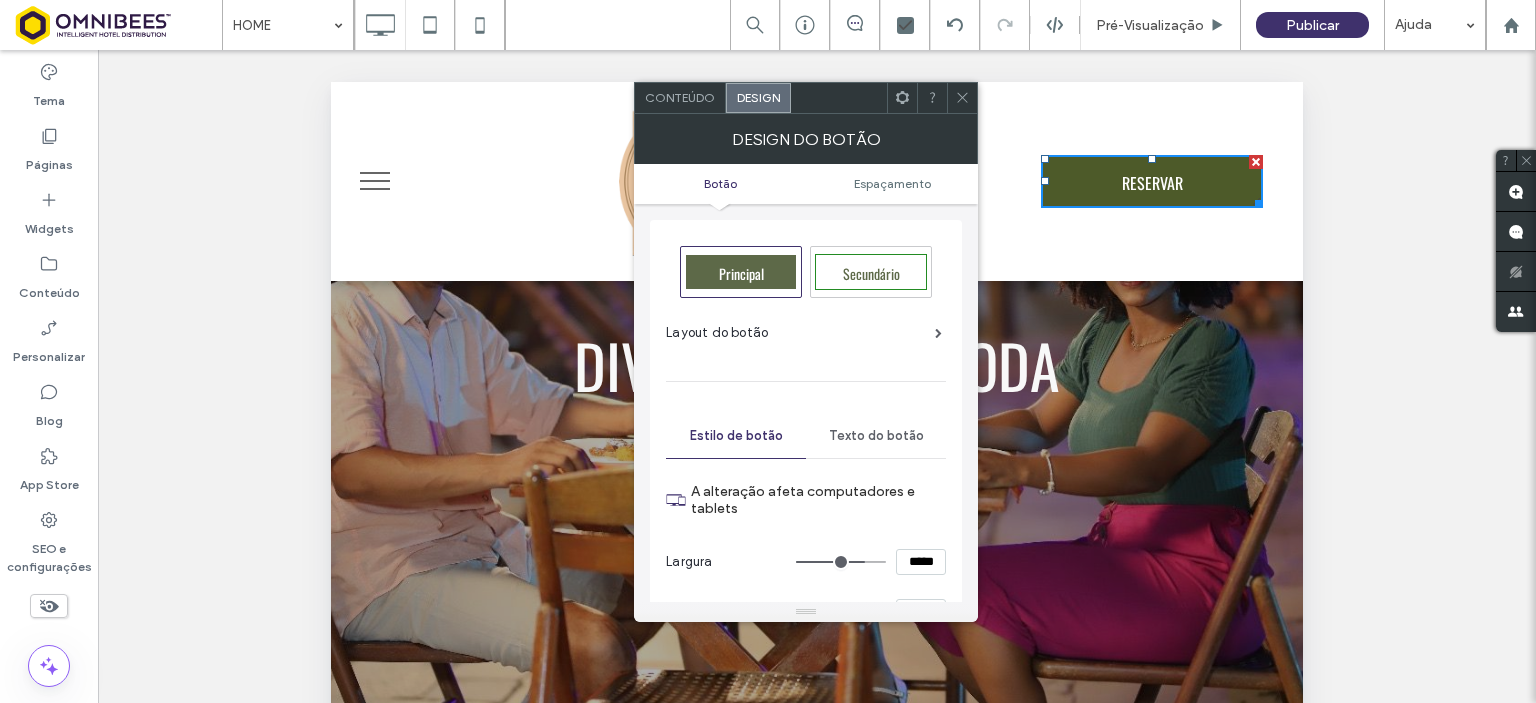 click on "Secundário" at bounding box center [871, 272] 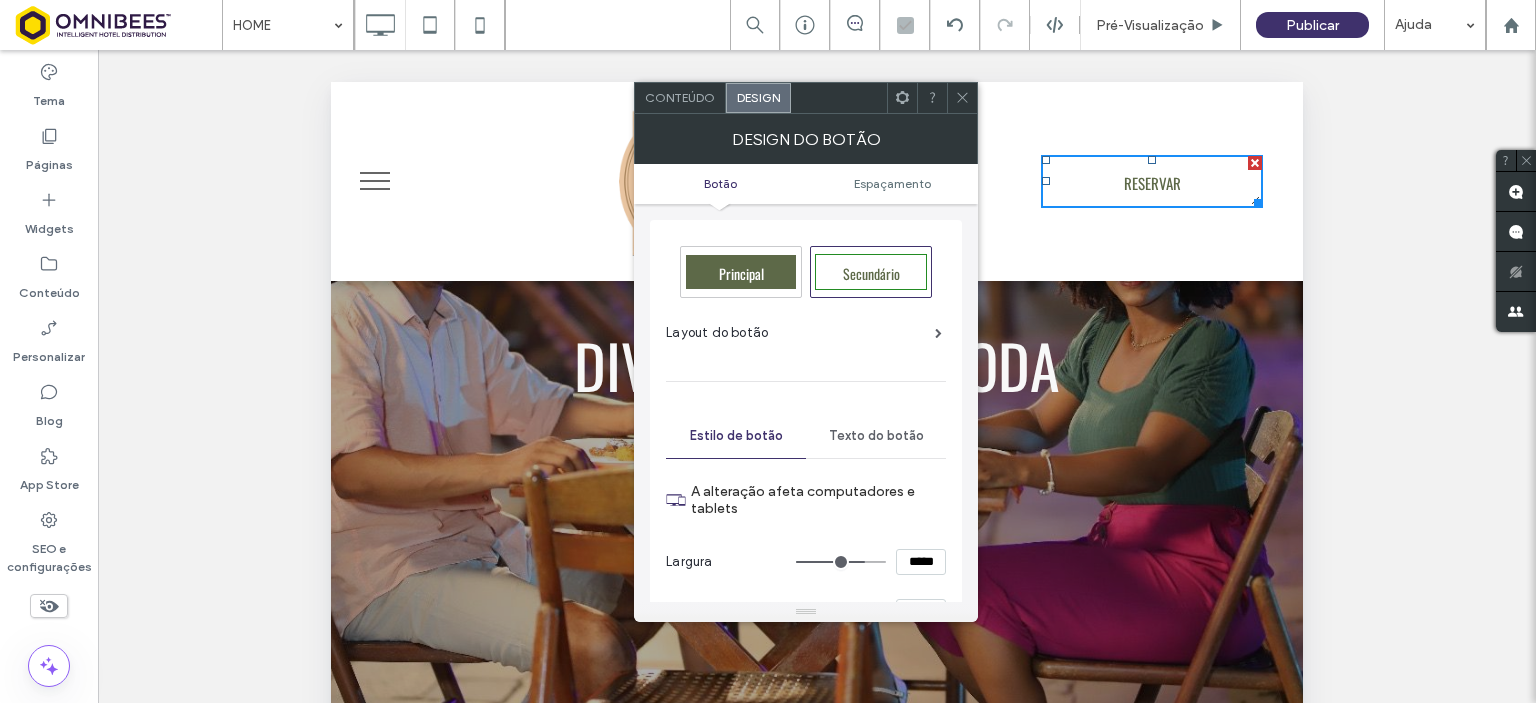 type on "*" 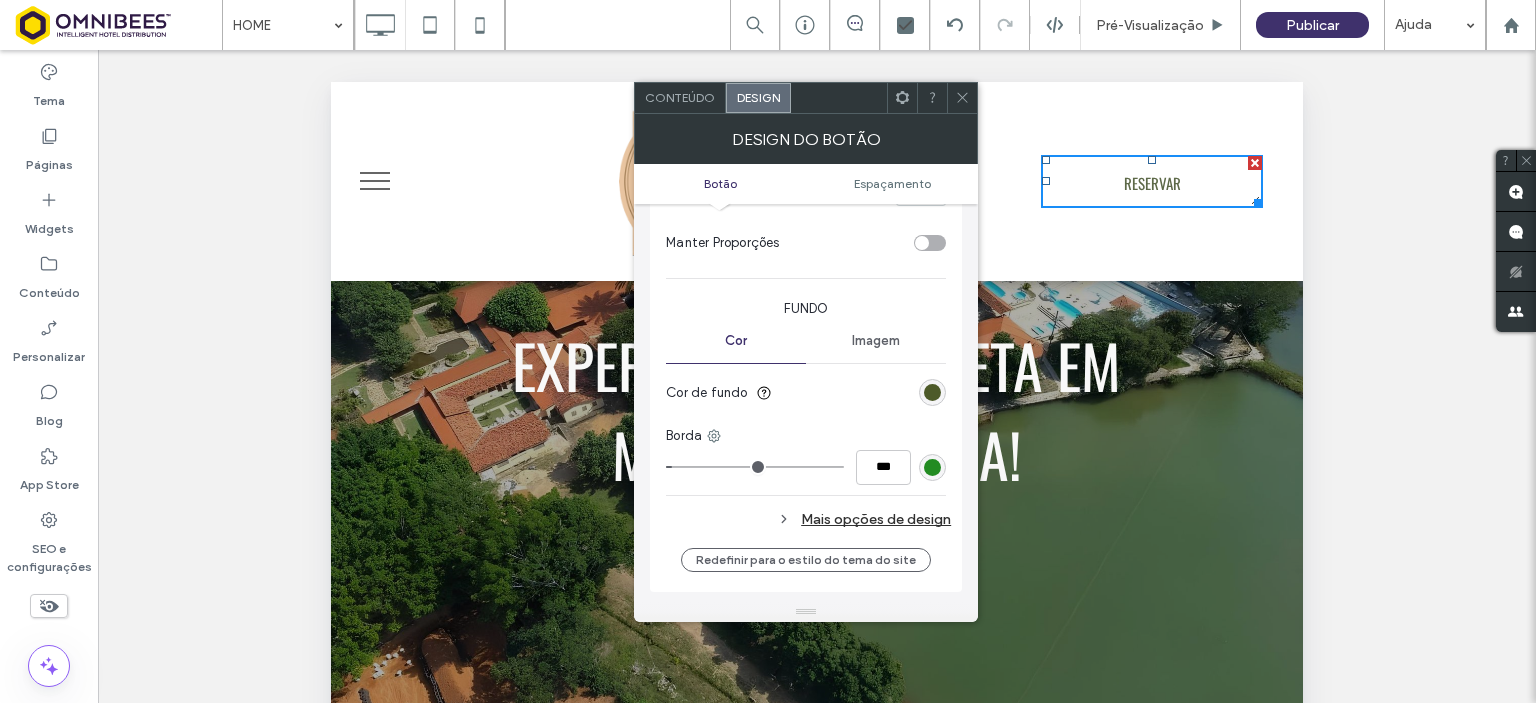 scroll, scrollTop: 442, scrollLeft: 0, axis: vertical 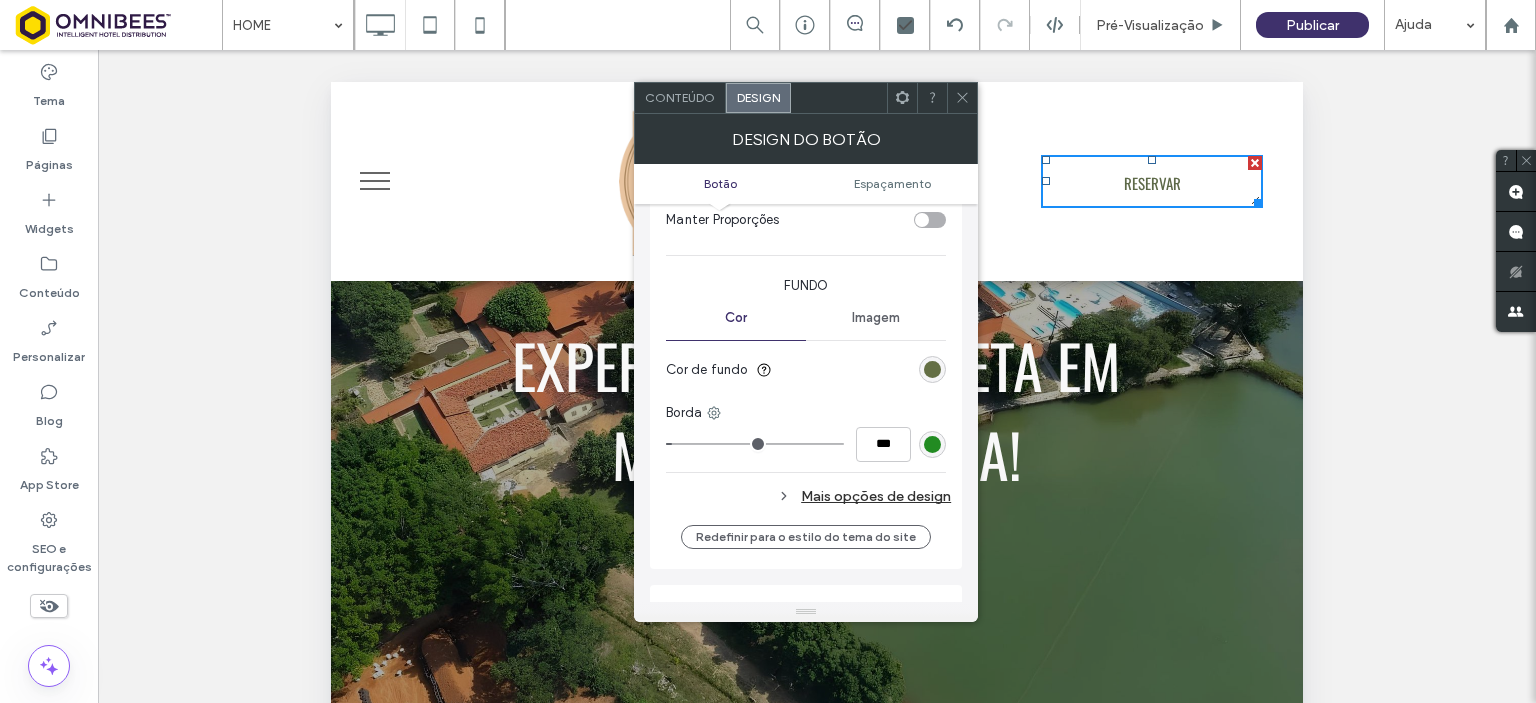click at bounding box center (932, 369) 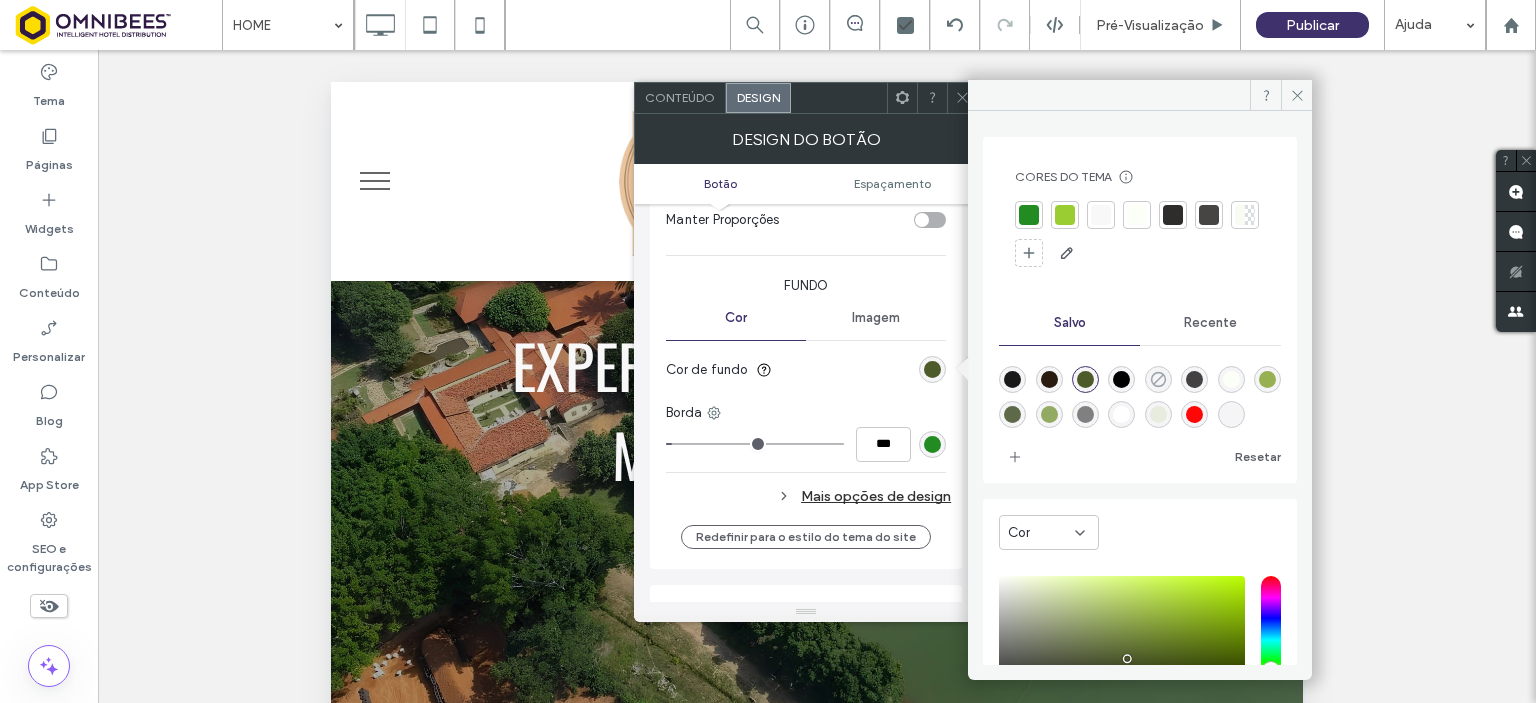 click 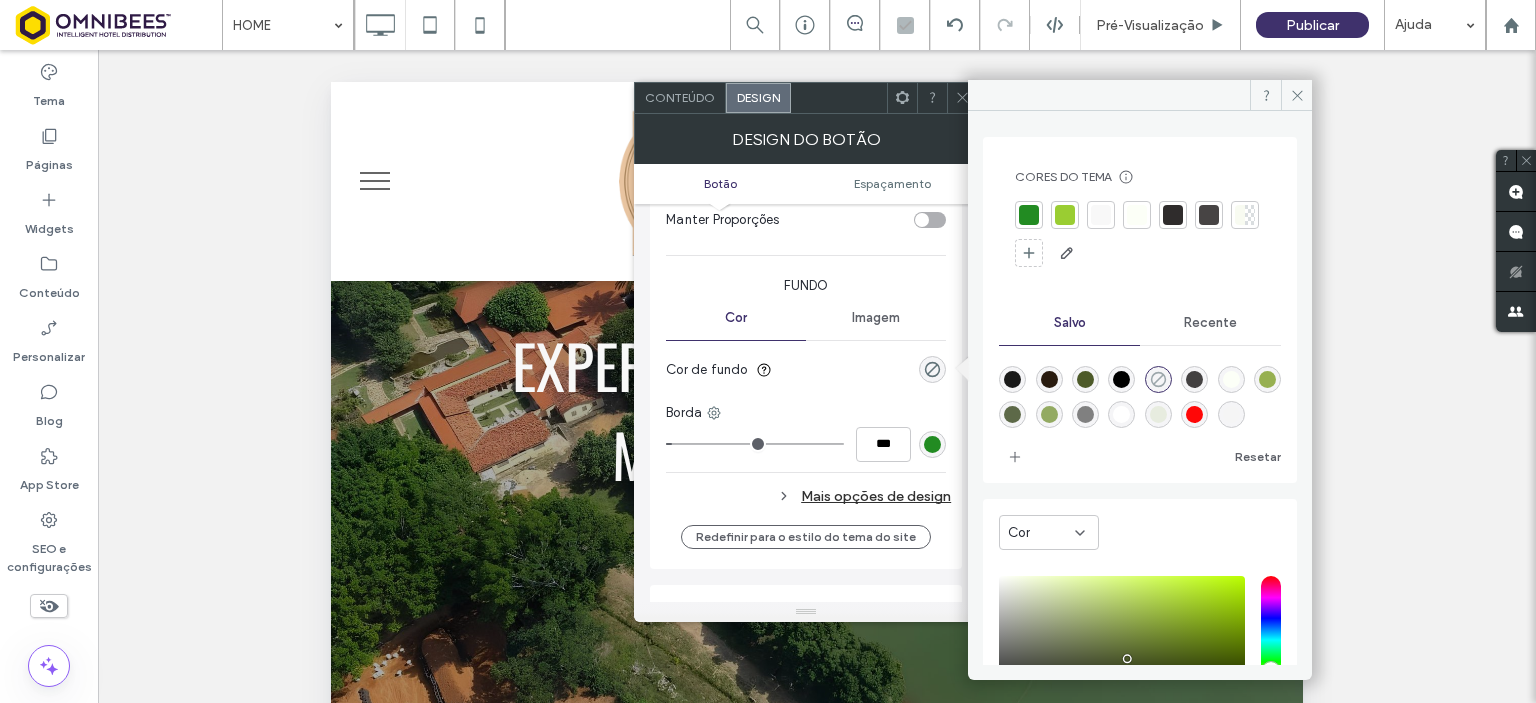 type on "*******" 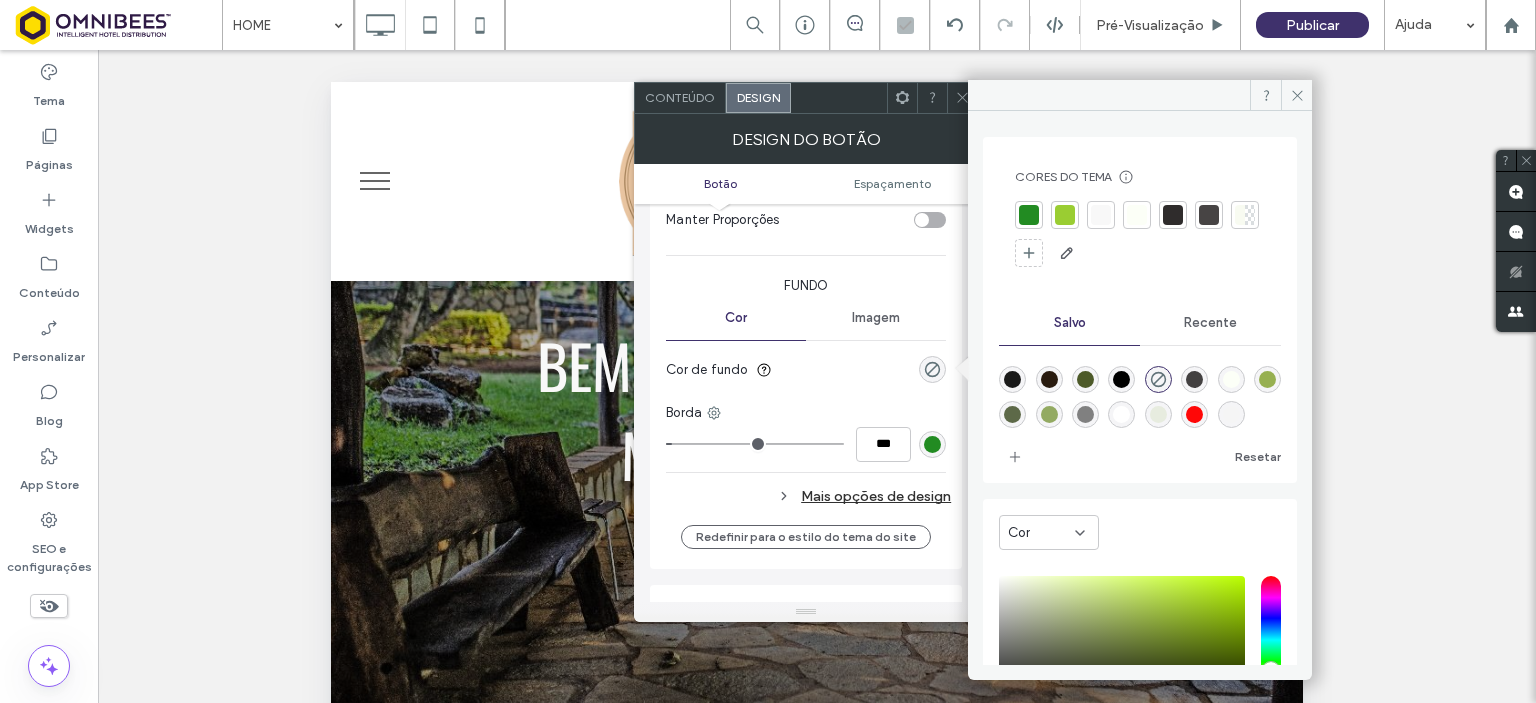click at bounding box center [932, 444] 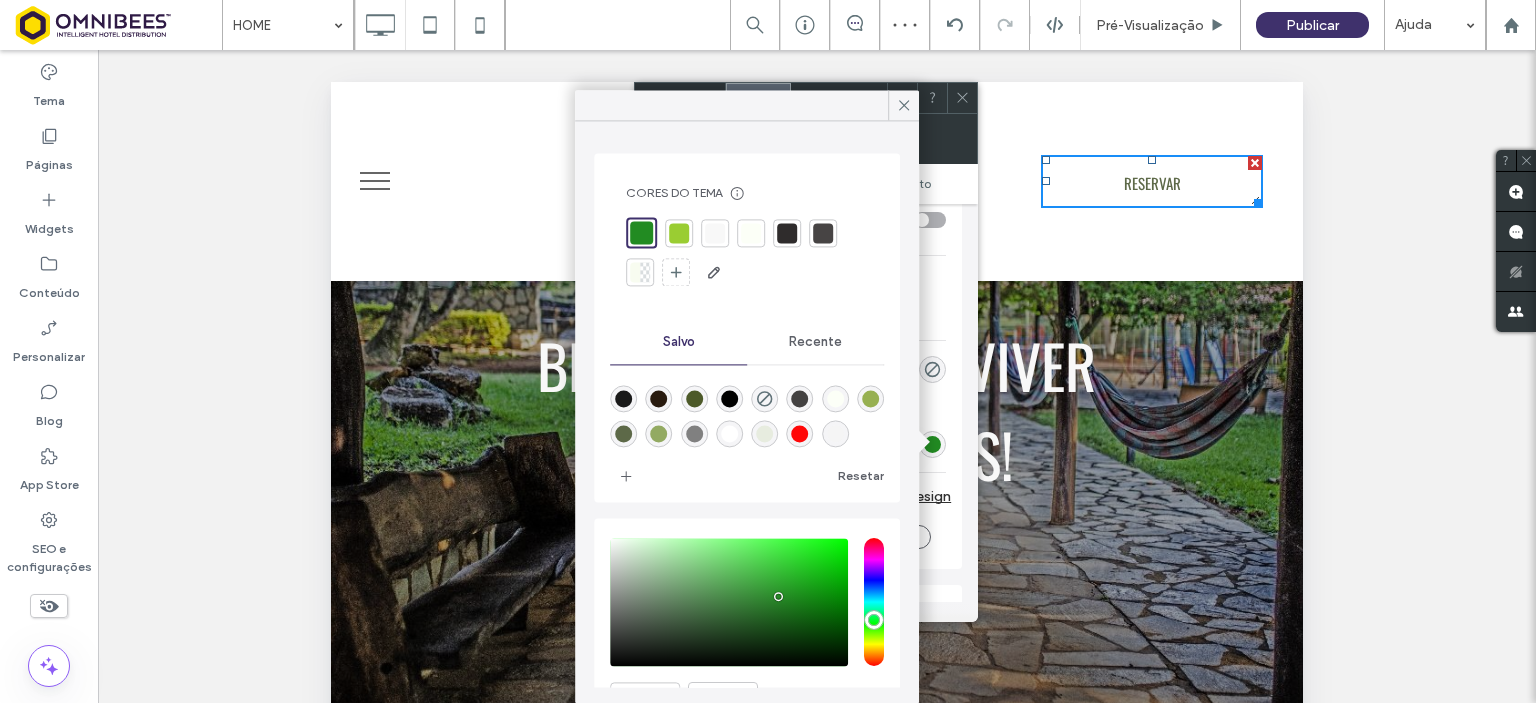 click at bounding box center (679, 233) 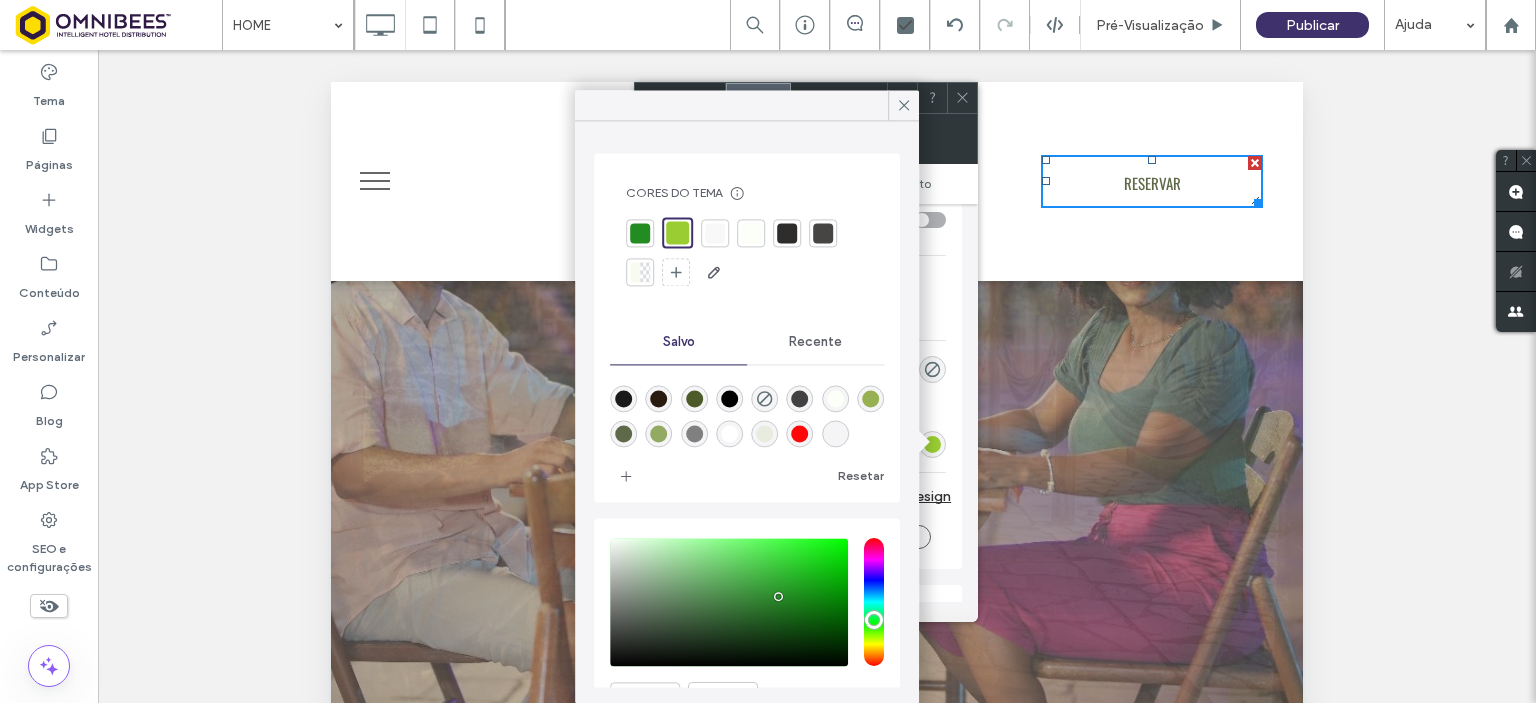 click at bounding box center [640, 233] 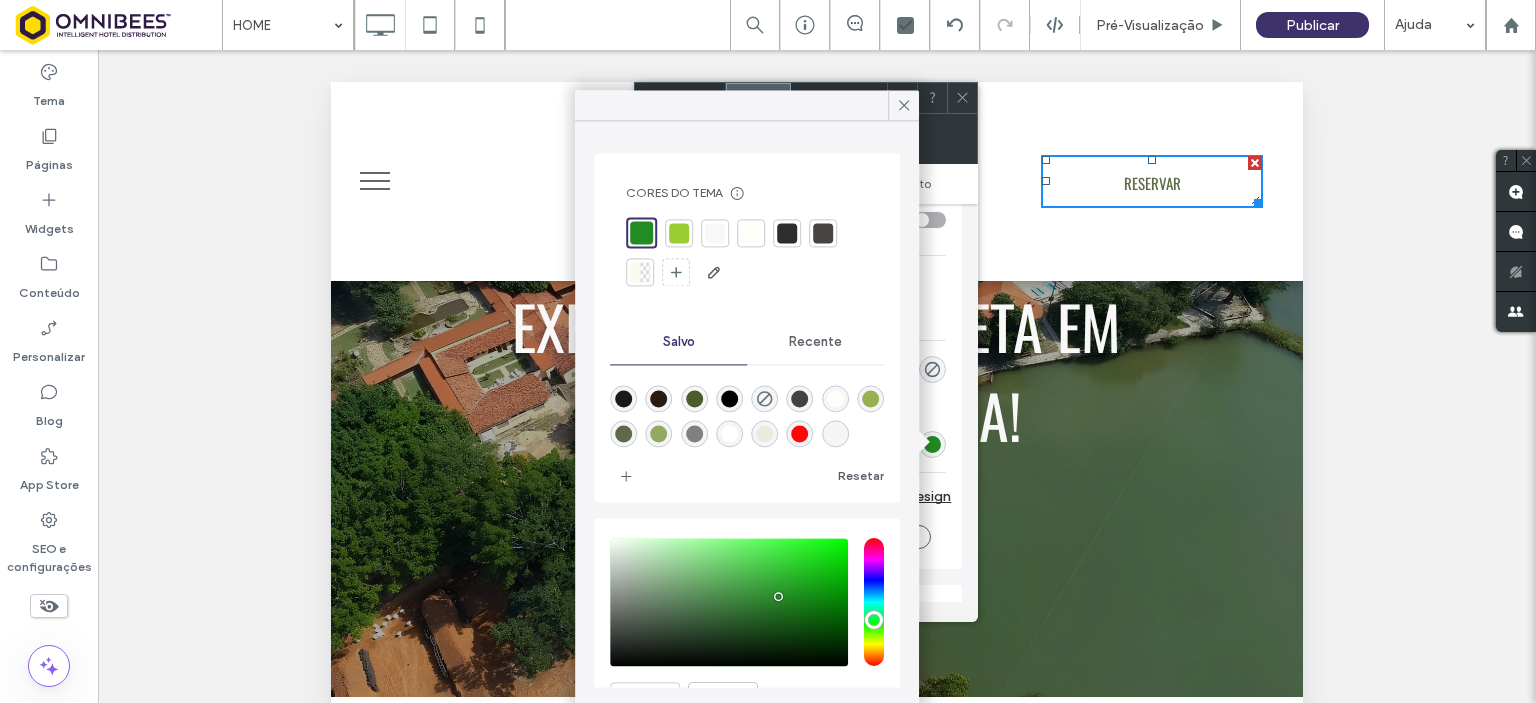 scroll, scrollTop: 0, scrollLeft: 0, axis: both 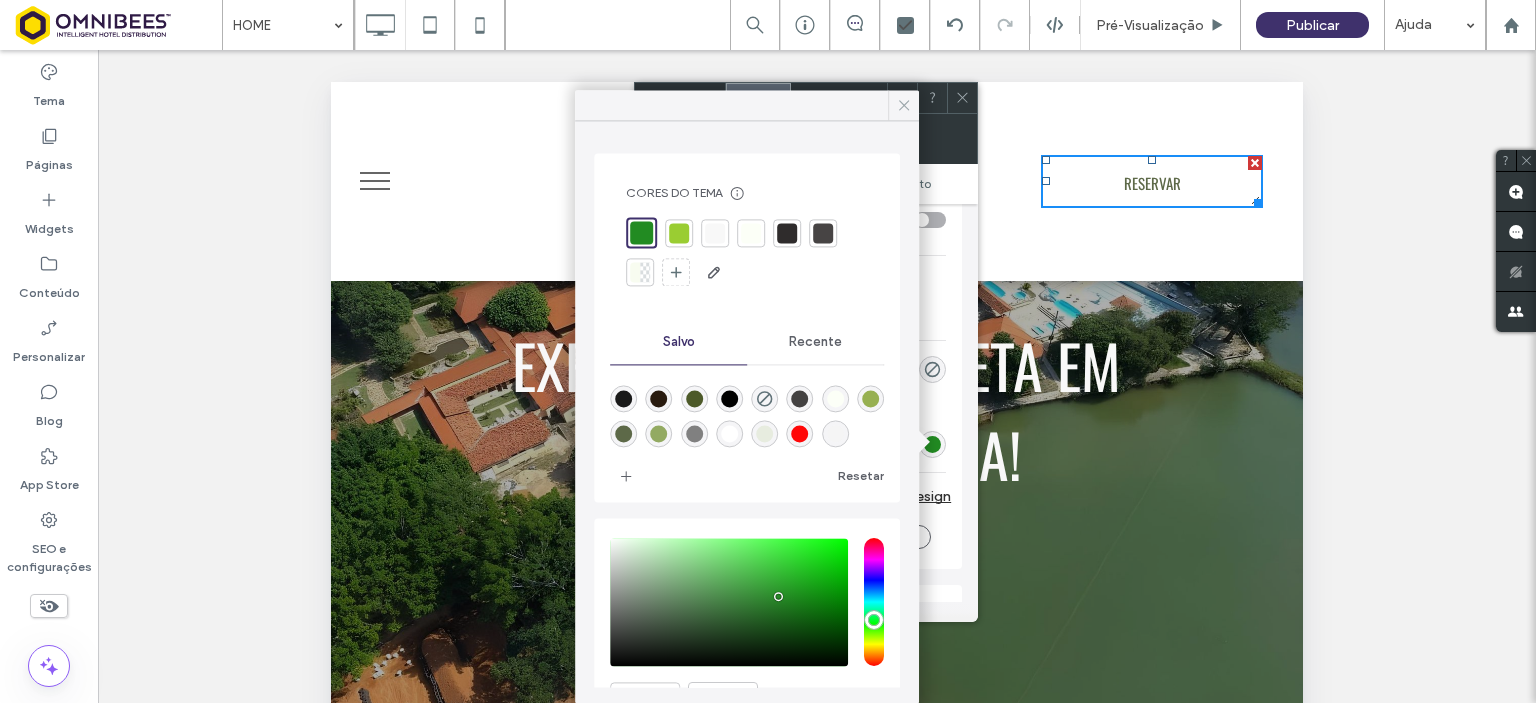 click 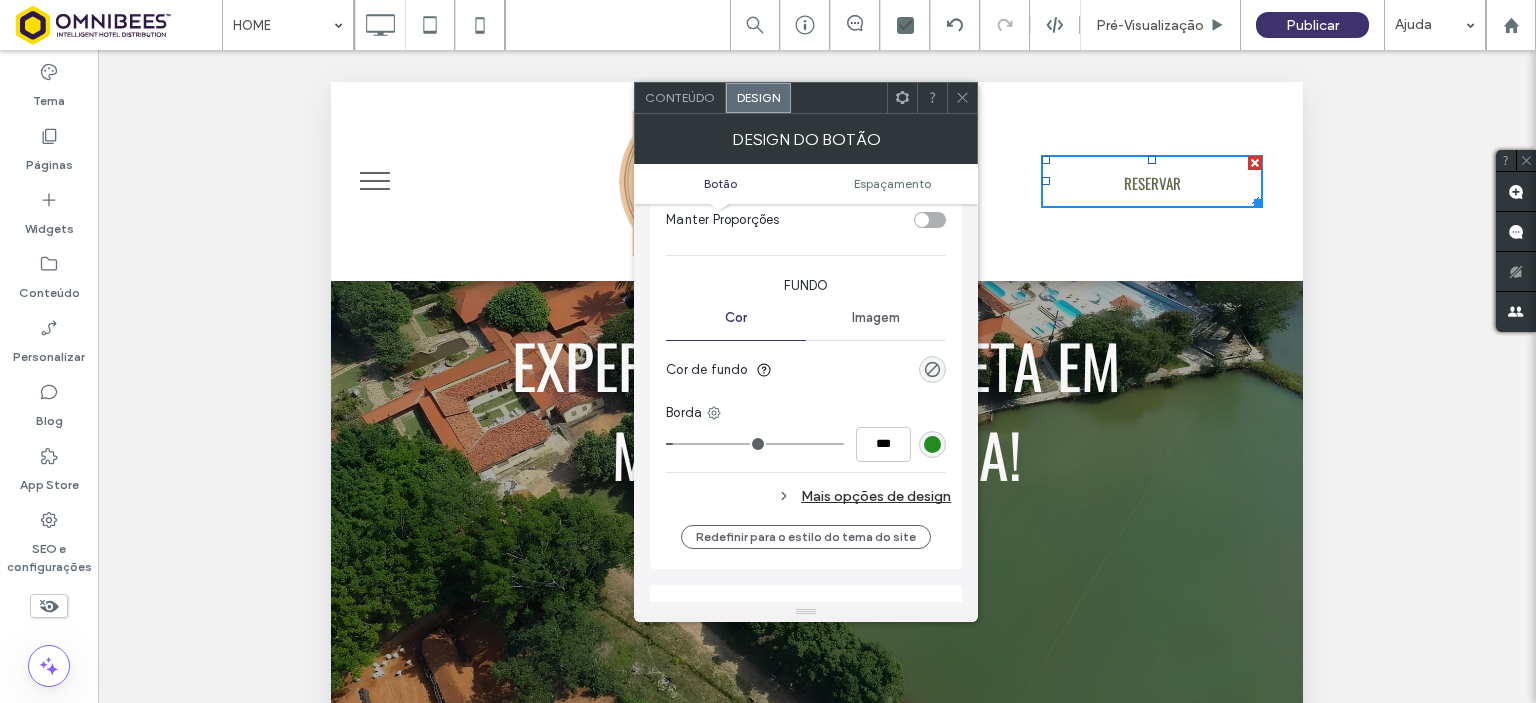 click on "Mais opções de design" at bounding box center (808, 496) 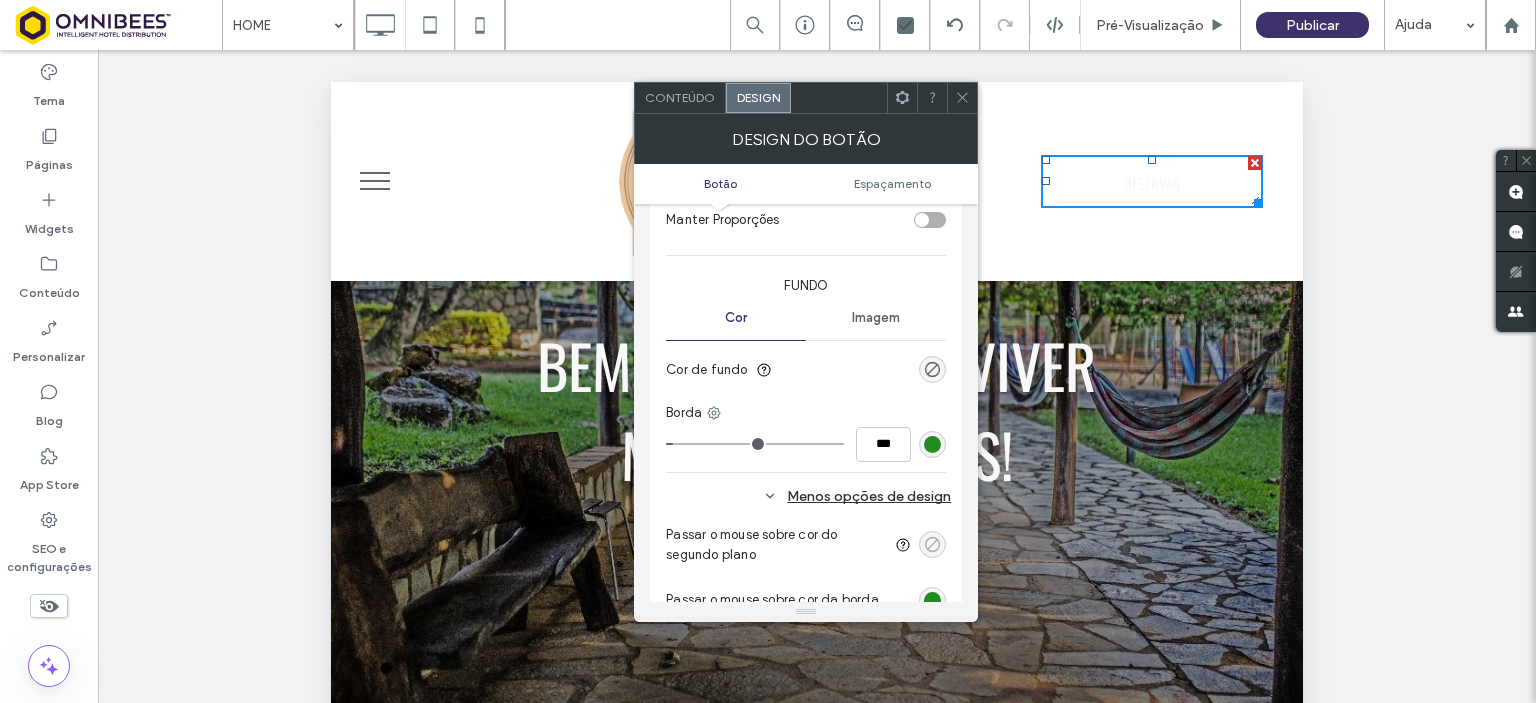 click at bounding box center [932, 544] 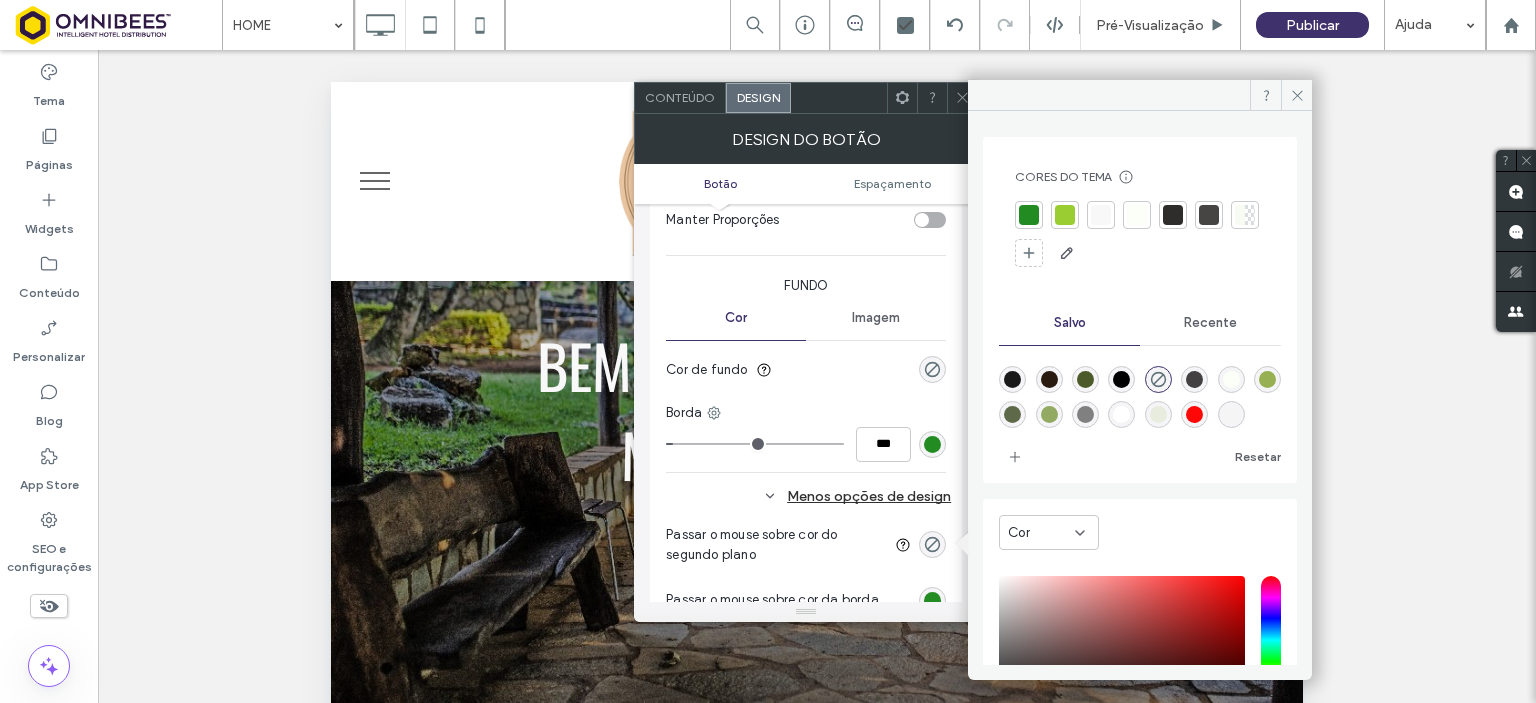 click at bounding box center (1267, 379) 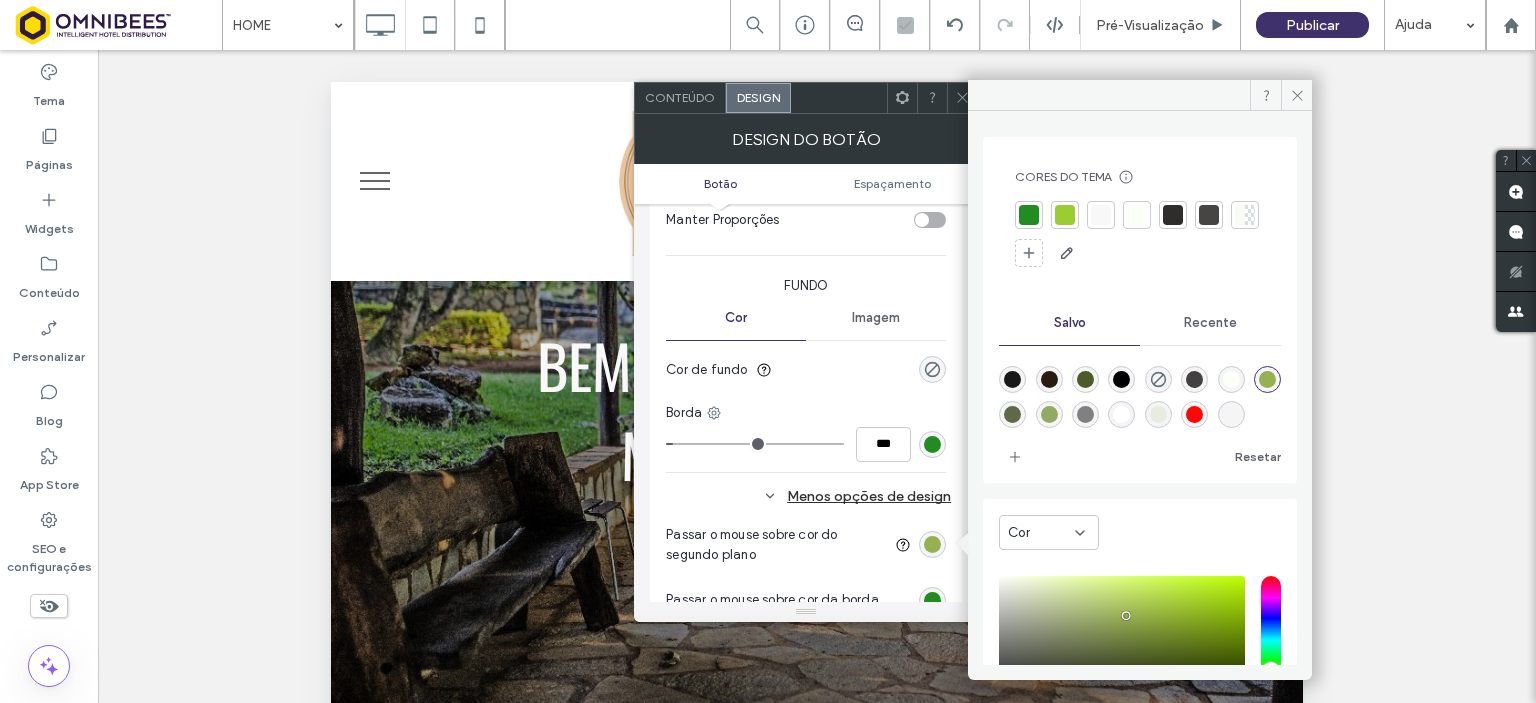 type on "*******" 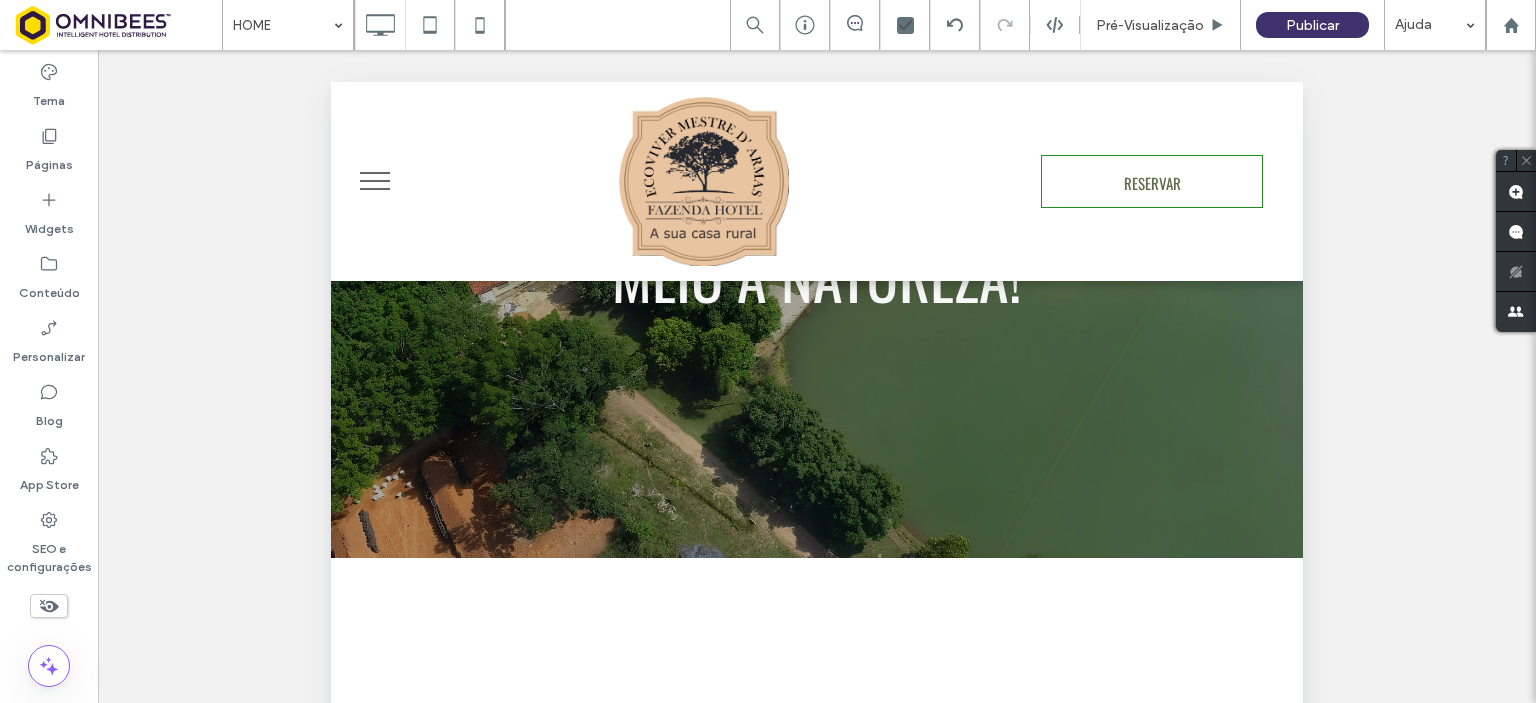 scroll, scrollTop: 59, scrollLeft: 0, axis: vertical 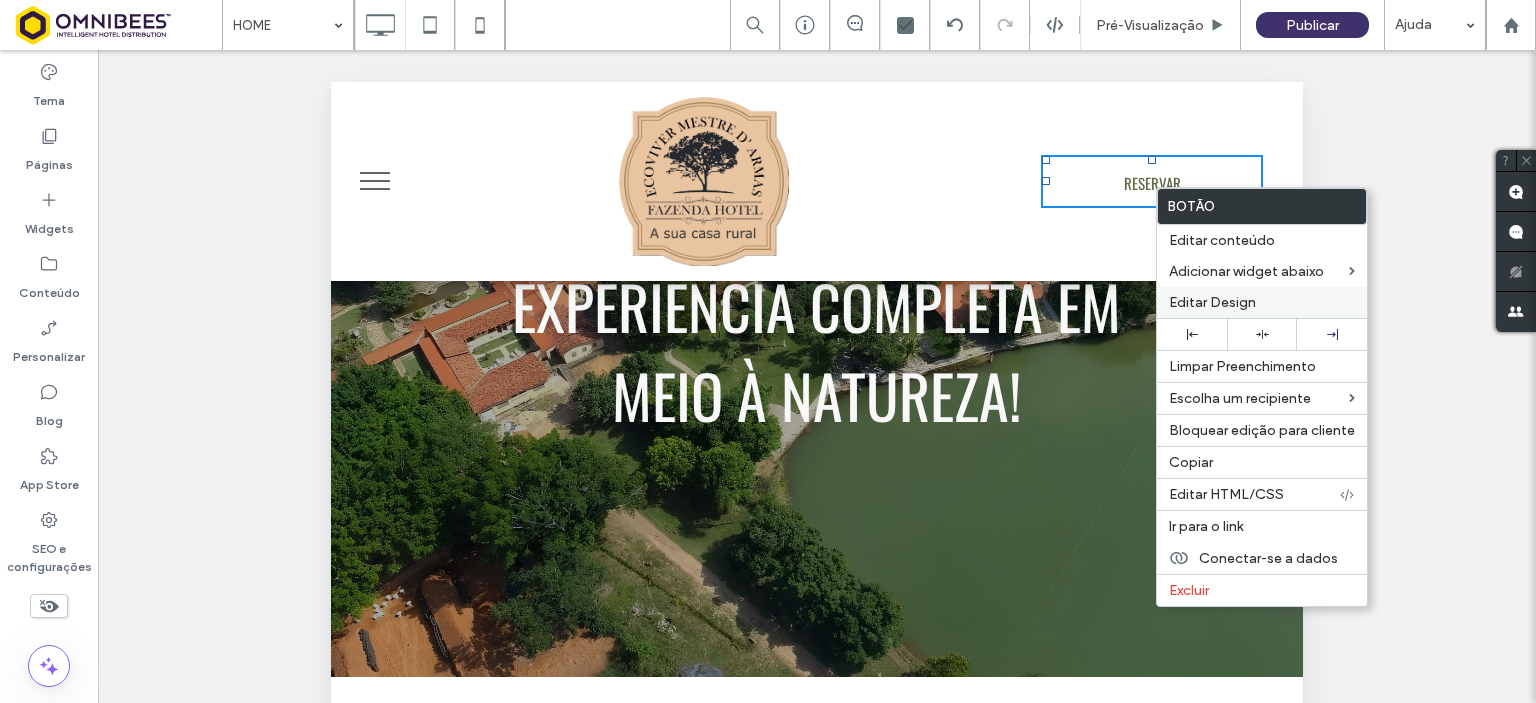 click on "Editar Design" at bounding box center (1212, 302) 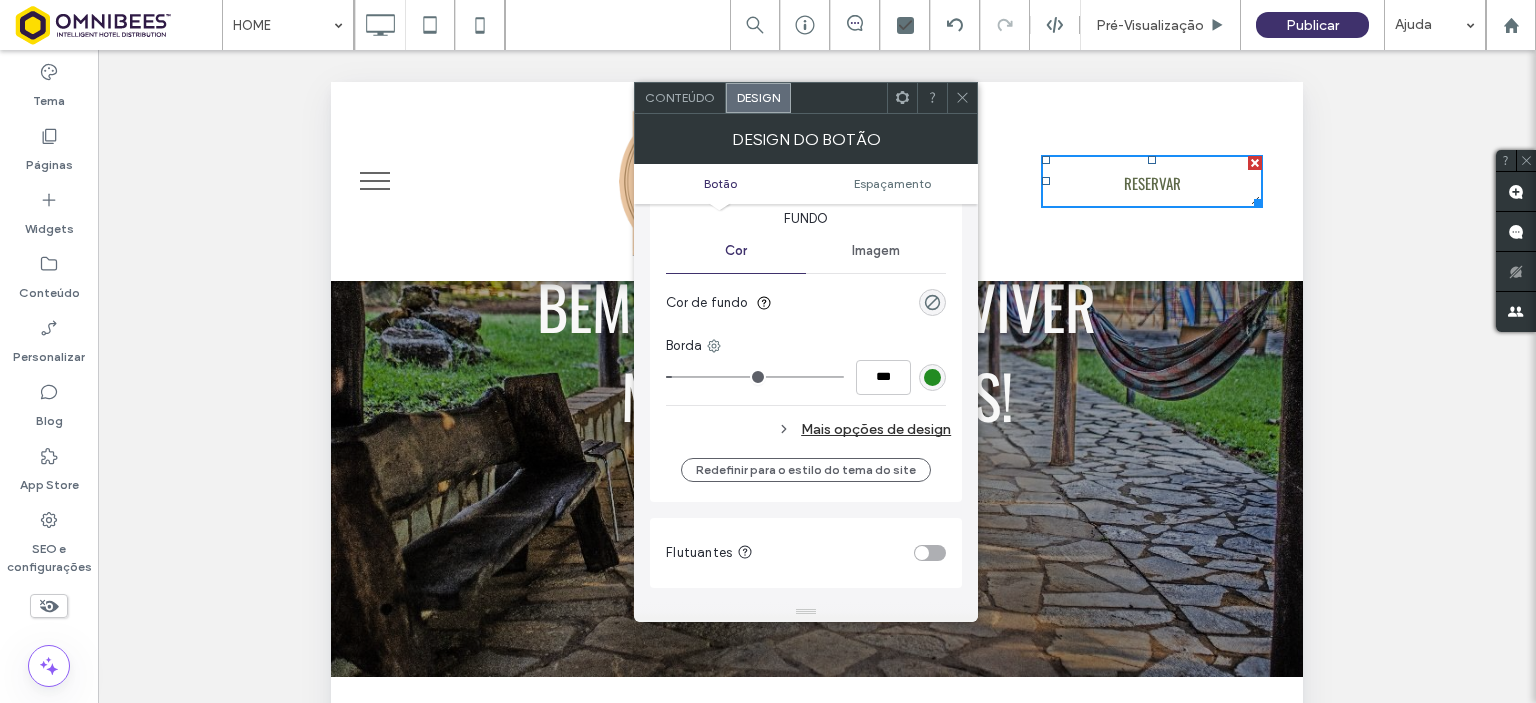 scroll, scrollTop: 512, scrollLeft: 0, axis: vertical 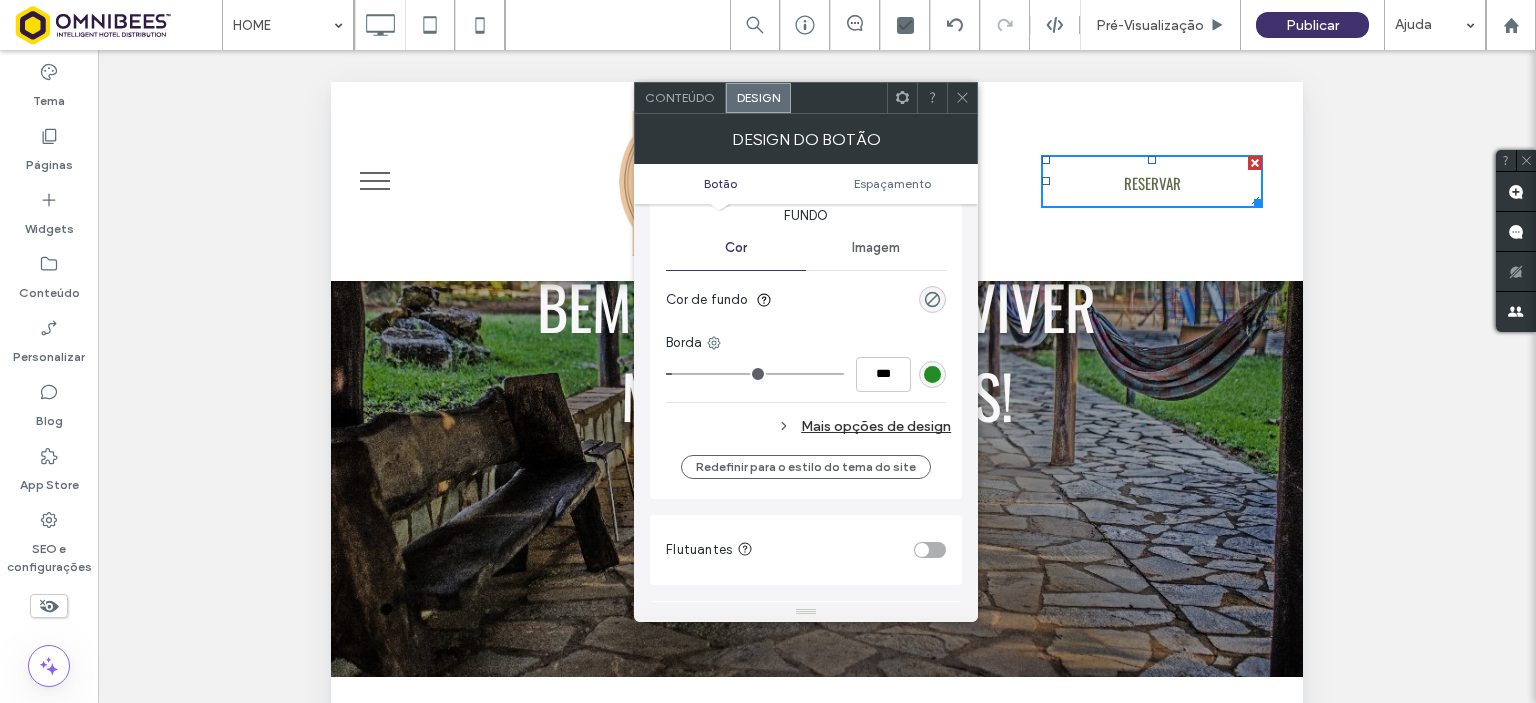 click on "Mais opções de design" at bounding box center (808, 426) 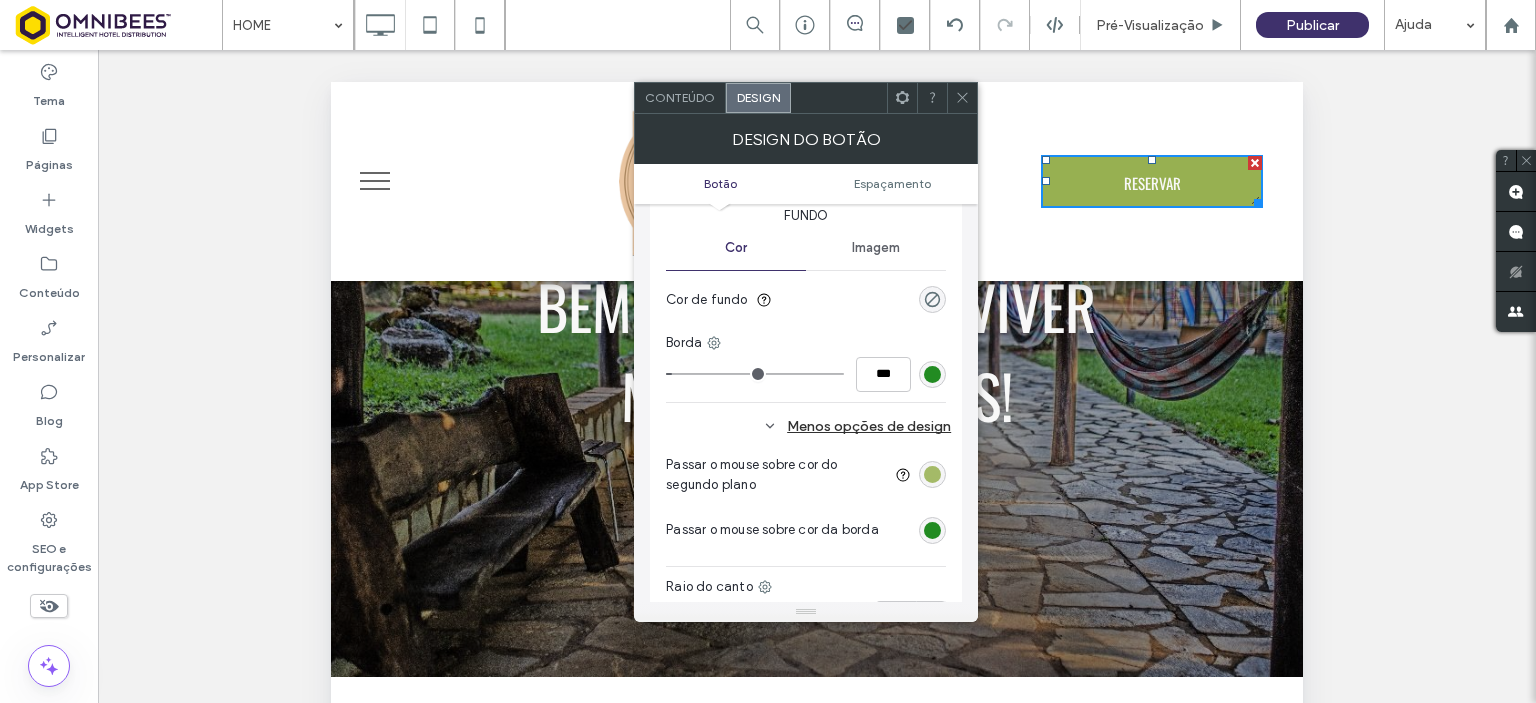 click at bounding box center (932, 474) 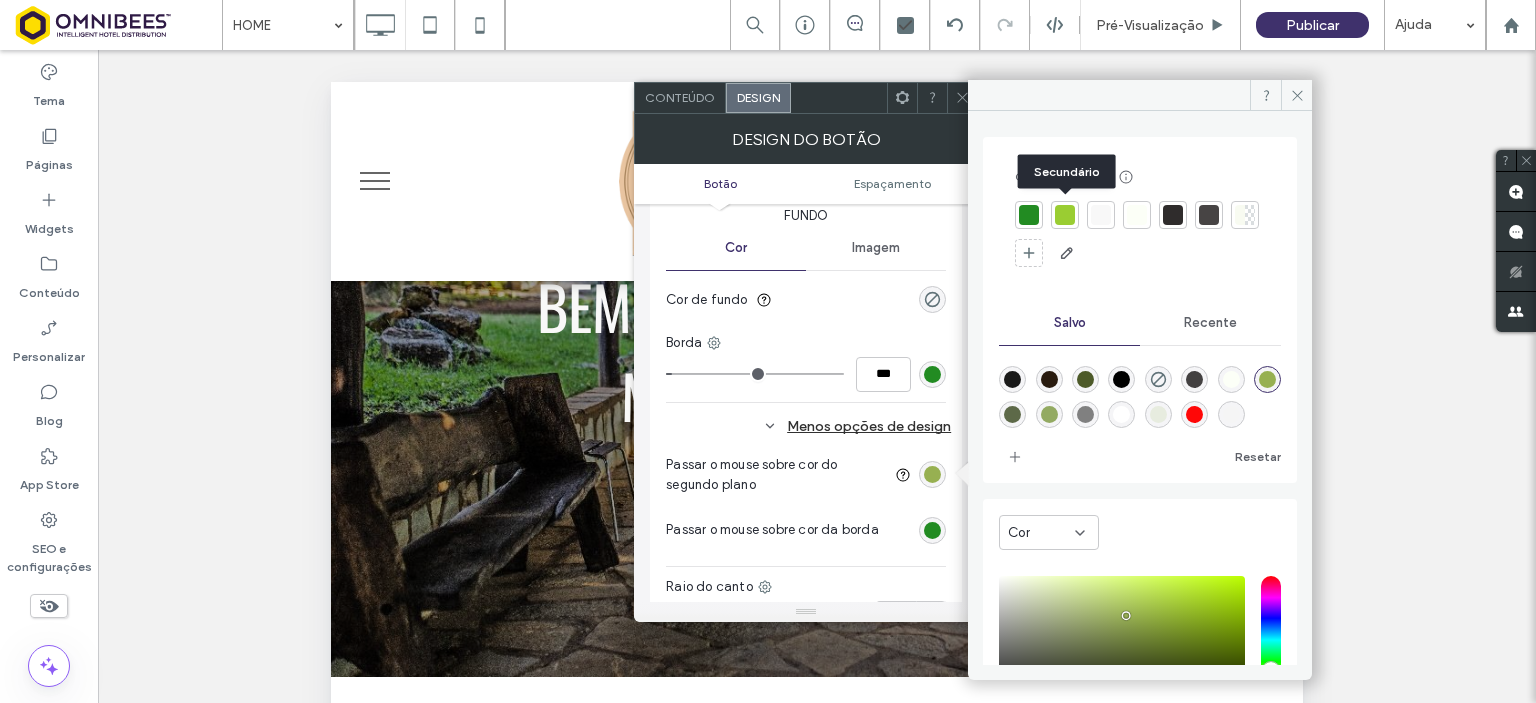 click at bounding box center (1065, 215) 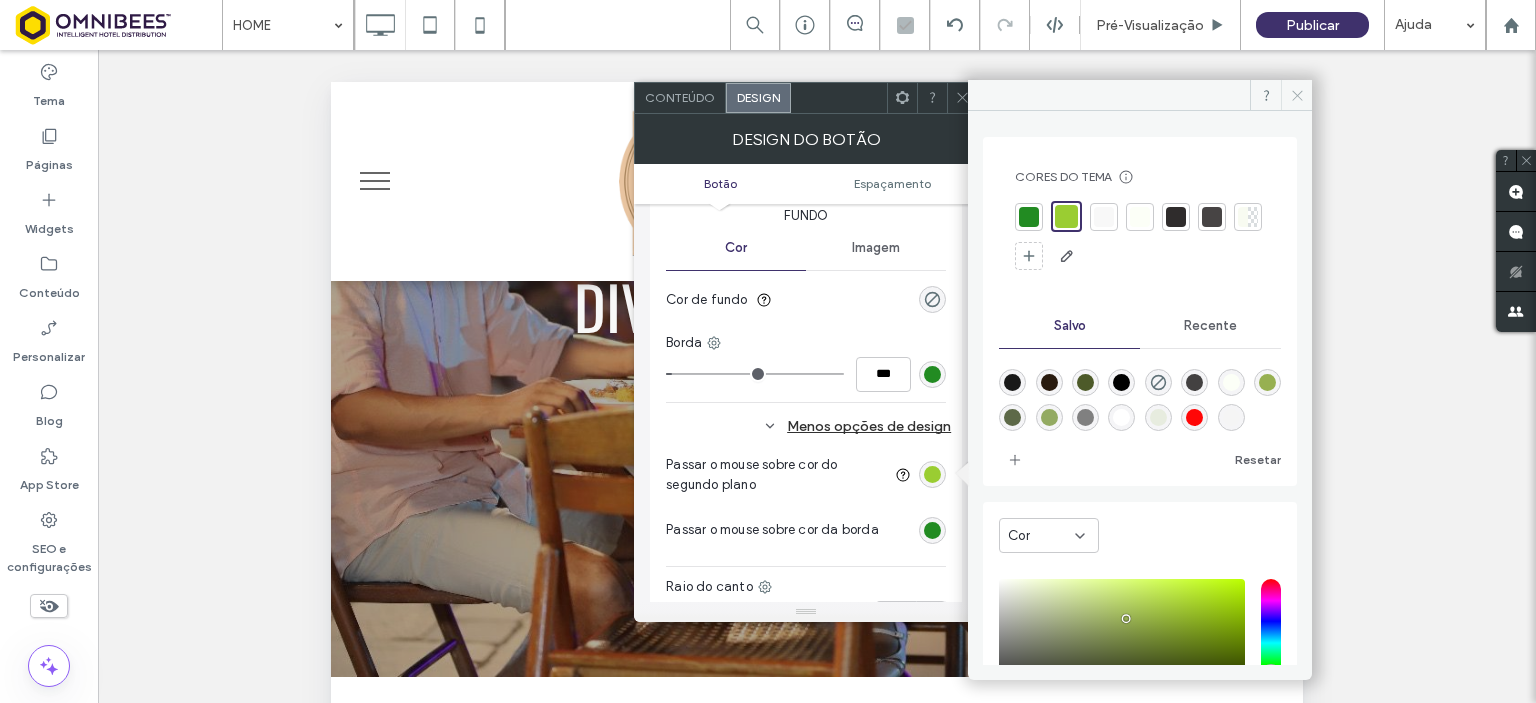 click 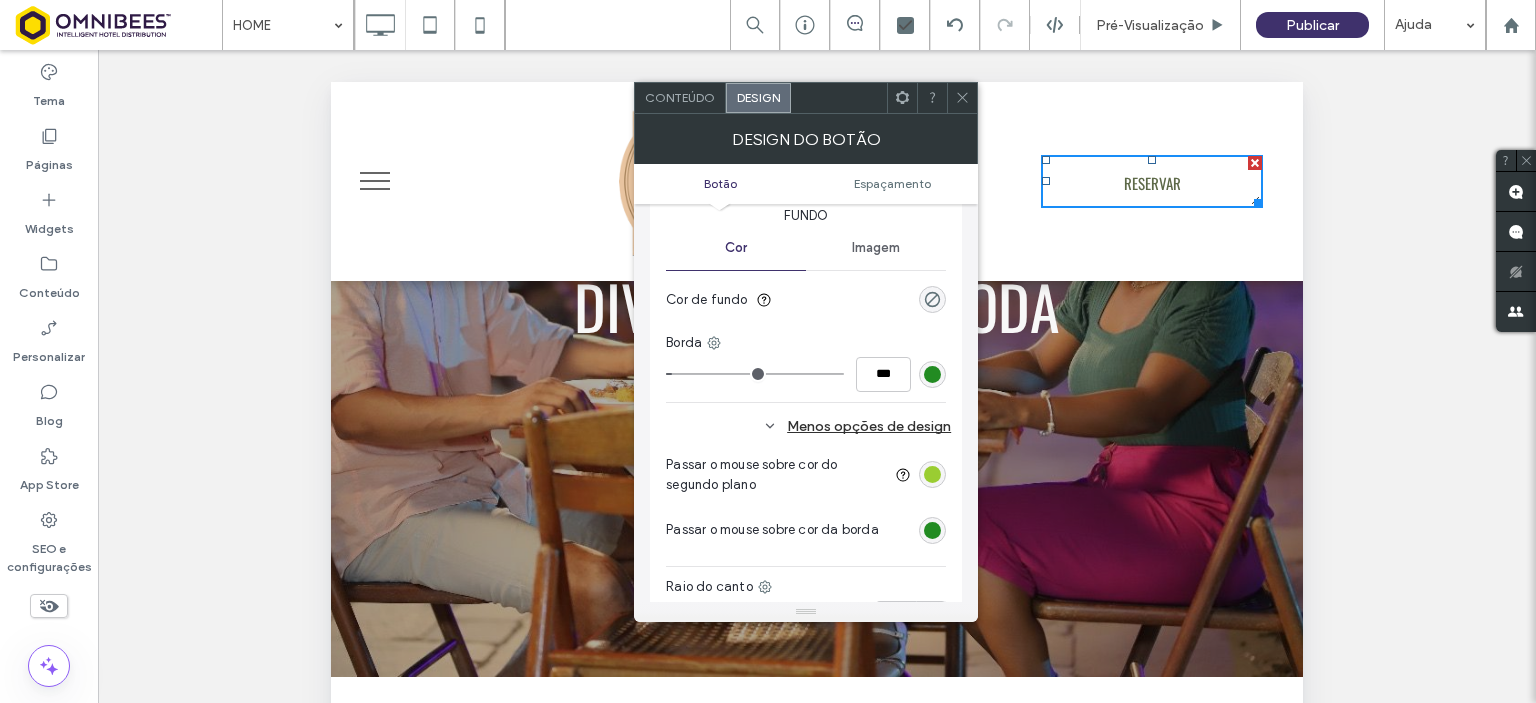 click 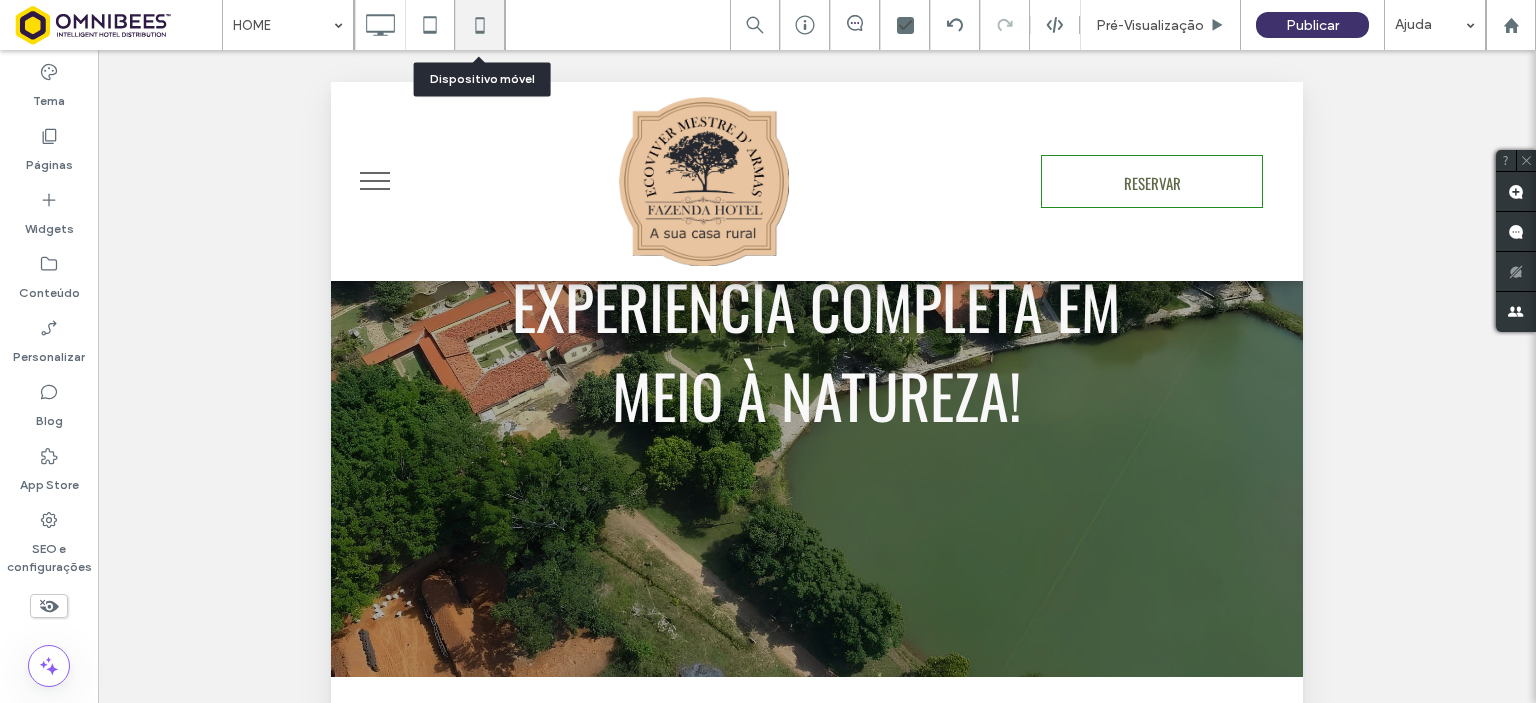 click 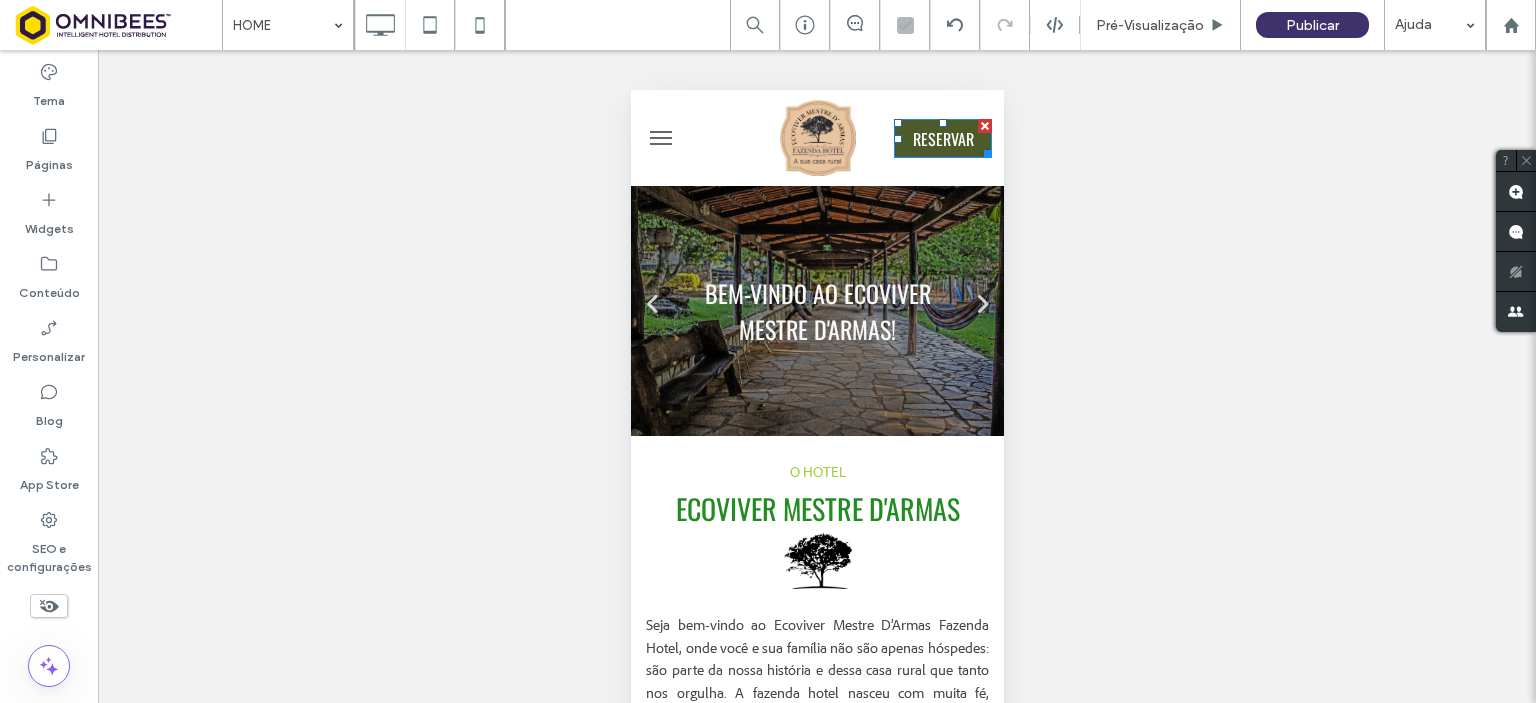 scroll, scrollTop: 0, scrollLeft: 0, axis: both 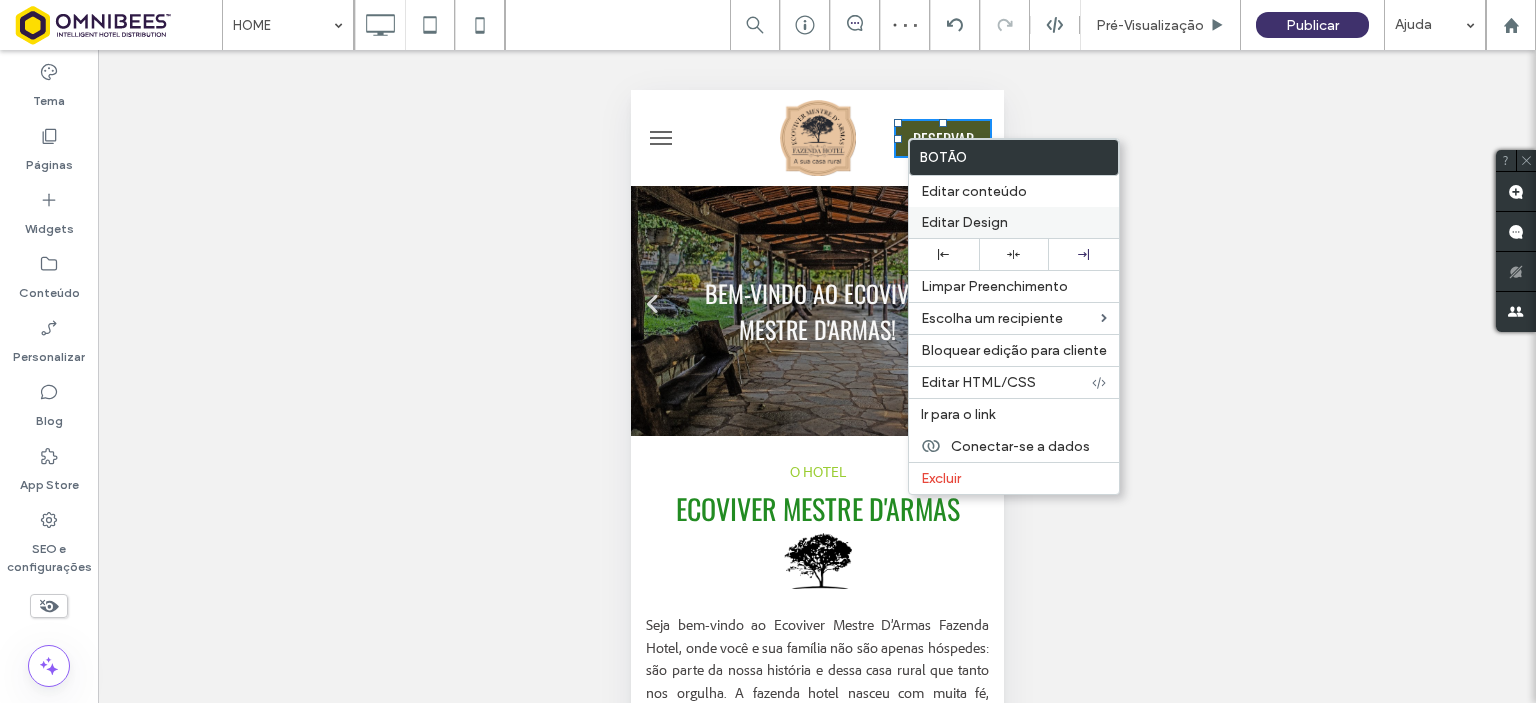 click on "Editar Design" at bounding box center [964, 222] 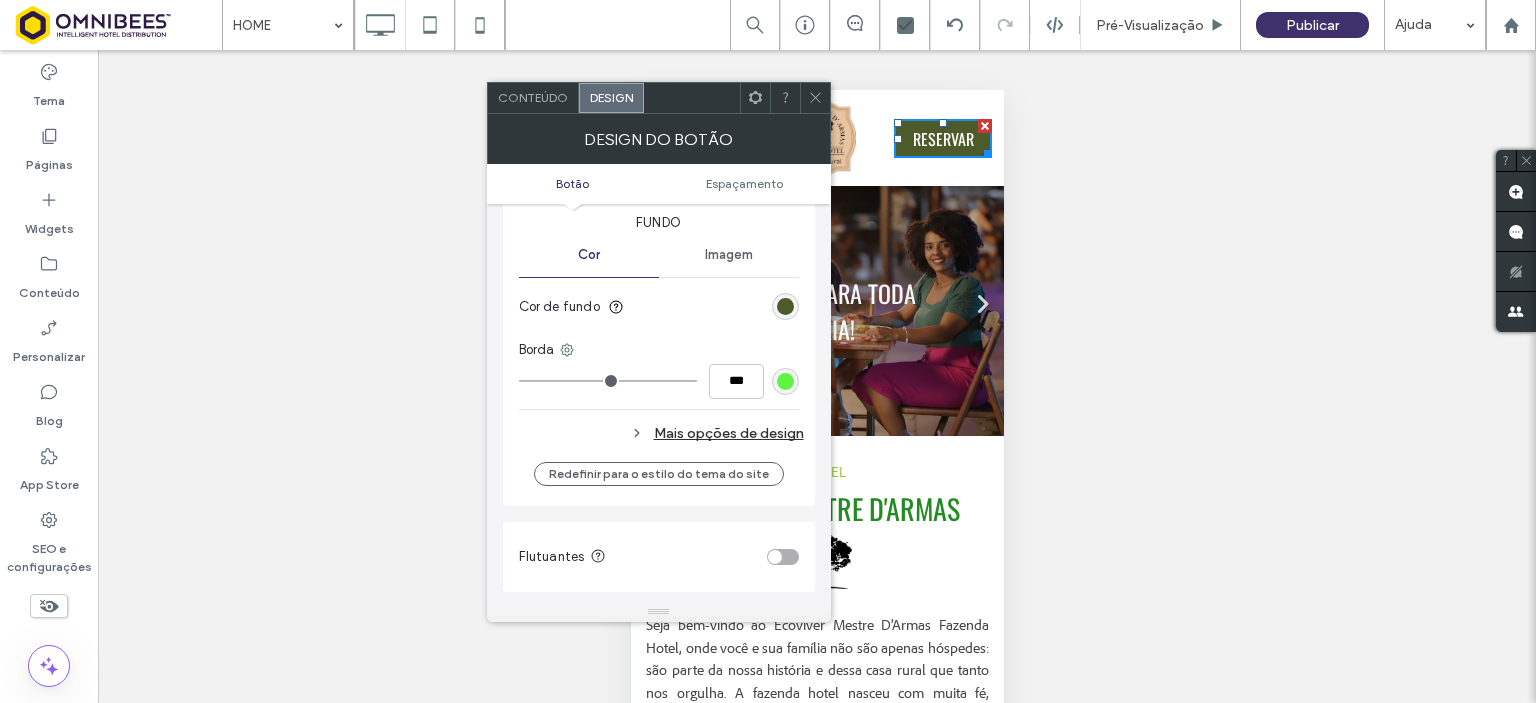 scroll, scrollTop: 484, scrollLeft: 0, axis: vertical 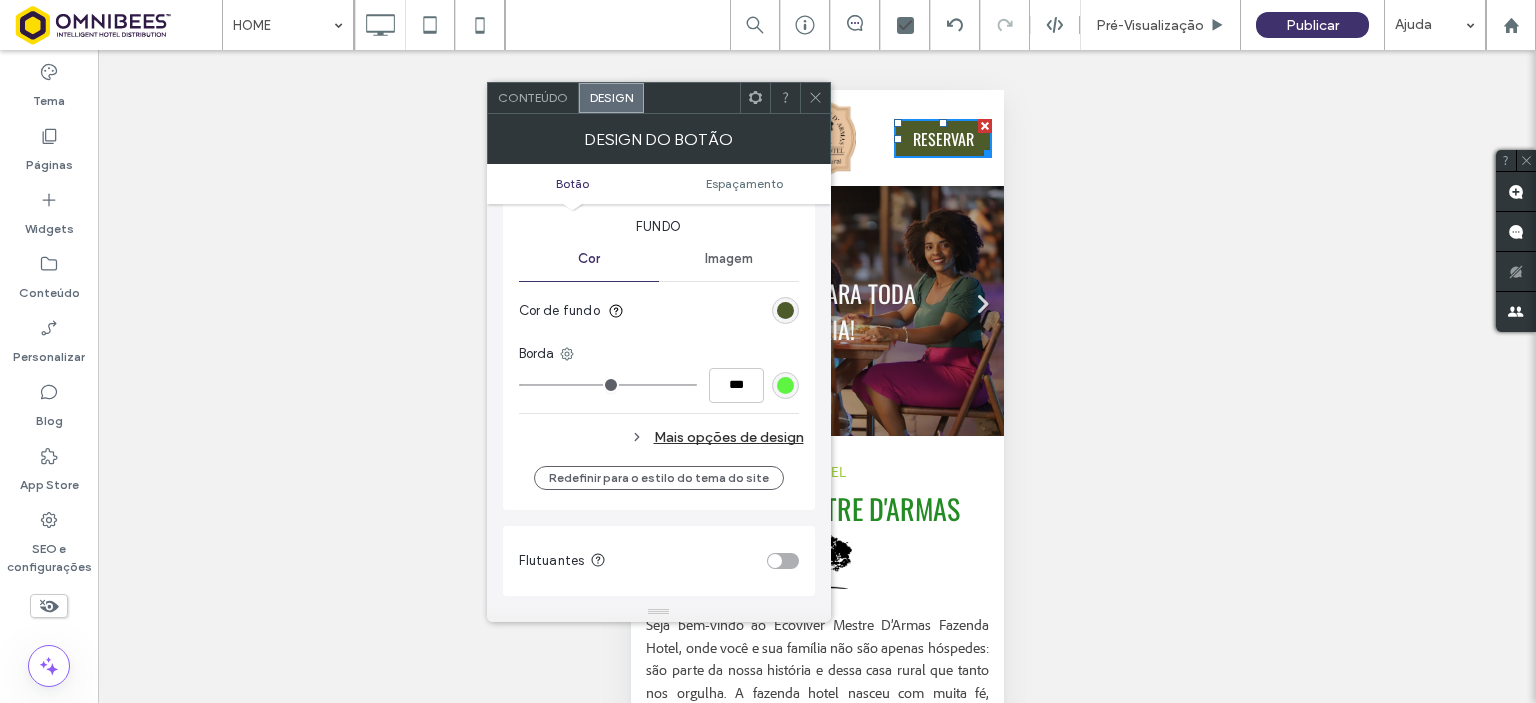 click on "Mais opções de design" at bounding box center (661, 437) 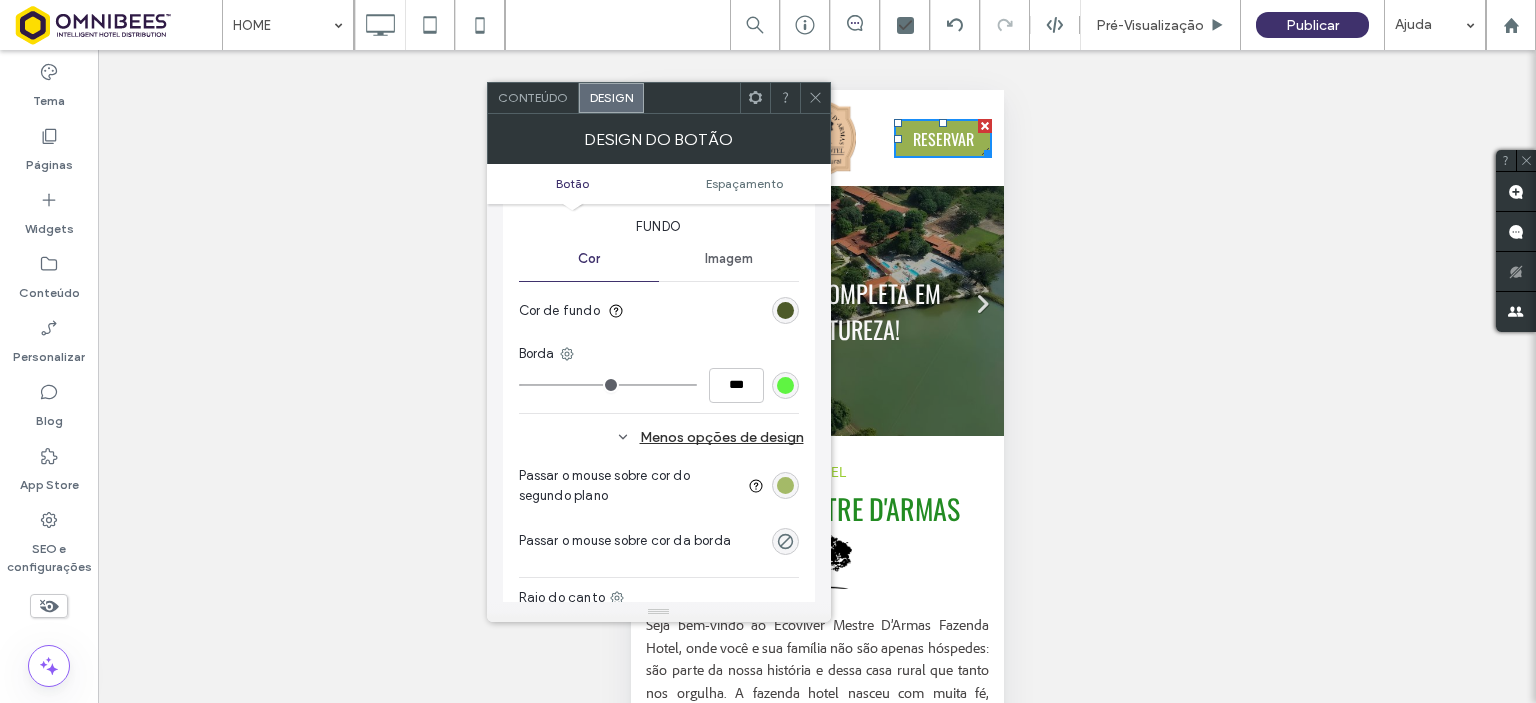 click at bounding box center (785, 485) 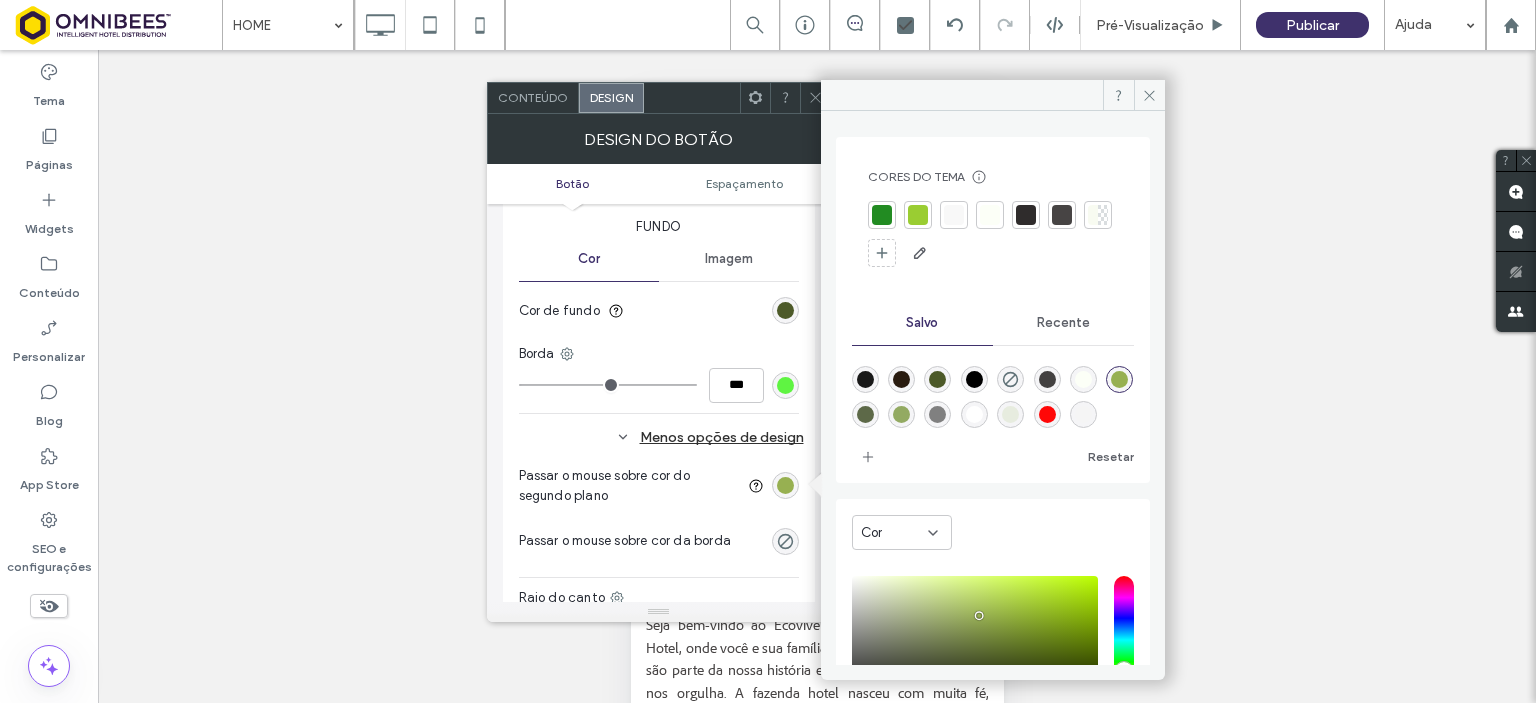 click at bounding box center (918, 215) 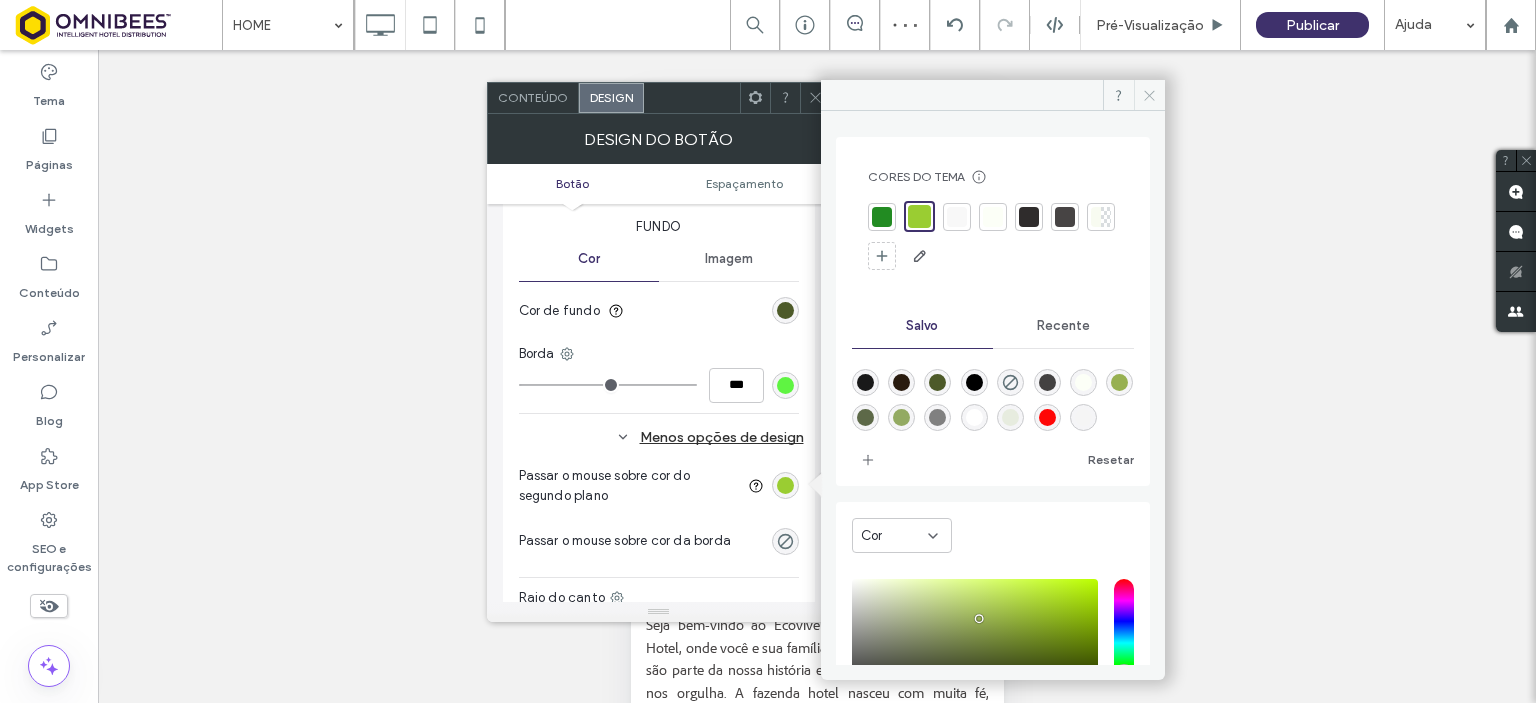 click 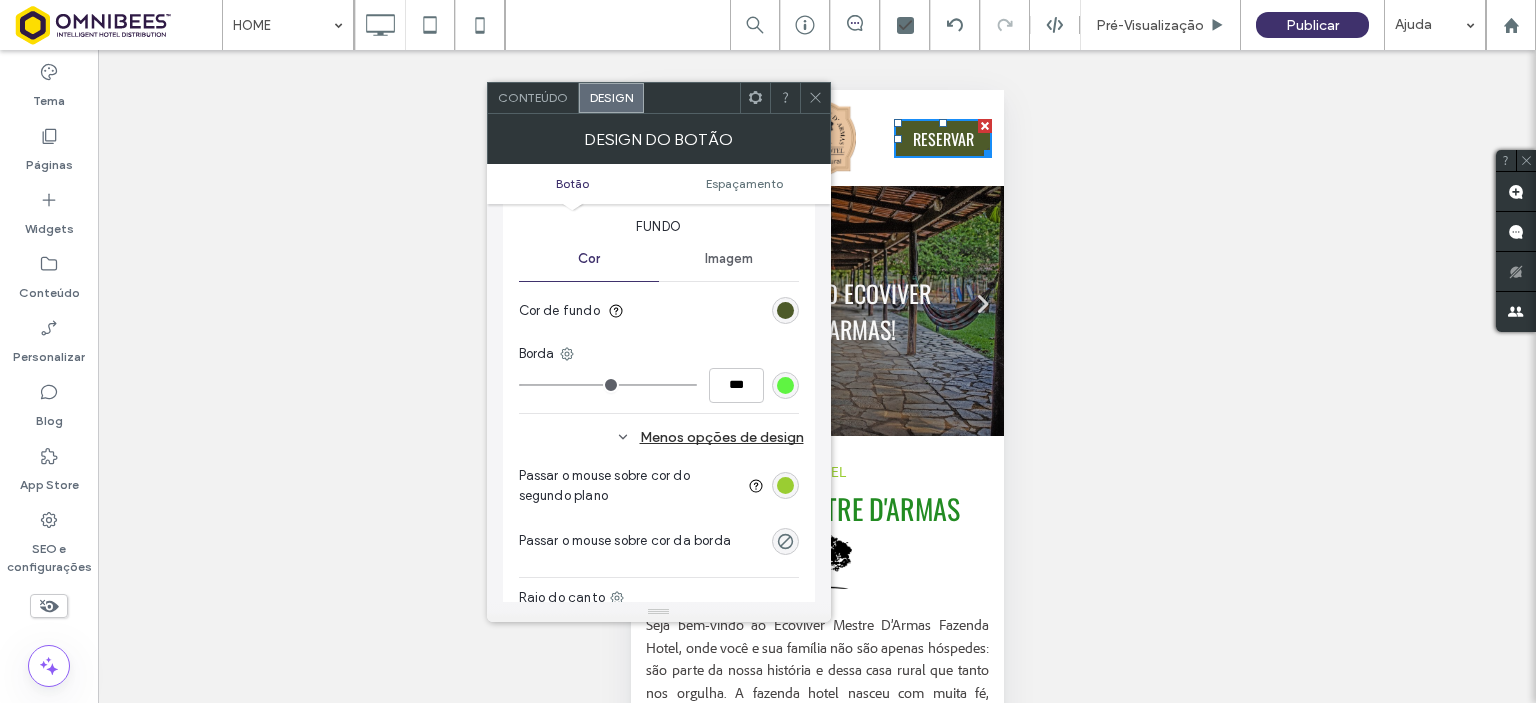 click at bounding box center (608, 385) 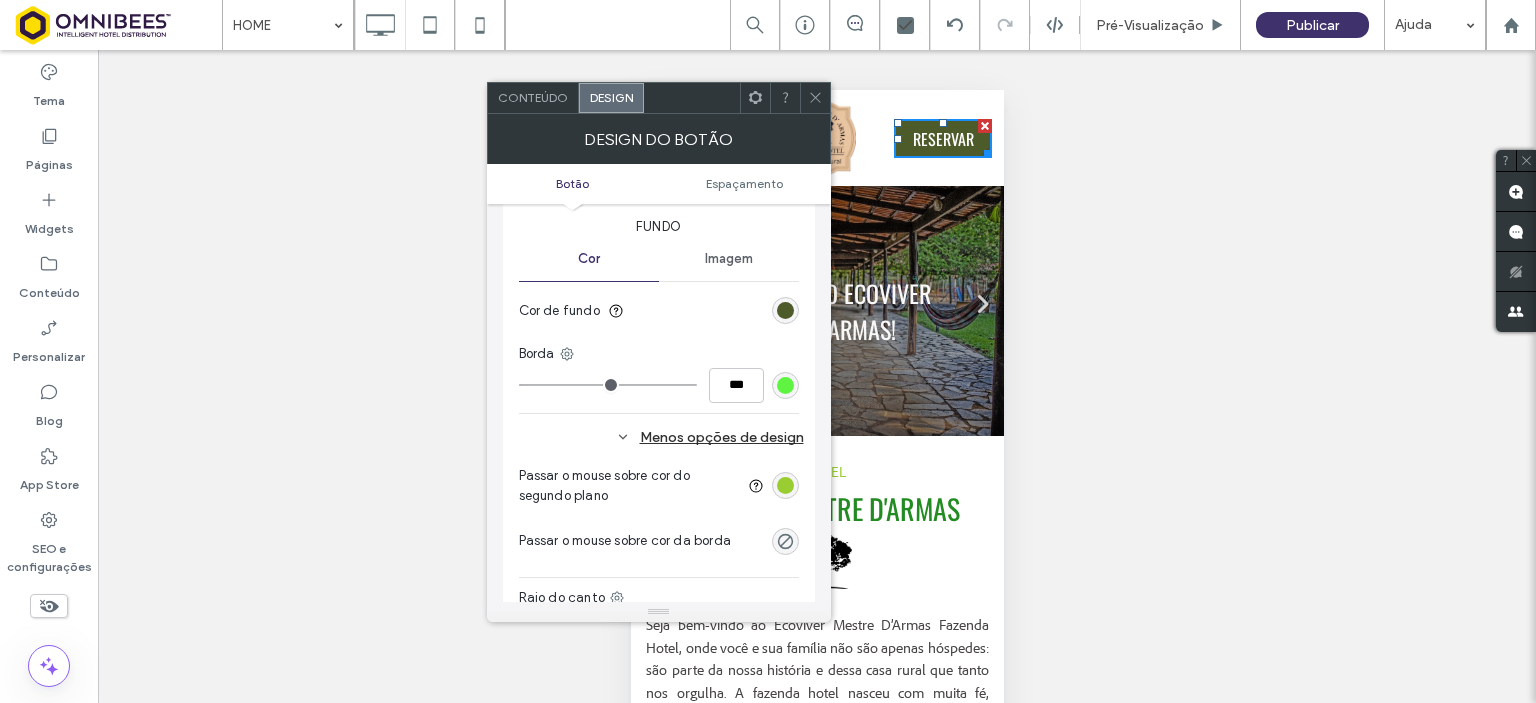 click at bounding box center (785, 385) 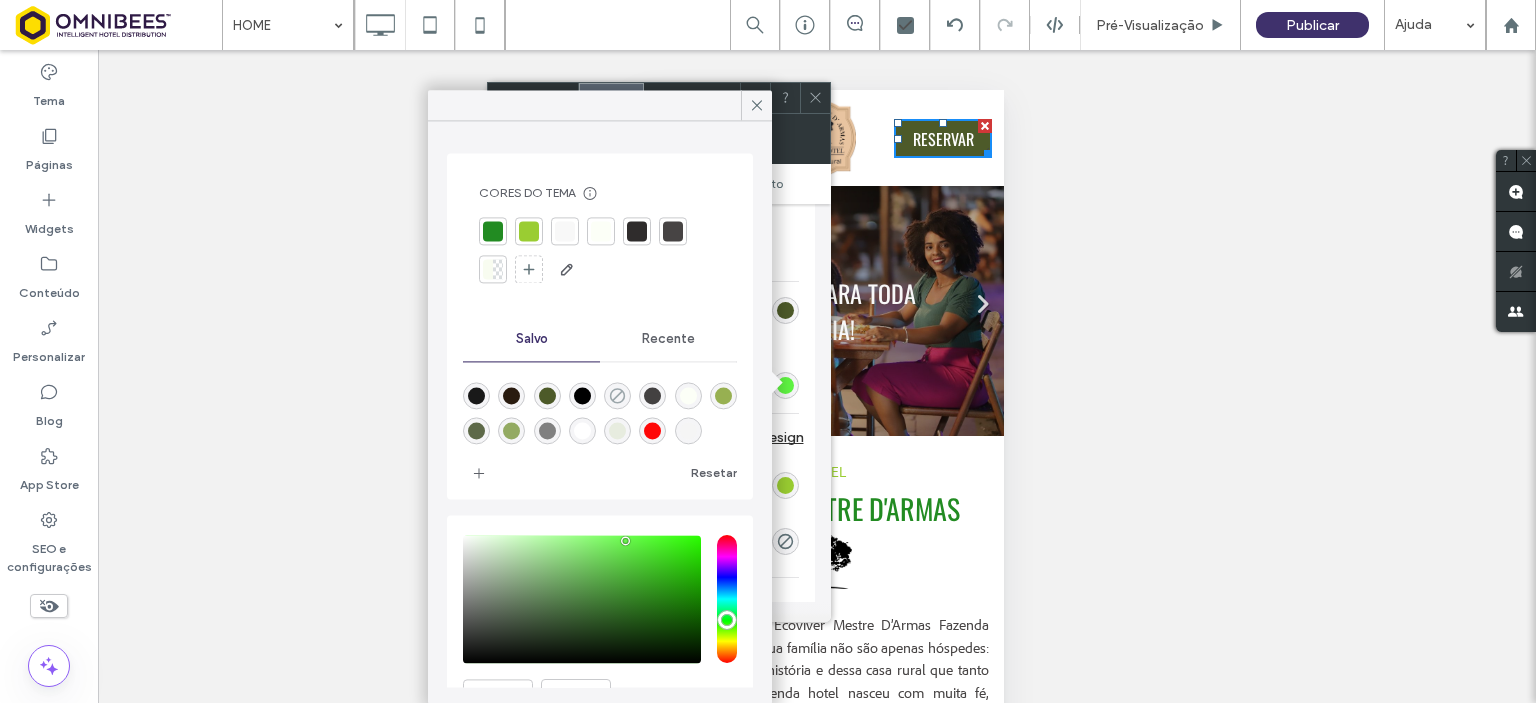 click 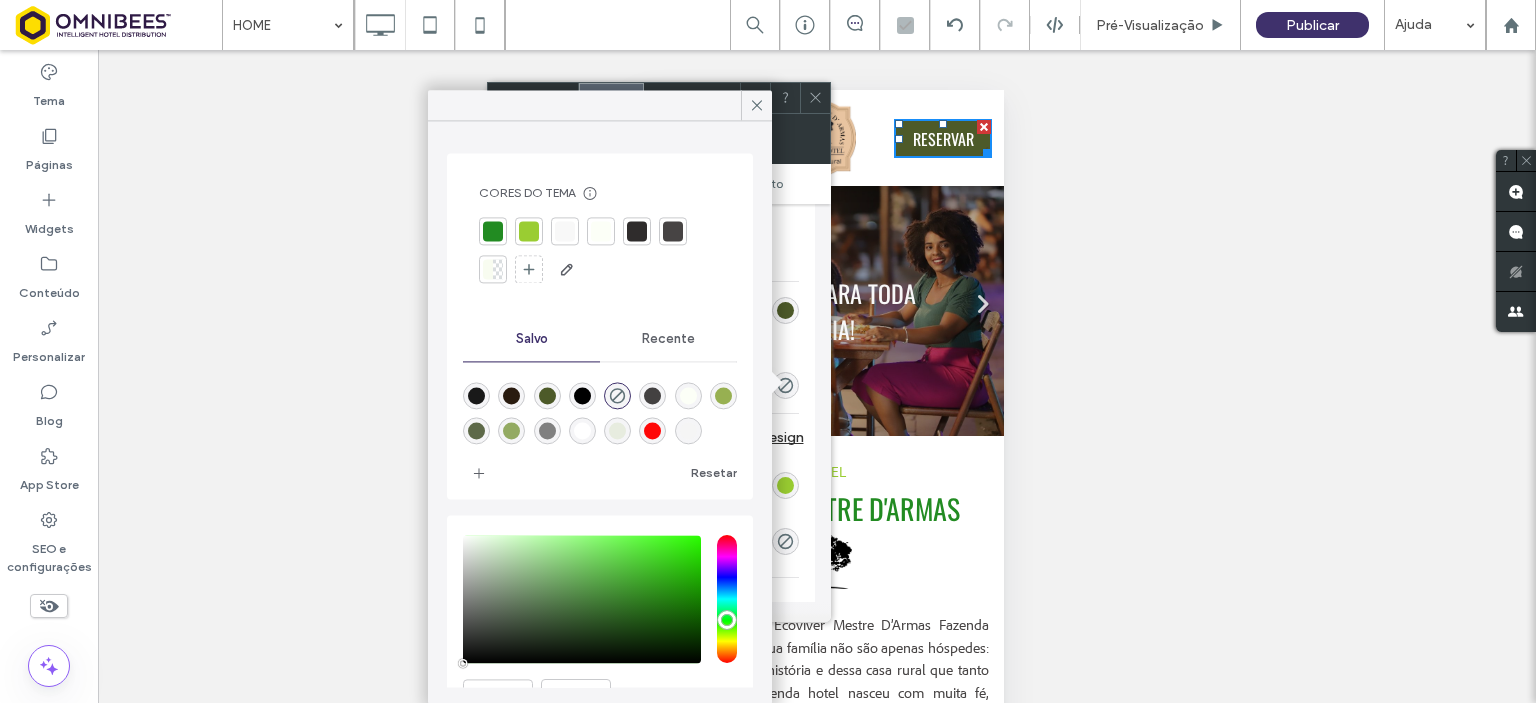 click 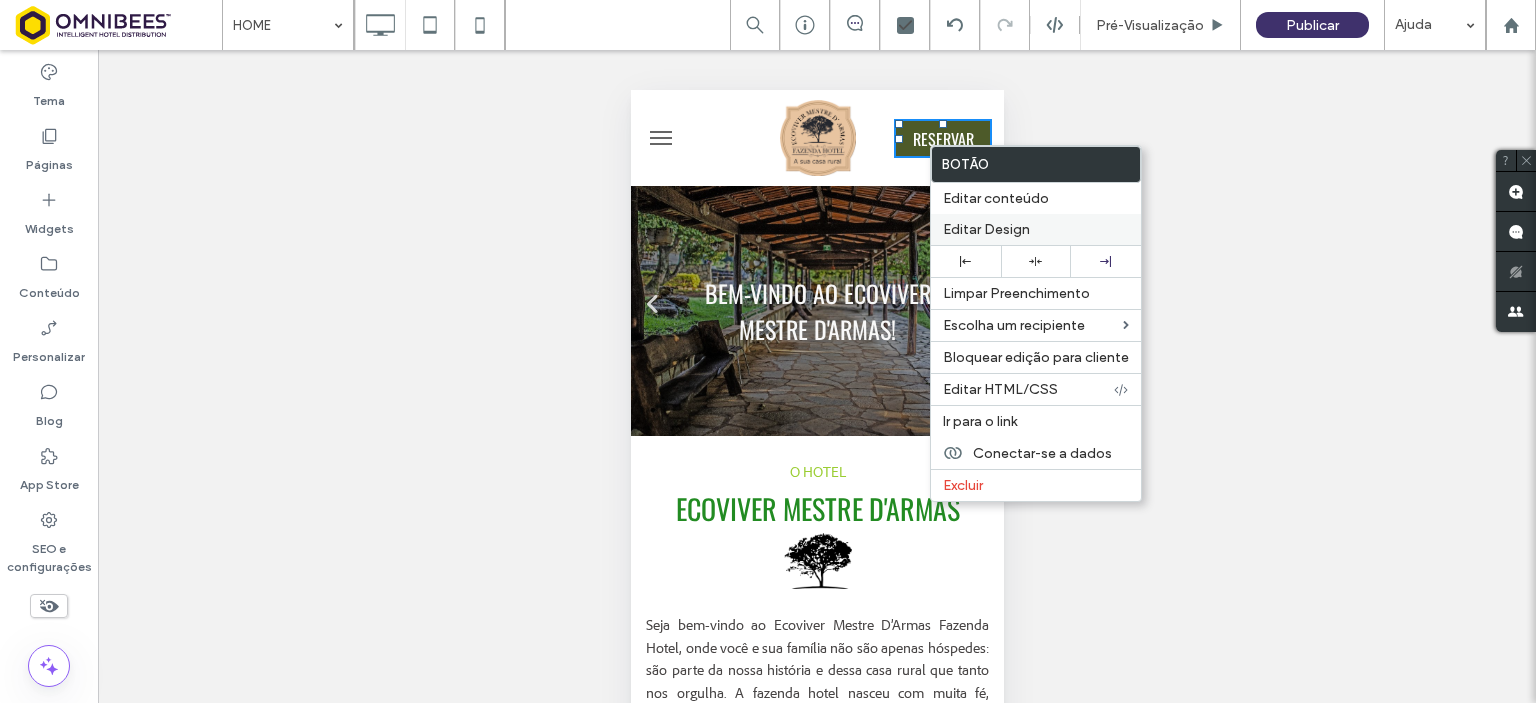 click on "Editar Design" at bounding box center [1036, 229] 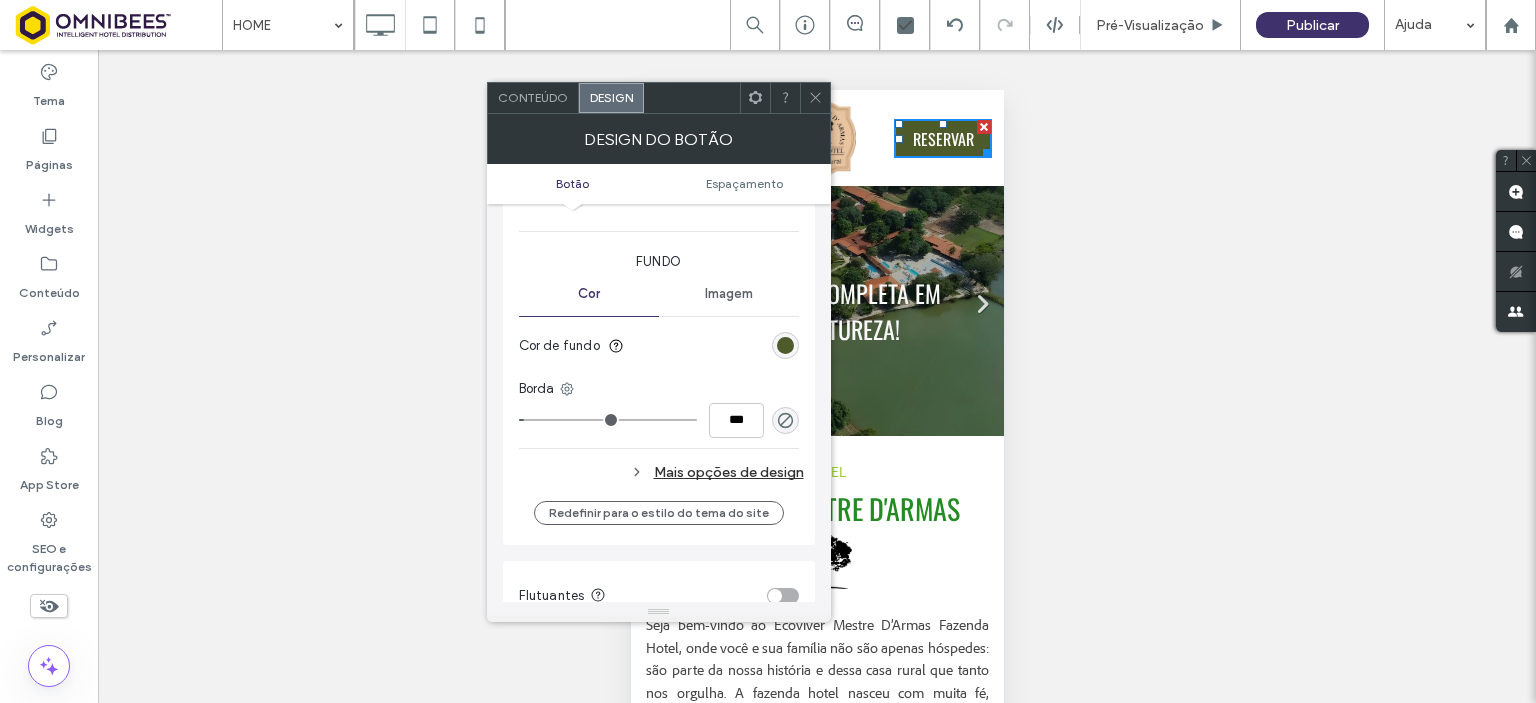 scroll, scrollTop: 454, scrollLeft: 0, axis: vertical 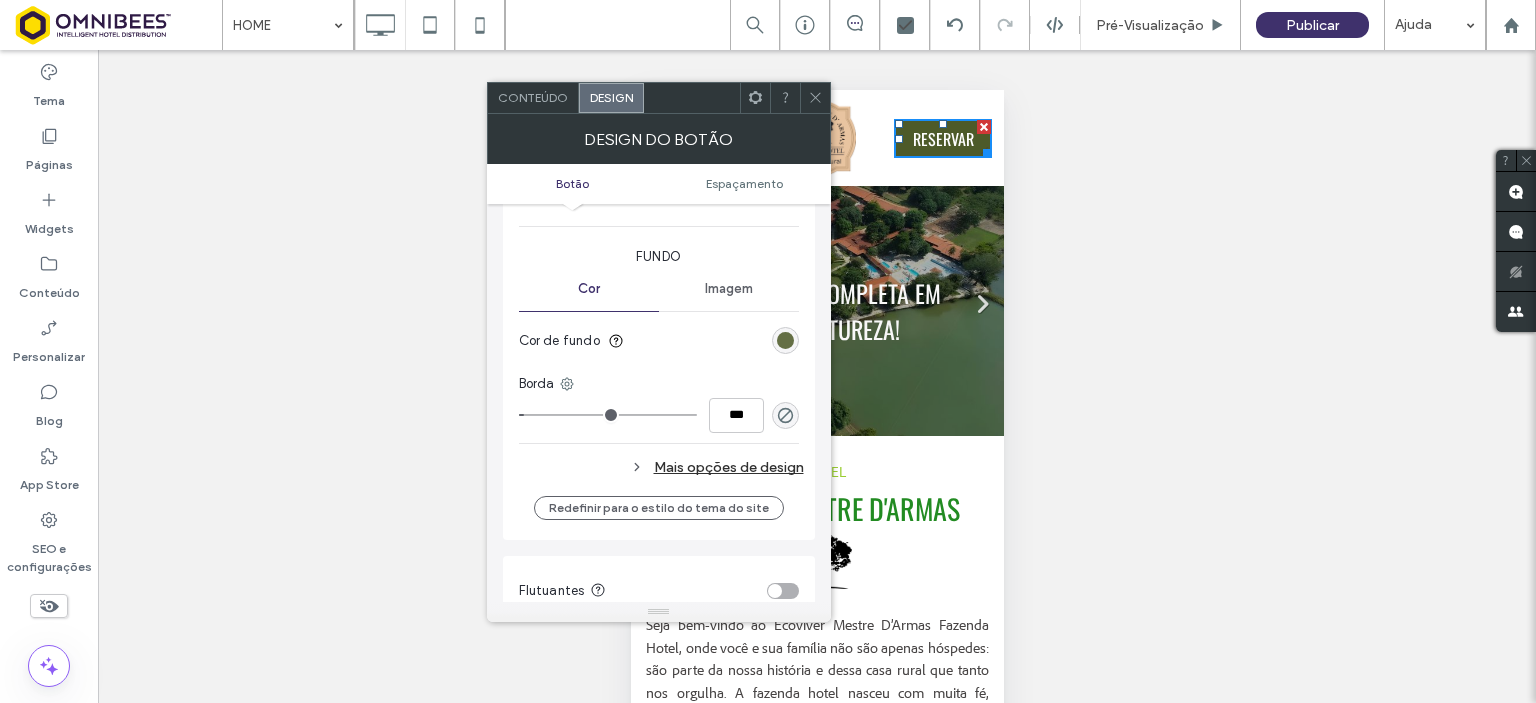 click at bounding box center [785, 340] 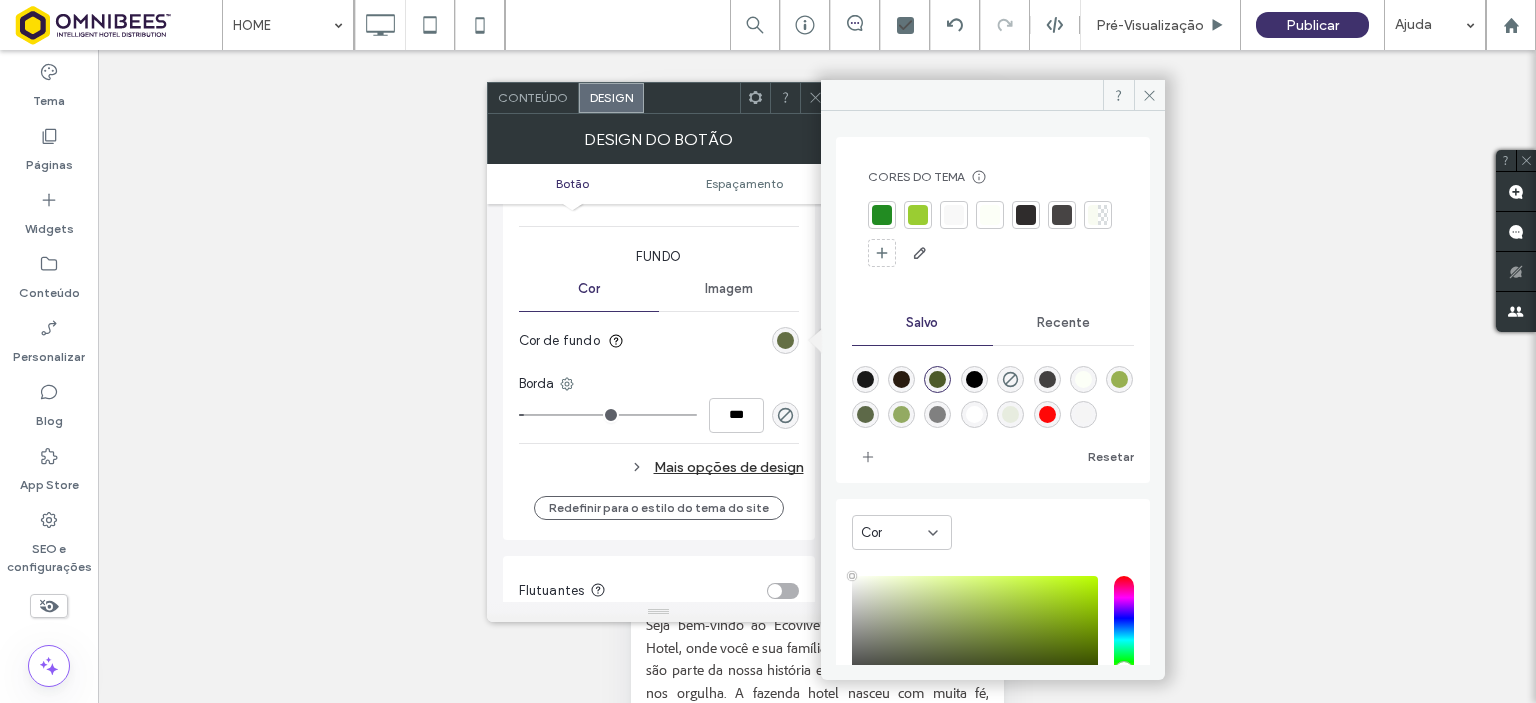 type on "****" 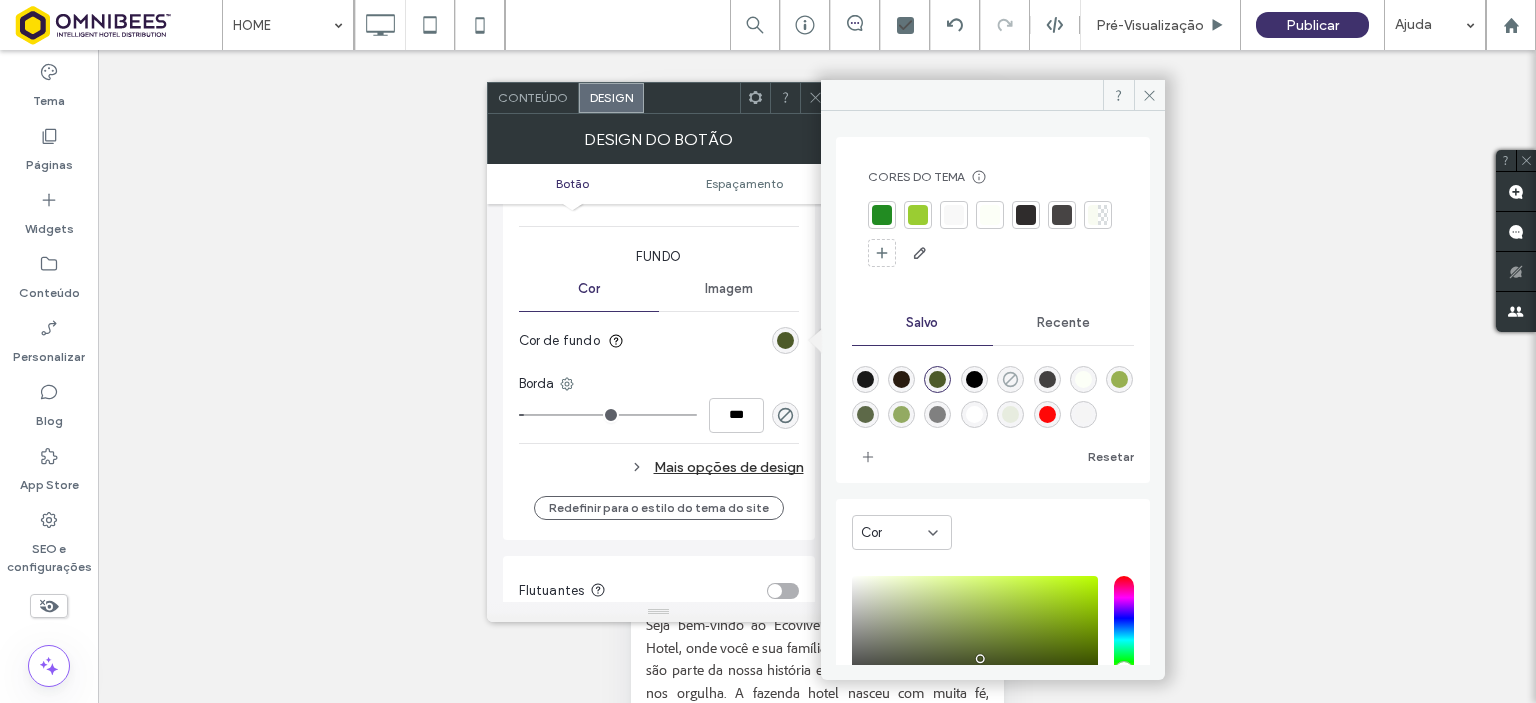 click 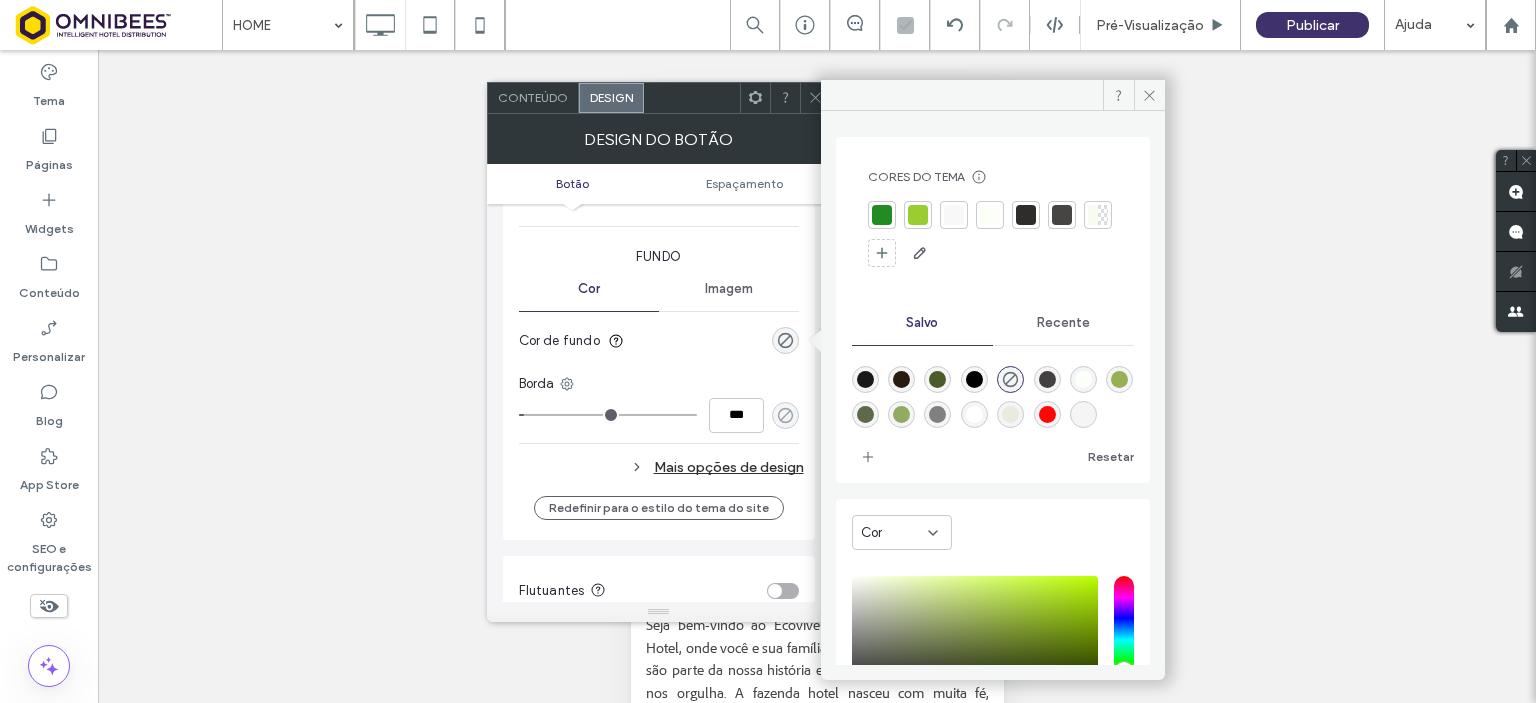click 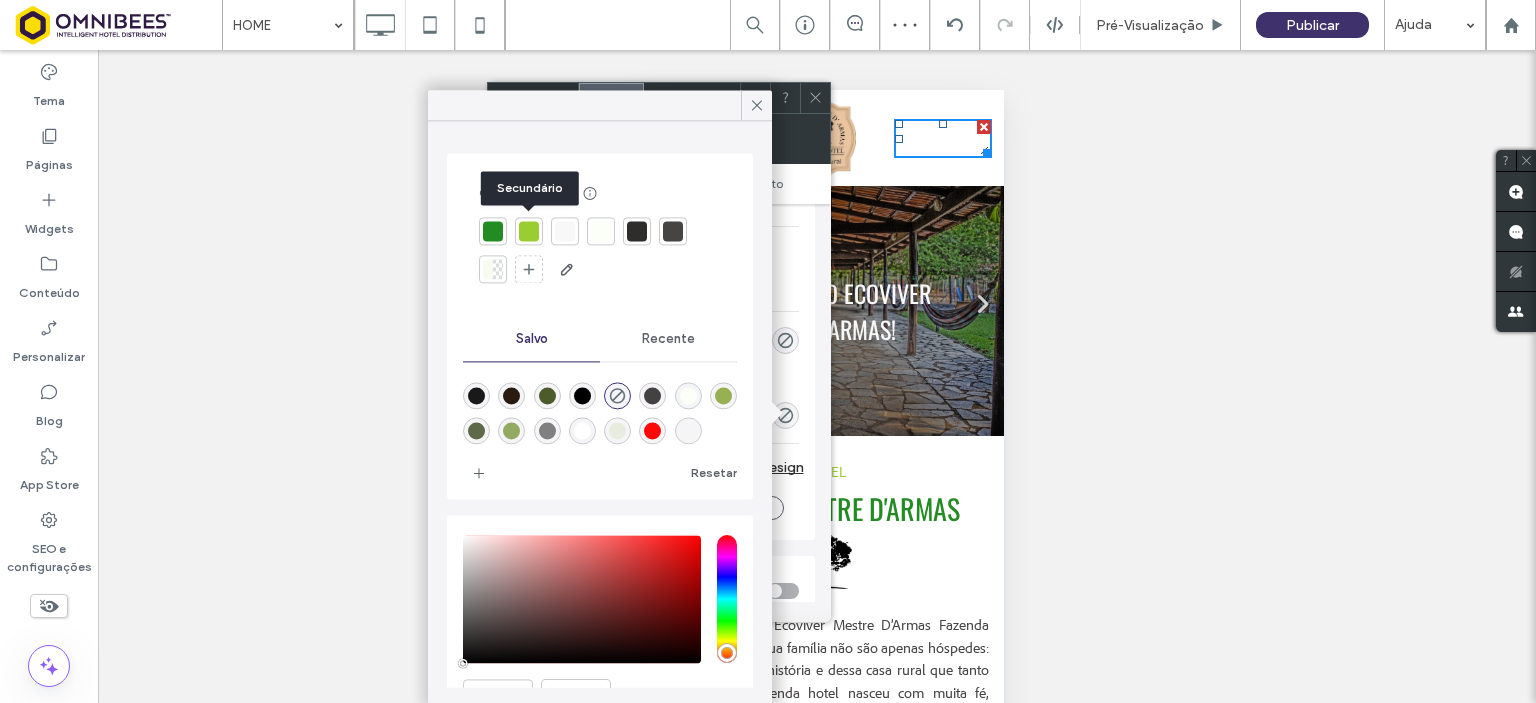 click at bounding box center [529, 231] 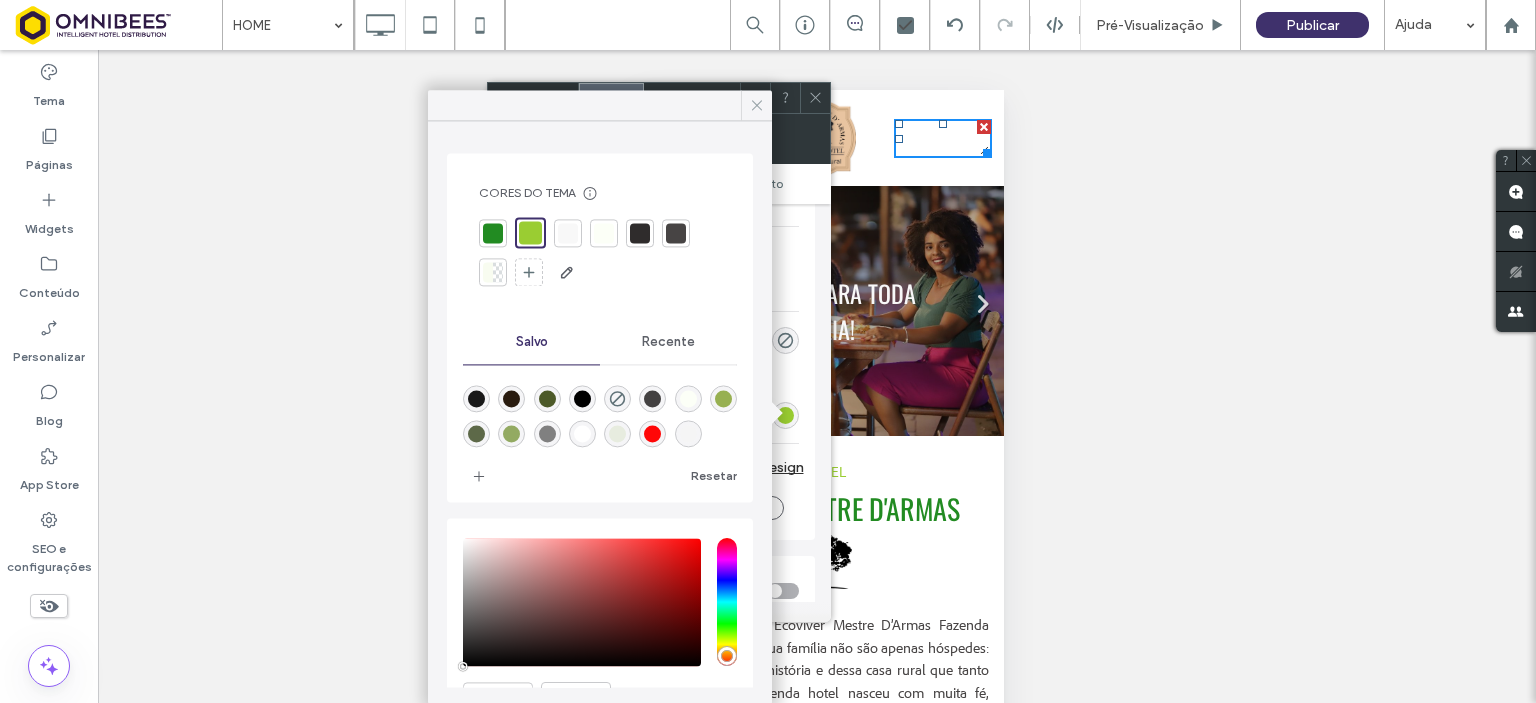 click 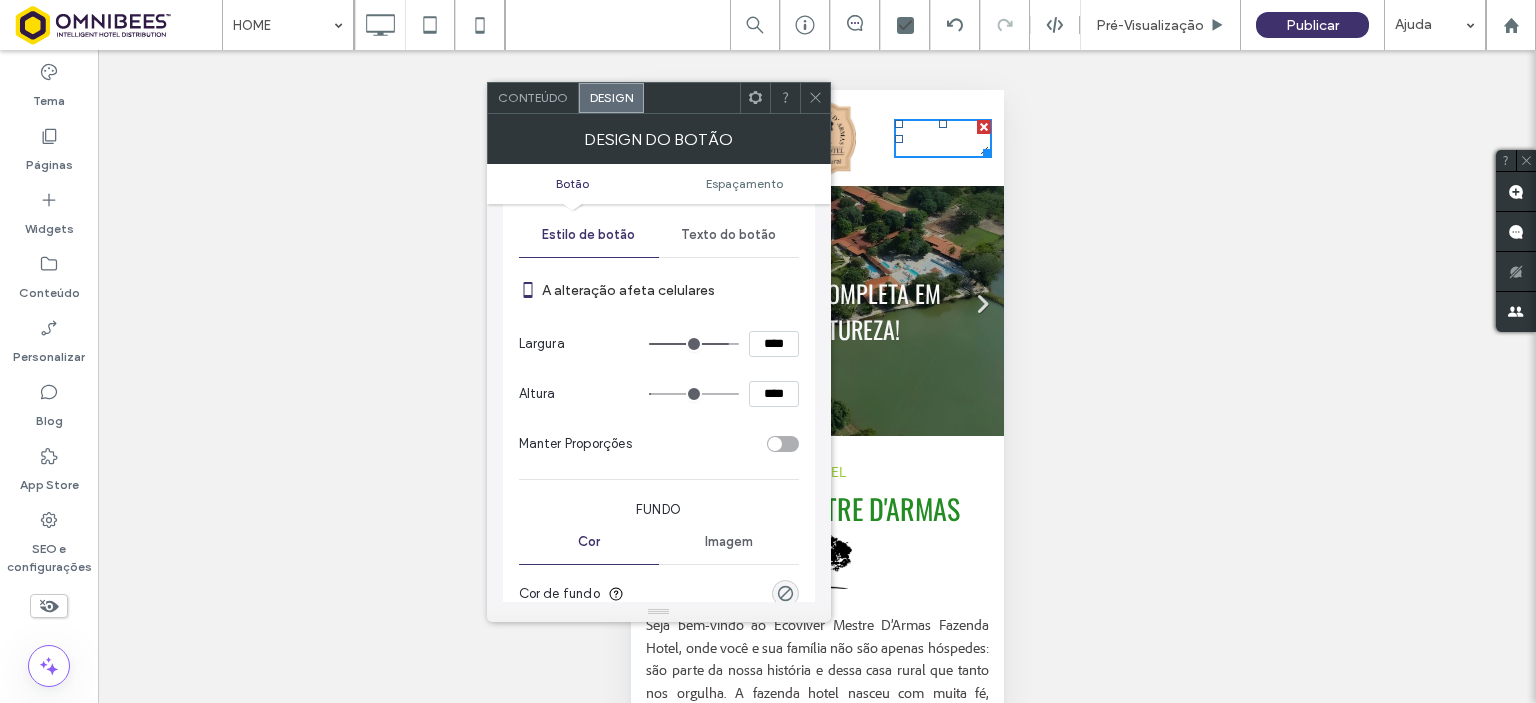 scroll, scrollTop: 102, scrollLeft: 0, axis: vertical 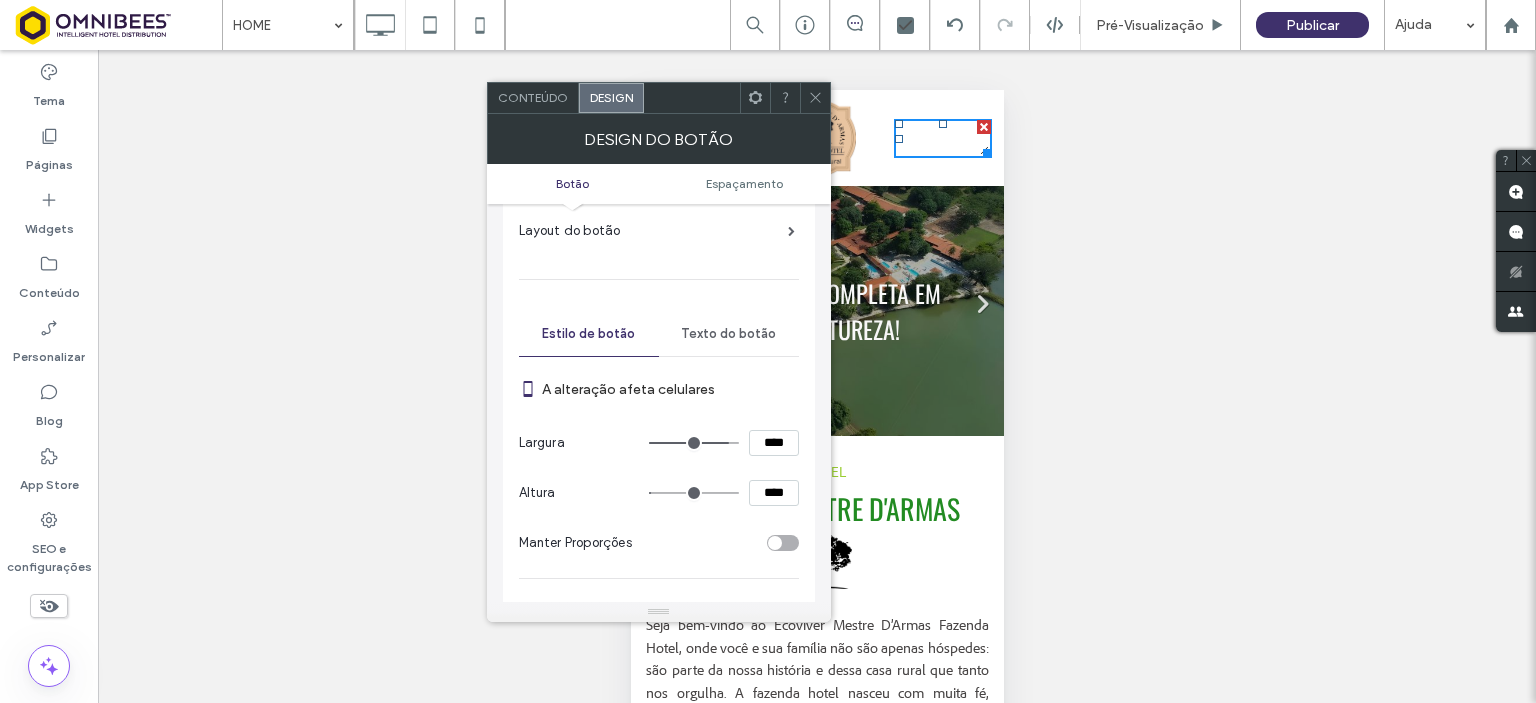 click on "Texto do botão" at bounding box center (729, 334) 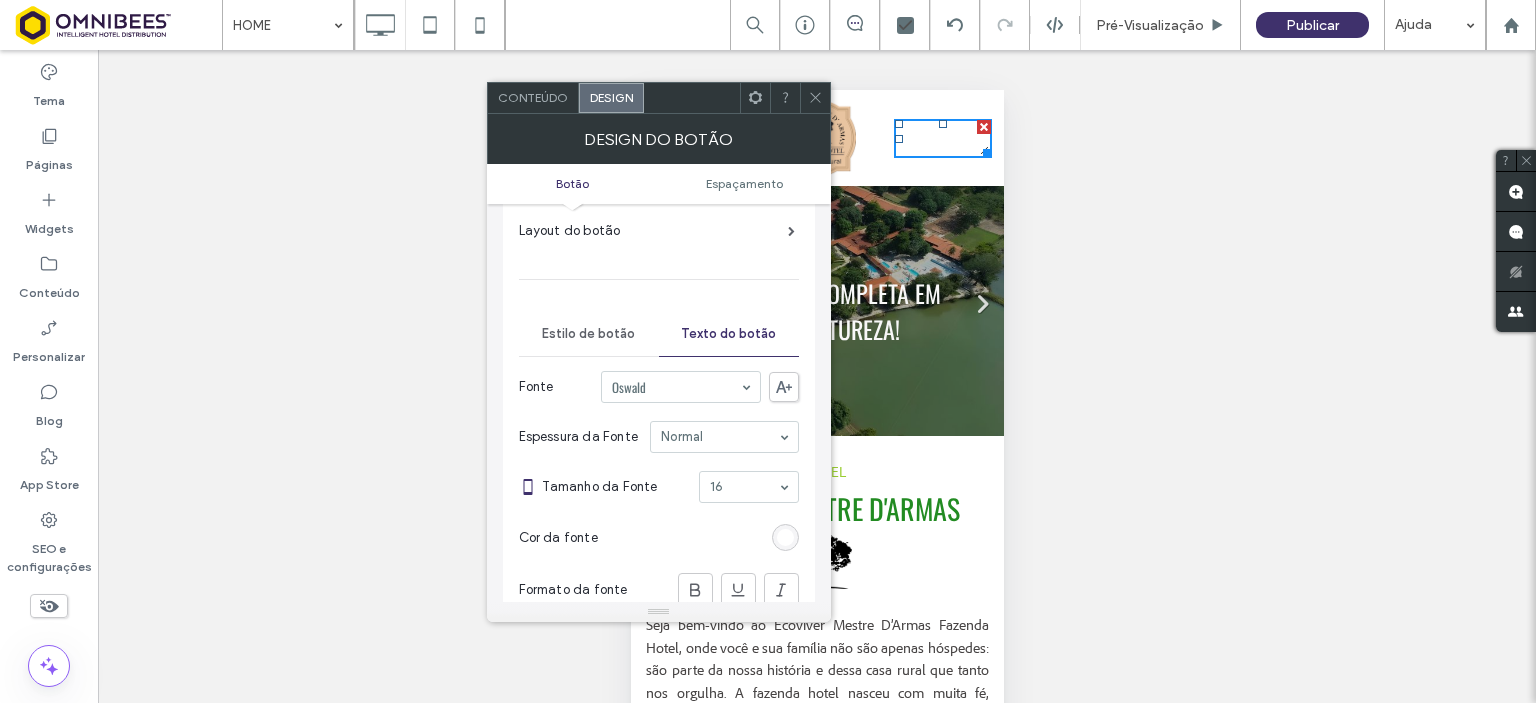 click at bounding box center [785, 537] 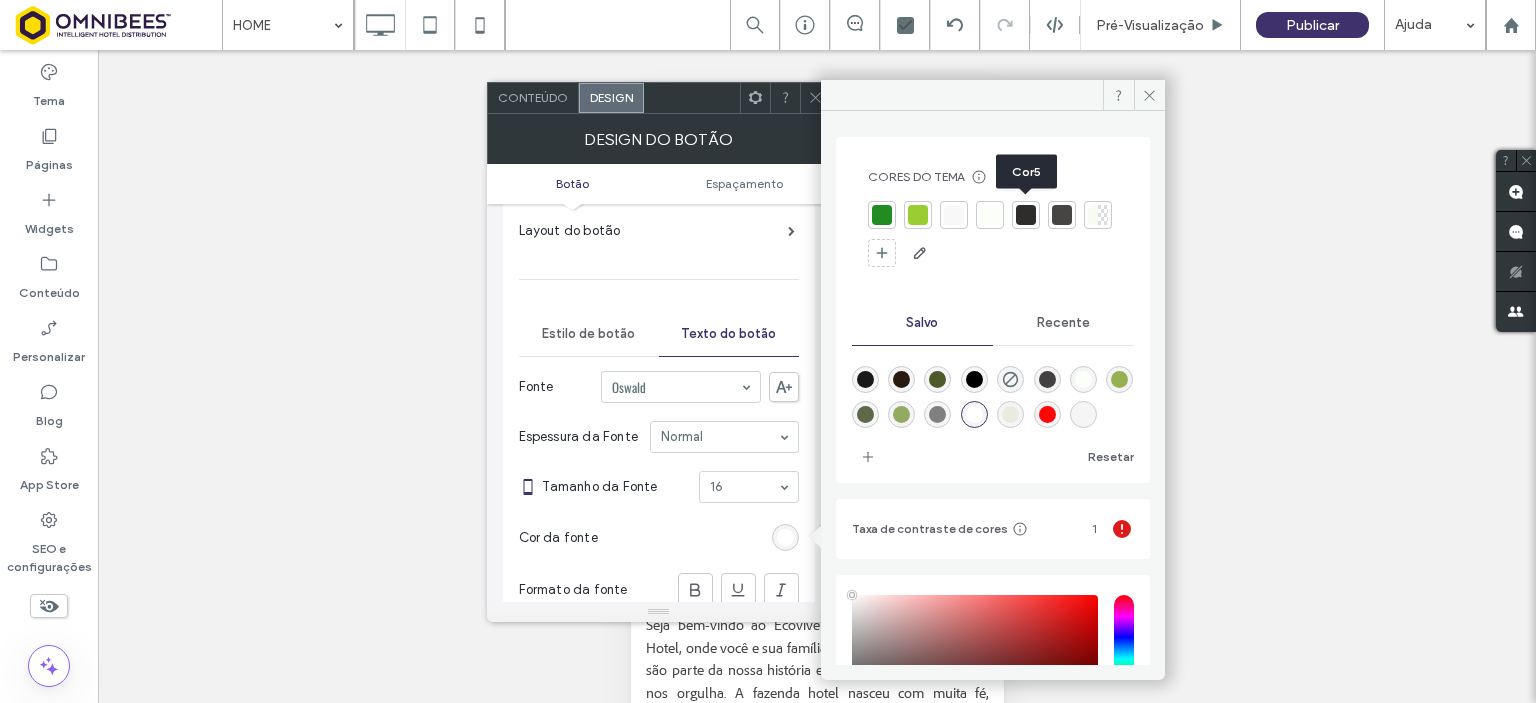 click at bounding box center (1026, 215) 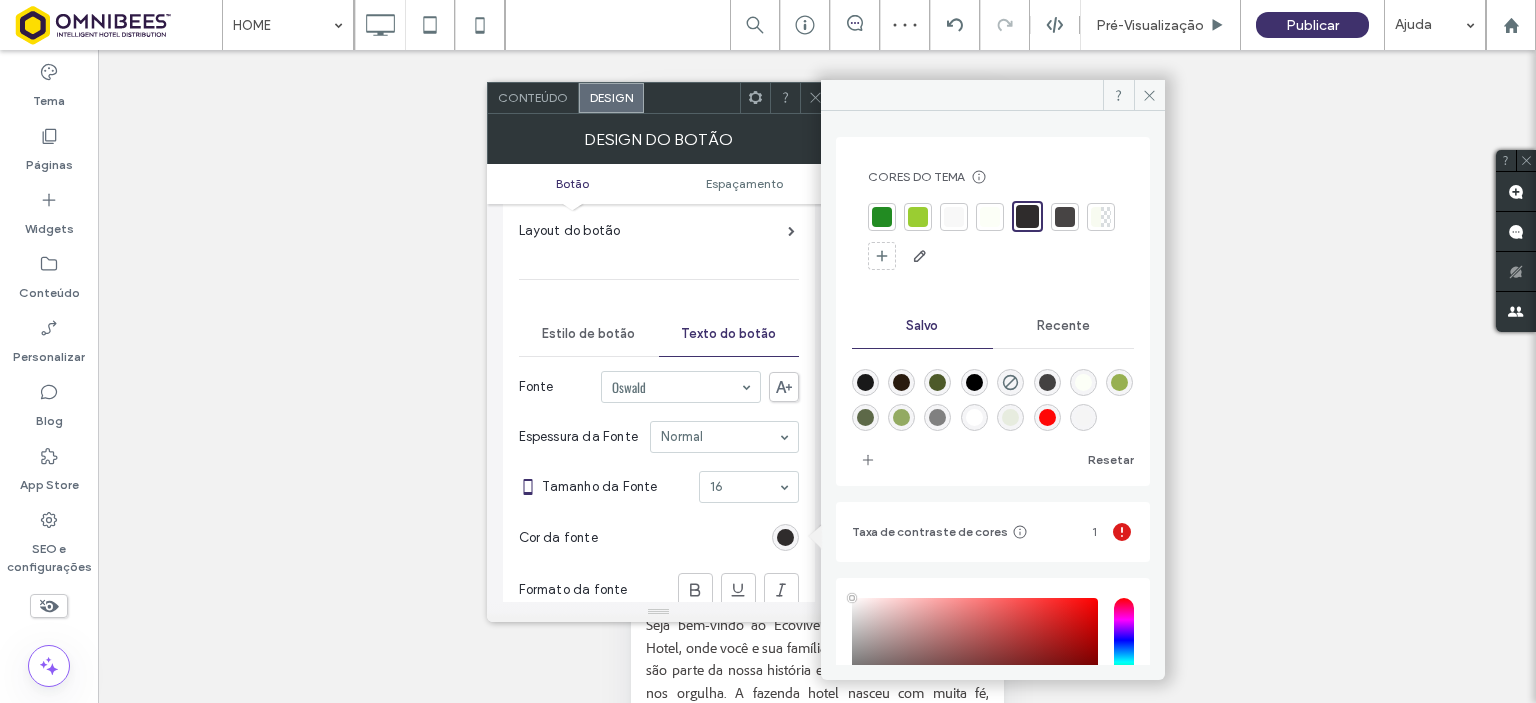 click 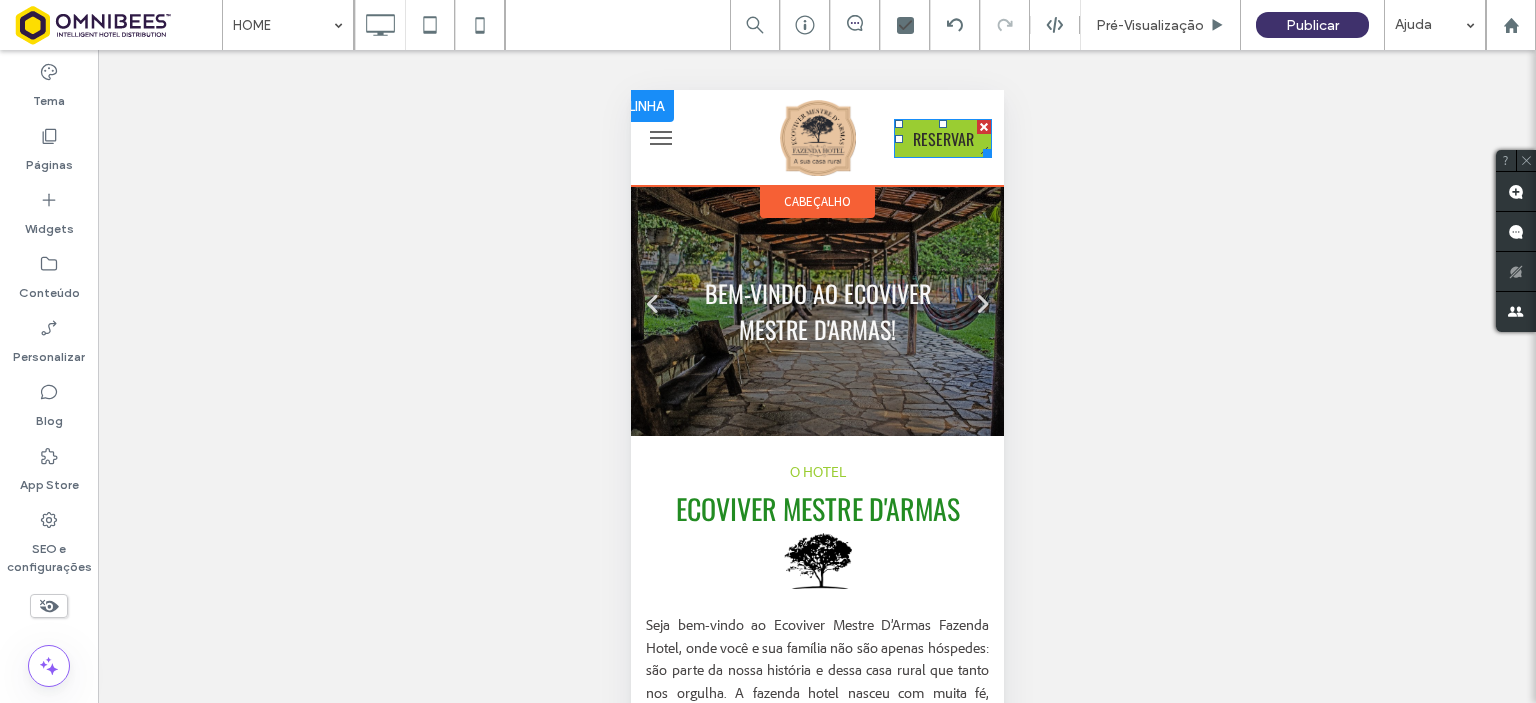 click on "RESERVAR" at bounding box center (942, 139) 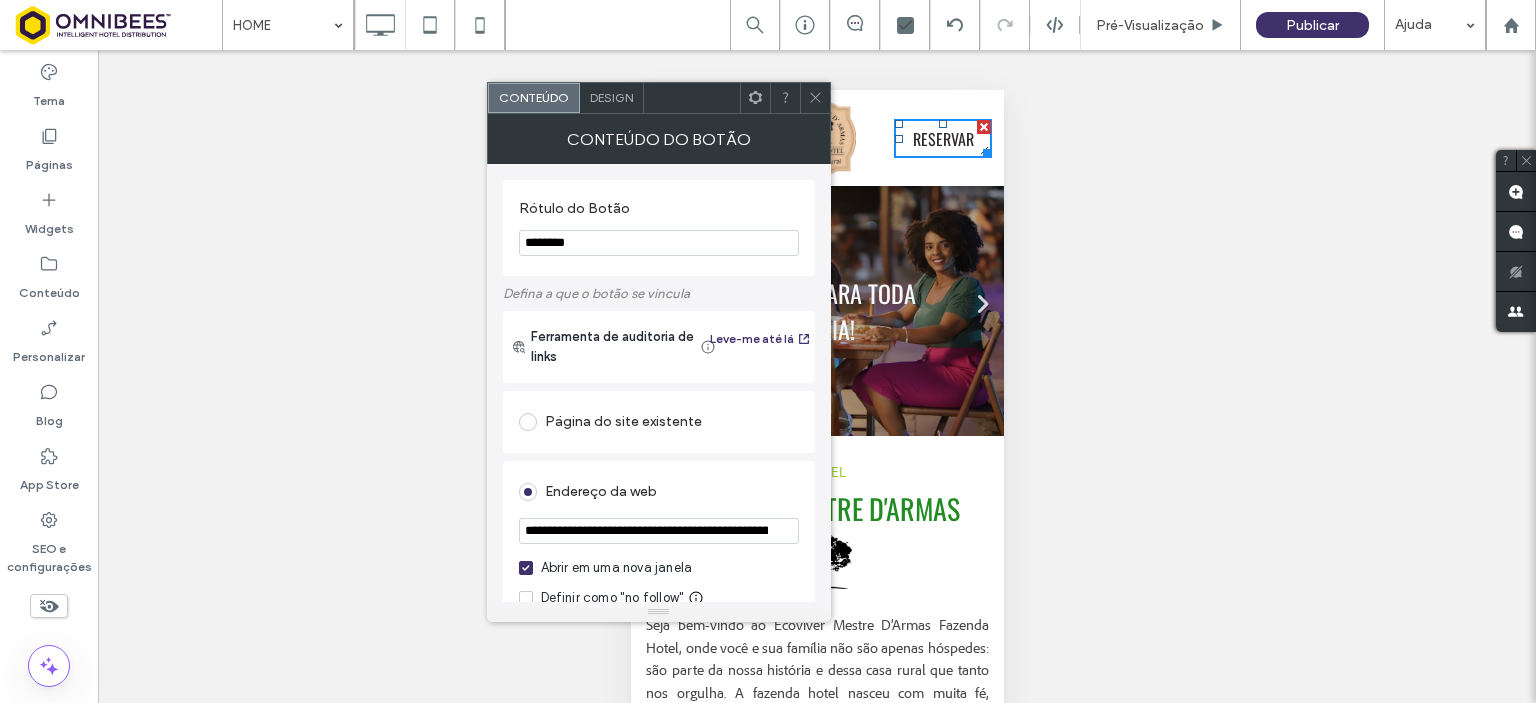 click on "Design" at bounding box center (611, 97) 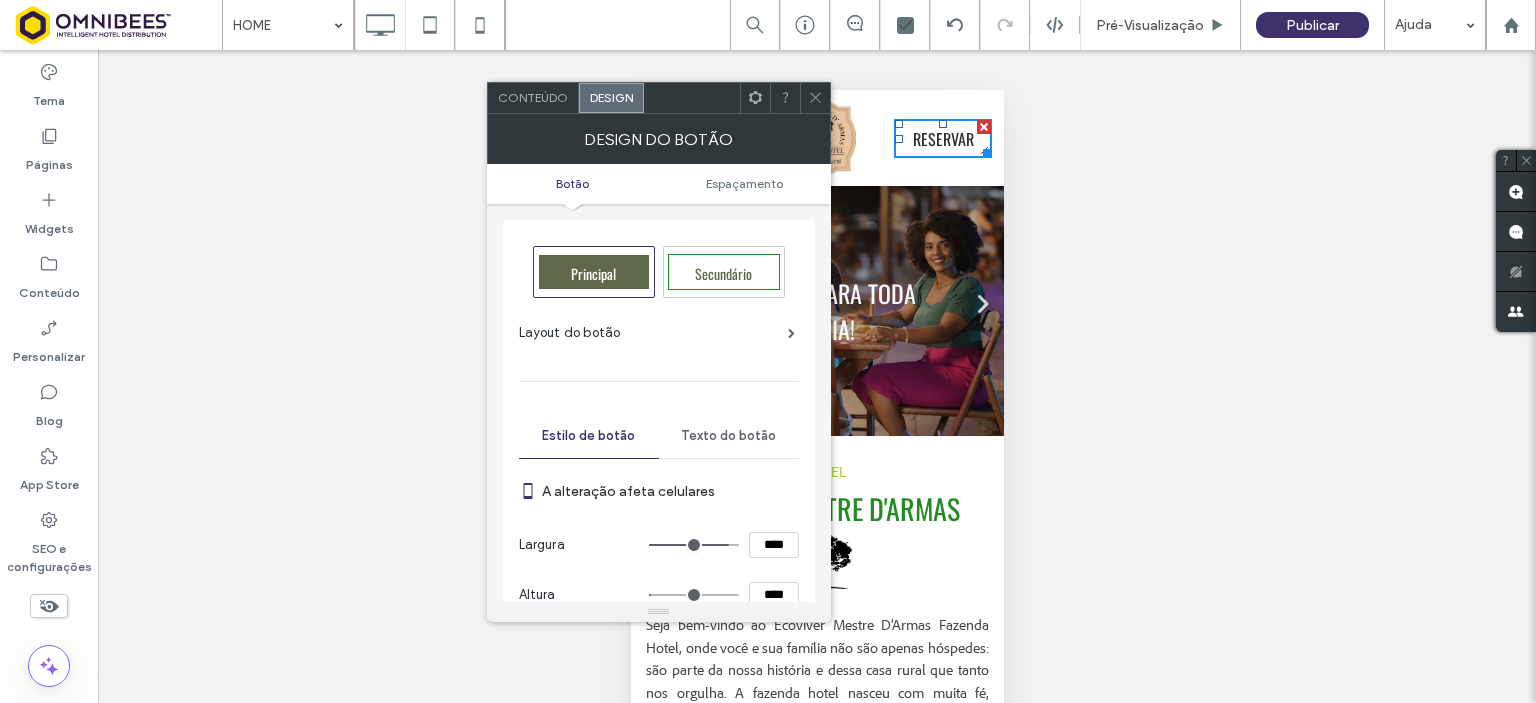 click on "Principal Secundário Layout do botão Estilo de botão Texto do botão A alteração afeta celulares Largura **** Altura **** Manter Proporções Fundo Cor Imagem Cor de fundo Borda *** Mais opções de design Redefinir para o estilo do tema do site Flutuantes Espaçamento" at bounding box center (659, 403) 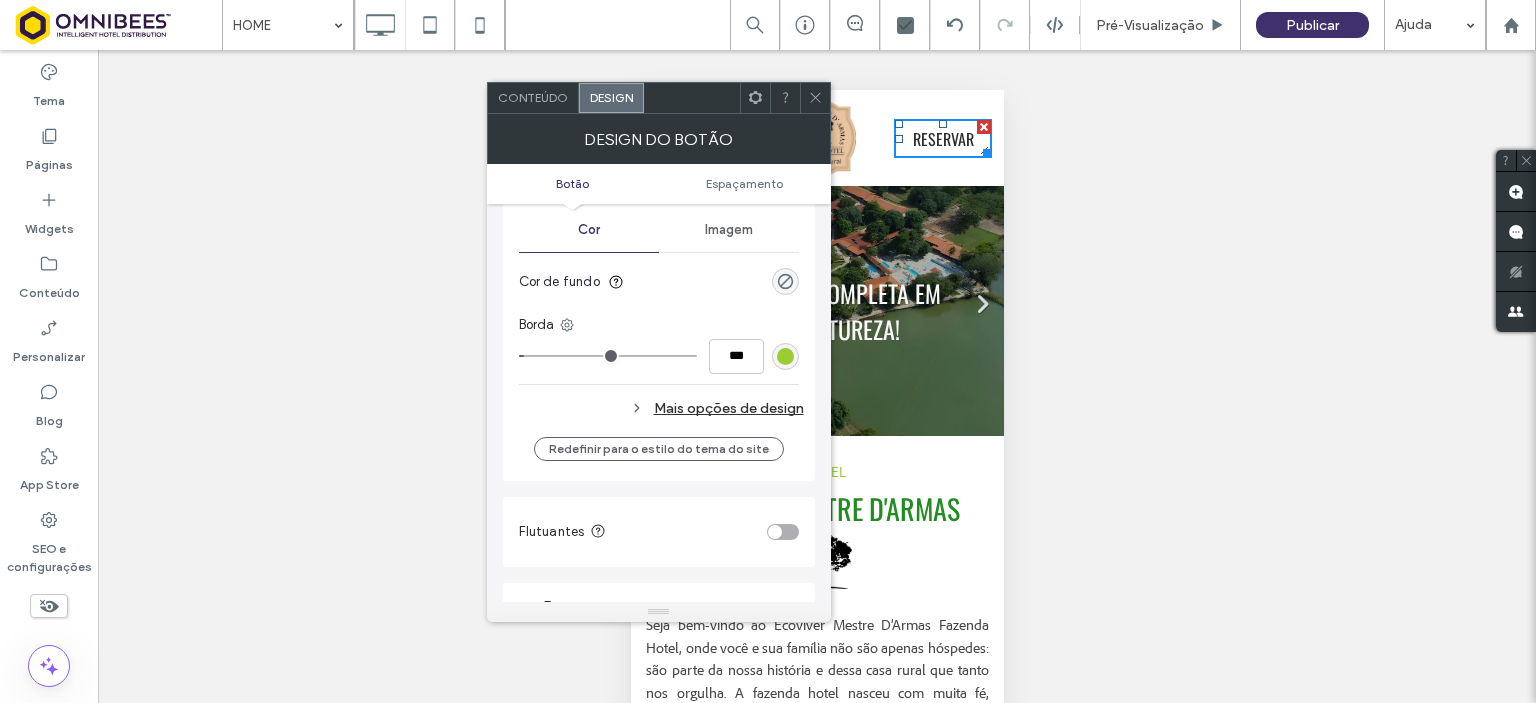 scroll, scrollTop: 518, scrollLeft: 0, axis: vertical 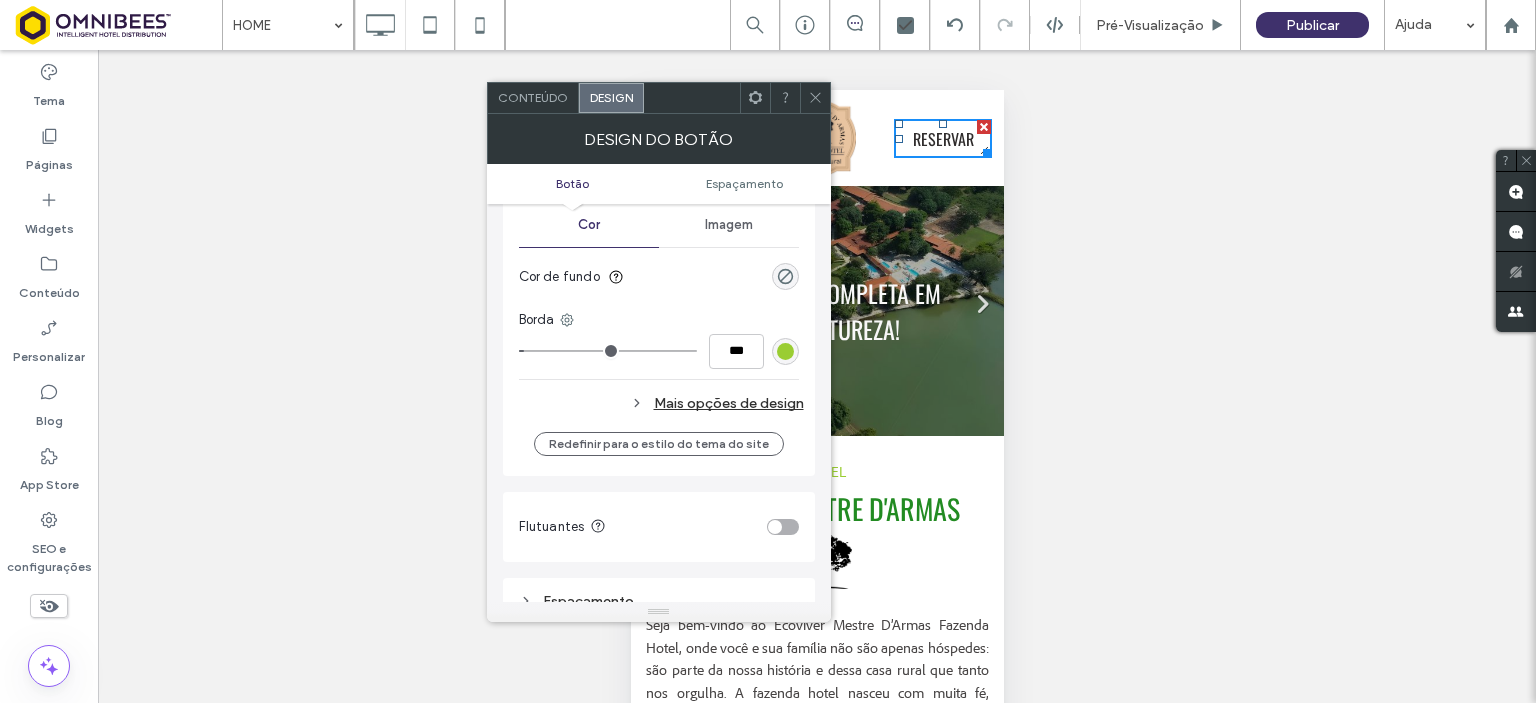 click on "Mais opções de design" at bounding box center [661, 403] 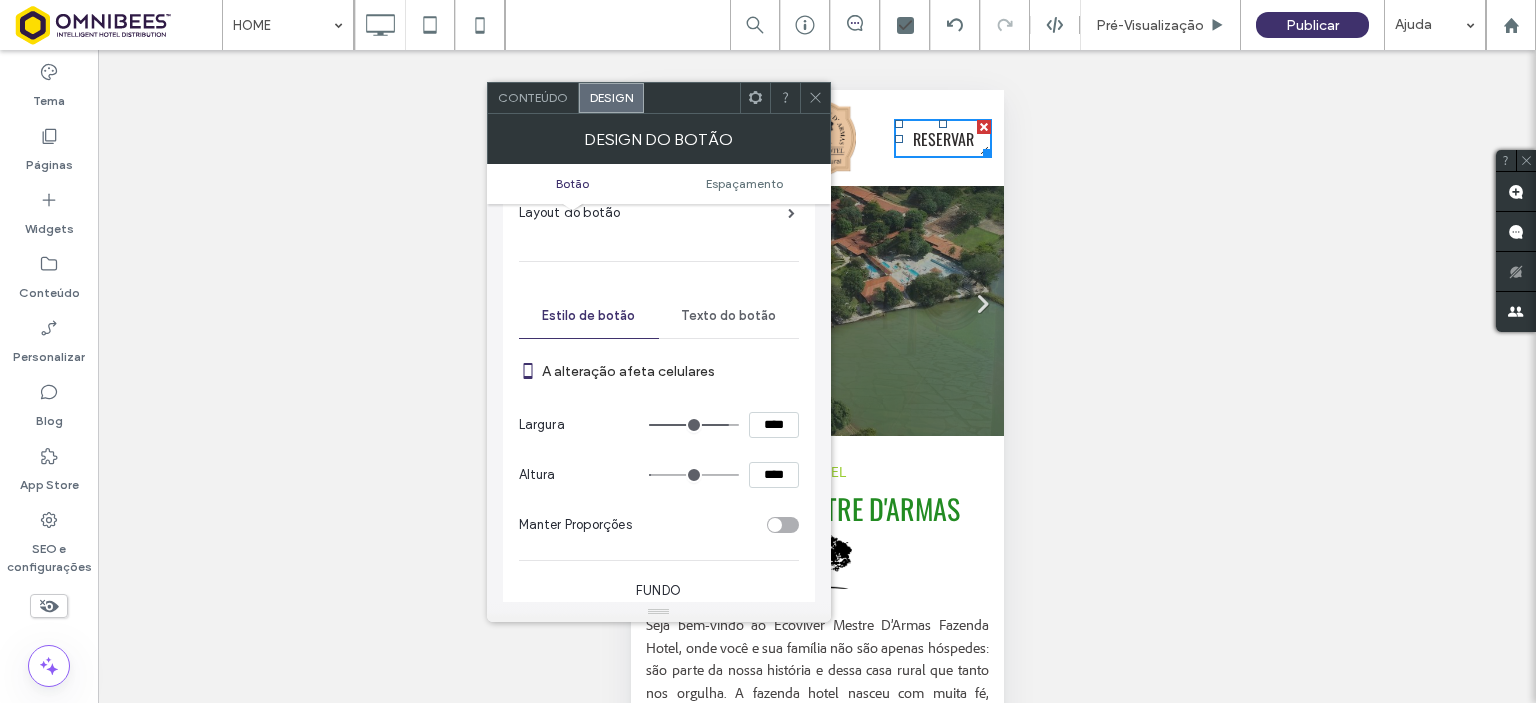 scroll, scrollTop: 104, scrollLeft: 0, axis: vertical 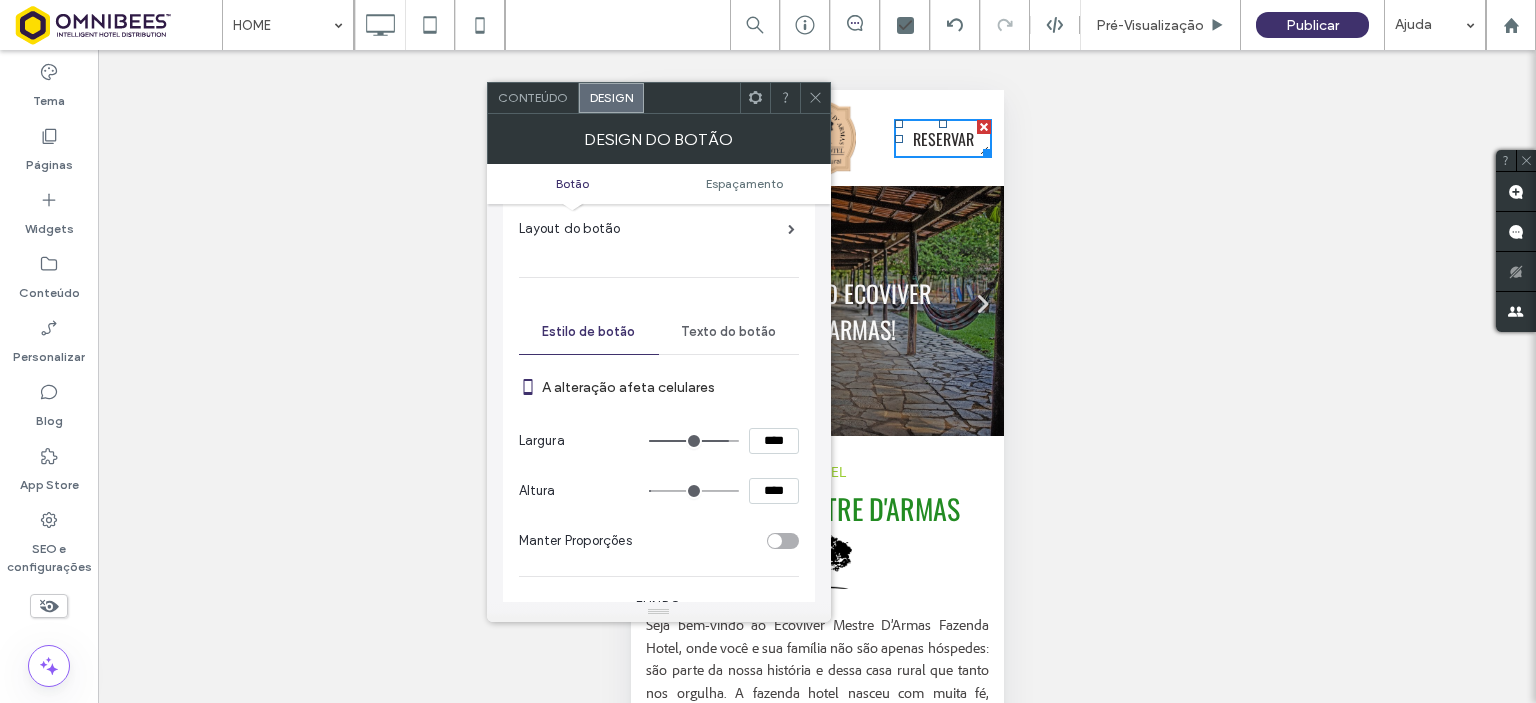 click on "Texto do botão" at bounding box center (728, 332) 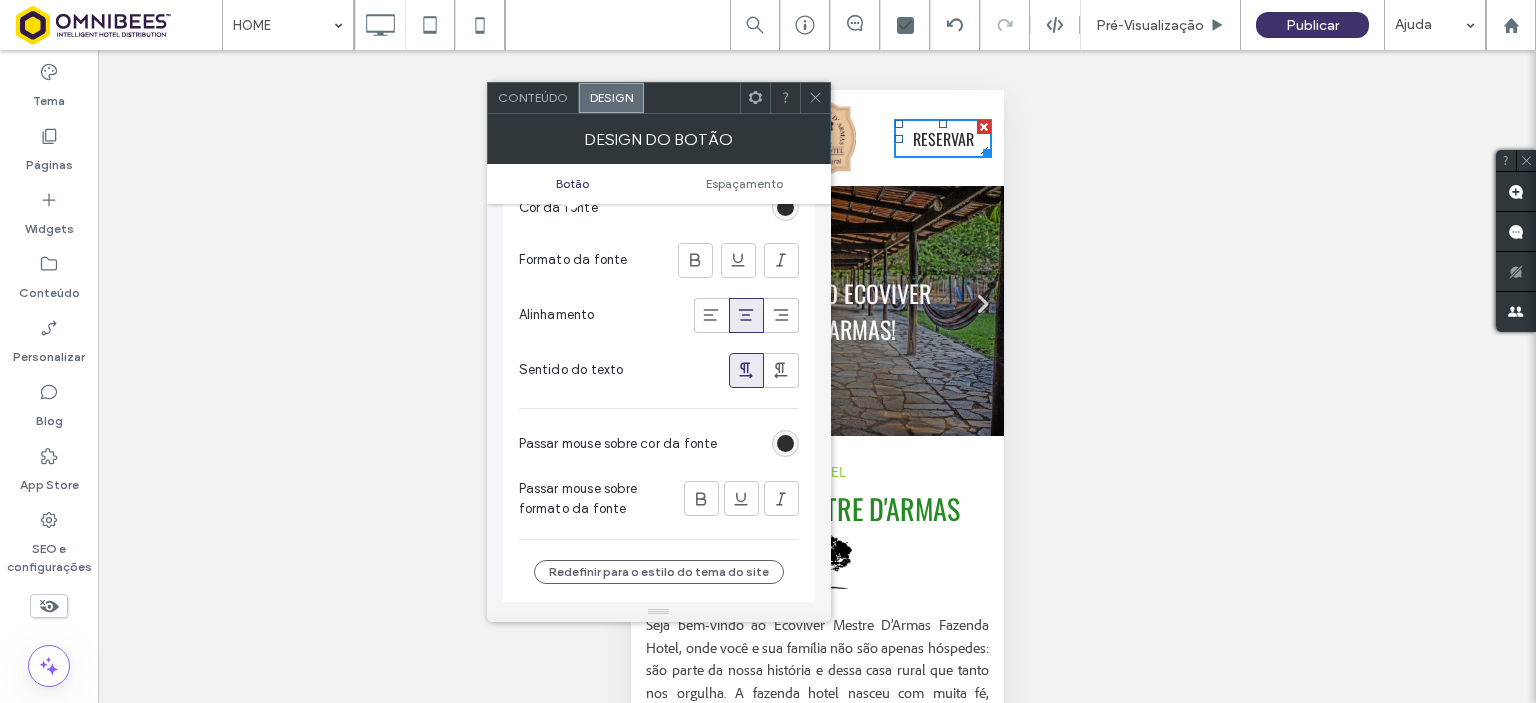 scroll, scrollTop: 435, scrollLeft: 0, axis: vertical 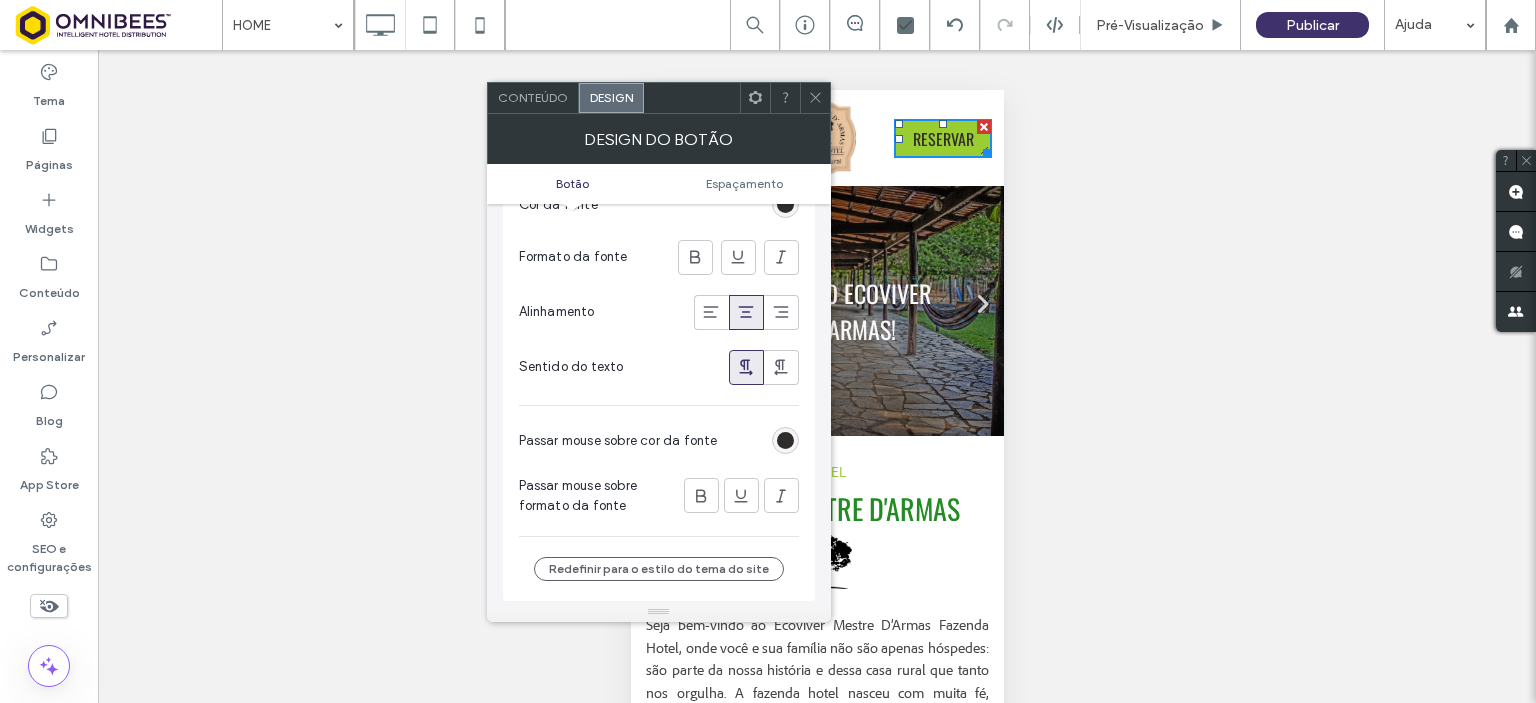 click at bounding box center (785, 440) 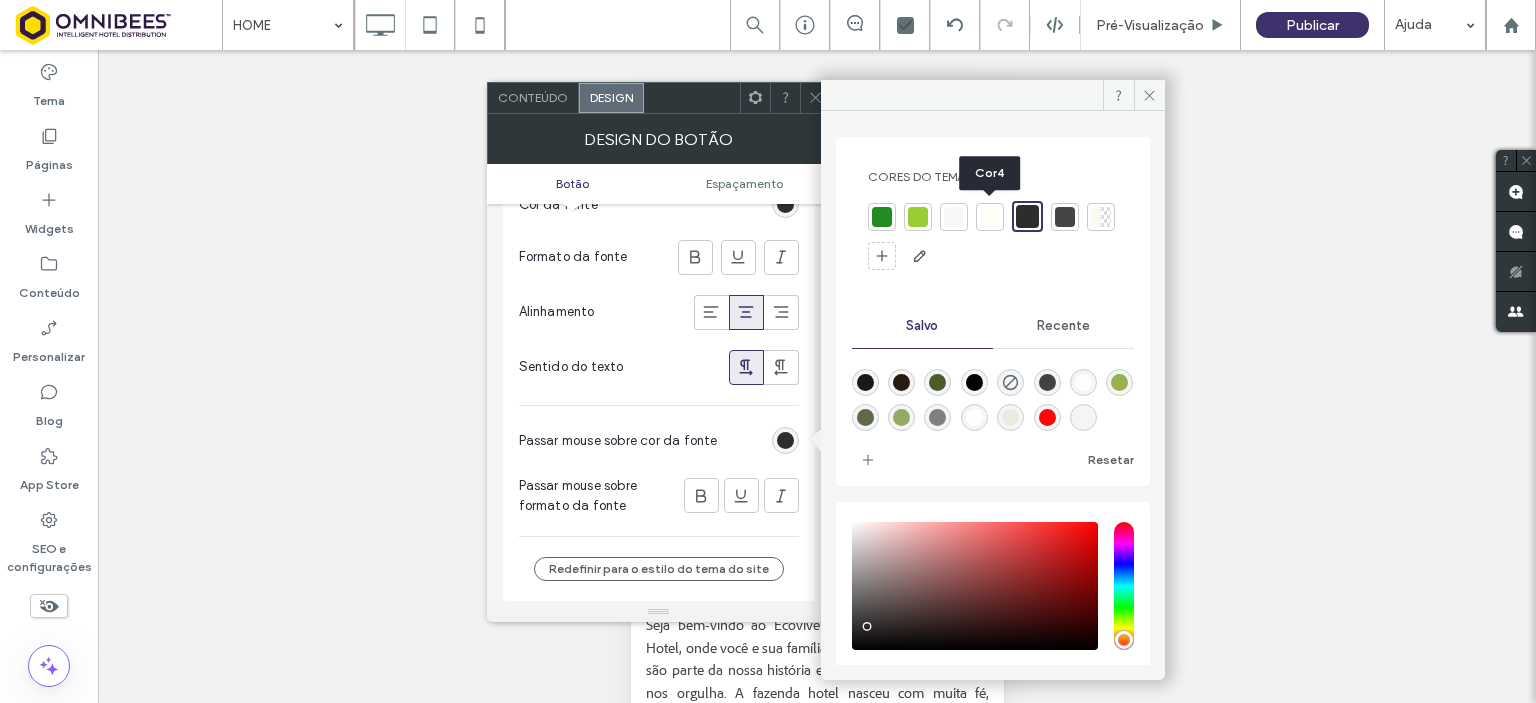 click at bounding box center (990, 217) 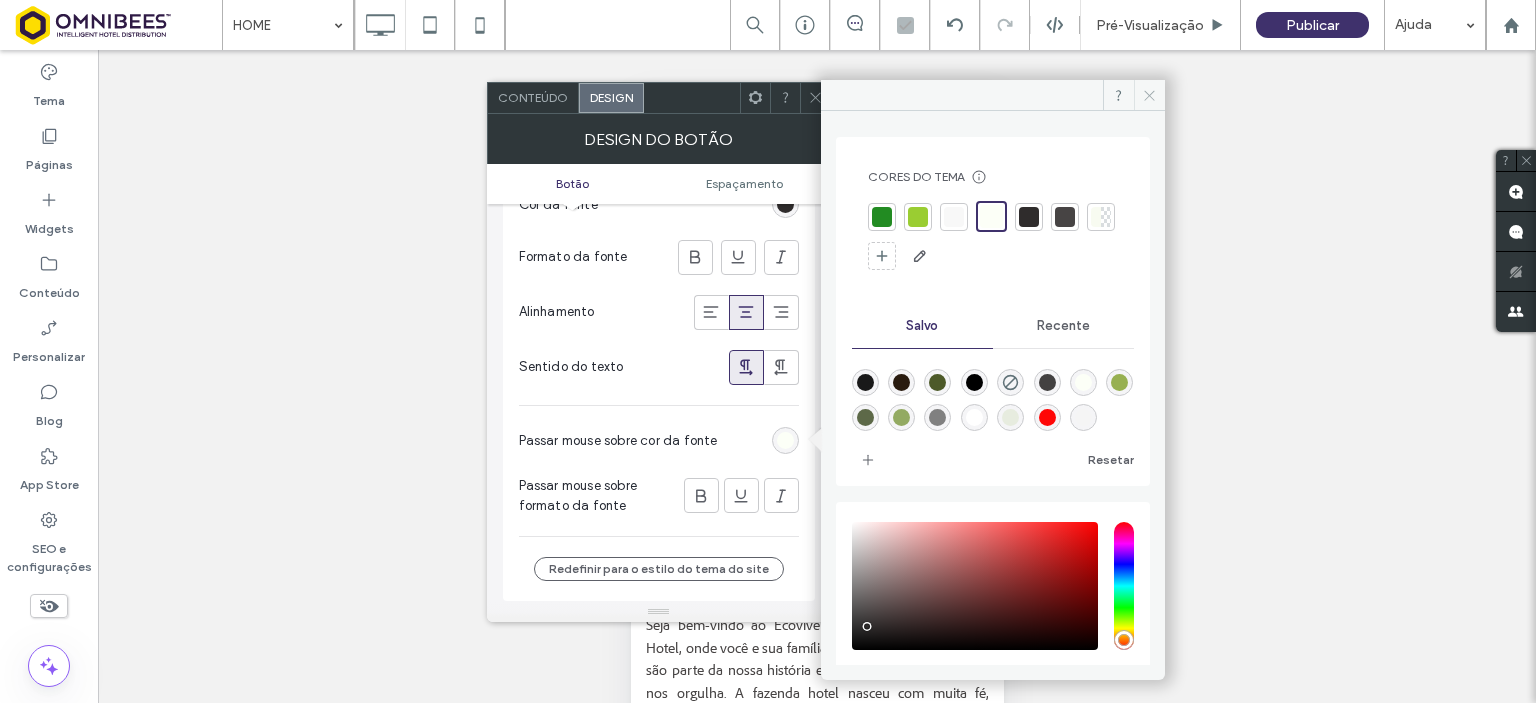 click 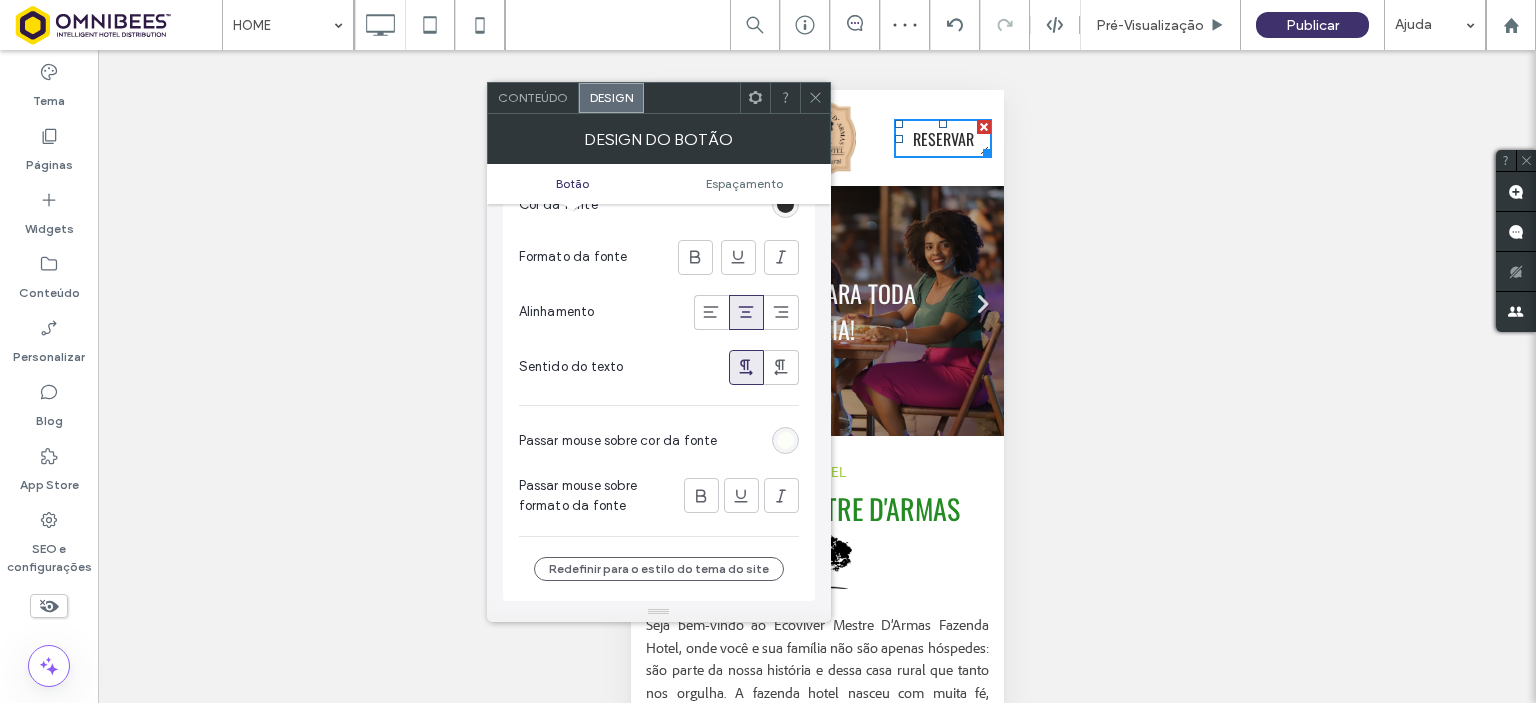 click 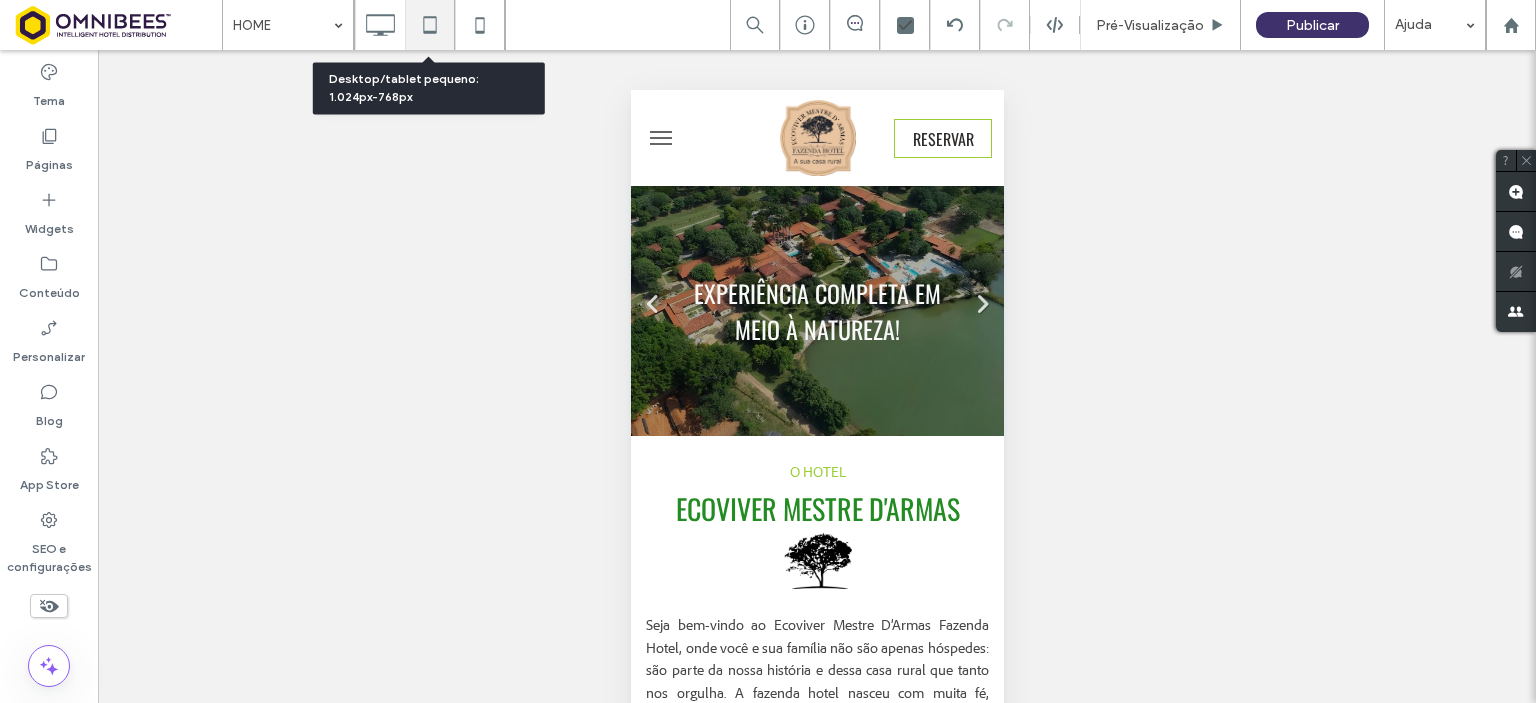 click 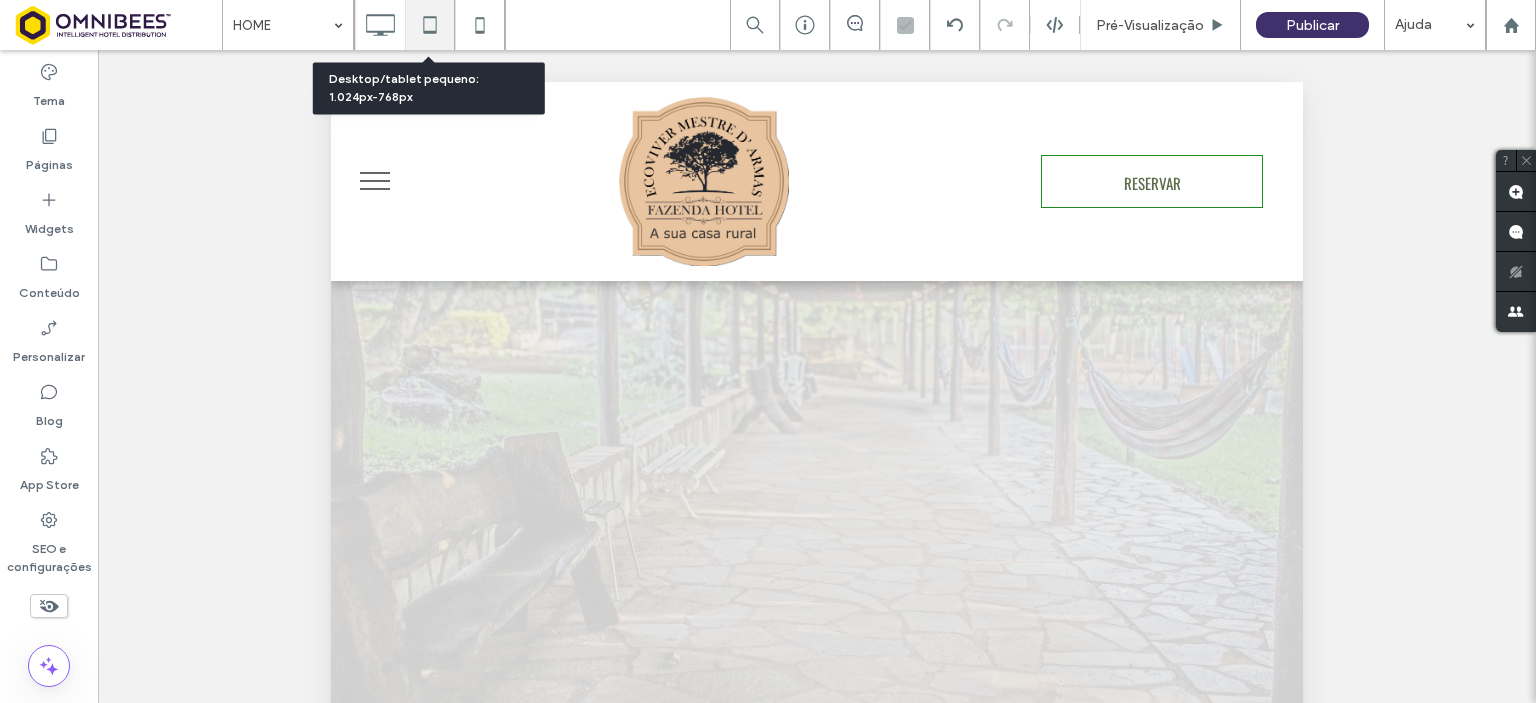 scroll, scrollTop: 0, scrollLeft: 0, axis: both 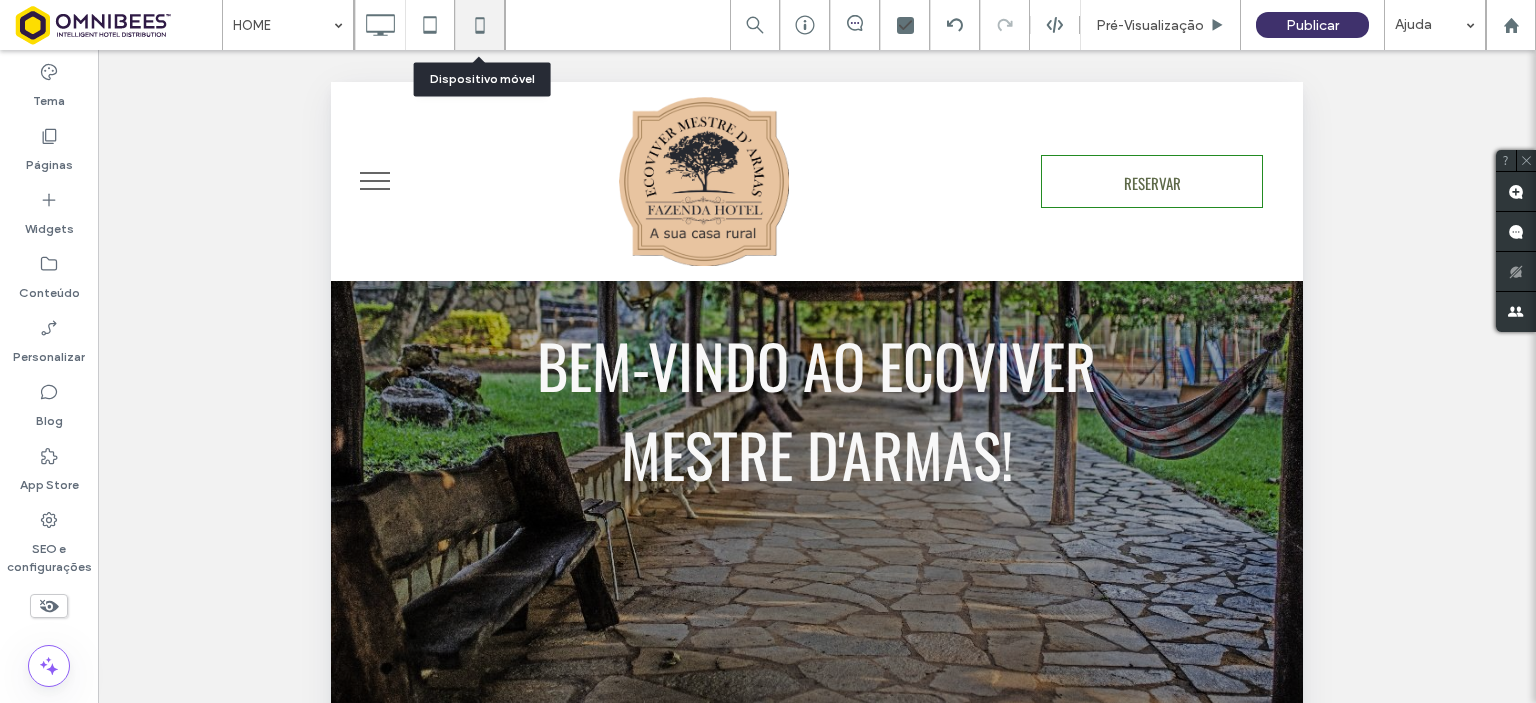 click 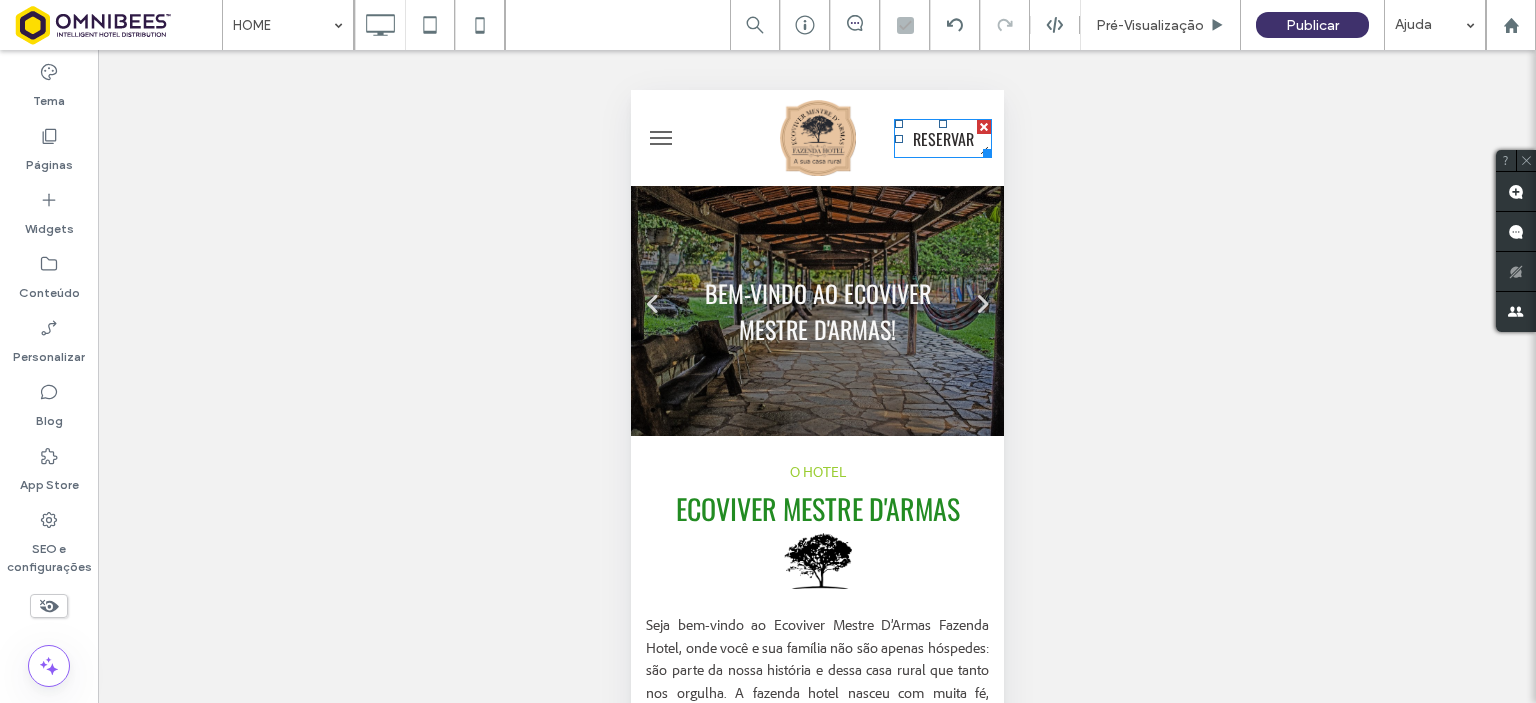 scroll, scrollTop: 0, scrollLeft: 0, axis: both 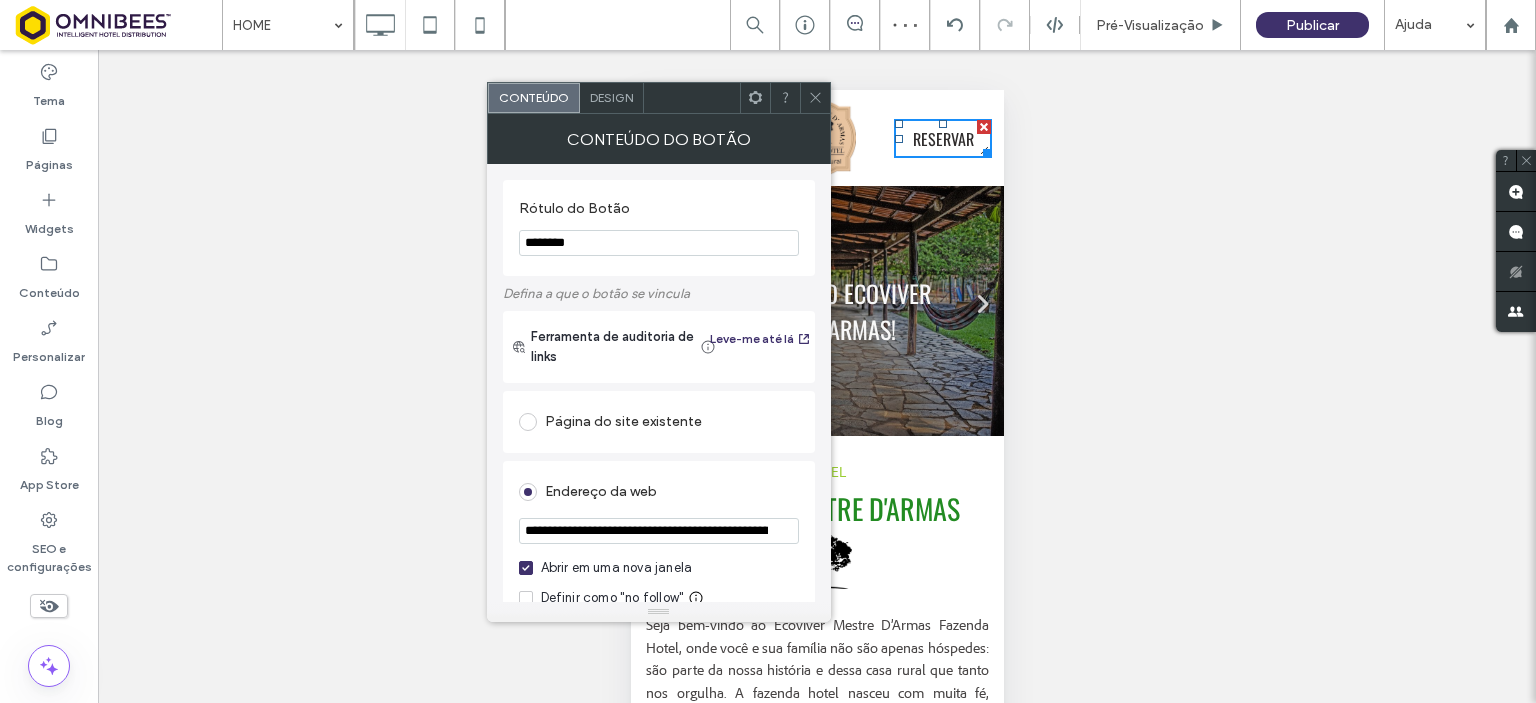 click on "Design" at bounding box center [611, 97] 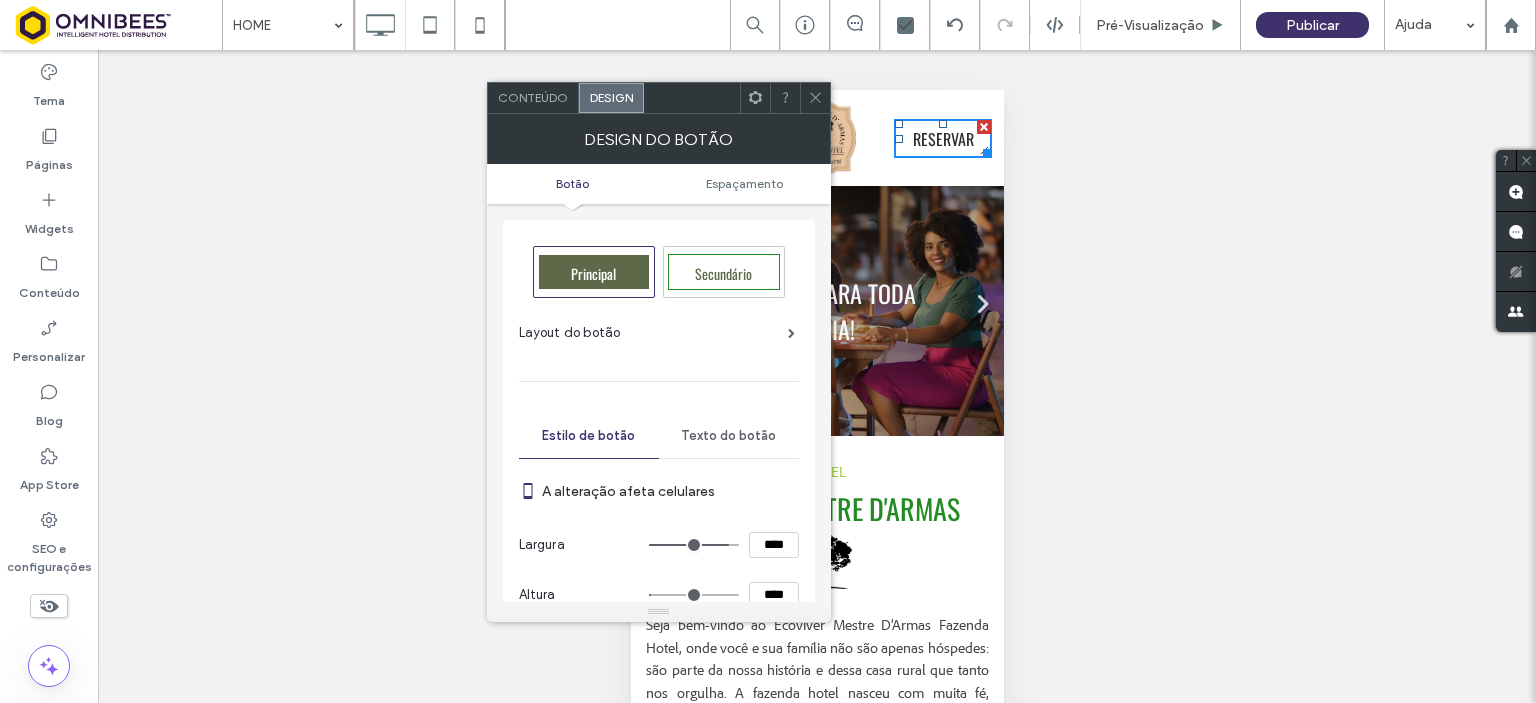 click on "Texto do botão" at bounding box center [729, 436] 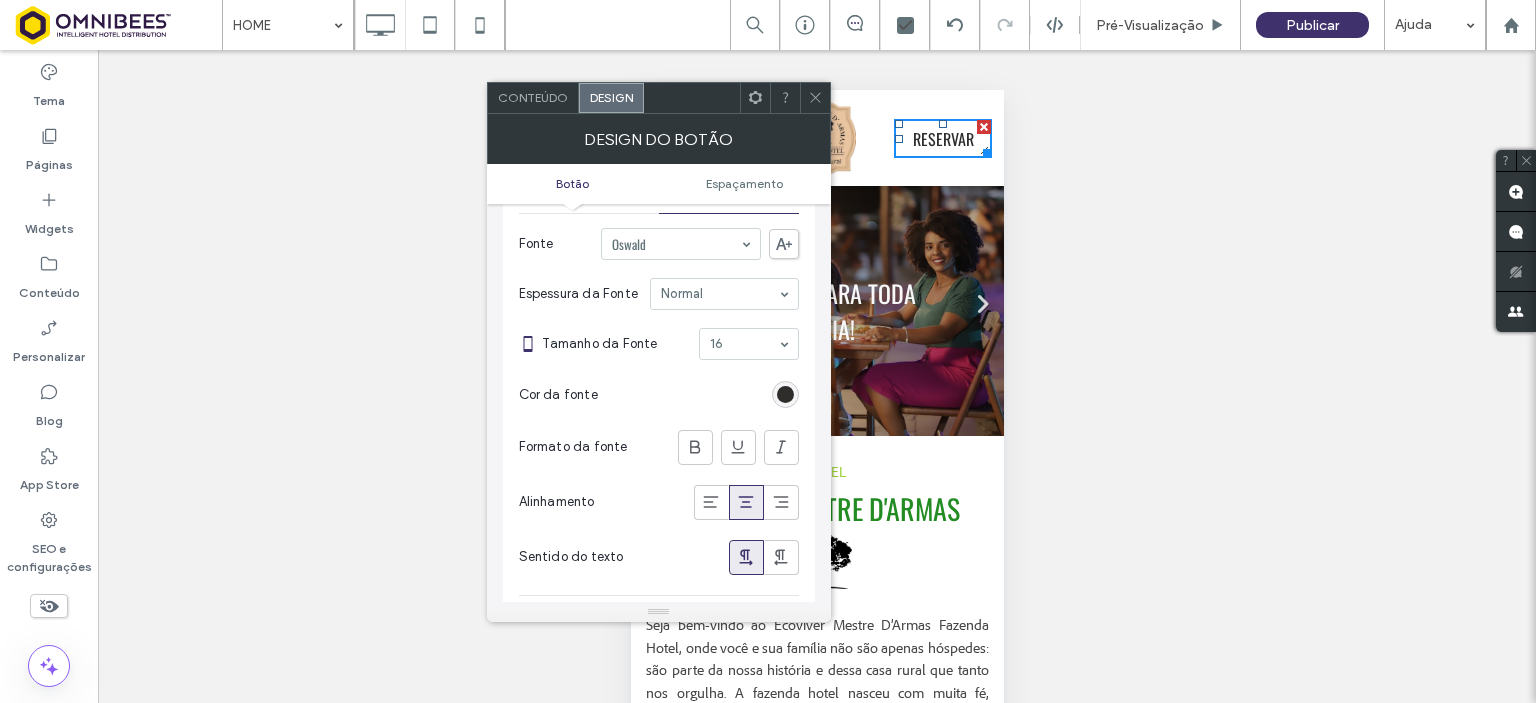scroll, scrollTop: 248, scrollLeft: 0, axis: vertical 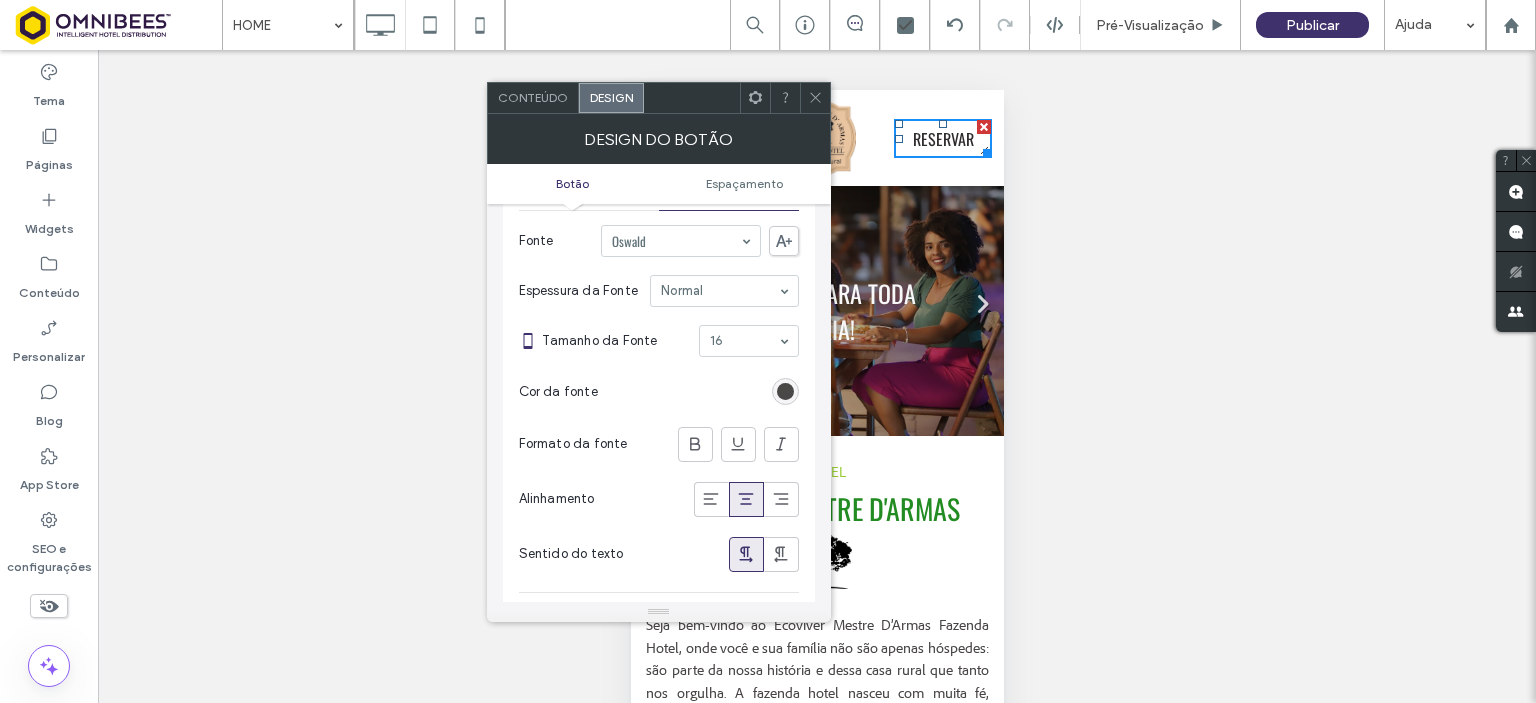 click at bounding box center (785, 391) 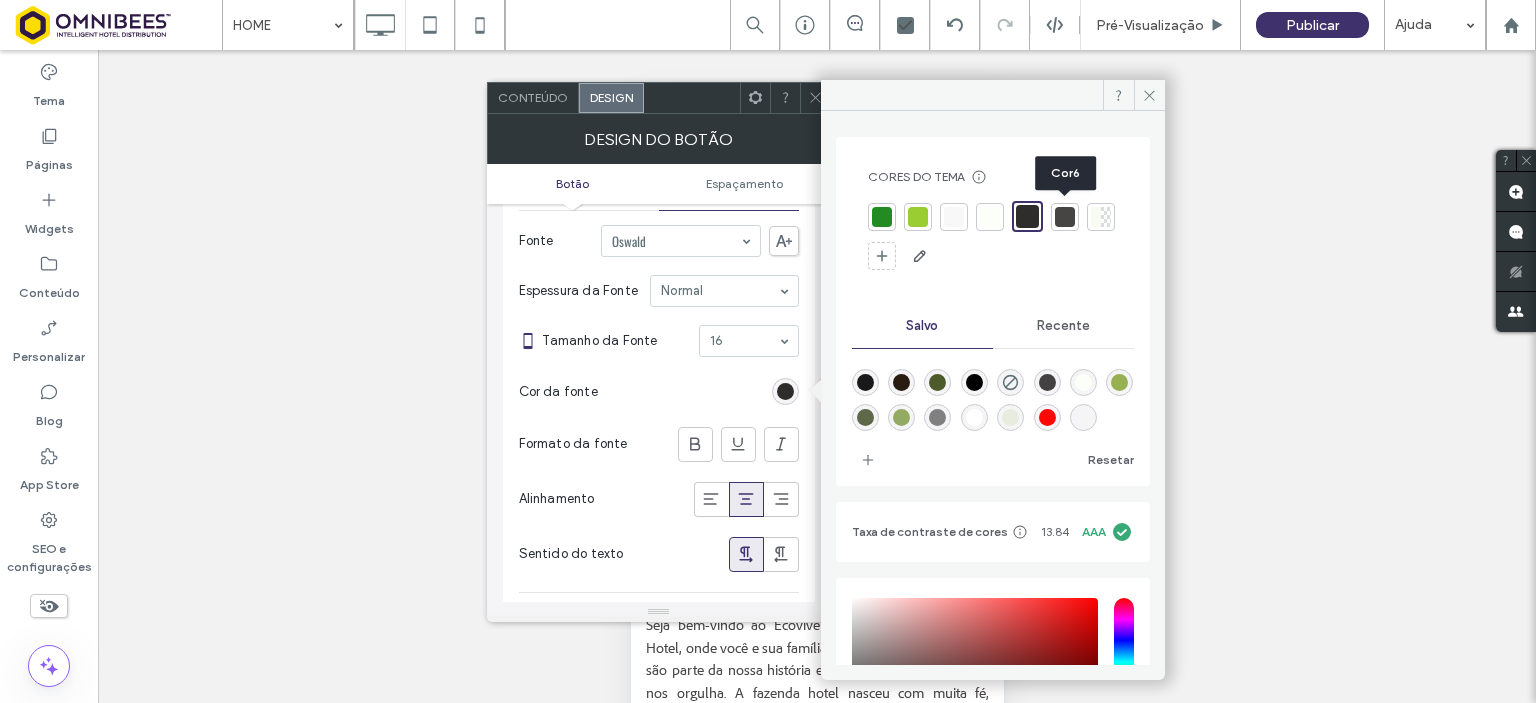 click at bounding box center (1065, 217) 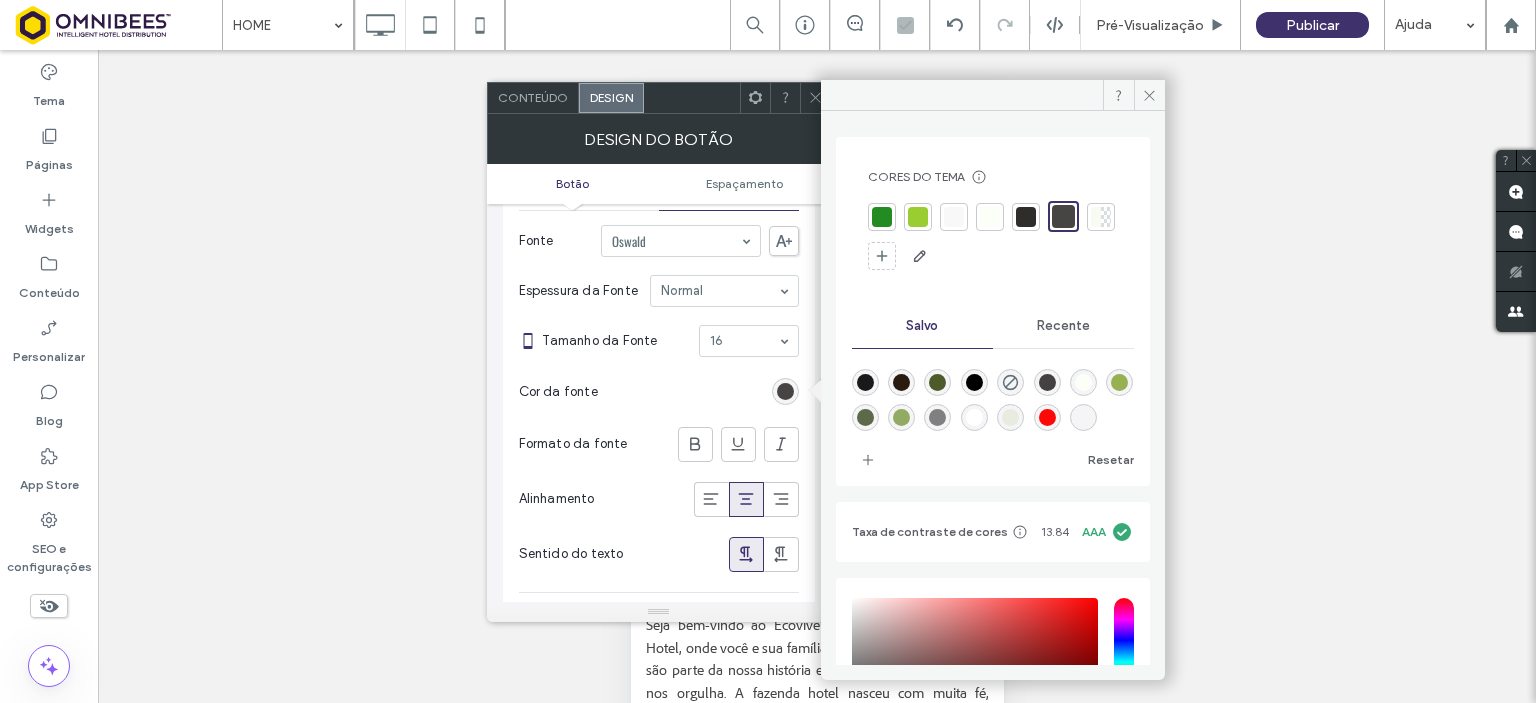 click on "Cor da fonte" at bounding box center [659, 392] 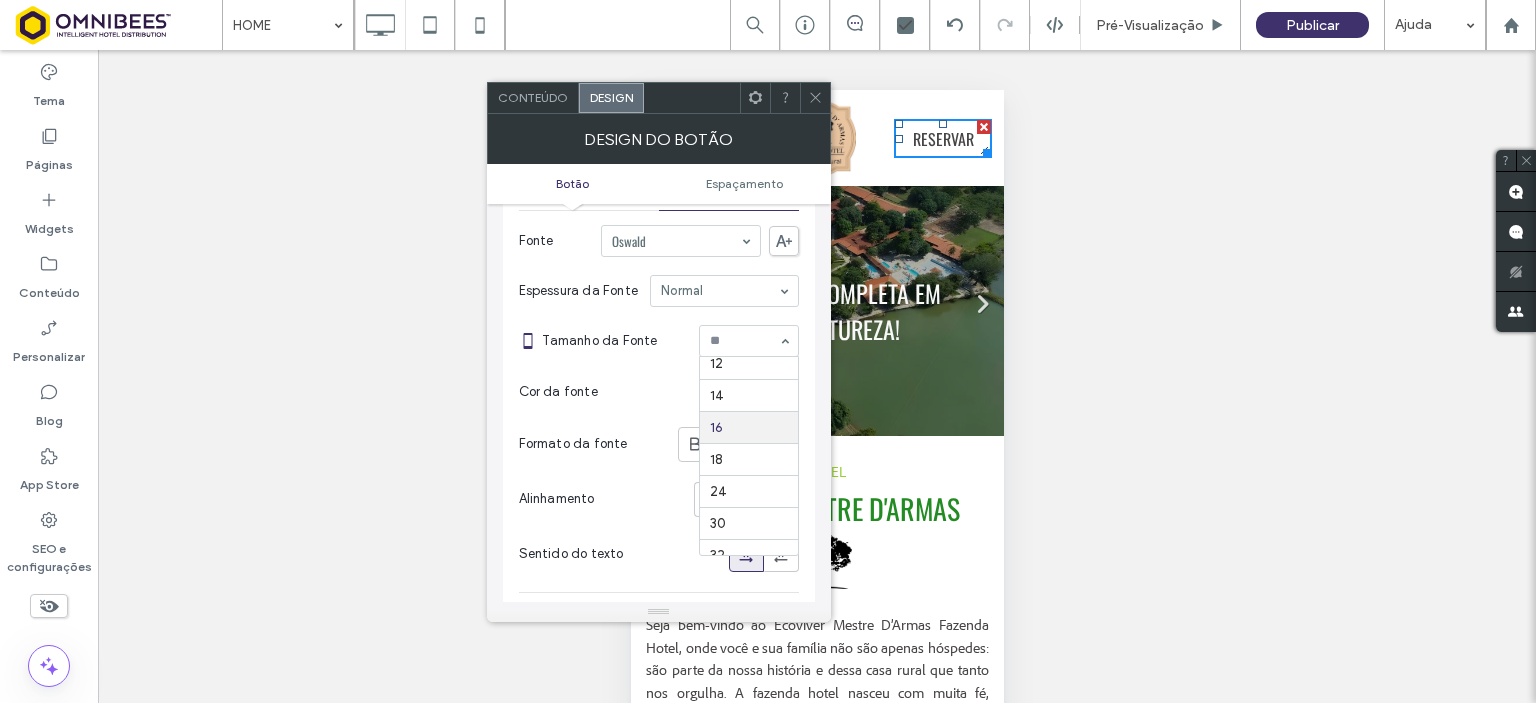 scroll, scrollTop: 131, scrollLeft: 0, axis: vertical 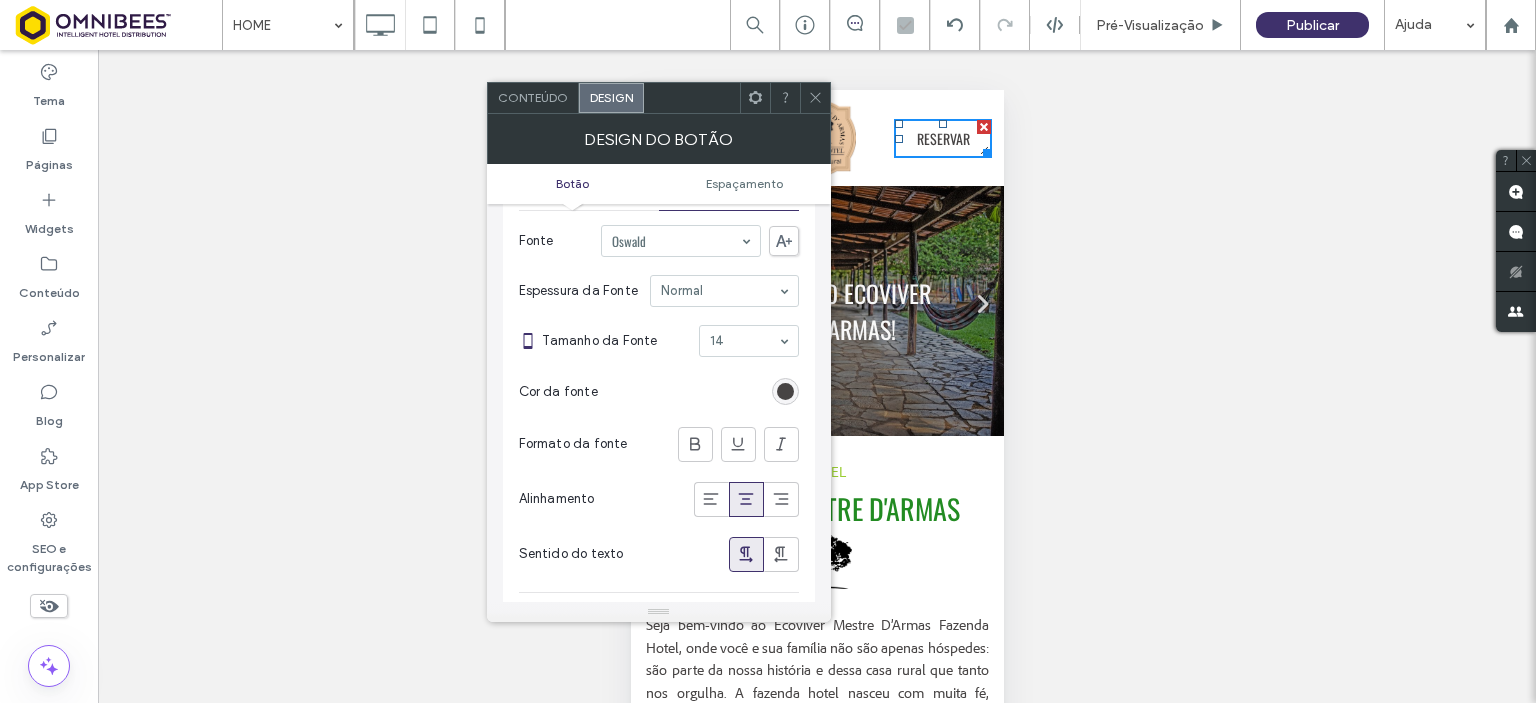 click on "Tamanho da Fonte 14" at bounding box center [670, 341] 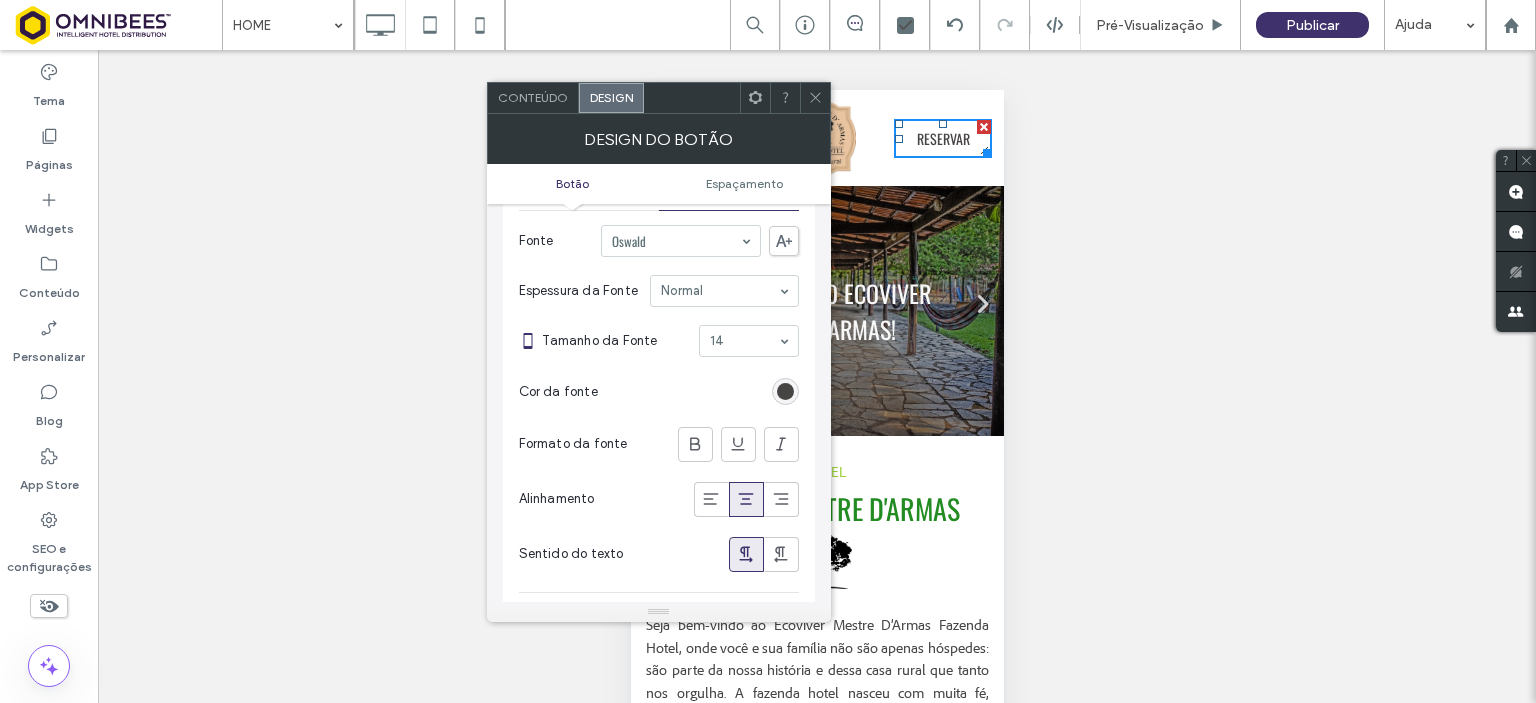 click 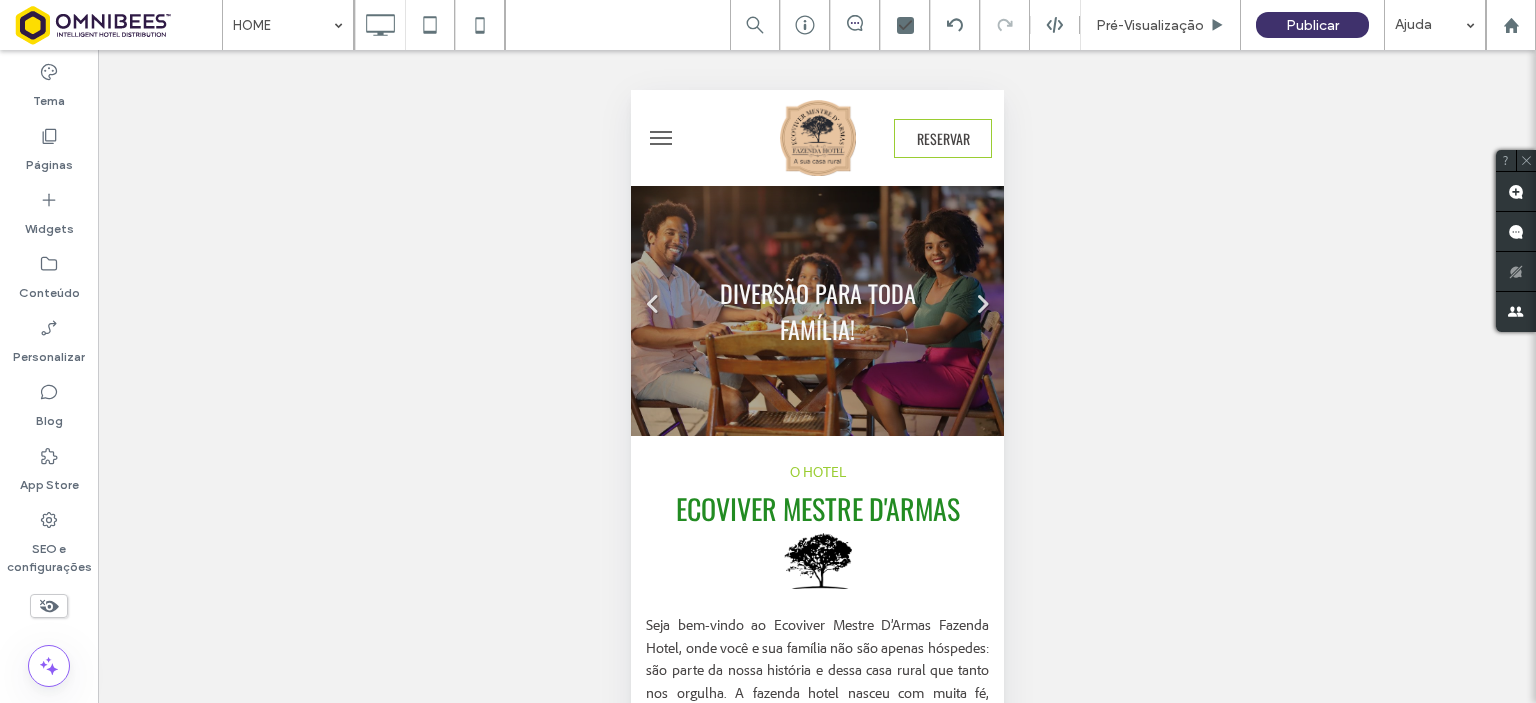click at bounding box center (660, 138) 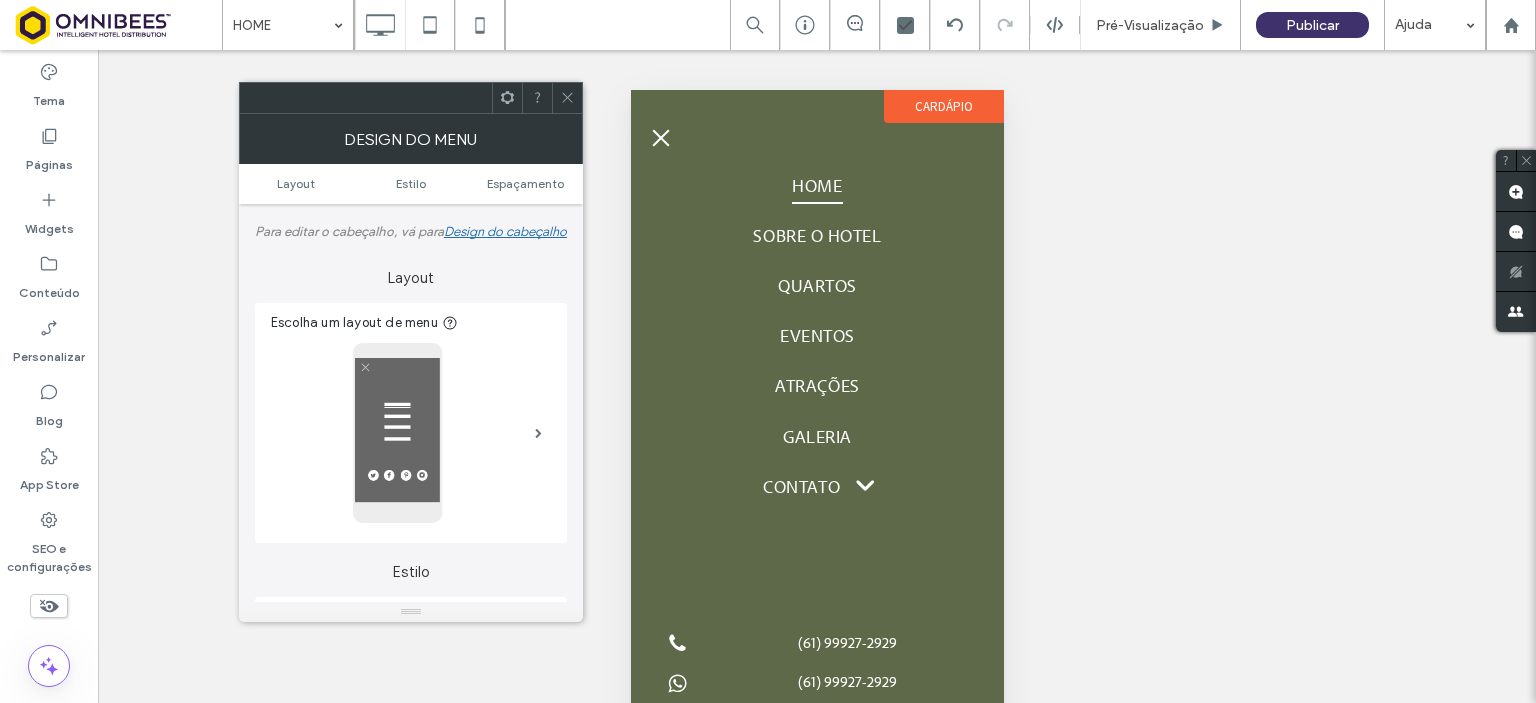 click at bounding box center (660, 138) 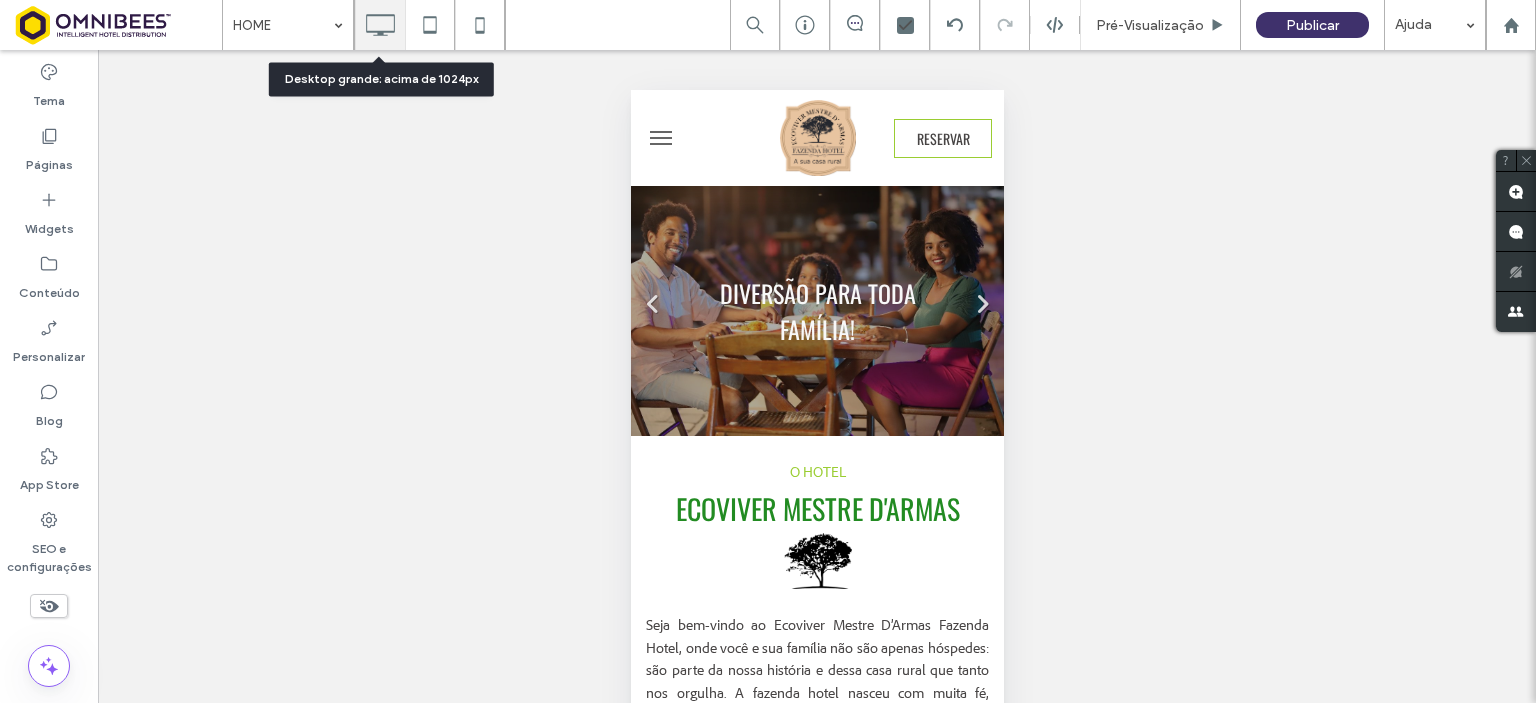click 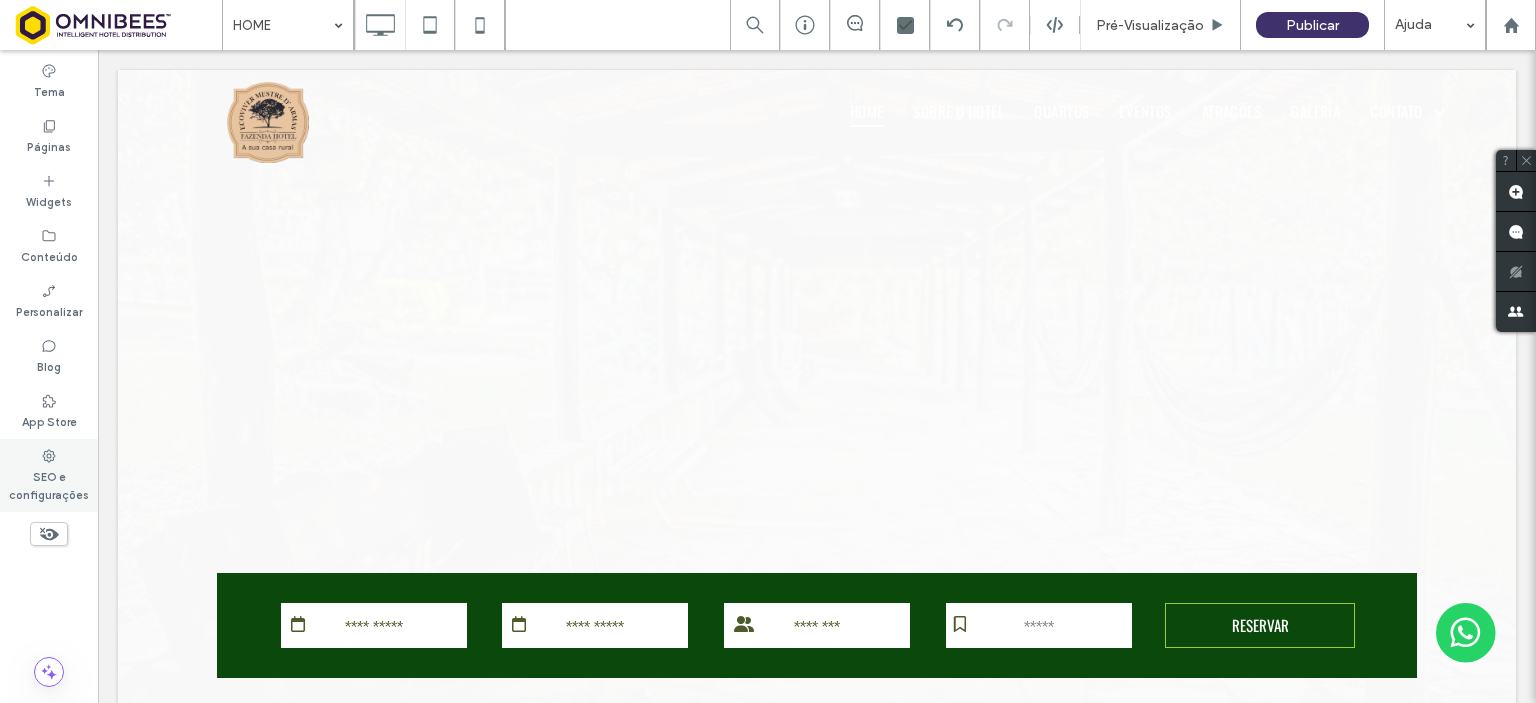 click on "SEO e configurações" at bounding box center [49, 484] 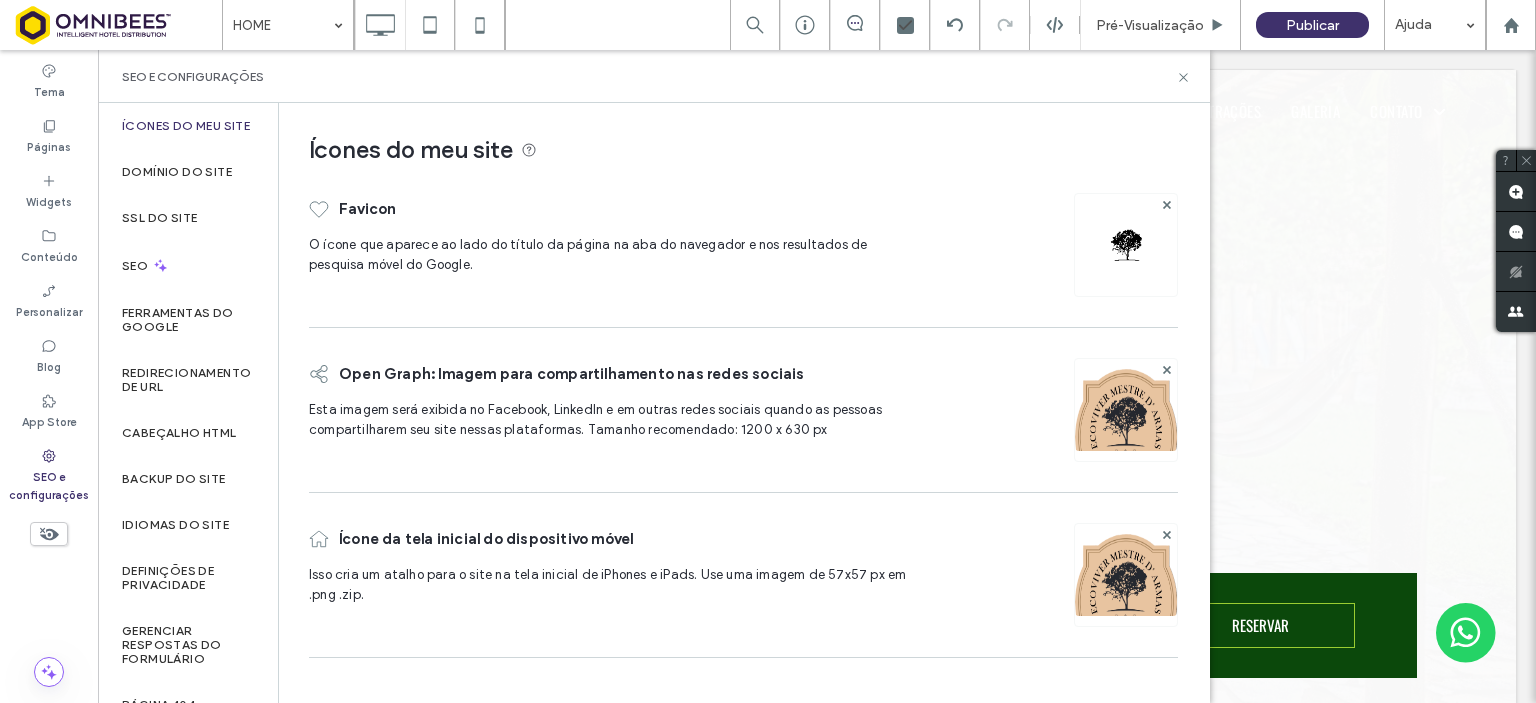scroll, scrollTop: 0, scrollLeft: 0, axis: both 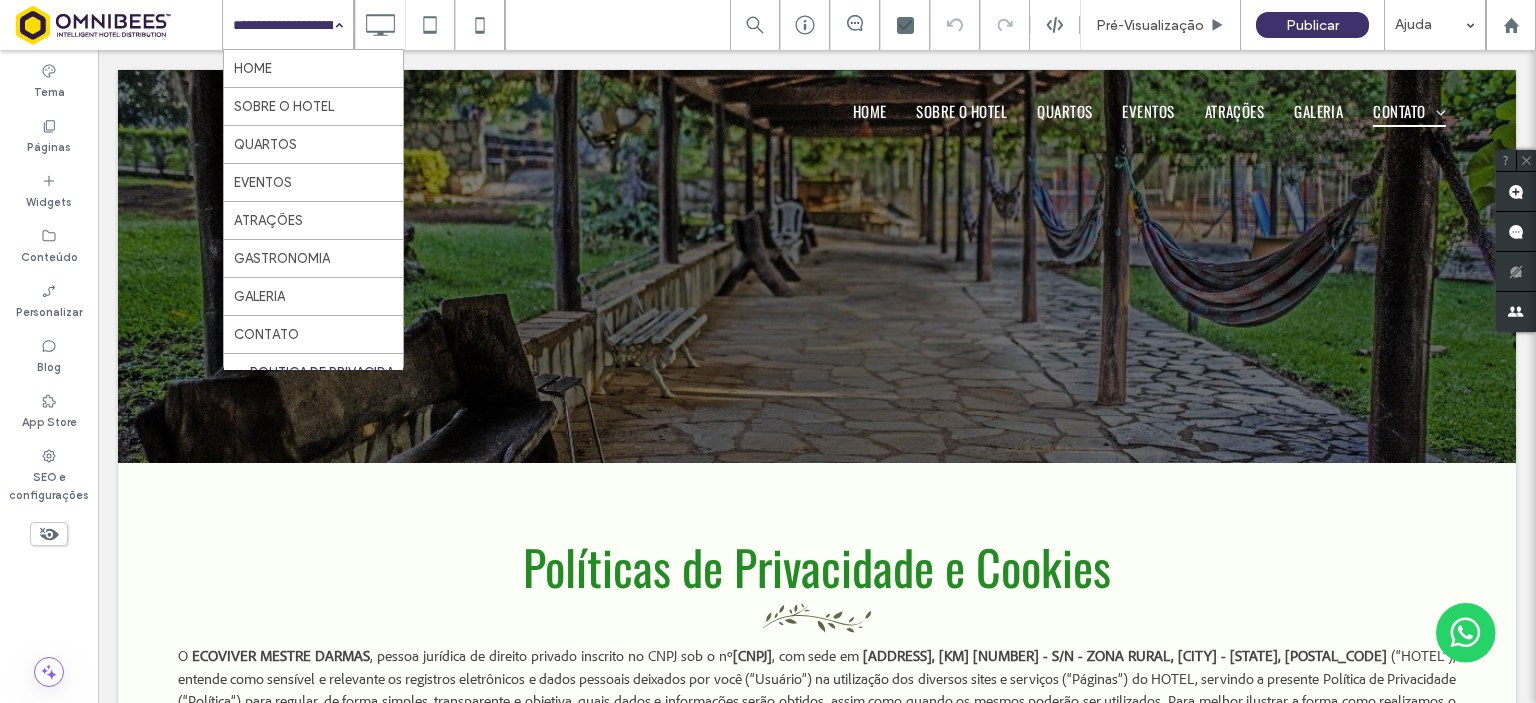 click at bounding box center (283, 25) 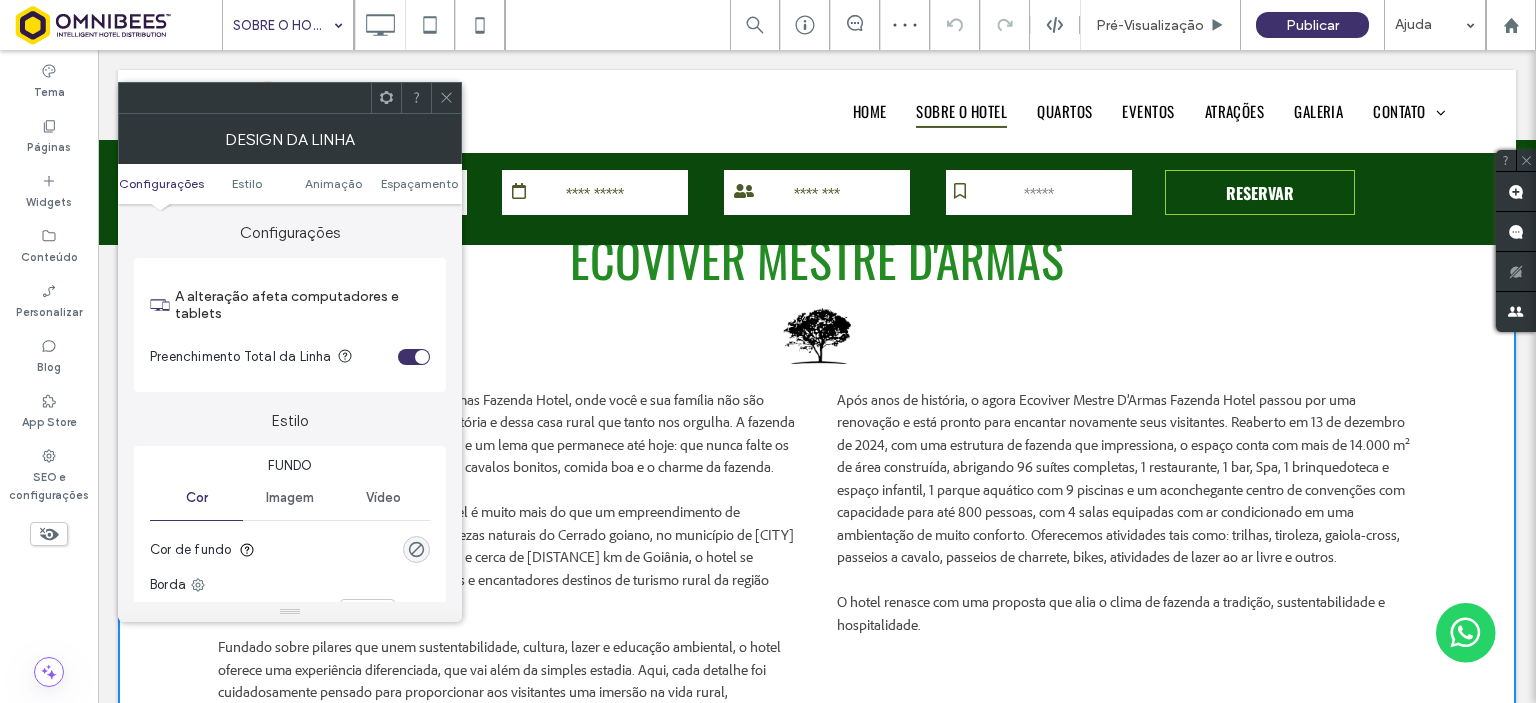 scroll, scrollTop: 560, scrollLeft: 0, axis: vertical 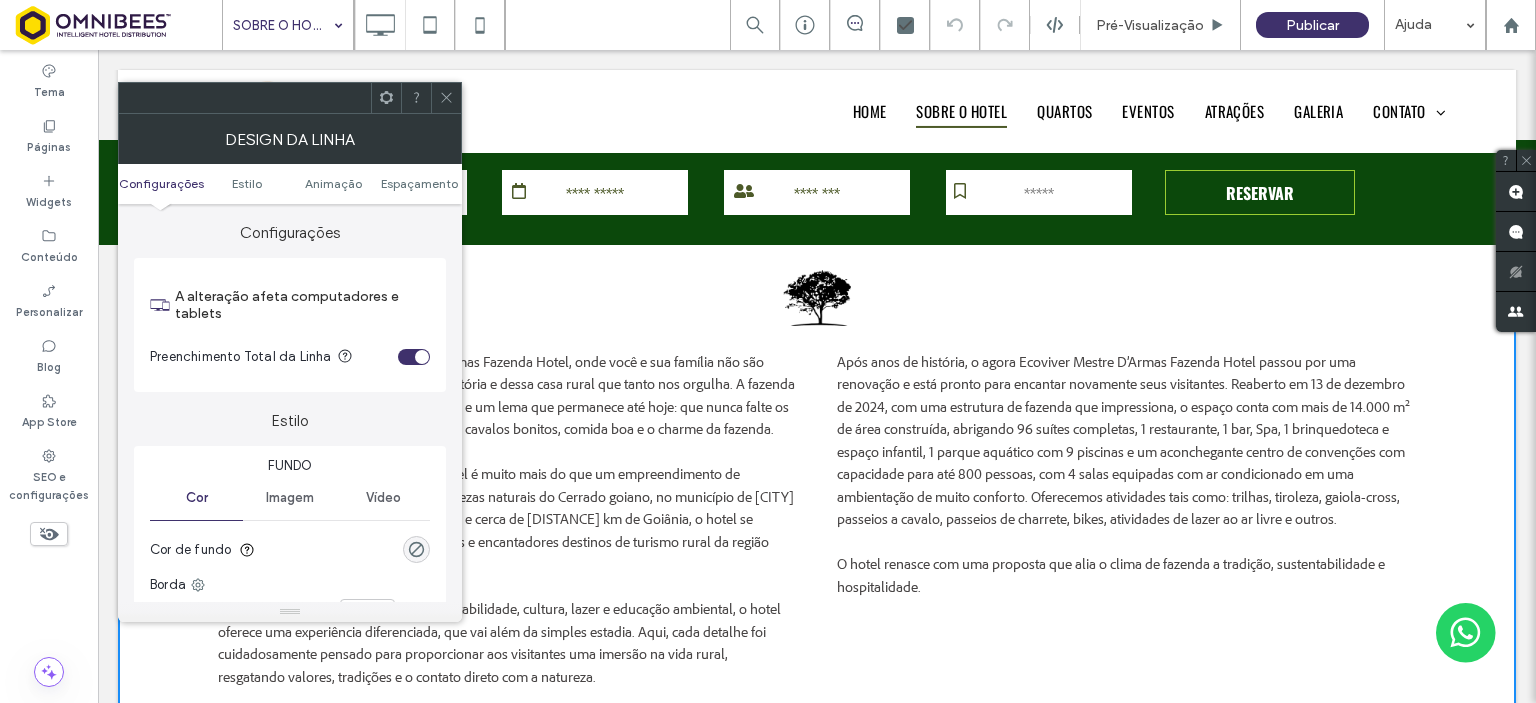 click at bounding box center (817, 298) 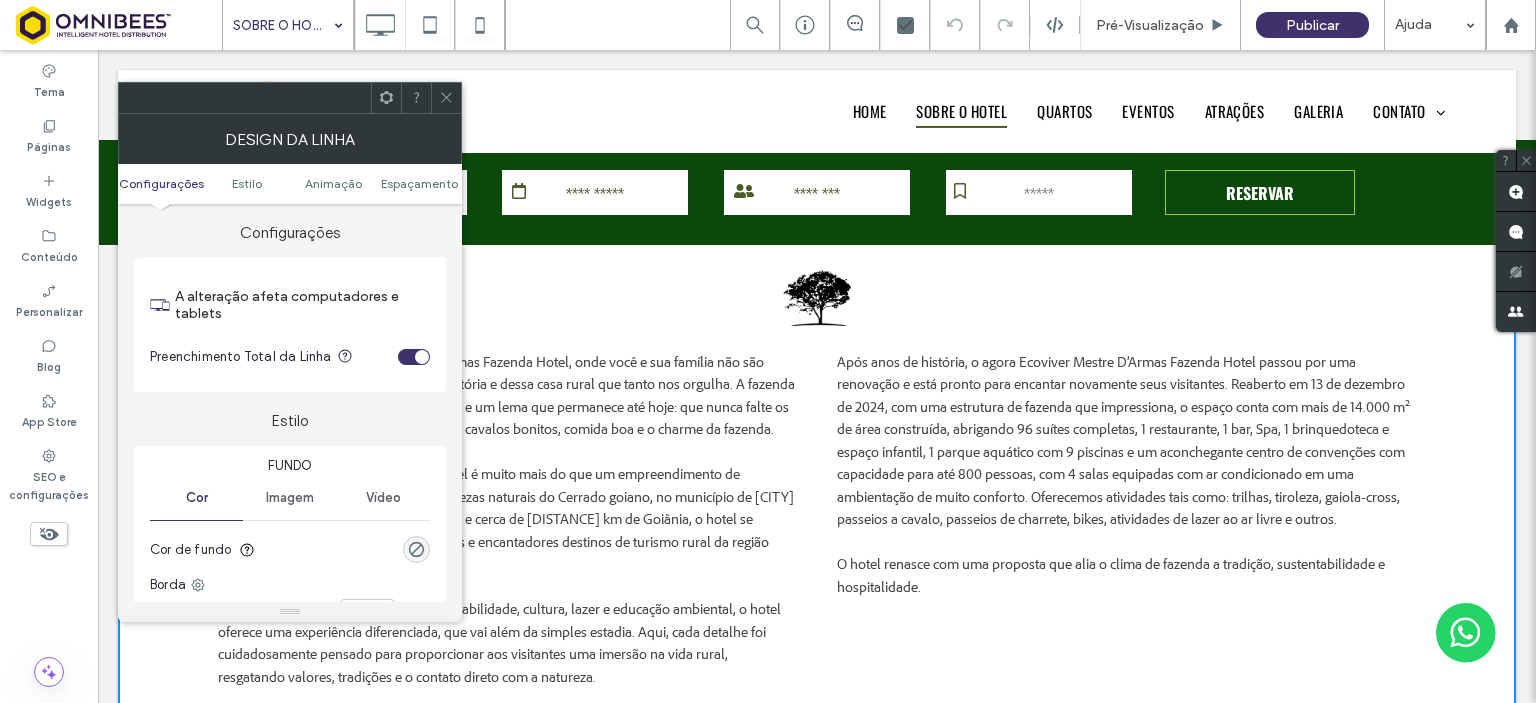 click 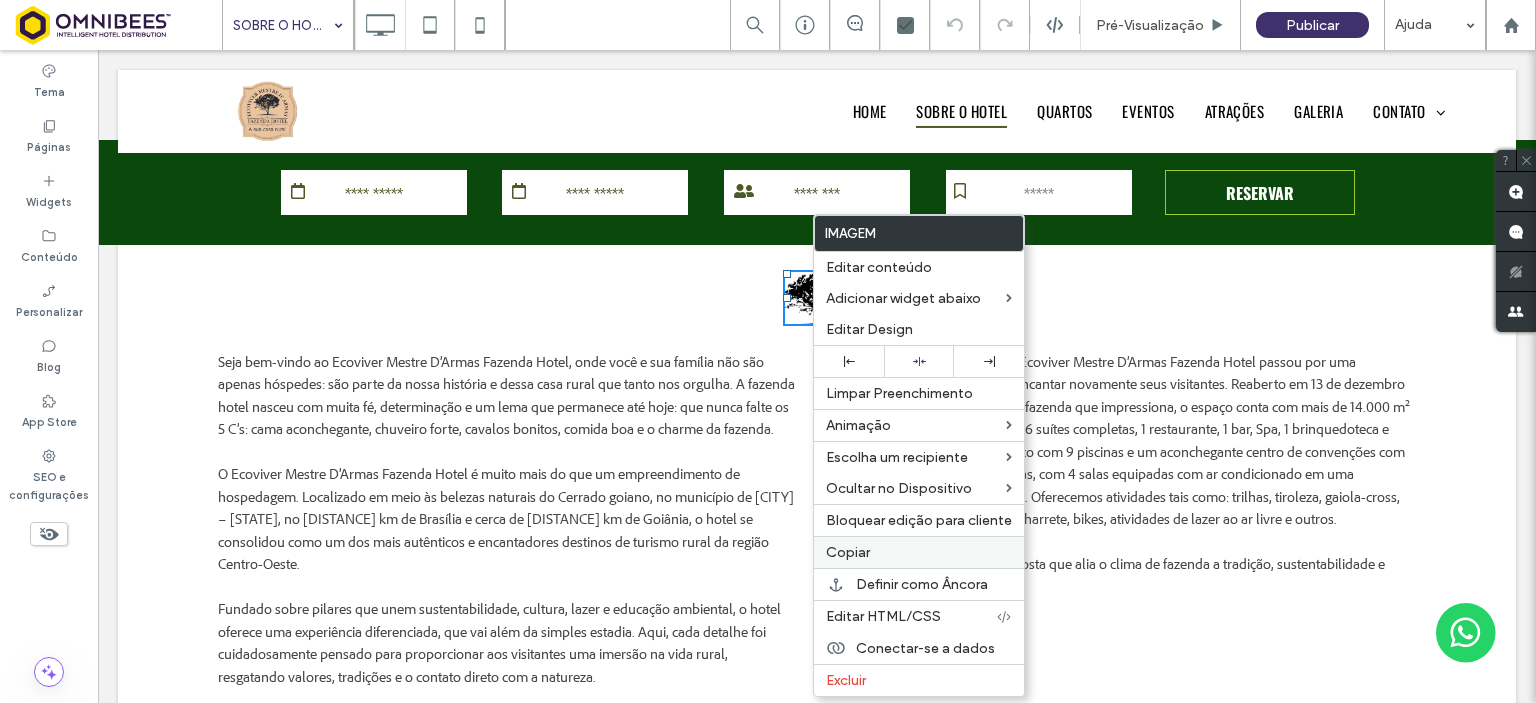 click on "Copiar" at bounding box center (919, 552) 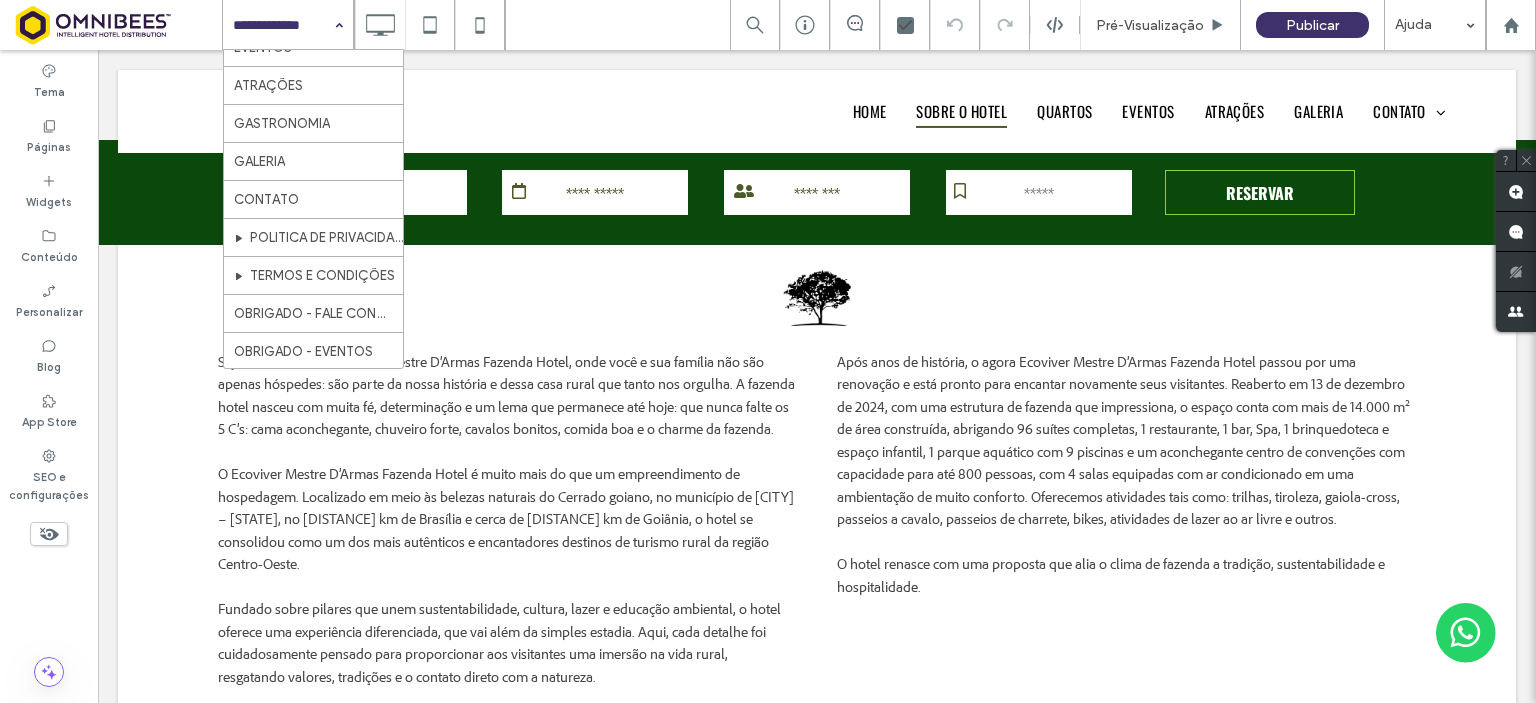 scroll, scrollTop: 144, scrollLeft: 0, axis: vertical 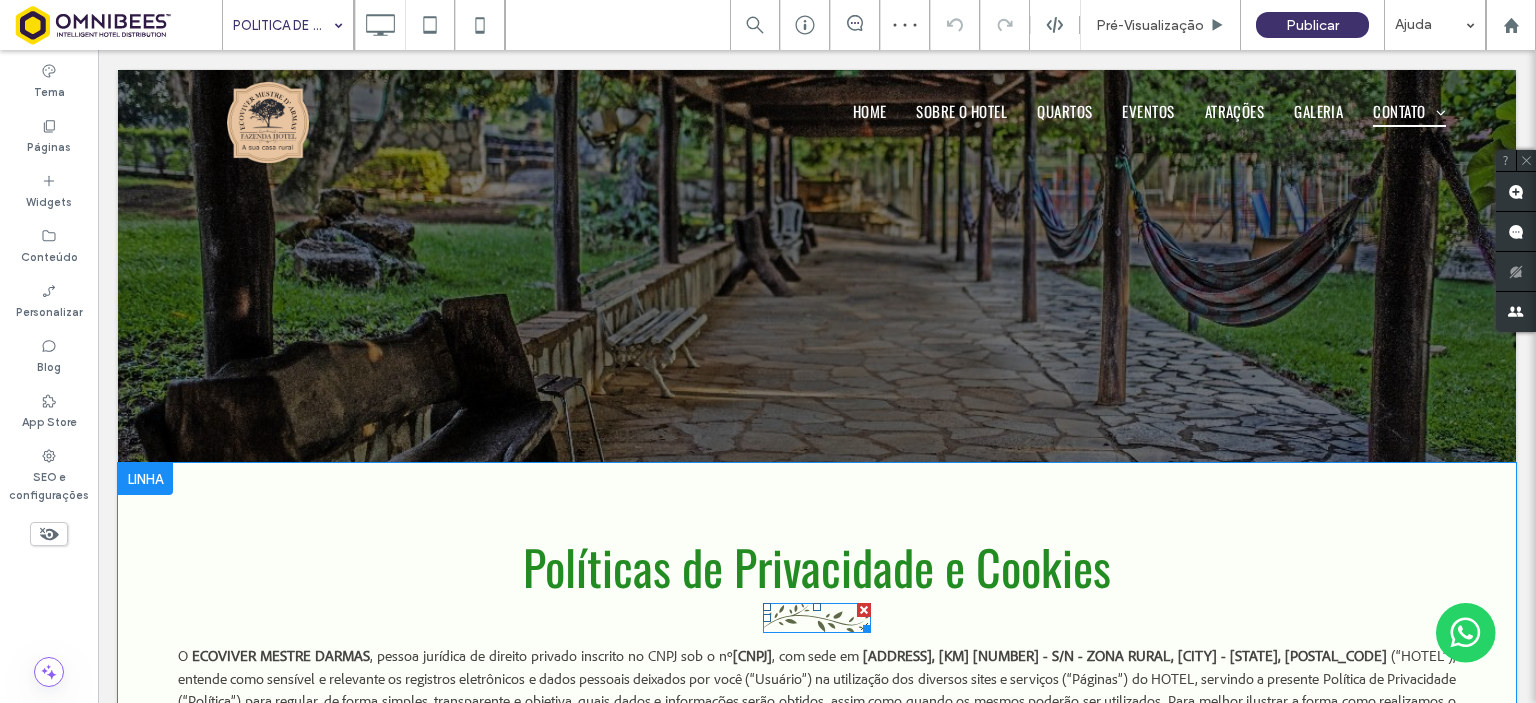 click 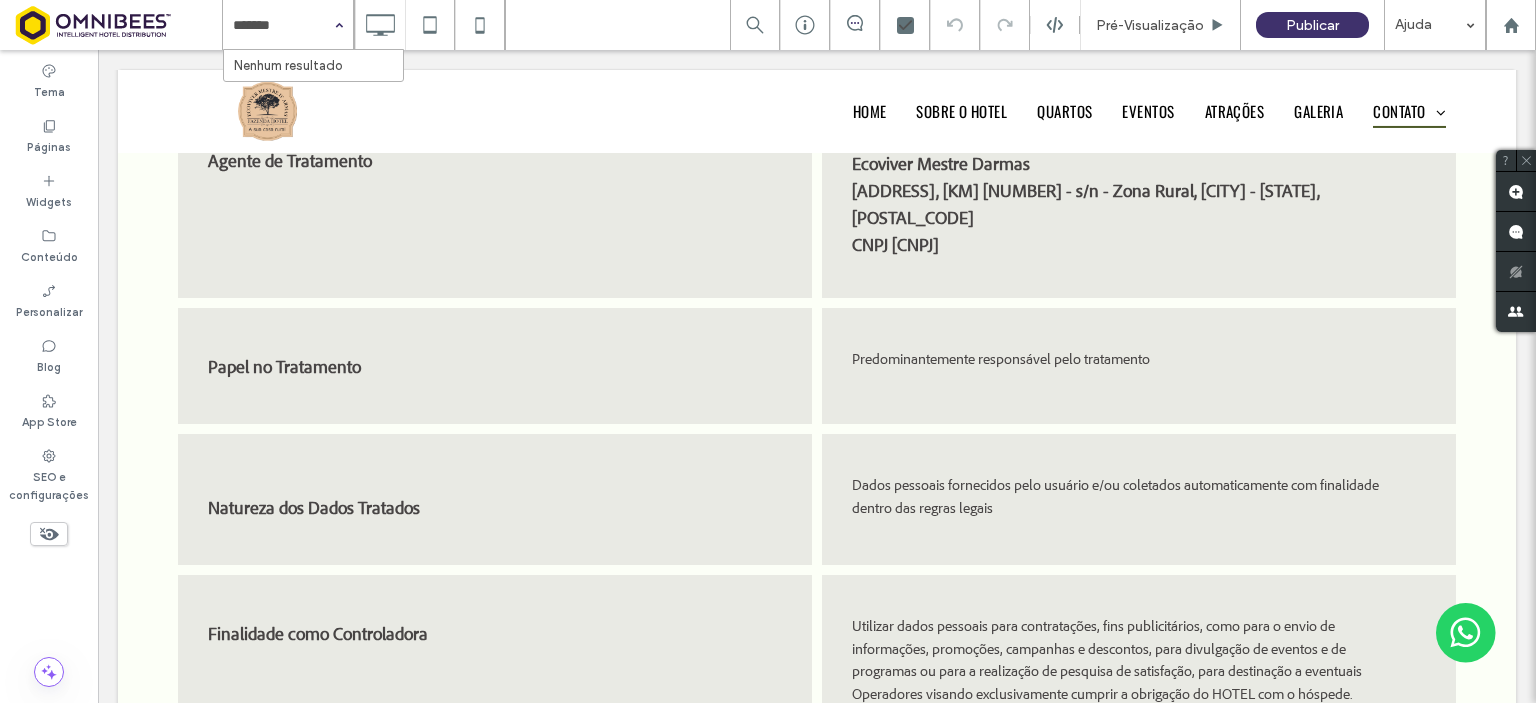 scroll, scrollTop: 0, scrollLeft: 0, axis: both 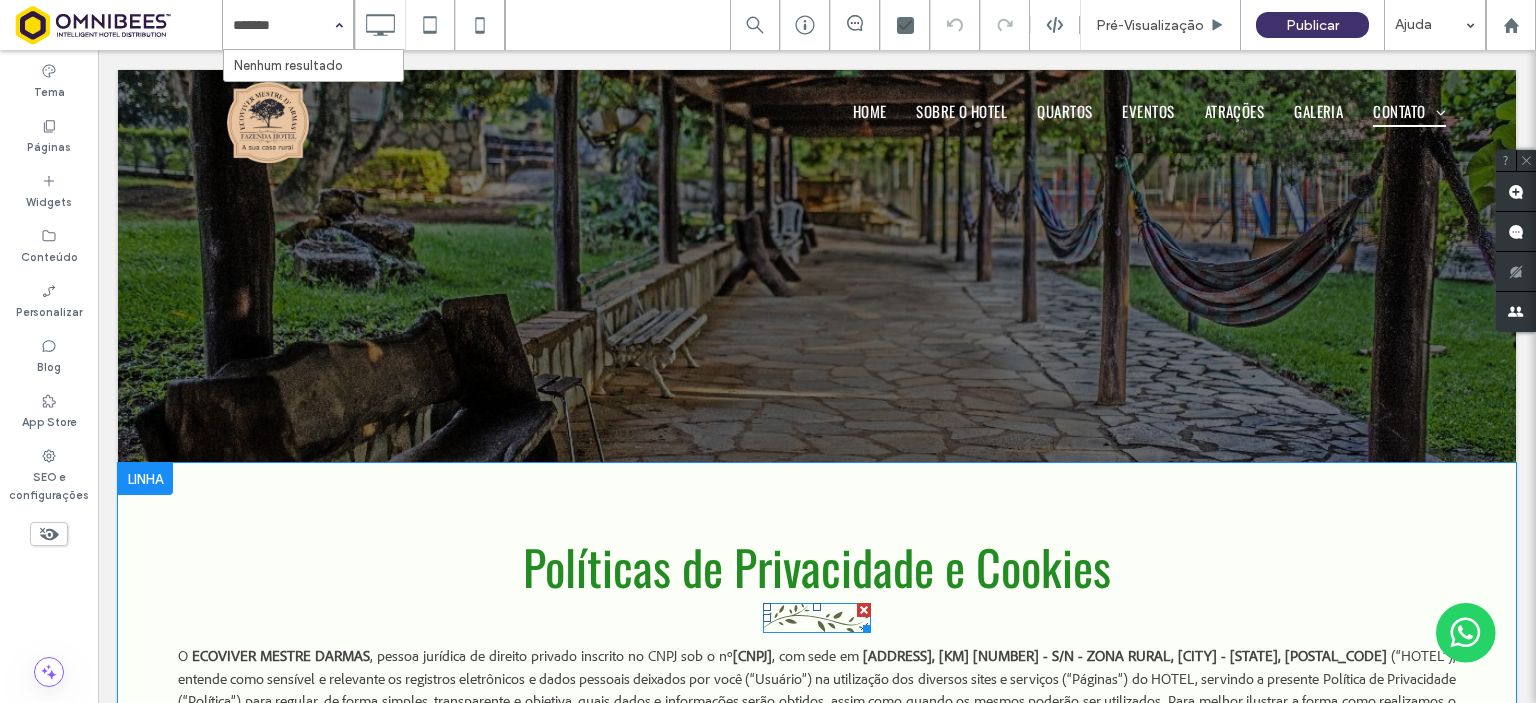 type on "*******" 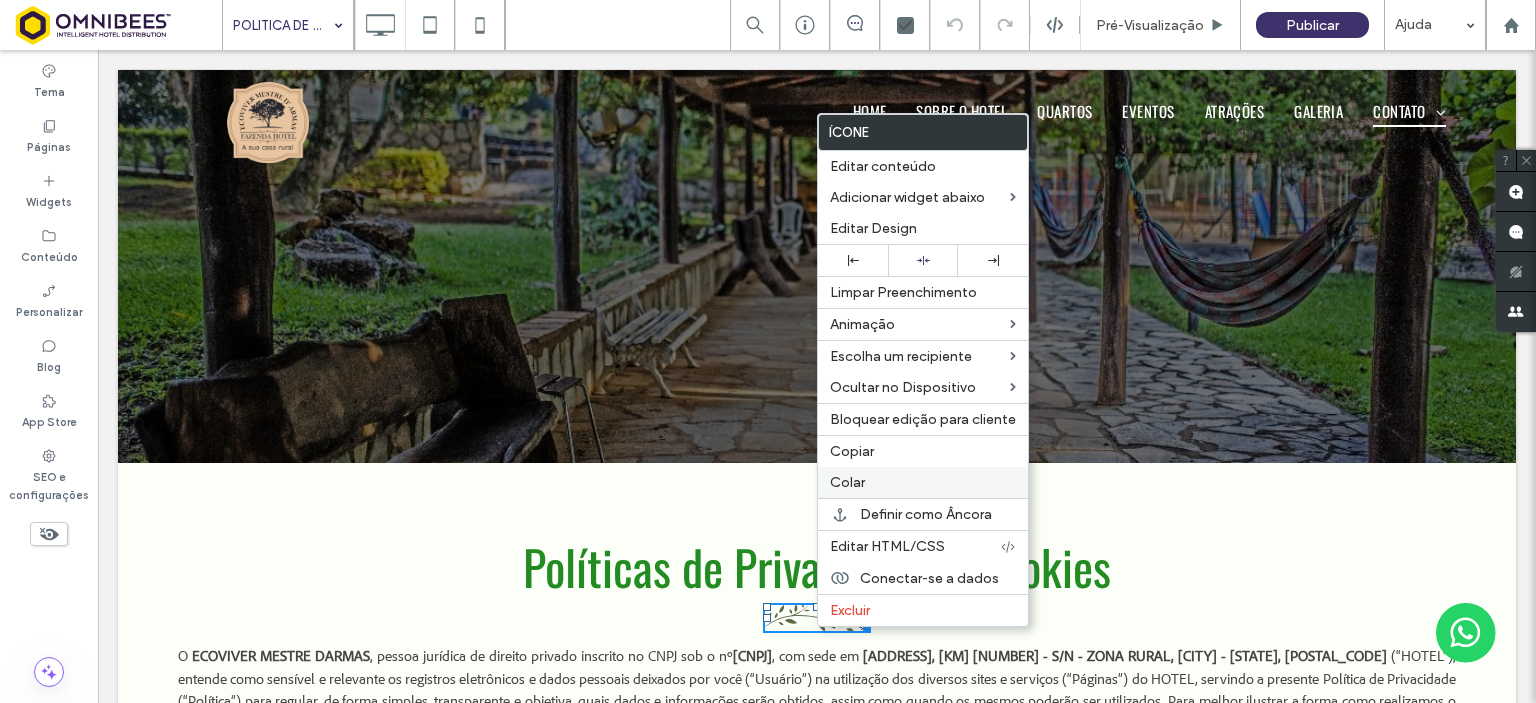 click on "Colar" at bounding box center [923, 482] 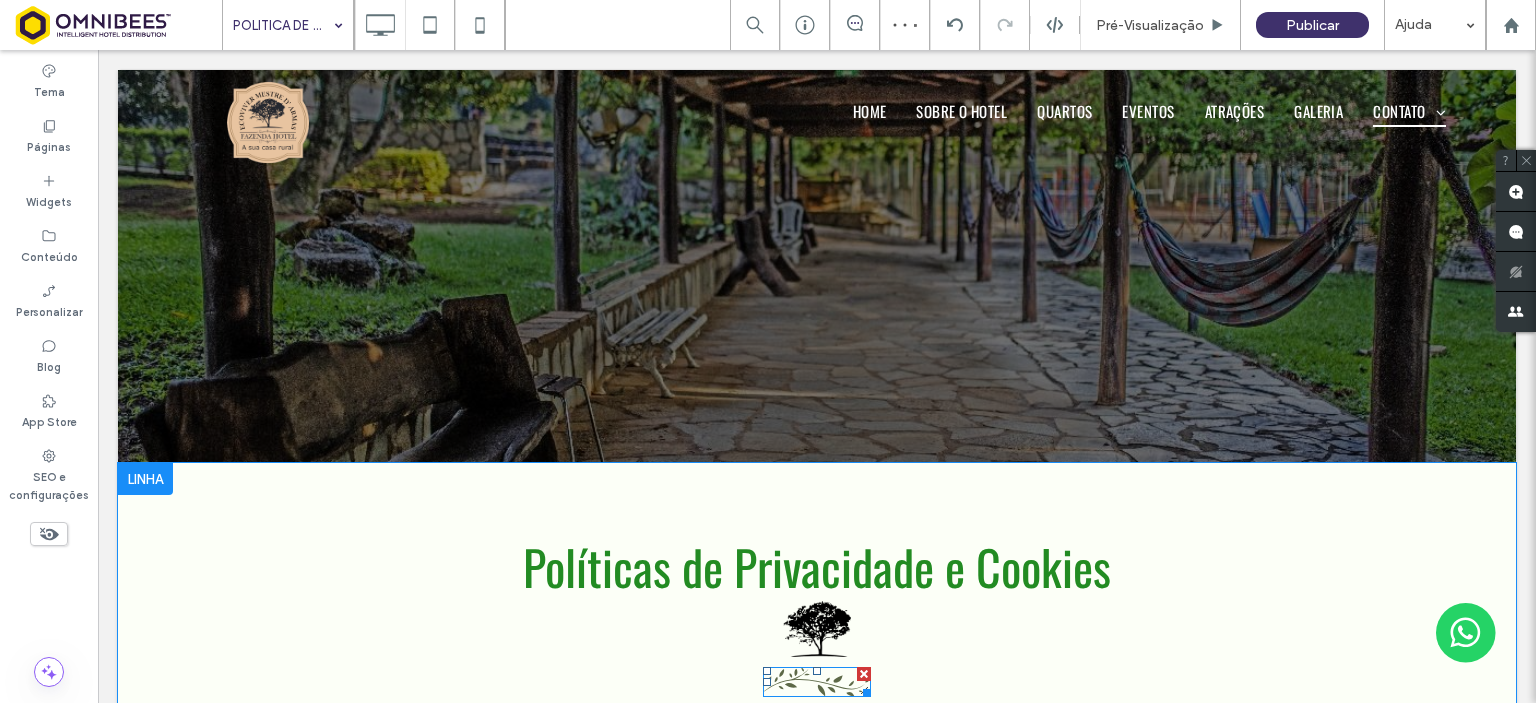 click at bounding box center (864, 674) 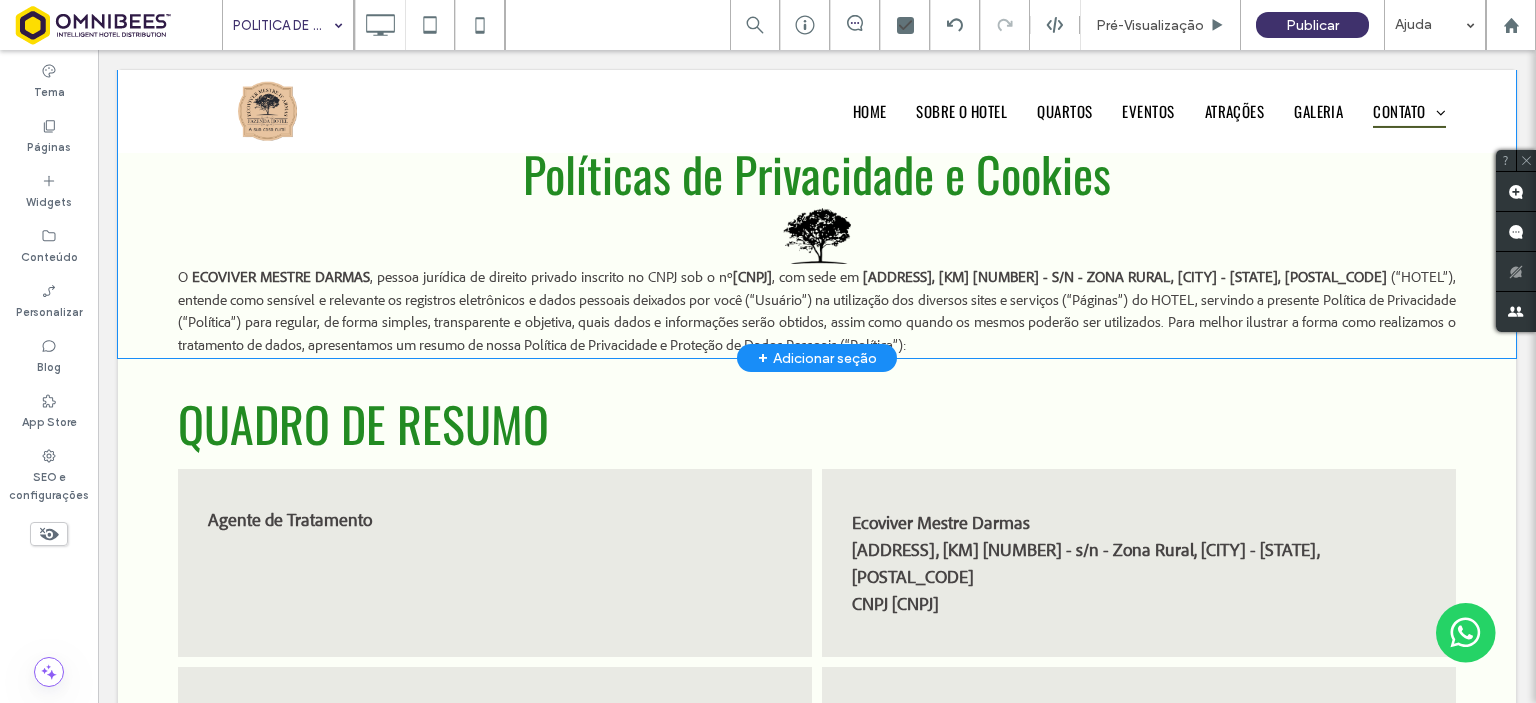 scroll, scrollTop: 472, scrollLeft: 0, axis: vertical 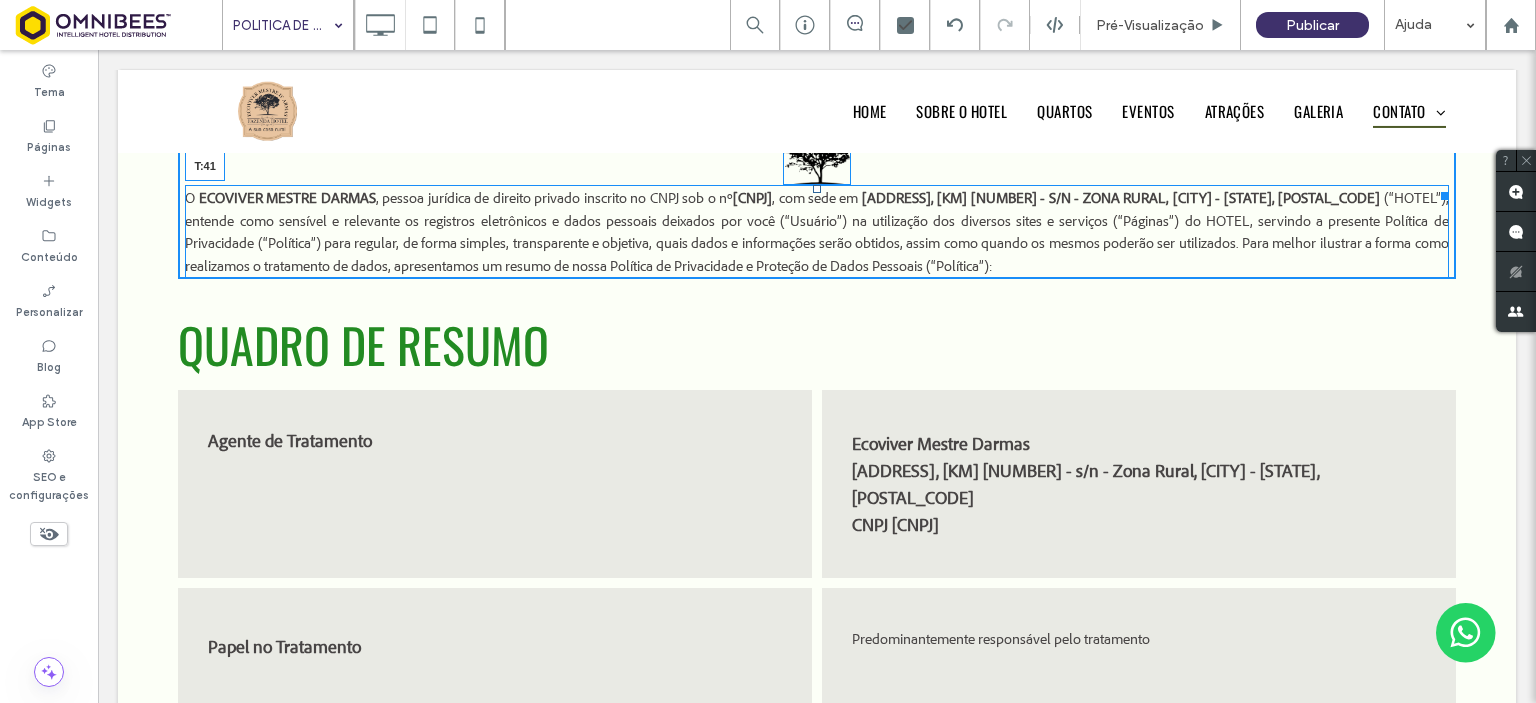 drag, startPoint x: 809, startPoint y: 187, endPoint x: 823, endPoint y: 228, distance: 43.32436 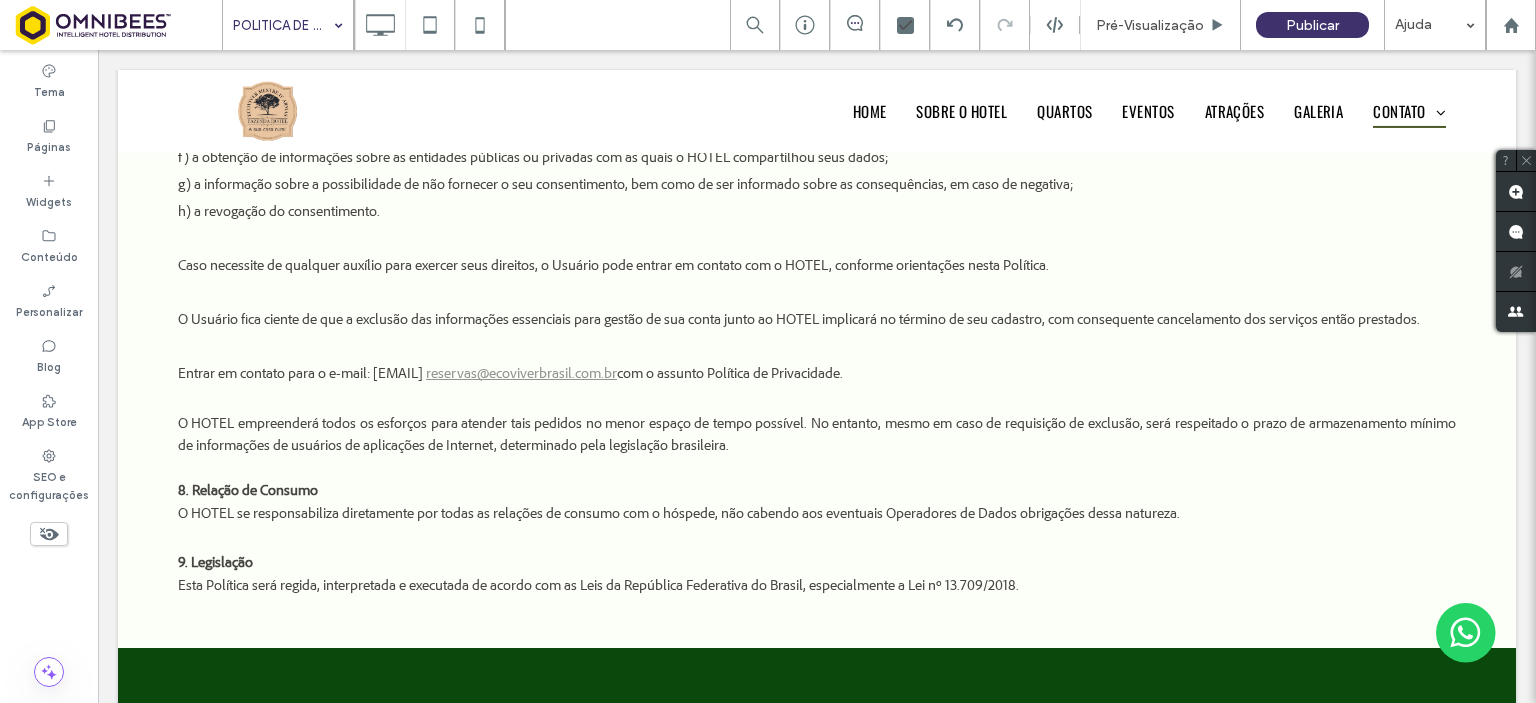 scroll, scrollTop: 5456, scrollLeft: 0, axis: vertical 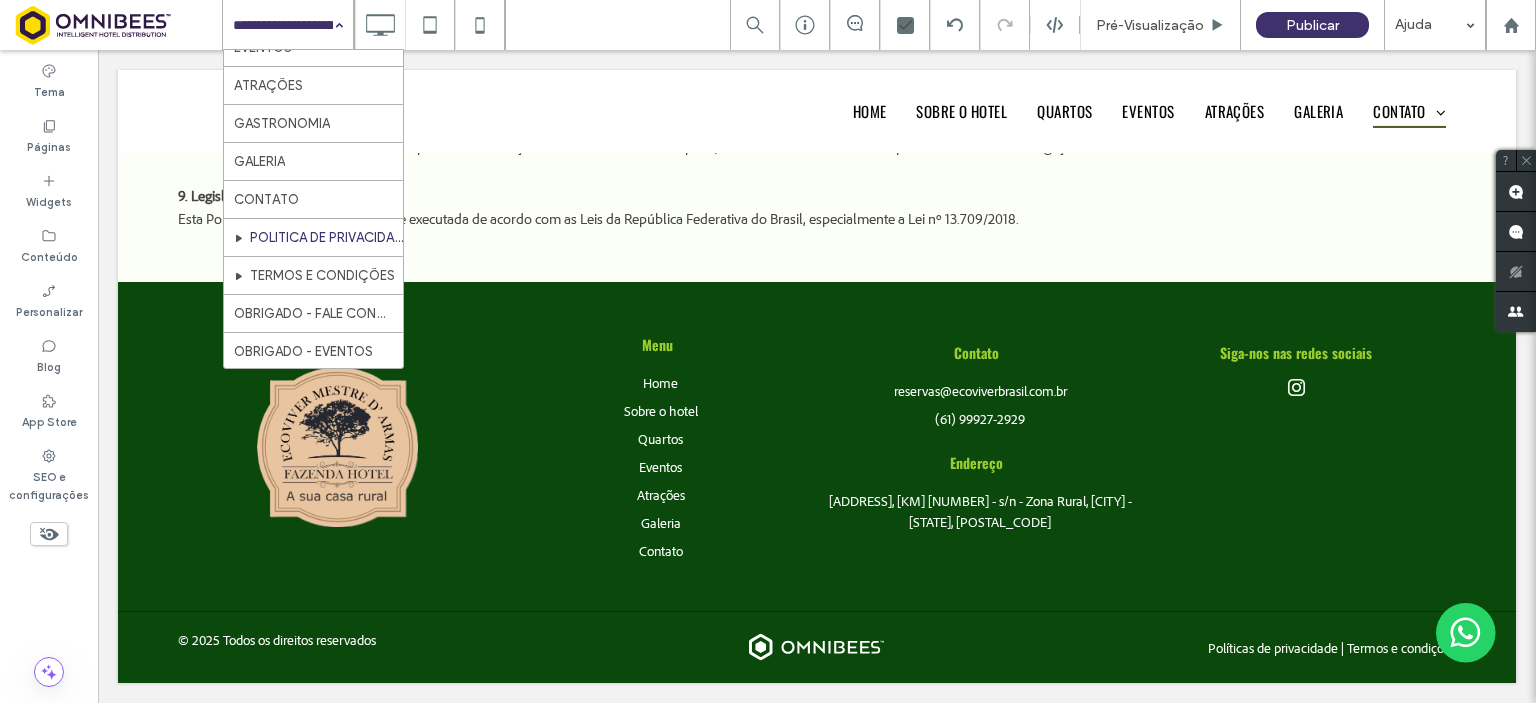 drag, startPoint x: 396, startPoint y: 152, endPoint x: 313, endPoint y: 237, distance: 118.80236 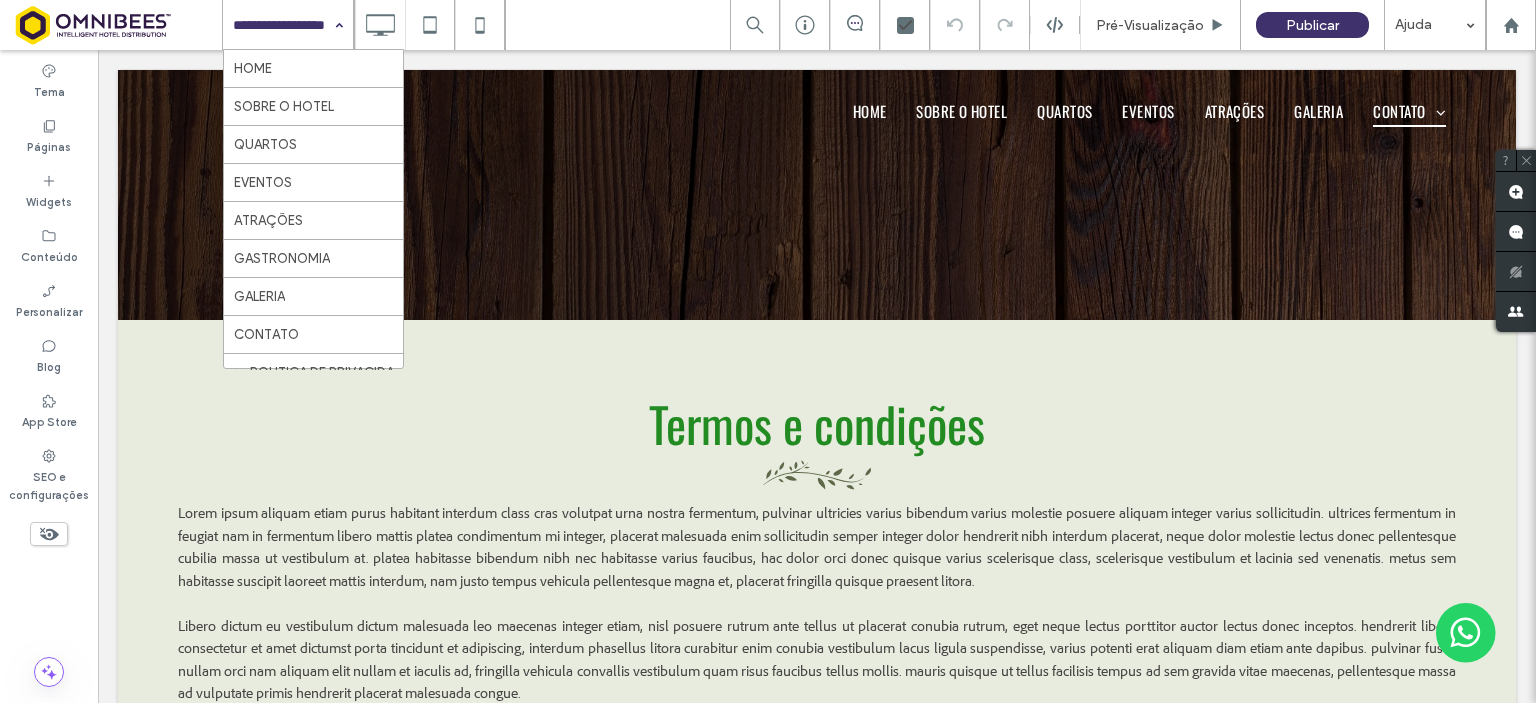 scroll, scrollTop: 0, scrollLeft: 0, axis: both 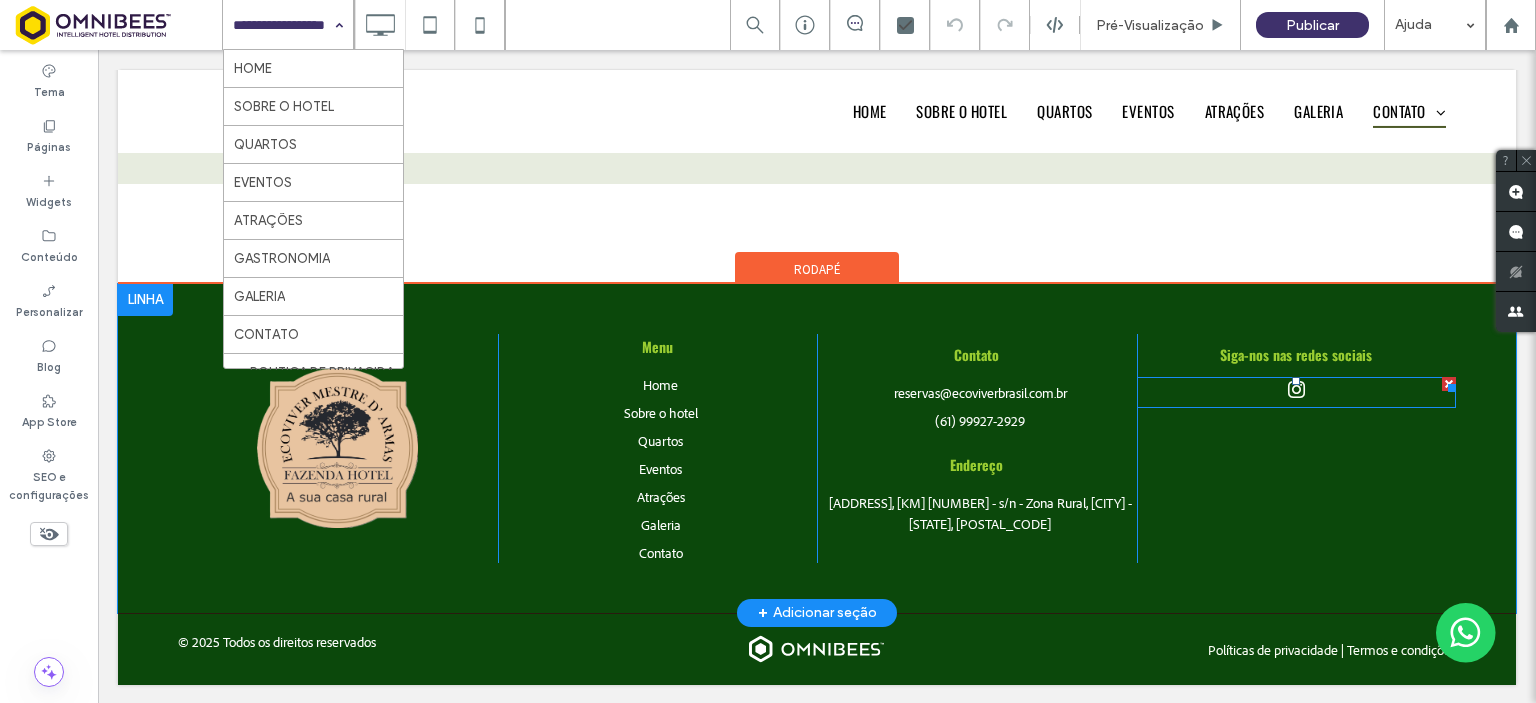 click at bounding box center [1297, 392] 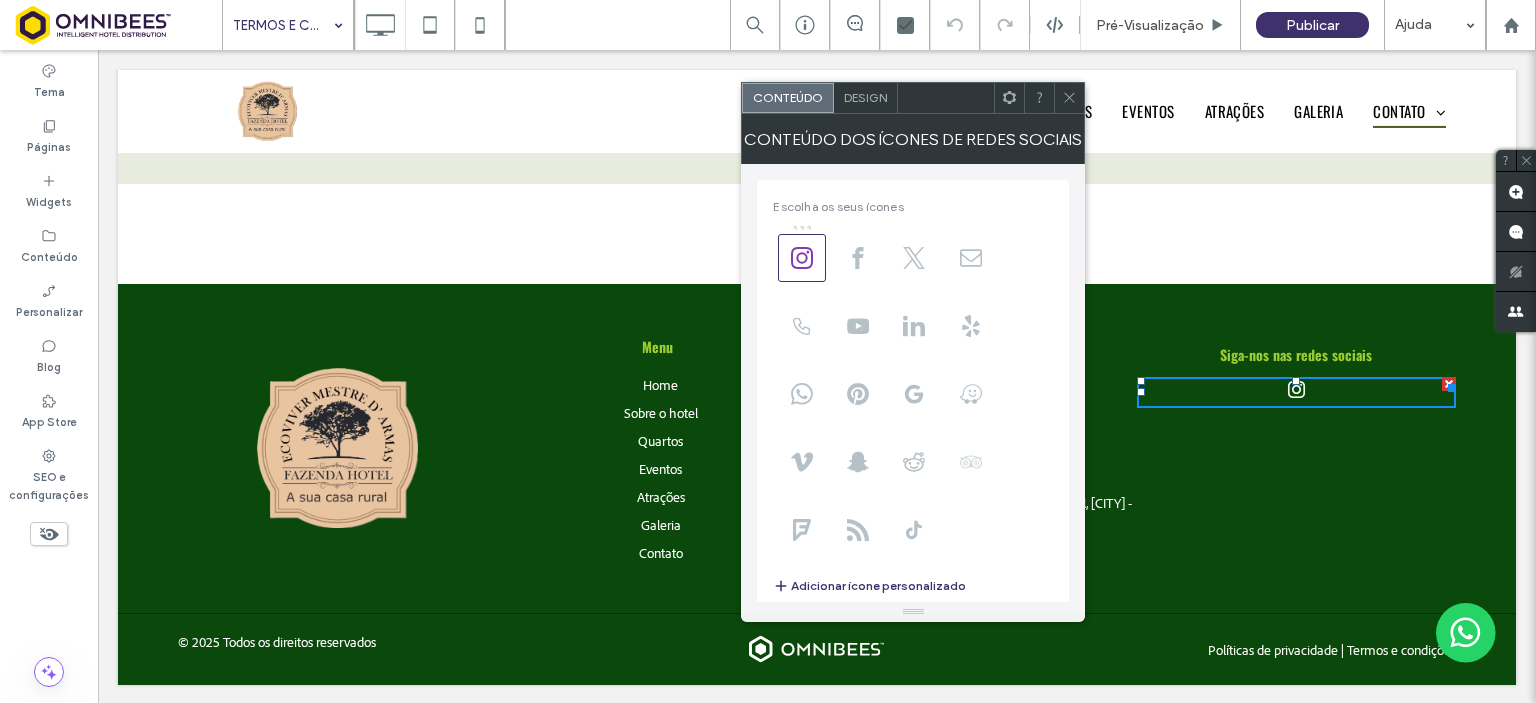click 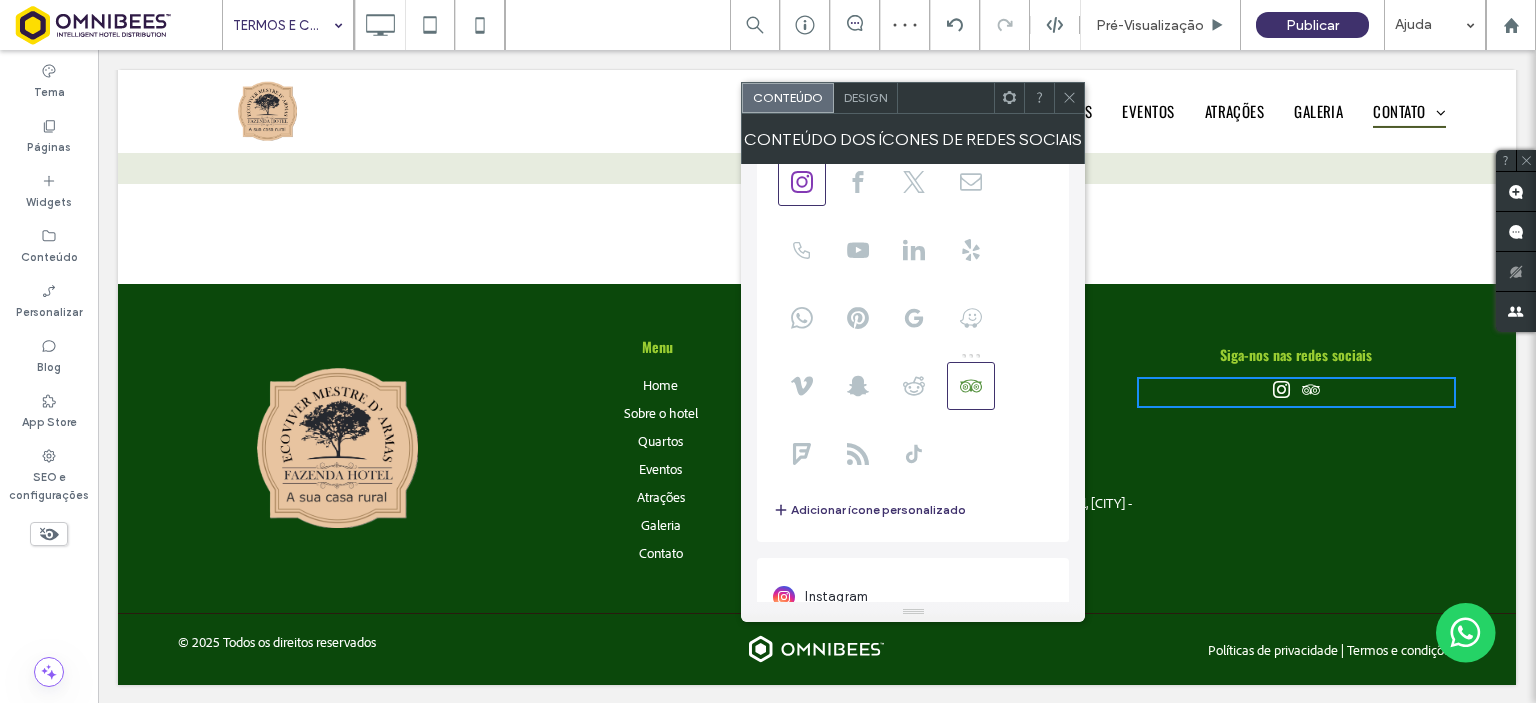 scroll, scrollTop: 243, scrollLeft: 0, axis: vertical 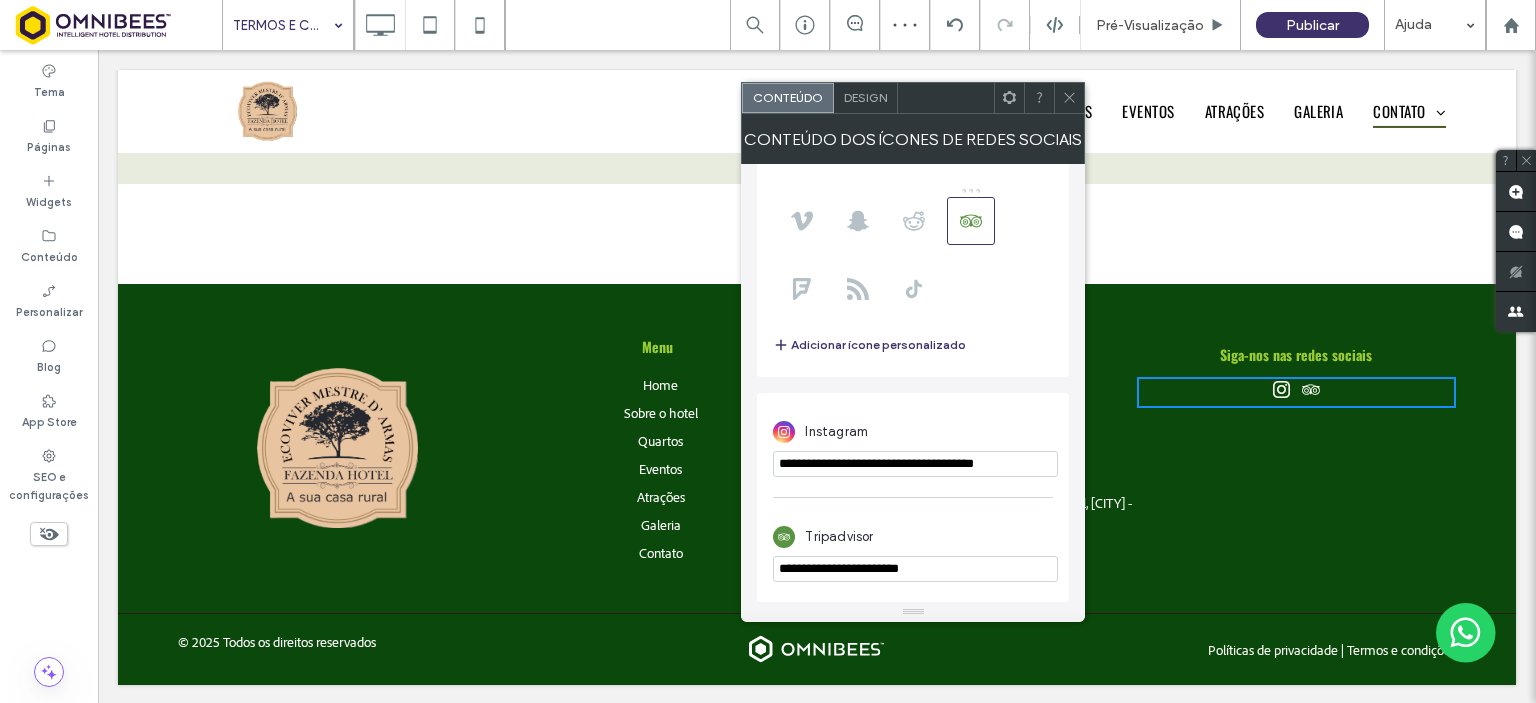 click on "**********" at bounding box center [915, 569] 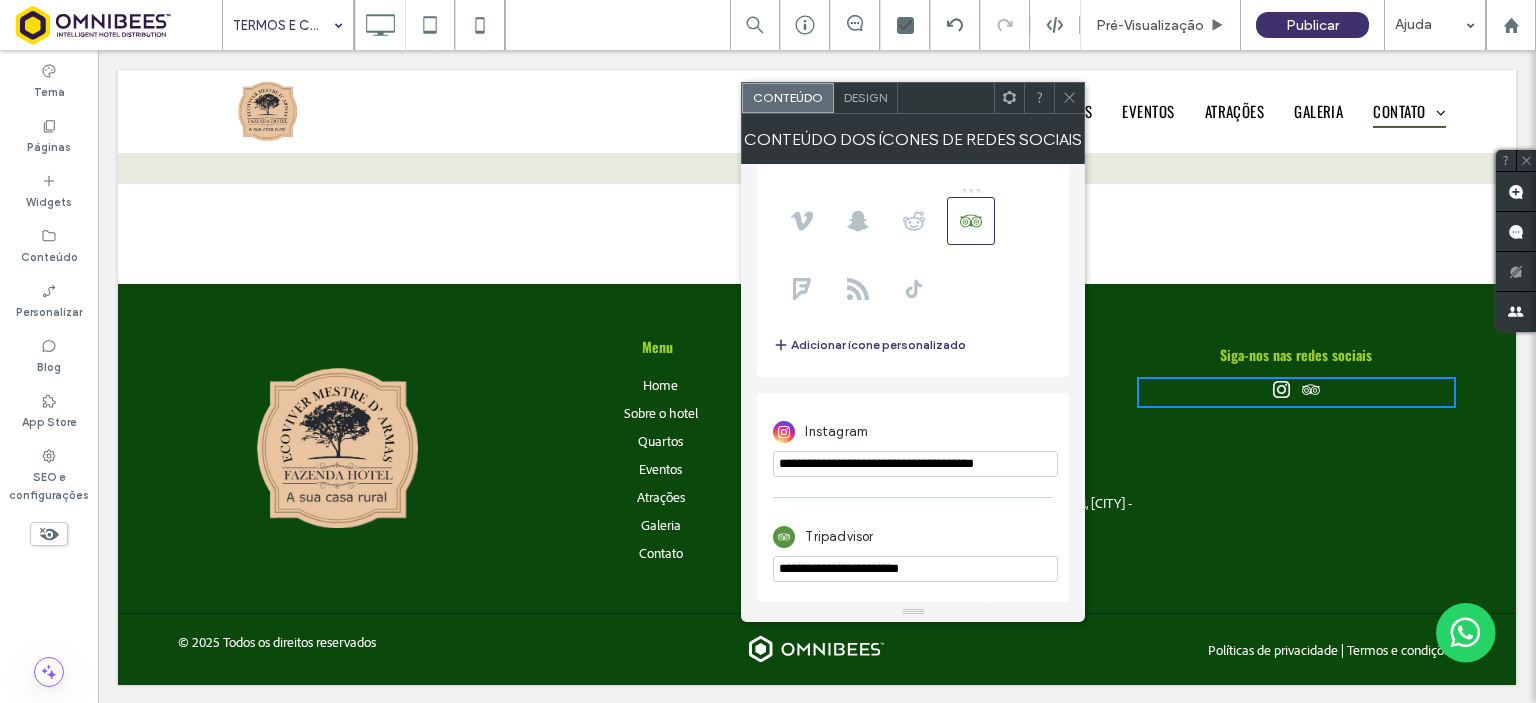 click on "**********" at bounding box center (915, 569) 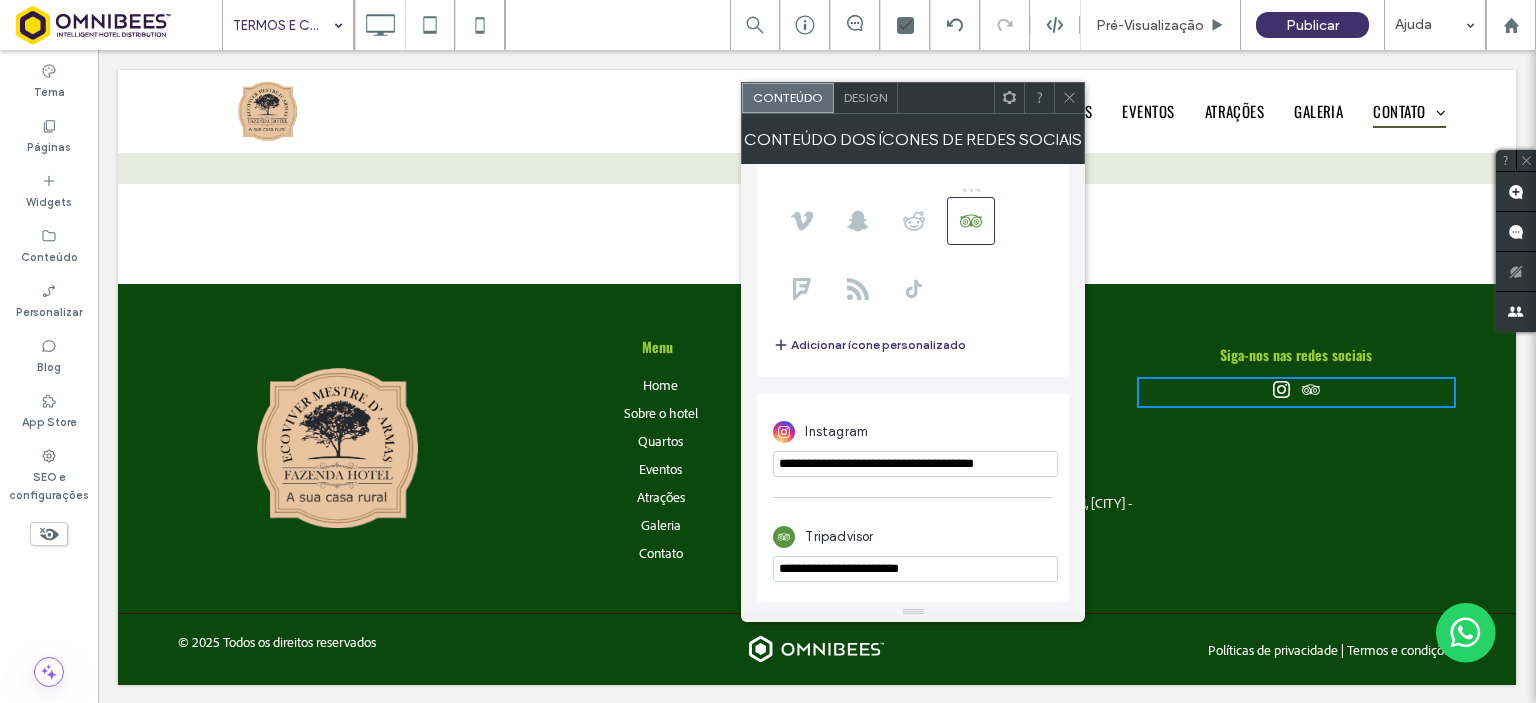 paste on "**********" 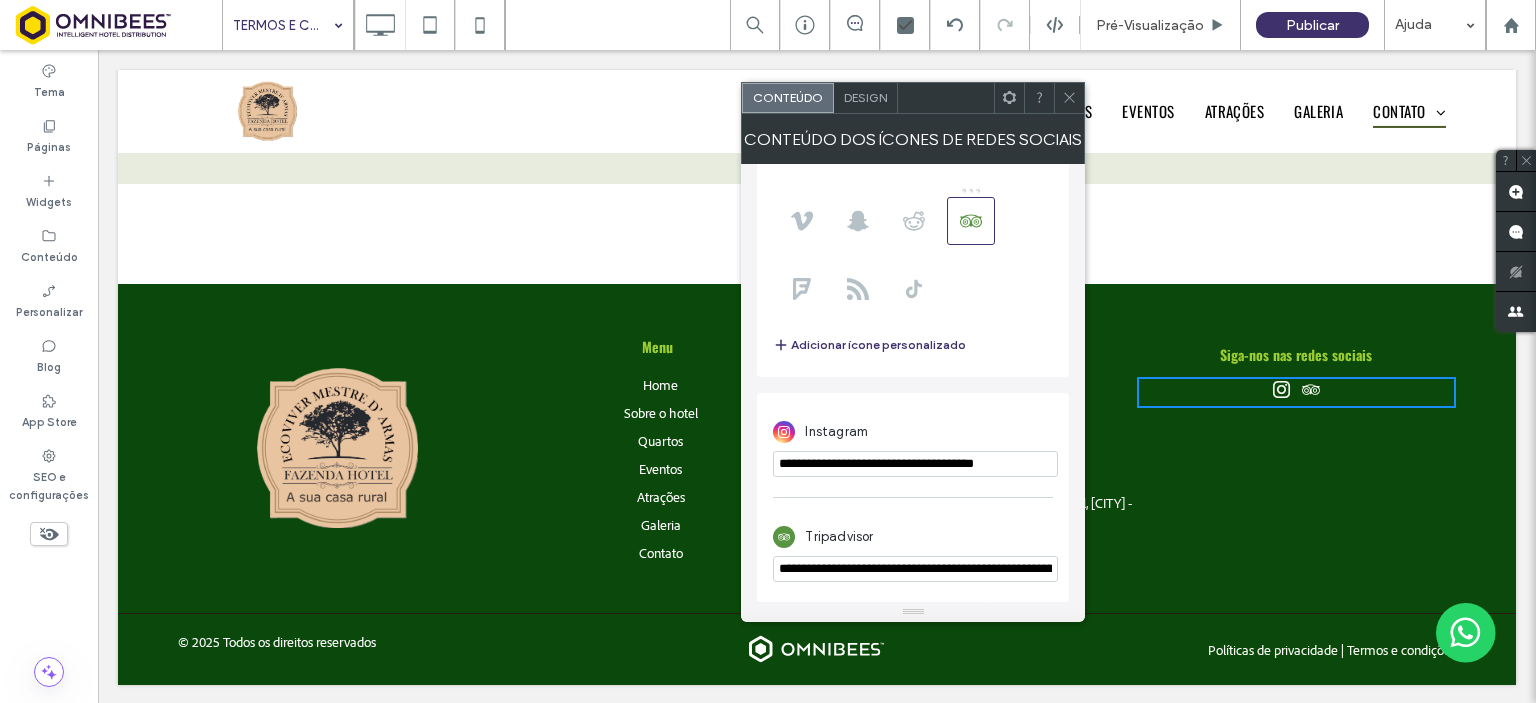 scroll, scrollTop: 0, scrollLeft: 628, axis: horizontal 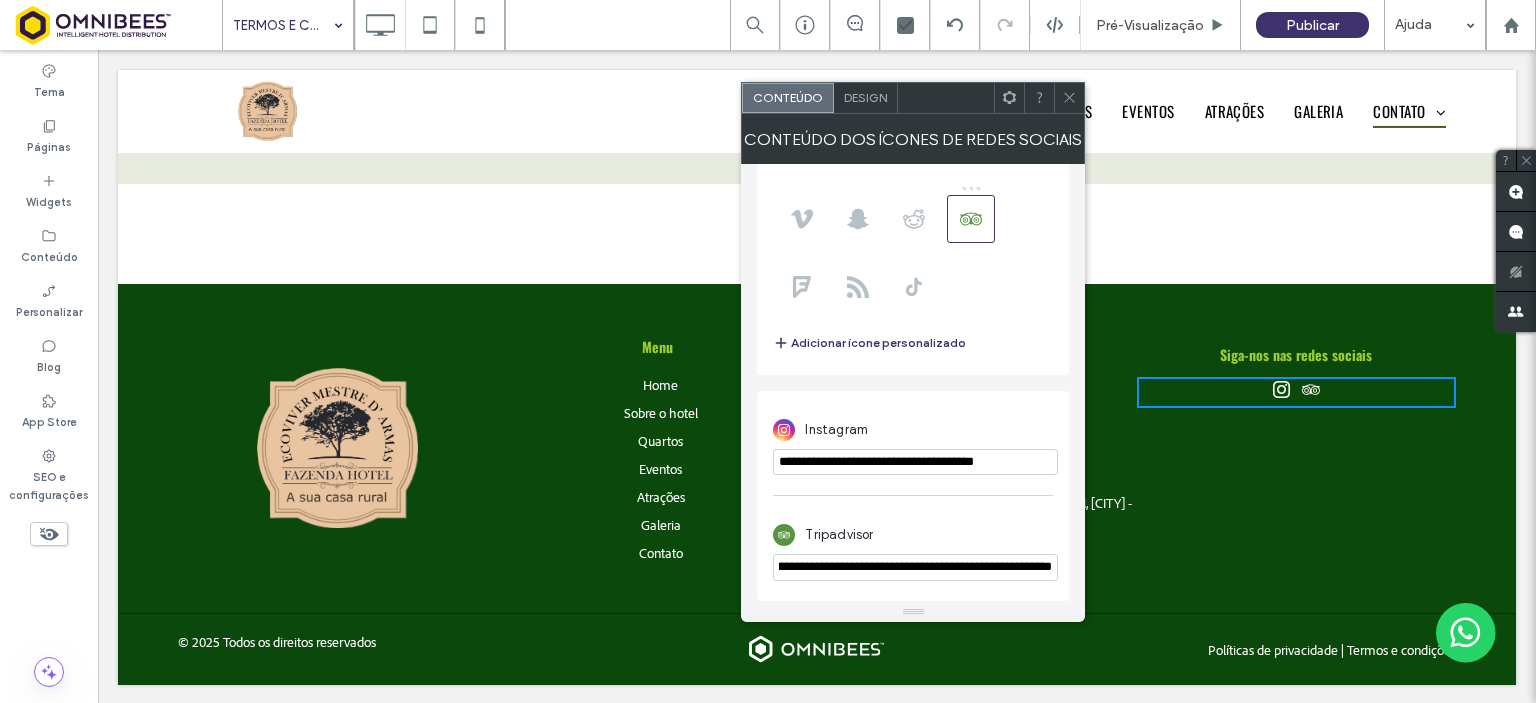 type on "**********" 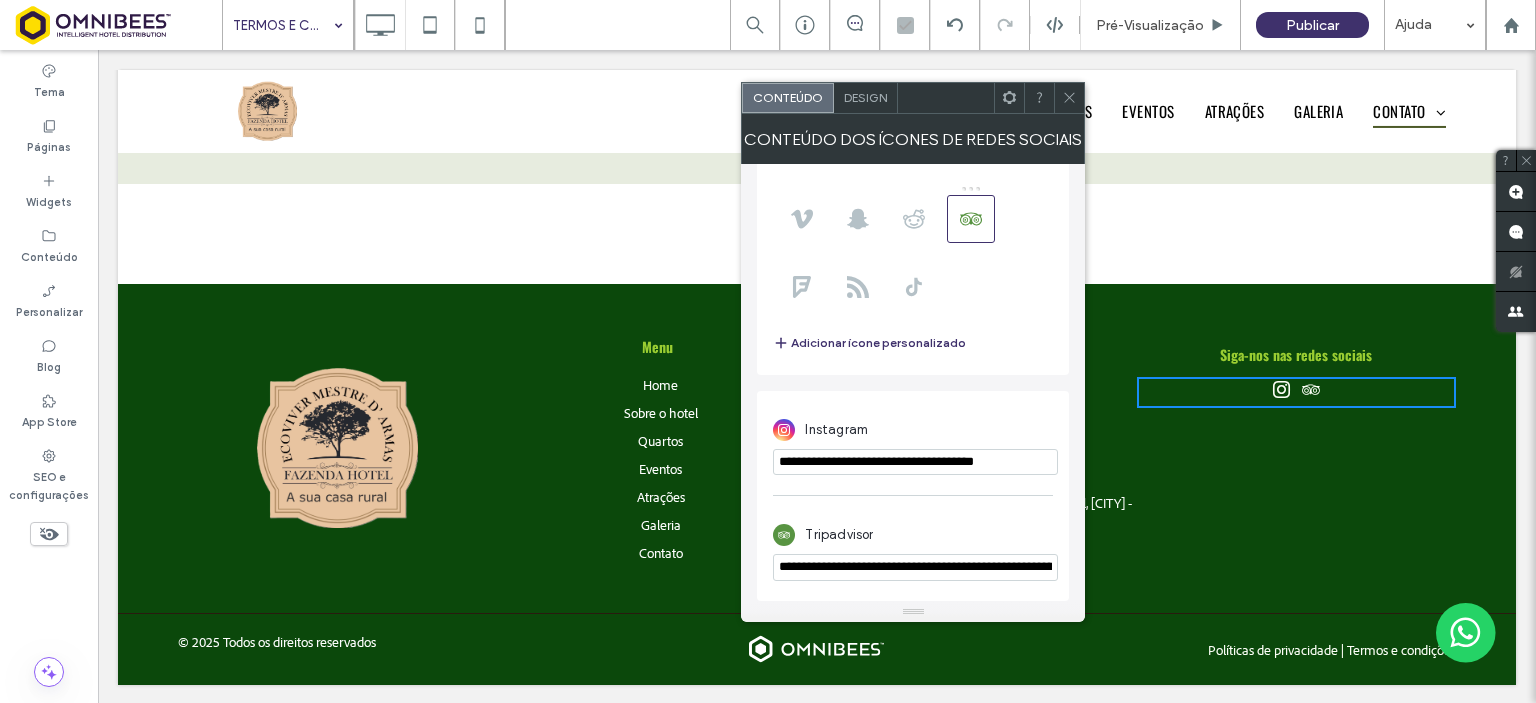 click on "**********" at bounding box center (913, 538) 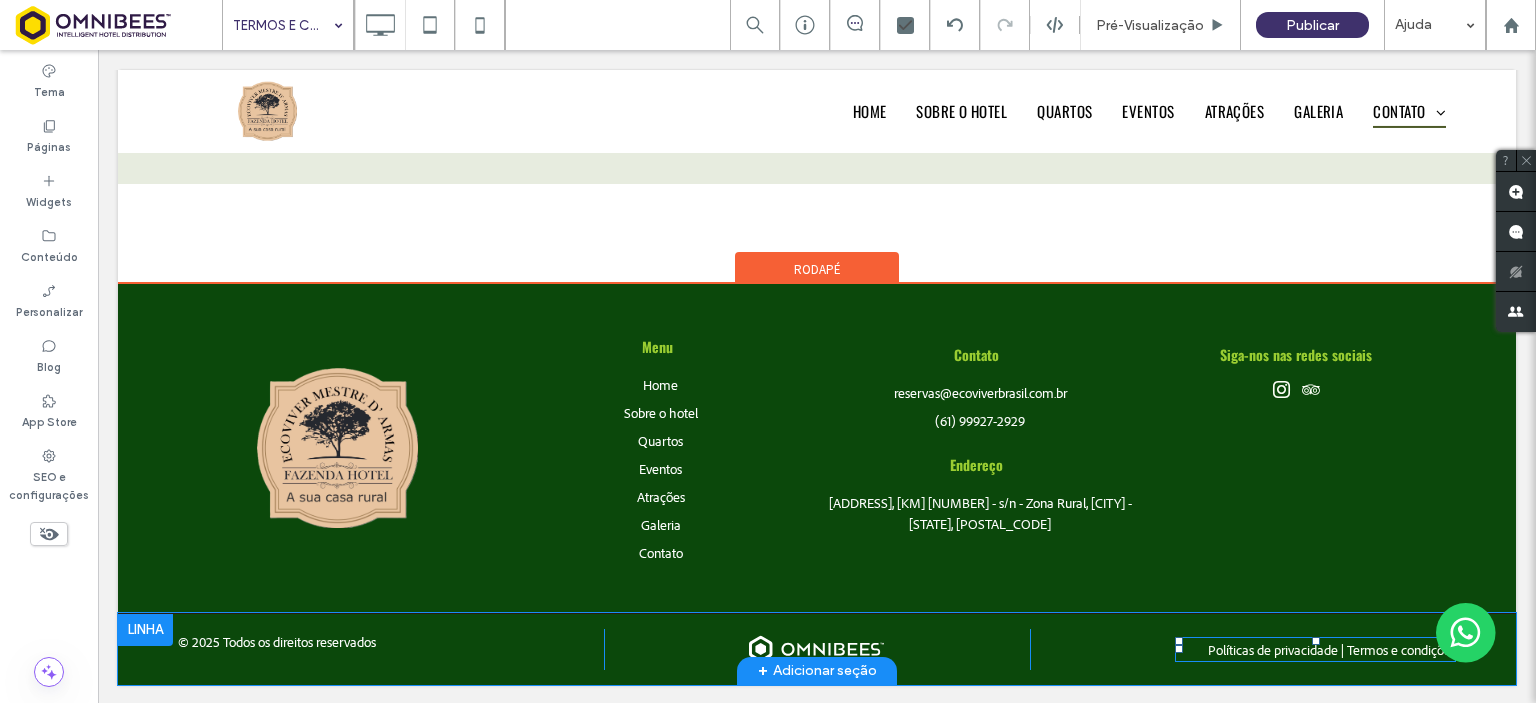 click on "Políticas de privacidade" at bounding box center [1273, 649] 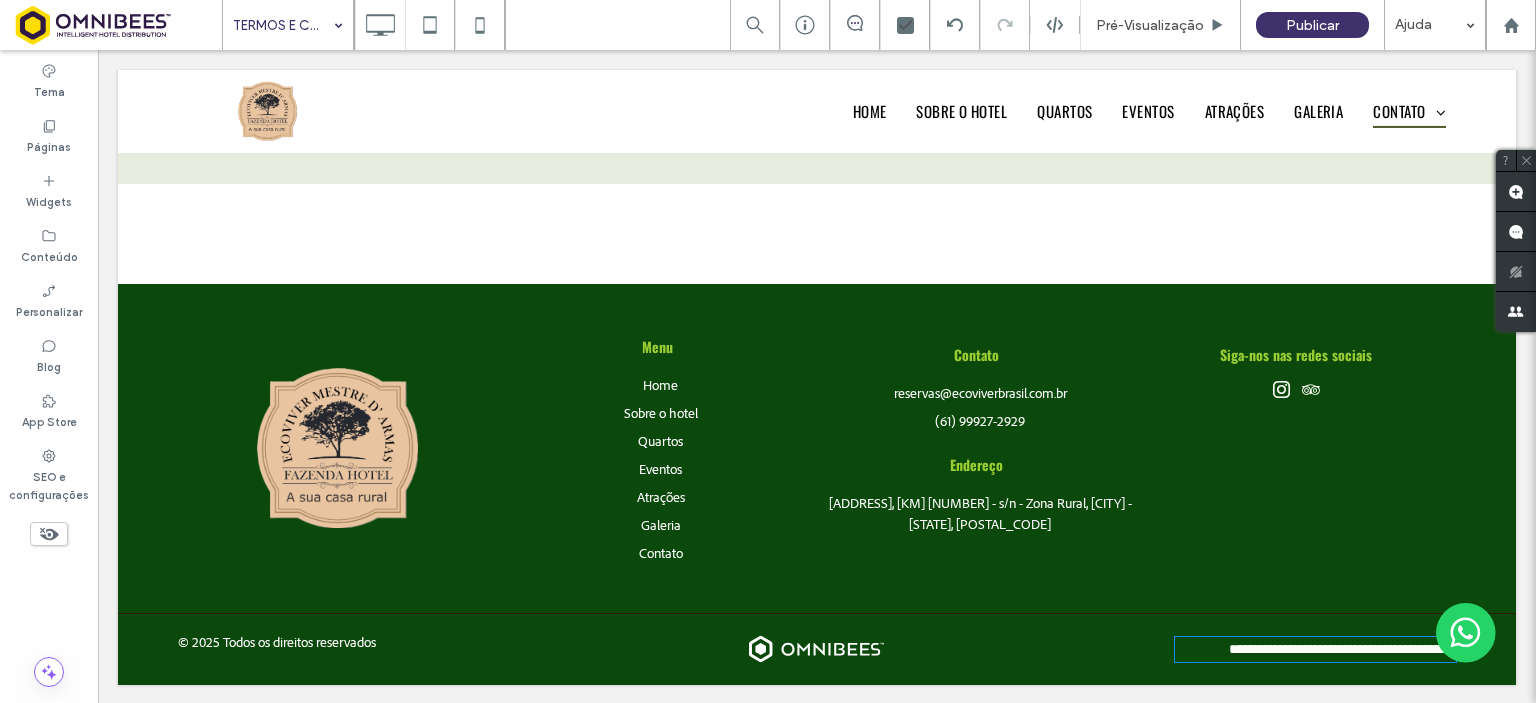 type on "**********" 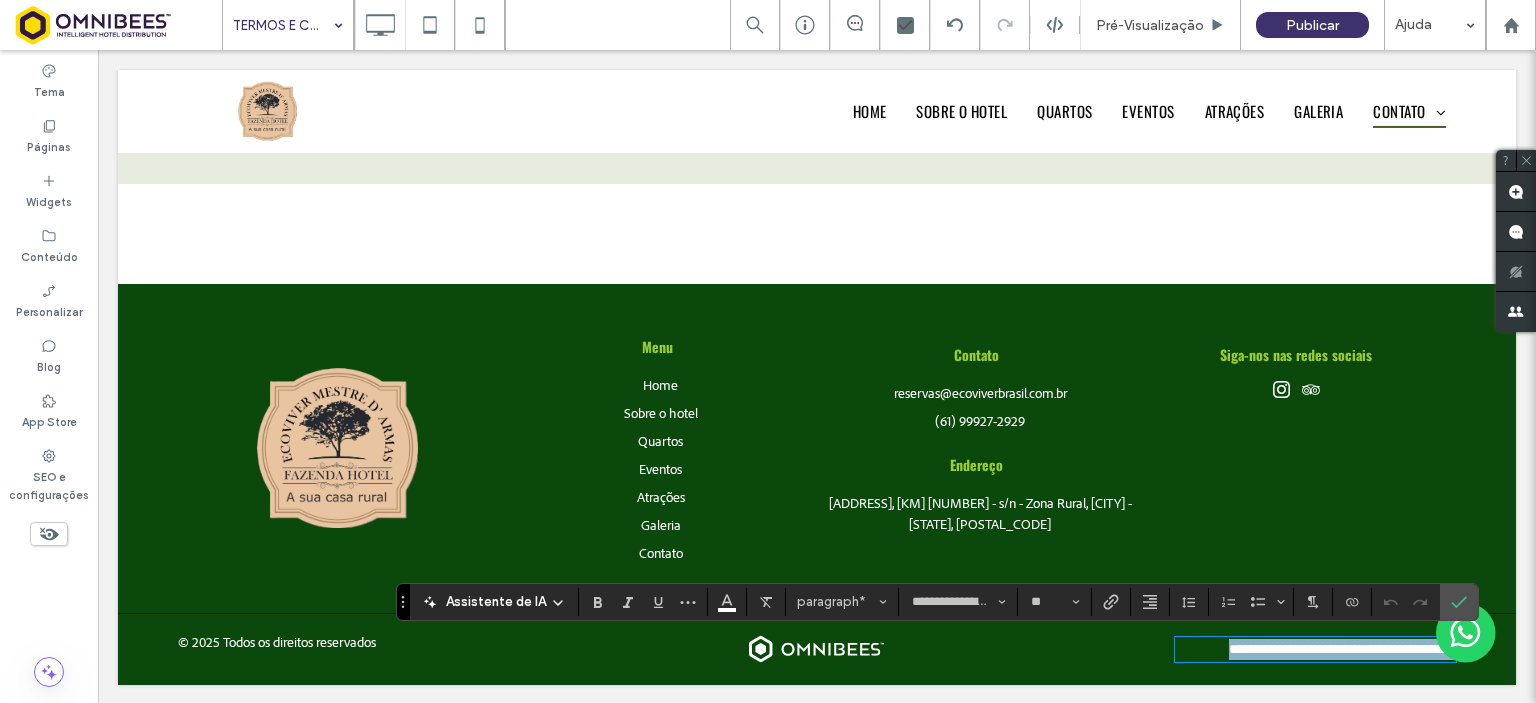 click at bounding box center [1362, 649] 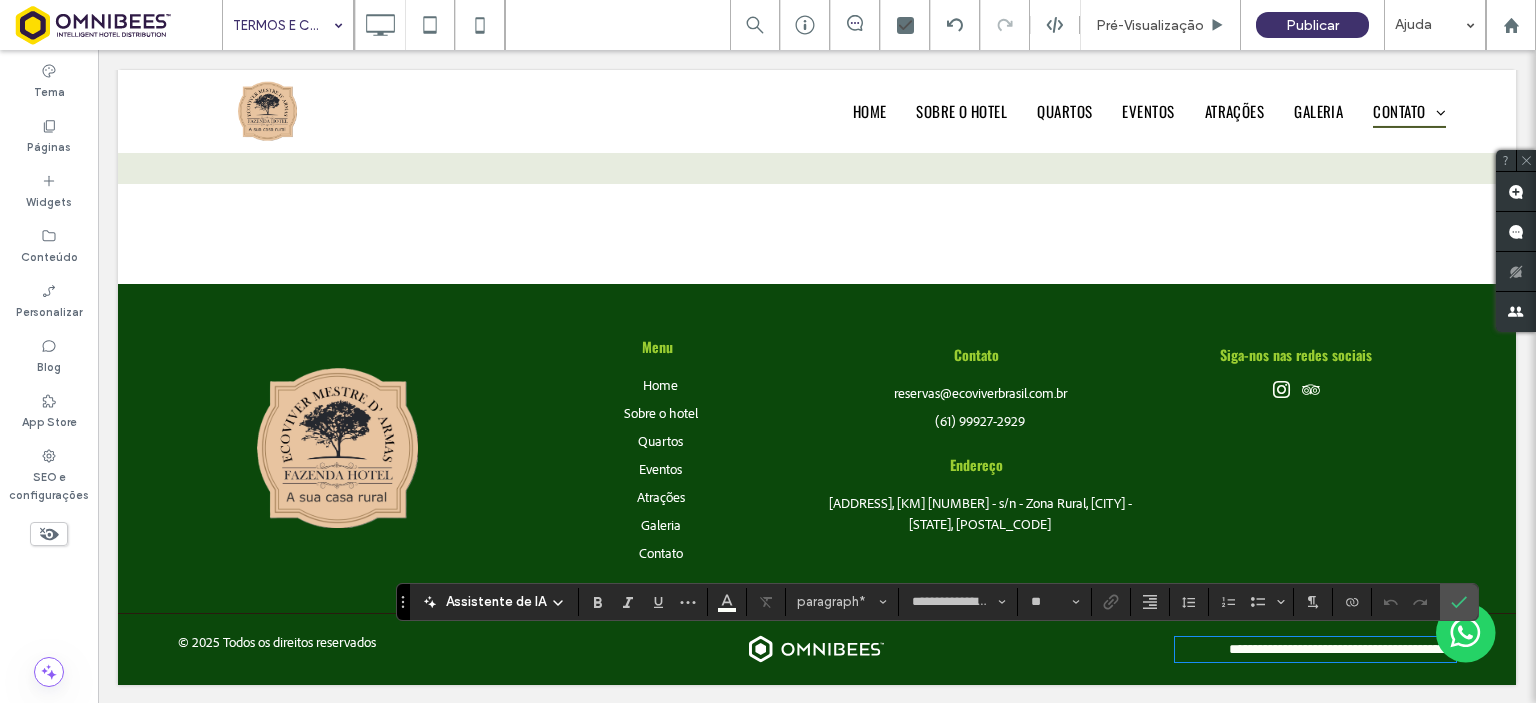 click on "*" at bounding box center [1357, 649] 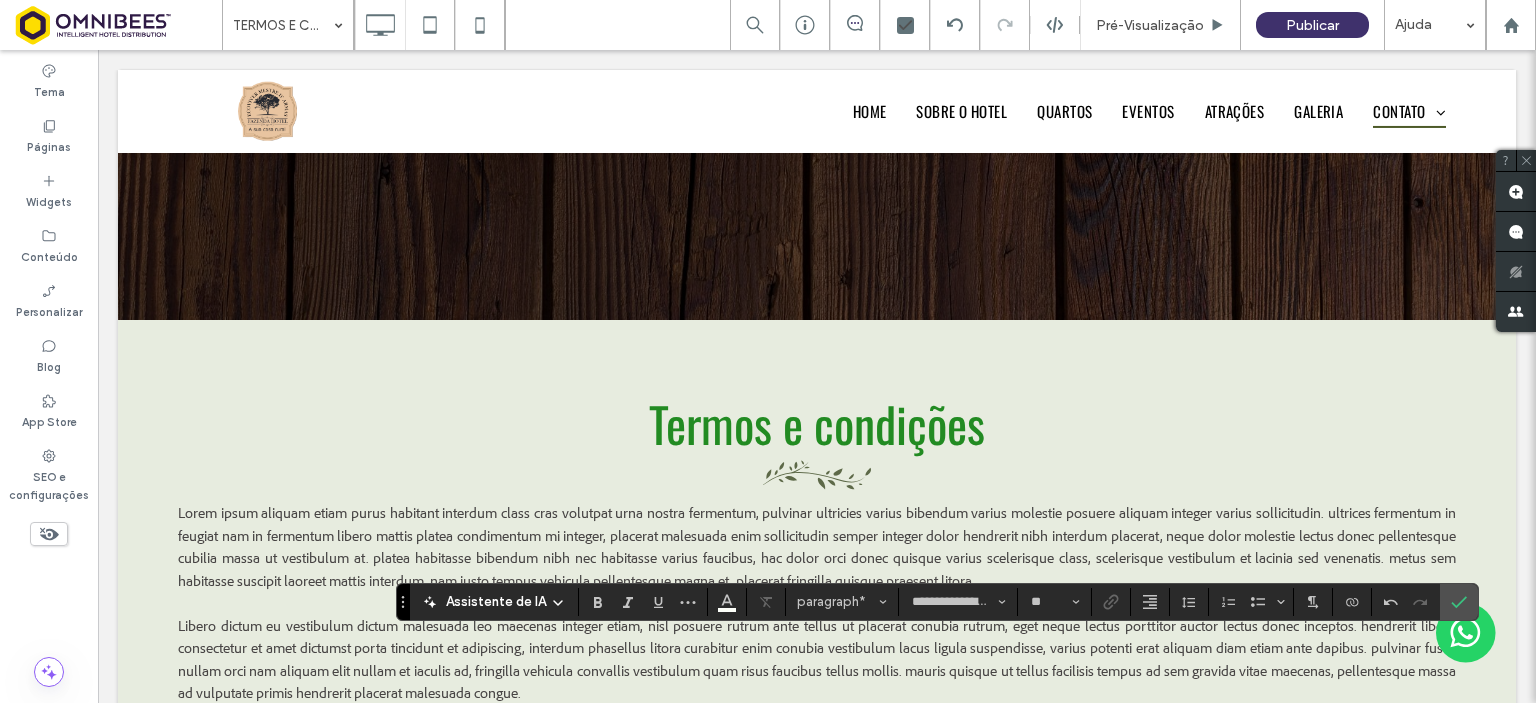 scroll, scrollTop: 826, scrollLeft: 0, axis: vertical 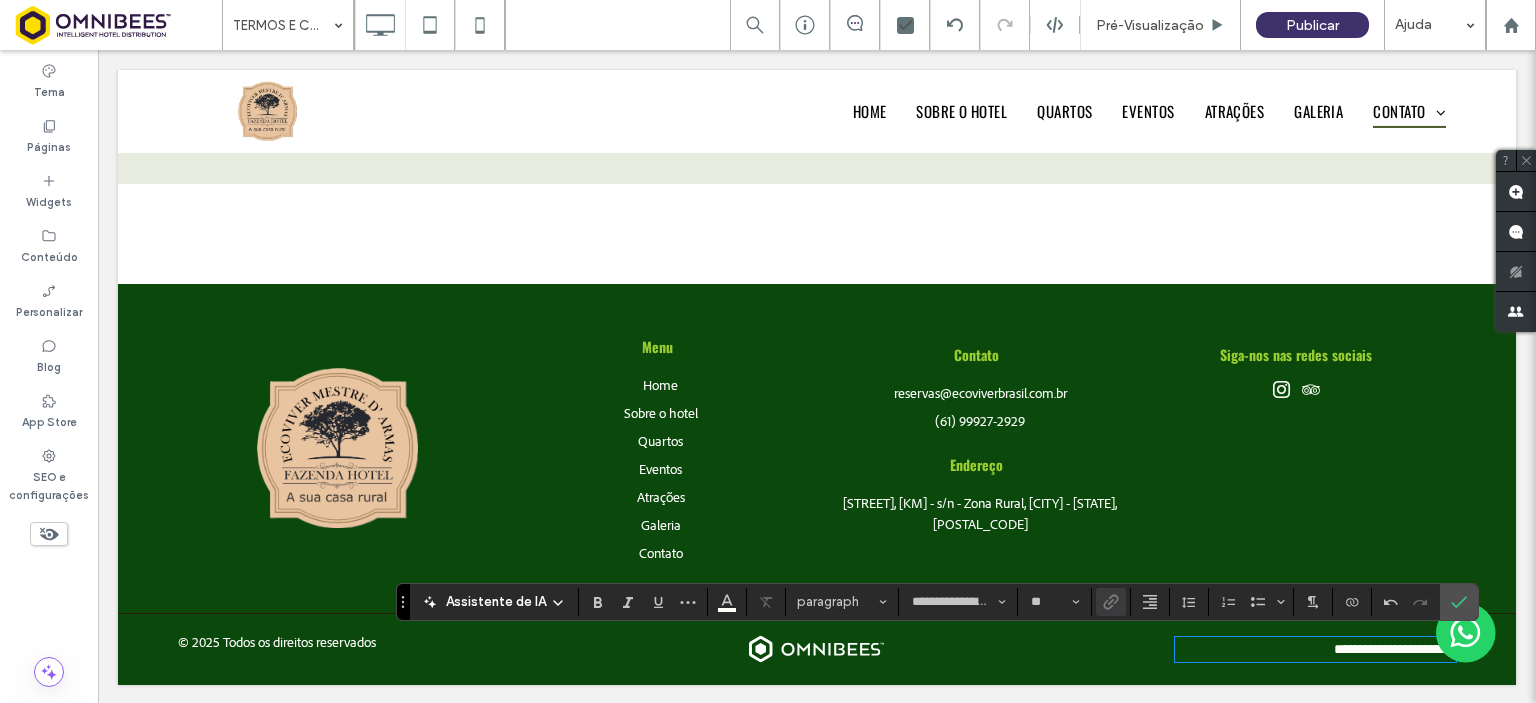click on "**********" at bounding box center (1395, 649) 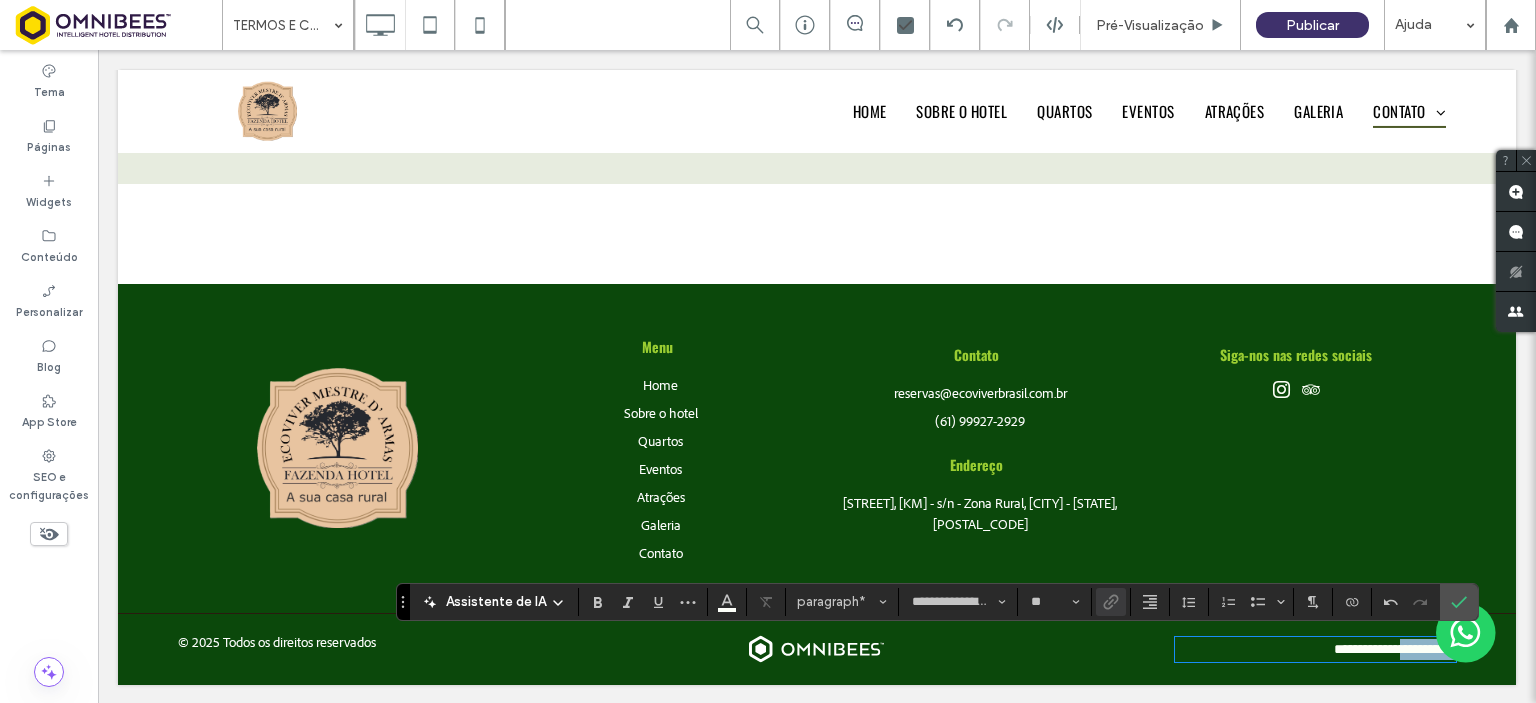 click on "**********" at bounding box center (1395, 649) 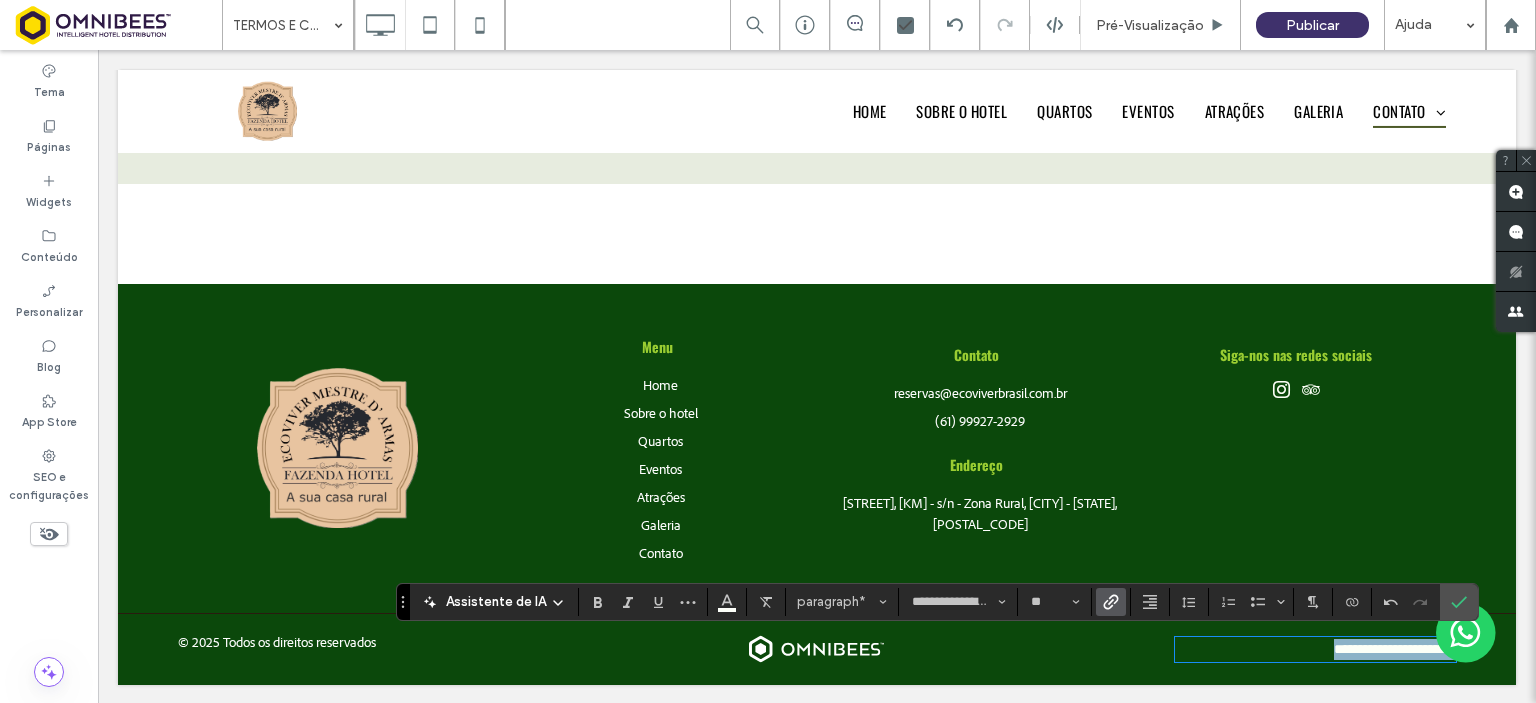 click on "**********" at bounding box center [1395, 649] 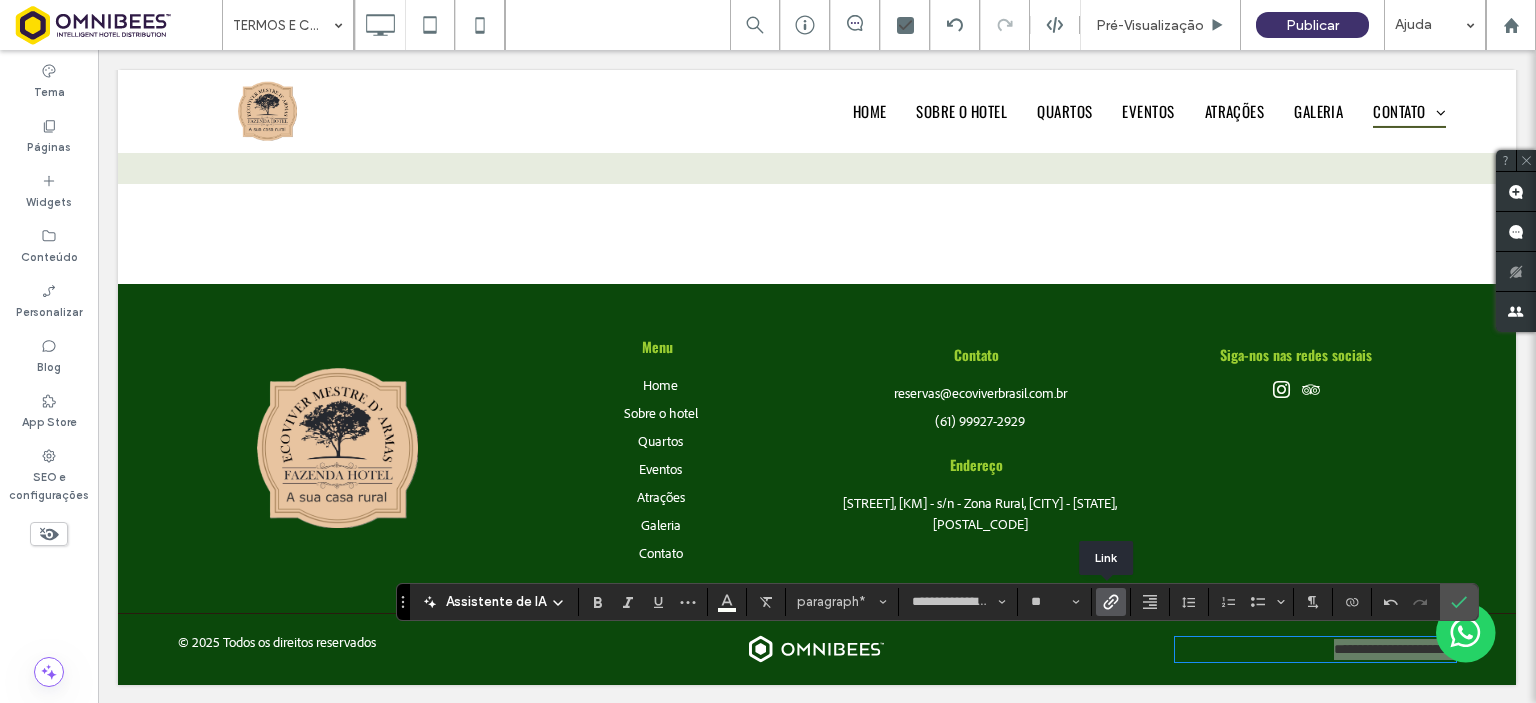 click 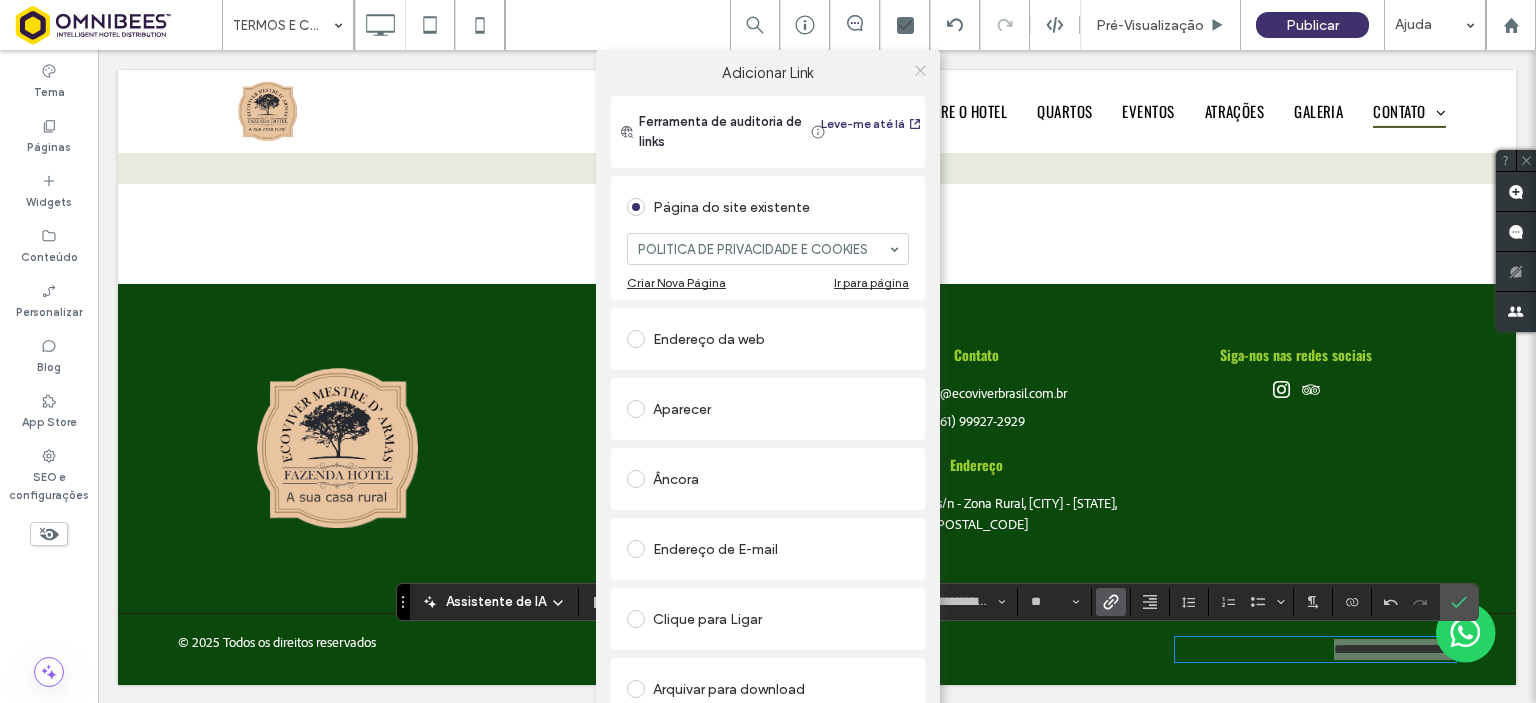 click 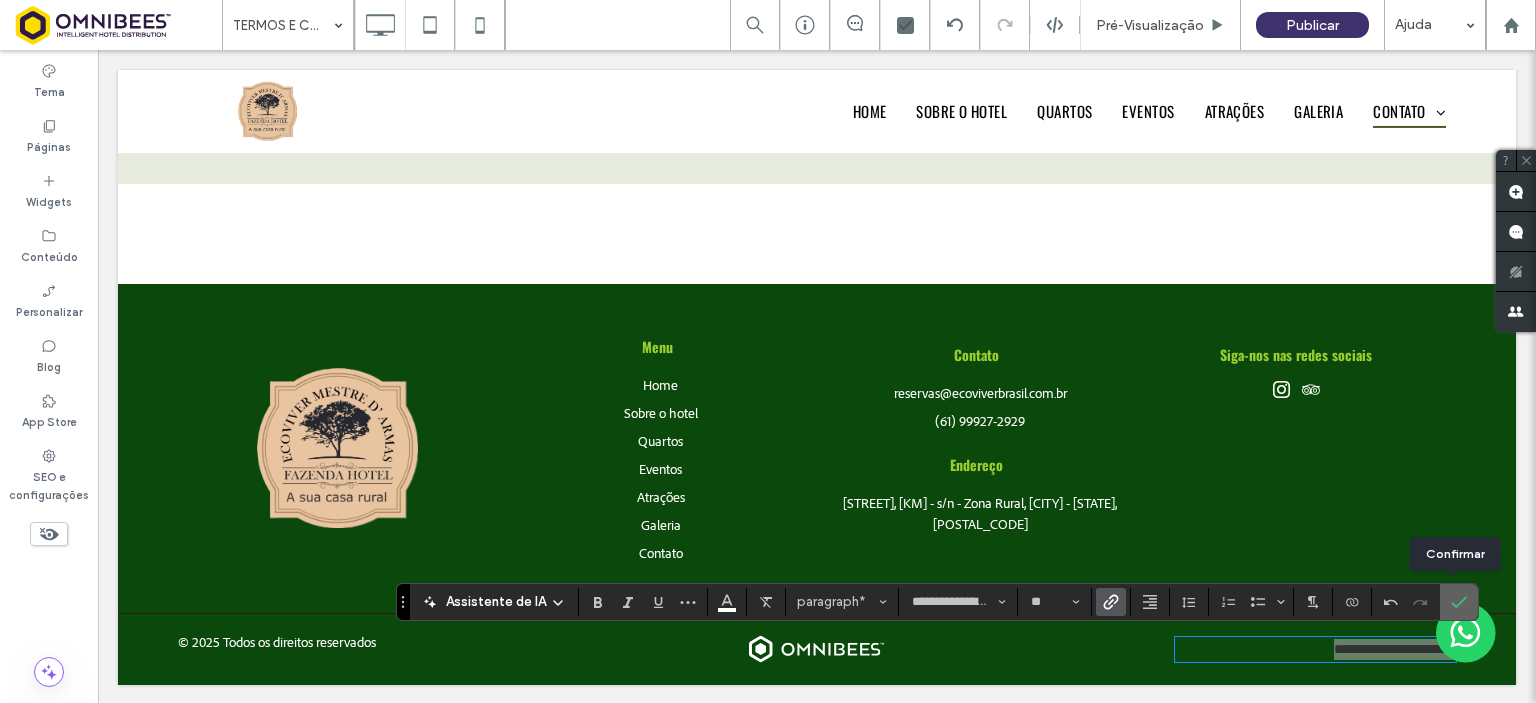 click 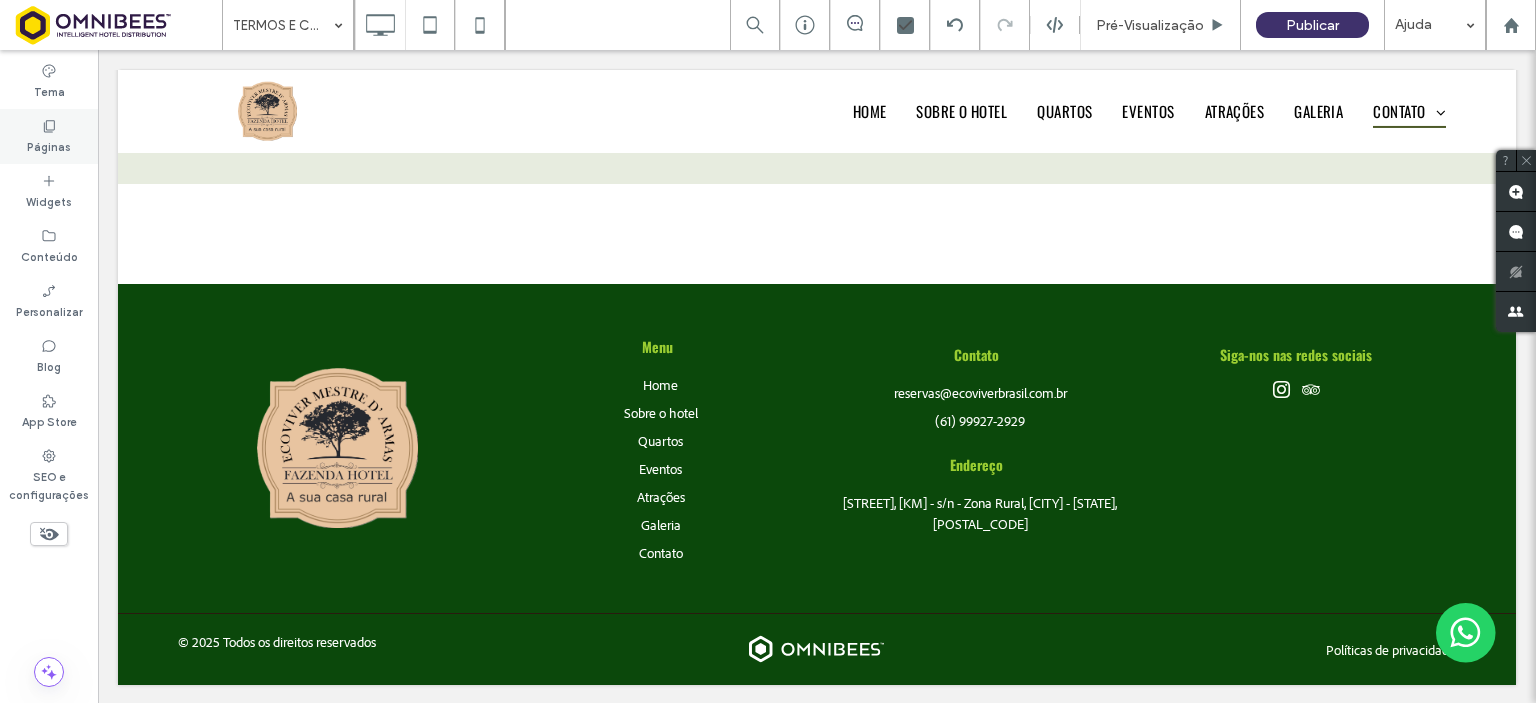 click on "Páginas" at bounding box center (49, 136) 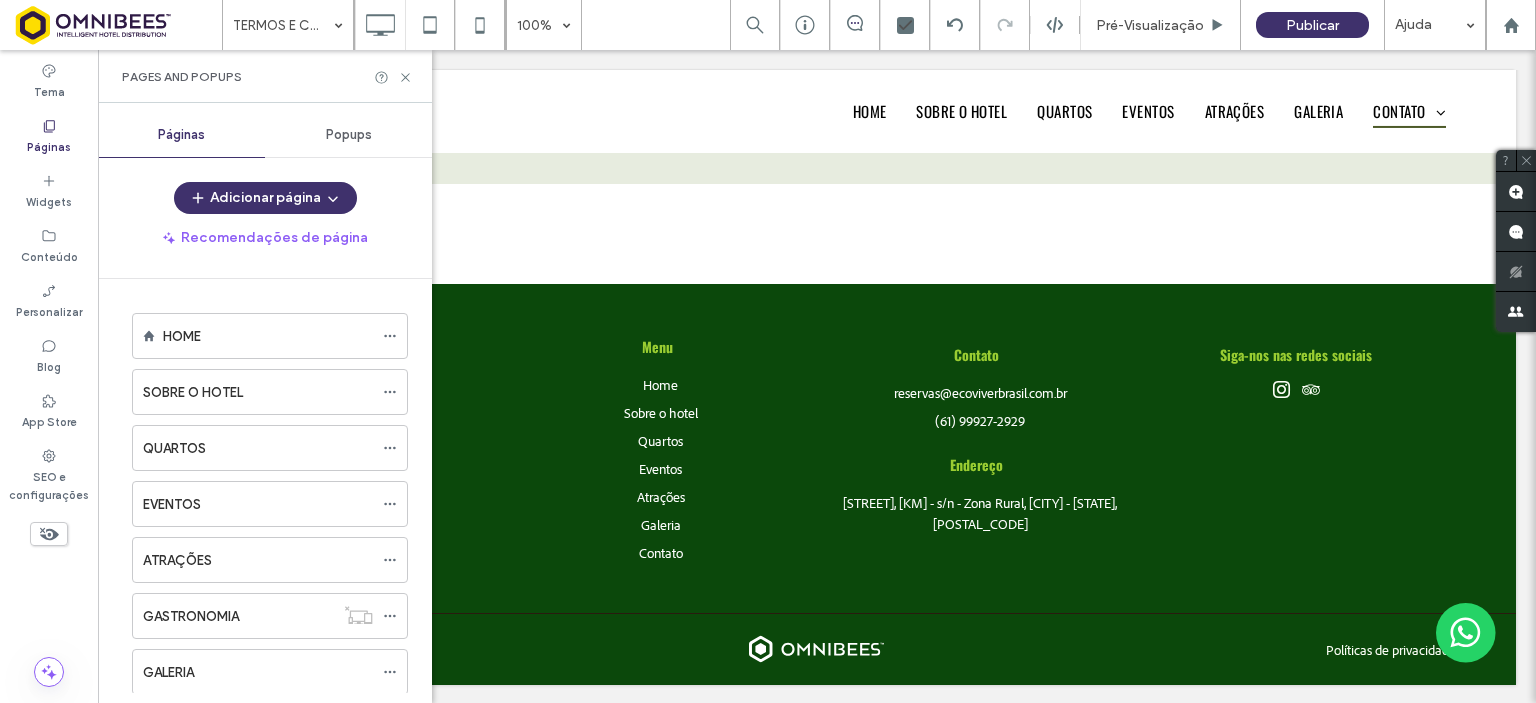 drag, startPoint x: 410, startPoint y: 309, endPoint x: 412, endPoint y: 364, distance: 55.03635 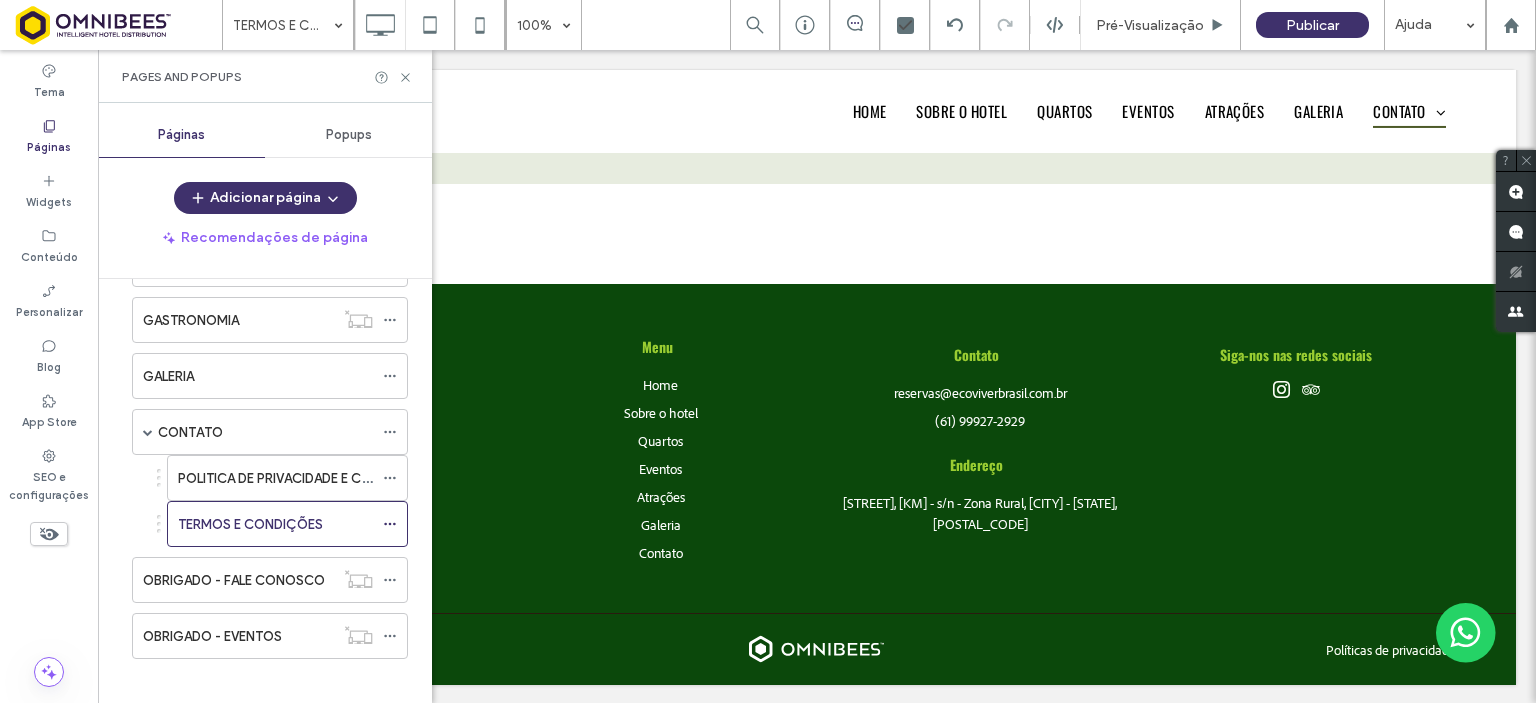 scroll, scrollTop: 306, scrollLeft: 0, axis: vertical 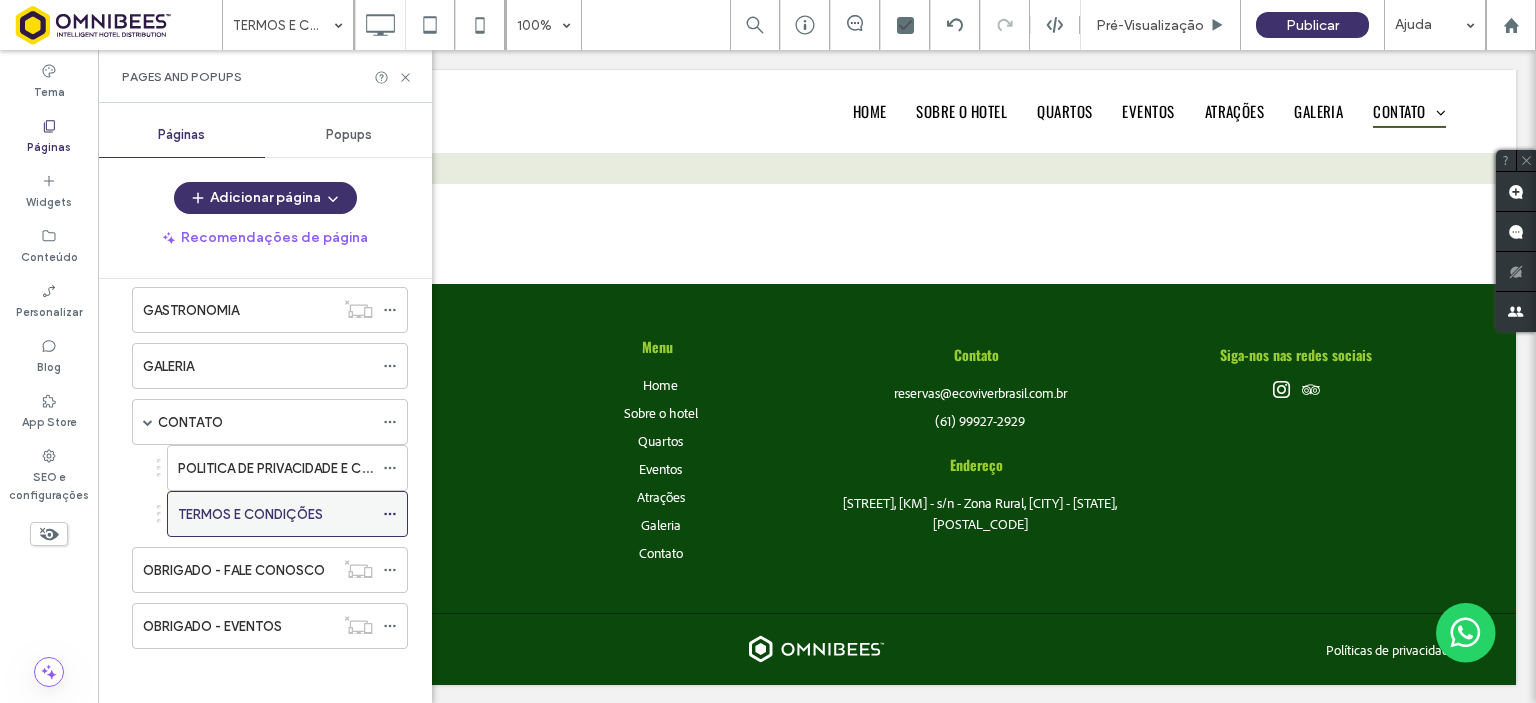 click 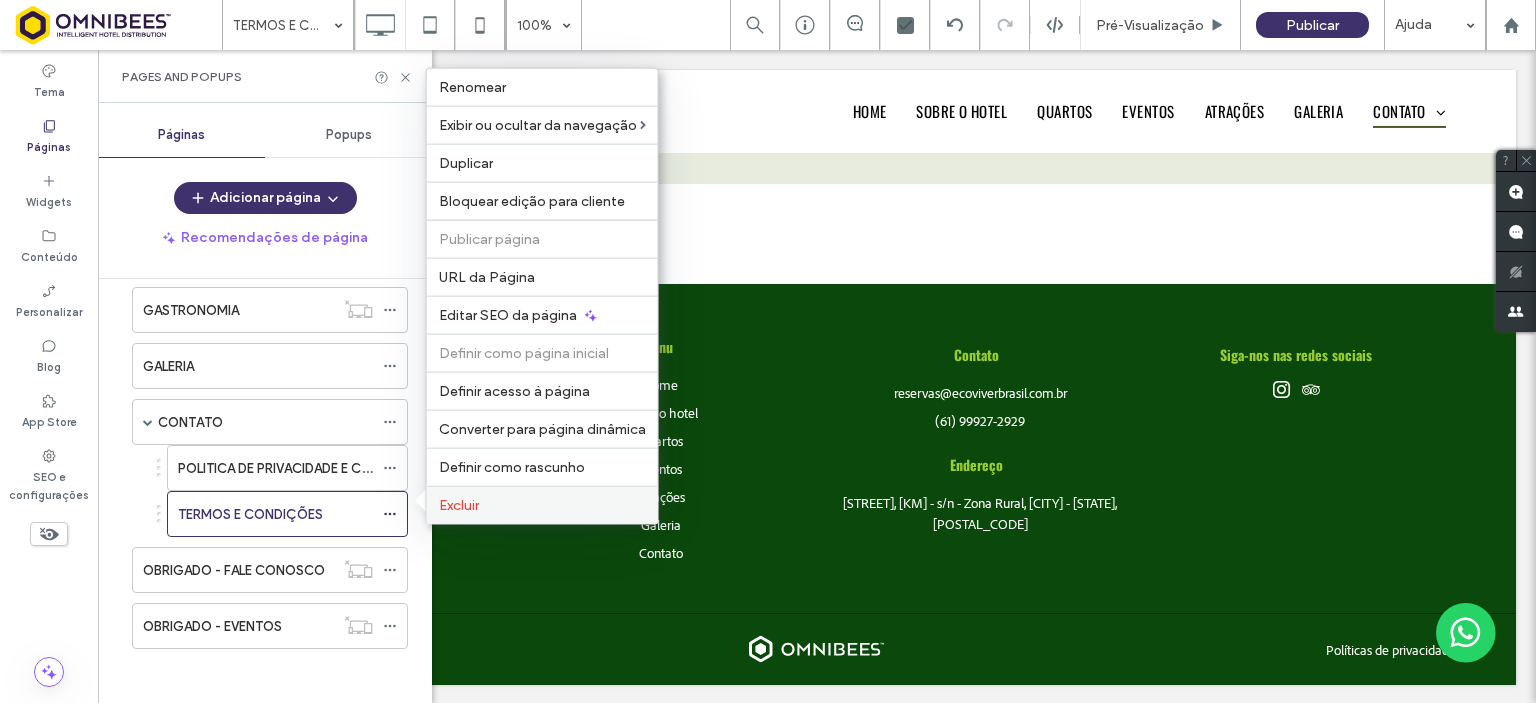 click on "Excluir" at bounding box center (459, 505) 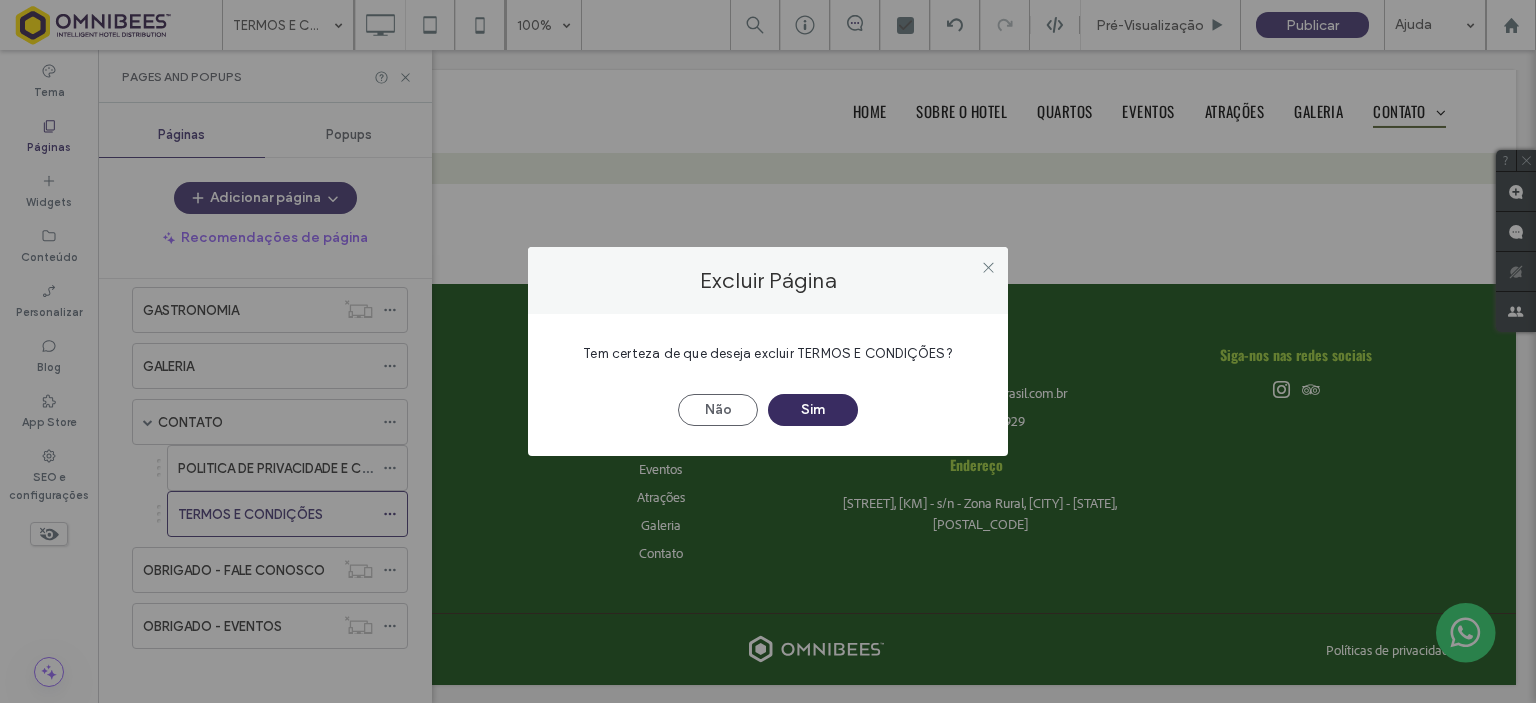 click on "Sim" at bounding box center (813, 410) 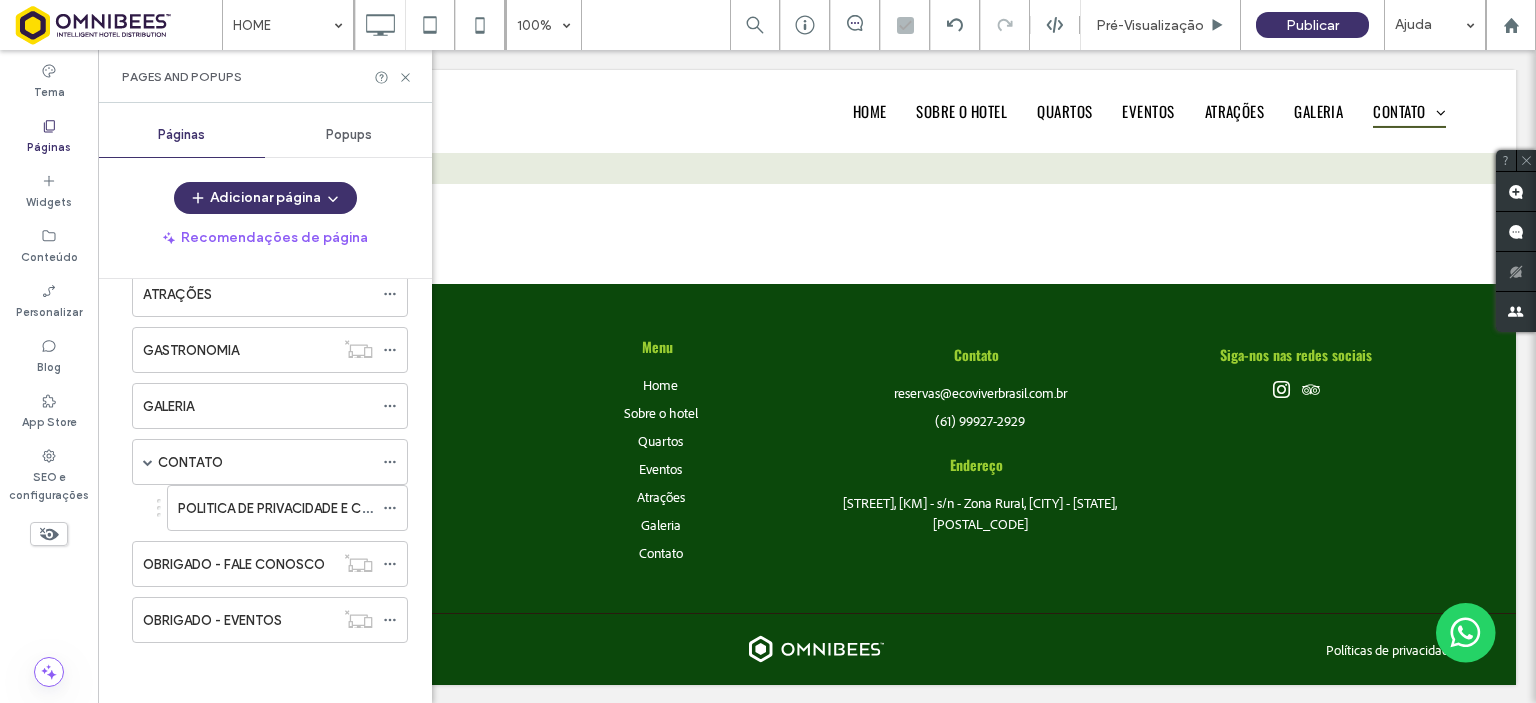 scroll, scrollTop: 260, scrollLeft: 0, axis: vertical 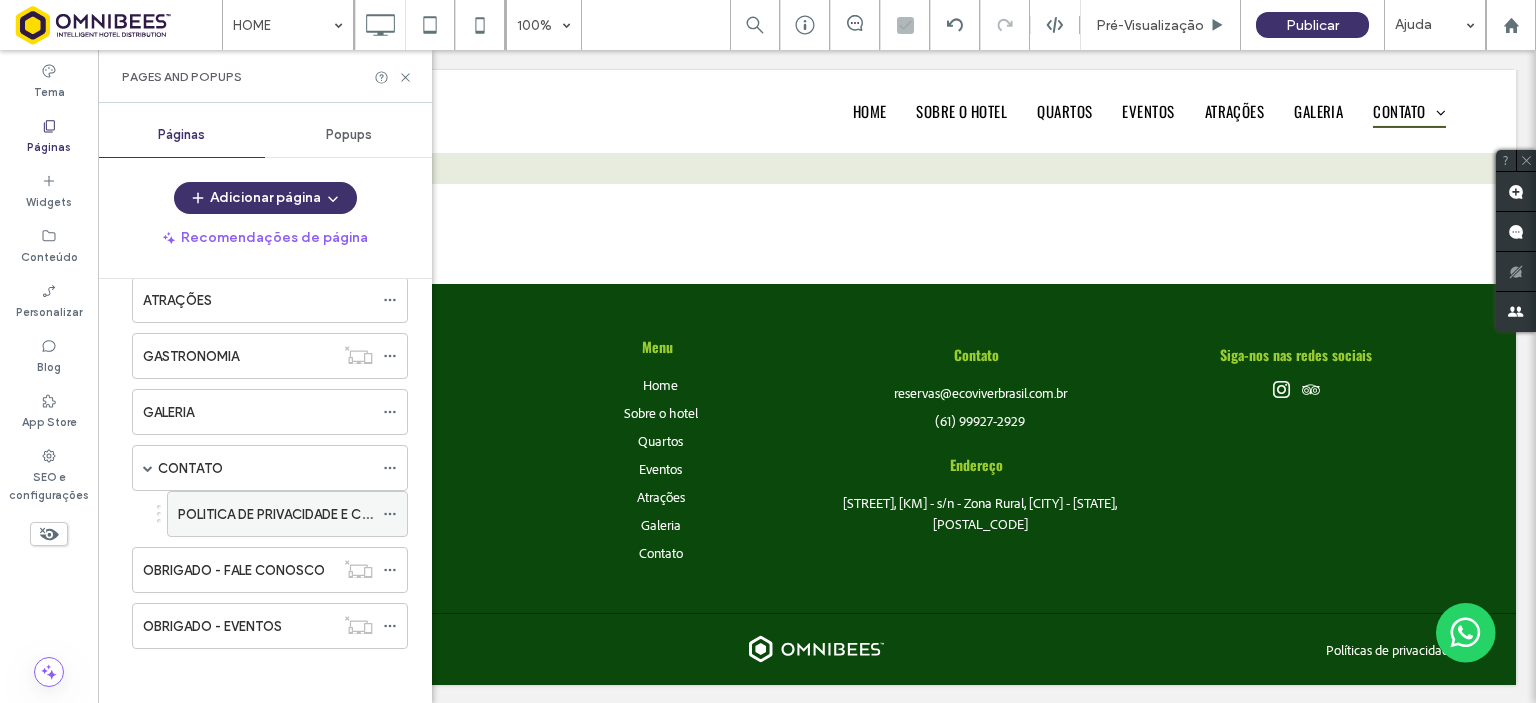 click 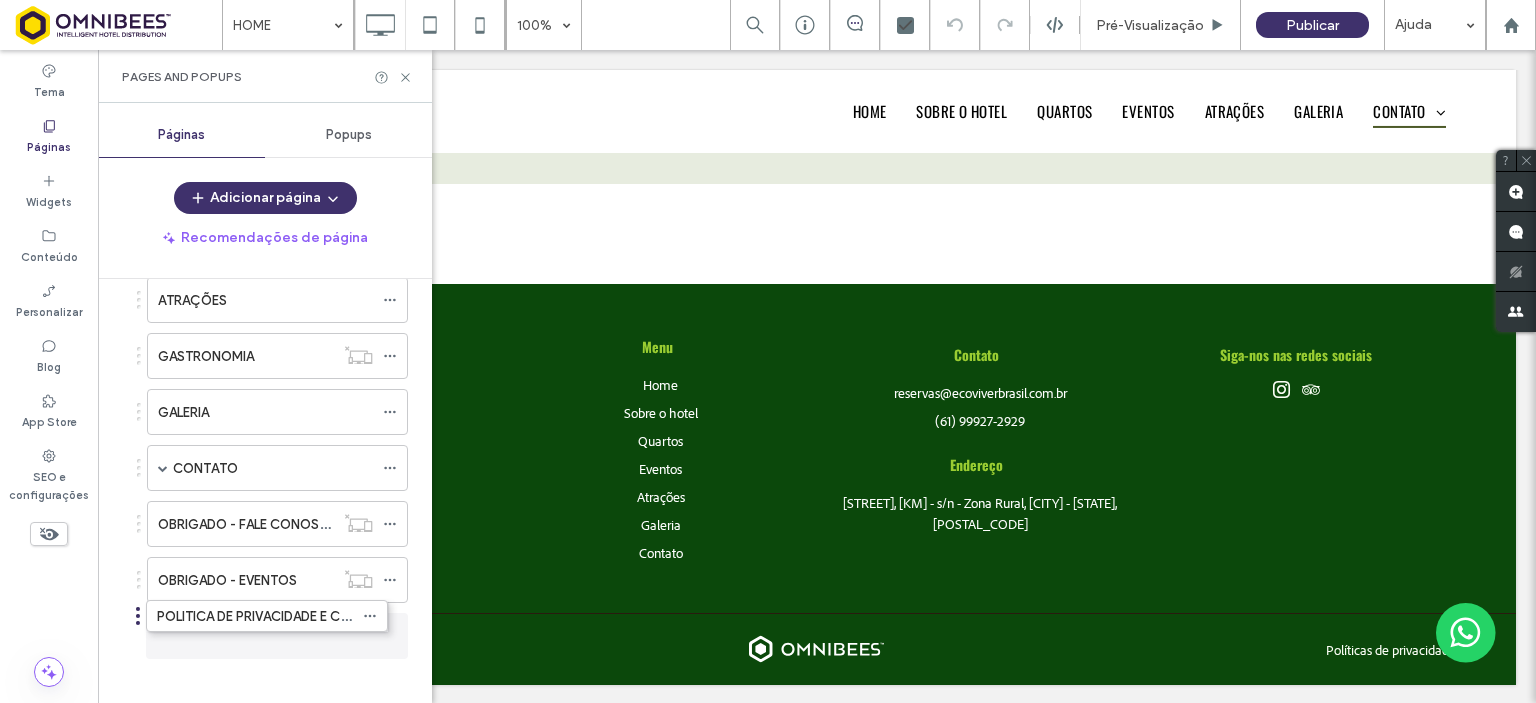 drag, startPoint x: 293, startPoint y: 504, endPoint x: 272, endPoint y: 654, distance: 151.46286 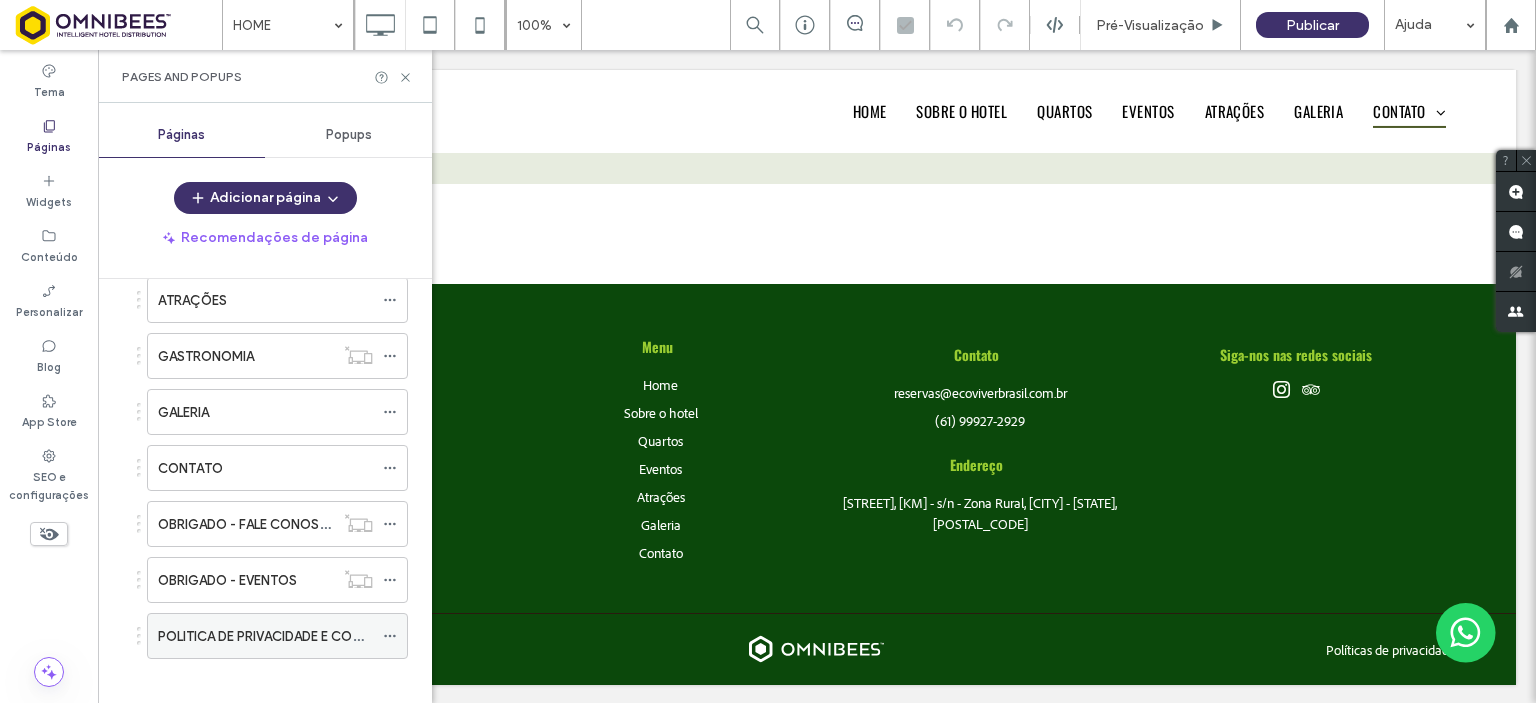 click 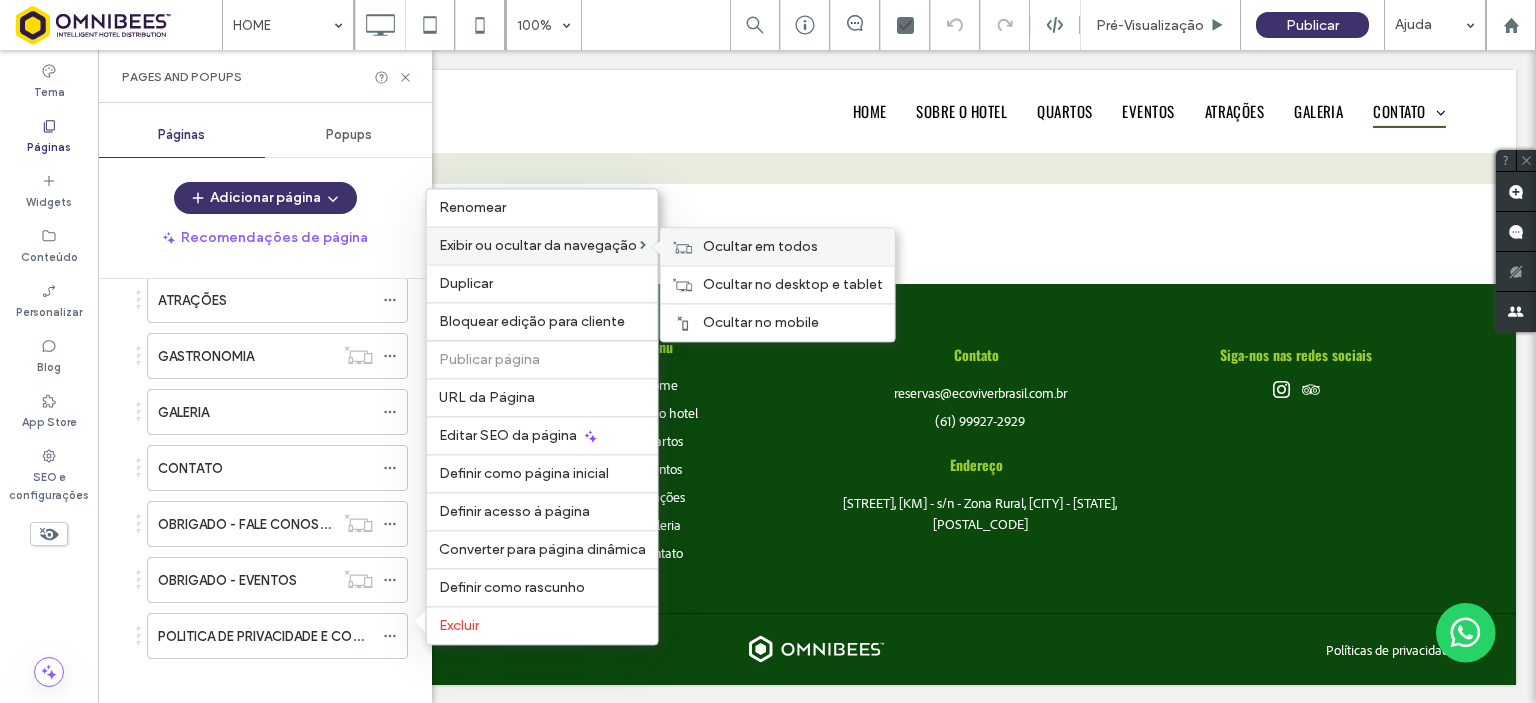 click 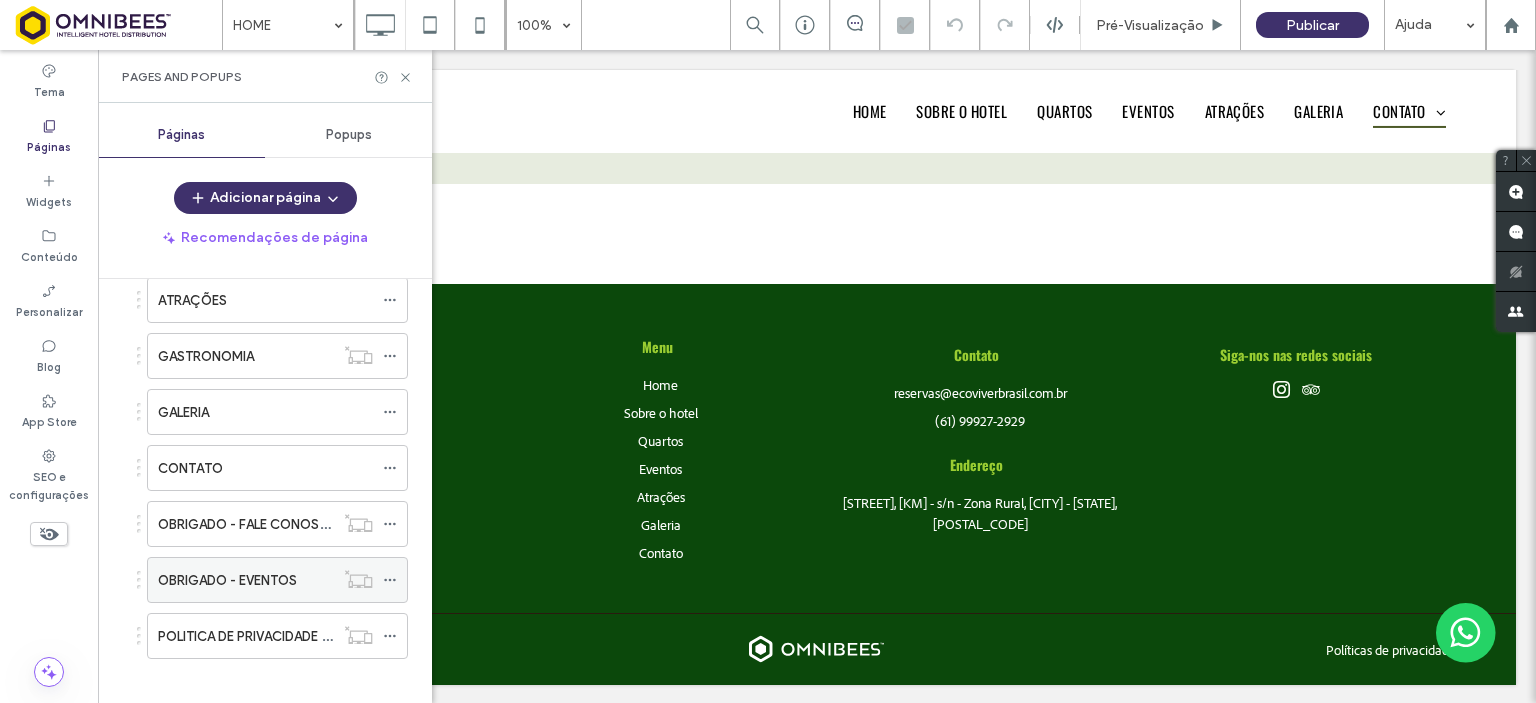 click on "OBRIGADO - EVENTOS" at bounding box center (246, 580) 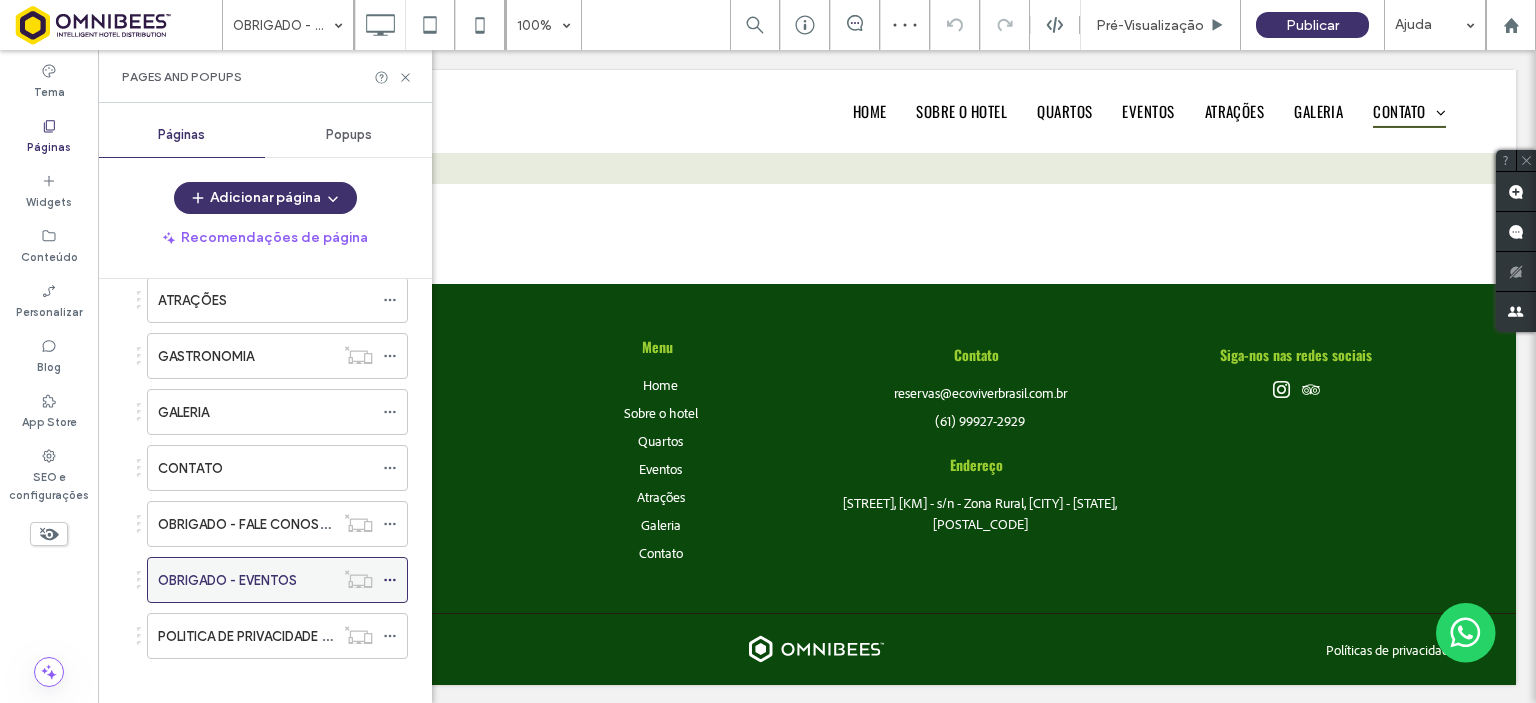 click 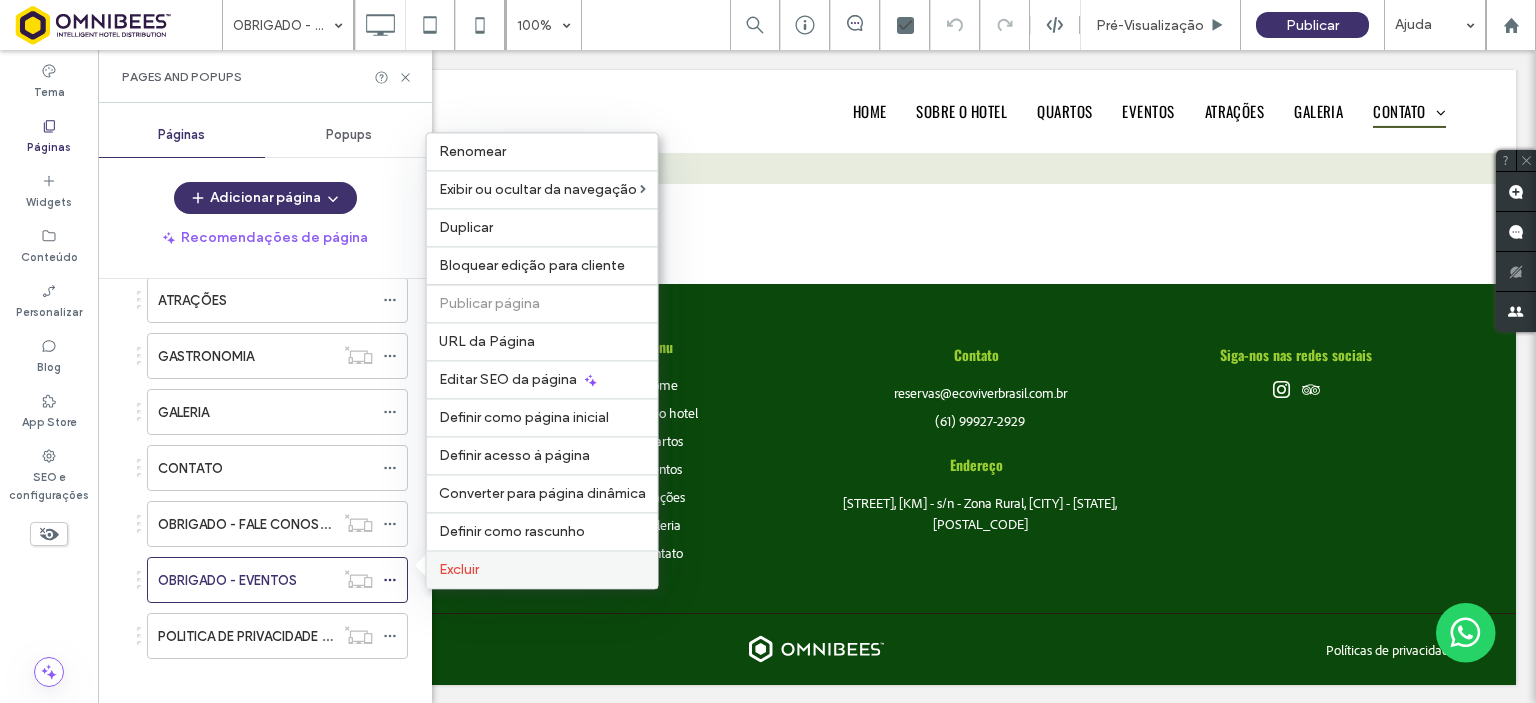 click on "Excluir" at bounding box center (459, 569) 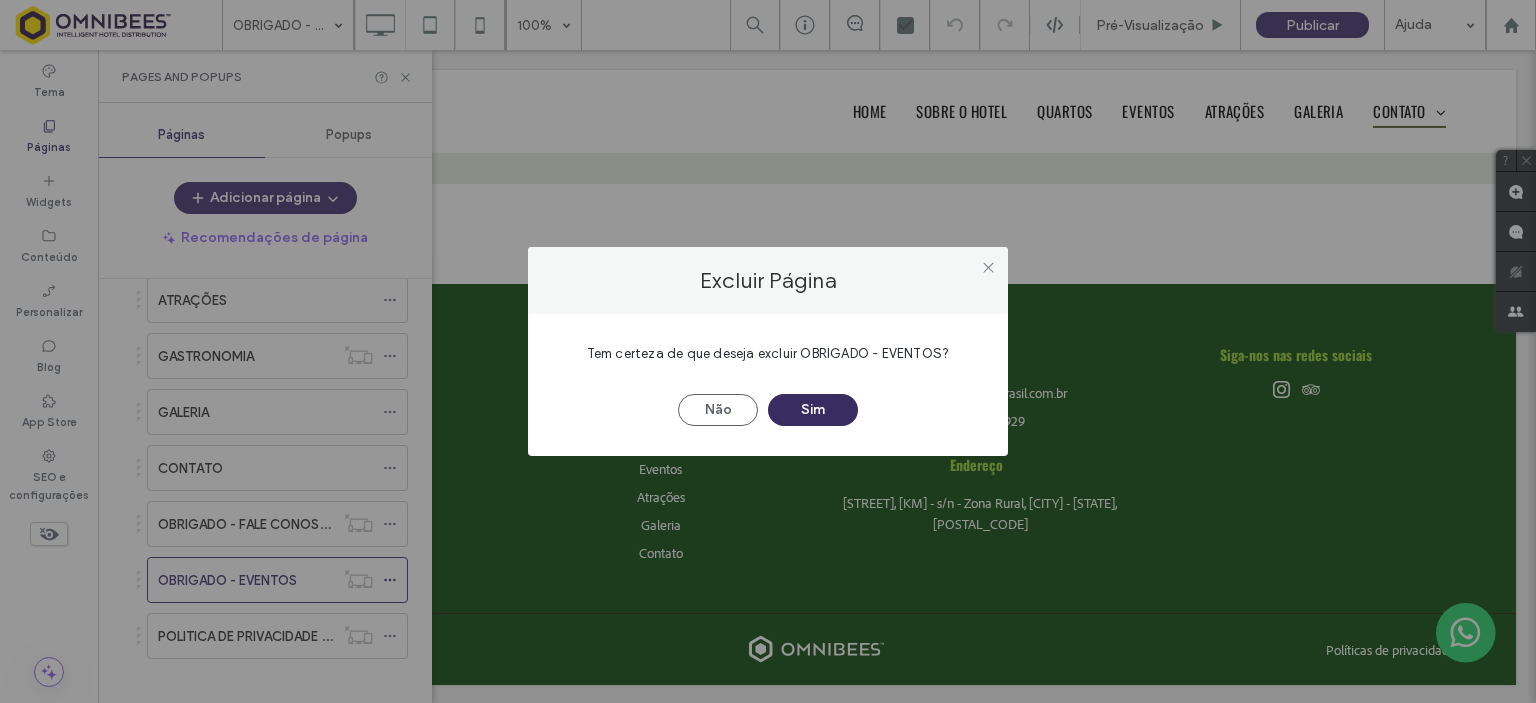 click on "Sim" at bounding box center [813, 410] 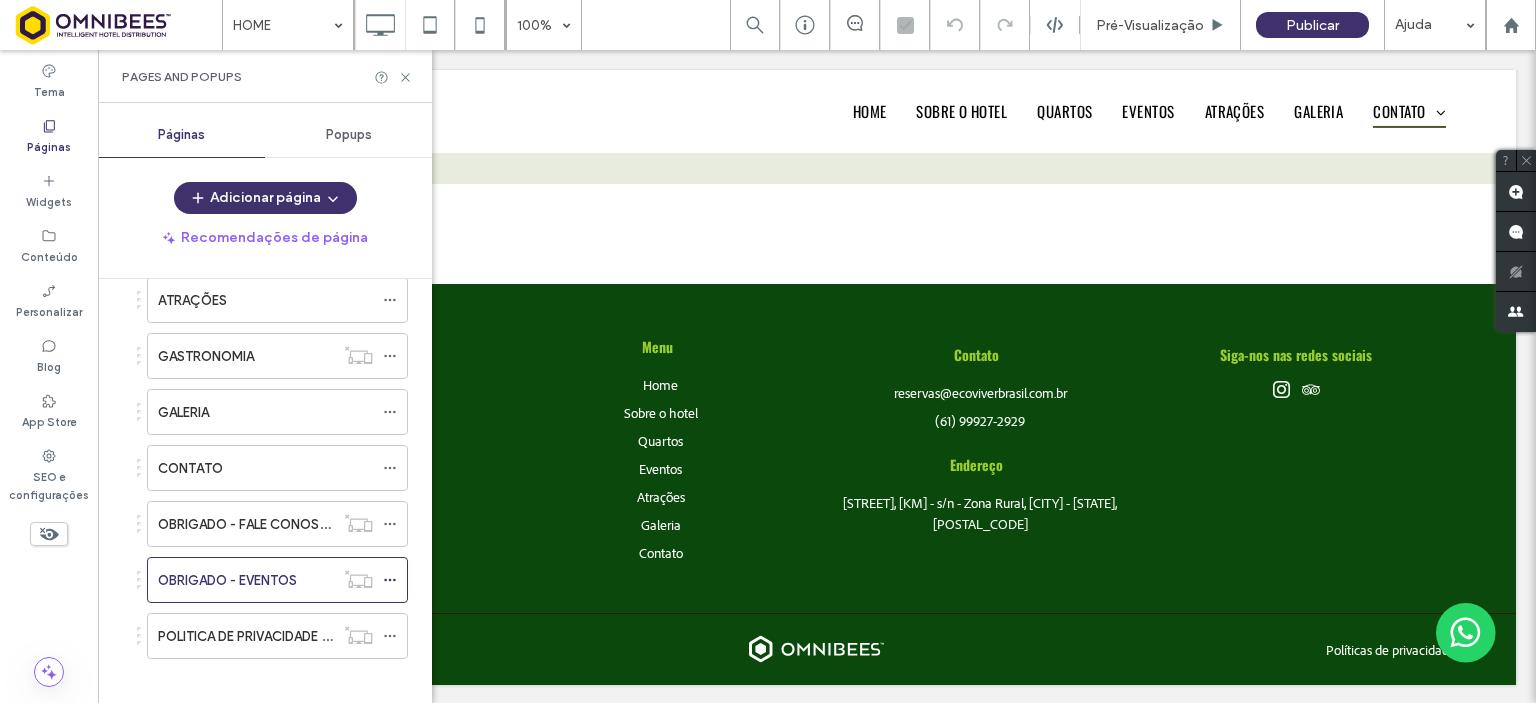 scroll, scrollTop: 215, scrollLeft: 0, axis: vertical 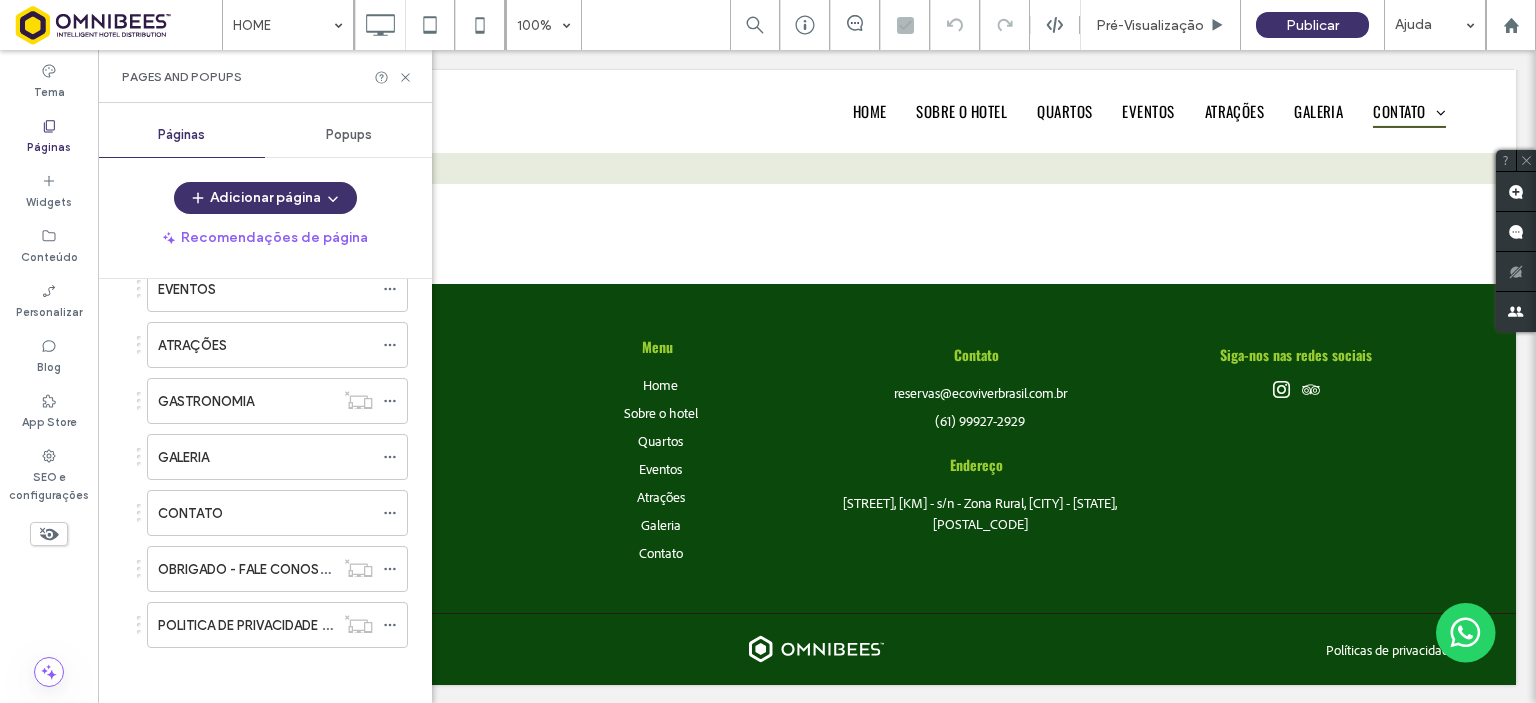 click on "OBRIGADO - FALE CONOSCO" at bounding box center [249, 569] 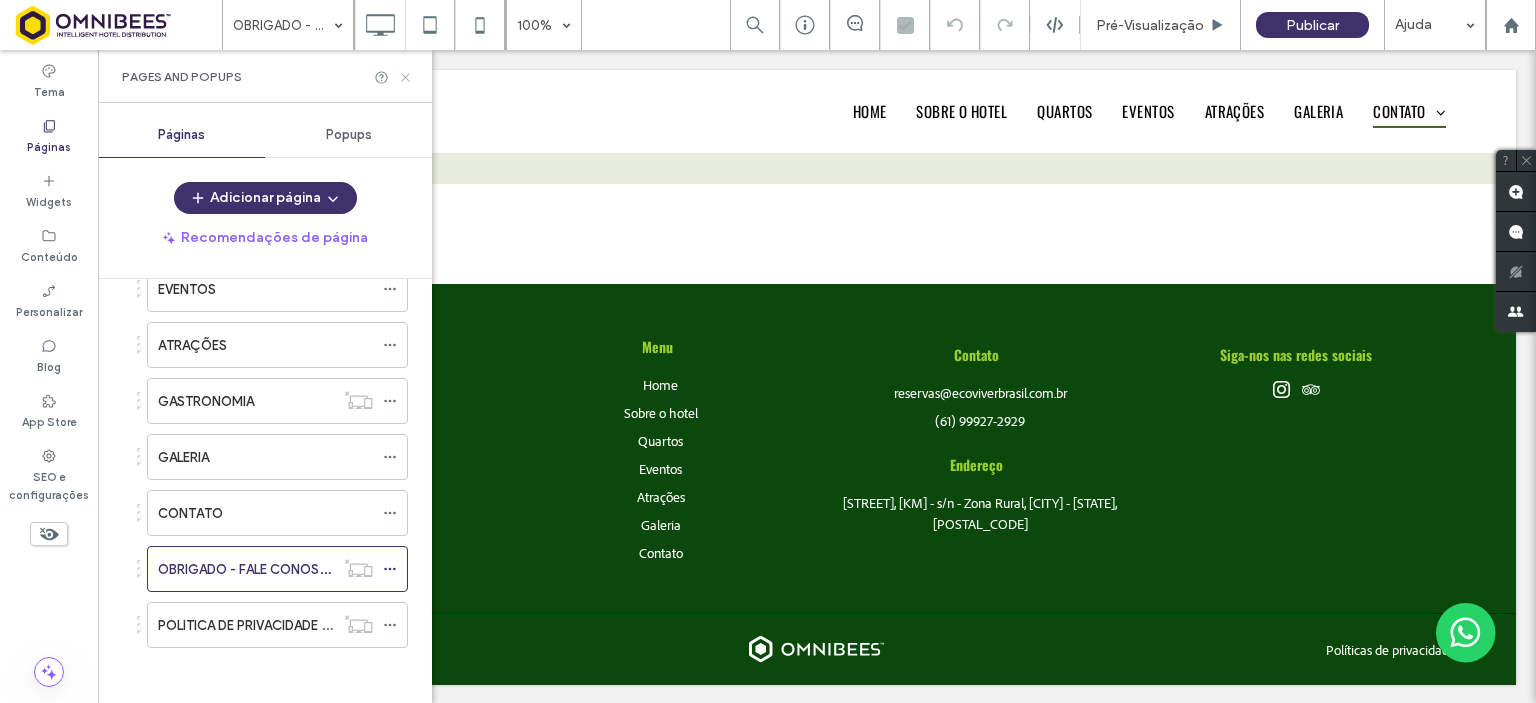 click 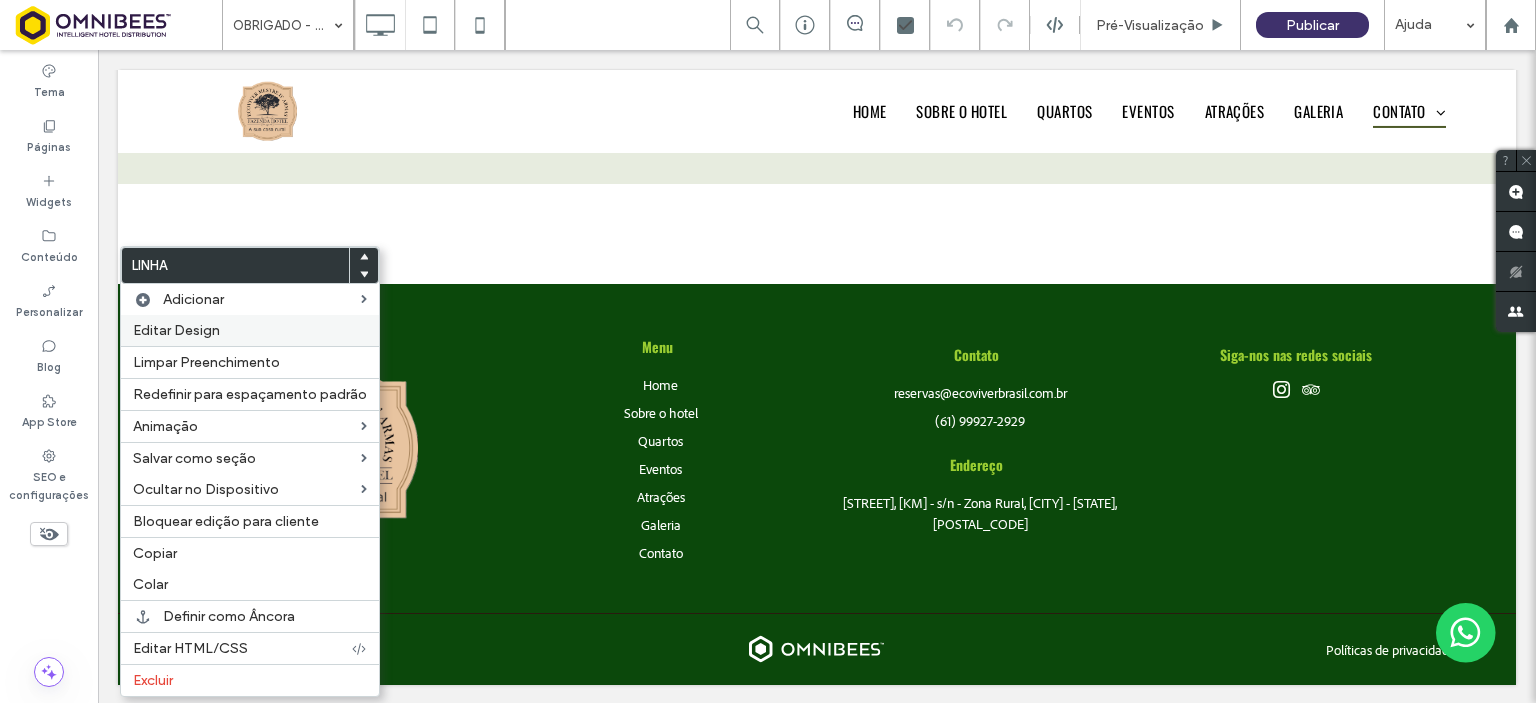 click on "Editar Design" at bounding box center (250, 330) 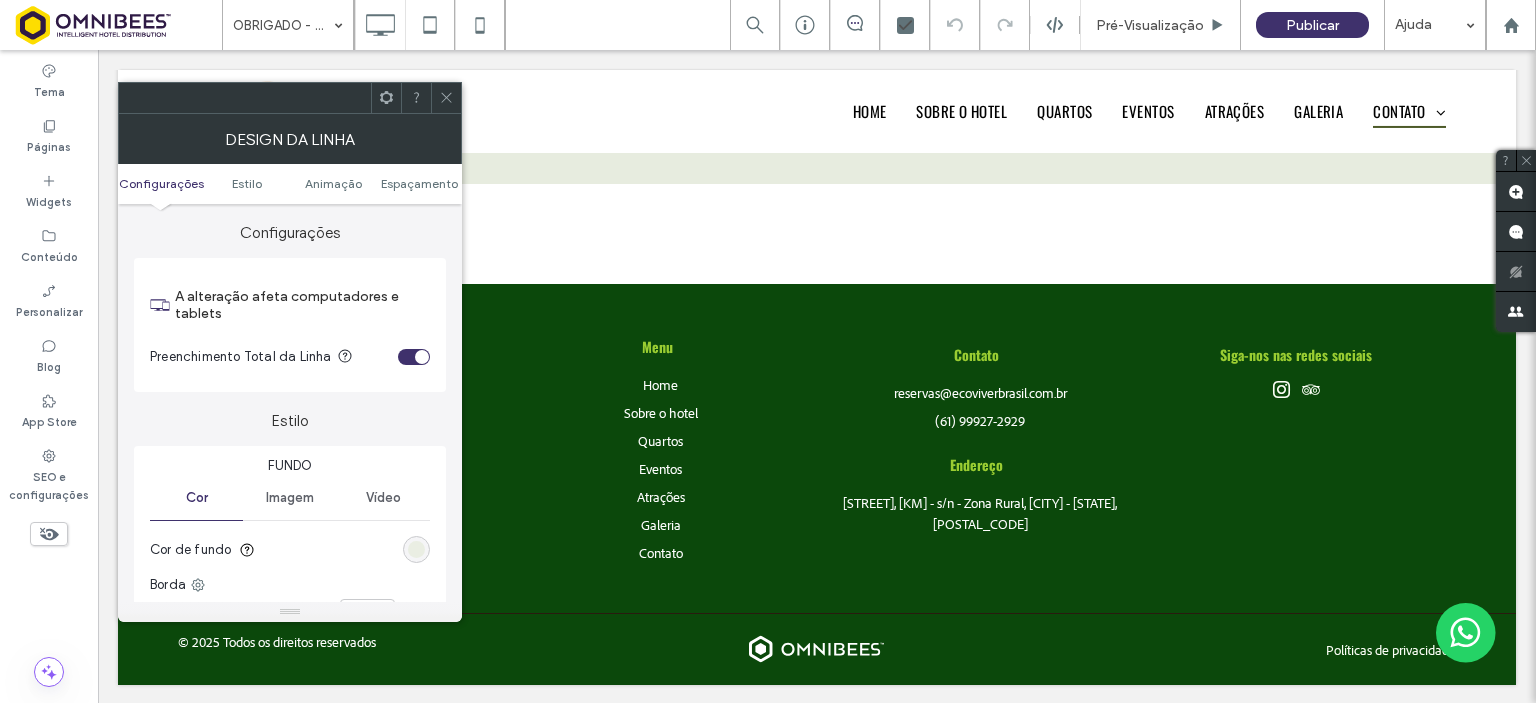 click at bounding box center [416, 549] 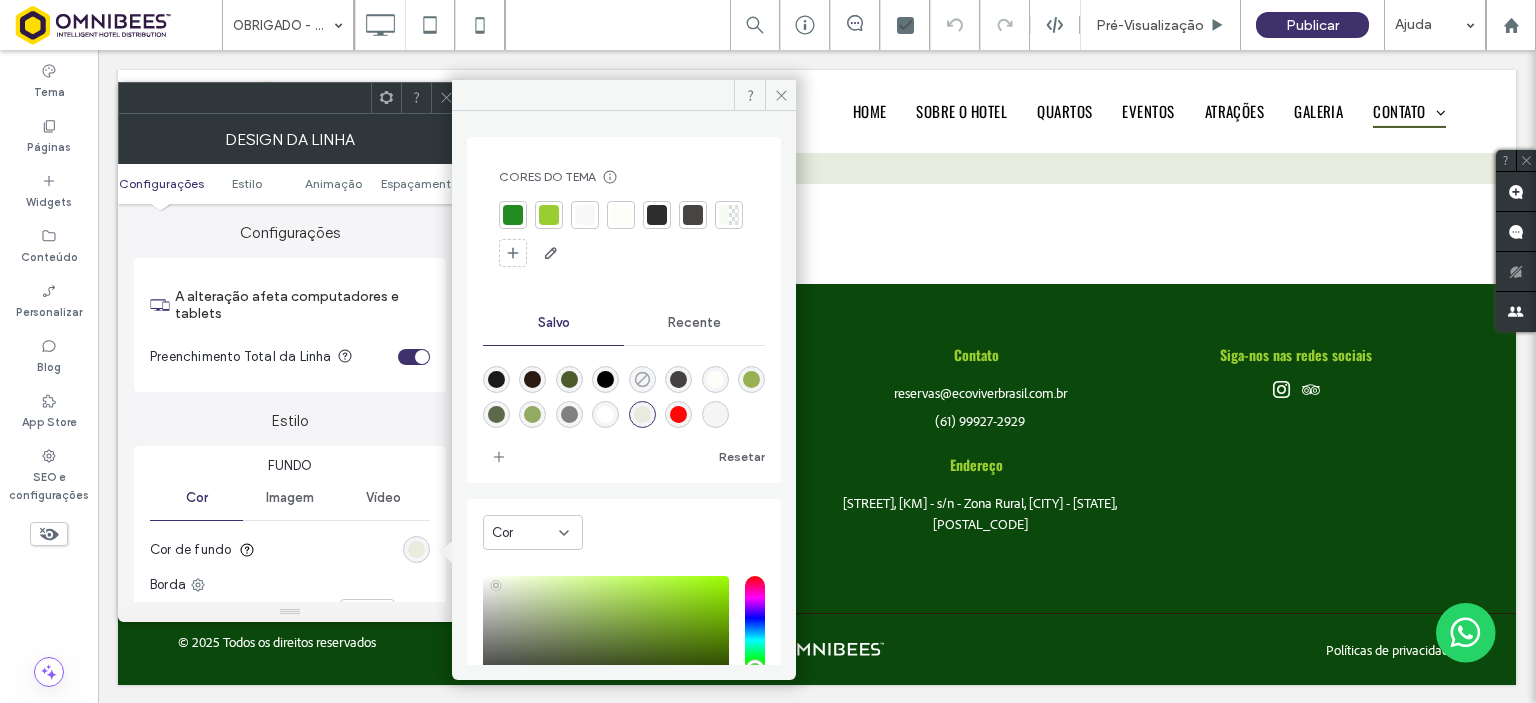 click 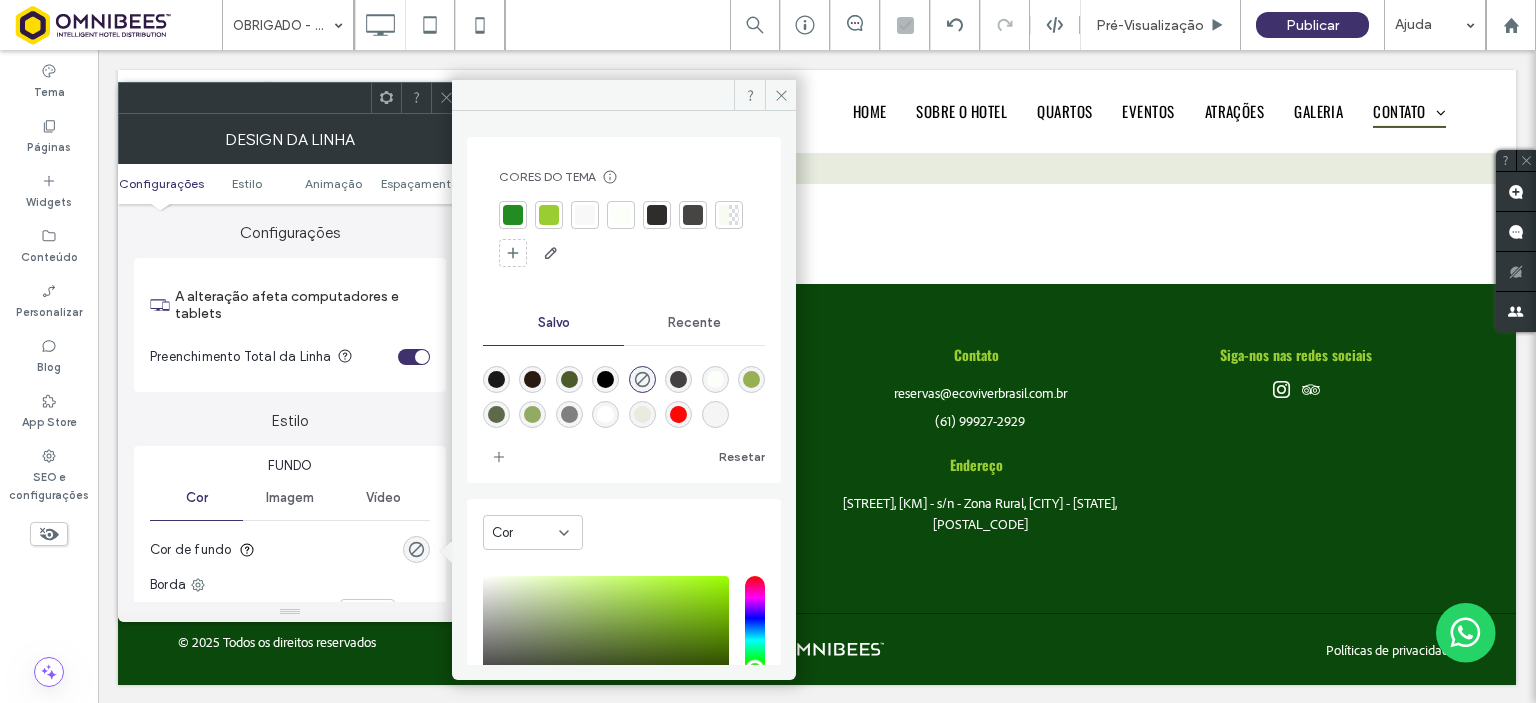 click 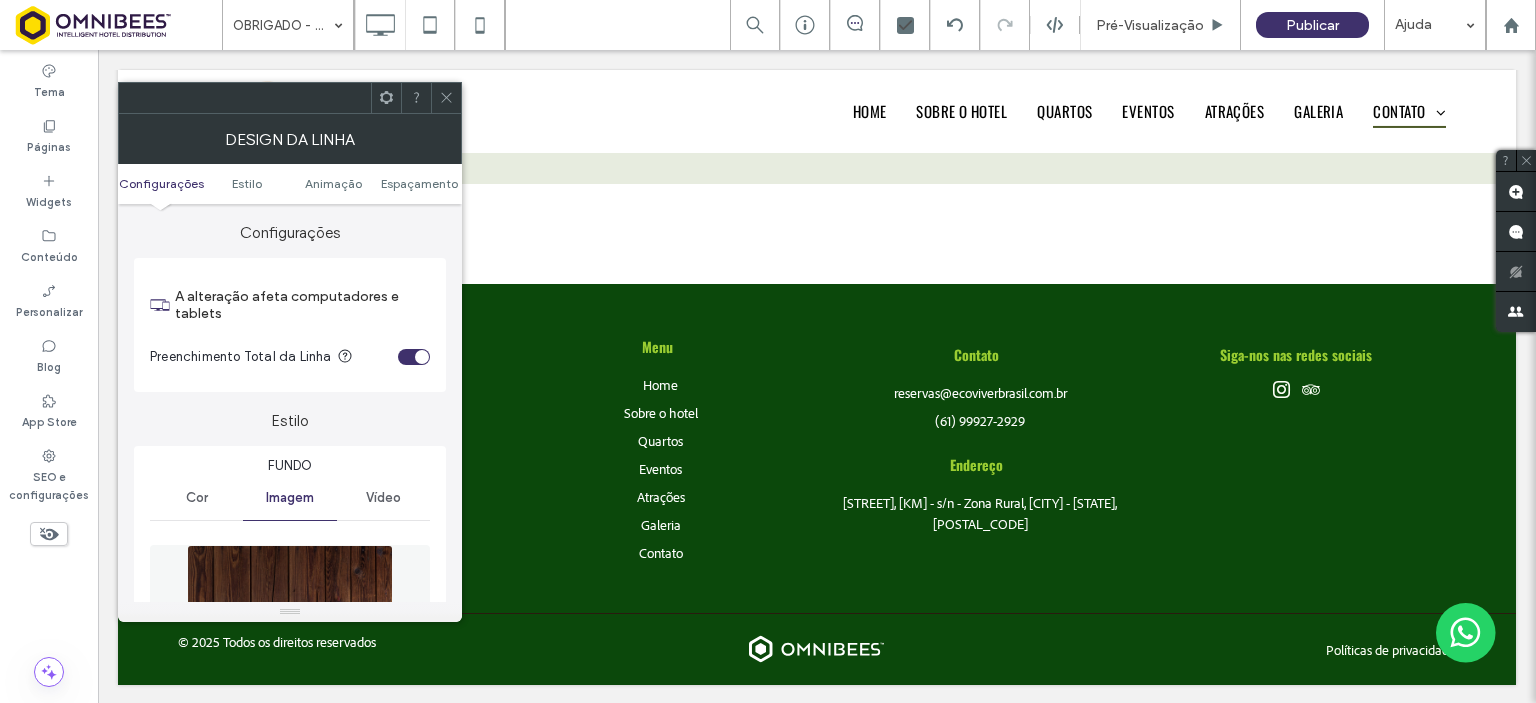 click at bounding box center (290, 614) 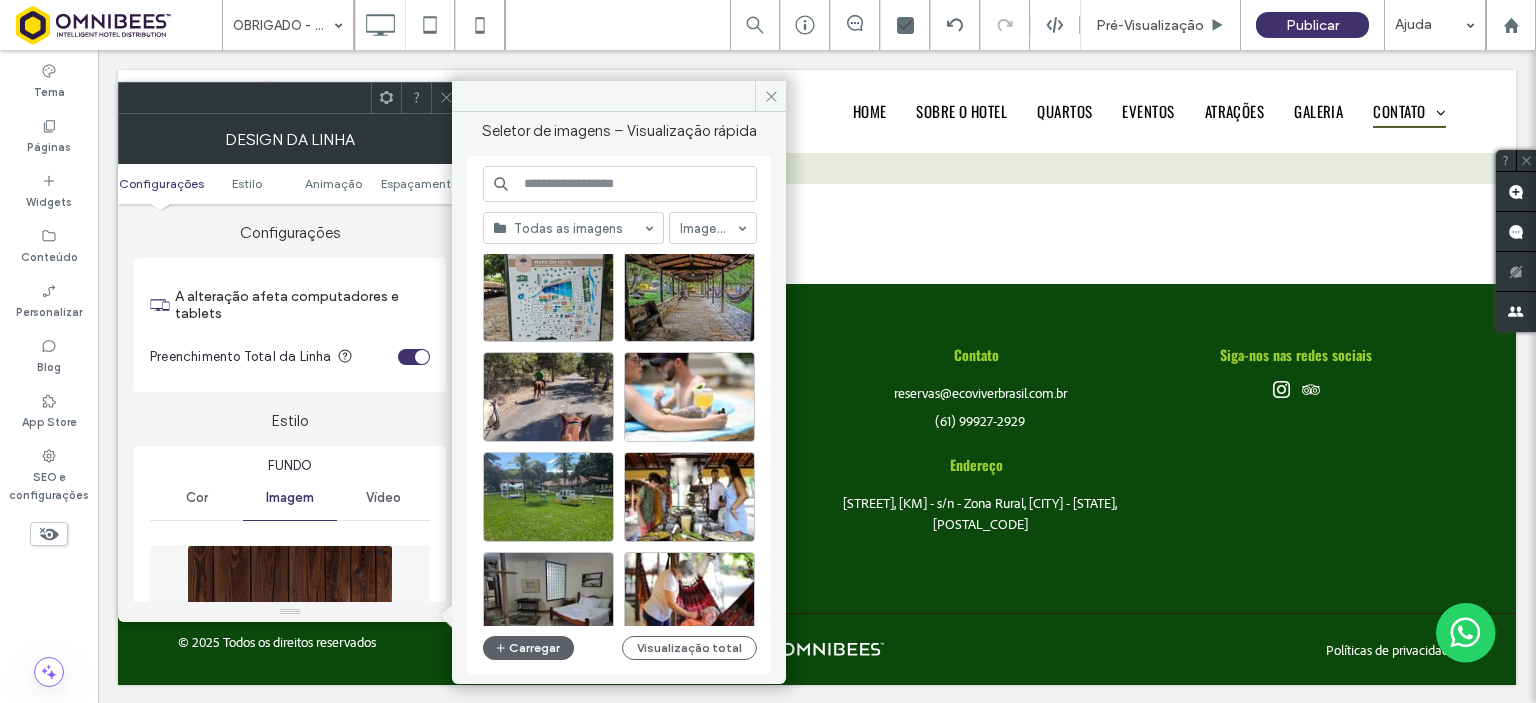 scroll, scrollTop: 638, scrollLeft: 0, axis: vertical 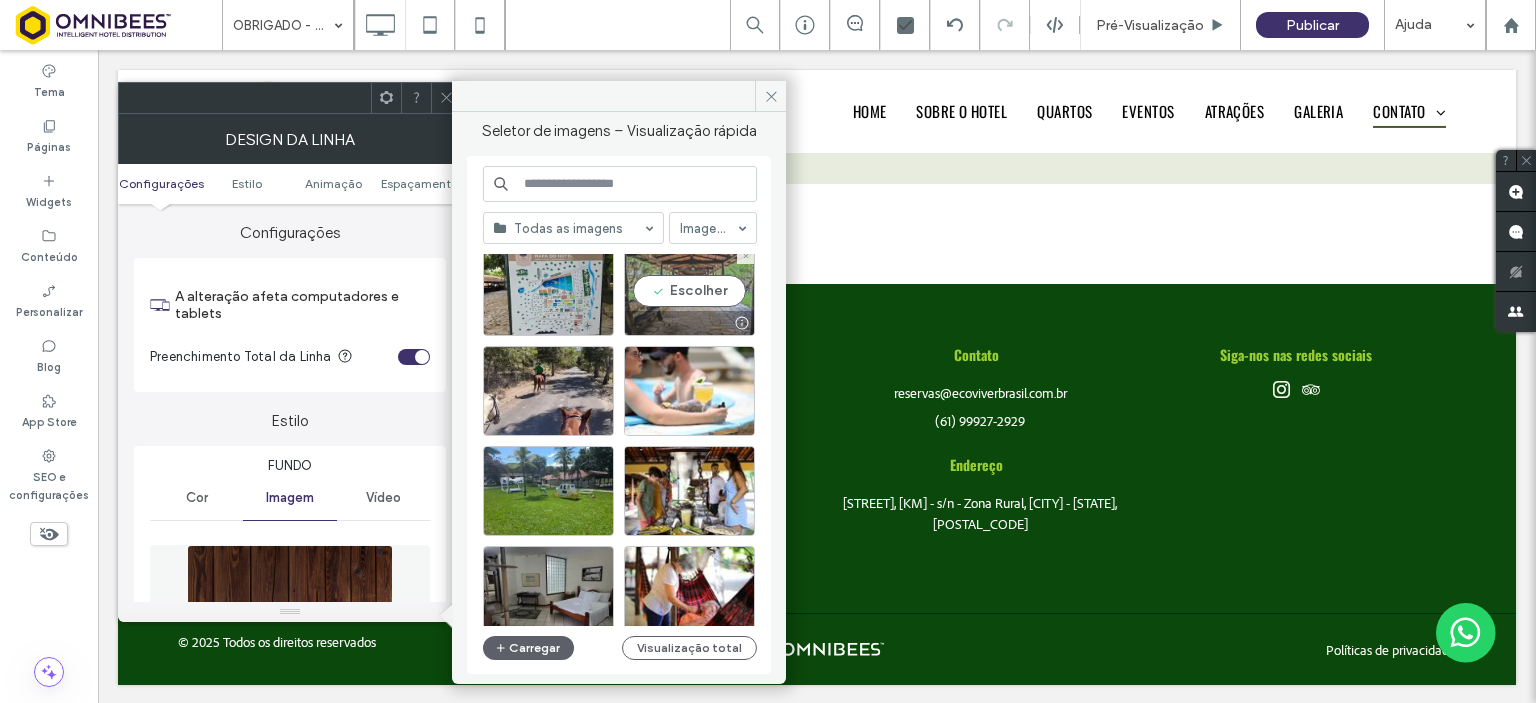 click on "Escolher" at bounding box center [689, 291] 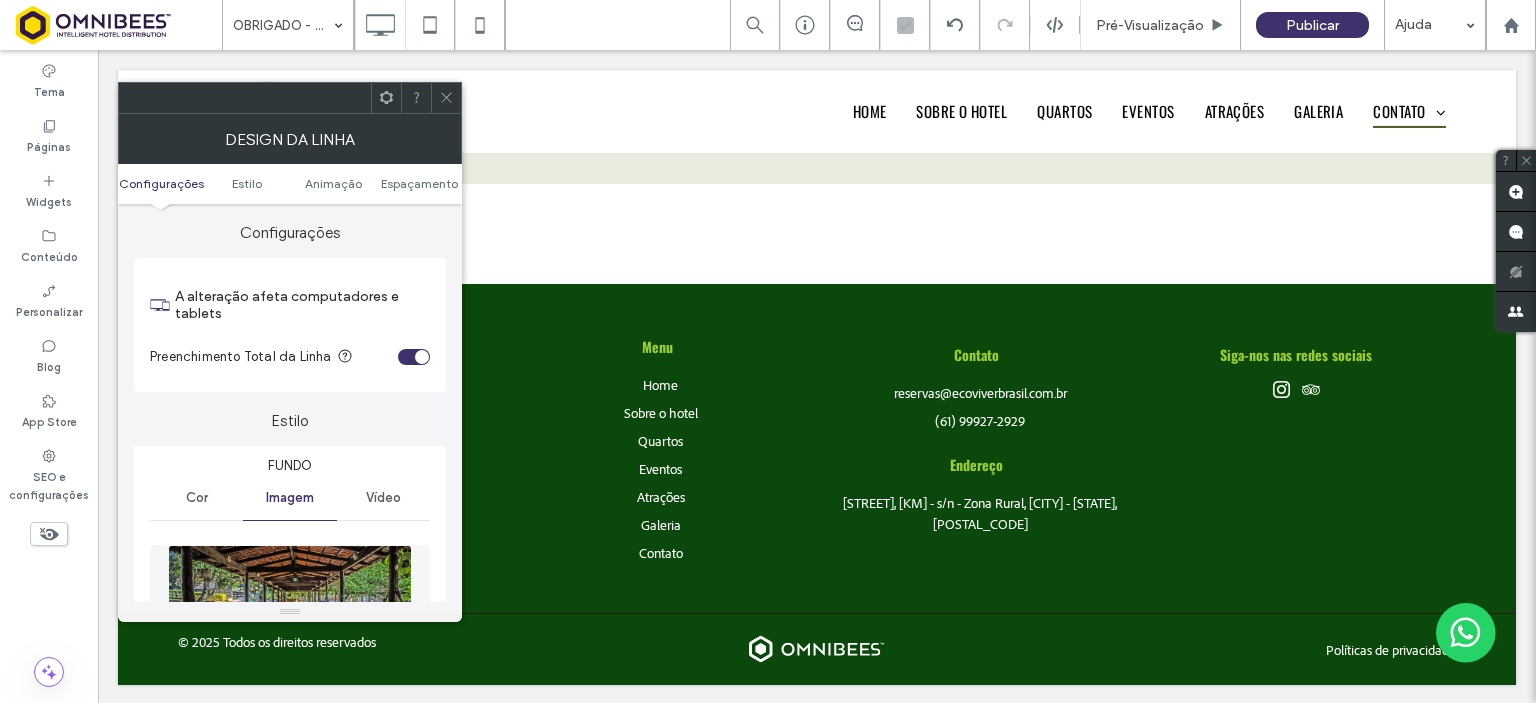 click 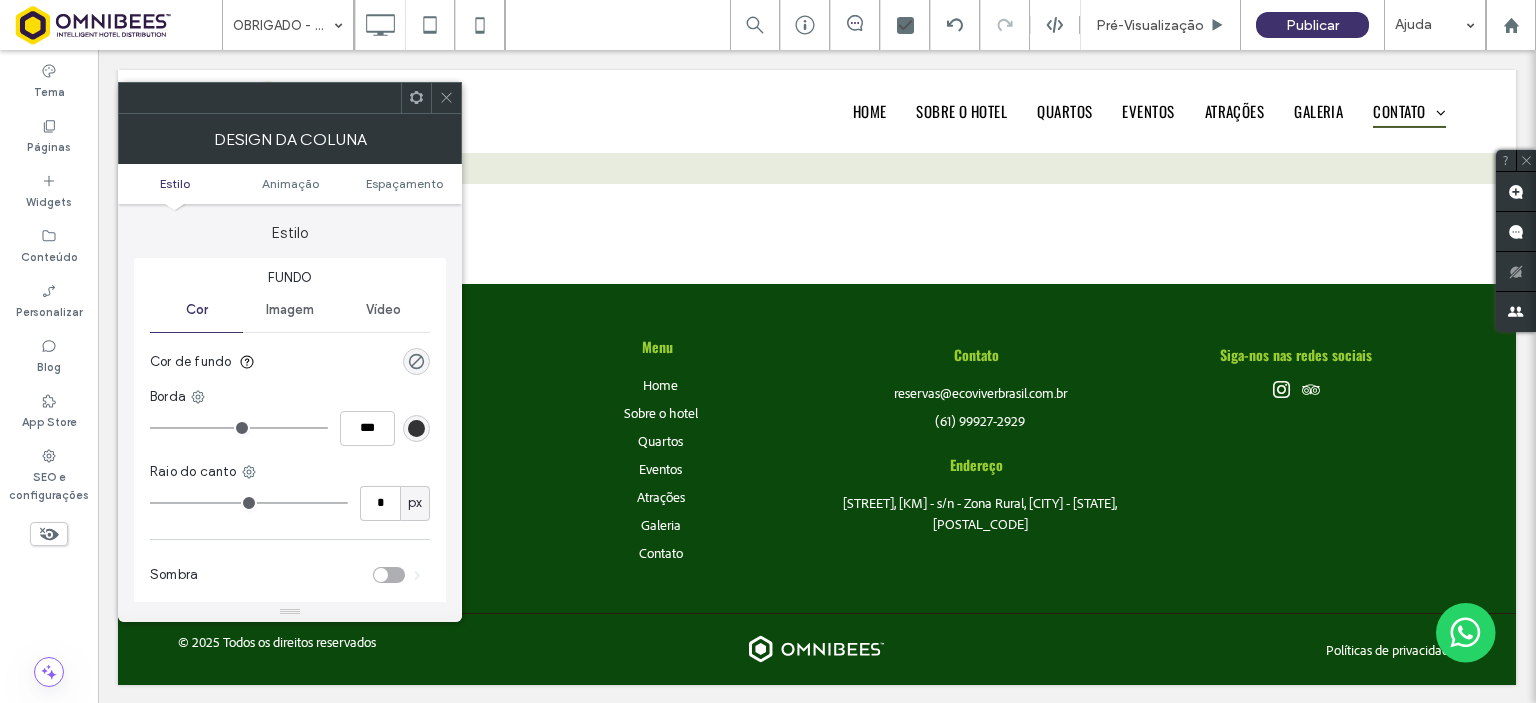click at bounding box center (446, 98) 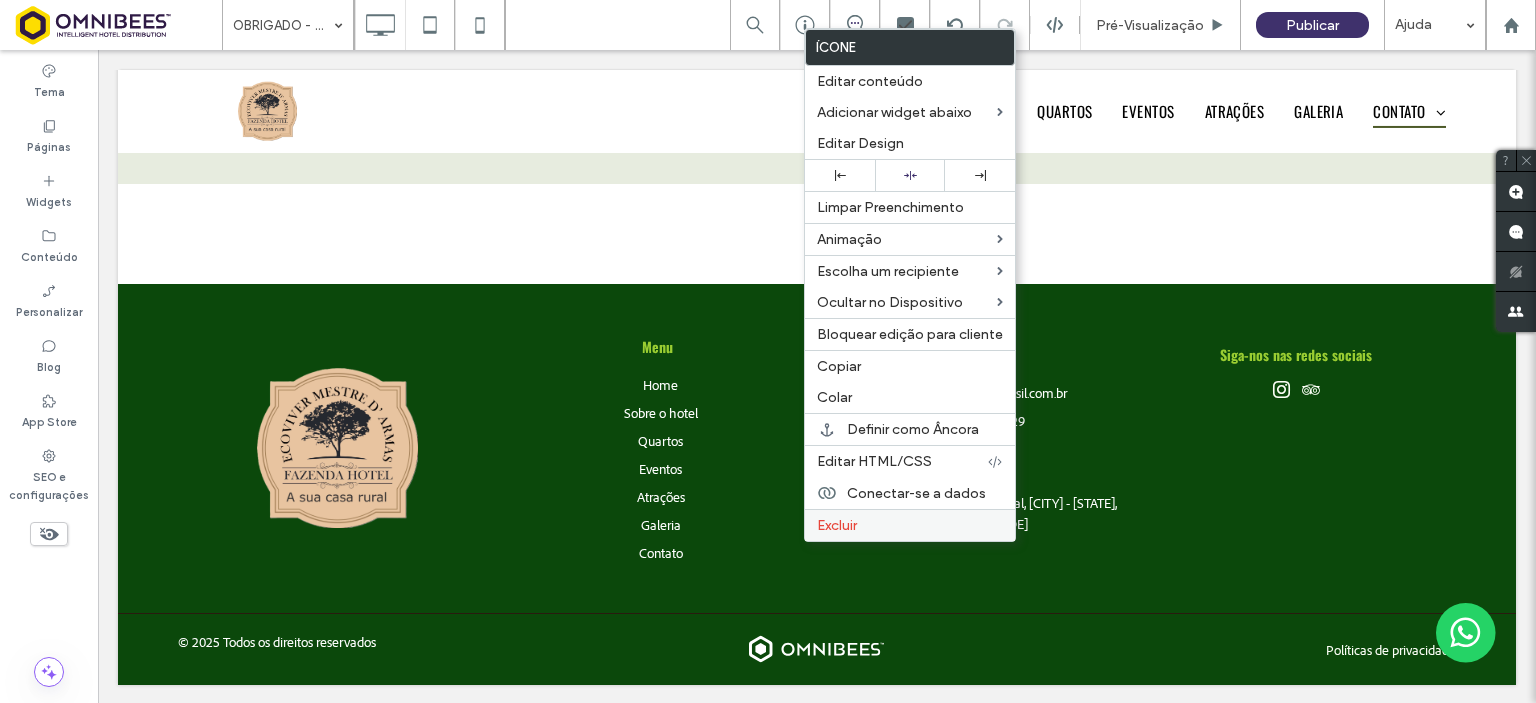 click on "Excluir" at bounding box center (837, 525) 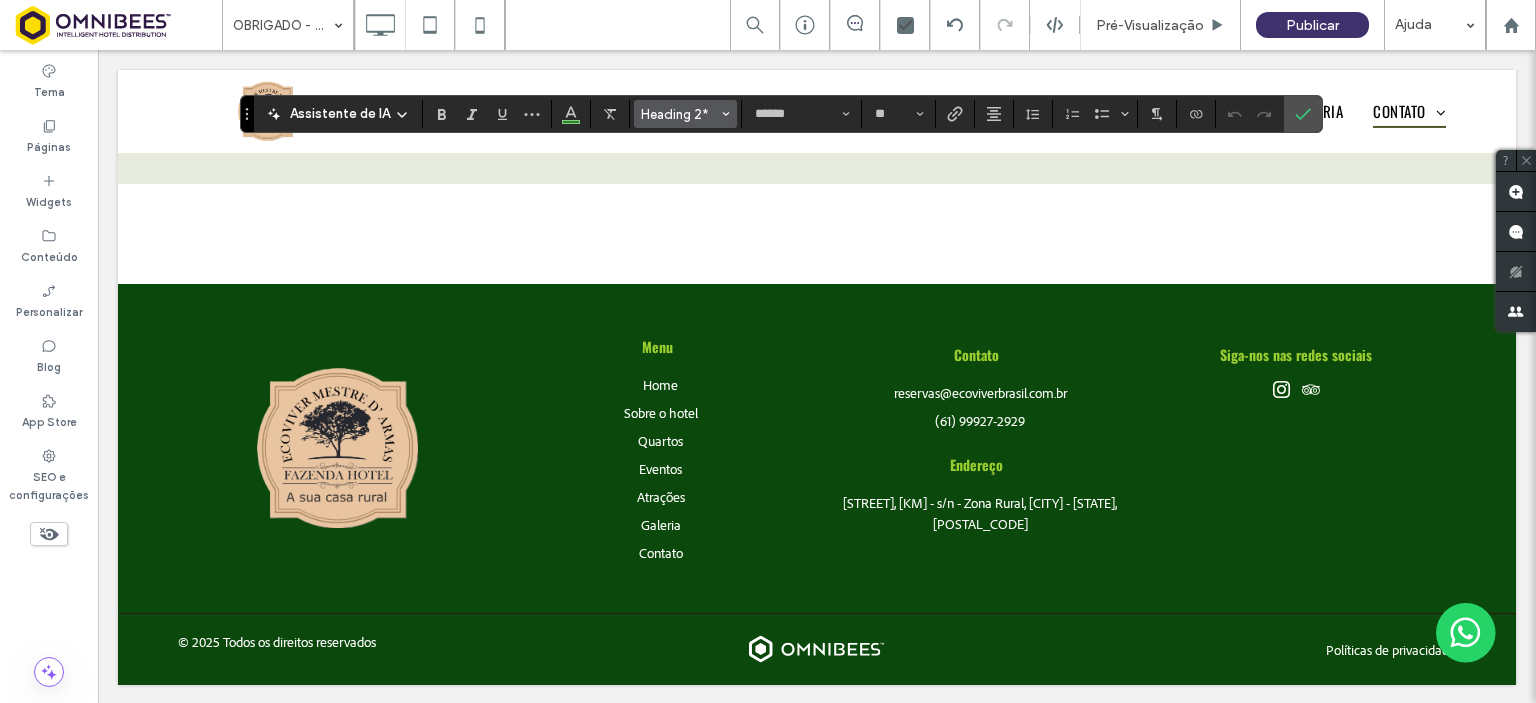 click on "Heading 2*" at bounding box center [680, 114] 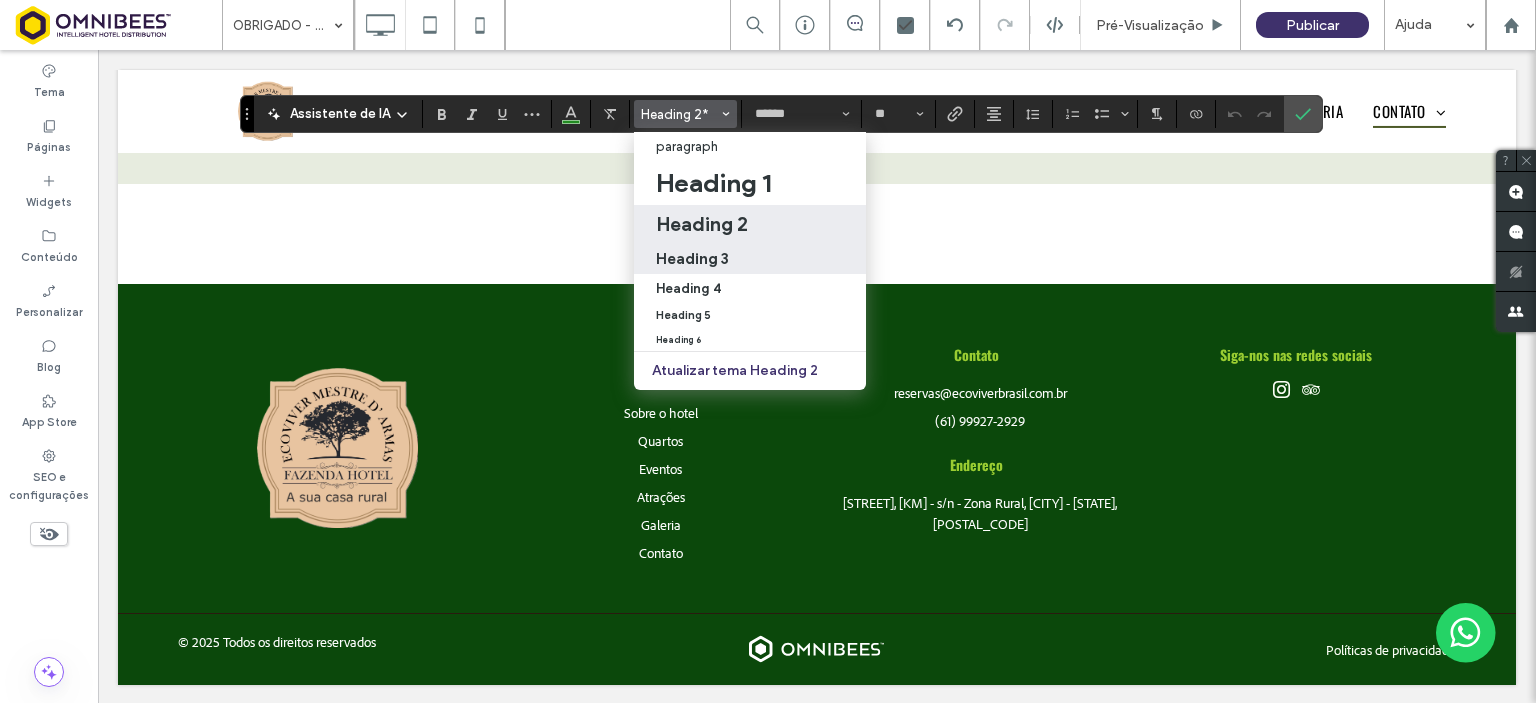 click on "Heading 3" at bounding box center (692, 258) 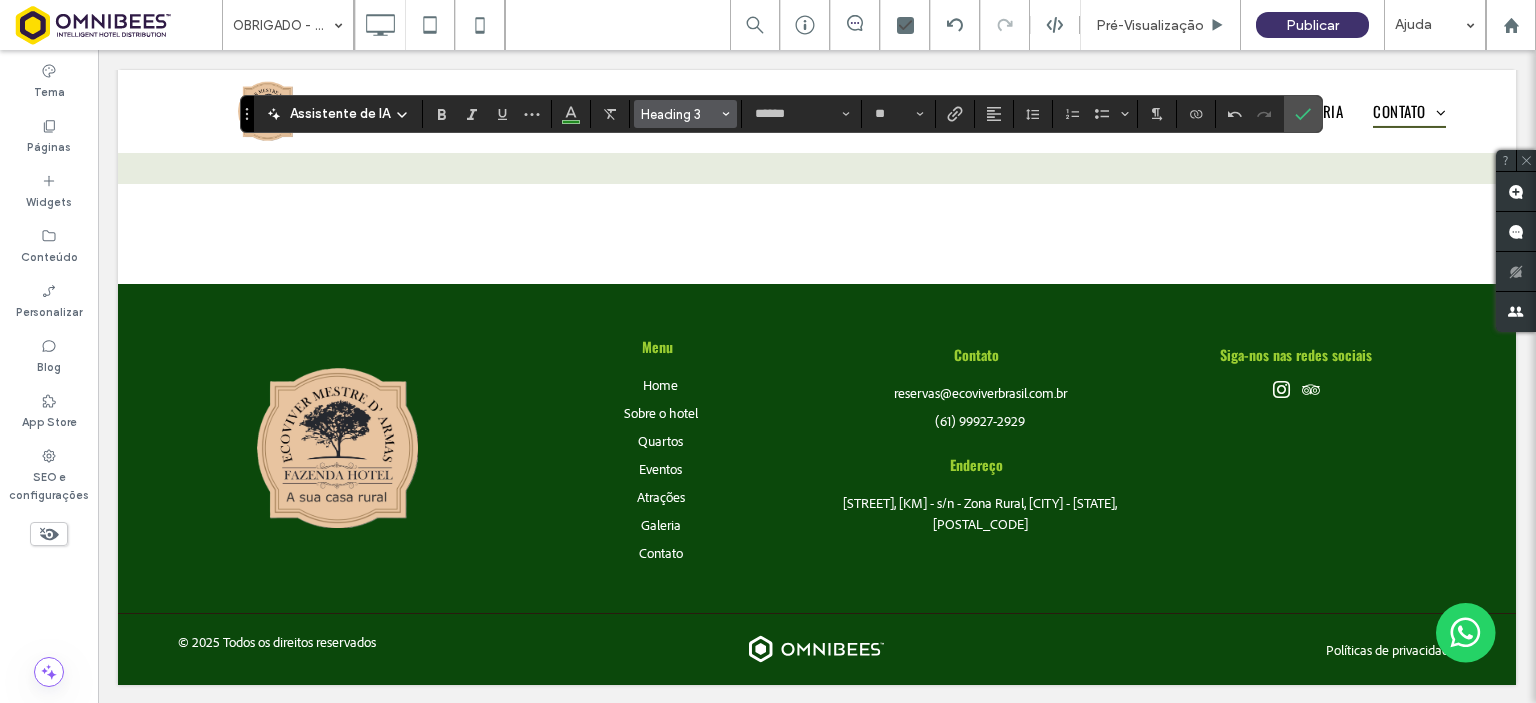 click on "Heading 3" at bounding box center (680, 114) 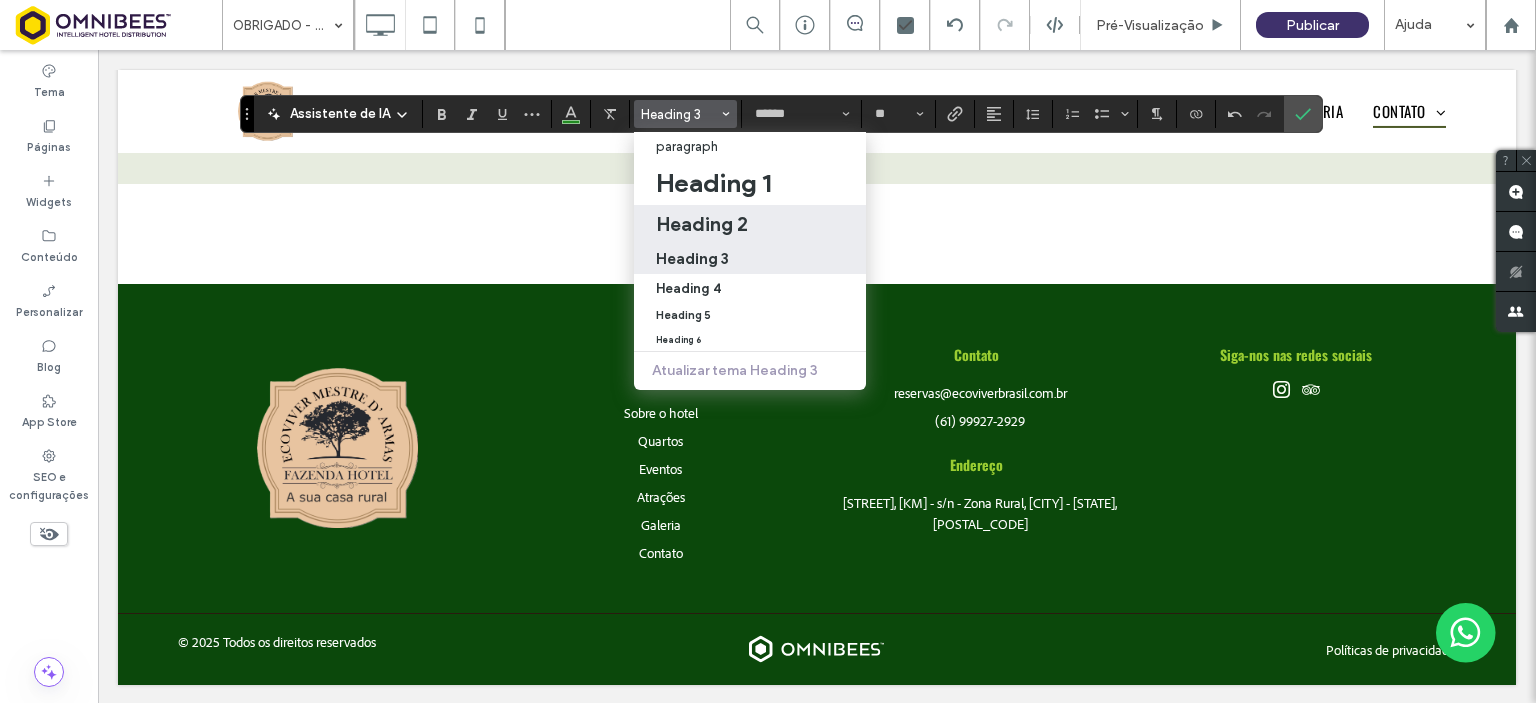 click on "Heading 2" at bounding box center [702, 224] 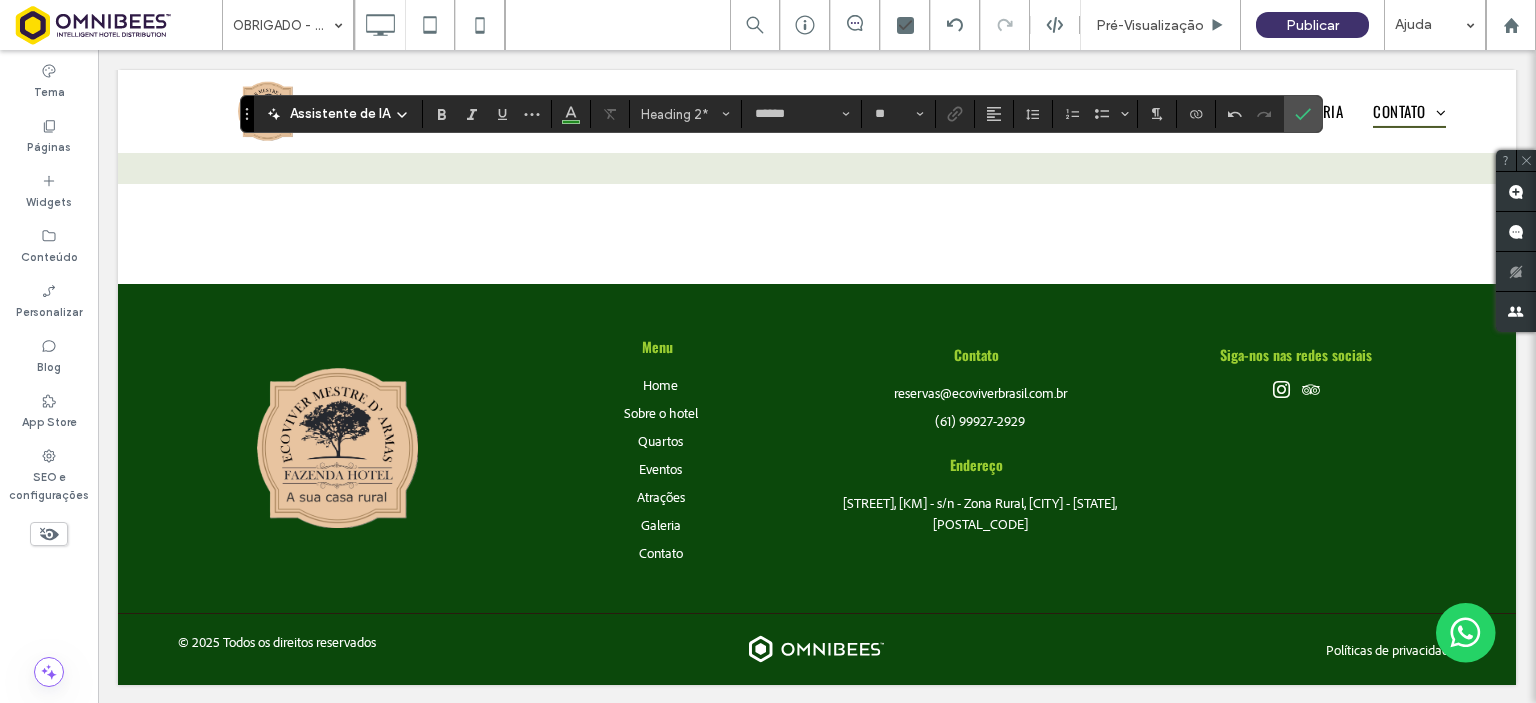 type on "**" 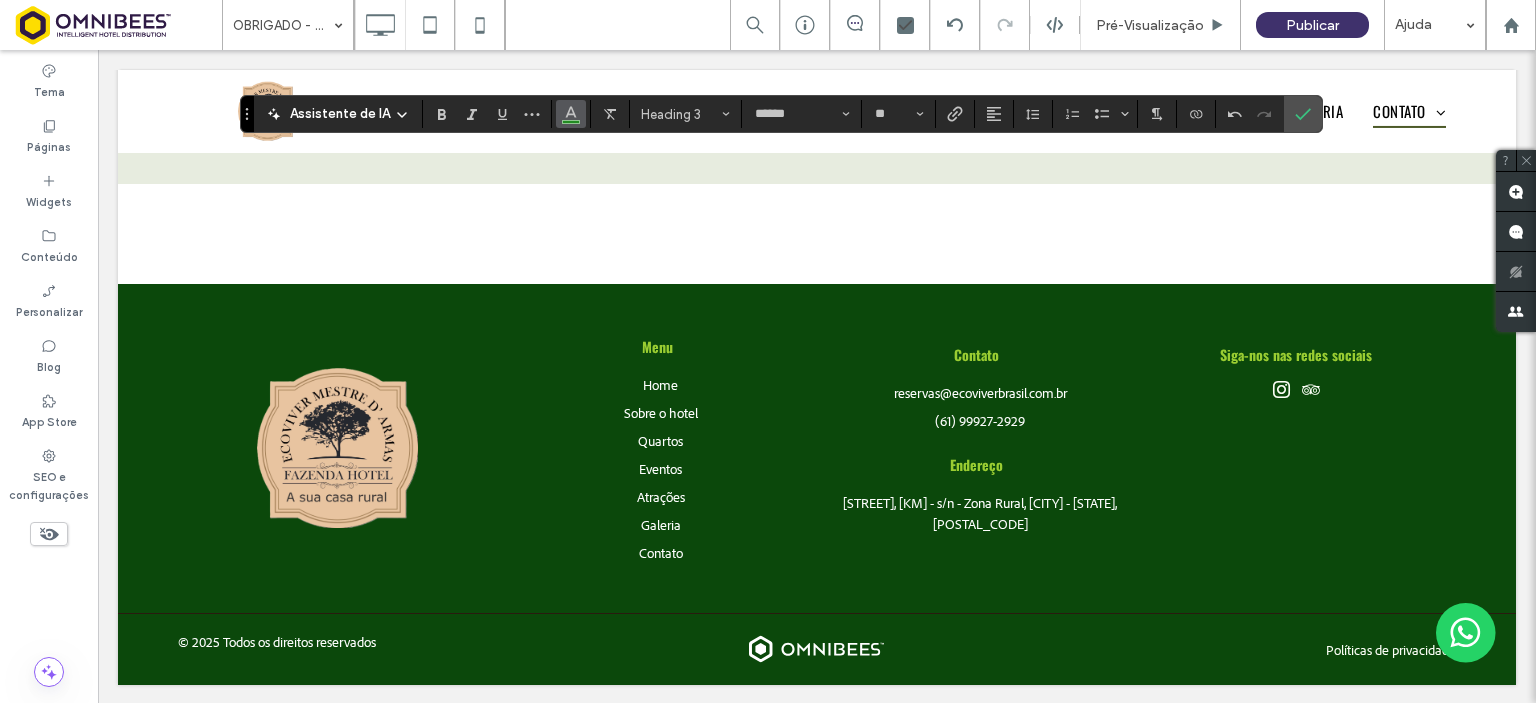 click 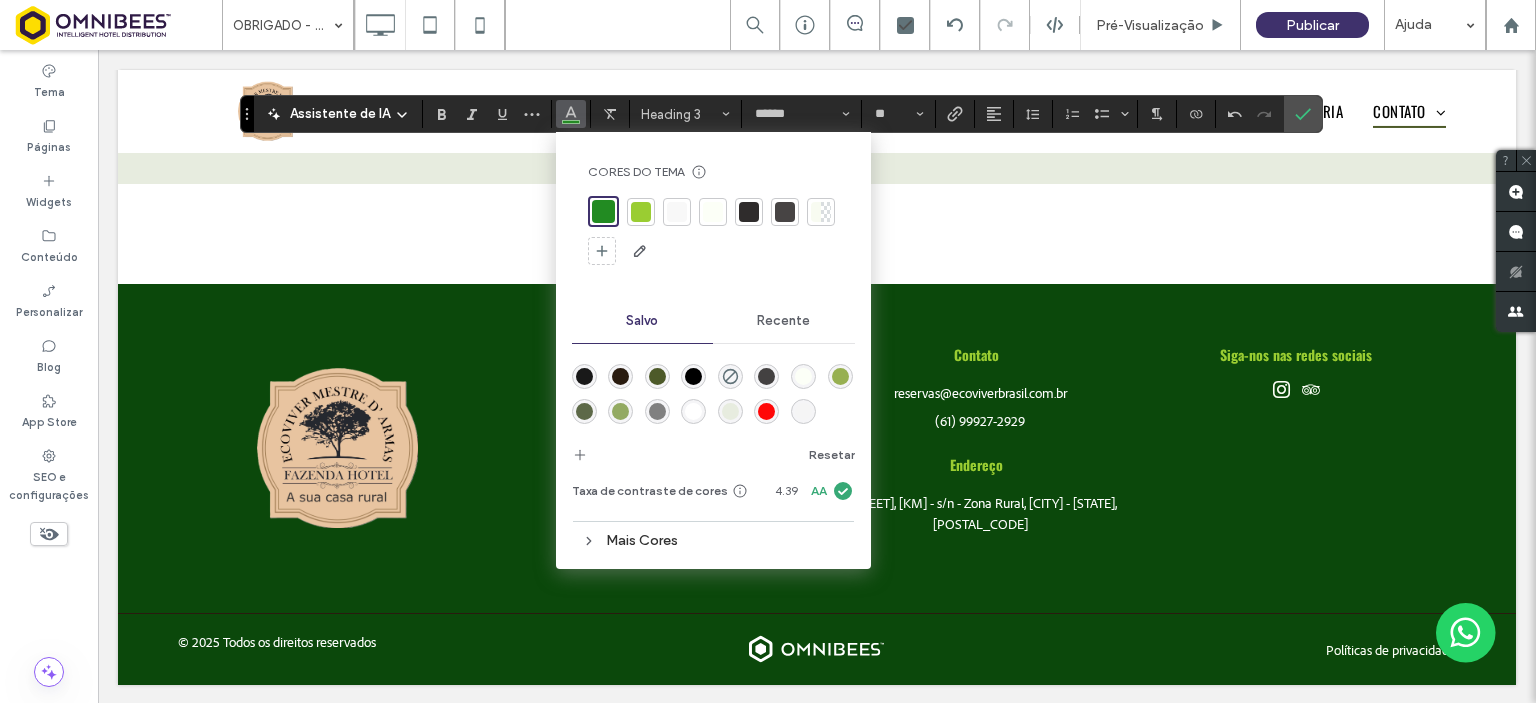 click at bounding box center [785, 212] 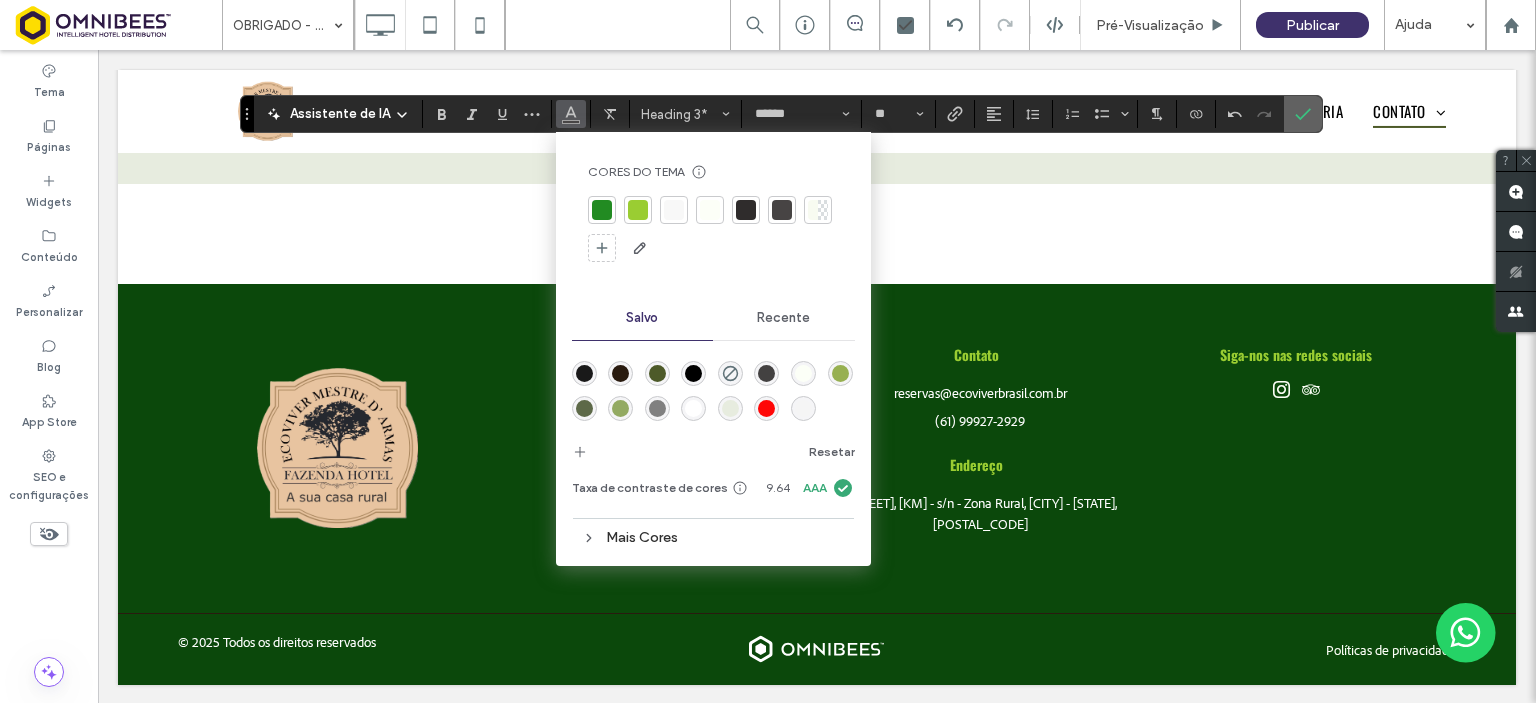 click at bounding box center [1303, 114] 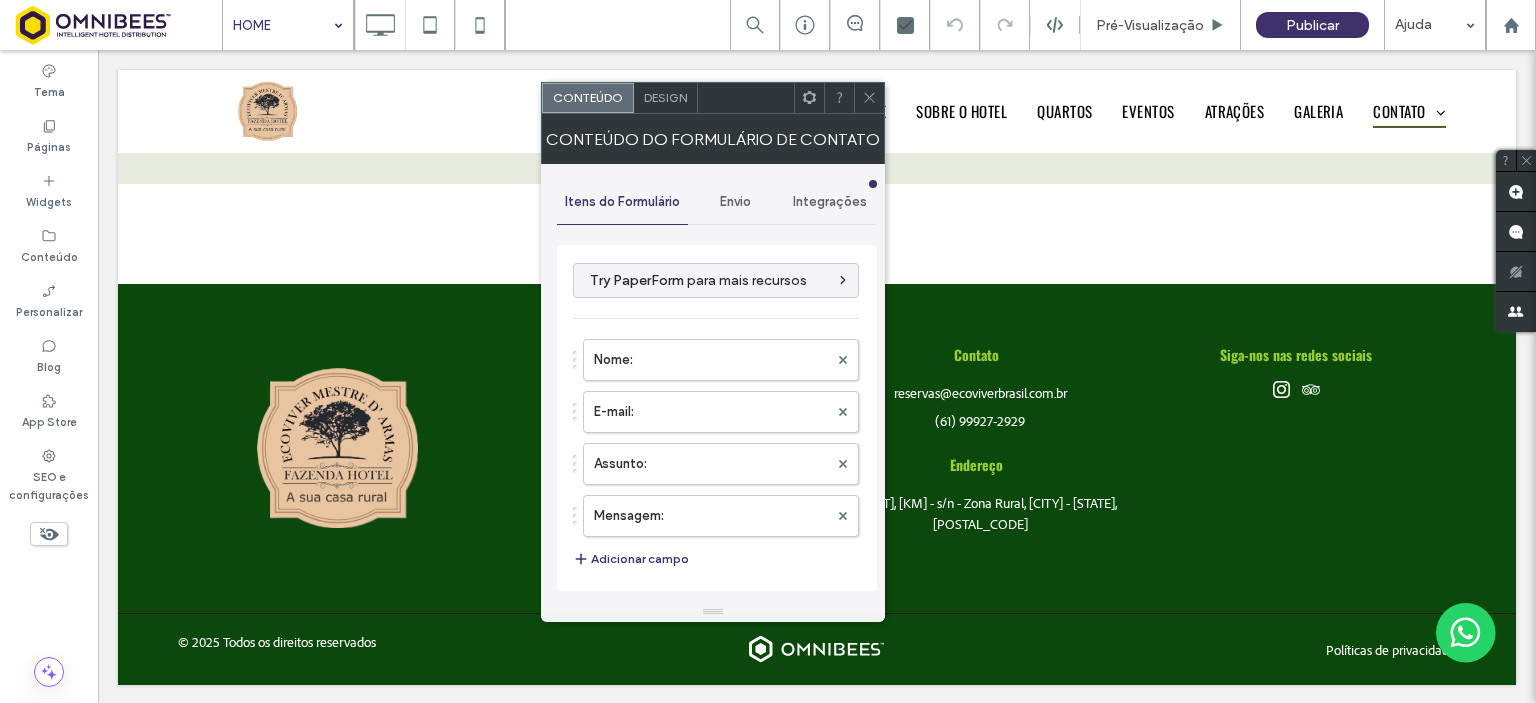 click on "Envio" at bounding box center [735, 202] 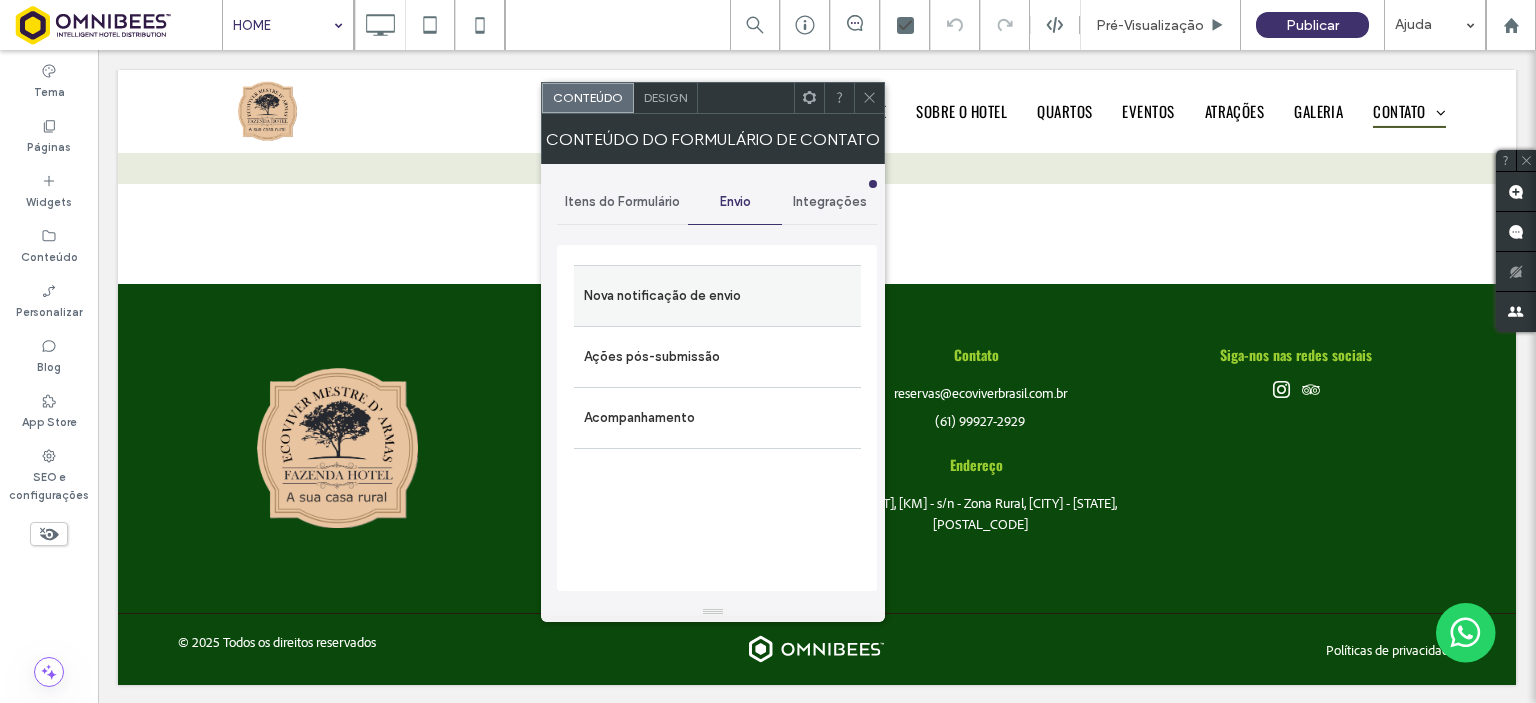 click on "Nova notificação de envio" at bounding box center (717, 296) 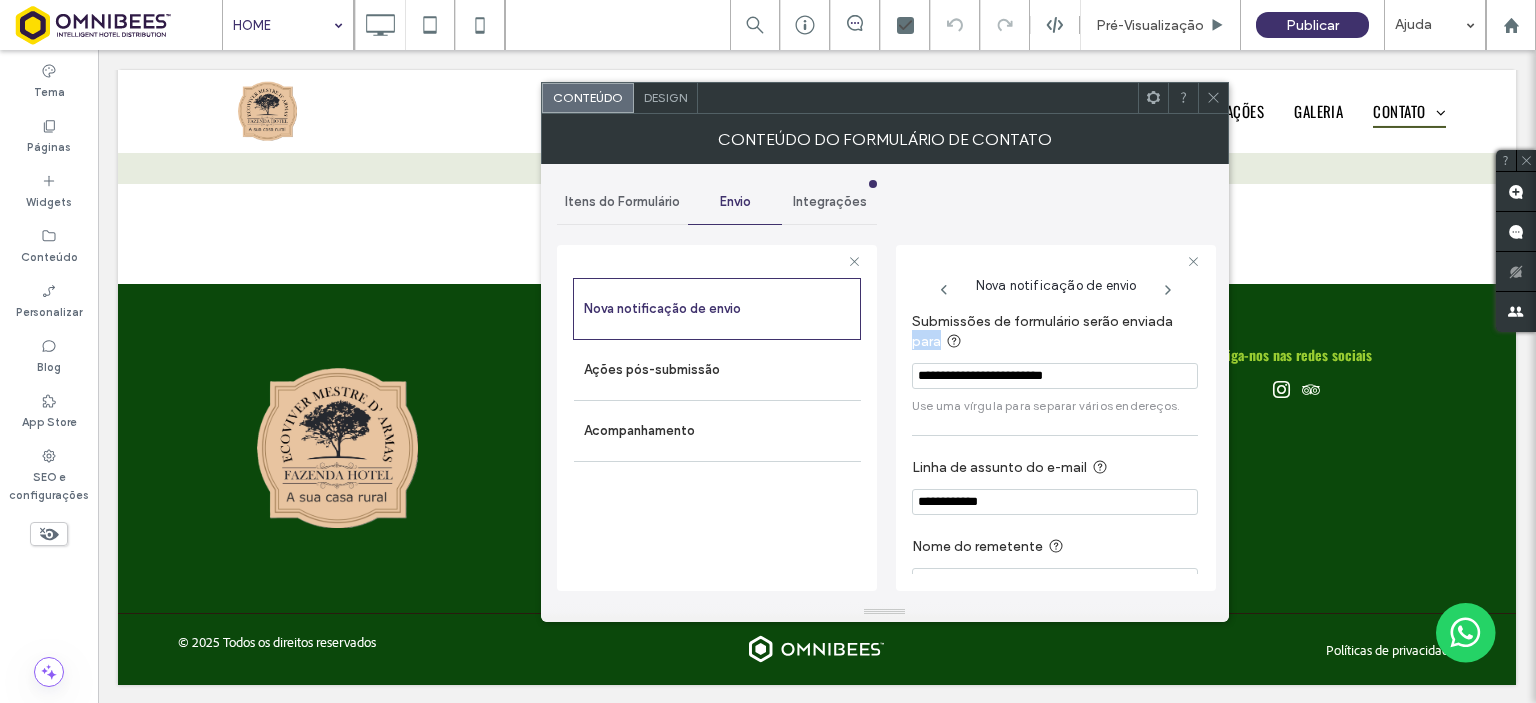 drag, startPoint x: 1200, startPoint y: 323, endPoint x: 1200, endPoint y: 364, distance: 41 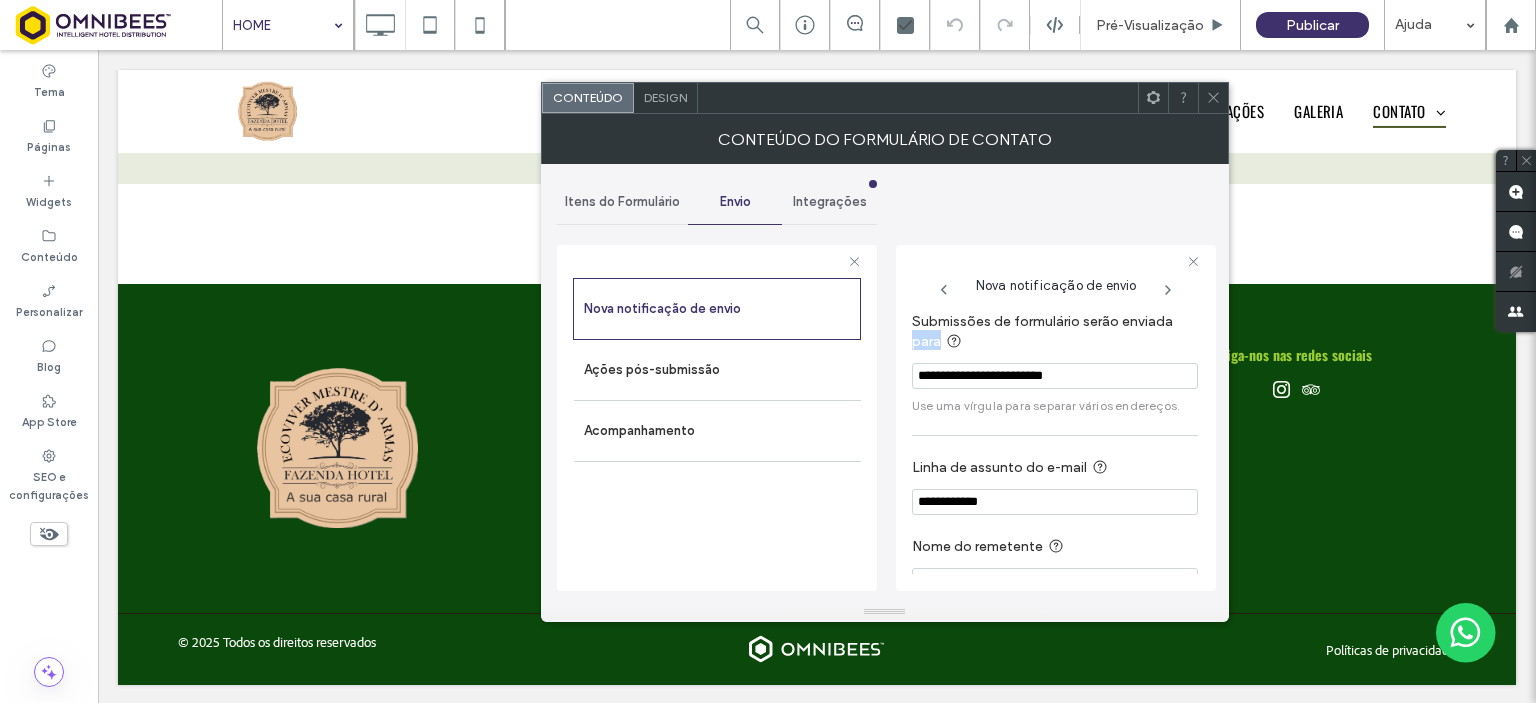 click on "Submissões de formulário serão enviada para [EMAIL] Use uma vírgula para separar vários endereços. Linha de assunto do e-mail [SUBJECT] Nome do remetente [NAME]" at bounding box center [1056, 438] 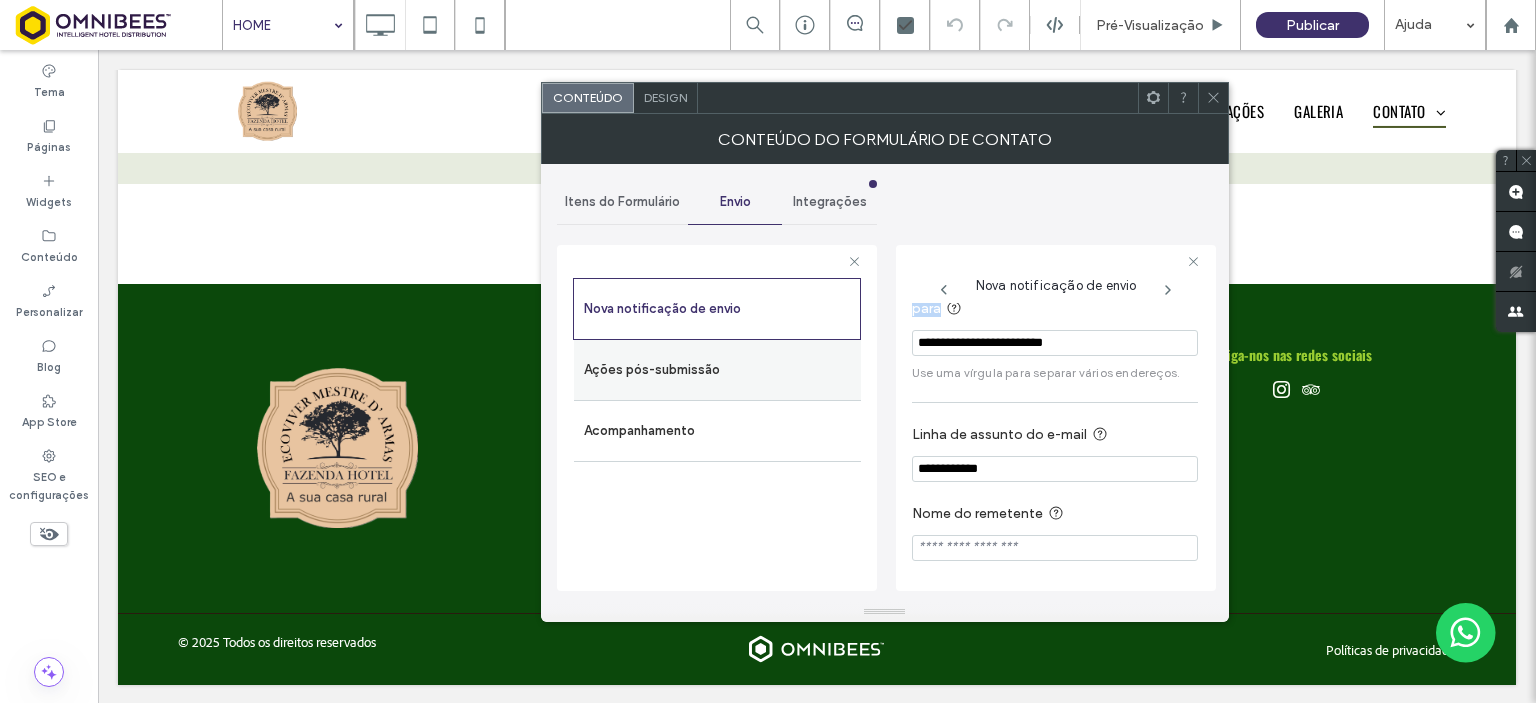 click on "Ações pós-submissão" at bounding box center (717, 370) 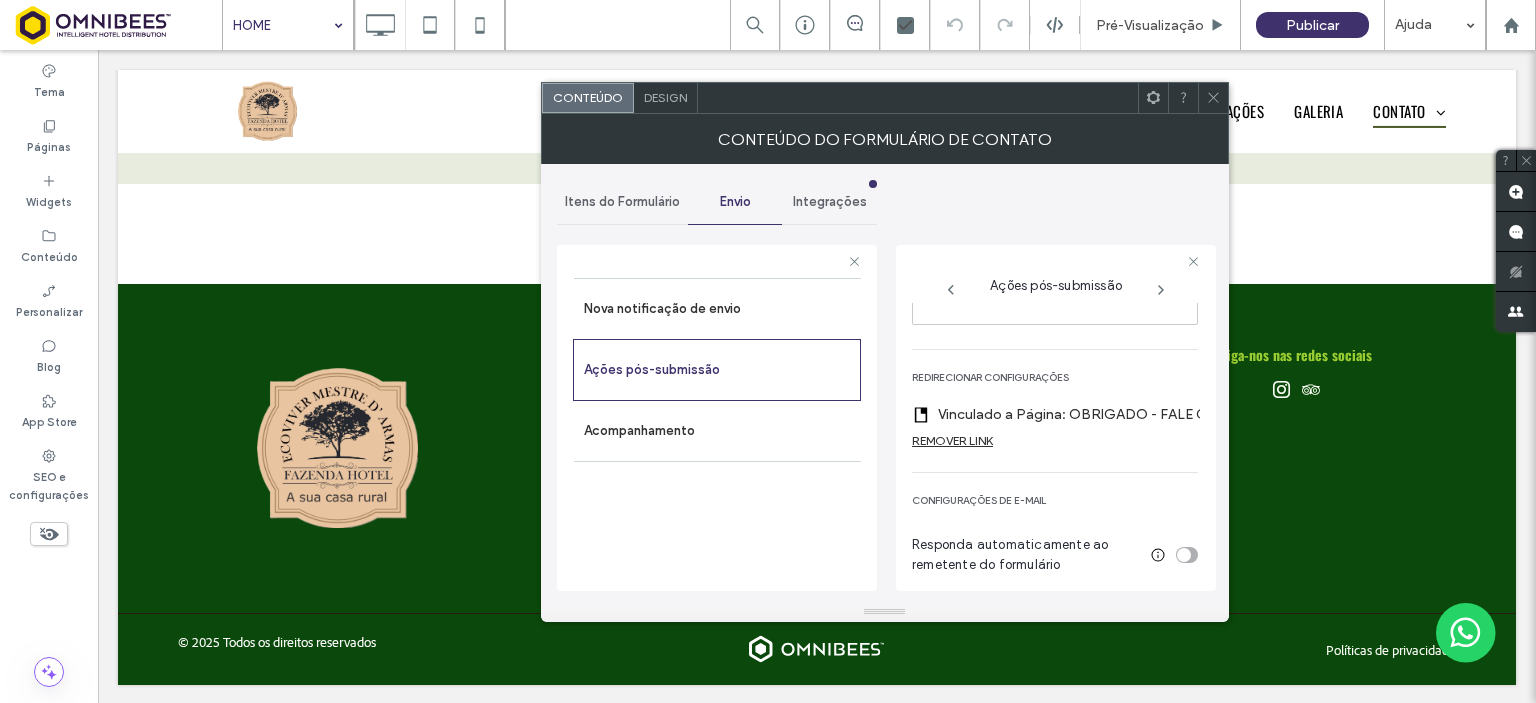 scroll, scrollTop: 382, scrollLeft: 0, axis: vertical 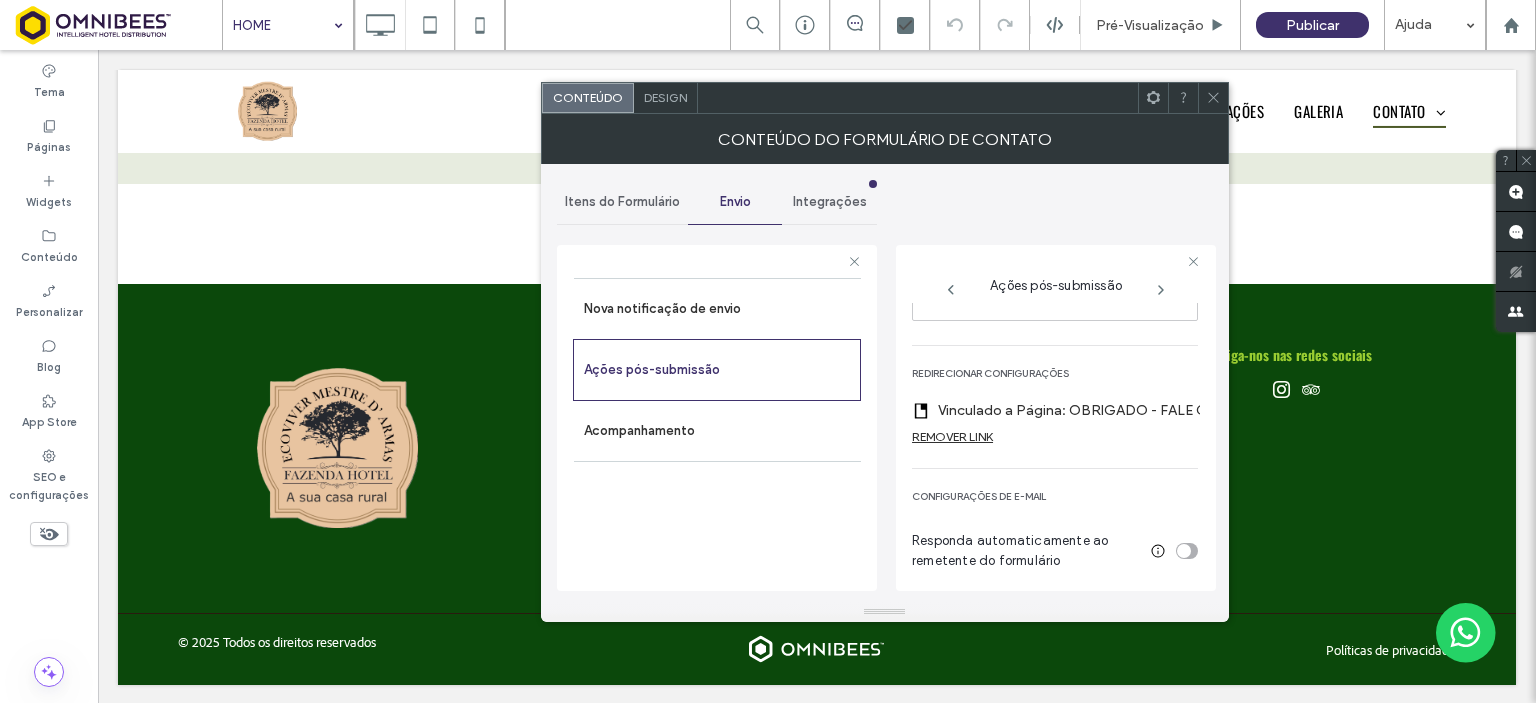 click on "Vinculado a Página: OBRIGADO - FALE CONOSCO" at bounding box center (1081, 410) 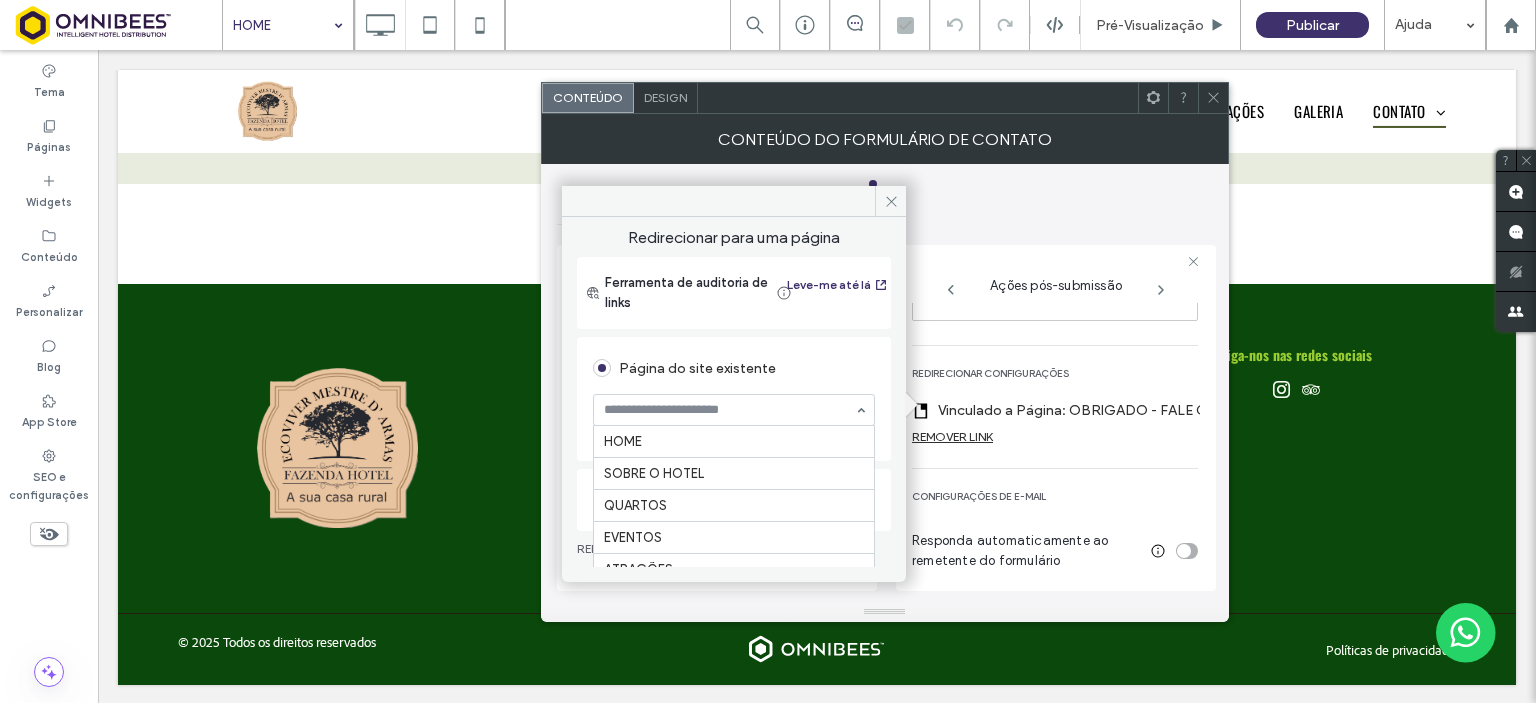 scroll, scrollTop: 128, scrollLeft: 0, axis: vertical 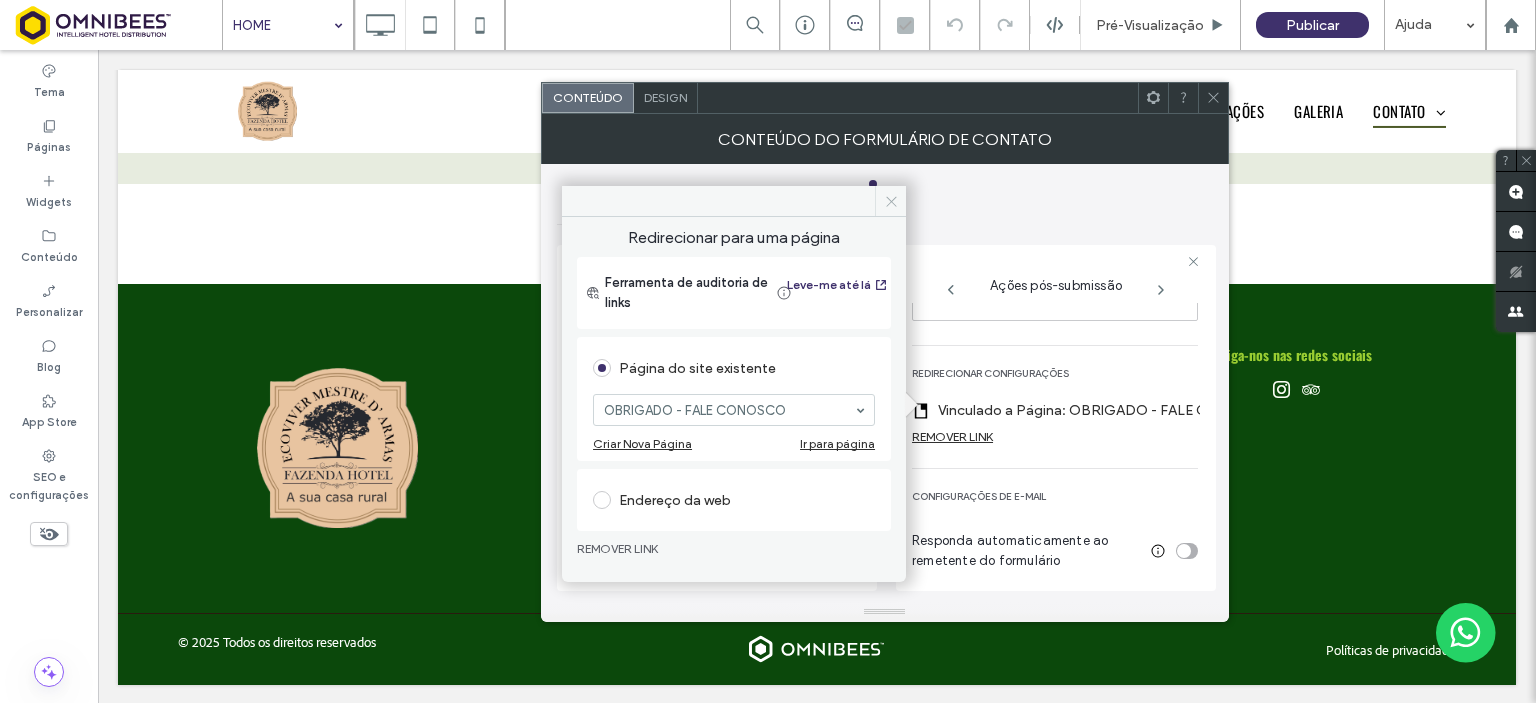 click 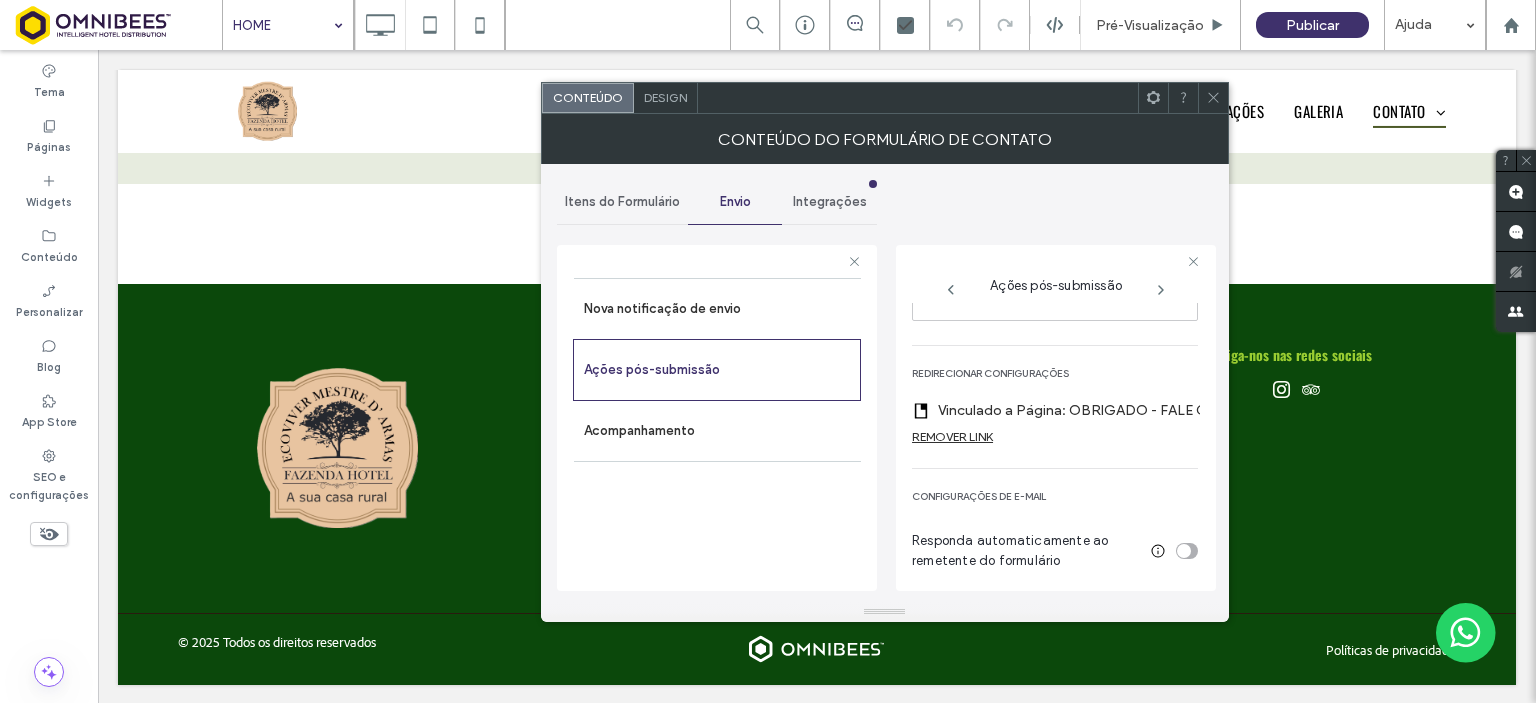 click 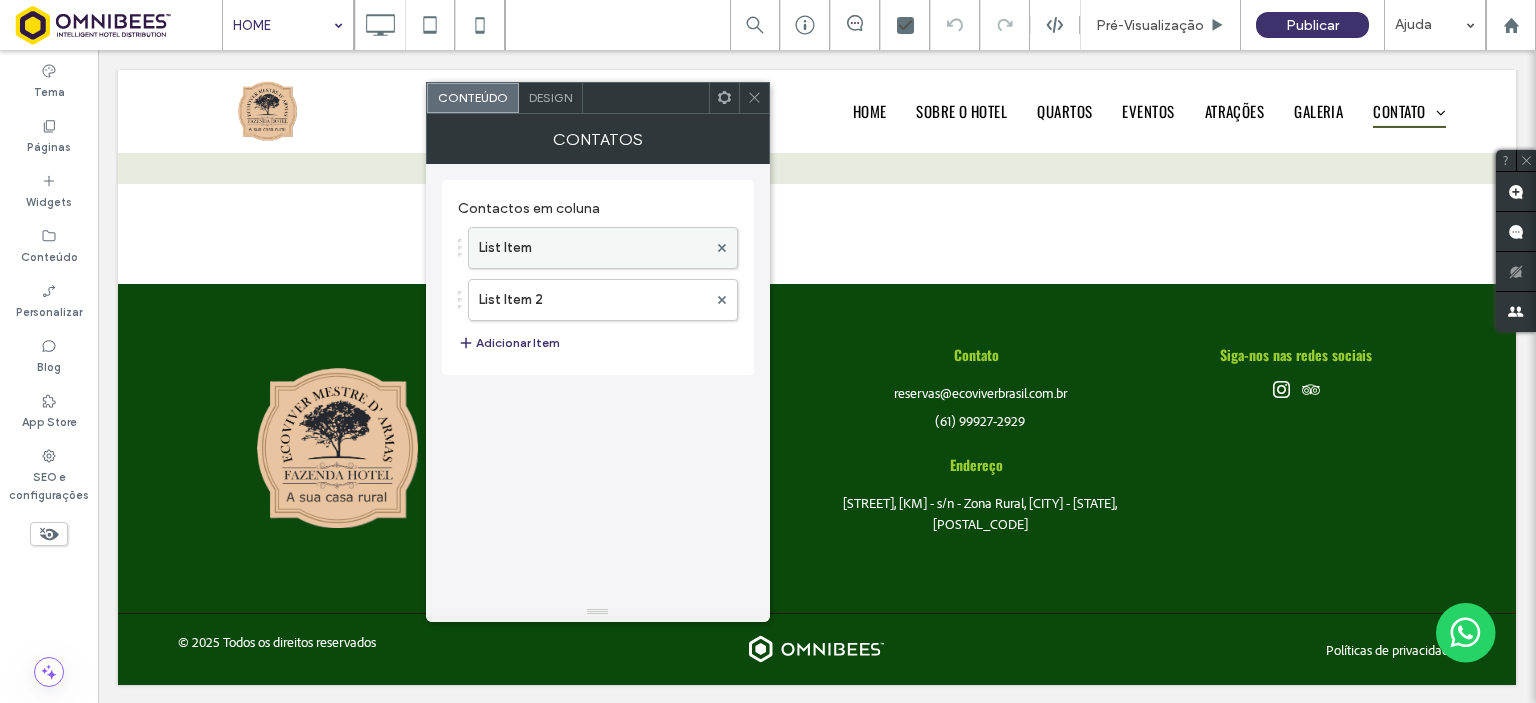 click on "List Item" at bounding box center (593, 248) 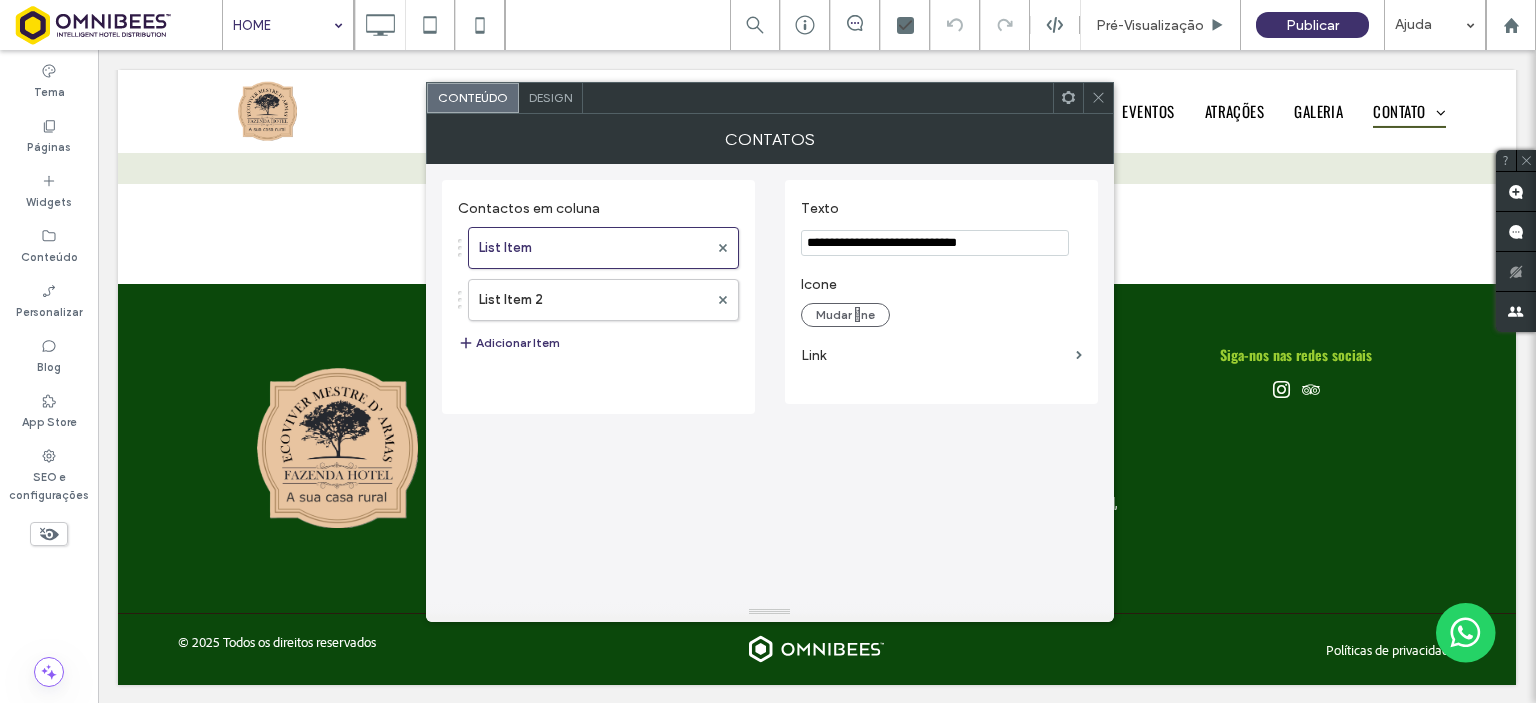 click on "**********" at bounding box center [935, 243] 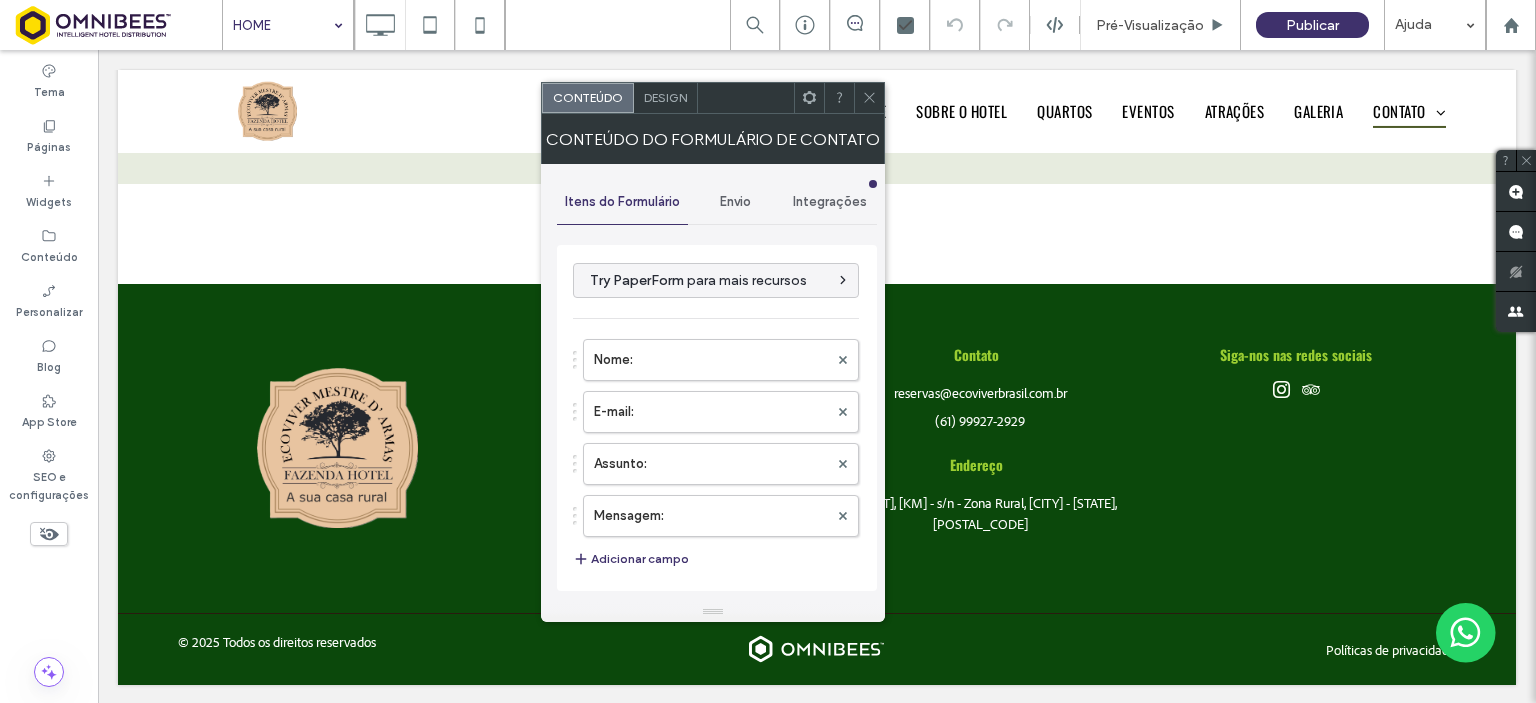 click on "Envio" at bounding box center (735, 202) 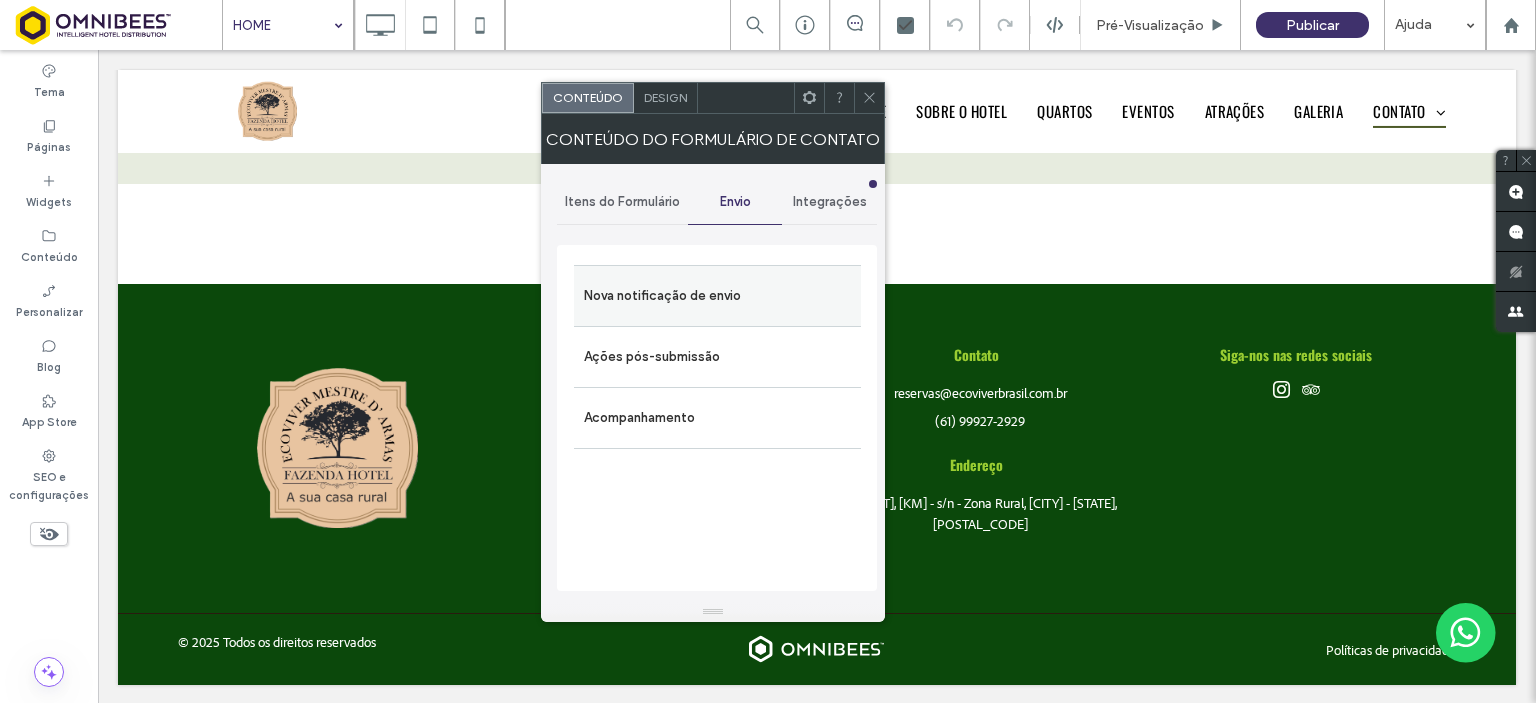 click on "Nova notificação de envio" at bounding box center (717, 296) 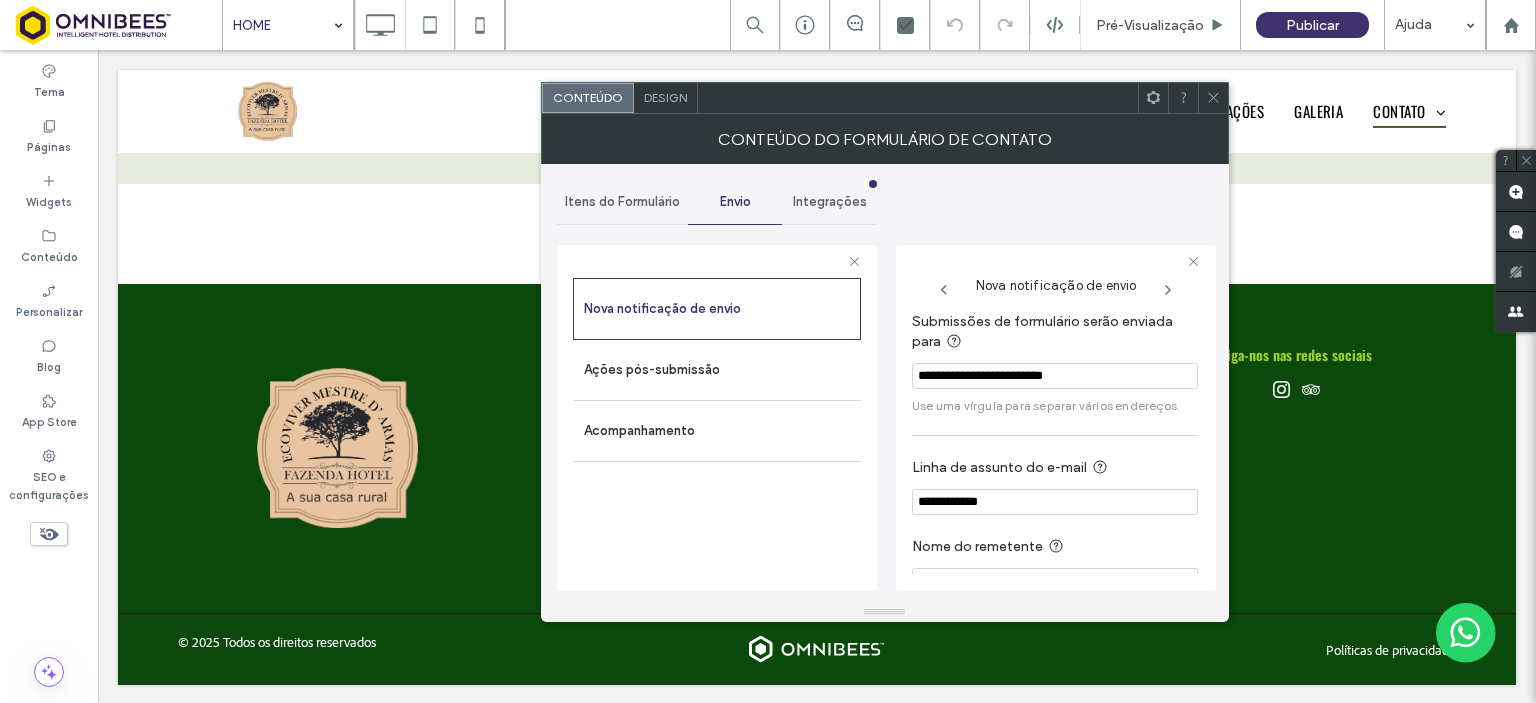click on "Submissões de formulário serão enviada para [EMAIL] Use uma vírgula para separar vários endereços." at bounding box center [1055, 364] 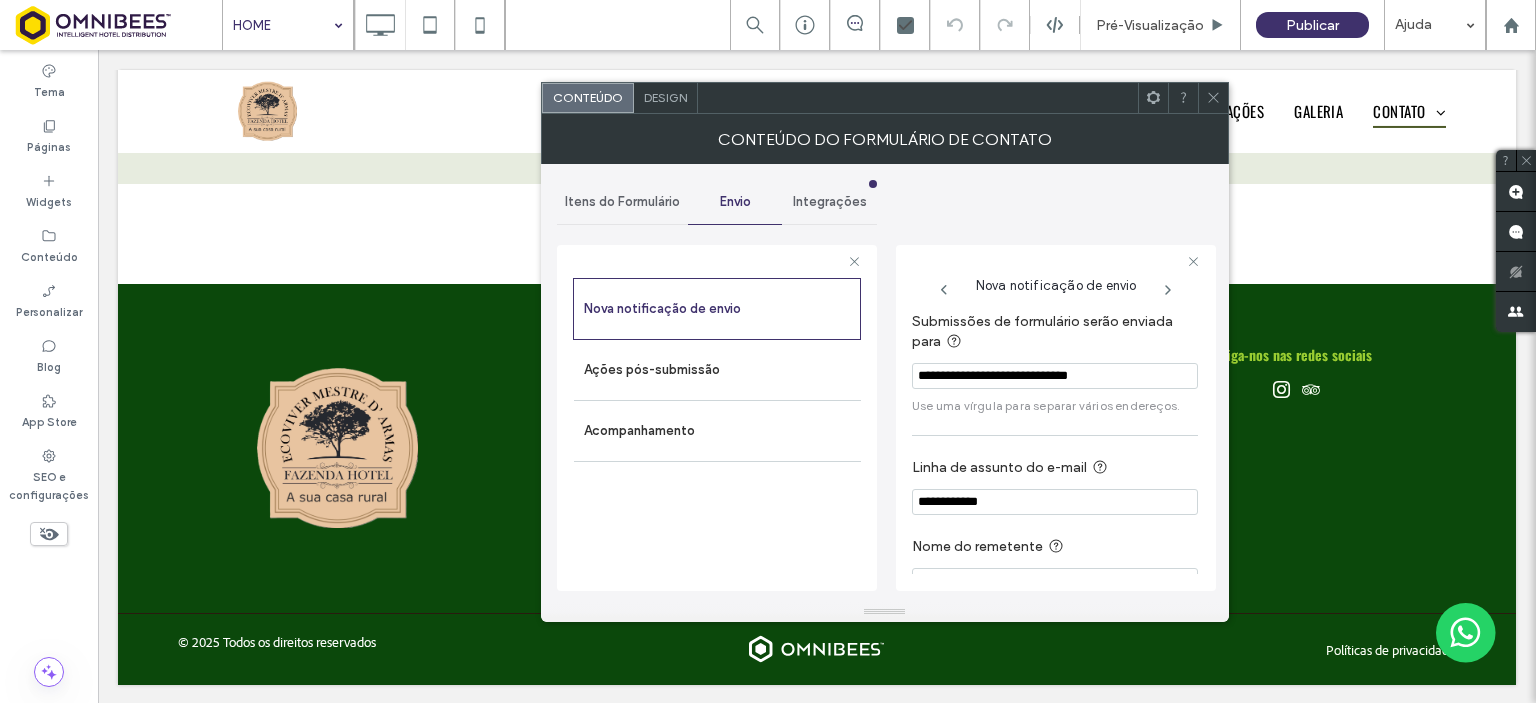 type on "**********" 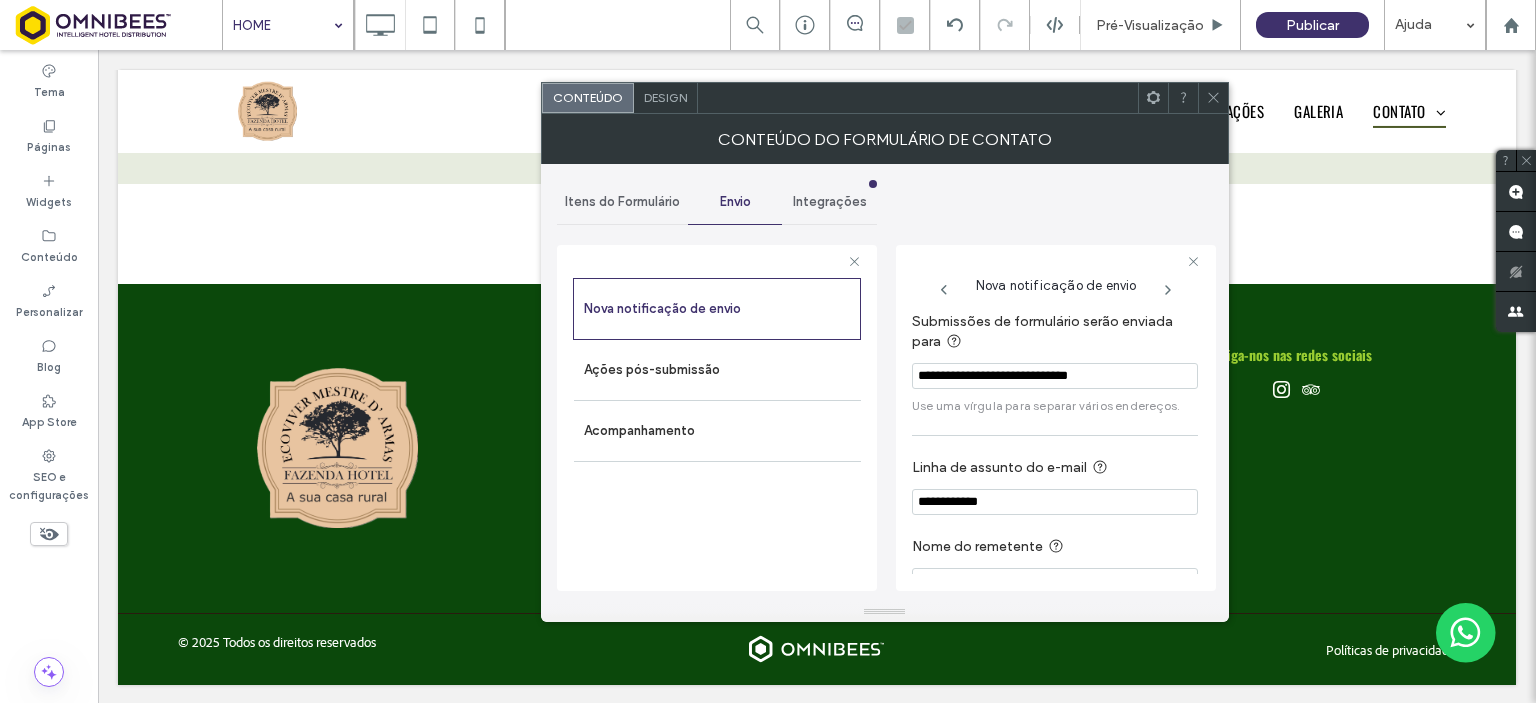 scroll, scrollTop: 33, scrollLeft: 0, axis: vertical 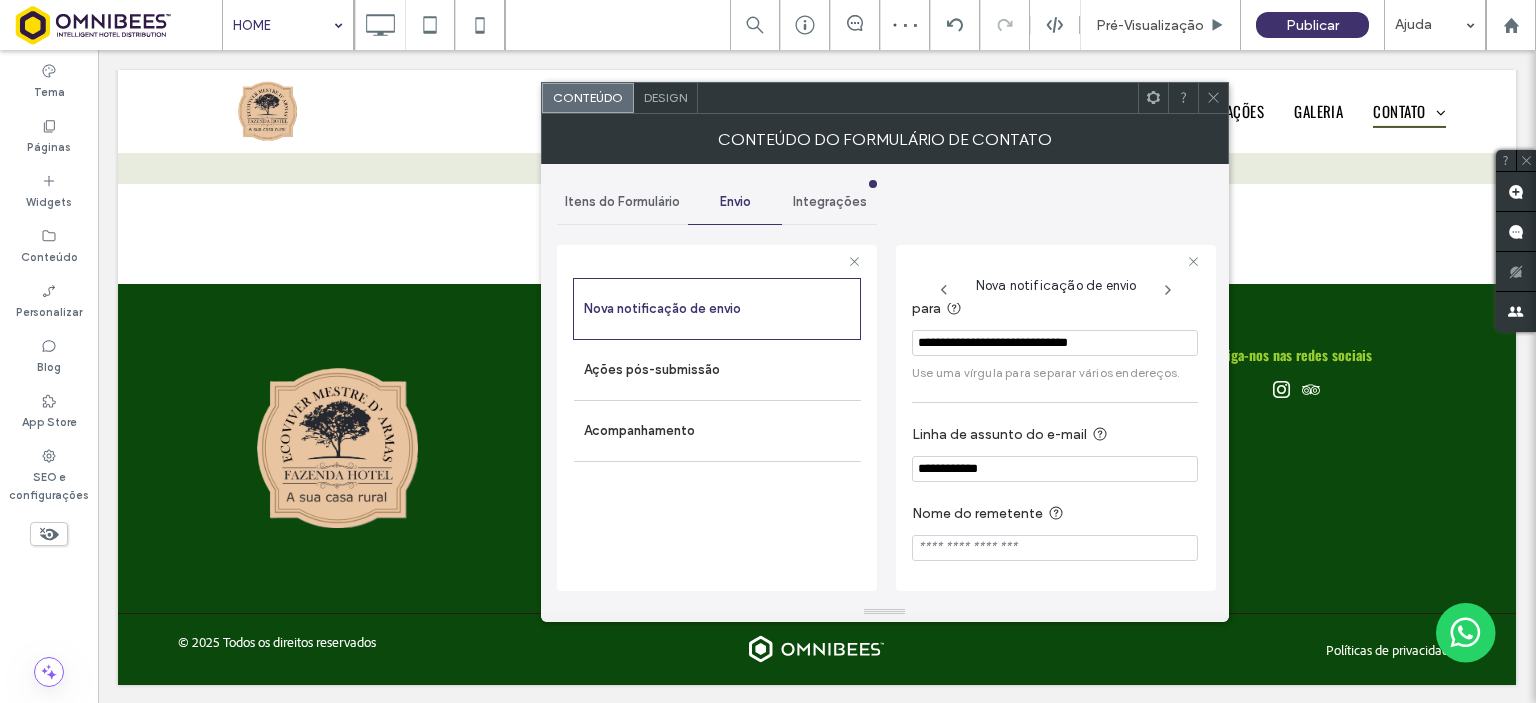 paste on "**********" 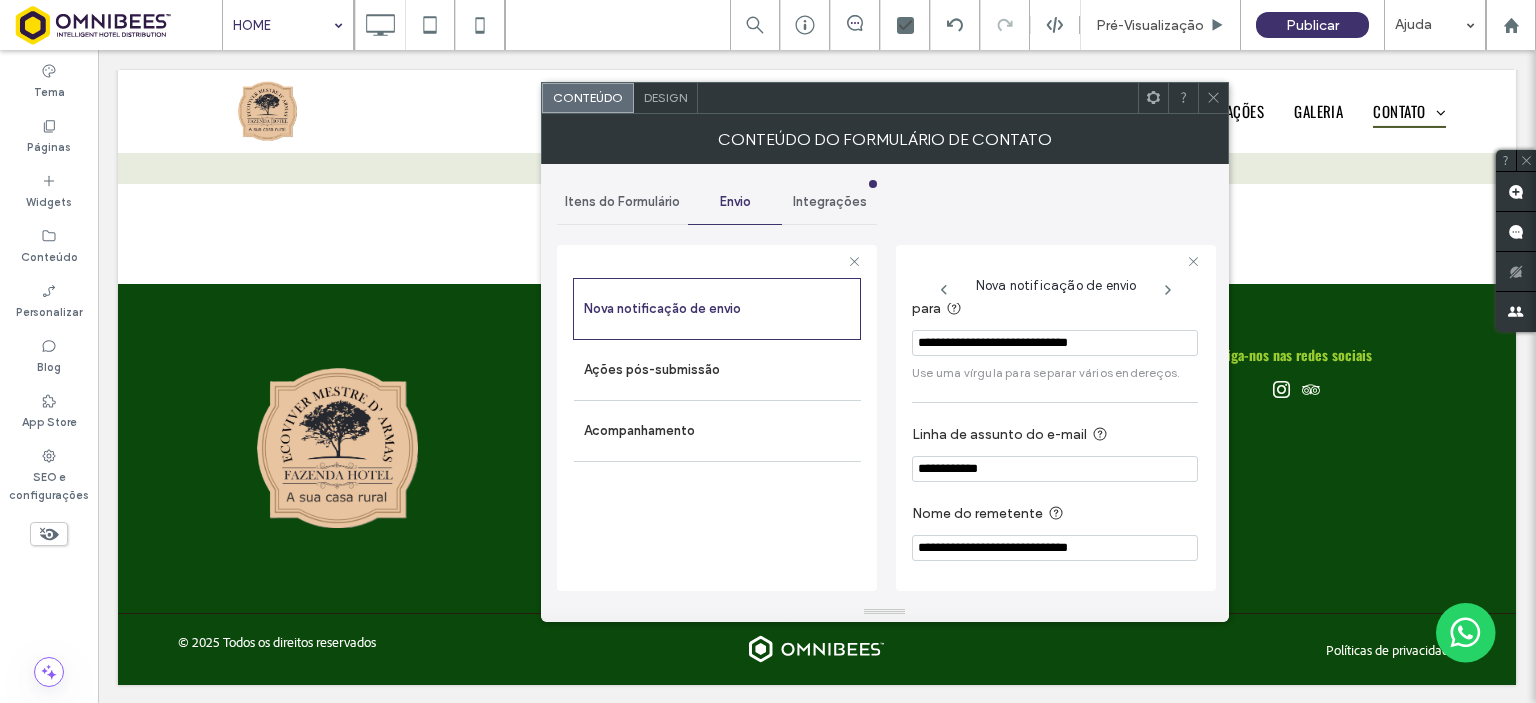 drag, startPoint x: 977, startPoint y: 544, endPoint x: 927, endPoint y: 544, distance: 50 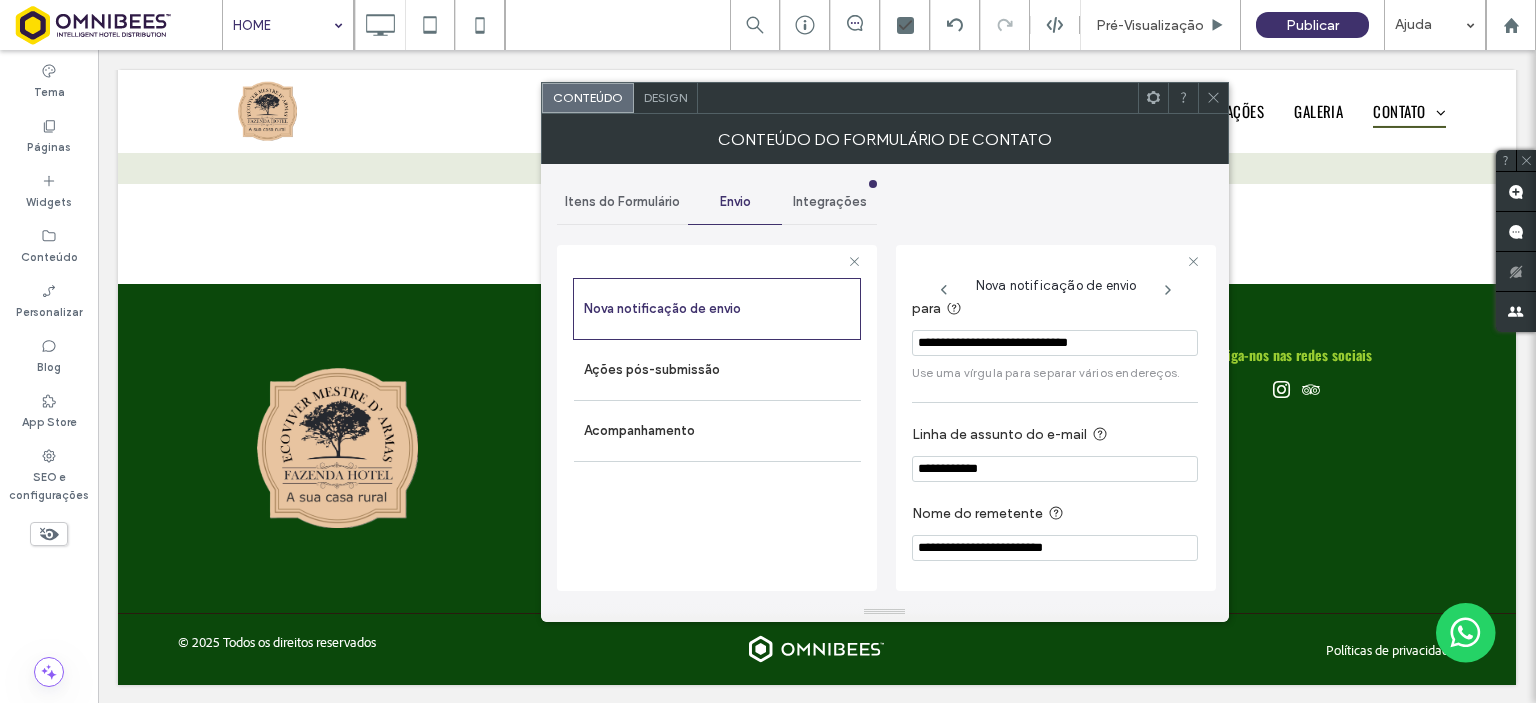 type on "**********" 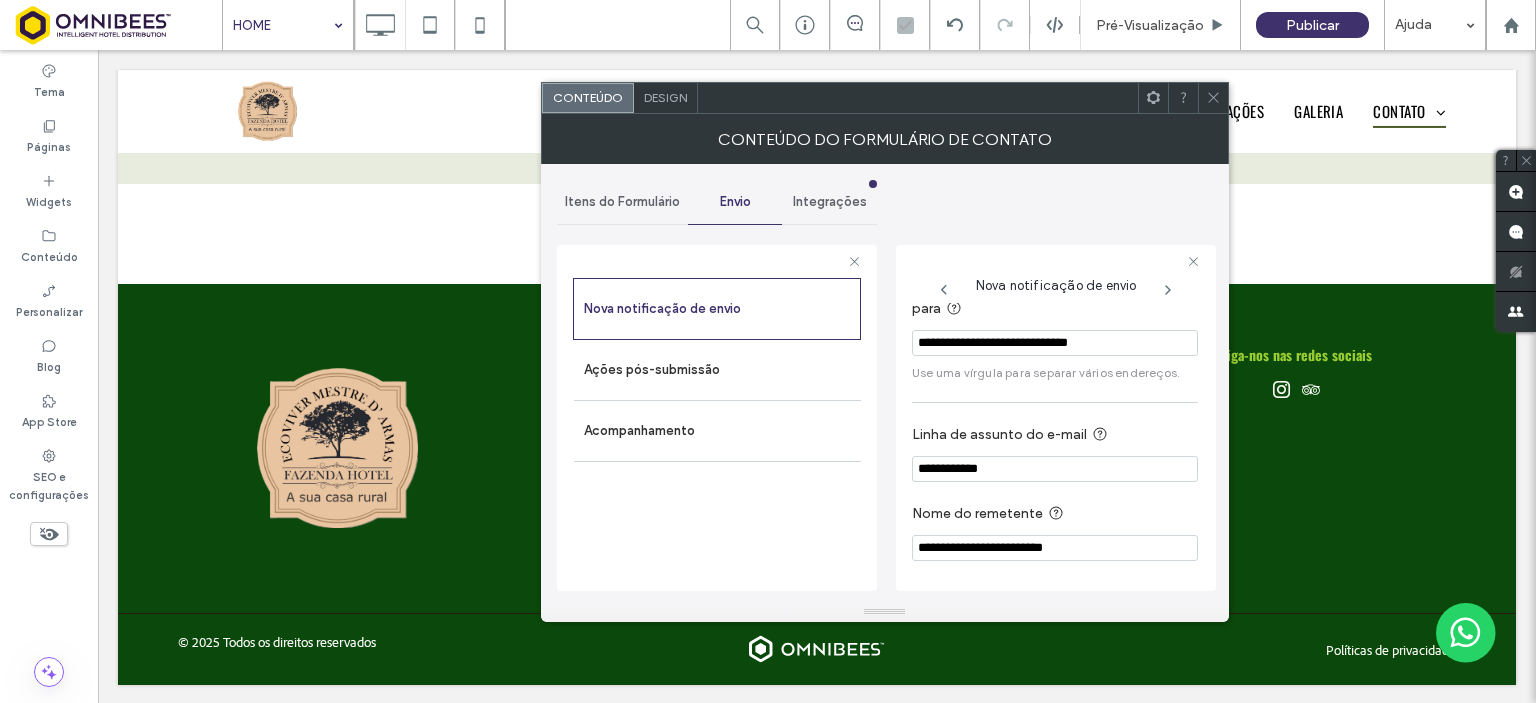 click on "**********" at bounding box center (1055, 469) 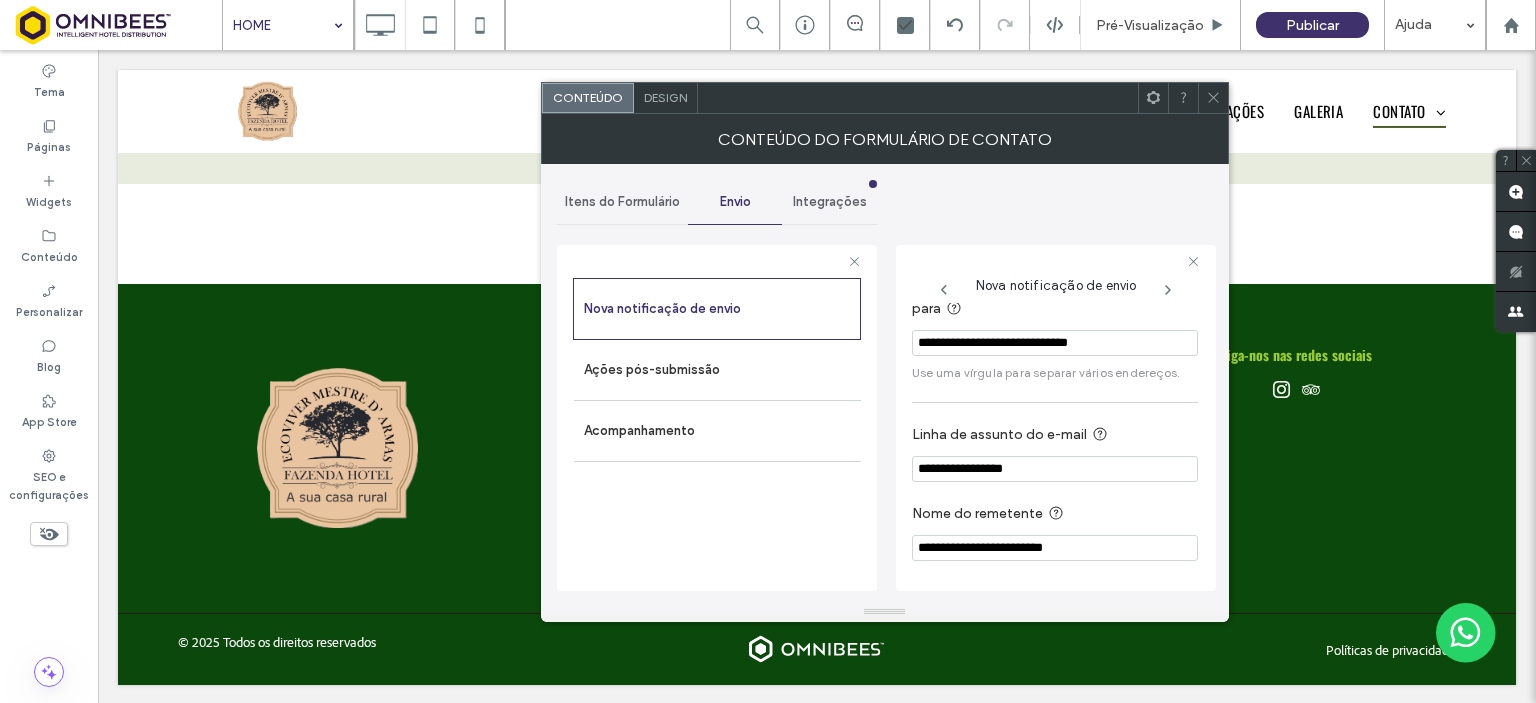 click on "**********" at bounding box center (1055, 469) 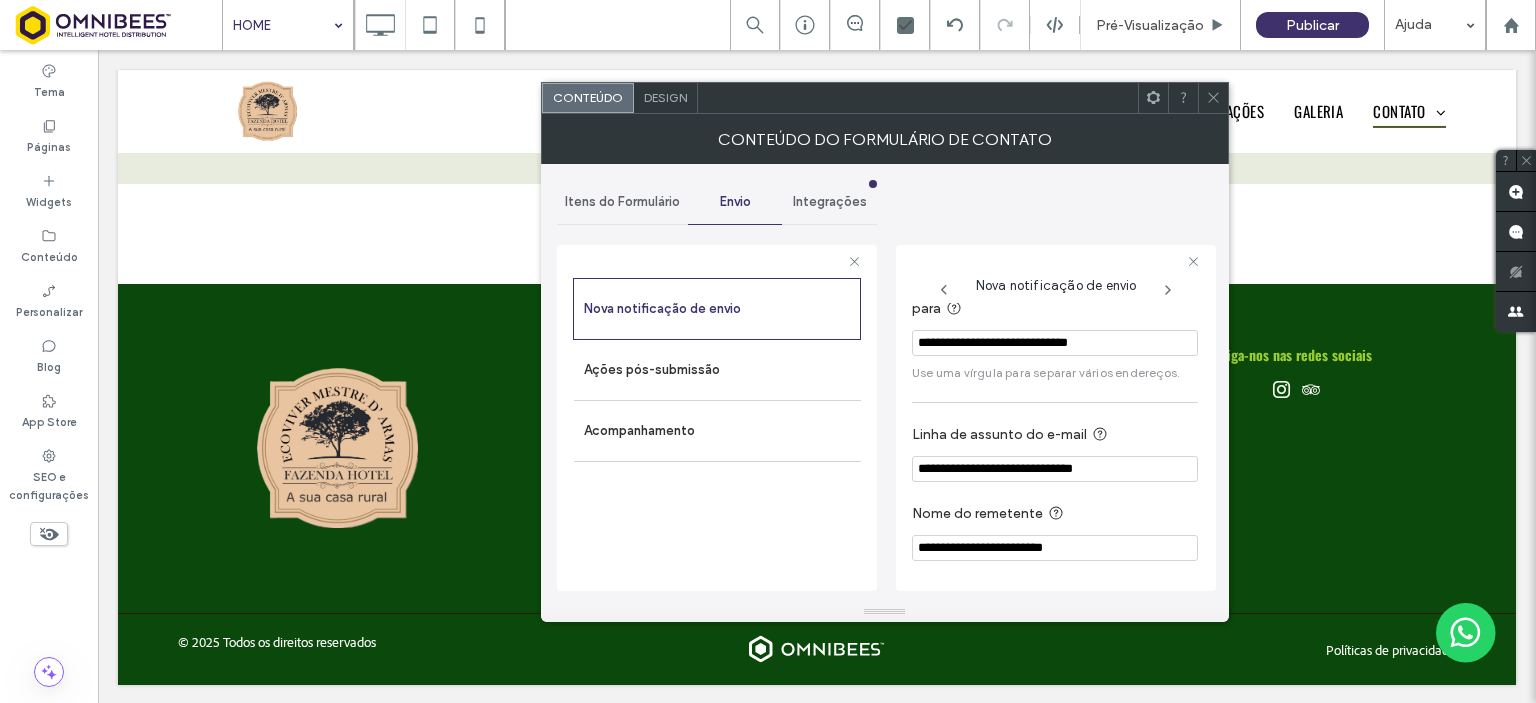 type on "**********" 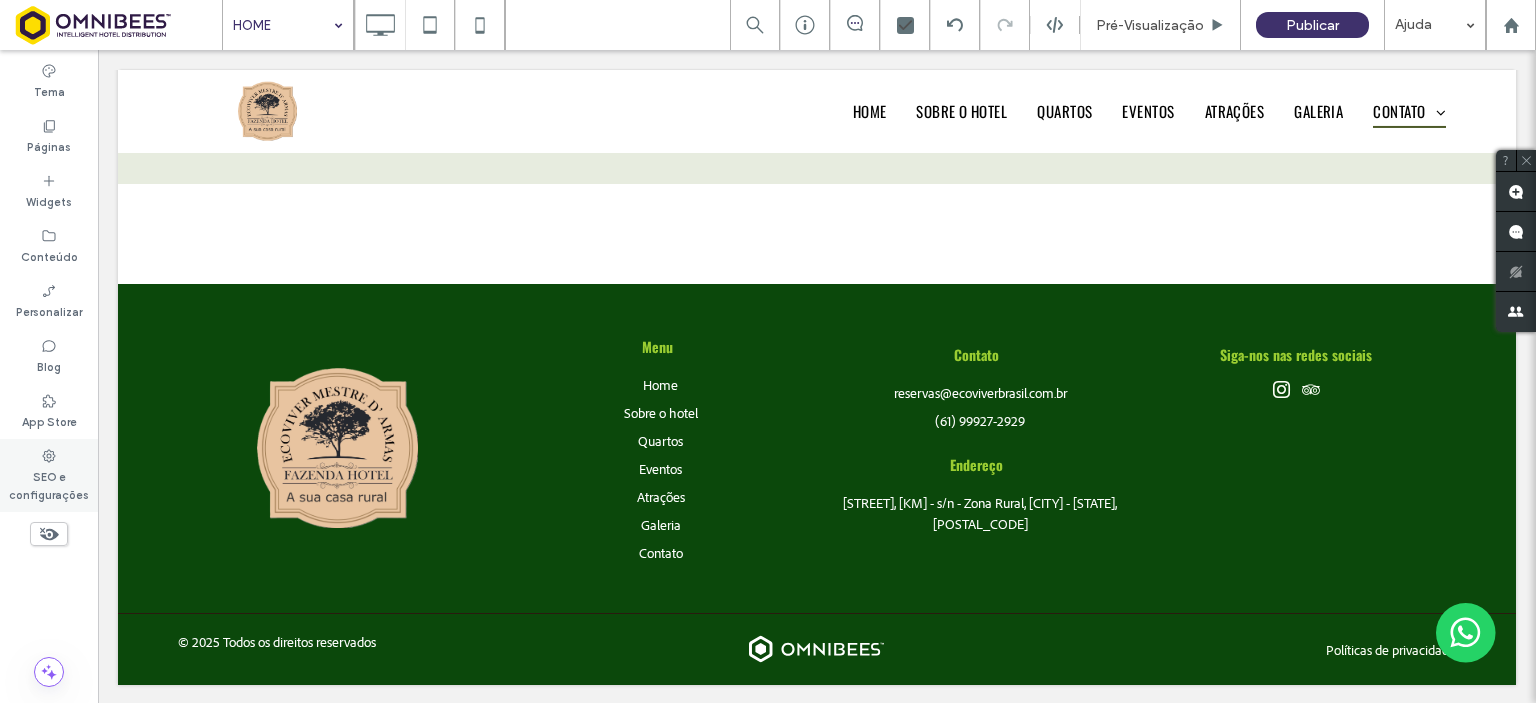 click on "SEO e configurações" at bounding box center (49, 484) 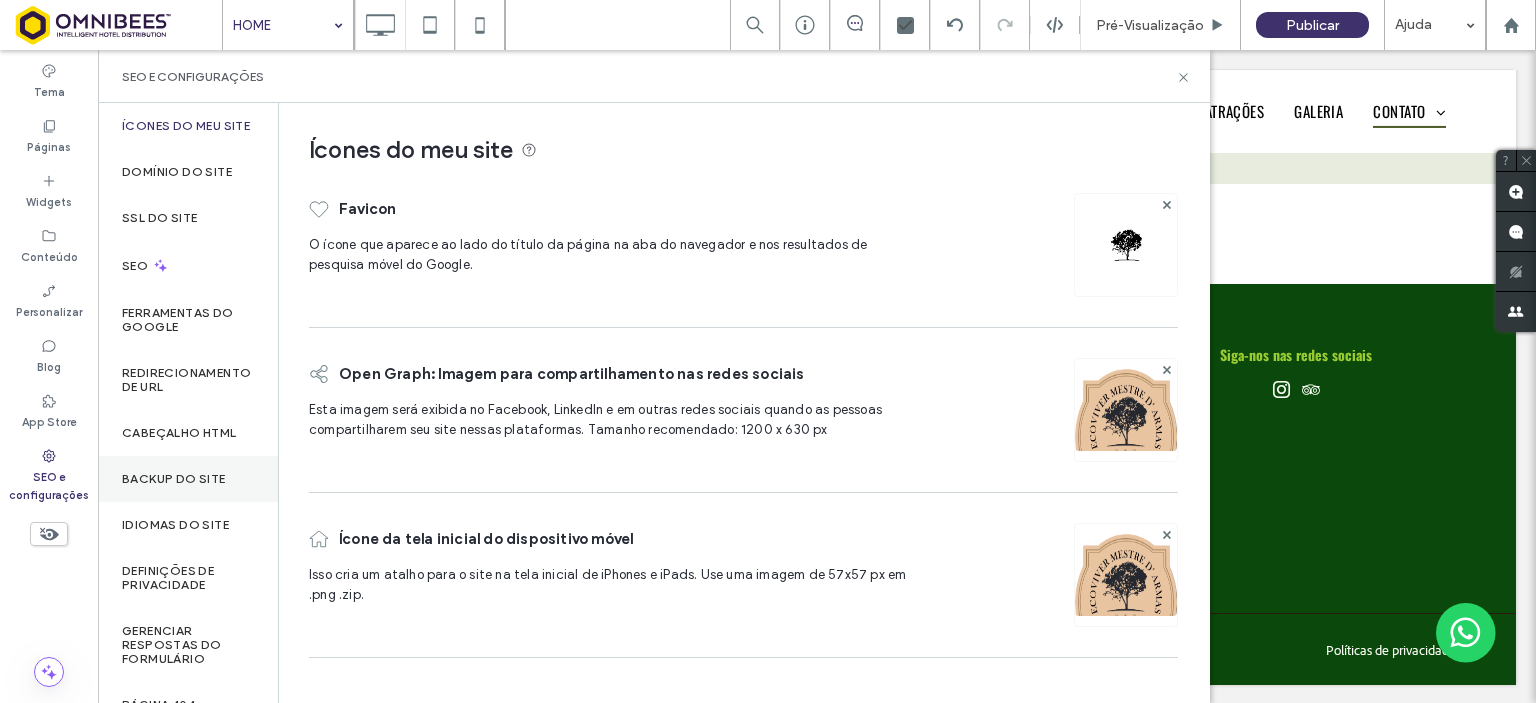 click on "Backup do Site" at bounding box center [188, 479] 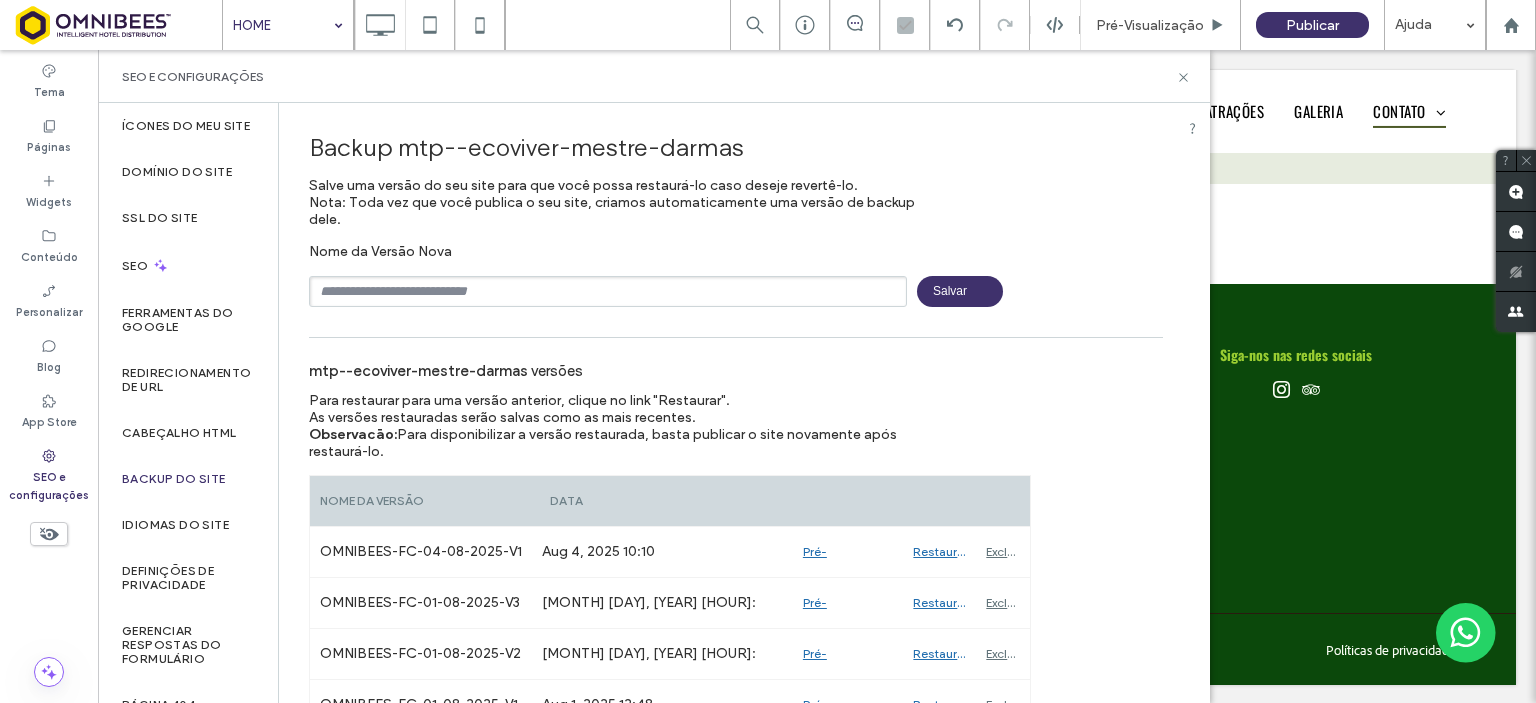 click at bounding box center [608, 291] 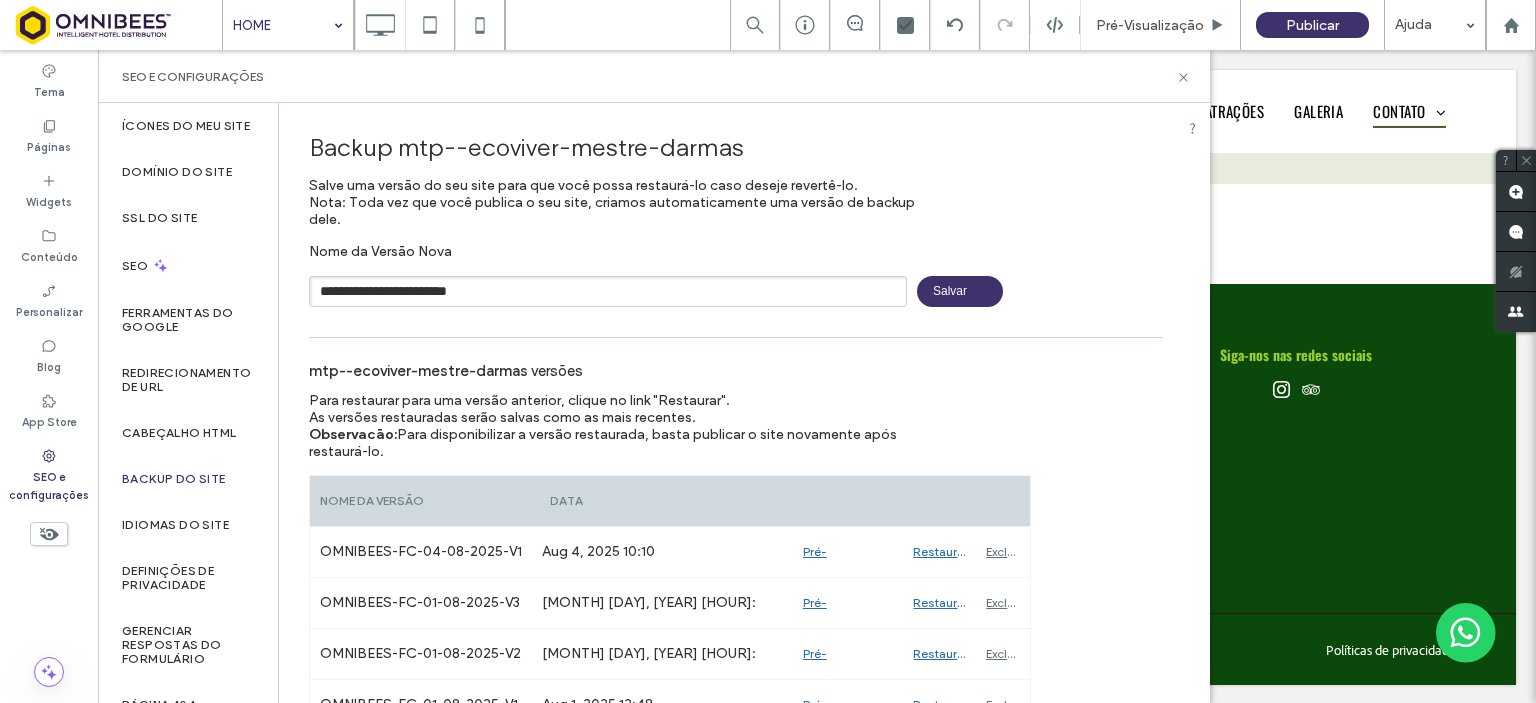 drag, startPoint x: 461, startPoint y: 286, endPoint x: 421, endPoint y: 285, distance: 40.012497 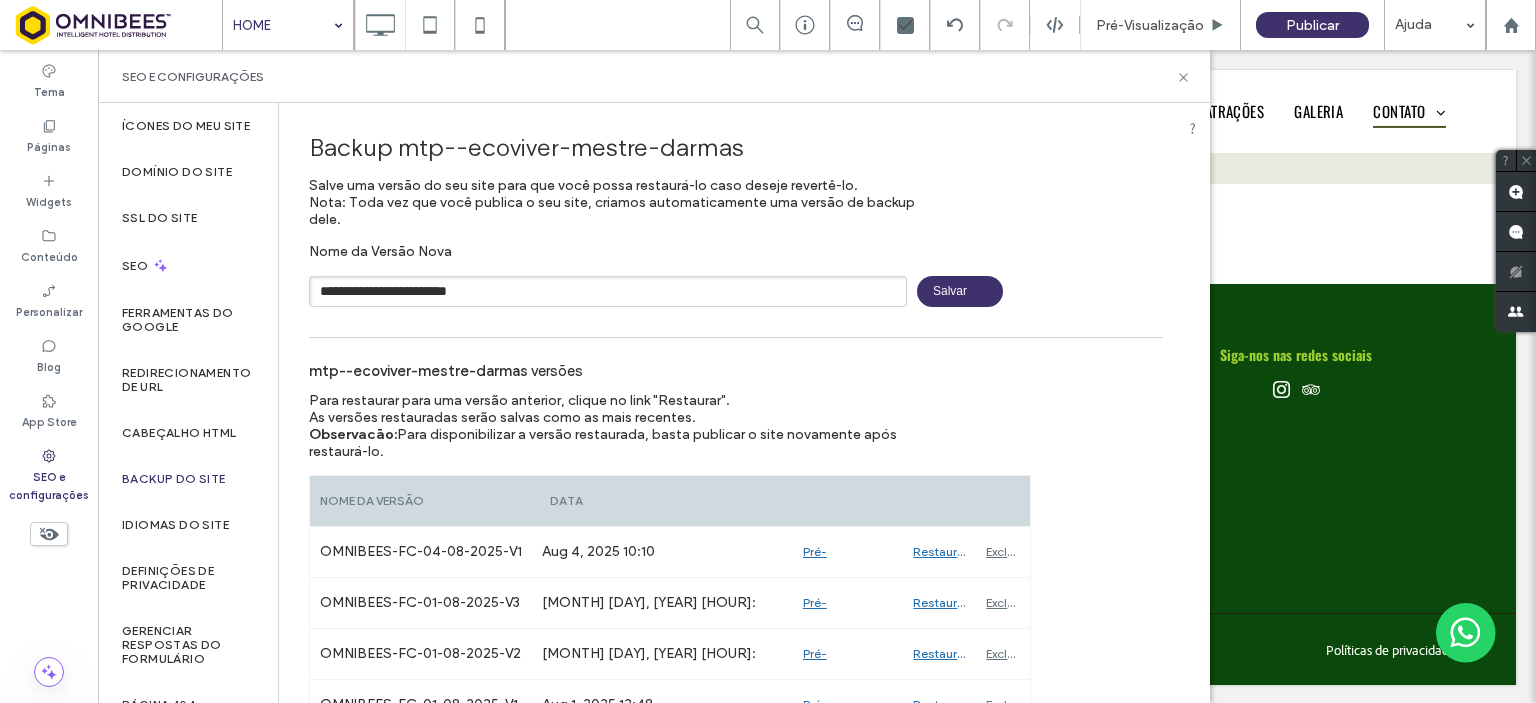 drag, startPoint x: 520, startPoint y: 296, endPoint x: 533, endPoint y: 295, distance: 13.038404 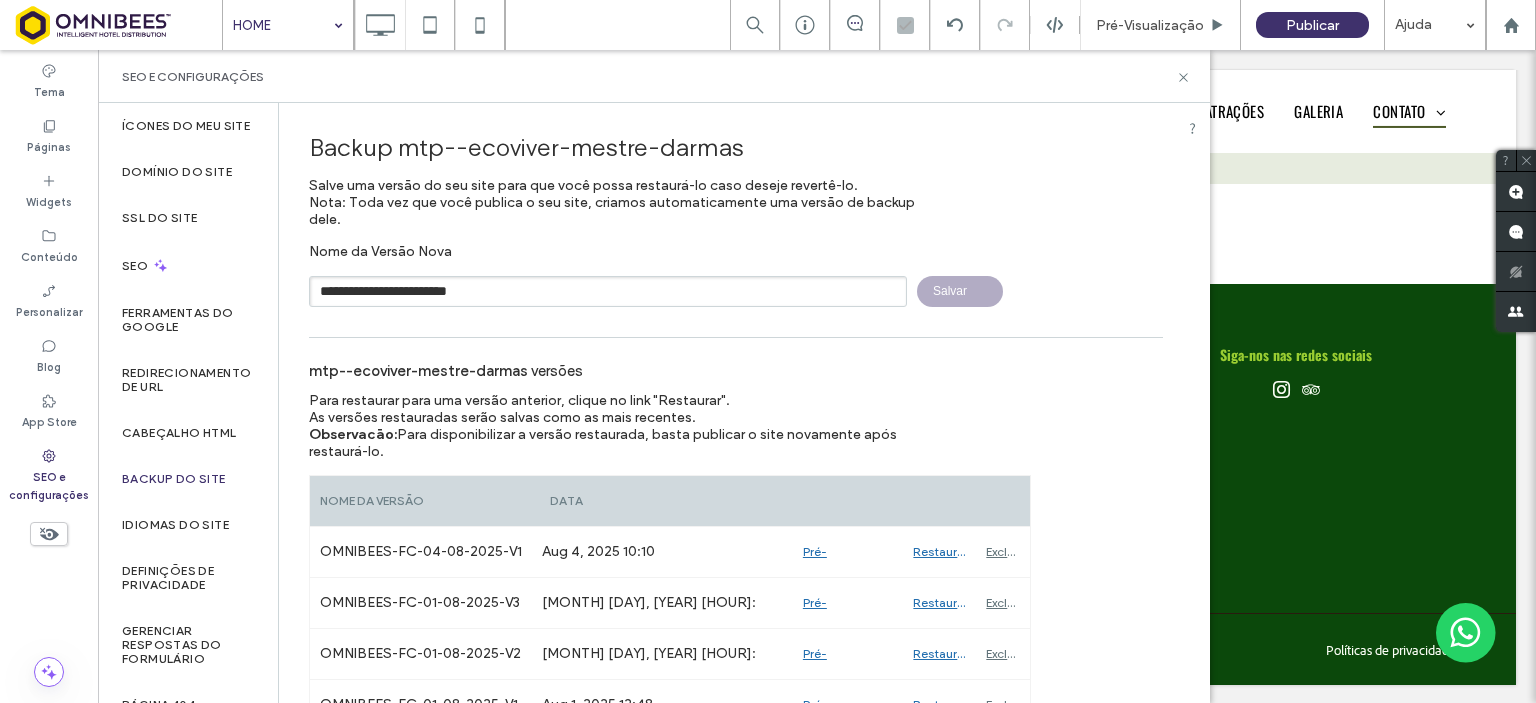 type 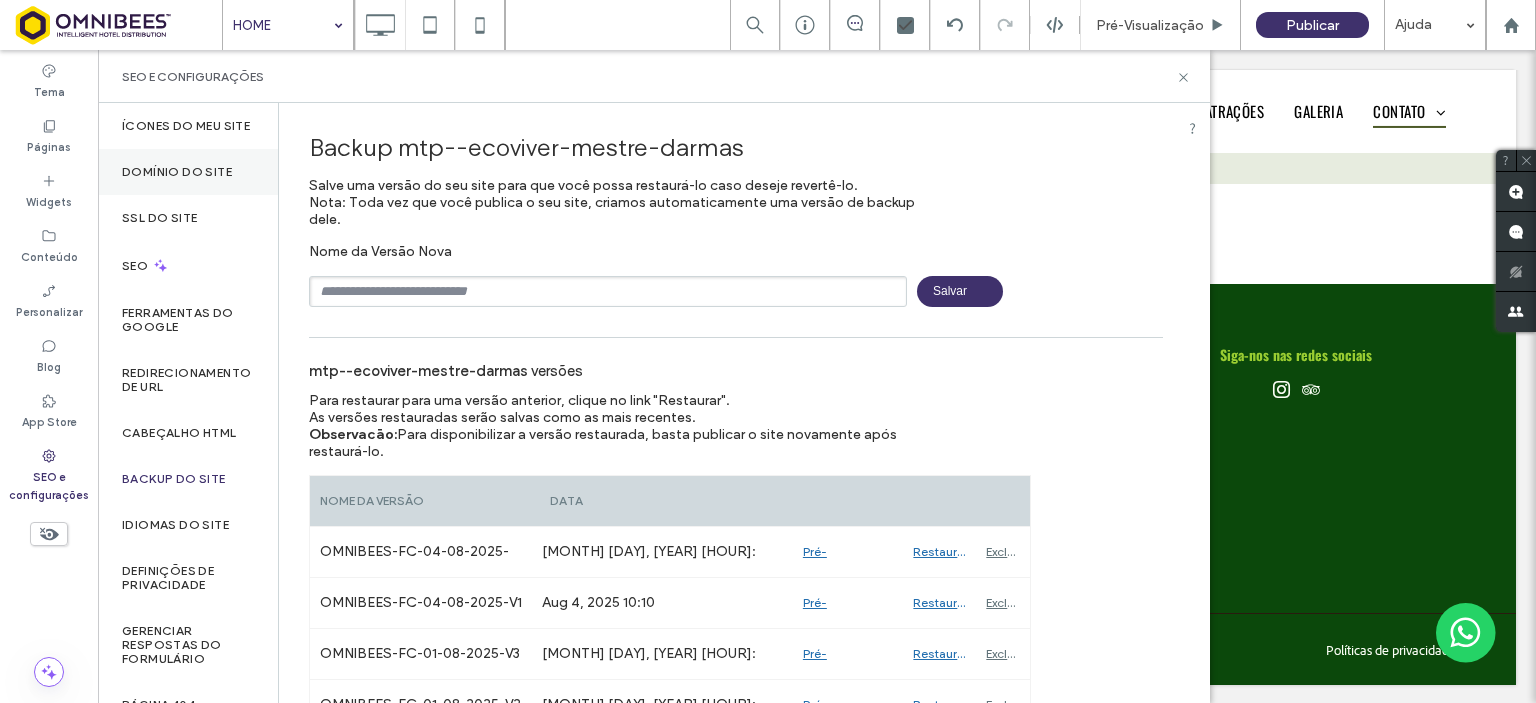 click on "Domínio do site" at bounding box center (177, 172) 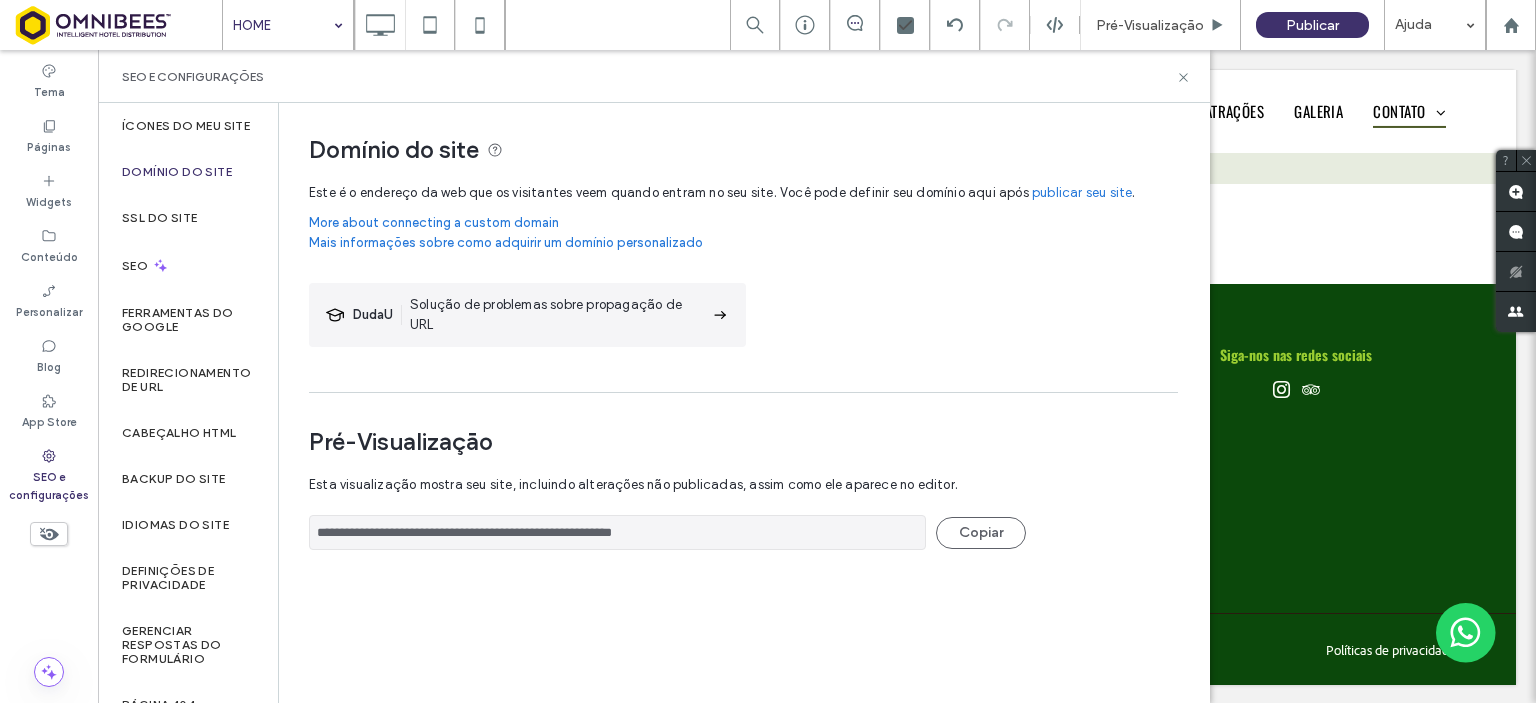 click on "**********" at bounding box center [617, 532] 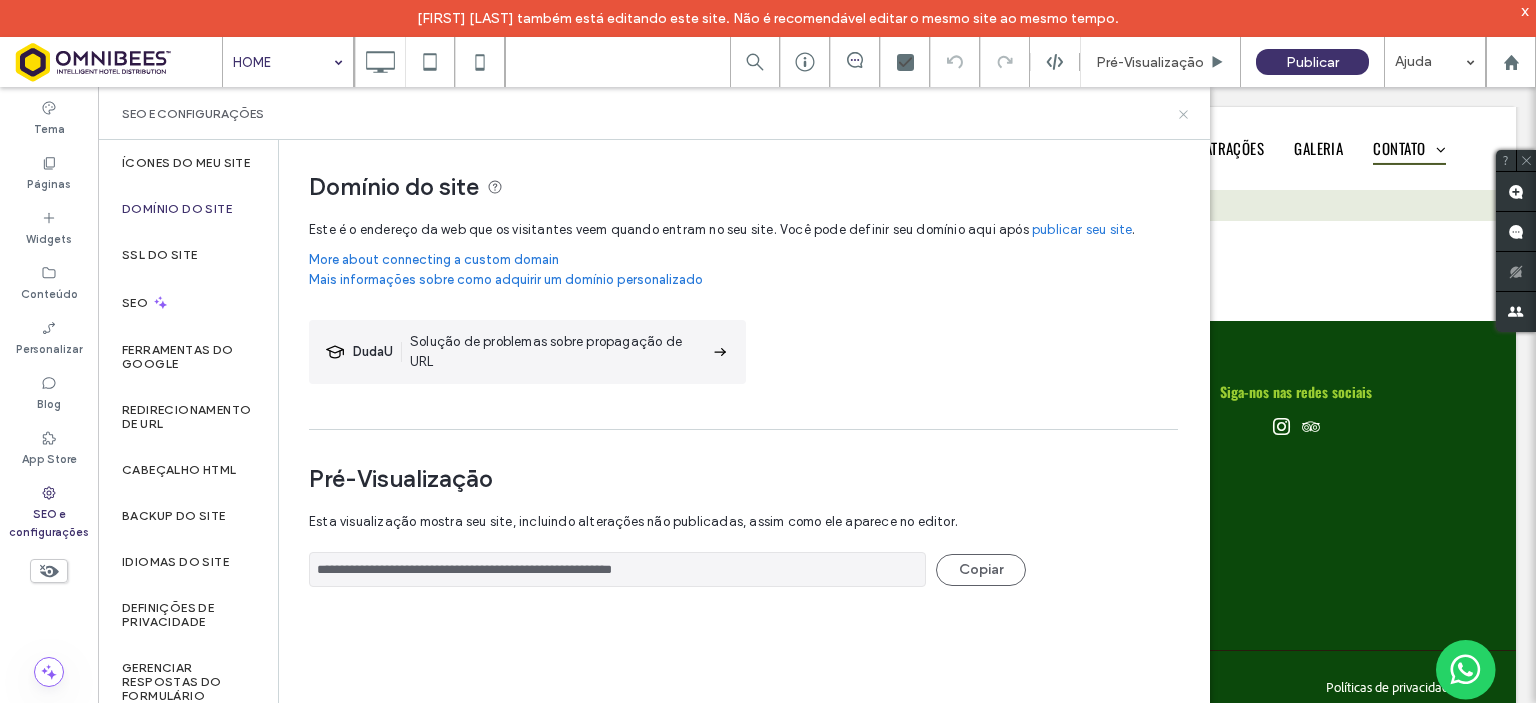 click 